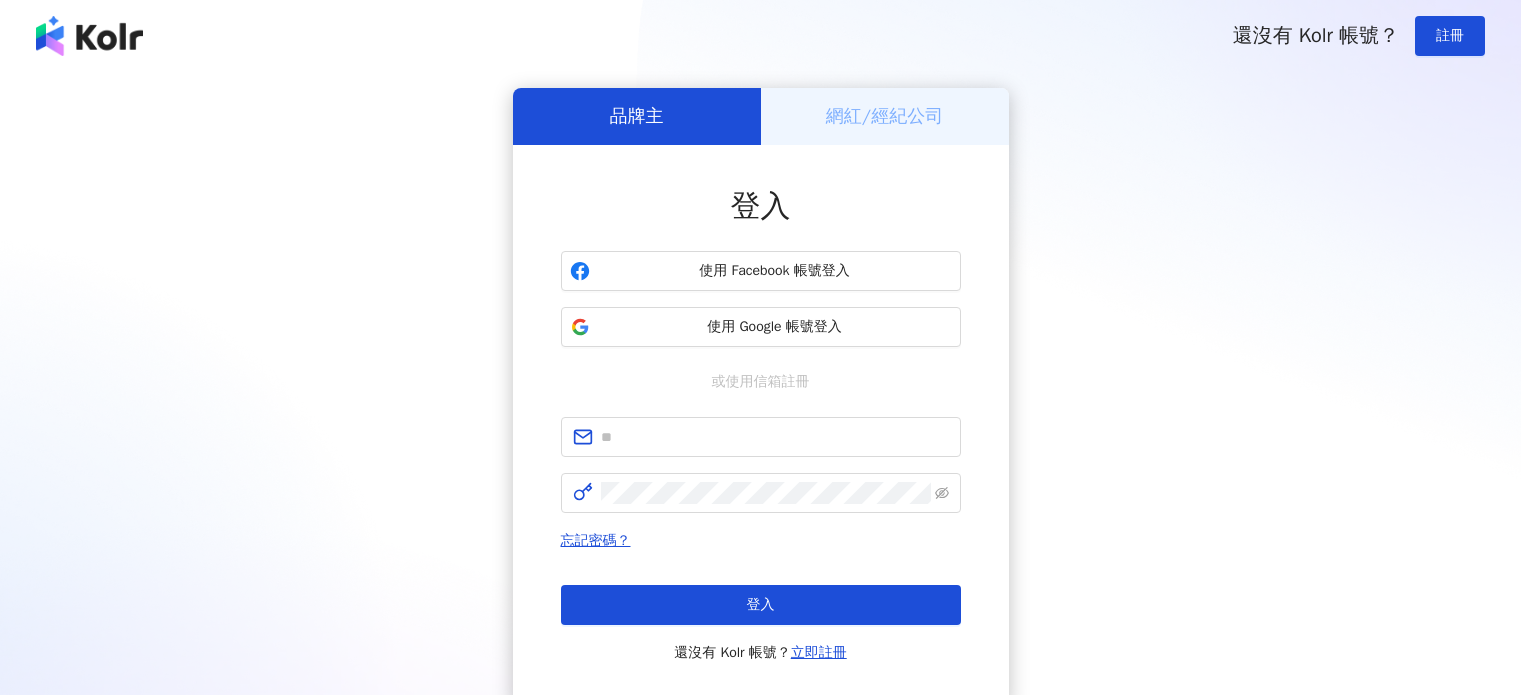 scroll, scrollTop: 0, scrollLeft: 0, axis: both 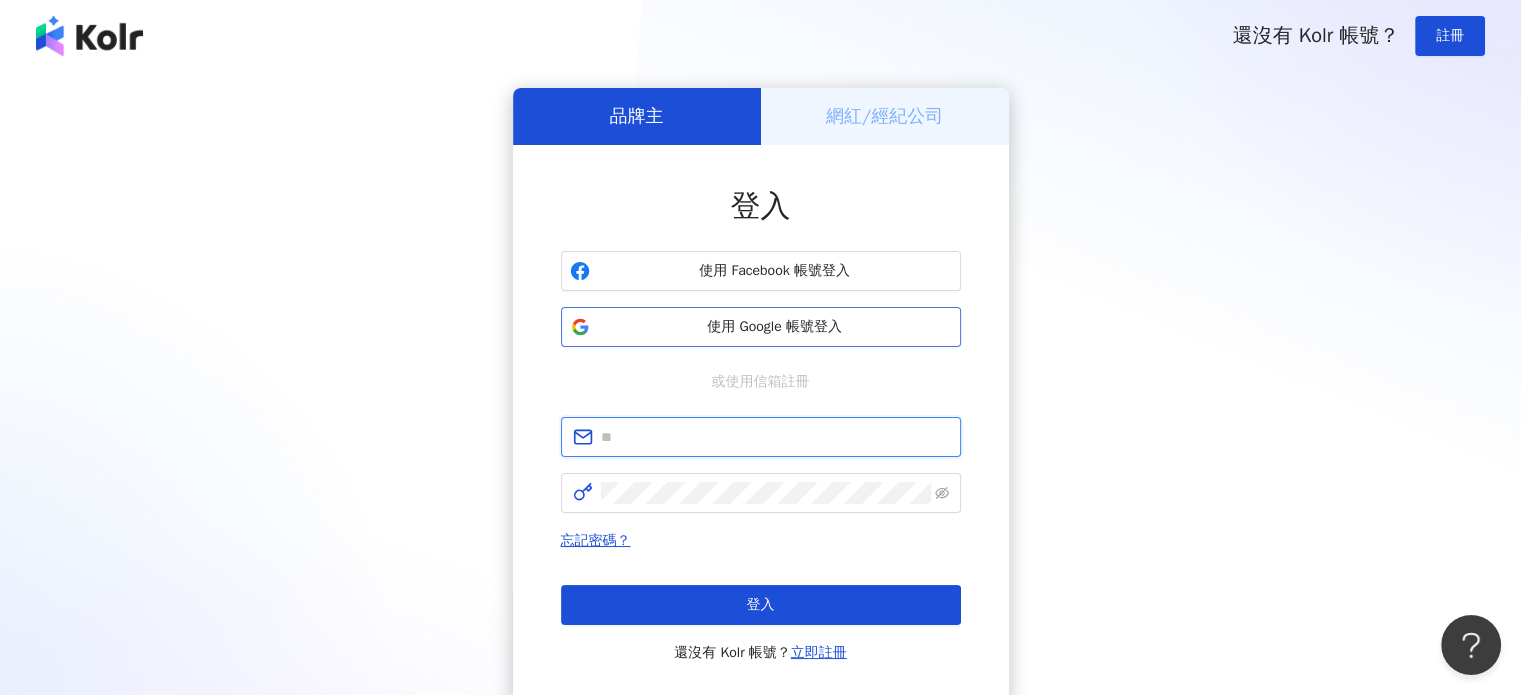 type on "**********" 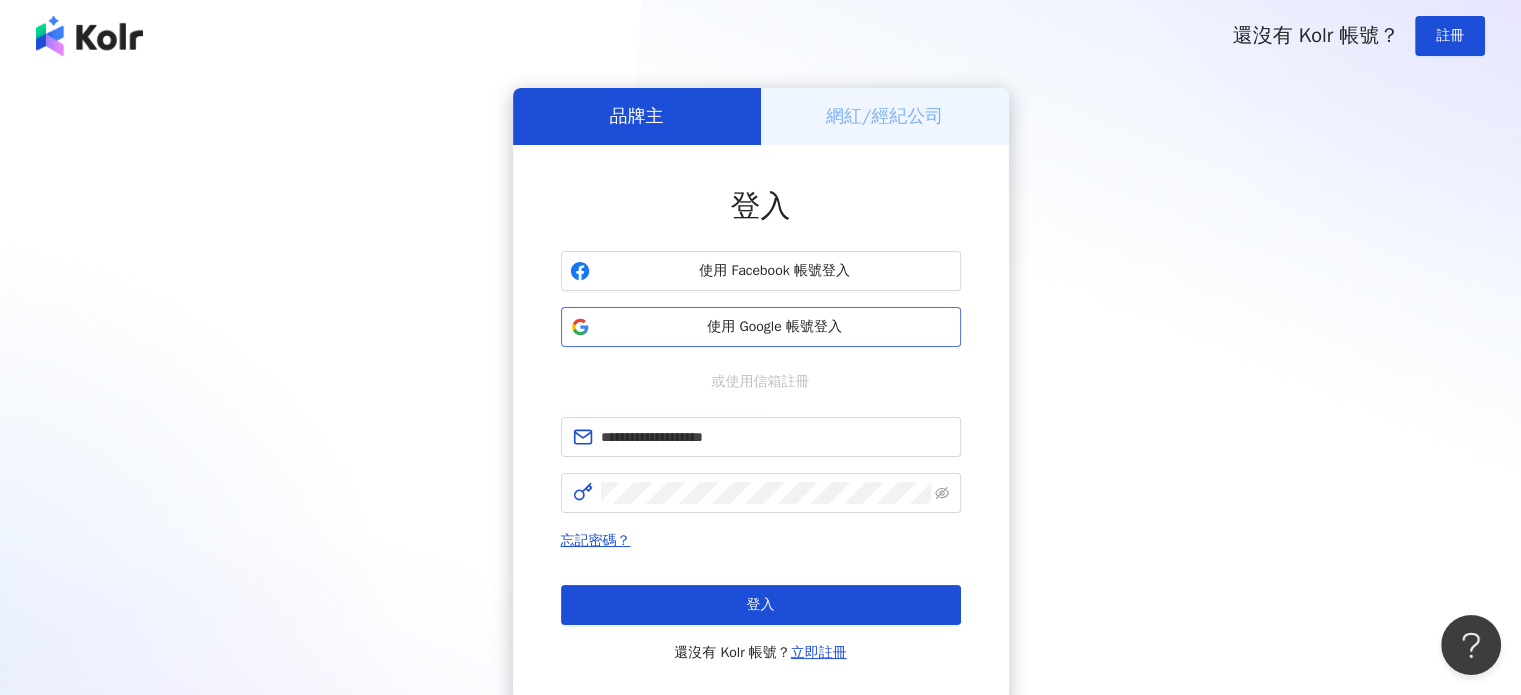 click on "使用 Google 帳號登入" at bounding box center [775, 327] 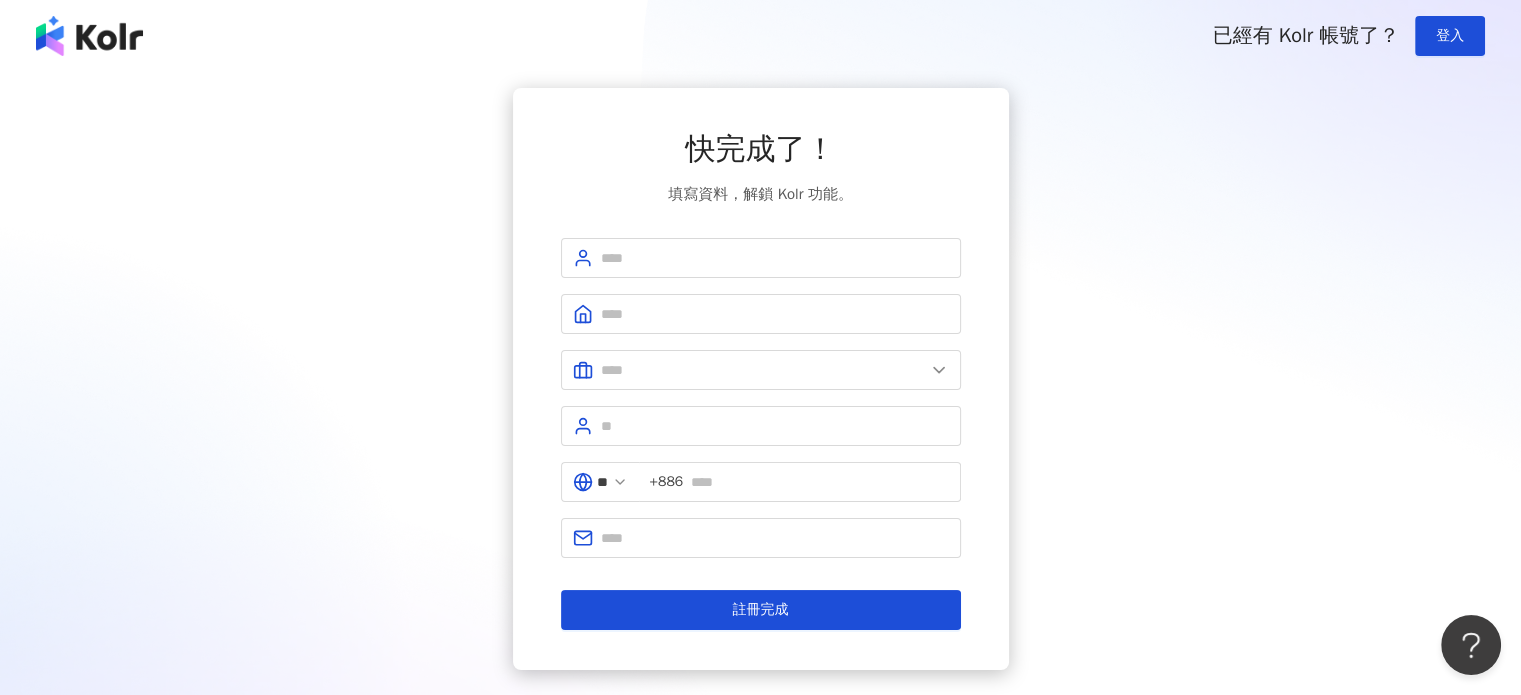 drag, startPoint x: 1329, startPoint y: 228, endPoint x: 1321, endPoint y: 196, distance: 32.984844 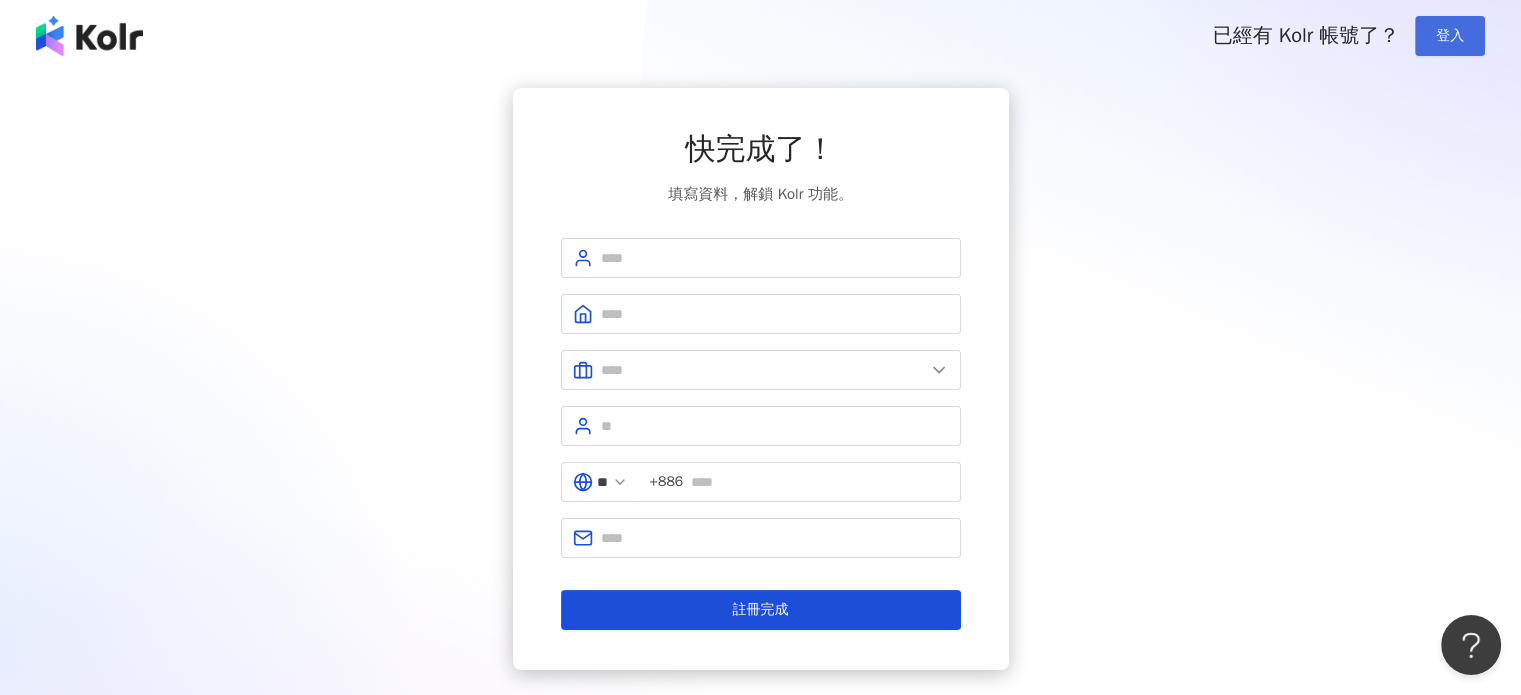 click on "登入" at bounding box center (1450, 36) 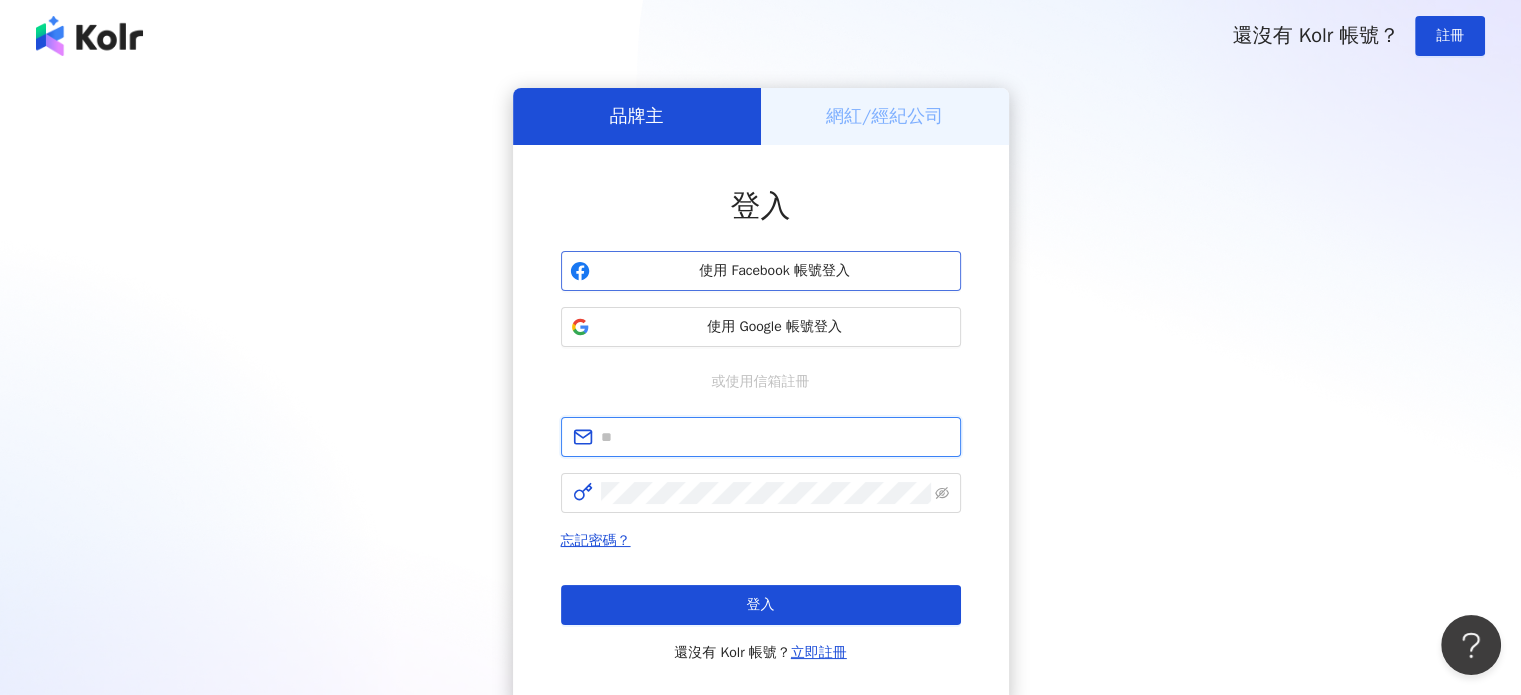 type on "**********" 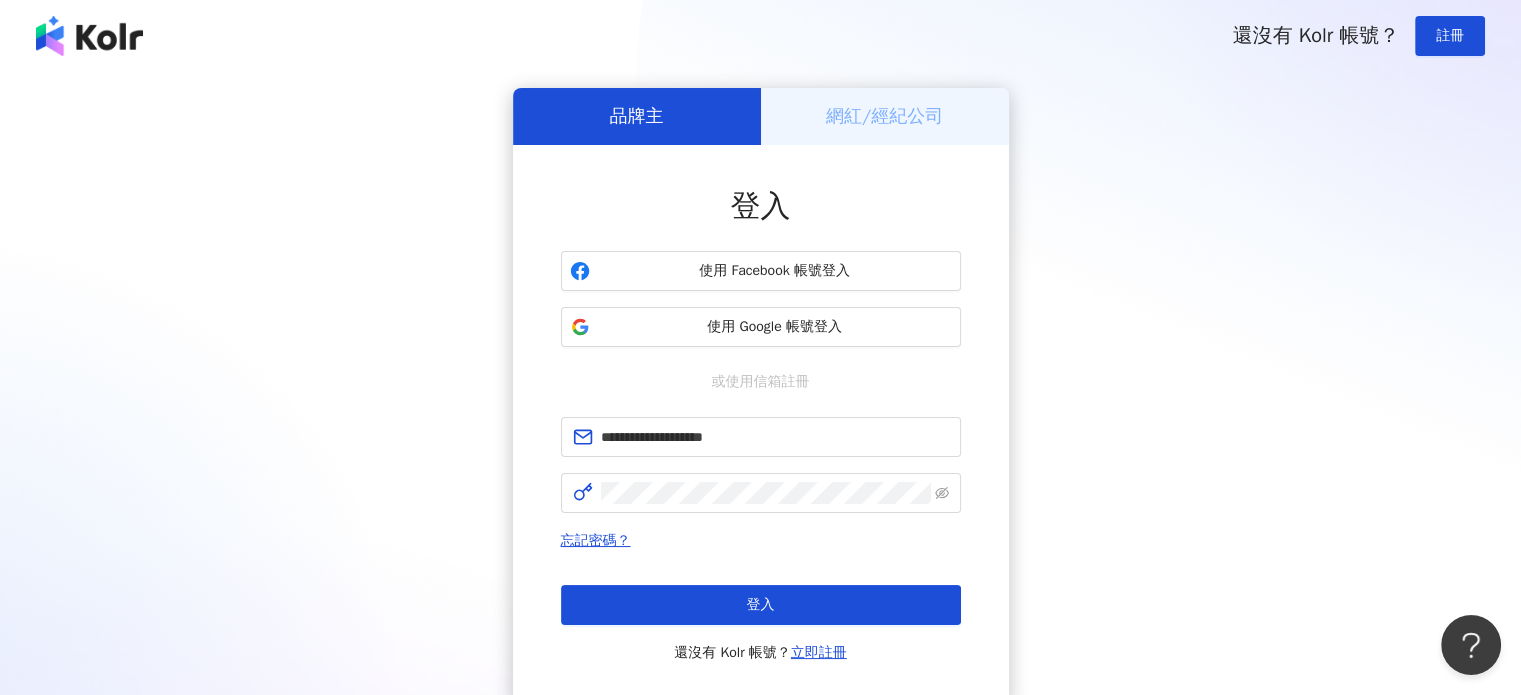 click on "忘記密碼？ 登入 還沒有 Kolr 帳號？ 立即註冊" at bounding box center [761, 597] 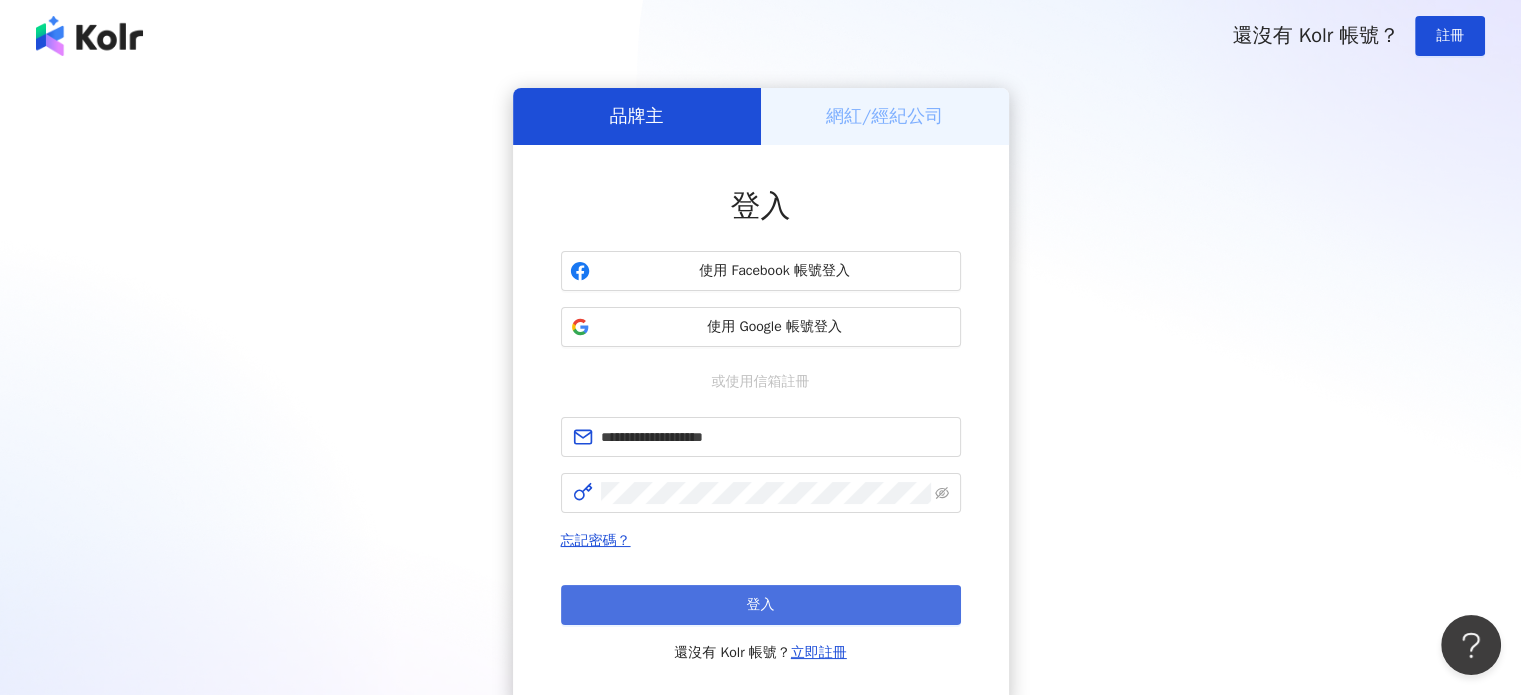 click on "登入" at bounding box center (761, 605) 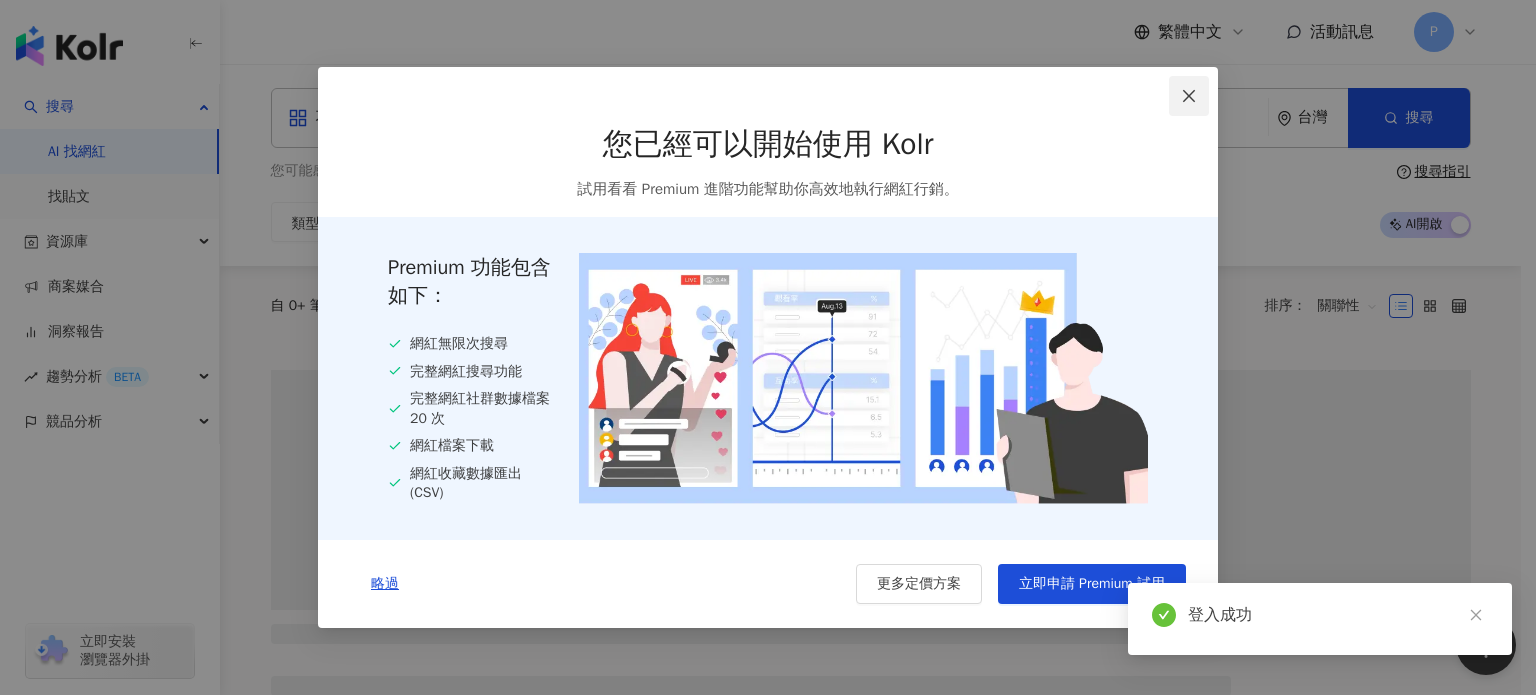 click 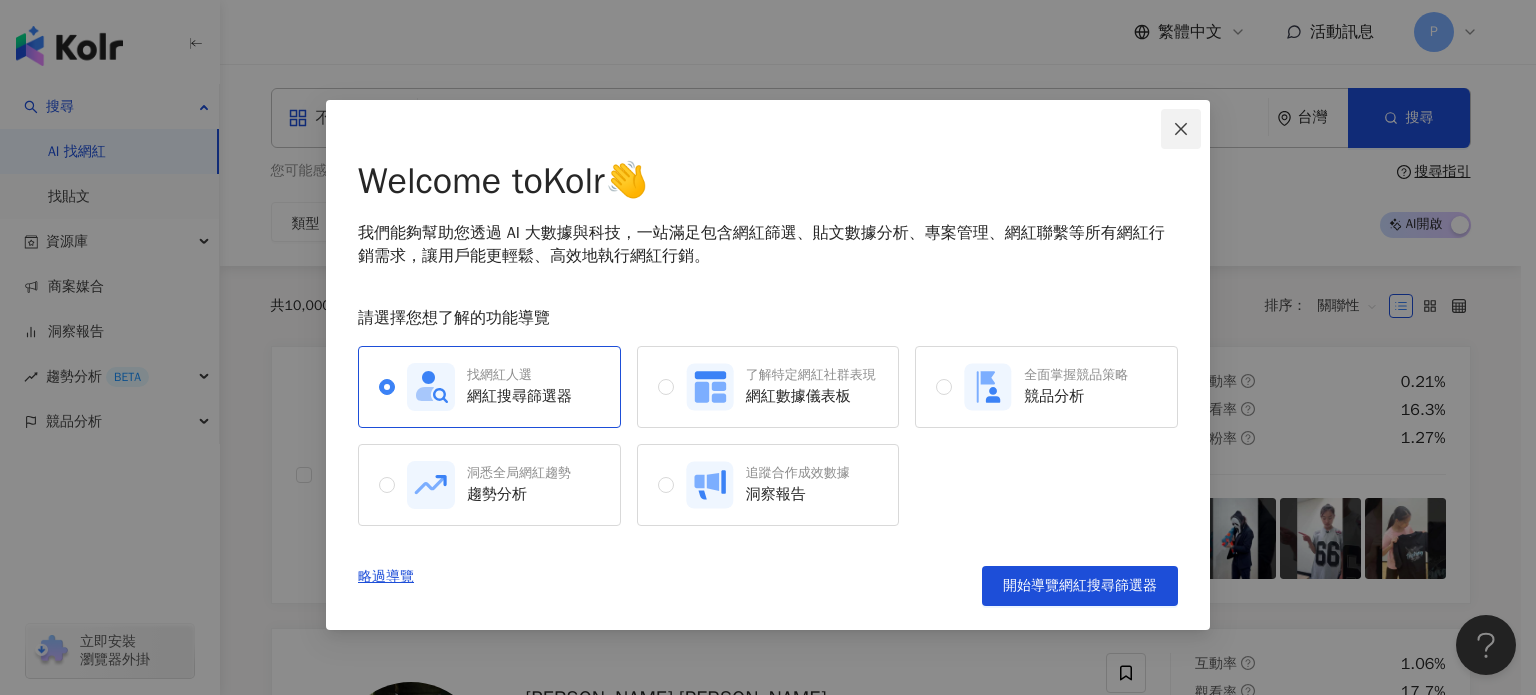 drag, startPoint x: 1171, startPoint y: 119, endPoint x: 1169, endPoint y: 131, distance: 12.165525 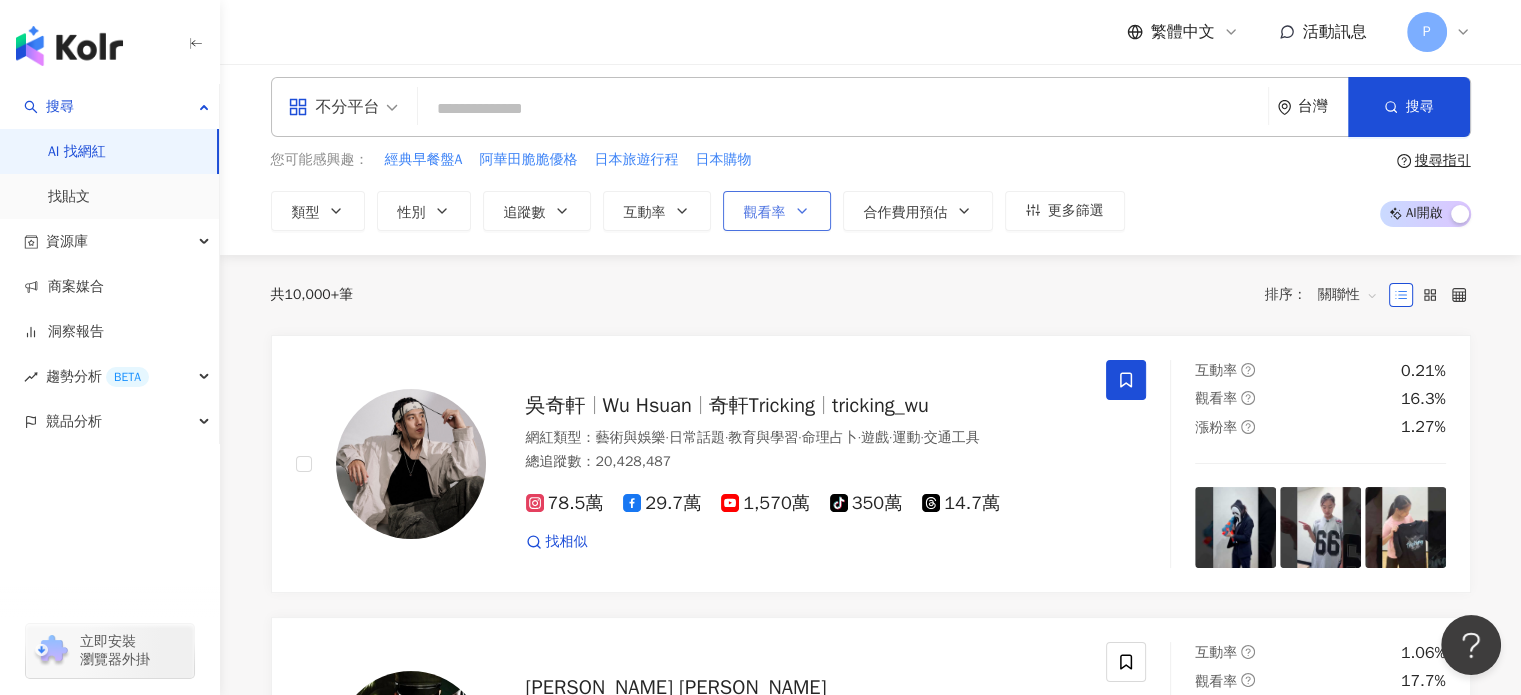 scroll, scrollTop: 0, scrollLeft: 0, axis: both 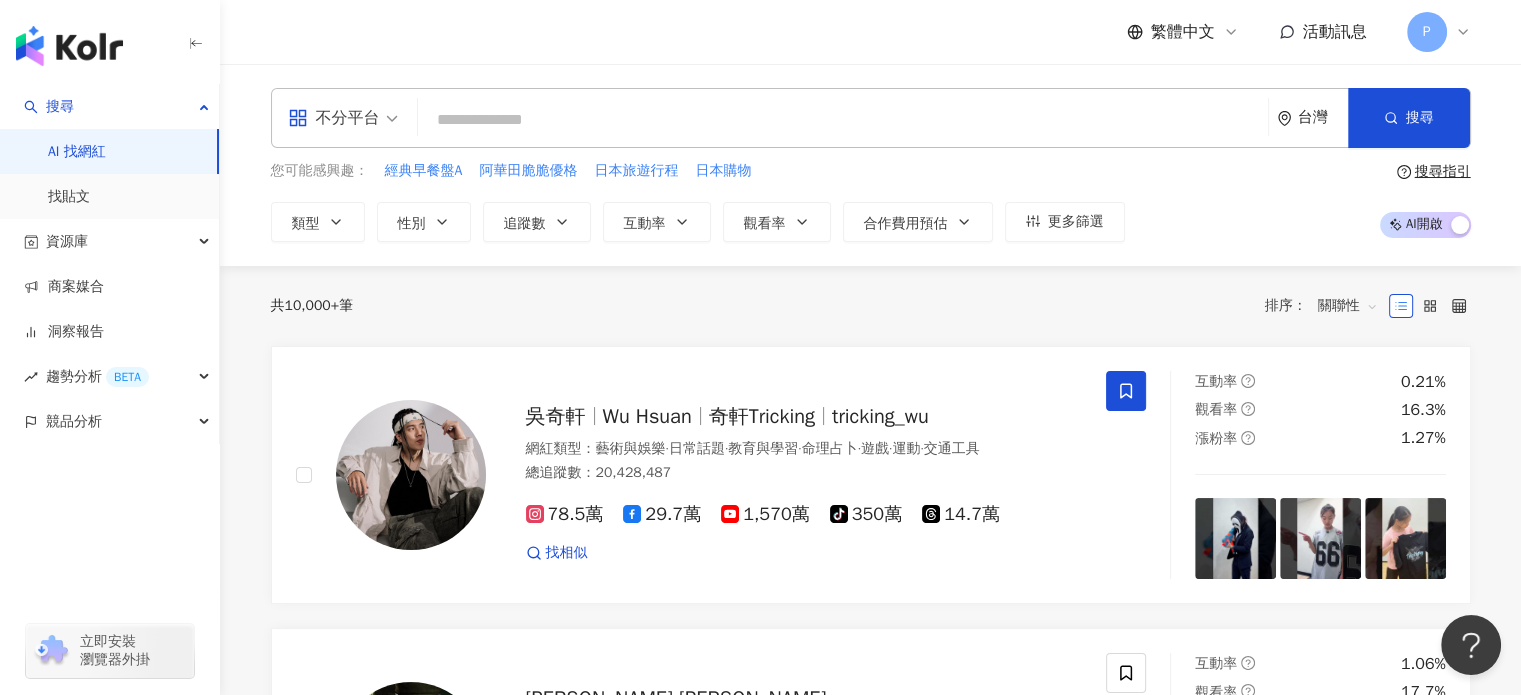 click at bounding box center (843, 120) 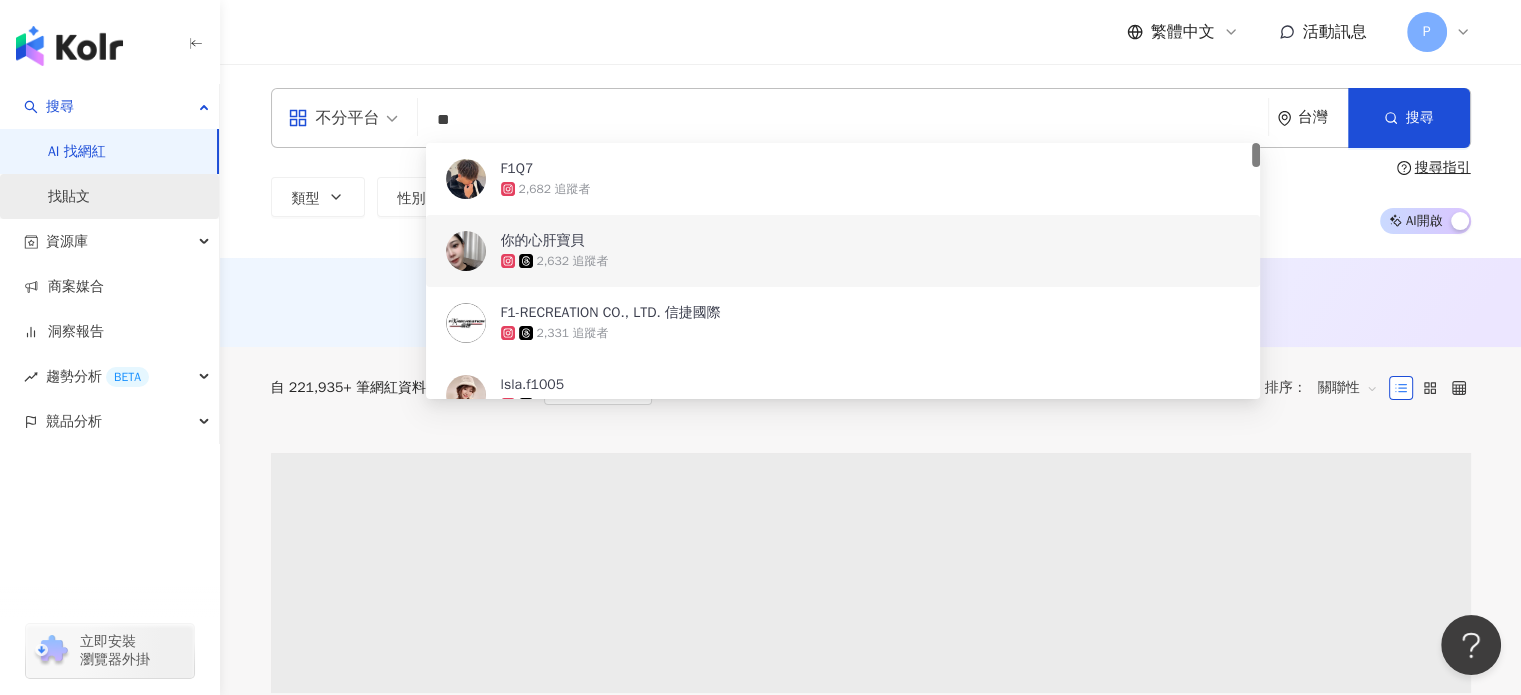 type on "**" 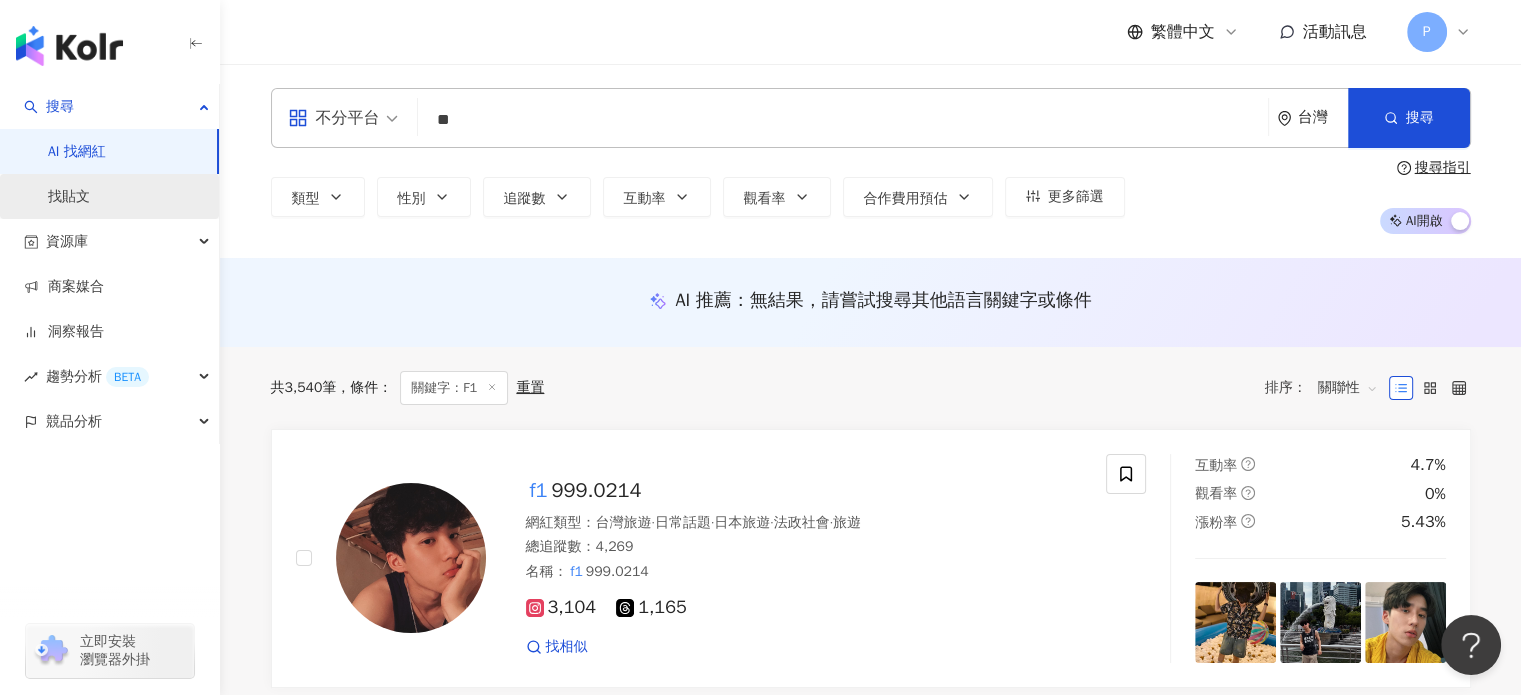 click on "找貼文" at bounding box center (69, 197) 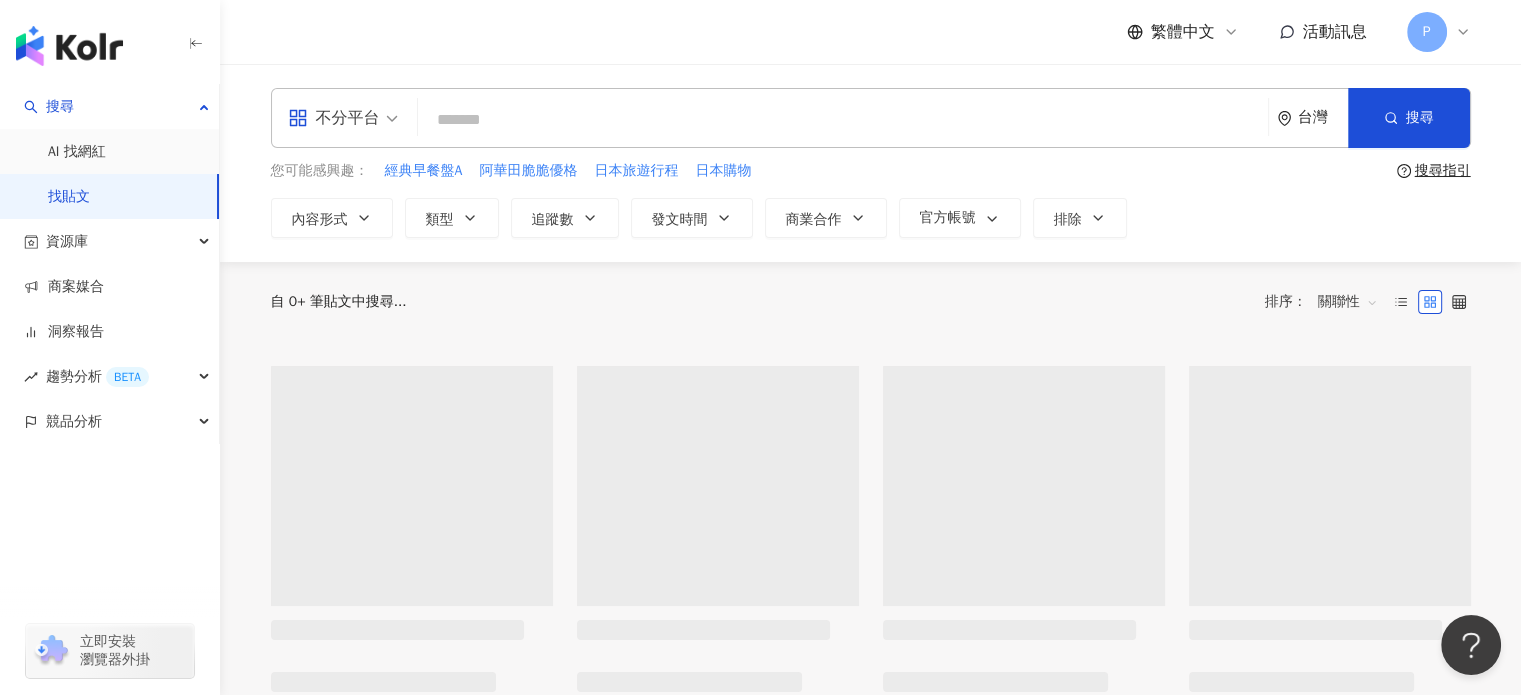 click at bounding box center (843, 119) 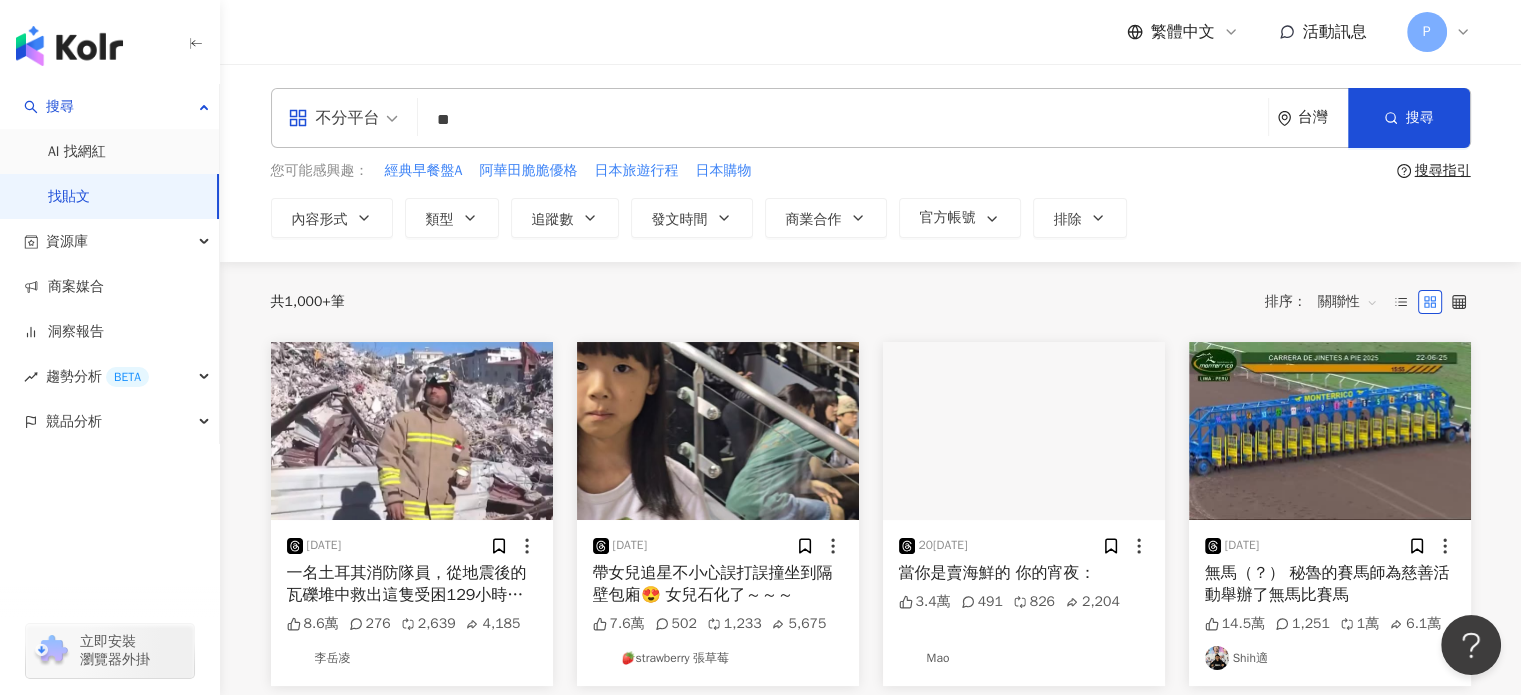 type on "*" 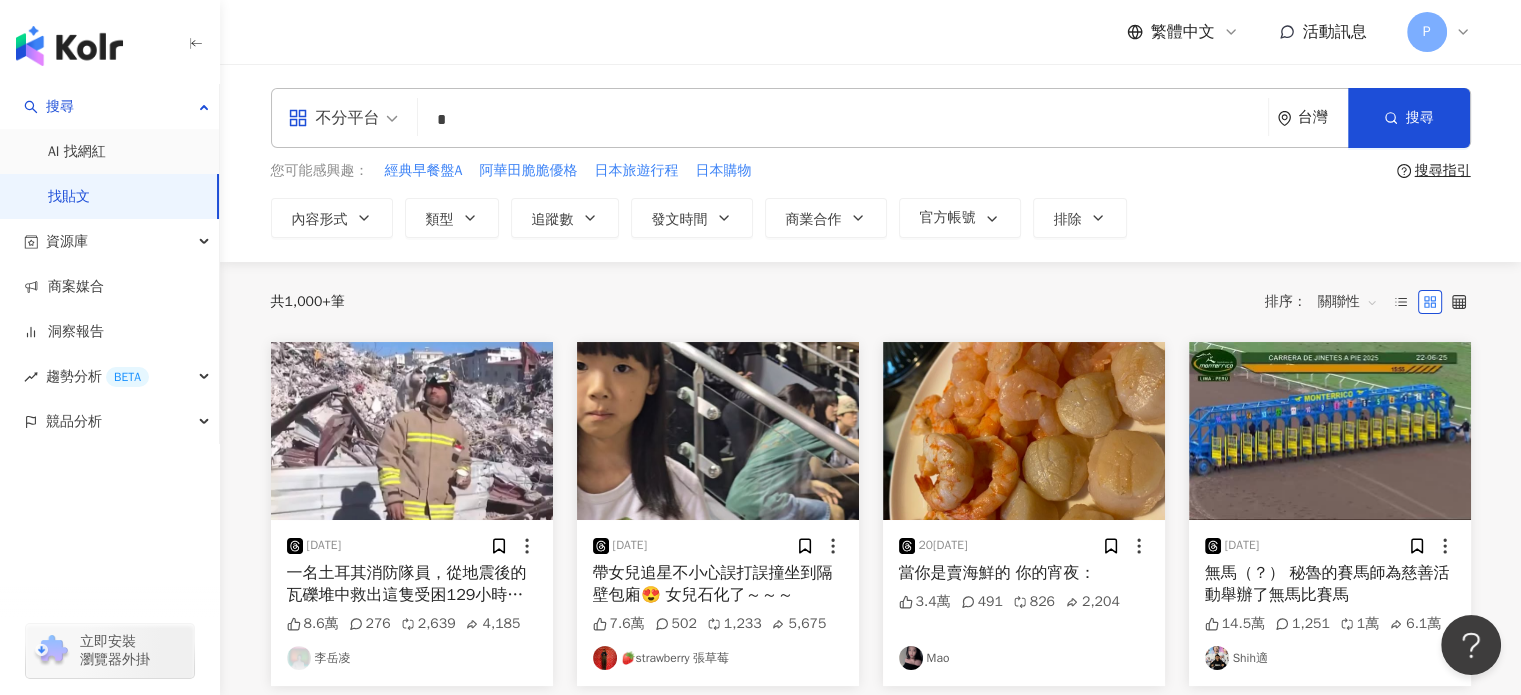type on "**" 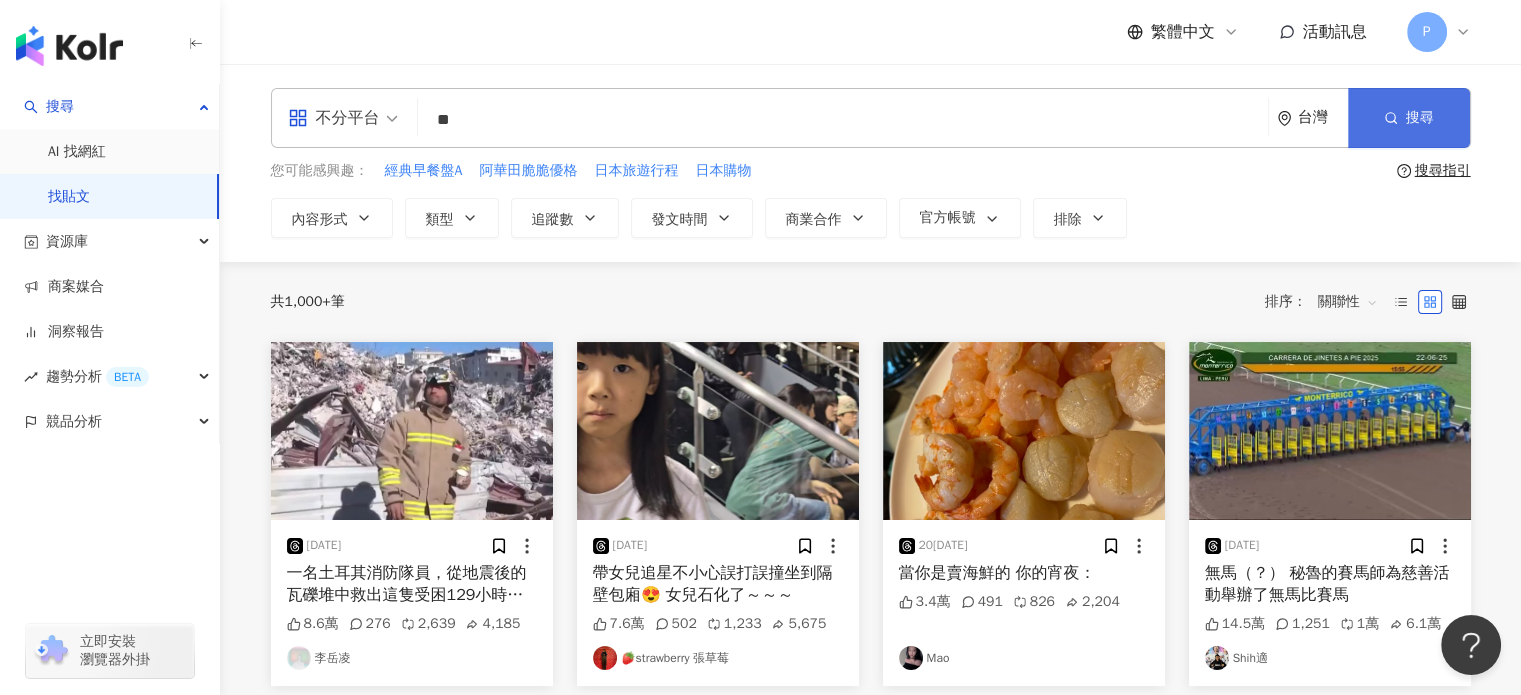 click on "搜尋" at bounding box center [1420, 118] 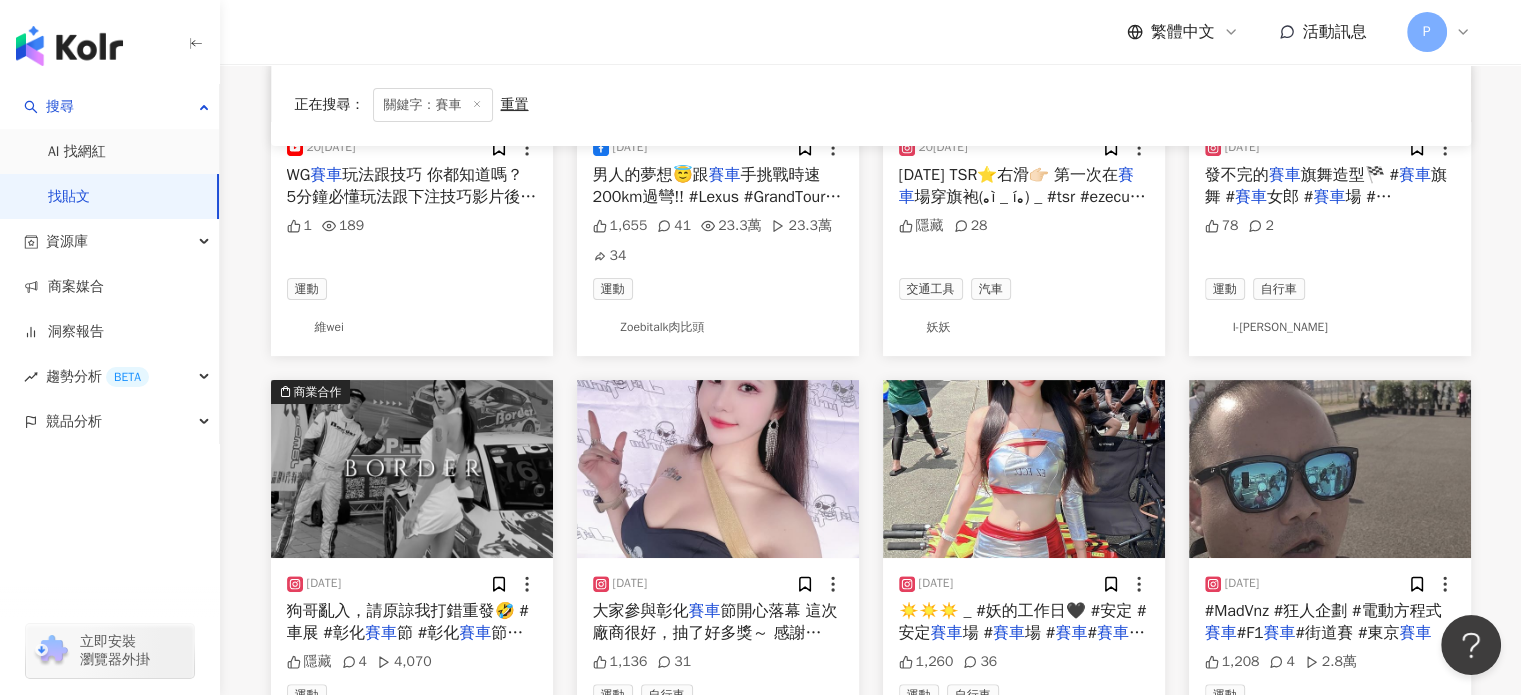 scroll, scrollTop: 300, scrollLeft: 0, axis: vertical 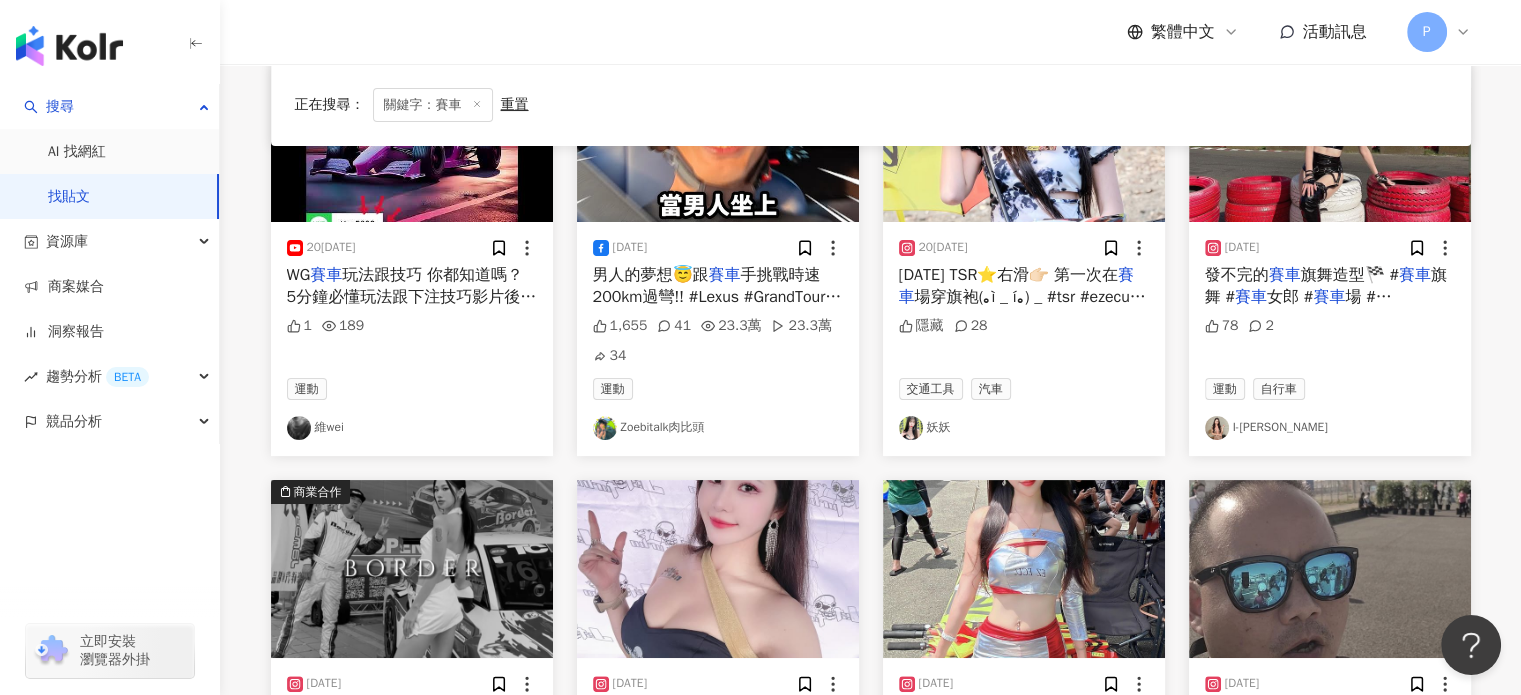 click on "場穿旗袍(｡ì _ í｡)
_
#tsr #ezecu #" at bounding box center [1030, 297] 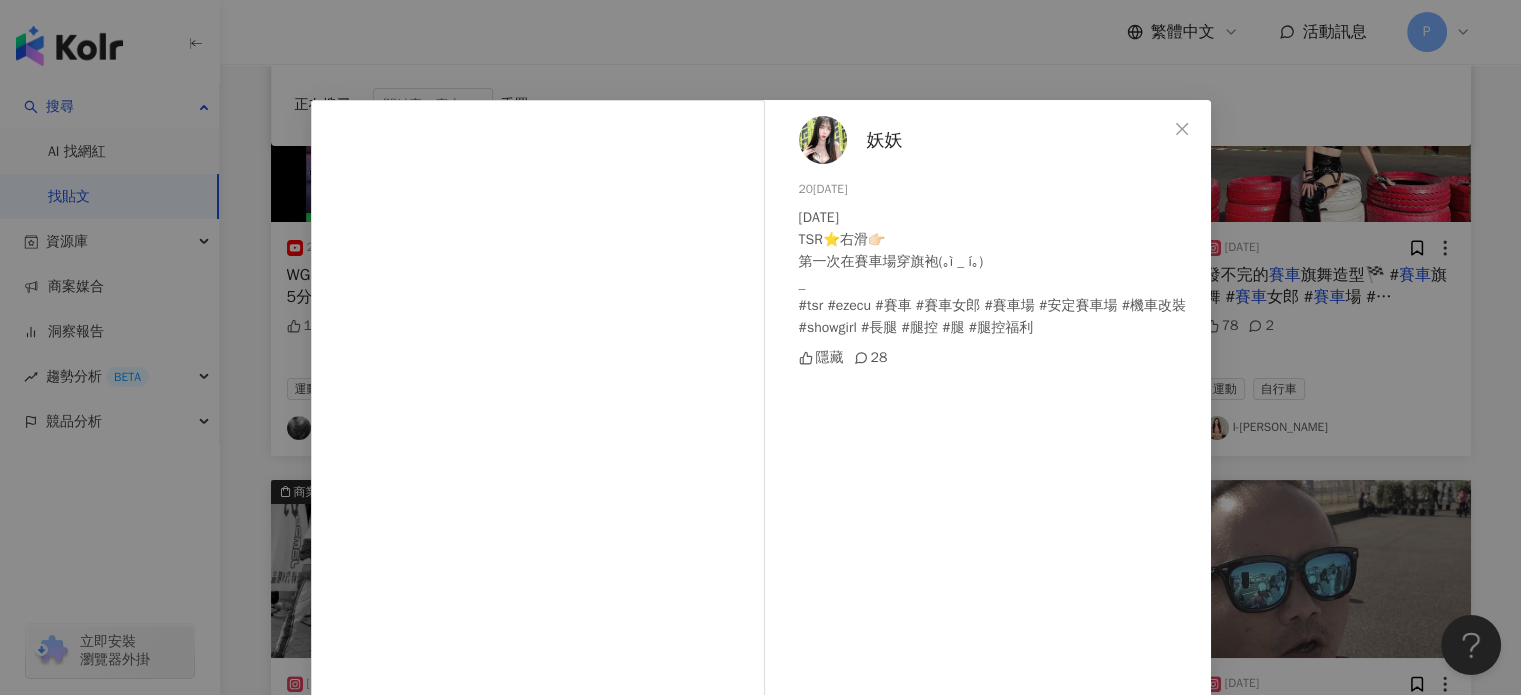 click on "妖妖 2024/5/2 2024.4.21
TSR⭐️右滑👉🏻
第一次在賽車場穿旗袍(｡ì _ í｡)
_
#tsr #ezecu #賽車 #賽車女郎 #賽車場 #安定賽車場 #機車改裝 #showgirl #長腿 #腿控 #腿 #腿控福利 隱藏 28 查看原始貼文" at bounding box center [760, 347] 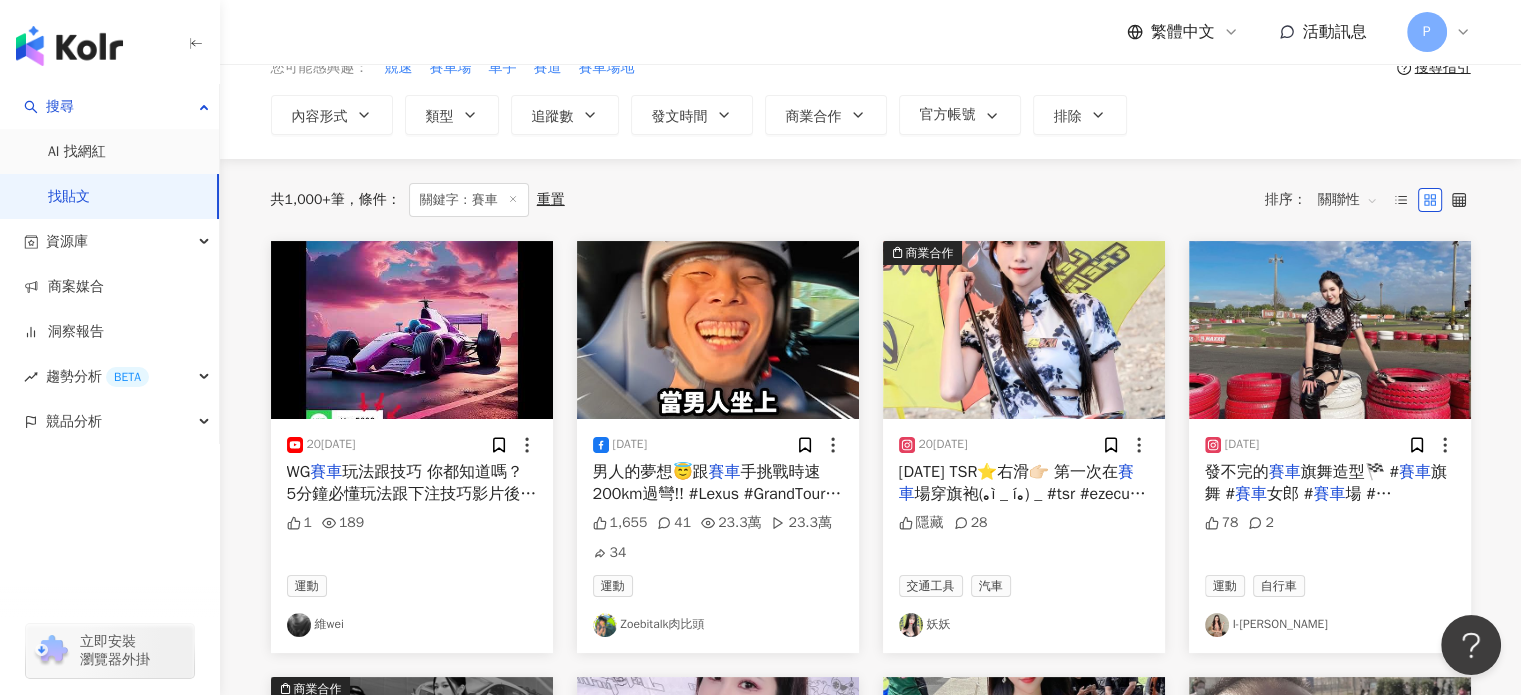 scroll, scrollTop: 100, scrollLeft: 0, axis: vertical 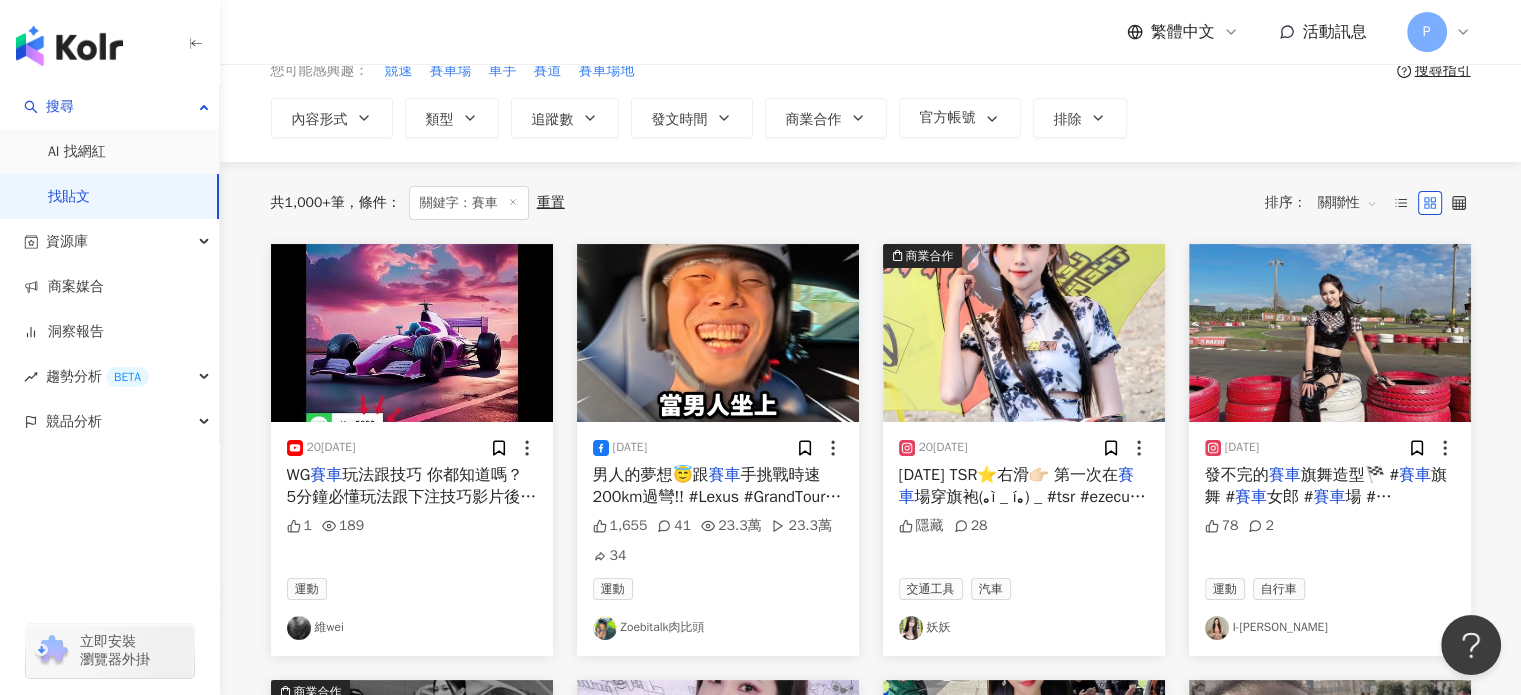 click on "場
#溪湖k1" at bounding box center (1298, 508) 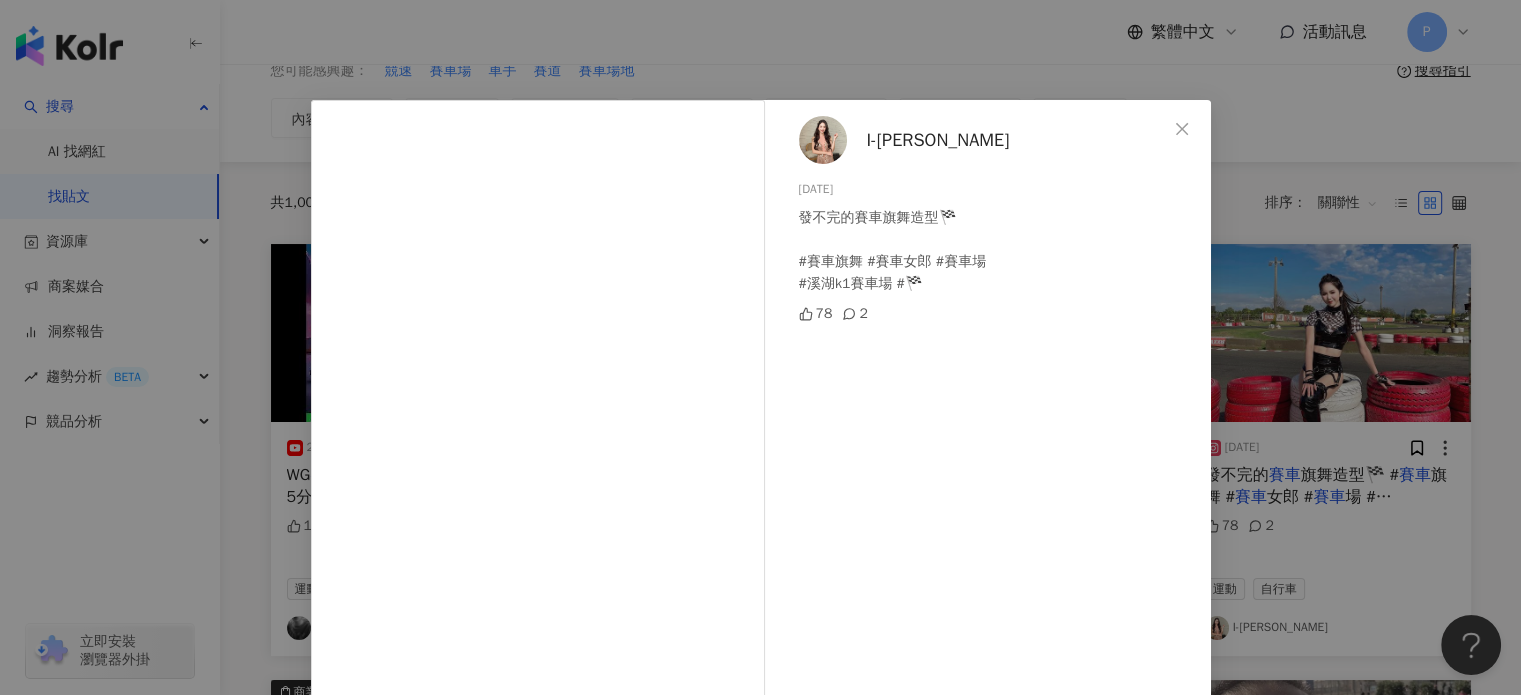 click on "I-Chieh Liu" at bounding box center (938, 140) 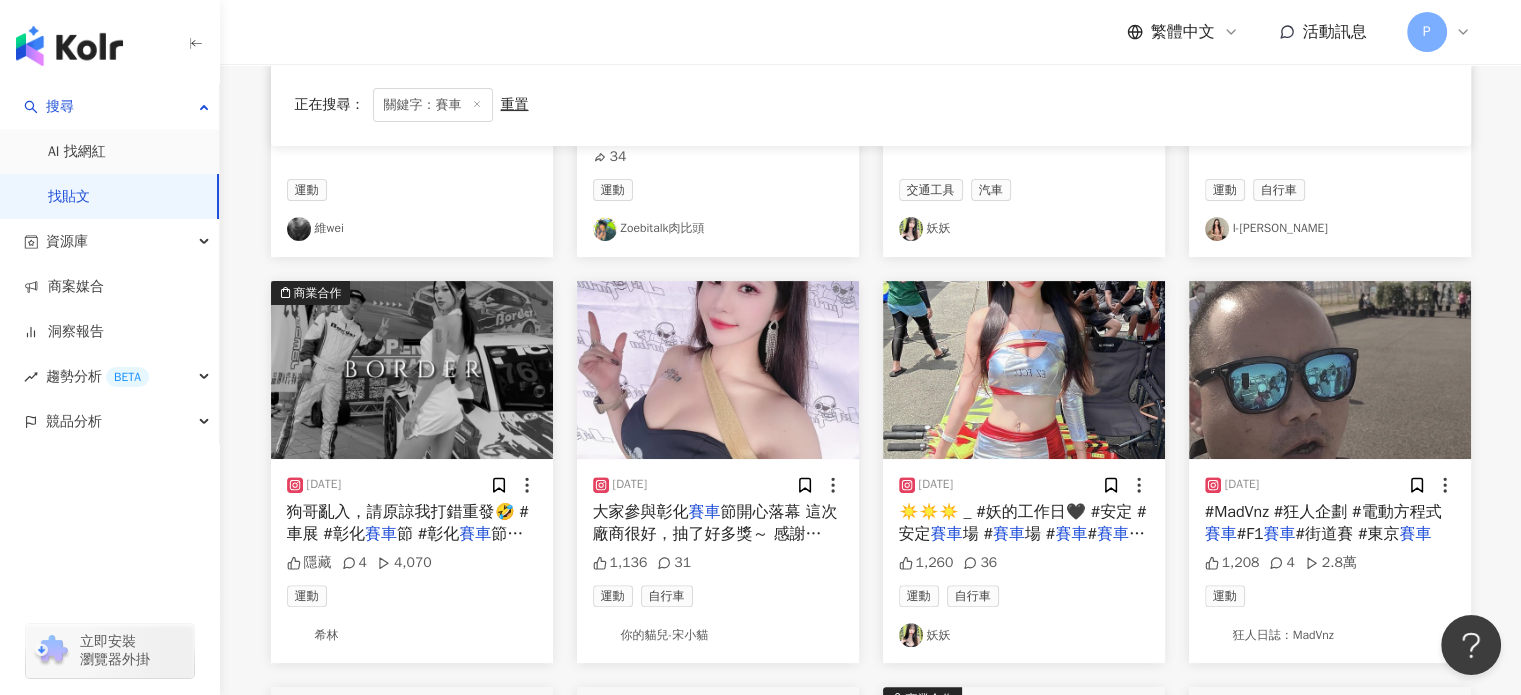 scroll, scrollTop: 500, scrollLeft: 0, axis: vertical 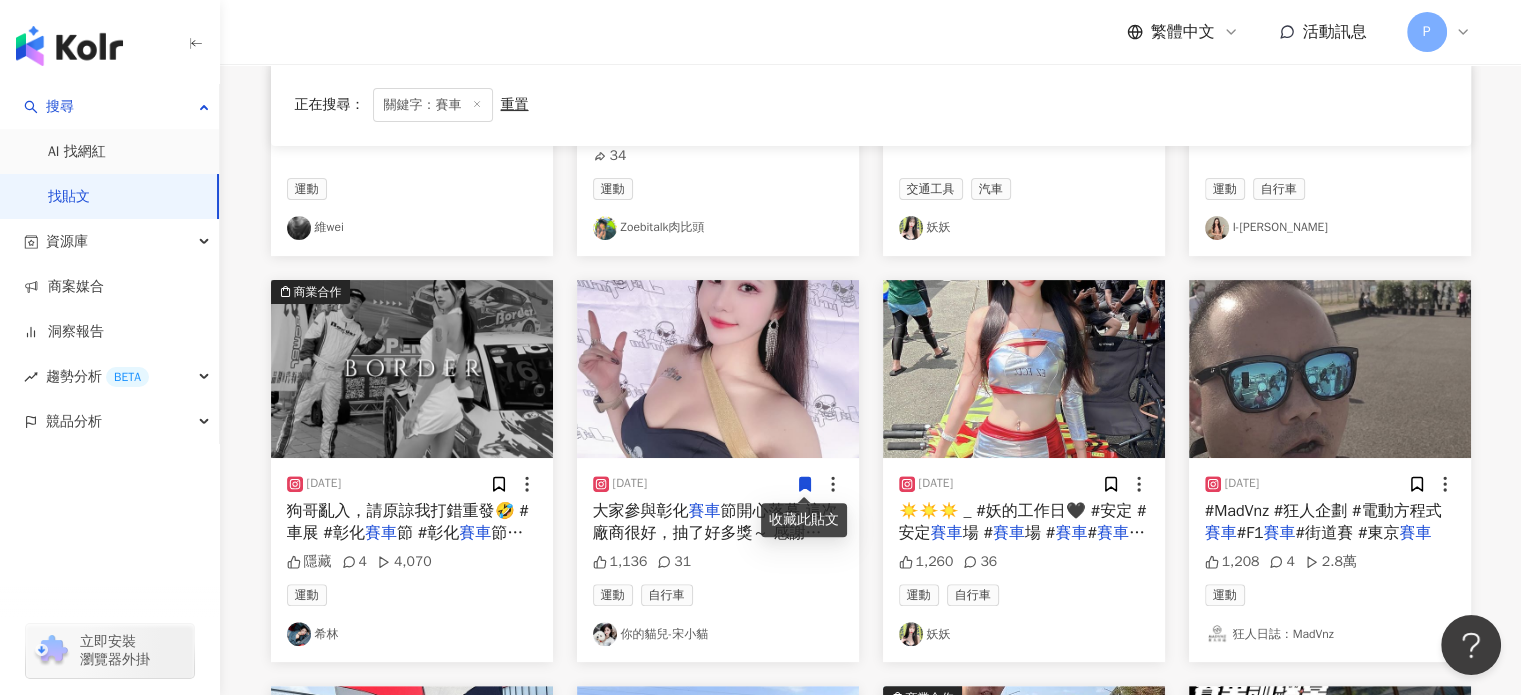 click on "運動 自行車 你的貓兒-宋小貓" at bounding box center [718, 615] 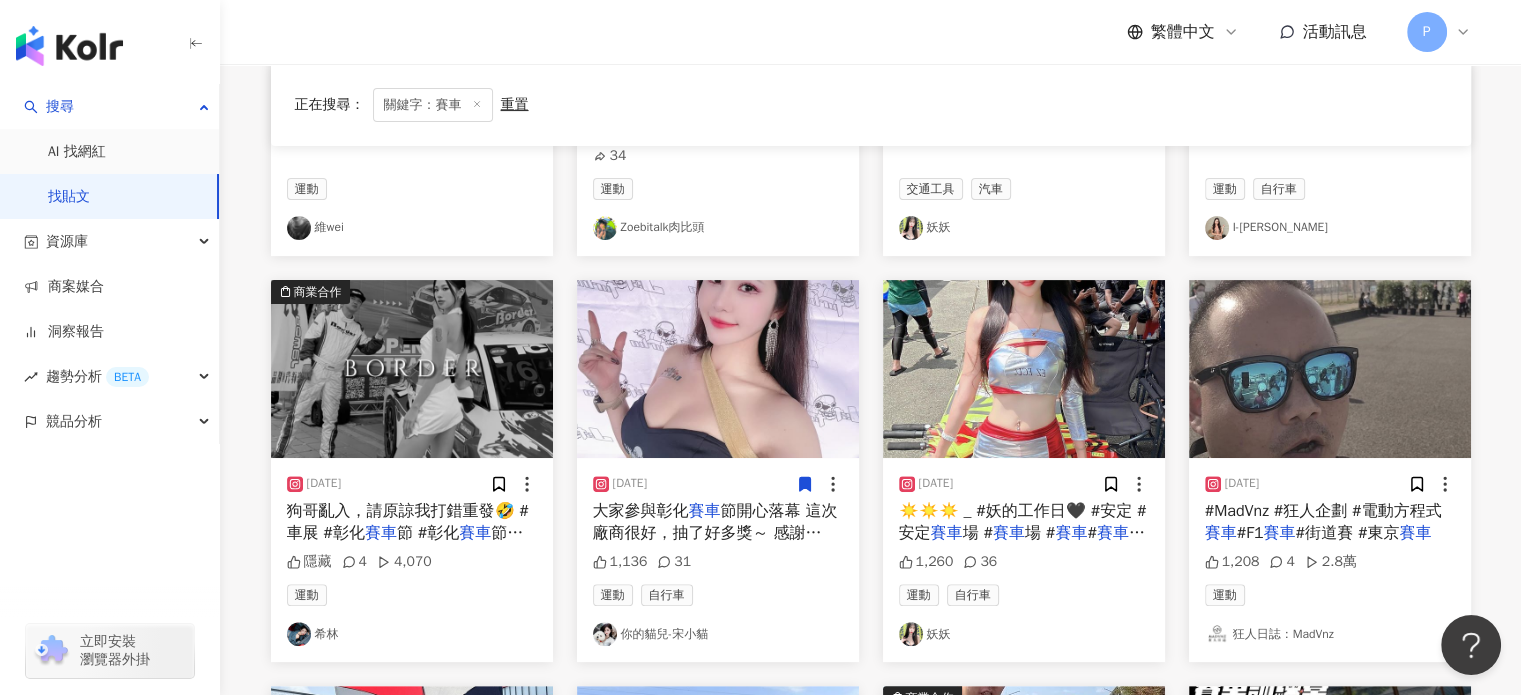 click 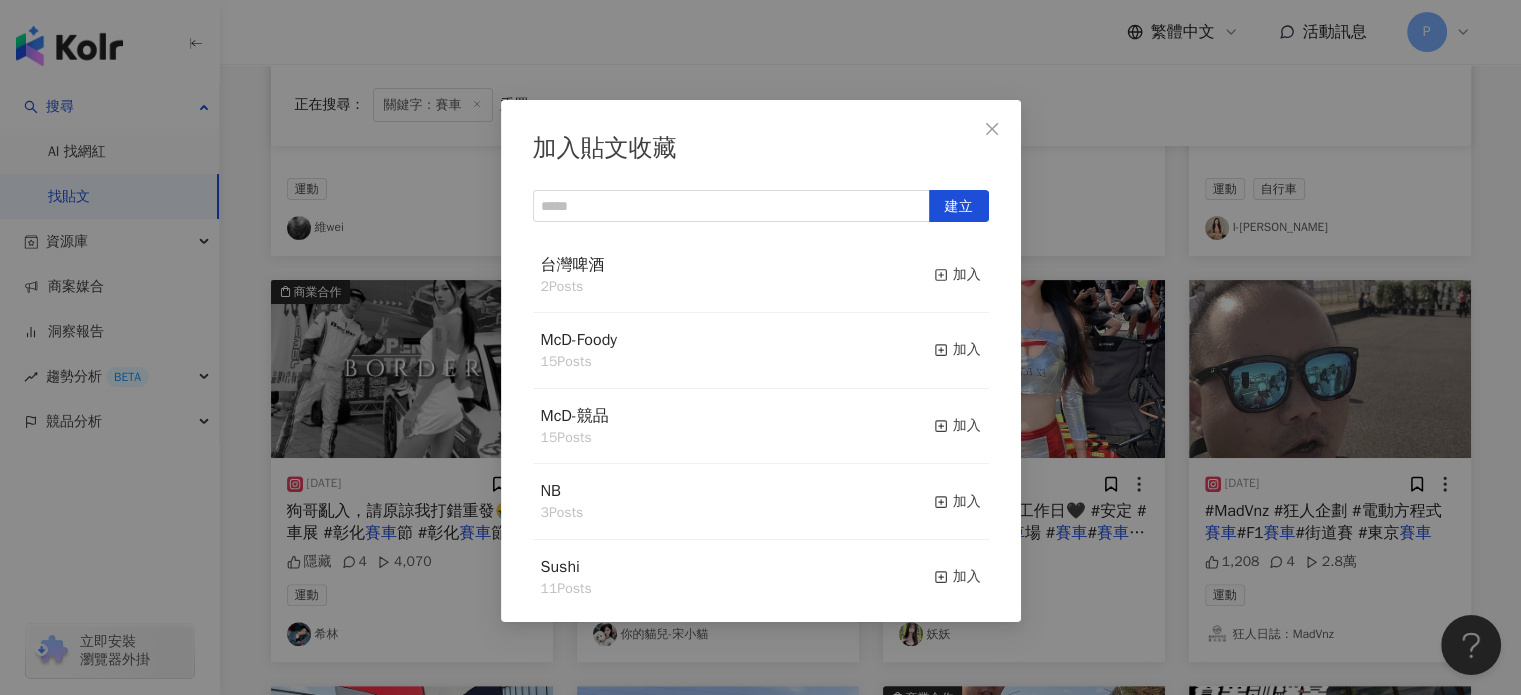 click at bounding box center [992, 129] 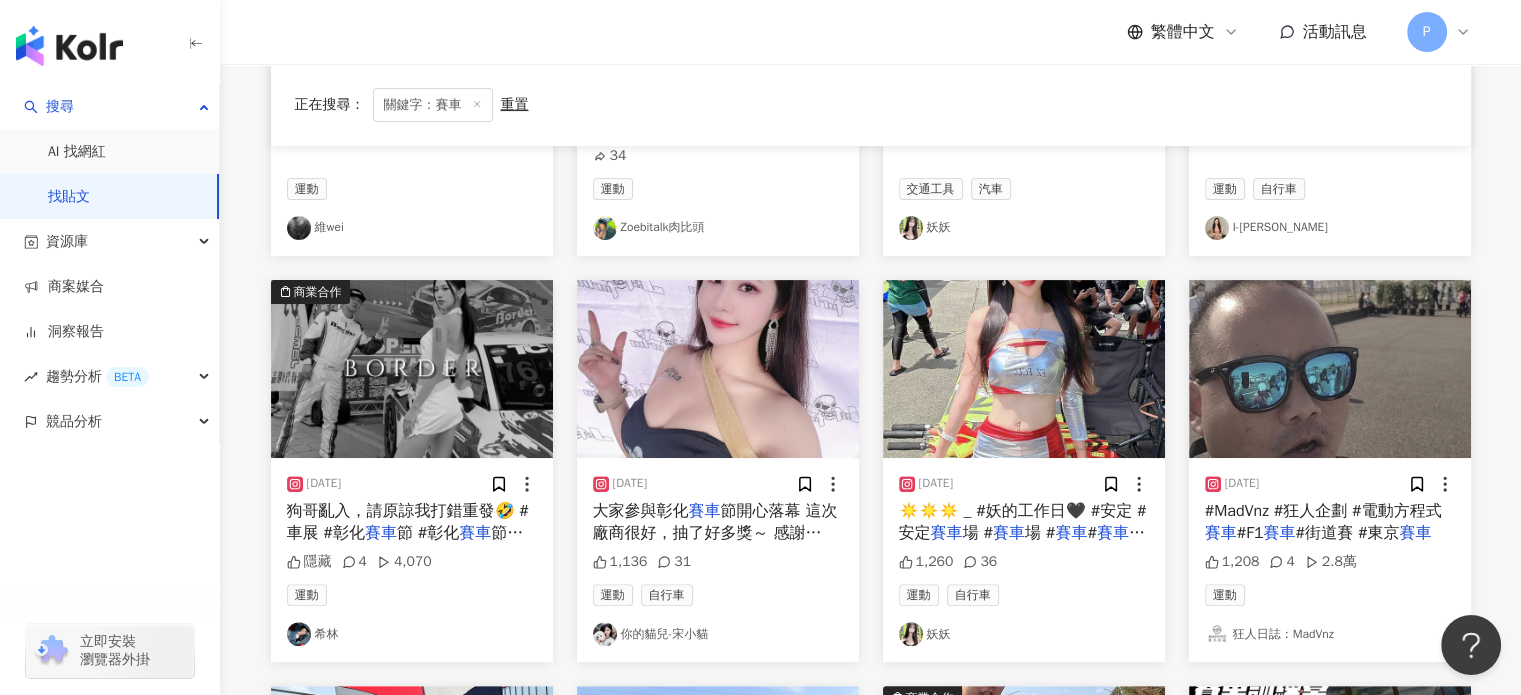 click on "節開心落幕
這次廠商很好，抽了好多獎～
感謝小甫賜案🤣
#彰化" at bounding box center [715, 533] 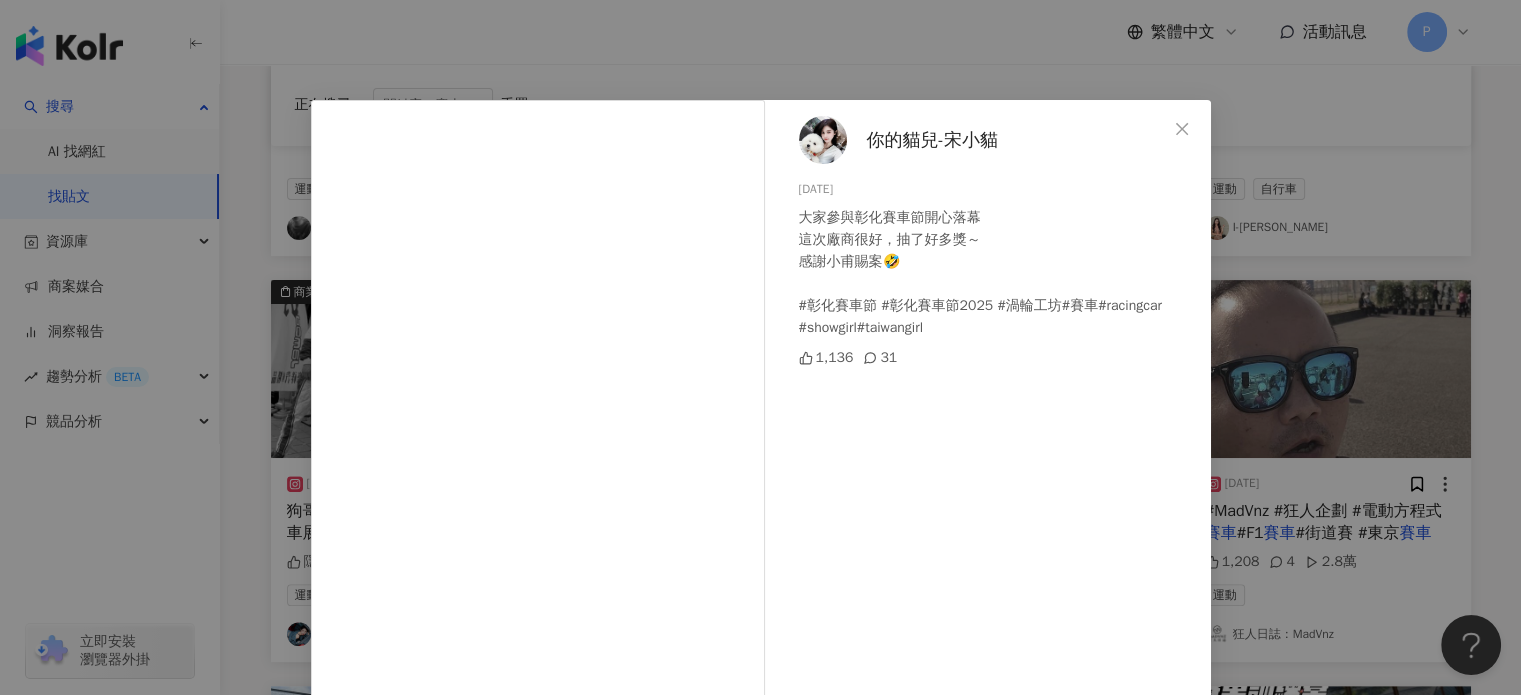 click on "你的貓兒-宋小貓" at bounding box center [932, 140] 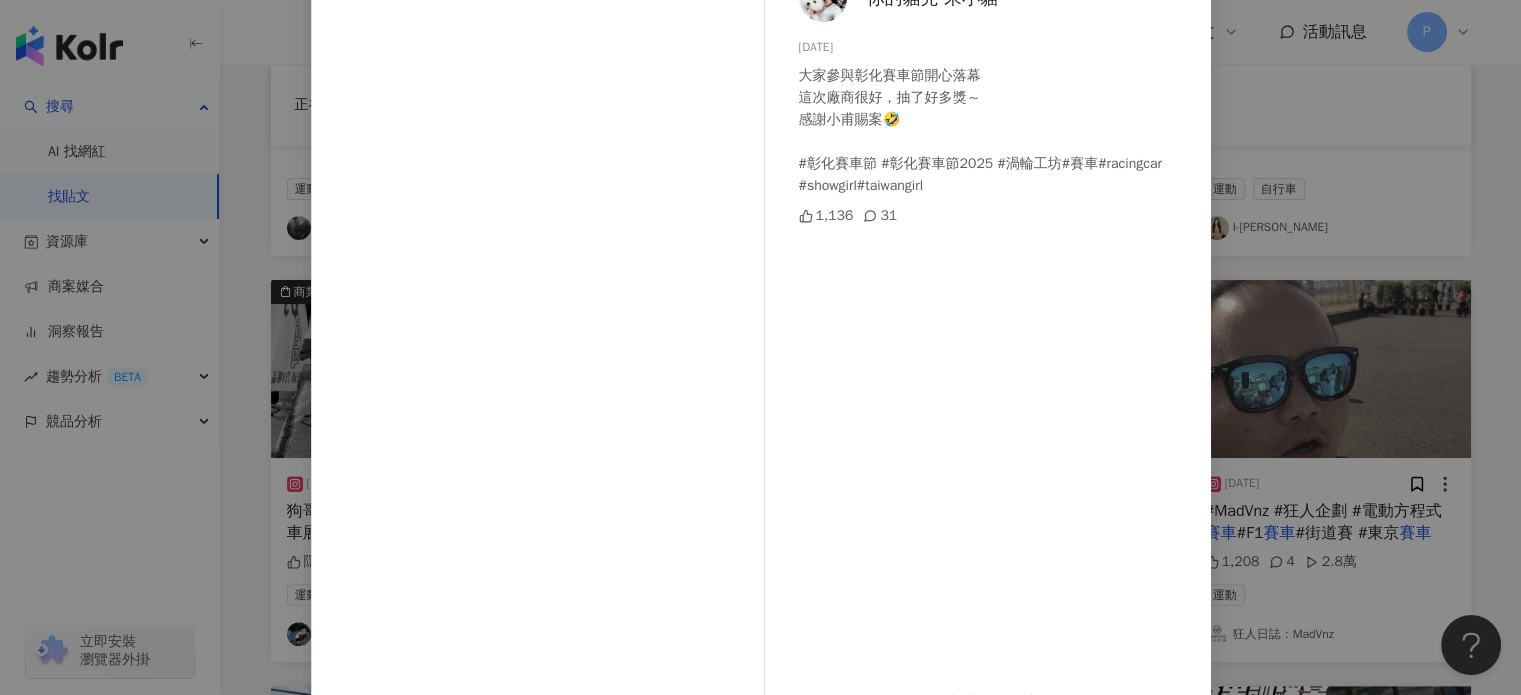 scroll, scrollTop: 203, scrollLeft: 0, axis: vertical 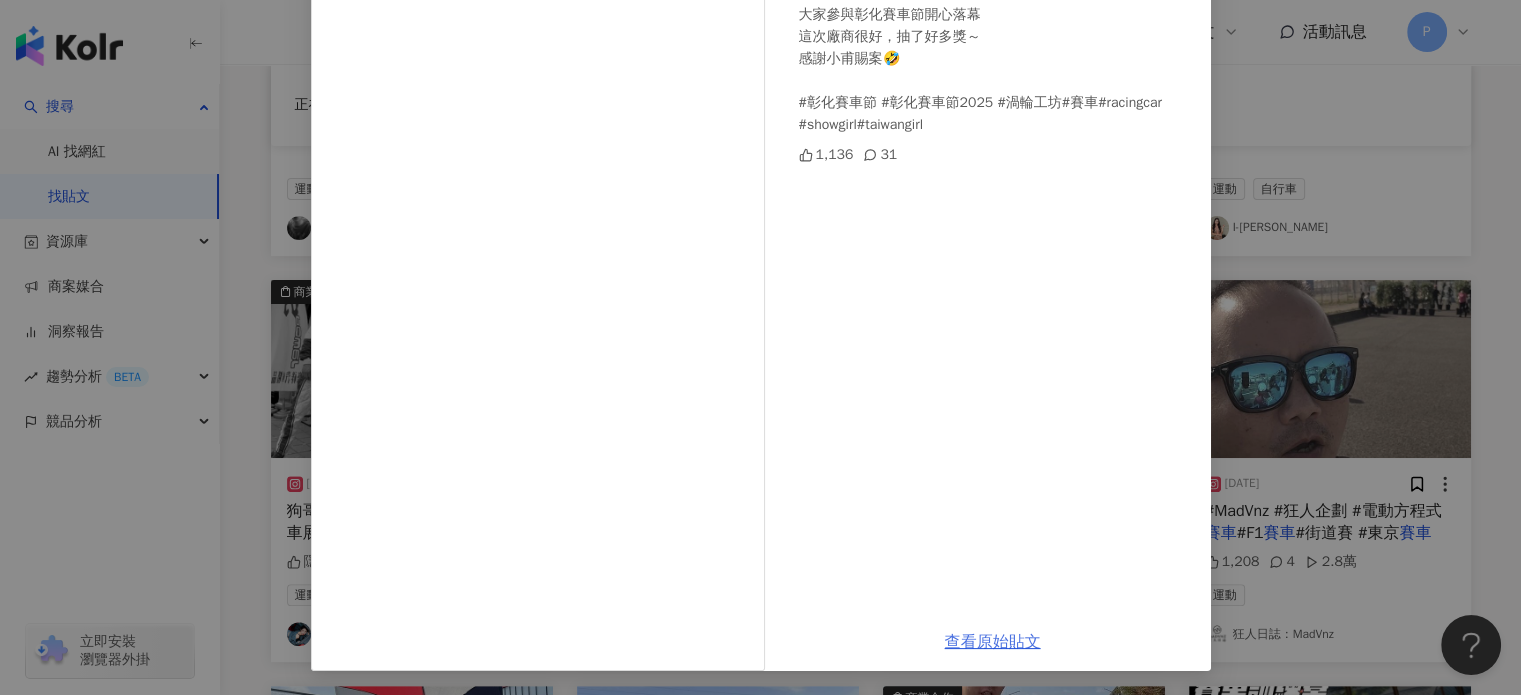 click on "查看原始貼文" at bounding box center [993, 642] 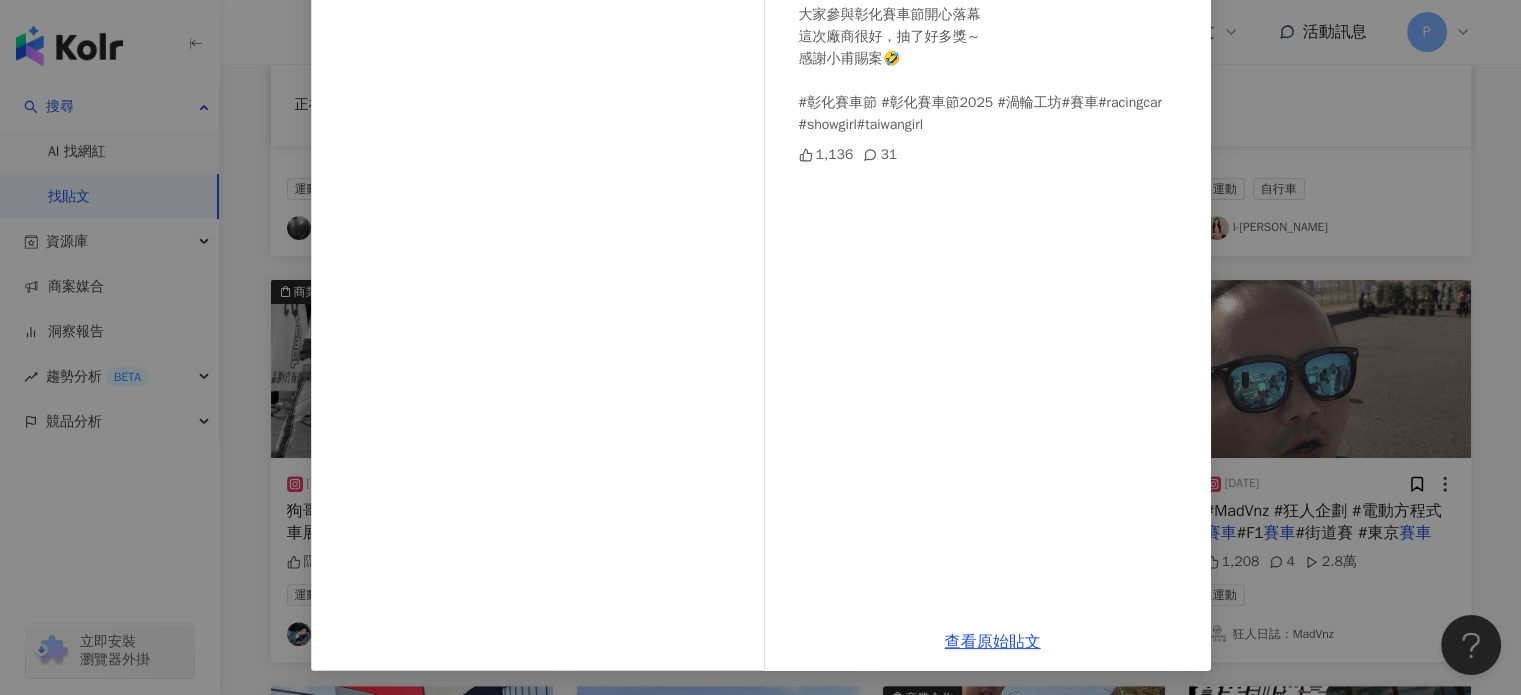 click on "你的貓兒-宋小貓 2025/1/5 大家參與彰化賽車節開心落幕
這次廠商很好，抽了好多獎～
感謝小甫賜案🤣
#彰化賽車節 #彰化賽車節2025 #渦輪工坊#賽車#racingcar #showgirl#taiwangirl 1,136 31 查看原始貼文" at bounding box center (760, 347) 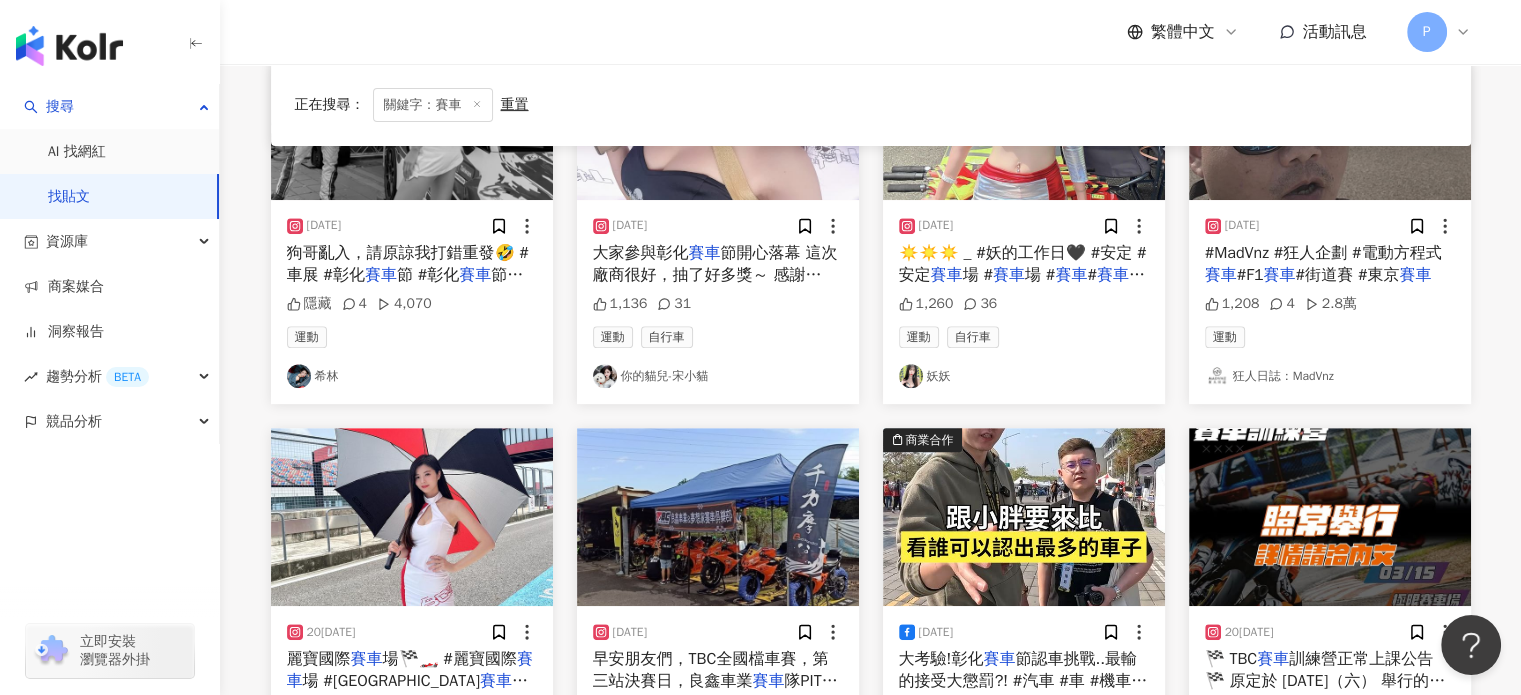 scroll, scrollTop: 800, scrollLeft: 0, axis: vertical 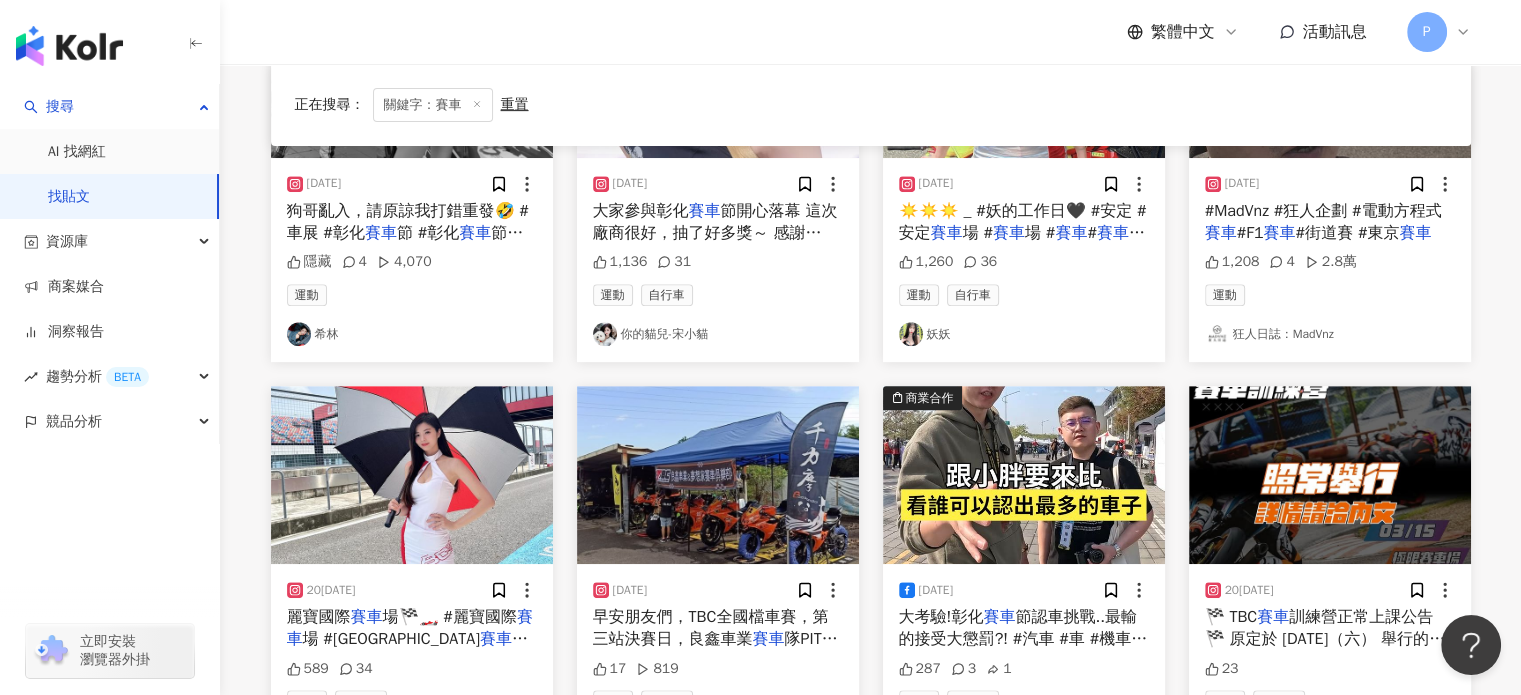 click on "場🏁🏎️
#麗寶國際" at bounding box center (450, 617) 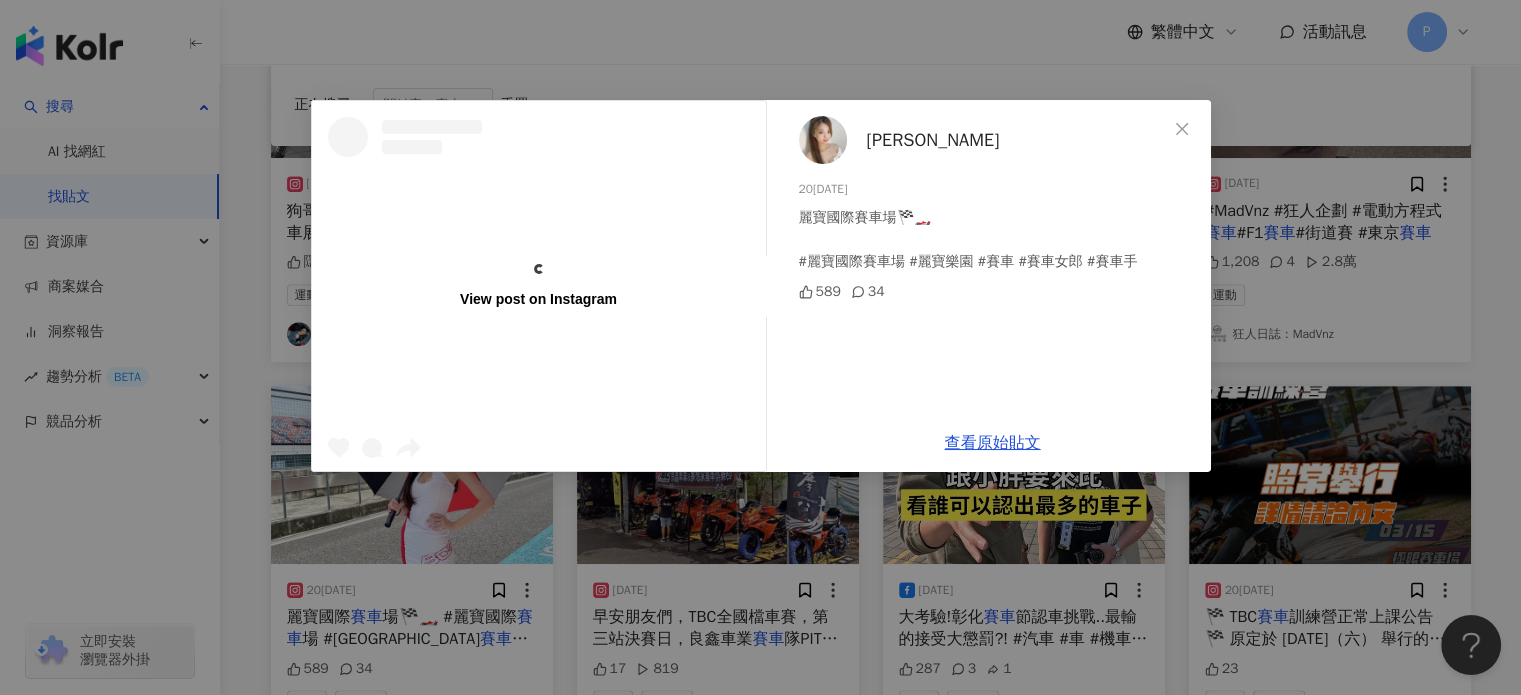 click on "田雅萍" at bounding box center [933, 140] 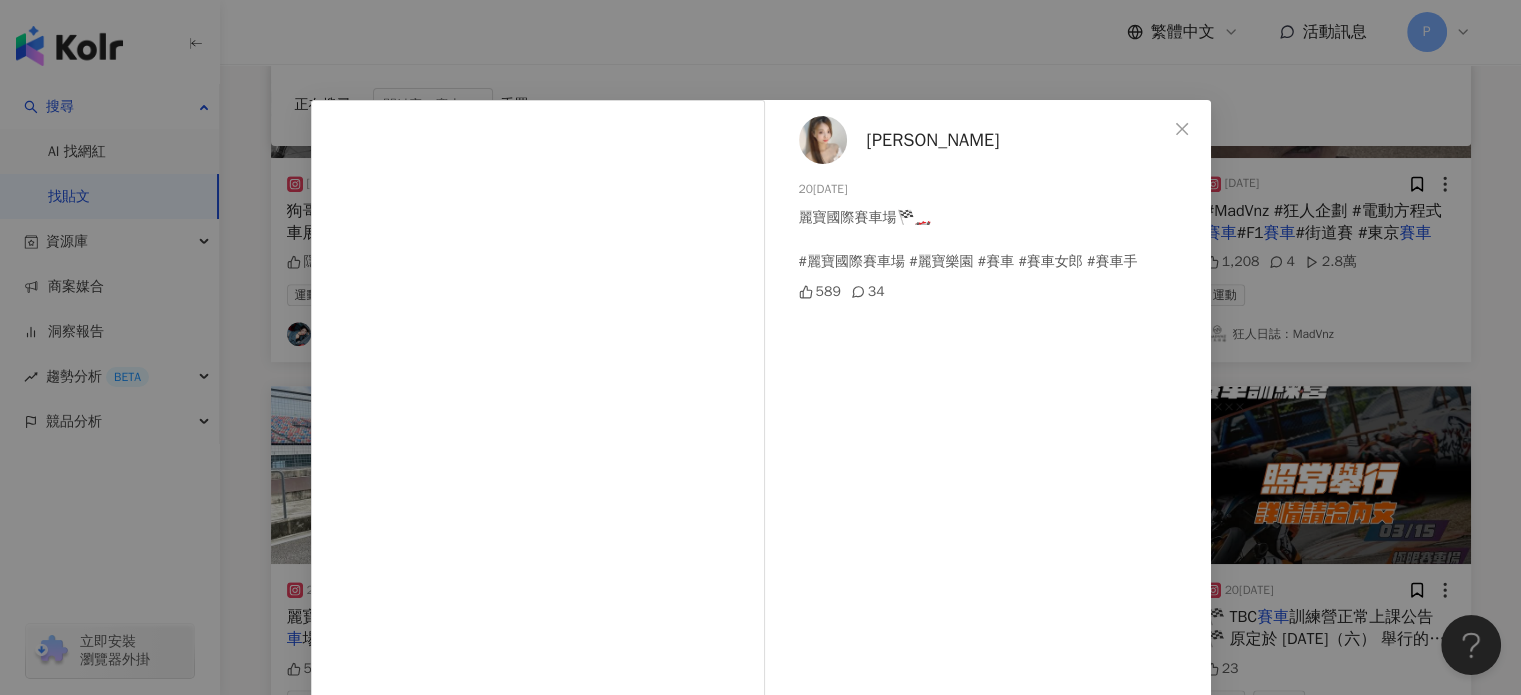 click on "田雅萍" at bounding box center (933, 140) 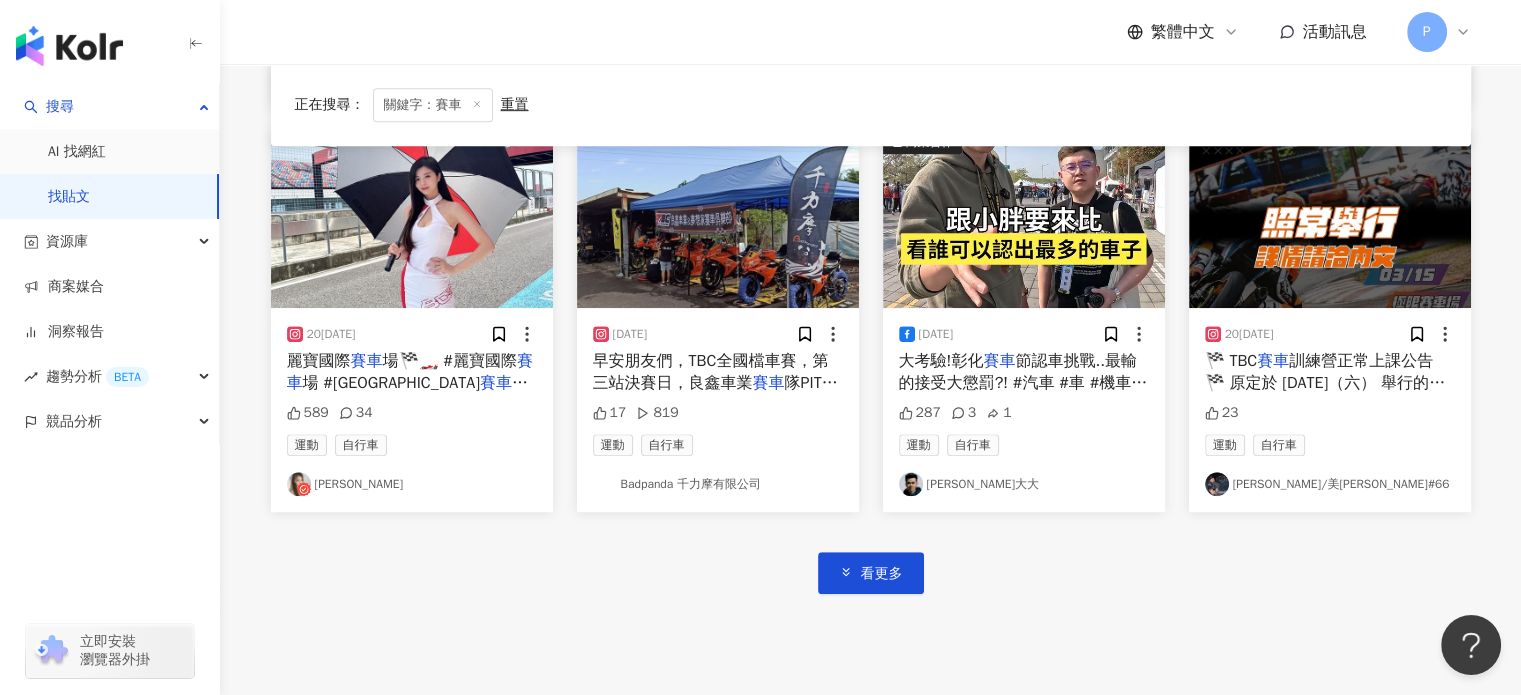 scroll, scrollTop: 1100, scrollLeft: 0, axis: vertical 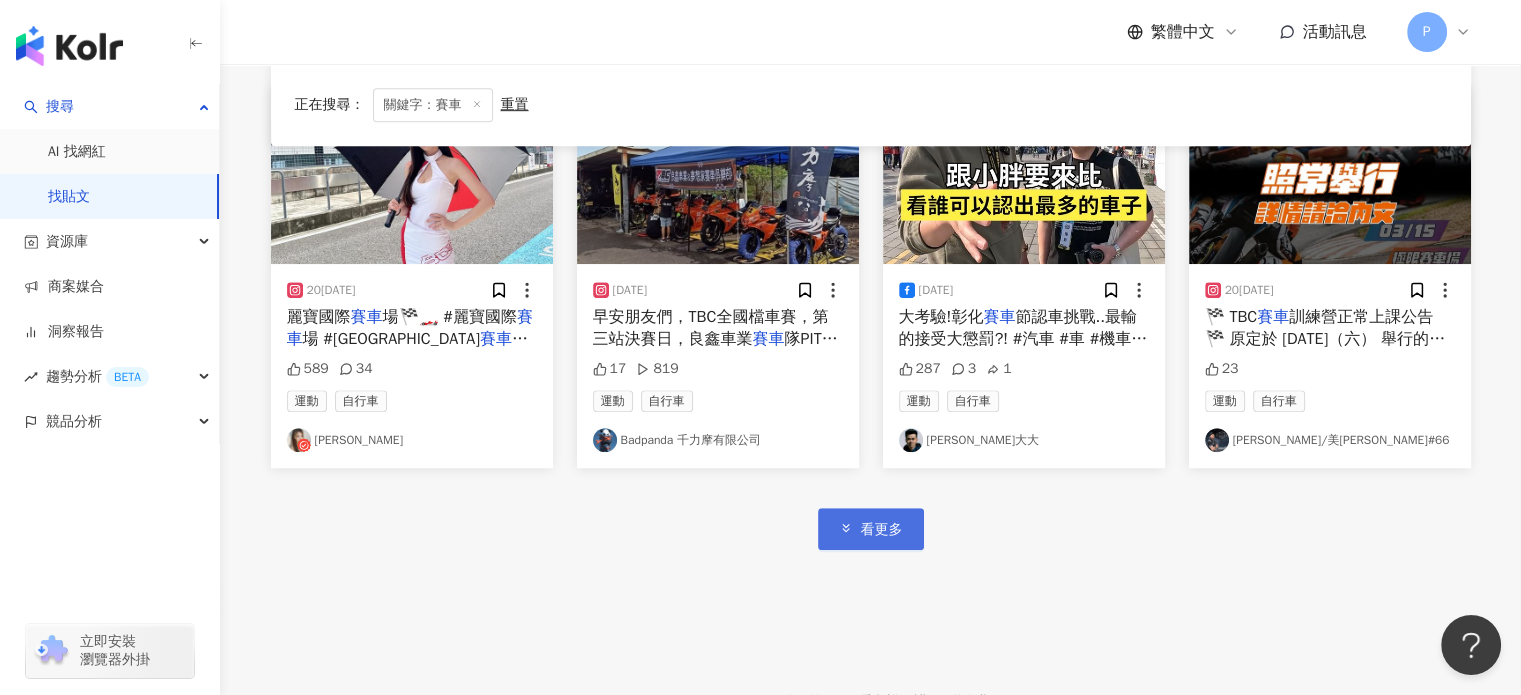 click on "看更多" at bounding box center (871, 528) 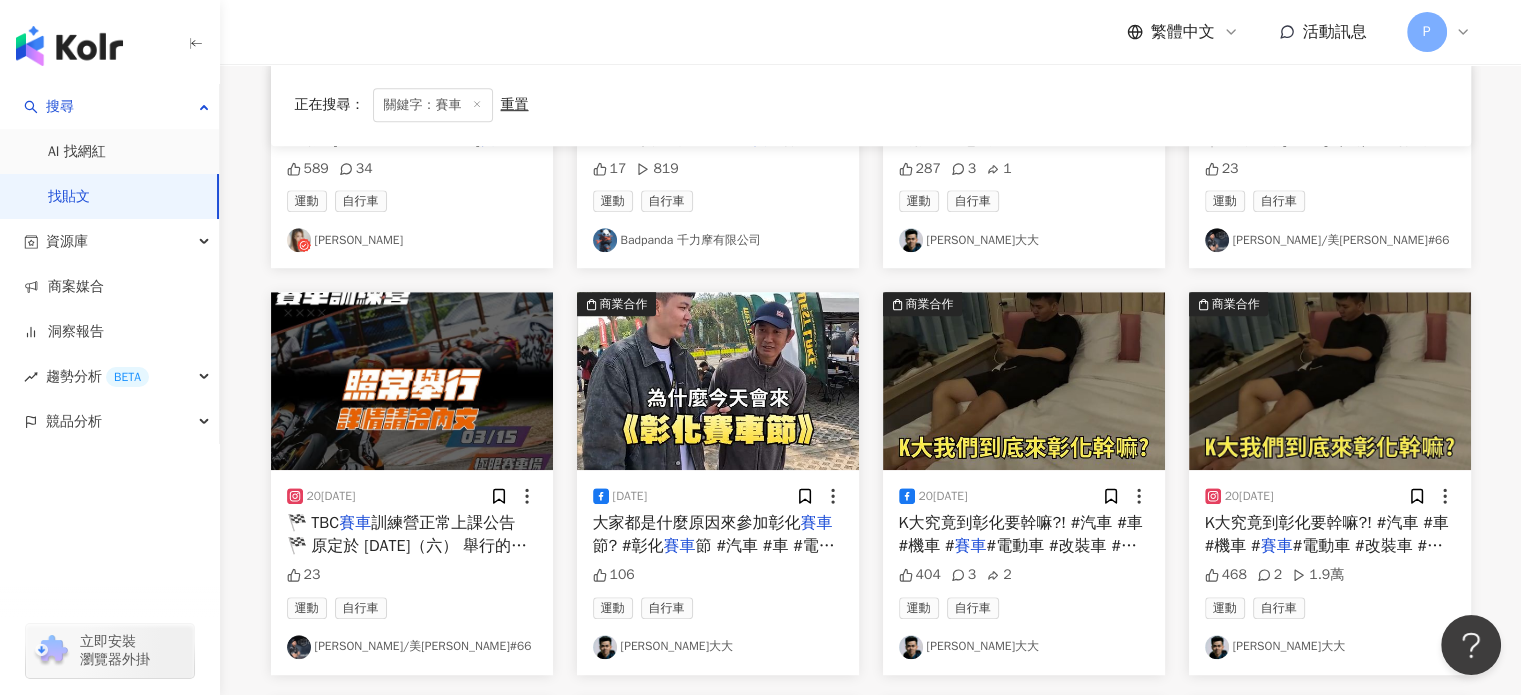 scroll, scrollTop: 1400, scrollLeft: 0, axis: vertical 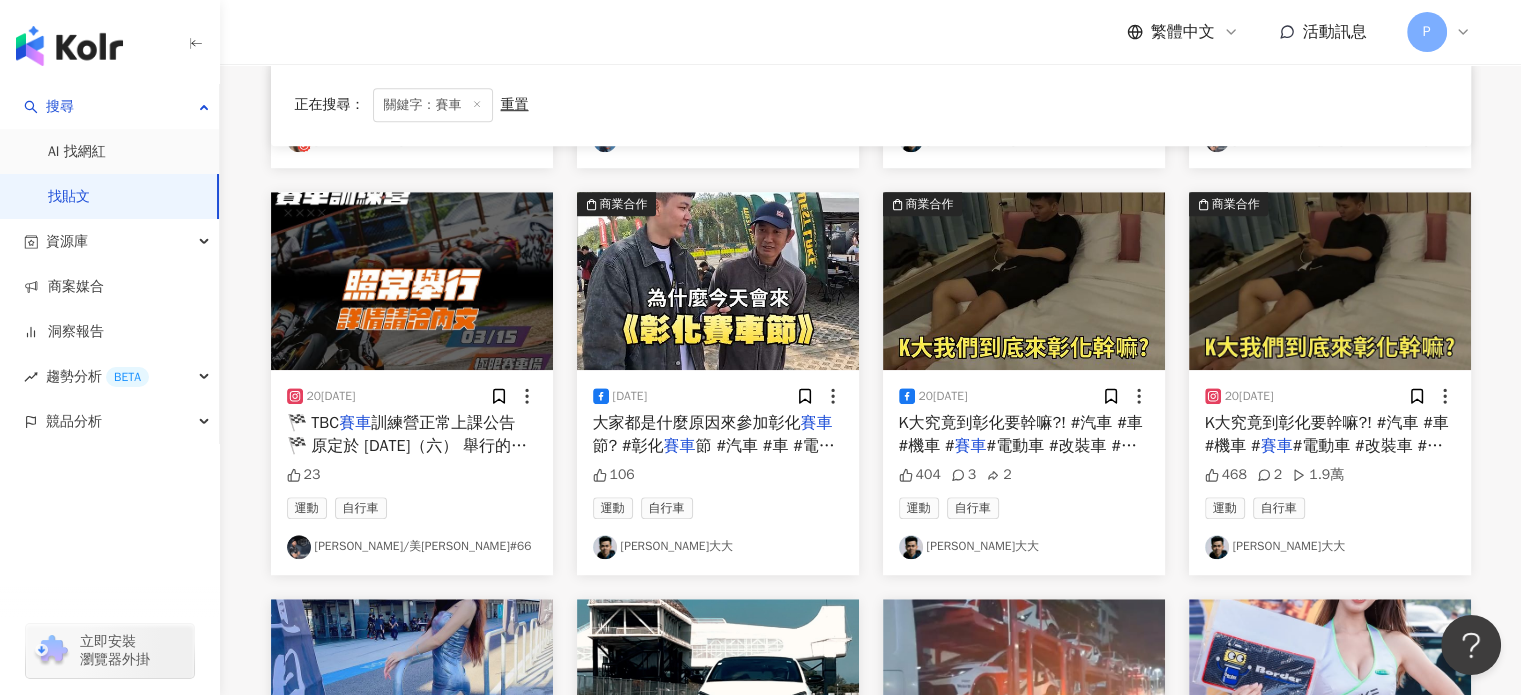 click on "大家都是什麼原因來參加彰化" at bounding box center (697, 423) 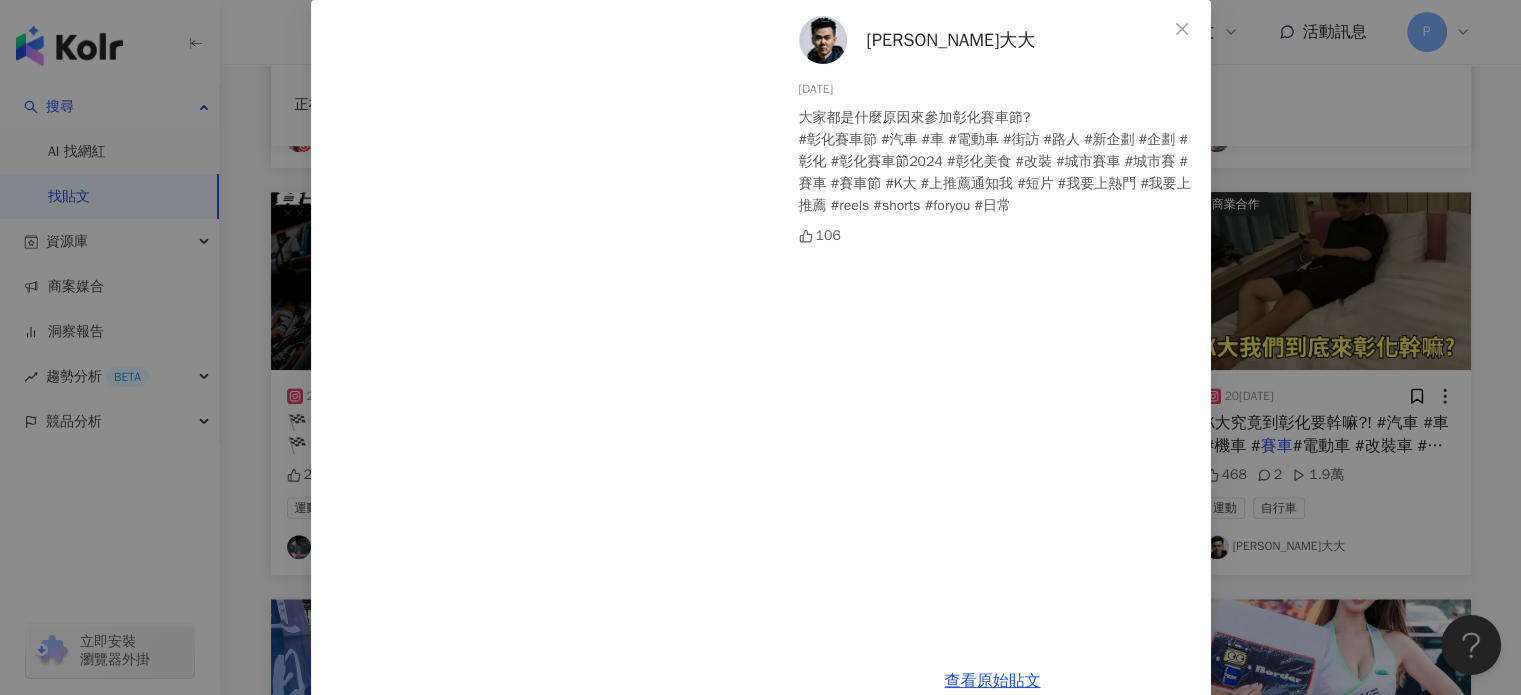 scroll, scrollTop: 139, scrollLeft: 0, axis: vertical 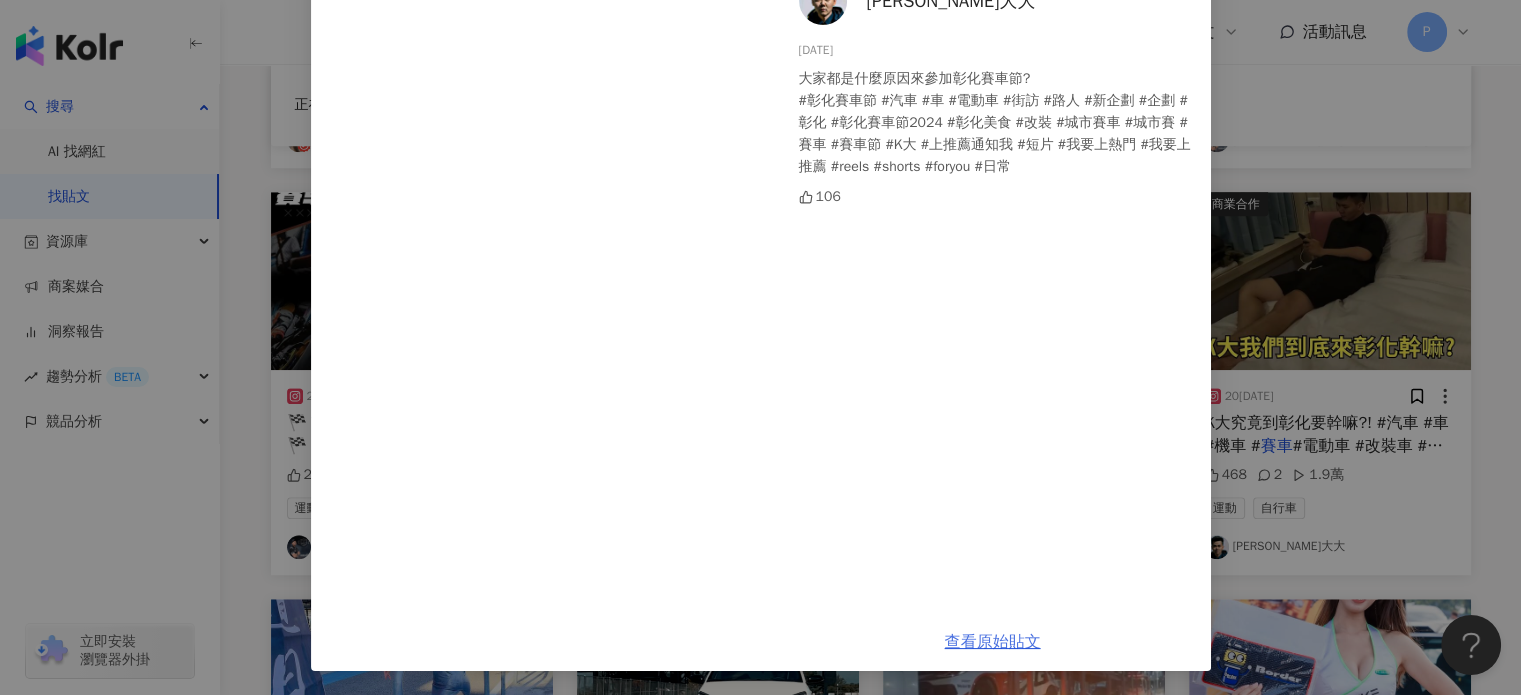 click on "查看原始貼文" at bounding box center (993, 642) 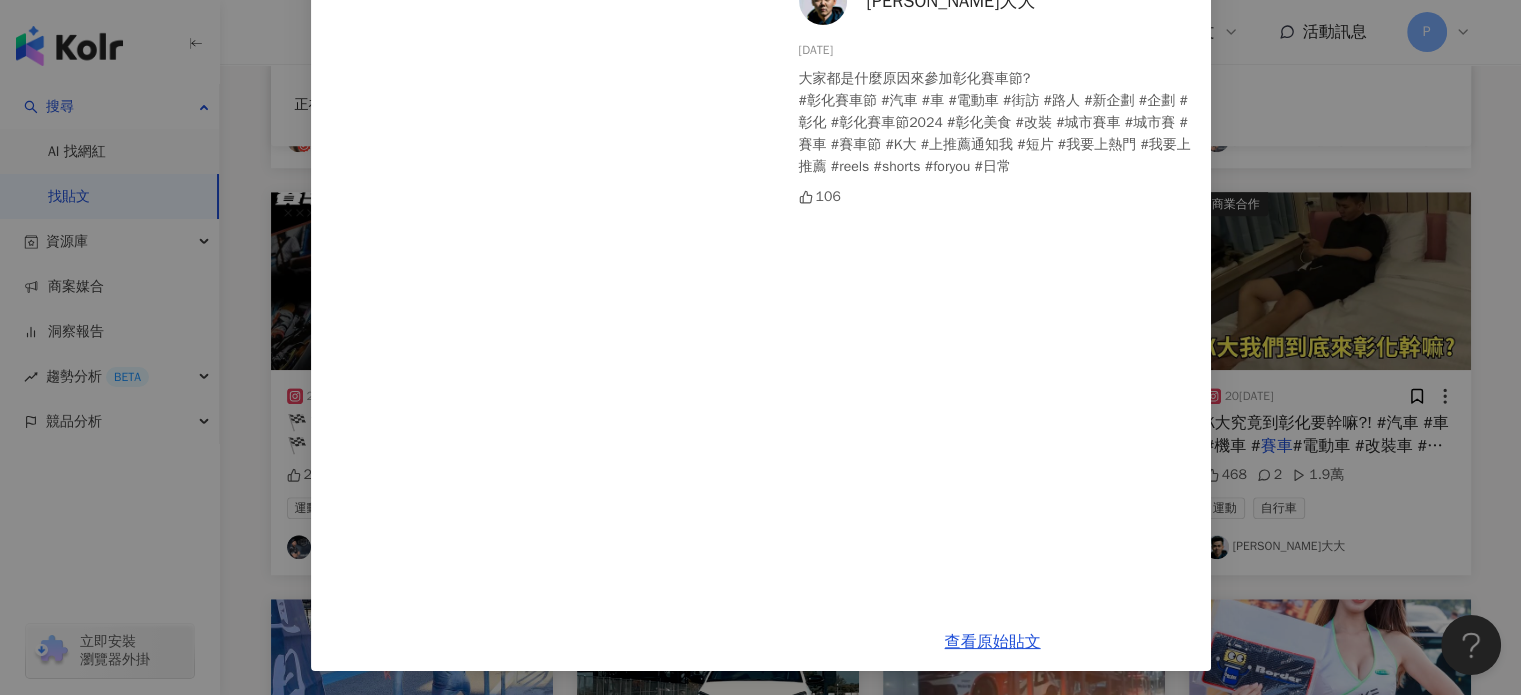 click on "KEVIn大大 2024/2/29 大家都是什麼原因來參加彰化賽車節?
#彰化賽車節 #汽車 #車 #電動車 #街訪 #路人 #新企劃   #企劃   #彰化   #彰化賽車節2024  #彰化美食  #改裝  #城市賽車  #城市賽  #賽車  #賽車節  #K大    #上推薦通知我    #短片   #我要上熱門   #我要上推薦   #reels   #shorts    #foryou    #日常 106 查看原始貼文" at bounding box center (760, 347) 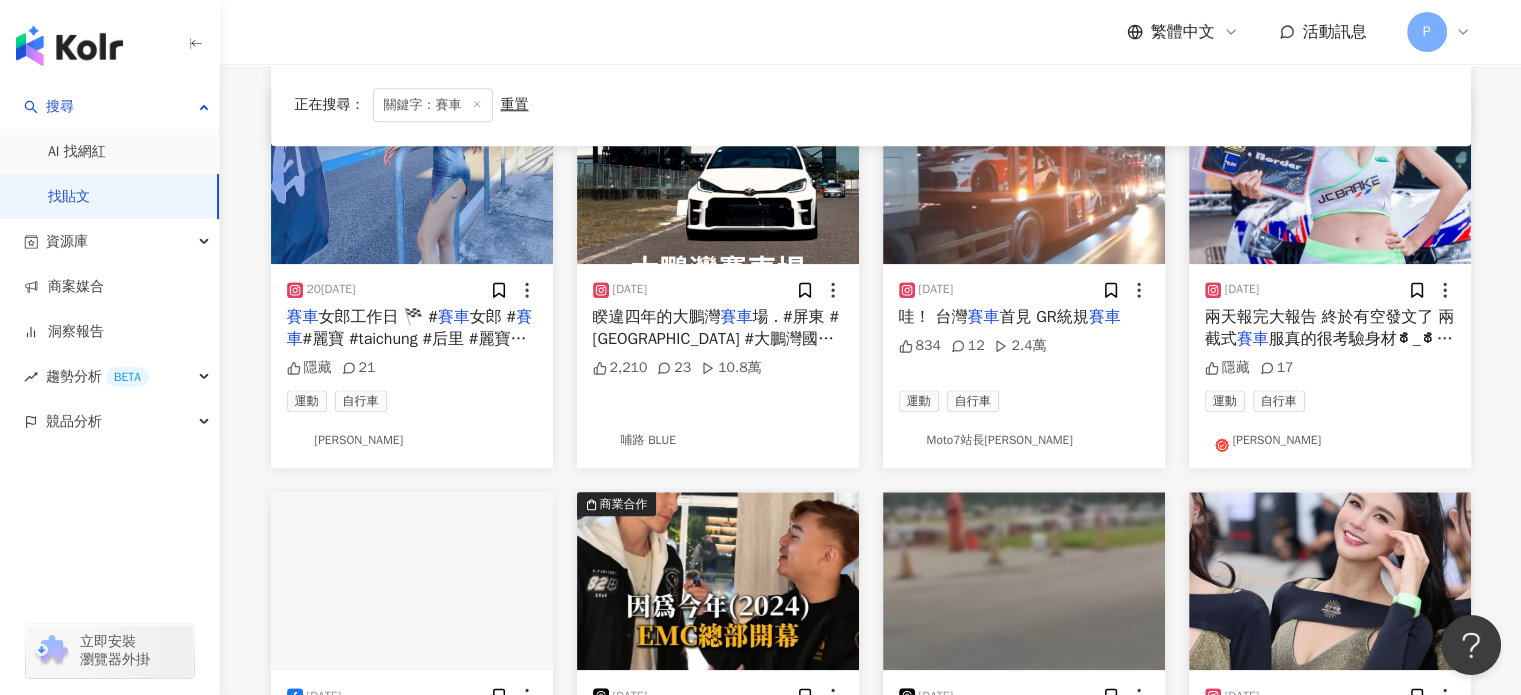 scroll, scrollTop: 1800, scrollLeft: 0, axis: vertical 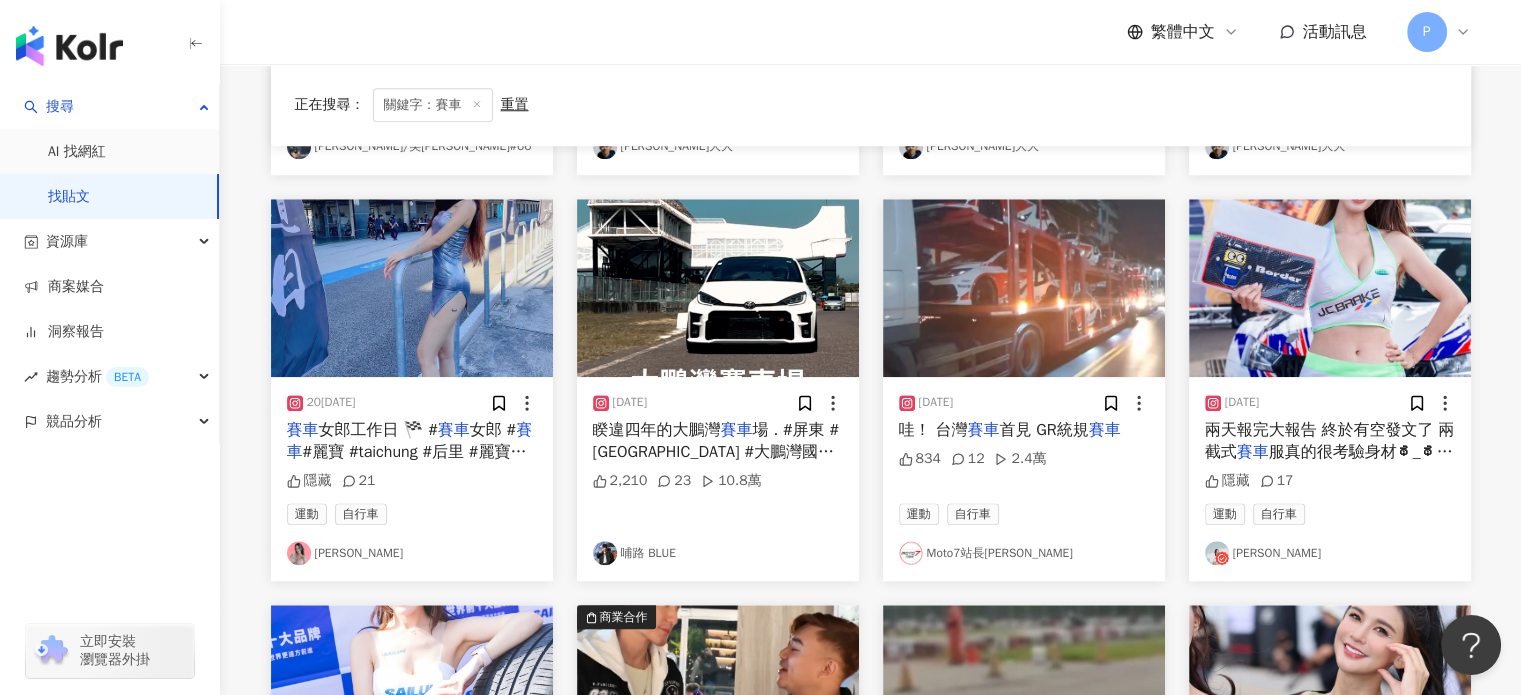 click on "Moto7站長楊斌" at bounding box center [1024, 553] 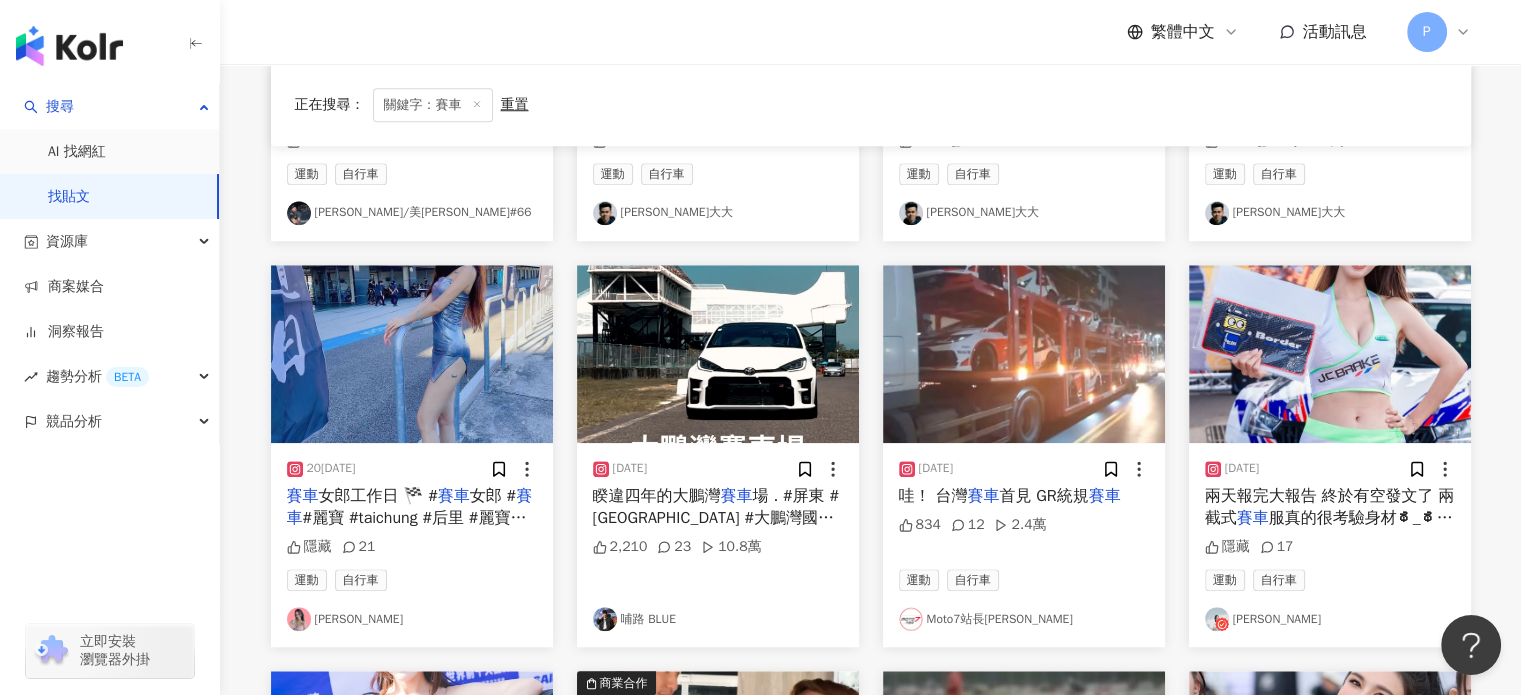 scroll, scrollTop: 1700, scrollLeft: 0, axis: vertical 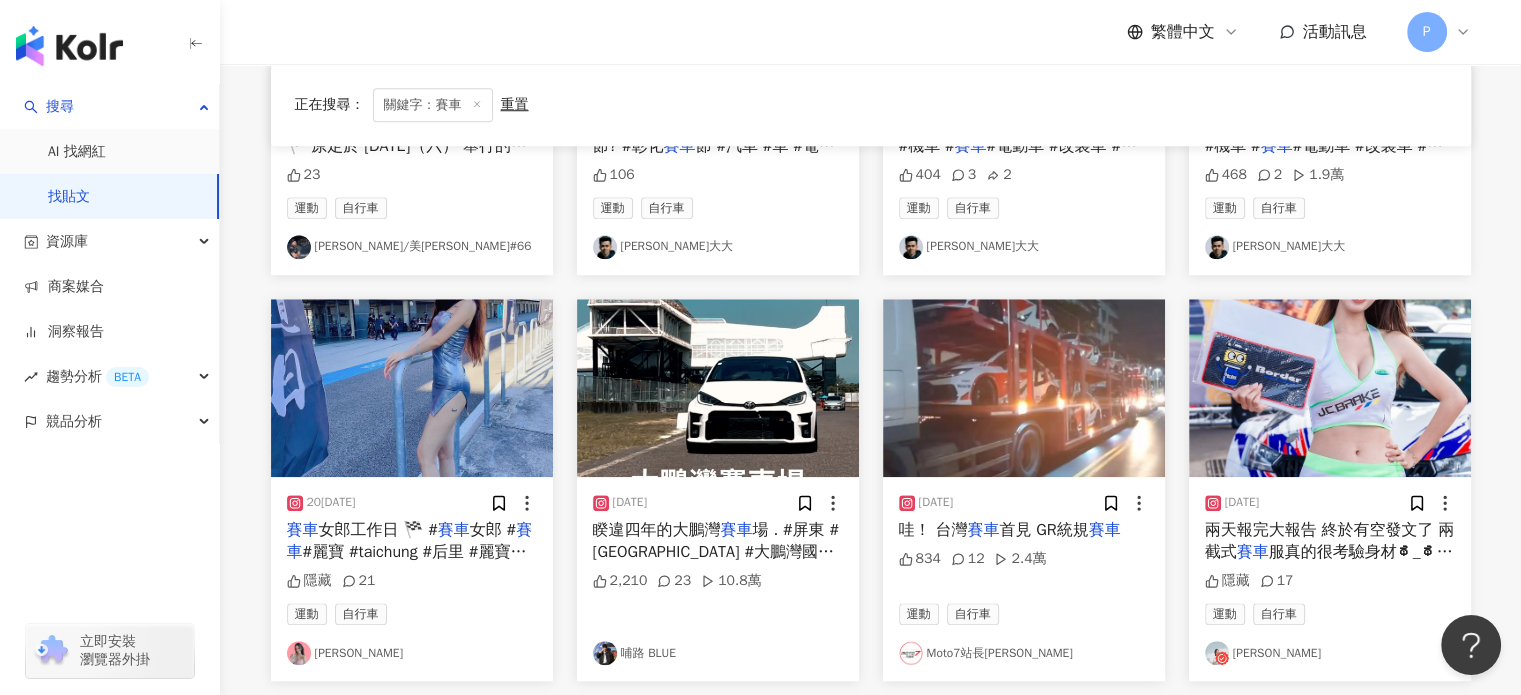 click on "賽車" at bounding box center (454, 530) 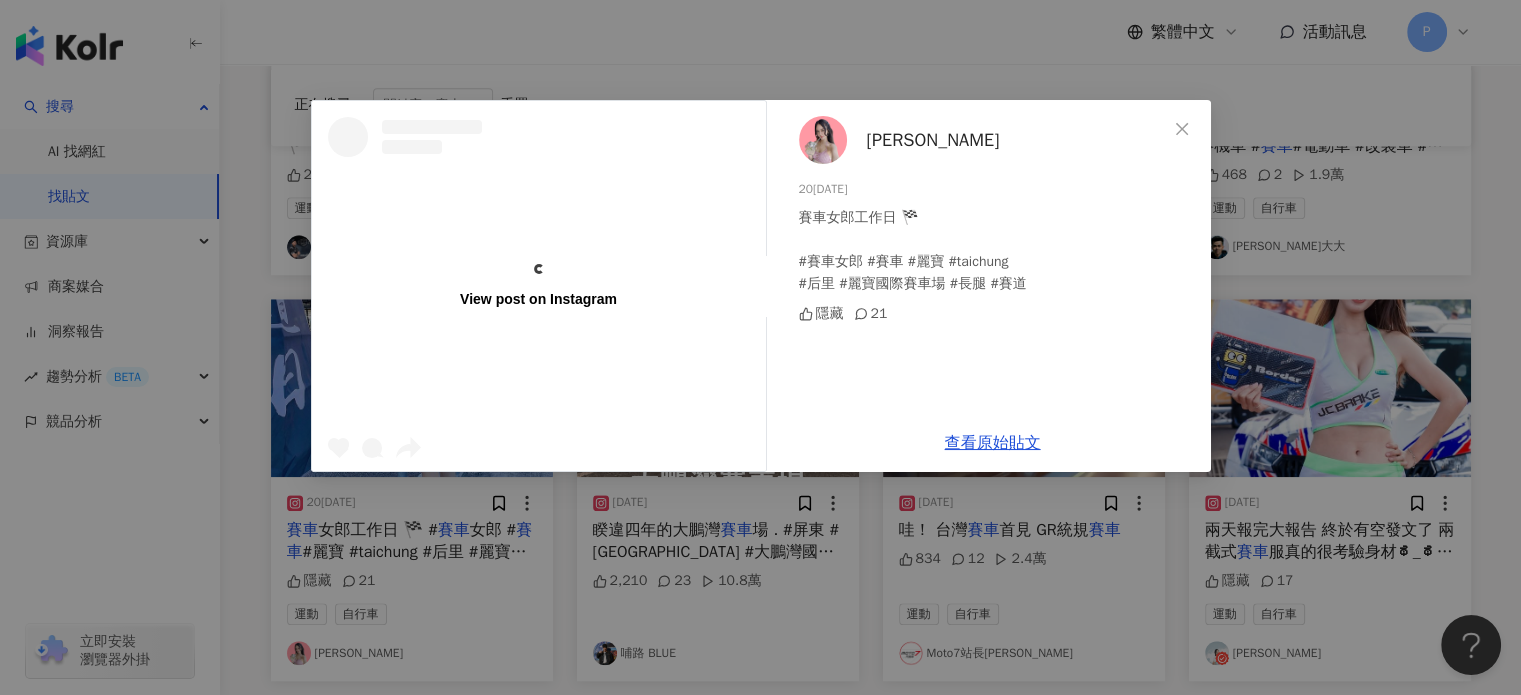 click on "Penny 朱皮兒" at bounding box center (933, 140) 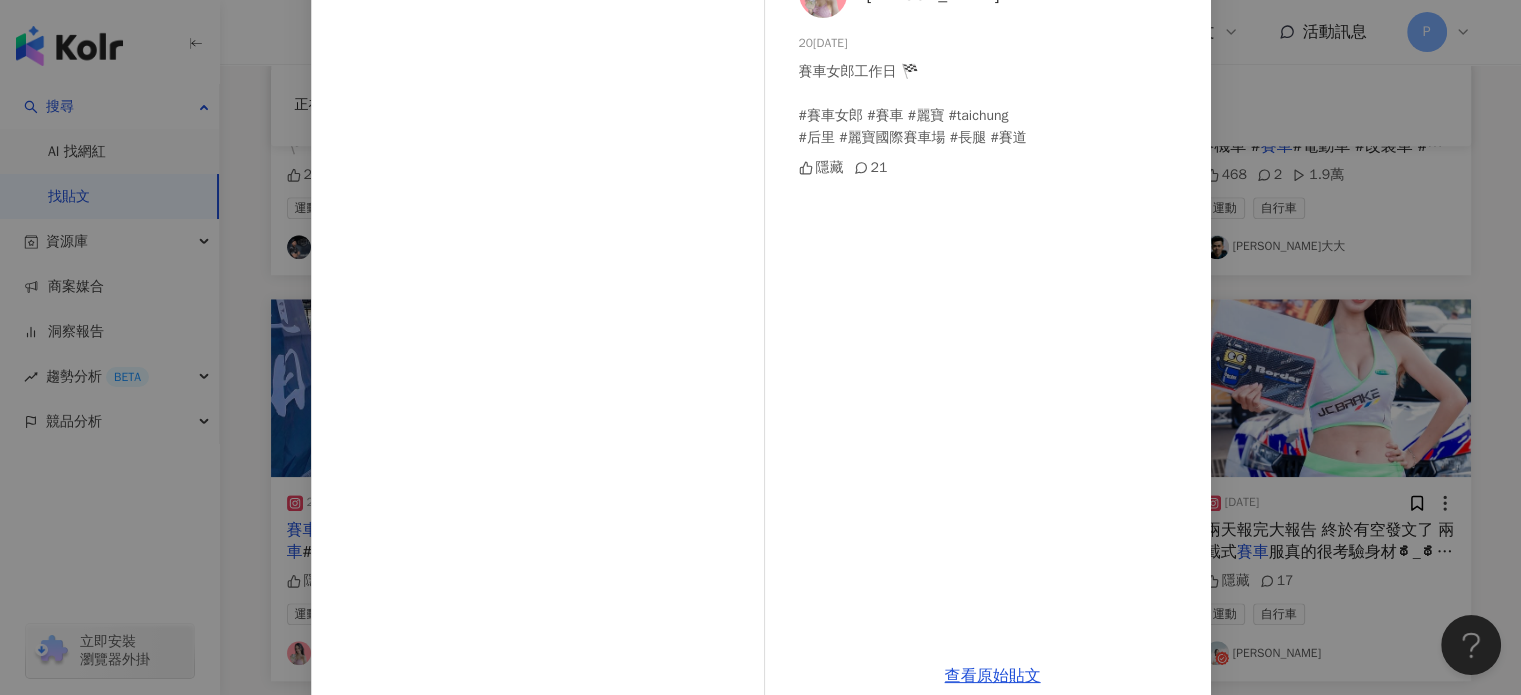 scroll, scrollTop: 180, scrollLeft: 0, axis: vertical 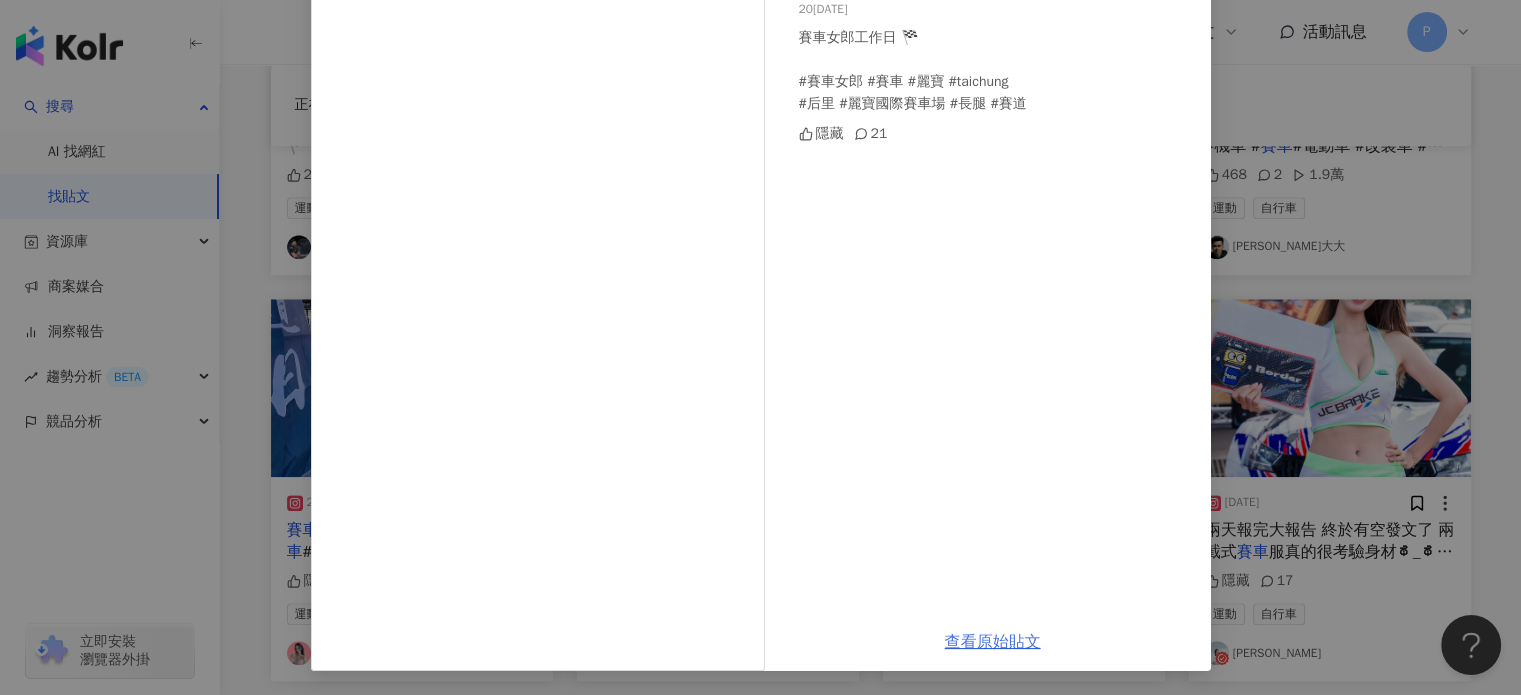 click on "查看原始貼文" at bounding box center (993, 642) 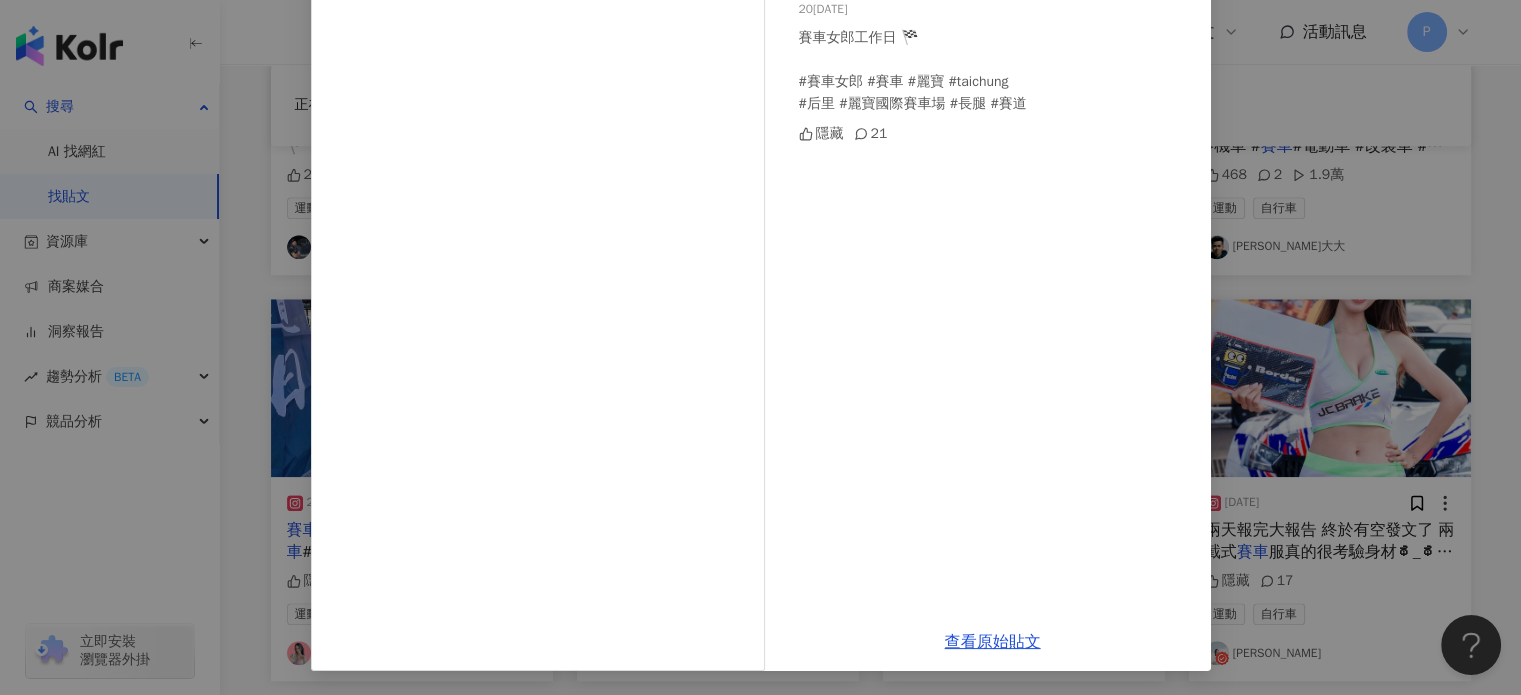click on "Penny 朱皮兒 2023/11/5 賽車女郎工作日 🏁
#賽車女郎 #賽車 #麗寶 #taichung
#后里 #麗寶國際賽車場 #長腿 #賽道 隱藏 21 查看原始貼文" at bounding box center (760, 347) 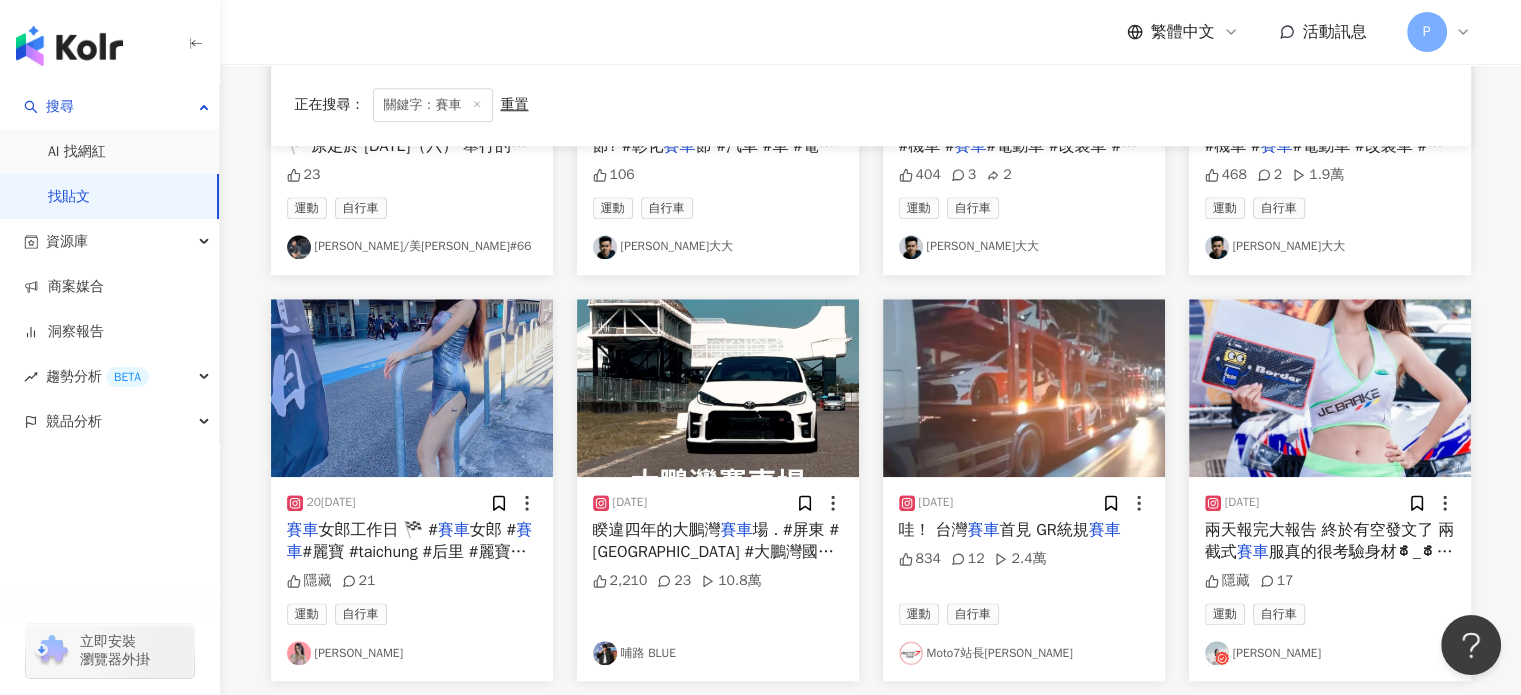 click on "服真的很考驗身材ಥ_ಥ
#d1 #" at bounding box center (1329, 563) 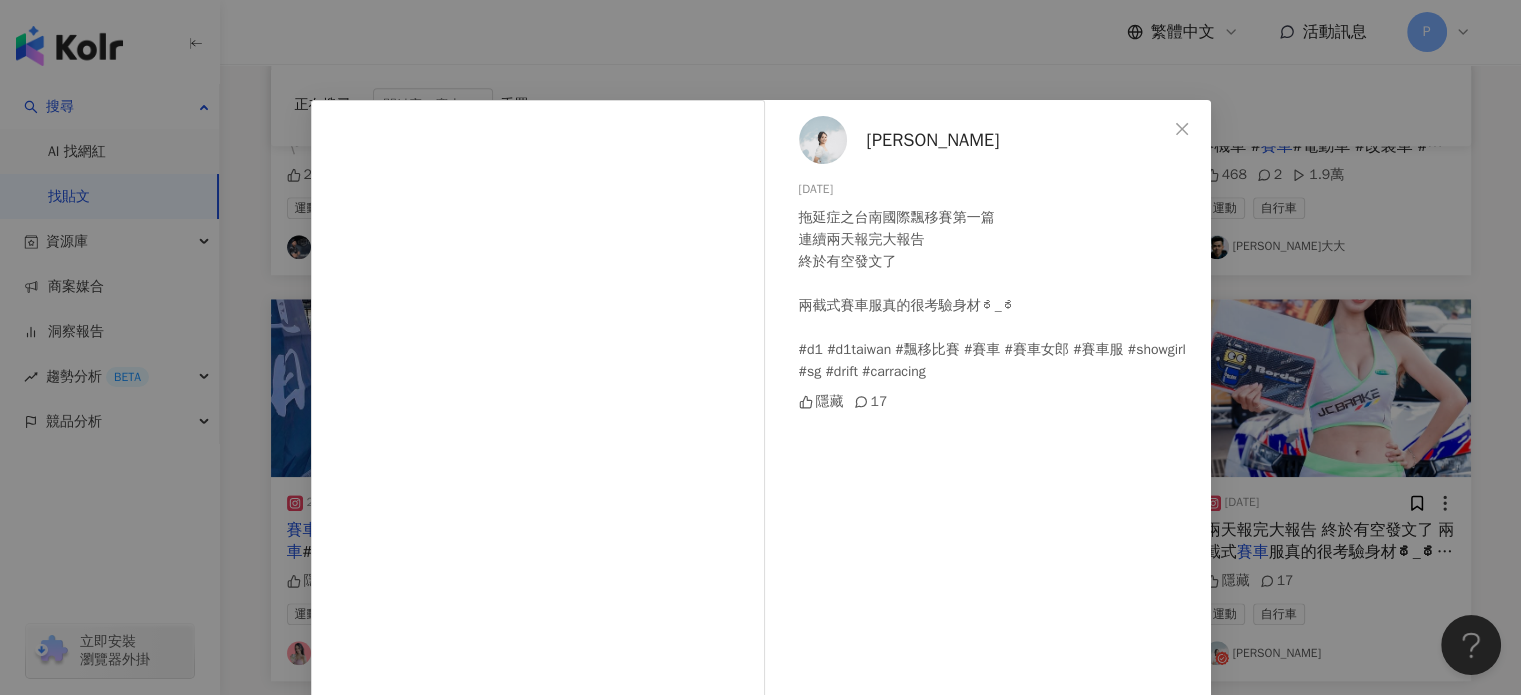 click on "慧蓉" at bounding box center [933, 140] 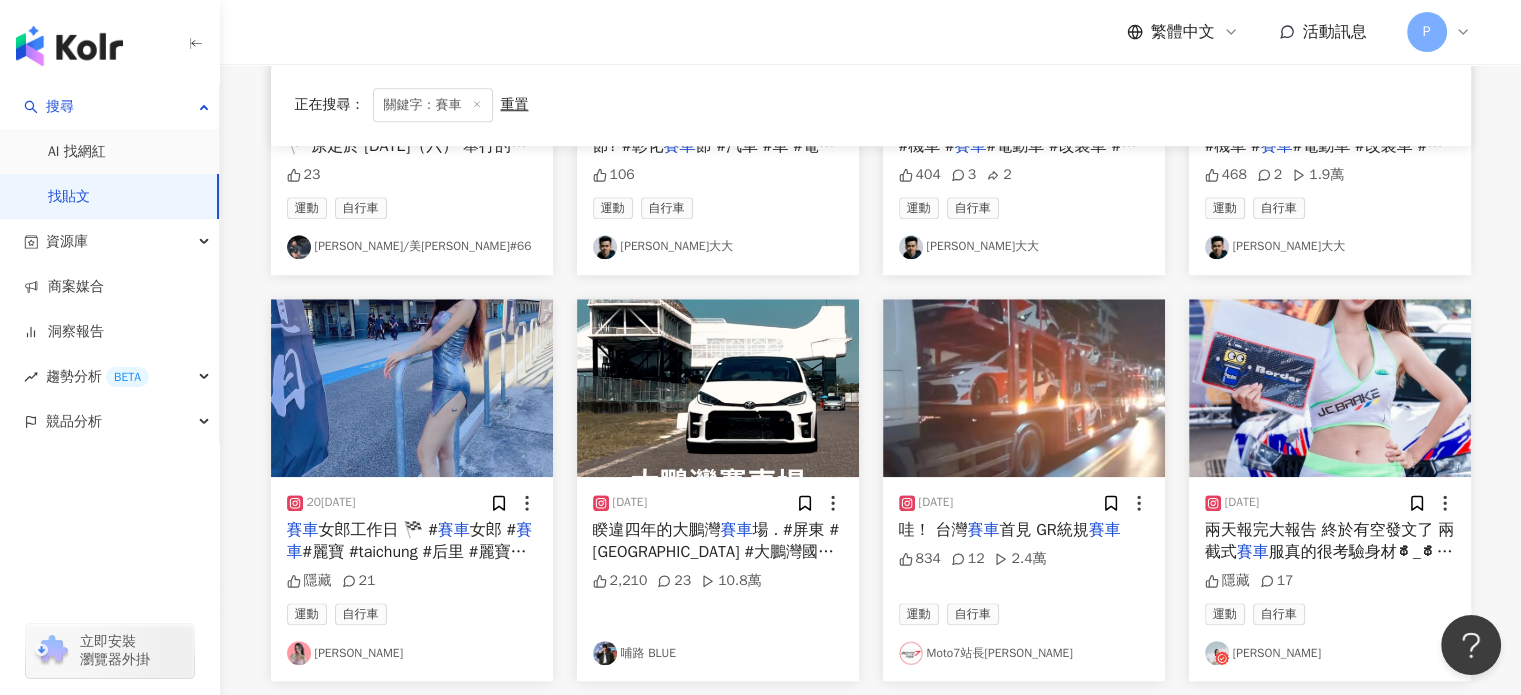 click on "服真的很考驗身材ಥ_ಥ
#d1 #" at bounding box center [1329, 563] 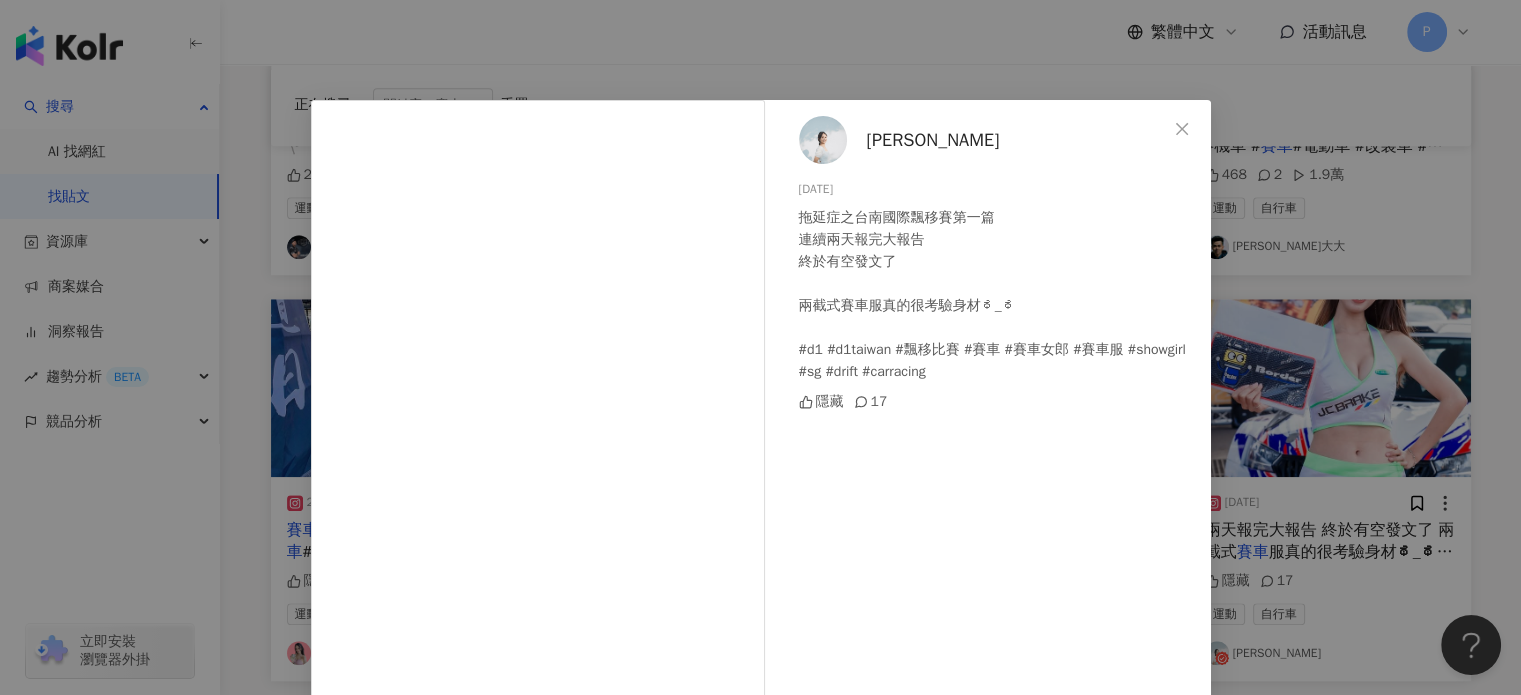 scroll, scrollTop: 180, scrollLeft: 0, axis: vertical 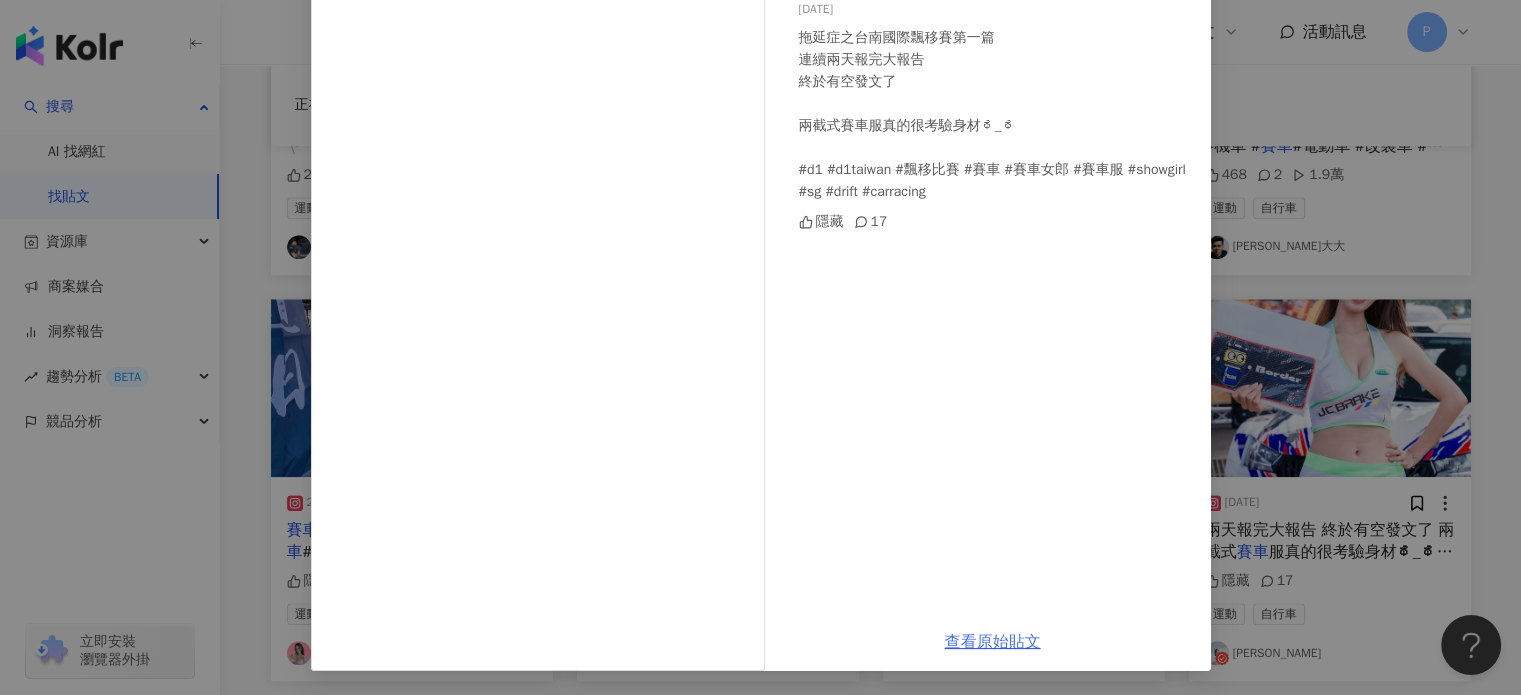 click on "查看原始貼文" at bounding box center [993, 642] 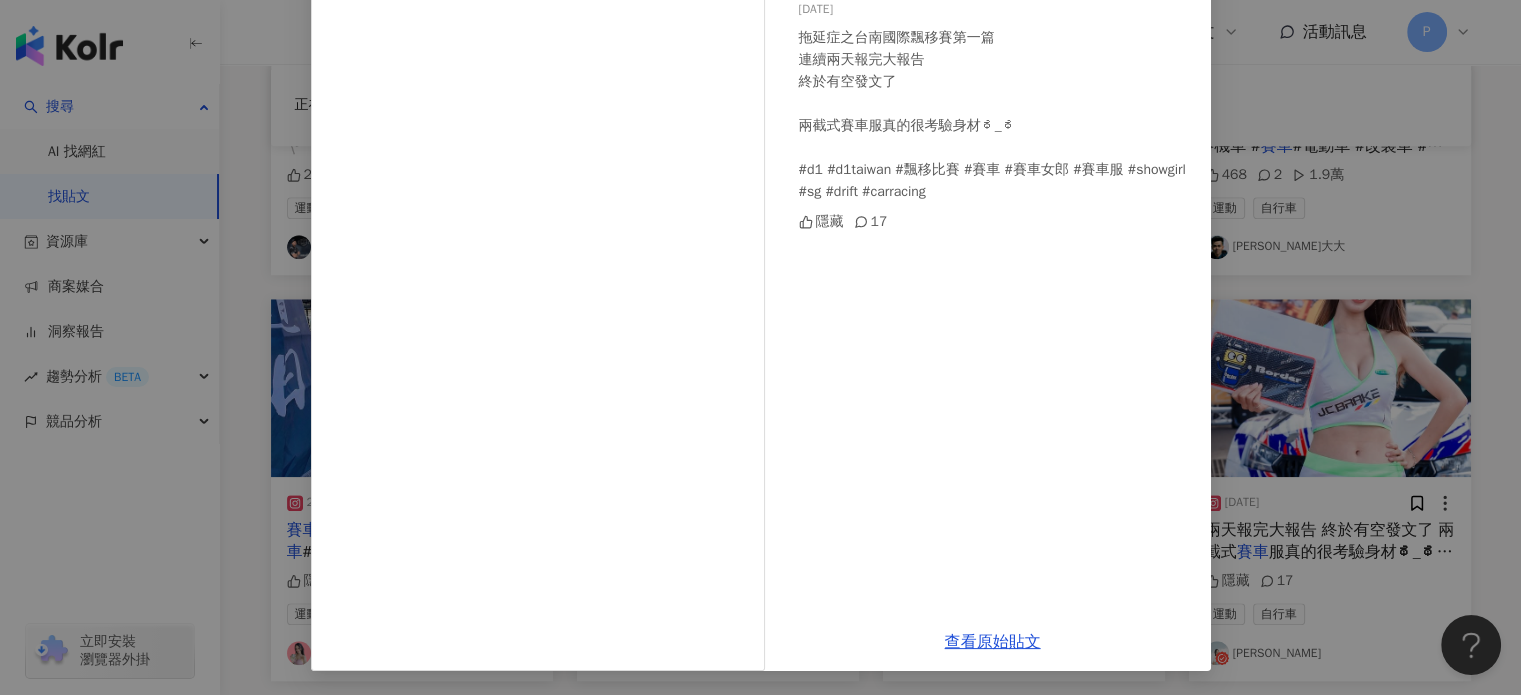 click on "慧蓉 2024/12/25 拖延症之台南國際飄移賽第一篇
連續兩天報完大報告
終於有空發文了
兩截式賽車服真的很考驗身材ಥ_ಥ
#d1 #d1taiwan #飄移比賽 #賽車 #賽車女郎 #賽車服 #showgirl #sg #drift #carracing 隱藏 17" at bounding box center (993, 267) 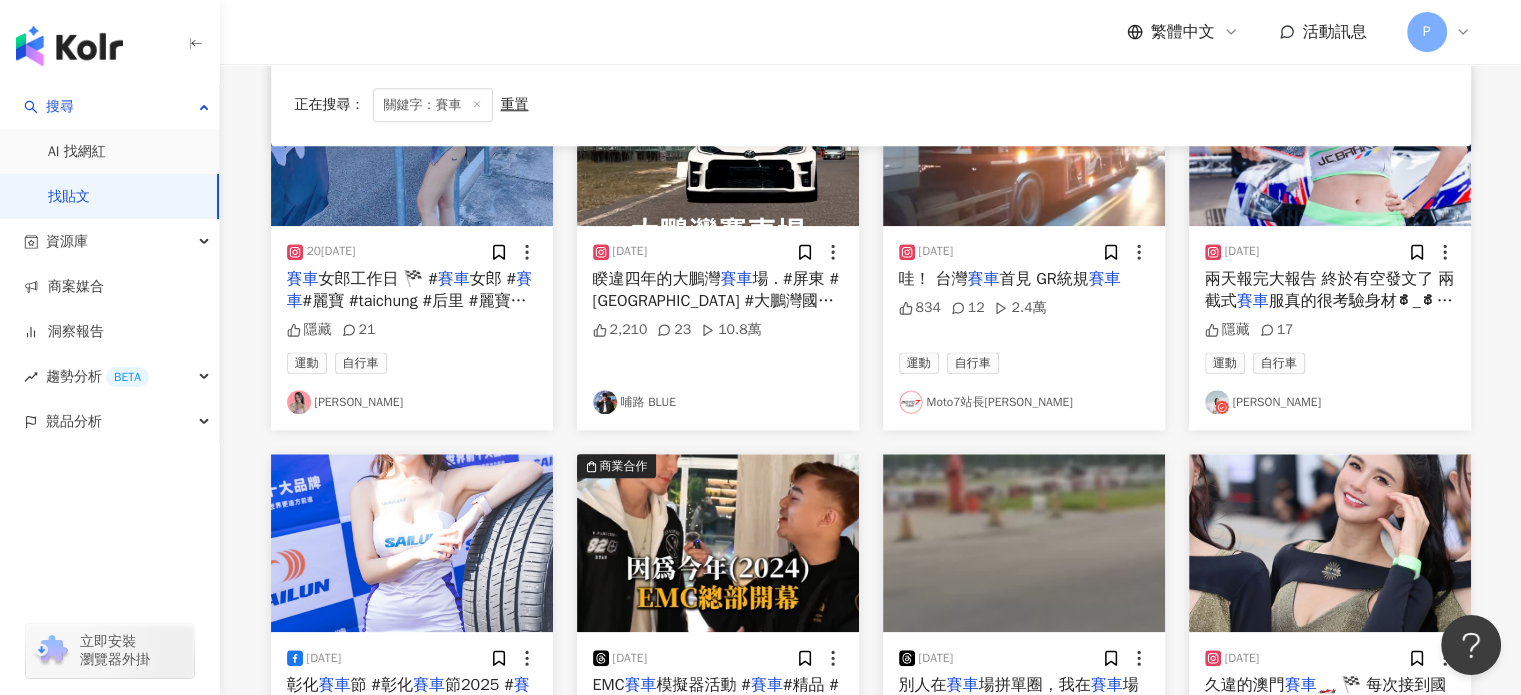 scroll, scrollTop: 2100, scrollLeft: 0, axis: vertical 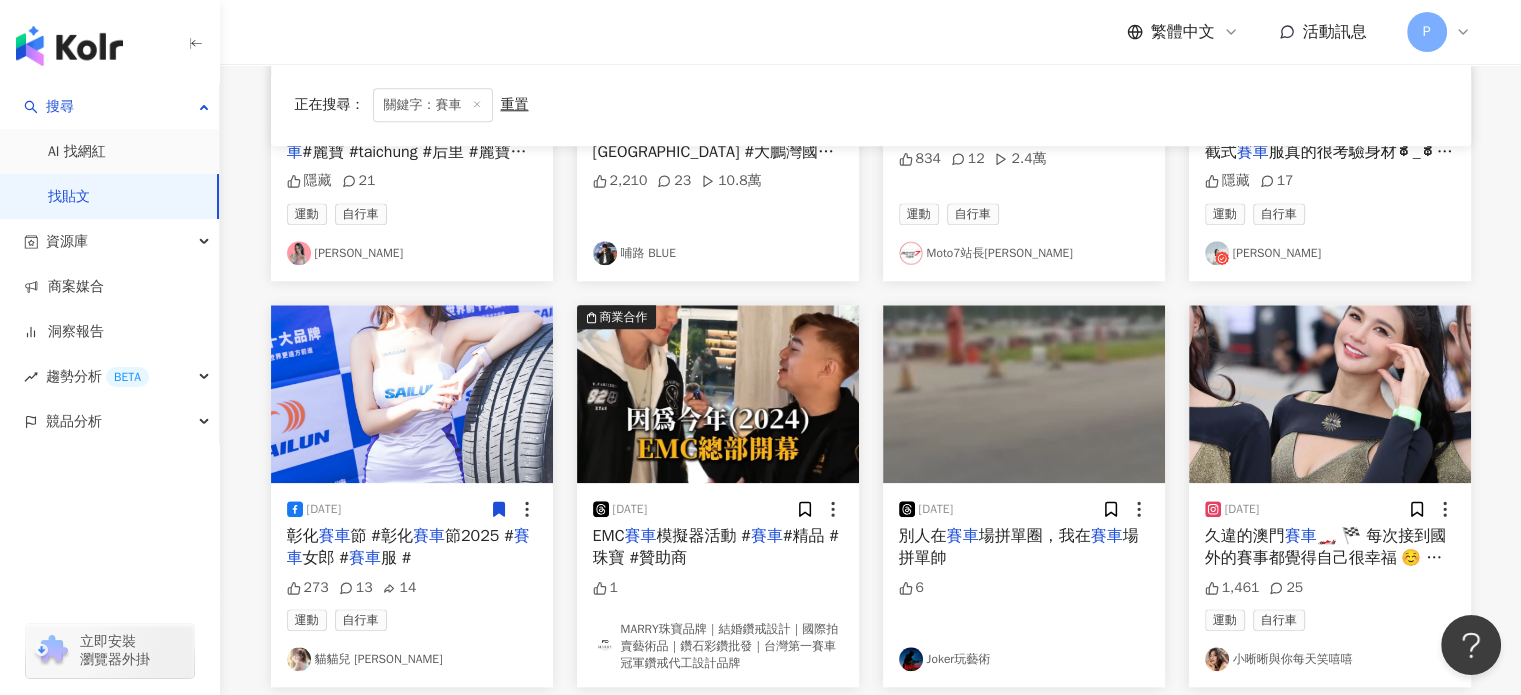click on "節 #彰化" at bounding box center (382, 536) 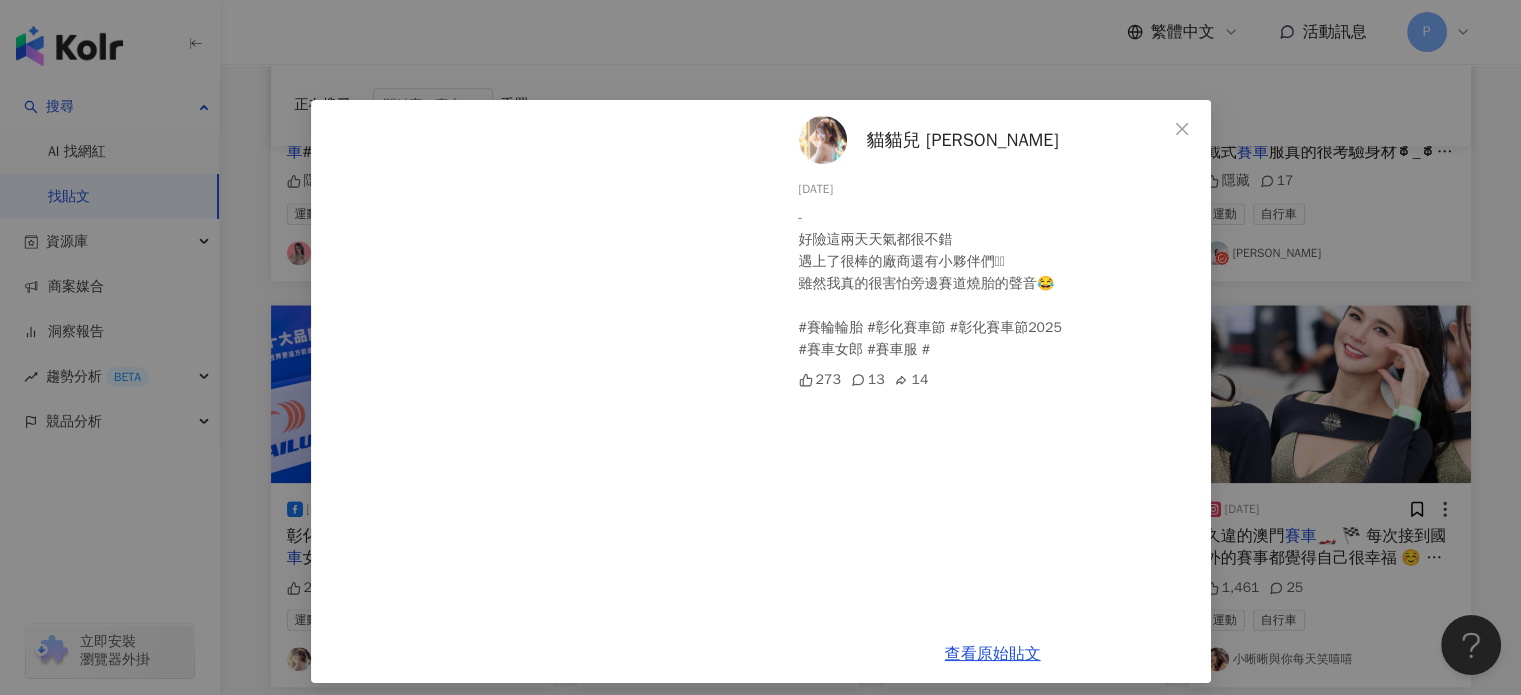 click on "貓貓兒 Sylvia" at bounding box center [963, 140] 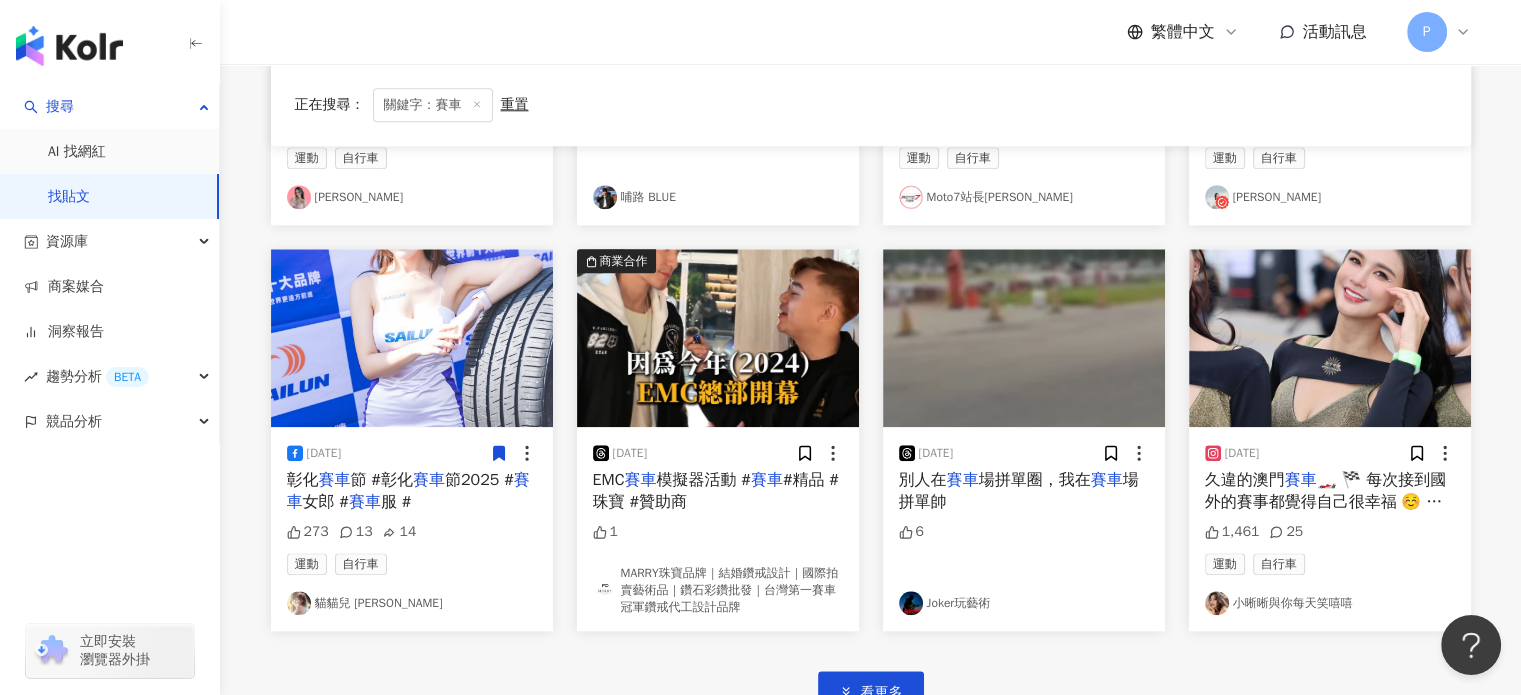 scroll, scrollTop: 2200, scrollLeft: 0, axis: vertical 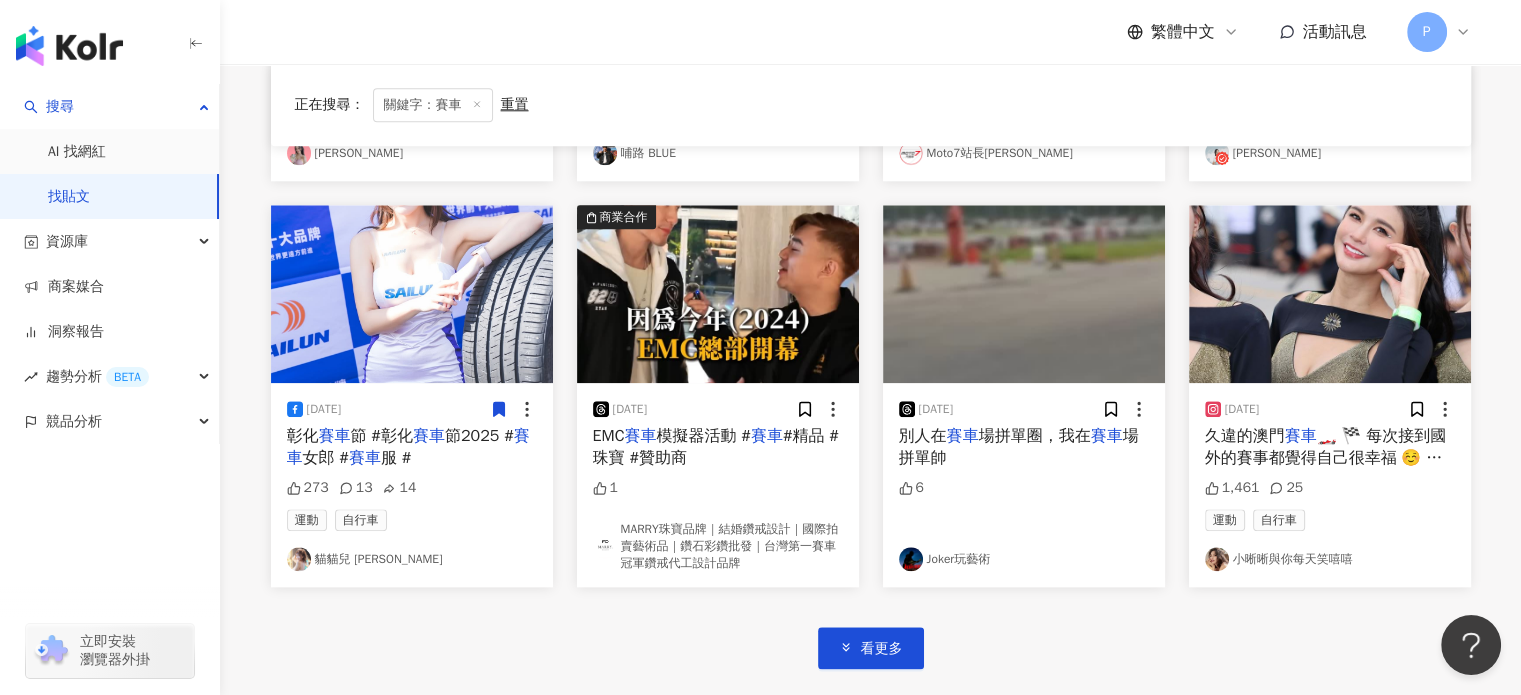 click on "🏎️ 🏁
每次接到國外的賽事都覺得自己很幸福 ☺️
可以趁著工作之餘近距離看F3" at bounding box center (1326, 458) 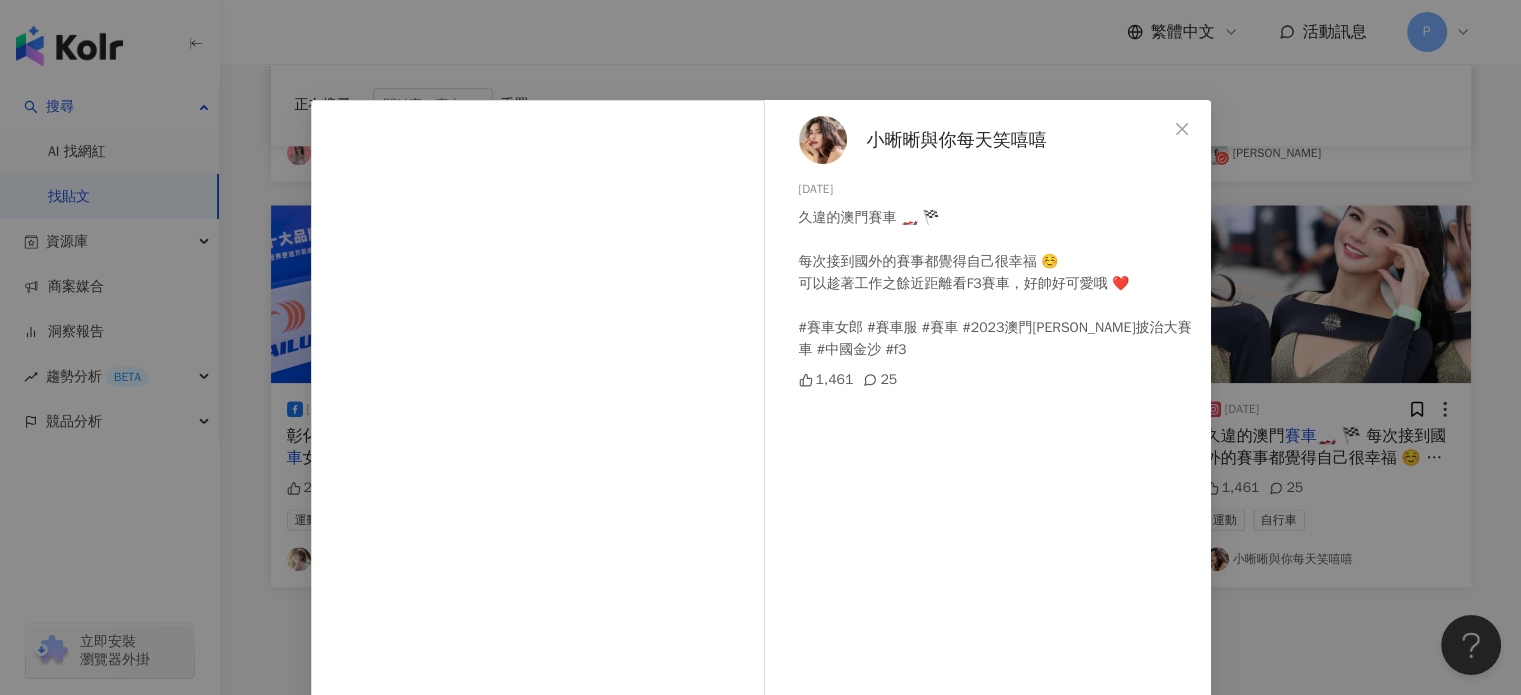 click on "小晰晰與你每天笑嘻嘻" at bounding box center [957, 140] 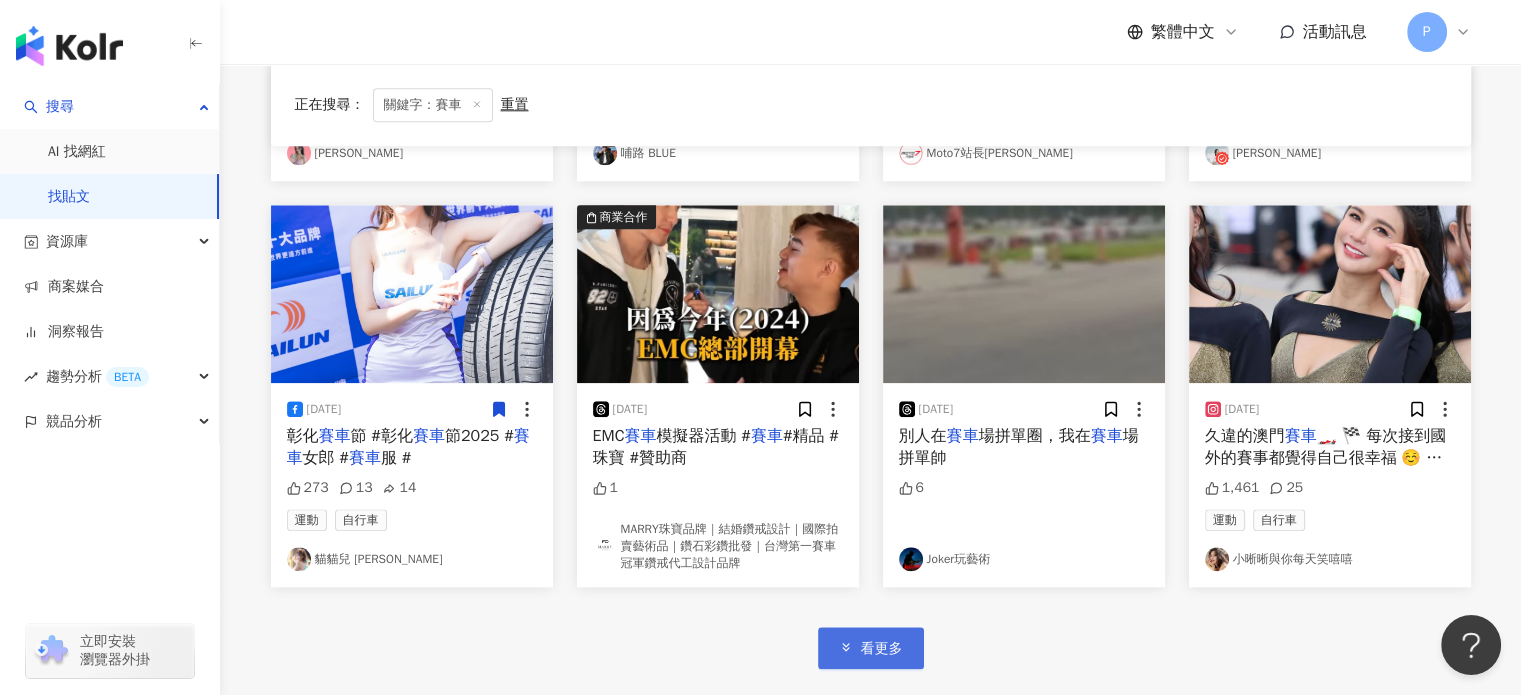 click on "看更多" at bounding box center [882, 649] 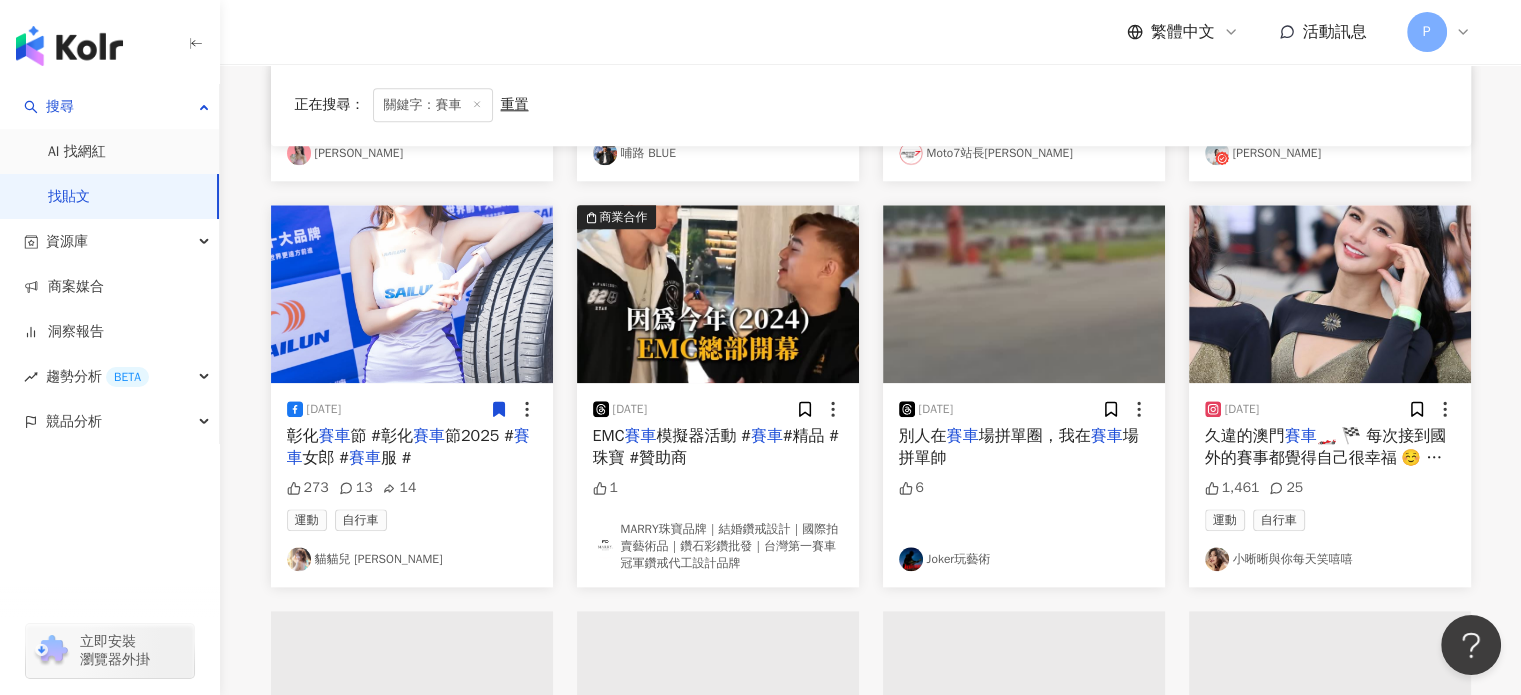 click at bounding box center (513, 409) 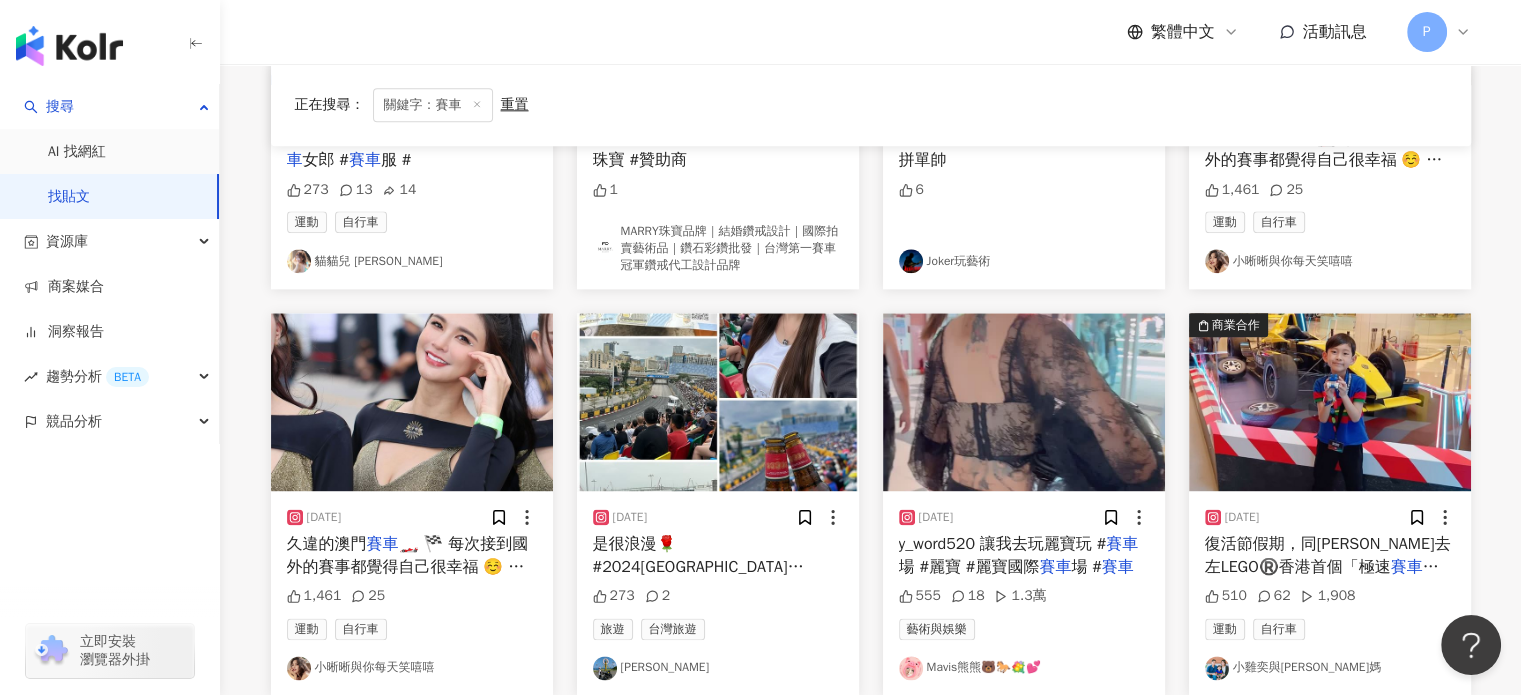 scroll, scrollTop: 2500, scrollLeft: 0, axis: vertical 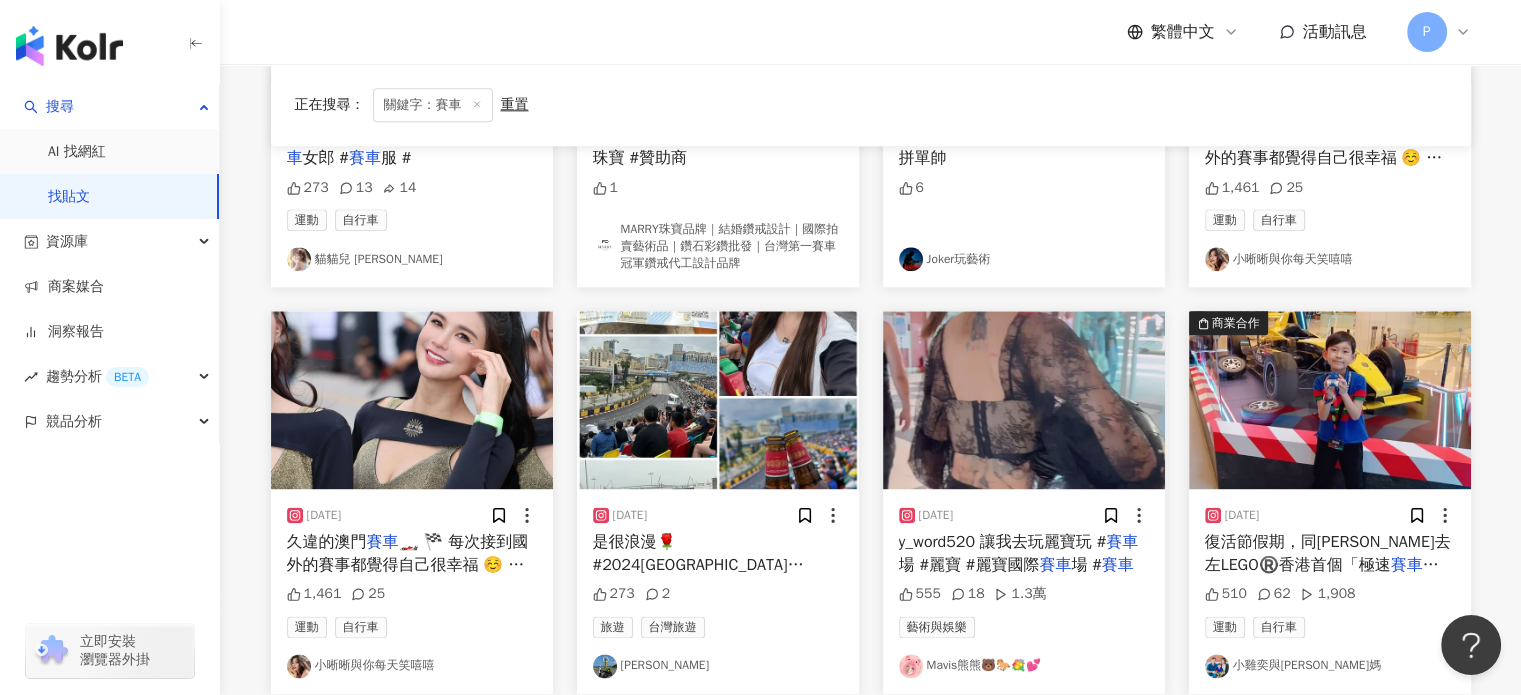 click on "#澳門" at bounding box center [811, 610] 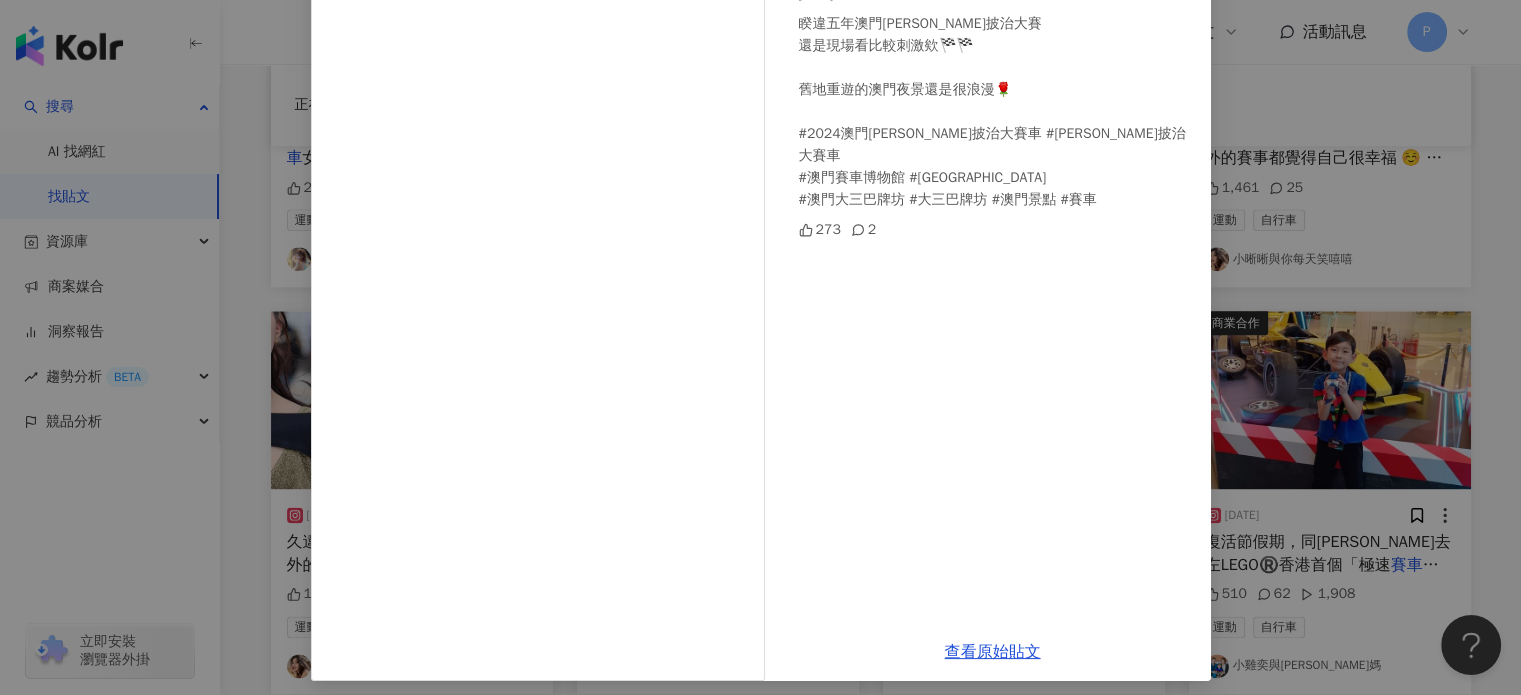 scroll, scrollTop: 204, scrollLeft: 0, axis: vertical 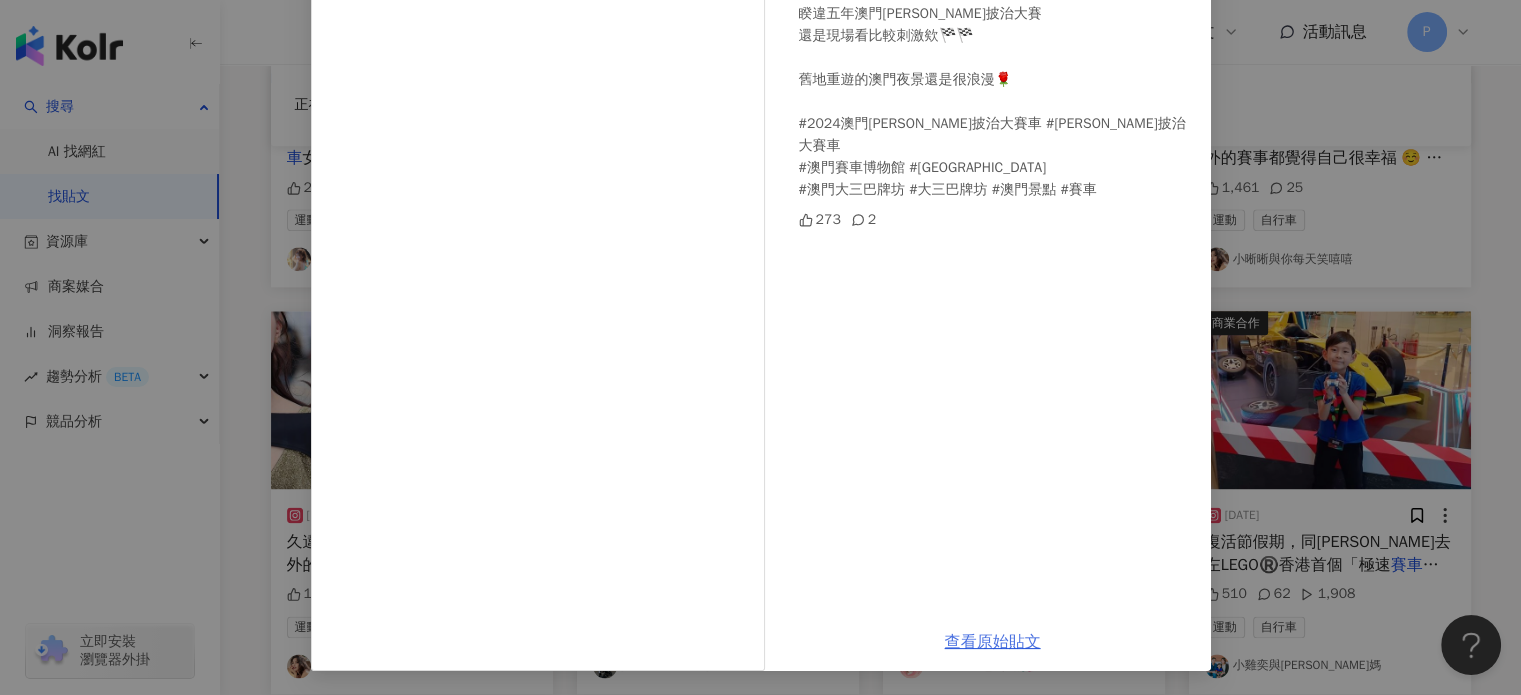 click on "查看原始貼文" at bounding box center (993, 642) 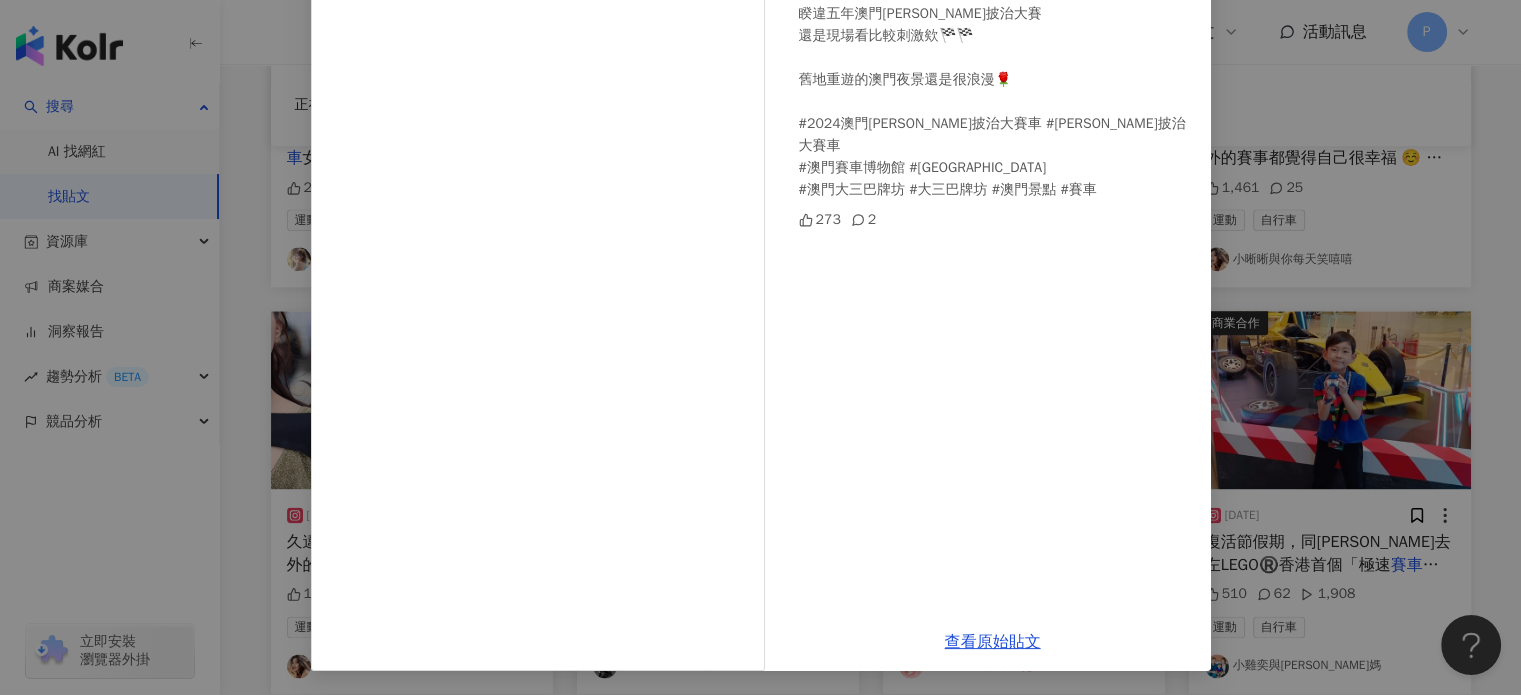 click on "伊伊 2024/11/18 睽違五年澳門格蘭披治大賽
還是現場看比較刺激欸🏁🏁
舊地重遊的澳門夜景還是很浪漫🌹
#2024澳門格蘭披治大賽車 #格蘭披治大賽車
#澳門賽車博物館 #澳門賽車 #澳門 #金龍酒店
#澳門大三巴牌坊 #大三巴牌坊 #澳門景點 #賽車 273 2 查看原始貼文" at bounding box center (760, 347) 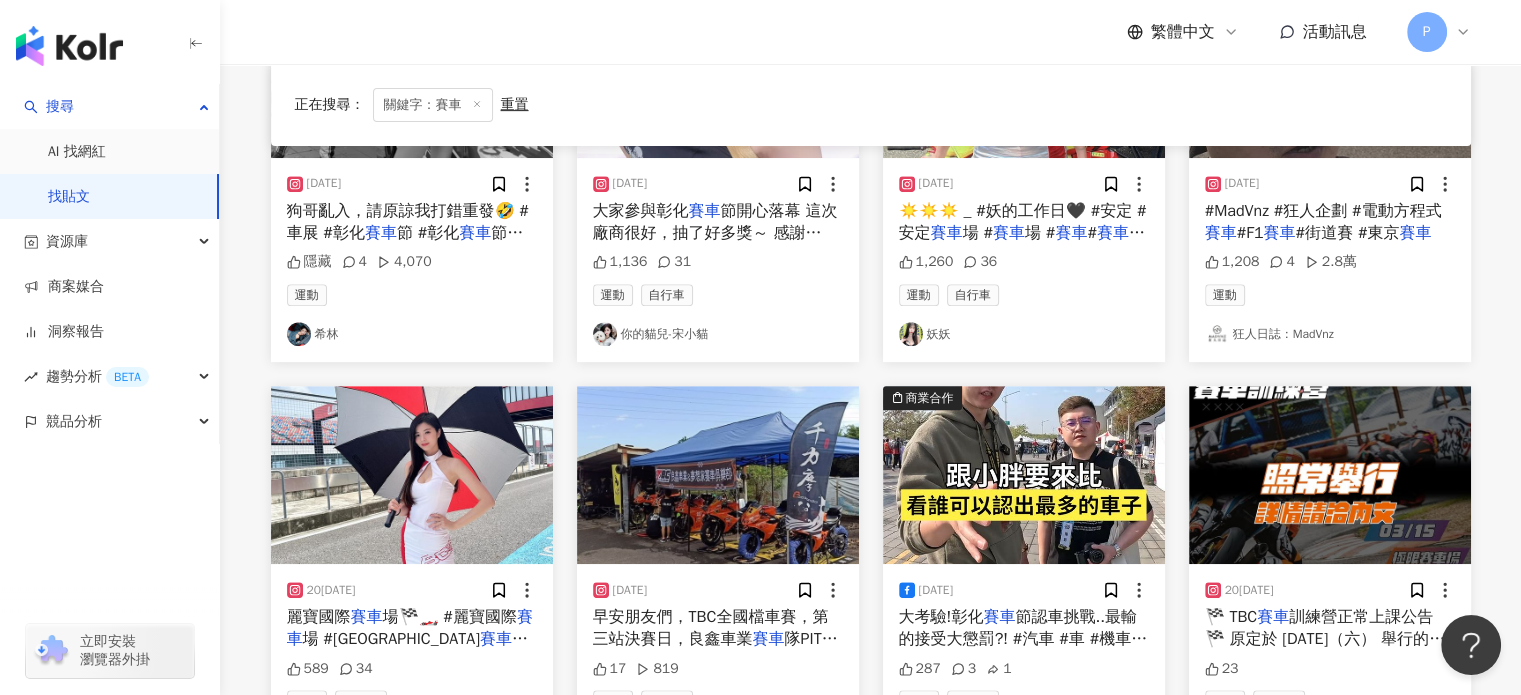scroll, scrollTop: 0, scrollLeft: 0, axis: both 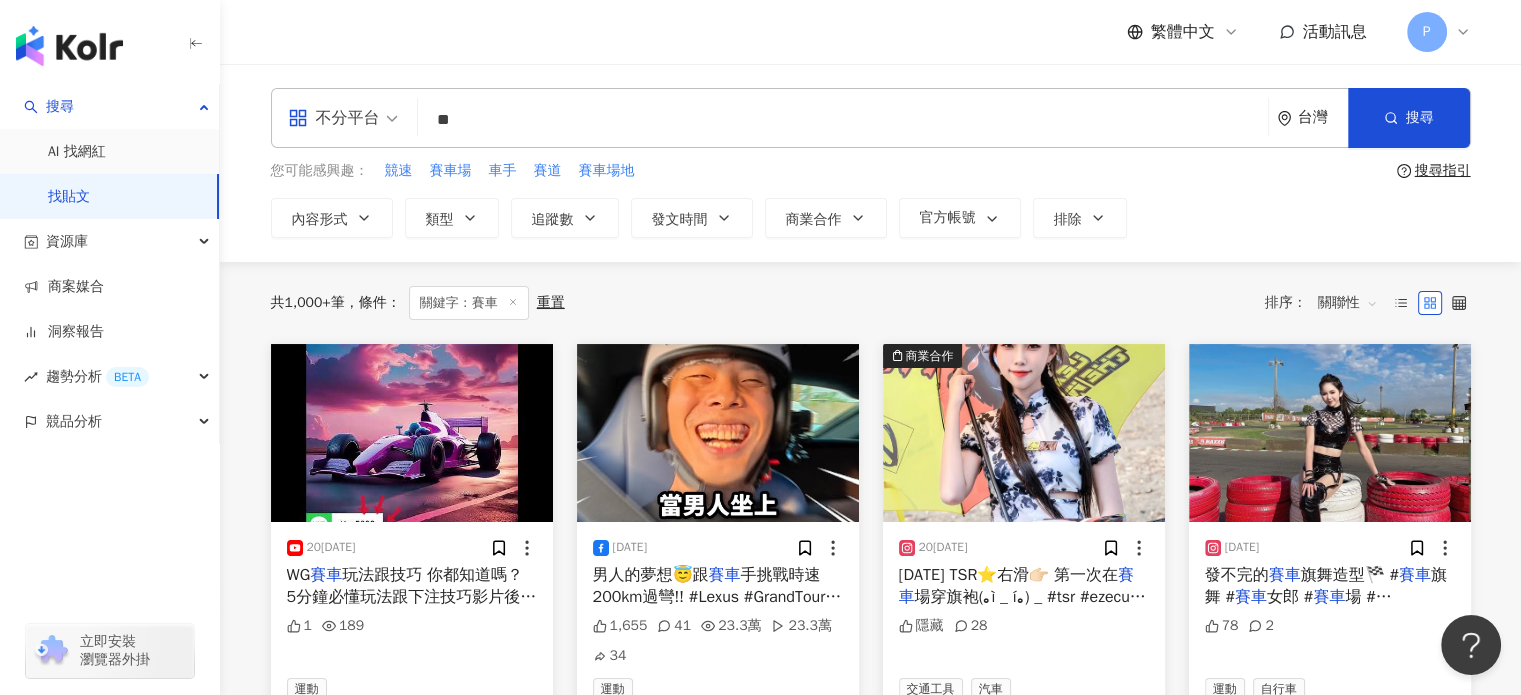 click on "**" at bounding box center (843, 119) 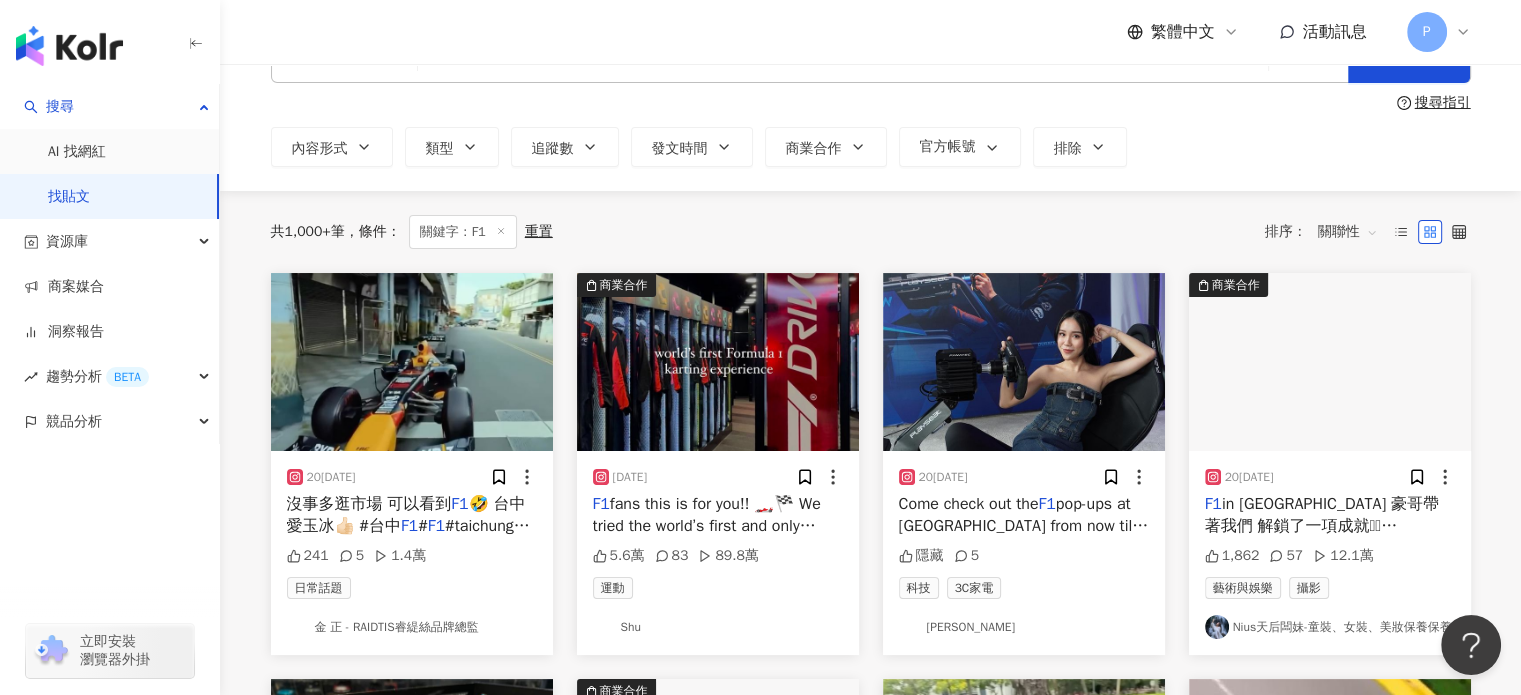 scroll, scrollTop: 100, scrollLeft: 0, axis: vertical 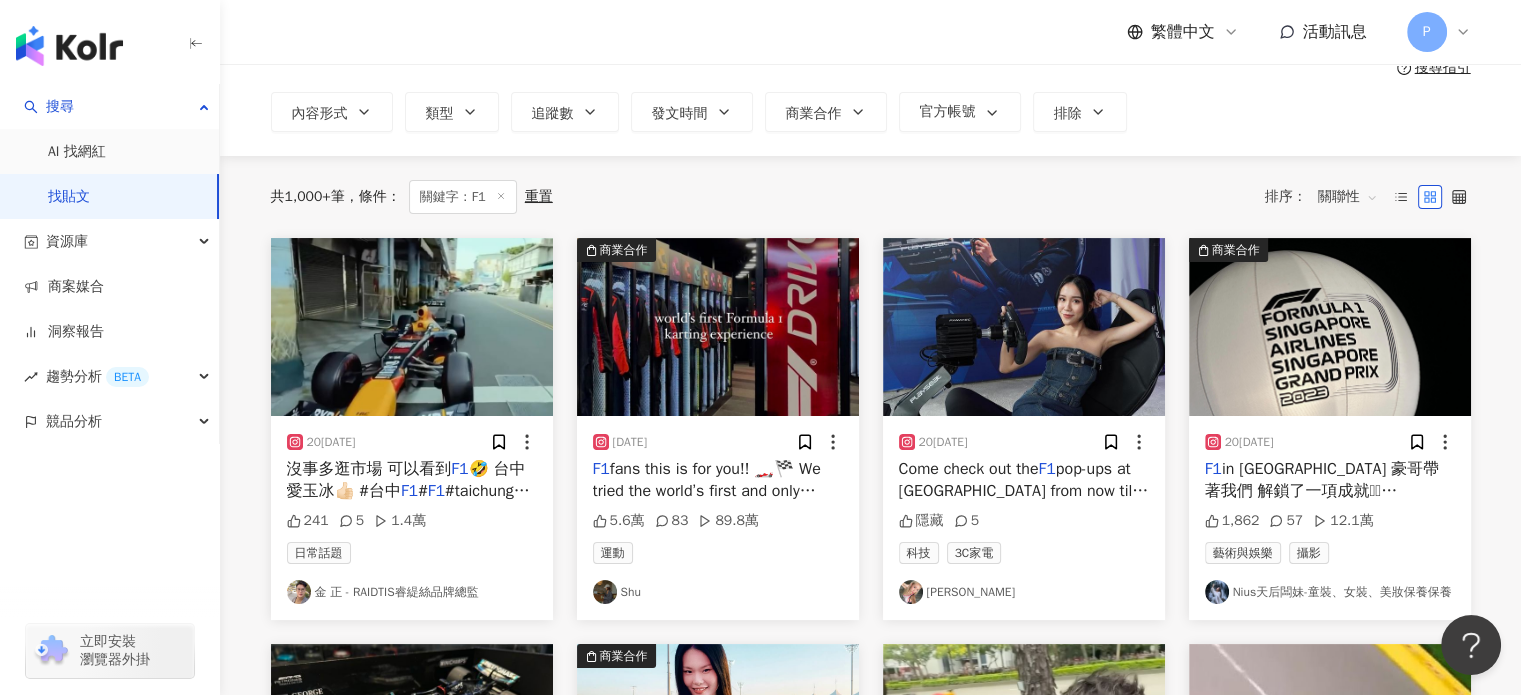 click on "Shu" at bounding box center [718, 592] 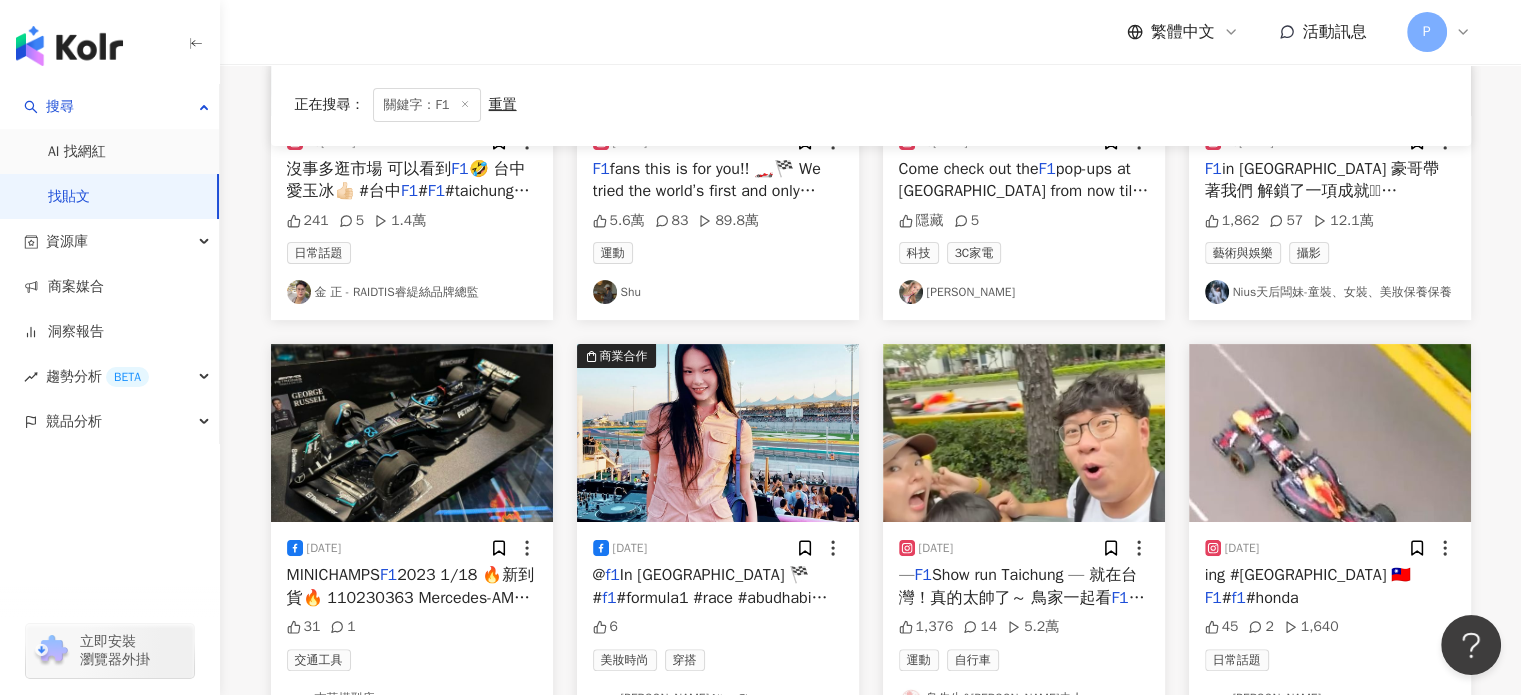 scroll, scrollTop: 500, scrollLeft: 0, axis: vertical 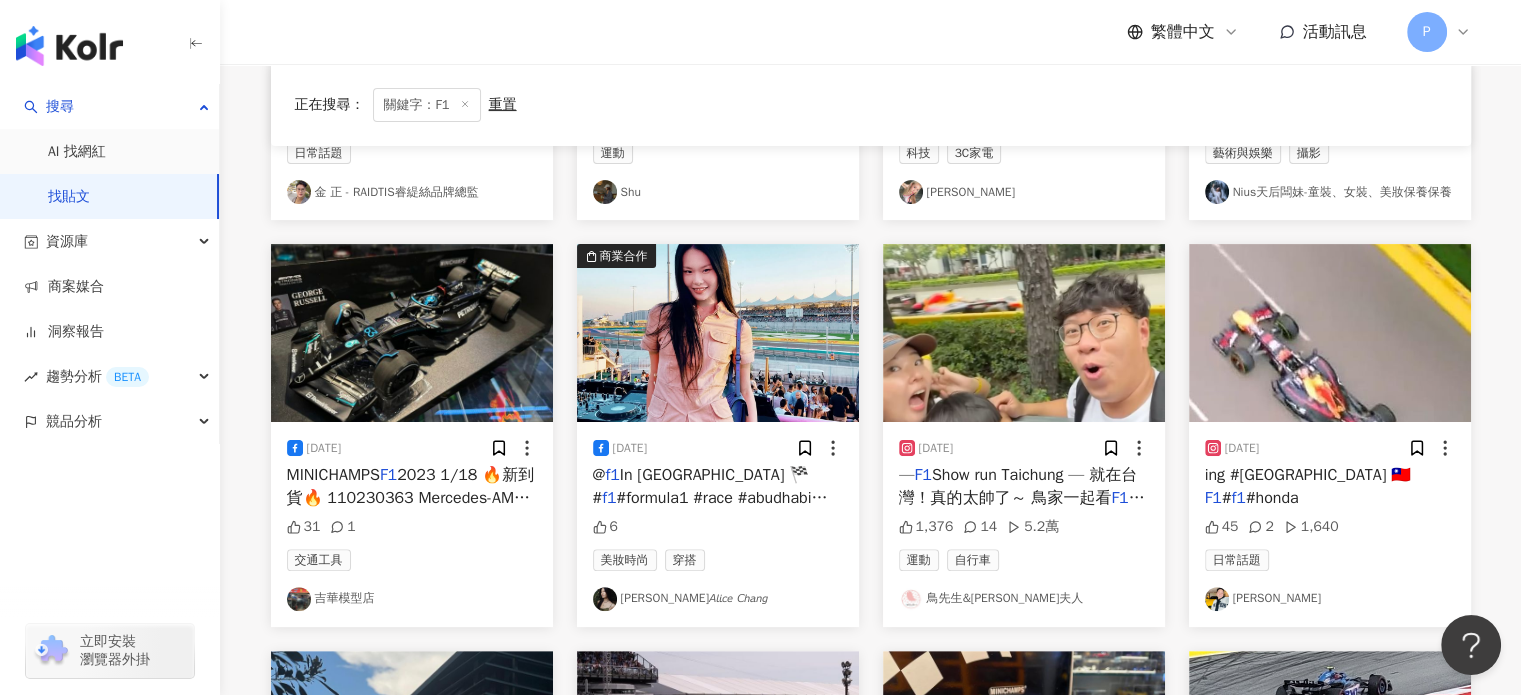 click on "鳥先生&鳥夫人" at bounding box center [1024, 599] 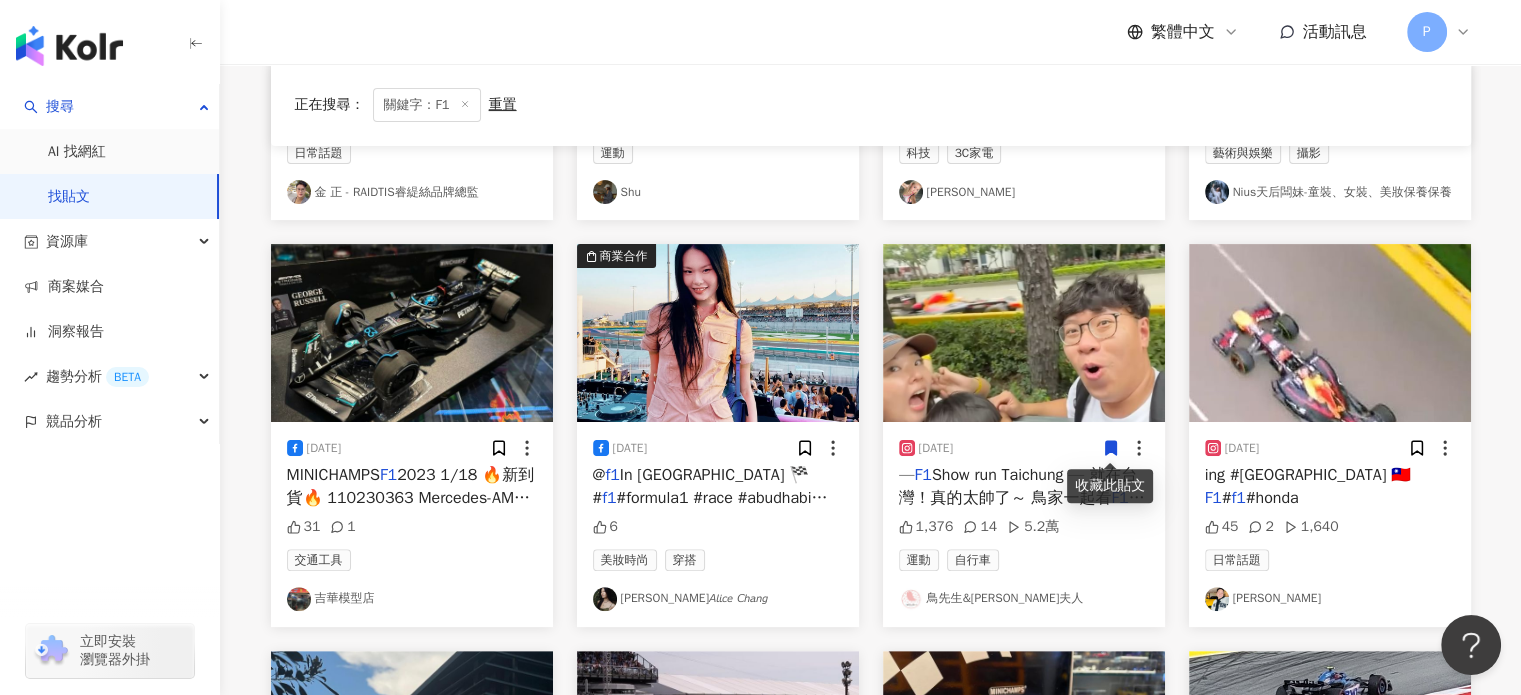 click on "鳥先生&鳥夫人" at bounding box center [1024, 599] 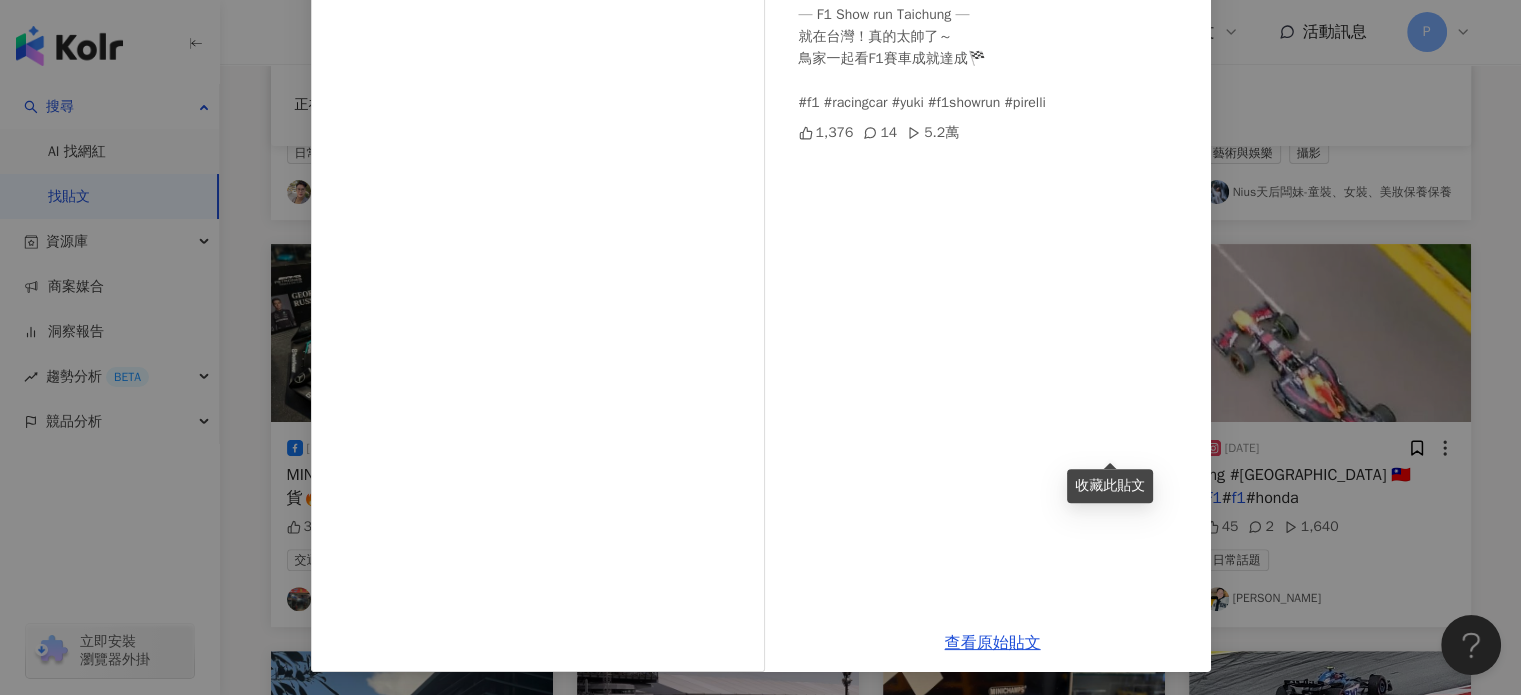 scroll, scrollTop: 204, scrollLeft: 0, axis: vertical 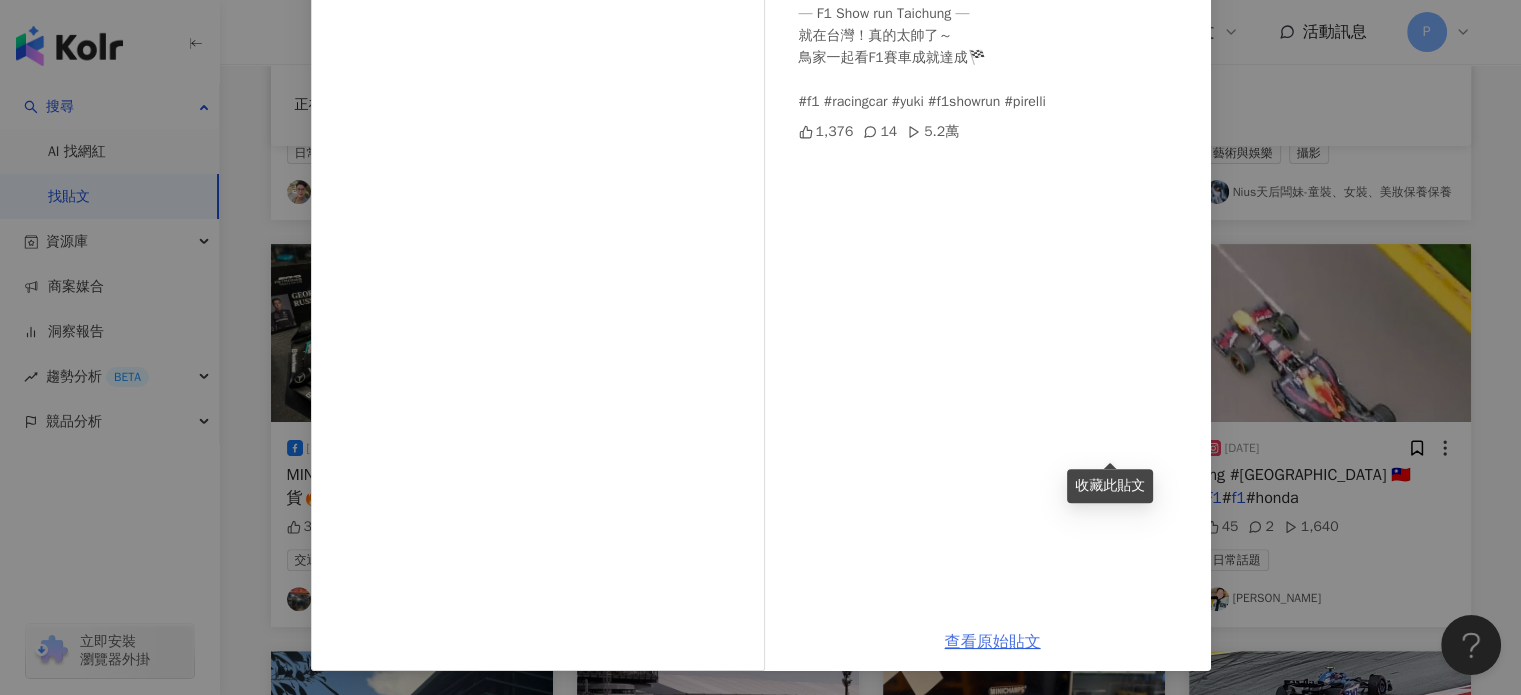 click on "查看原始貼文" at bounding box center [993, 642] 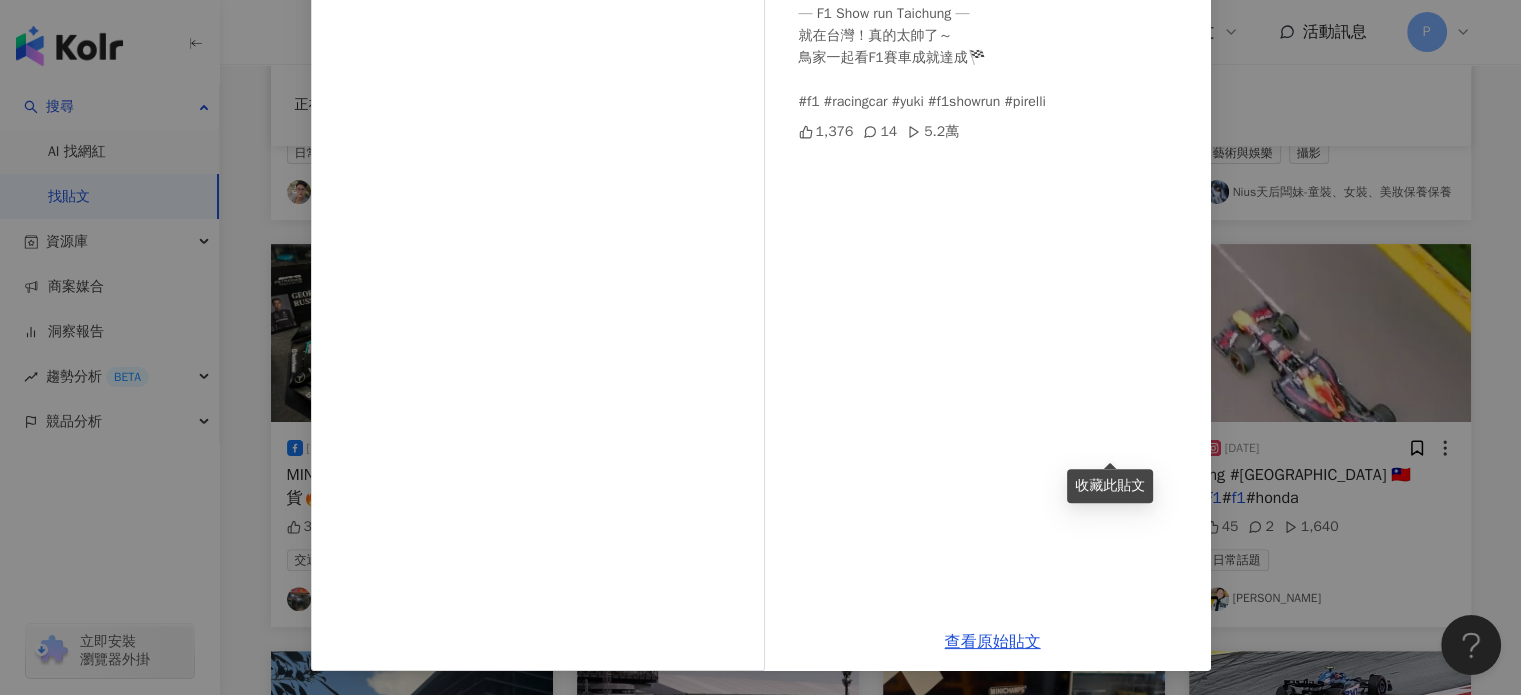 click on "鳥先生&鳥夫人 2024/9/28 — F1 Show run Taichung —
就在台灣！真的太帥了～
鳥家一起看F1賽車成就達成🏁
#f1 #racingcar #yuki #f1showrun #pirelli 1,376 14 5.2萬 查看原始貼文" at bounding box center [760, 347] 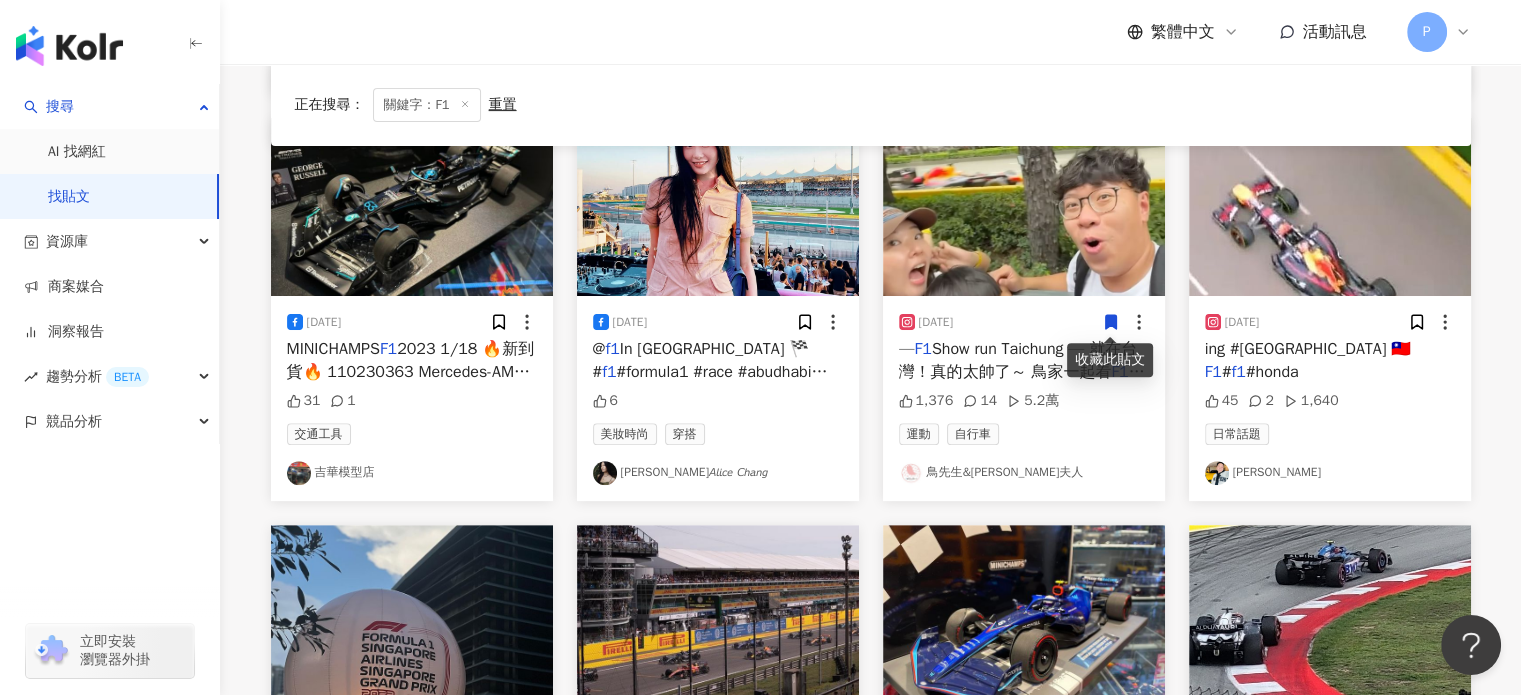 scroll, scrollTop: 1188, scrollLeft: 0, axis: vertical 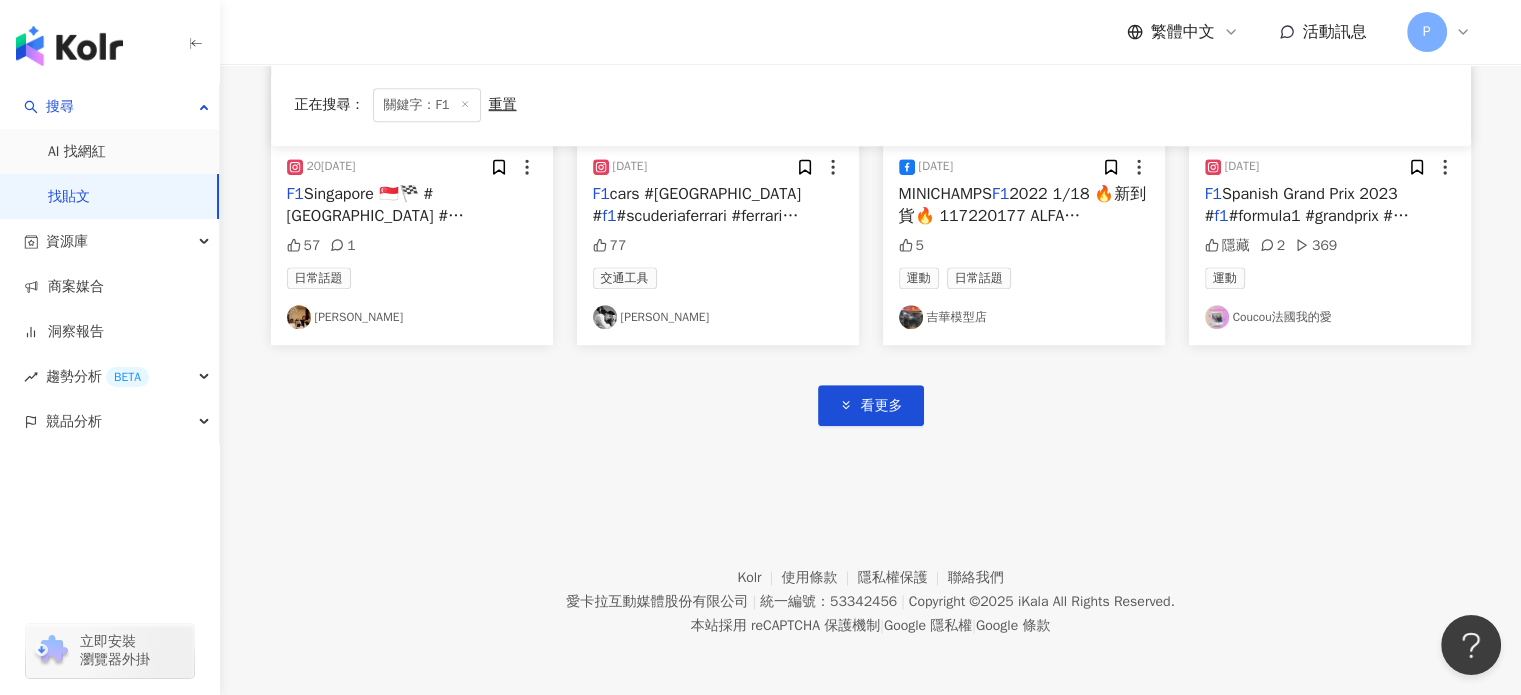 click on "看更多" at bounding box center (871, 385) 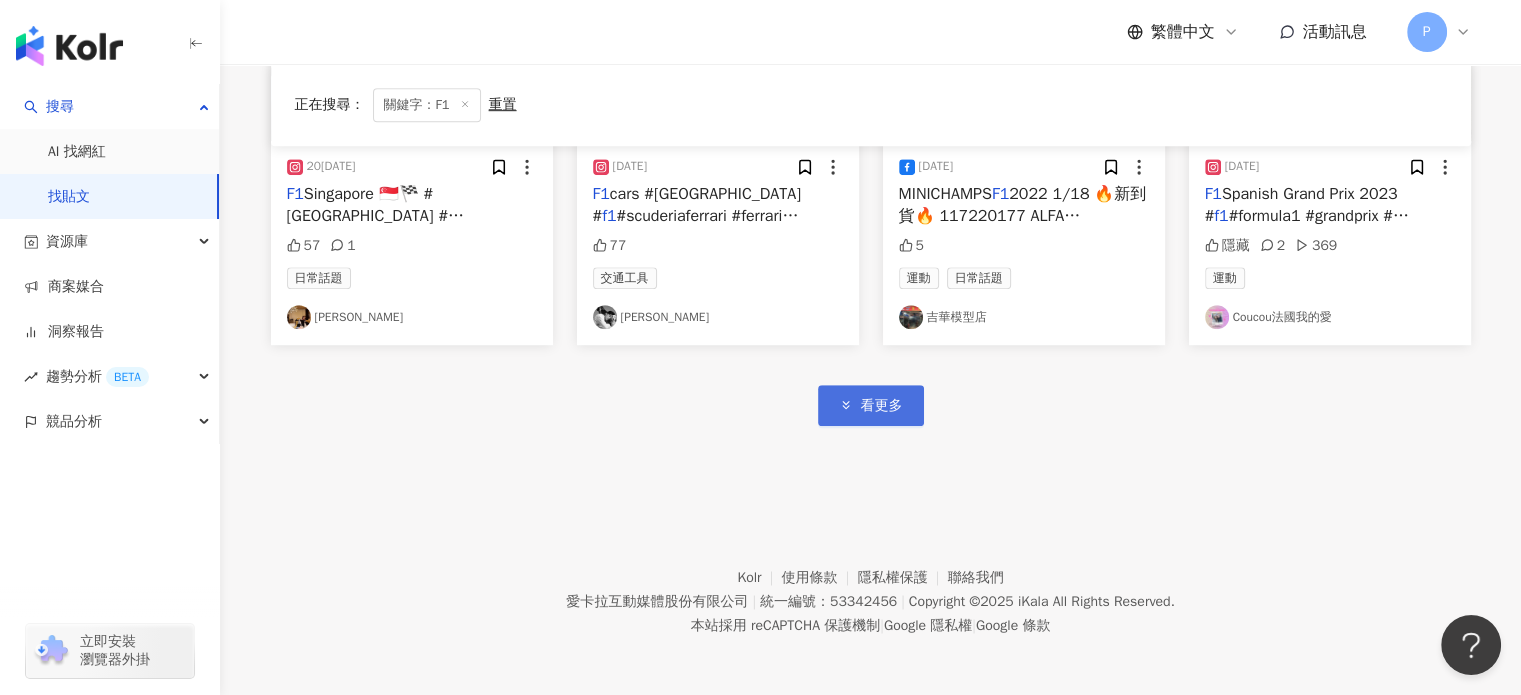click on "看更多" at bounding box center (871, 405) 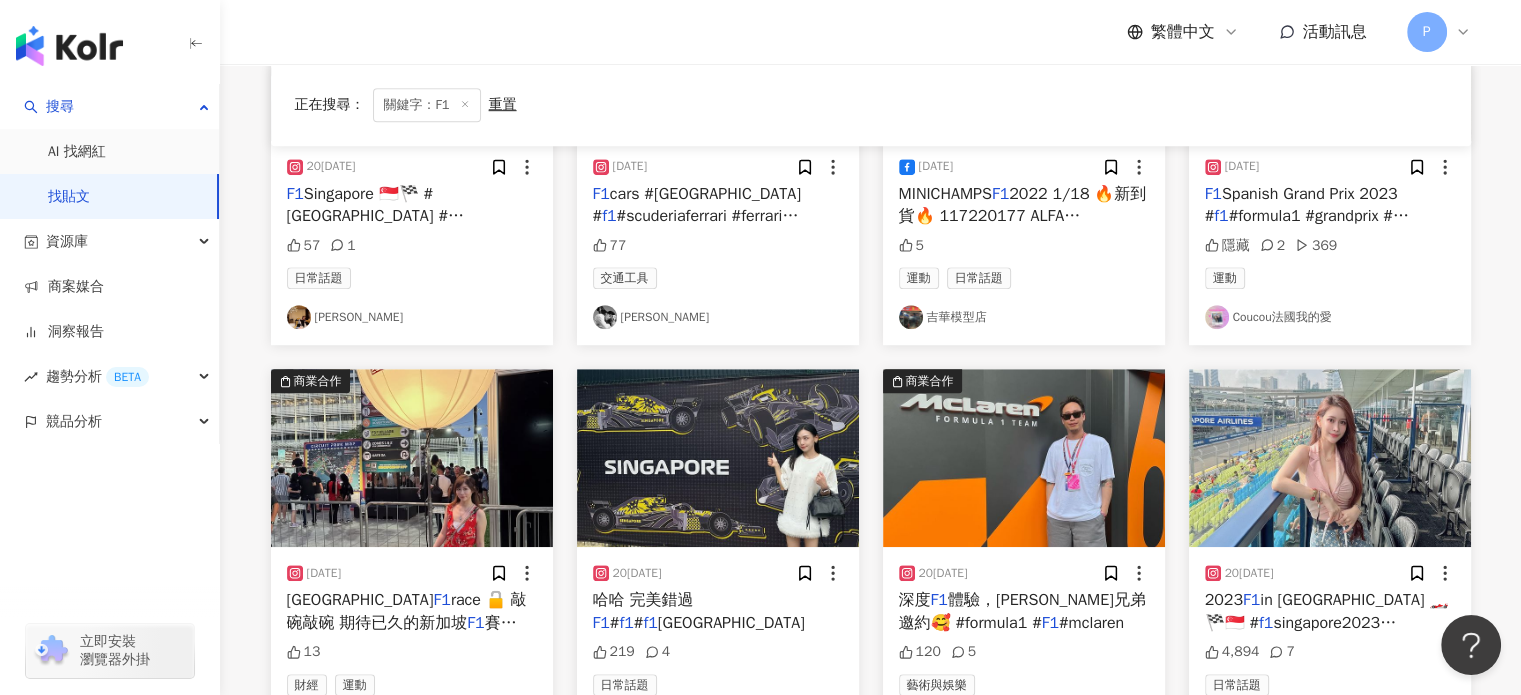scroll, scrollTop: 1388, scrollLeft: 0, axis: vertical 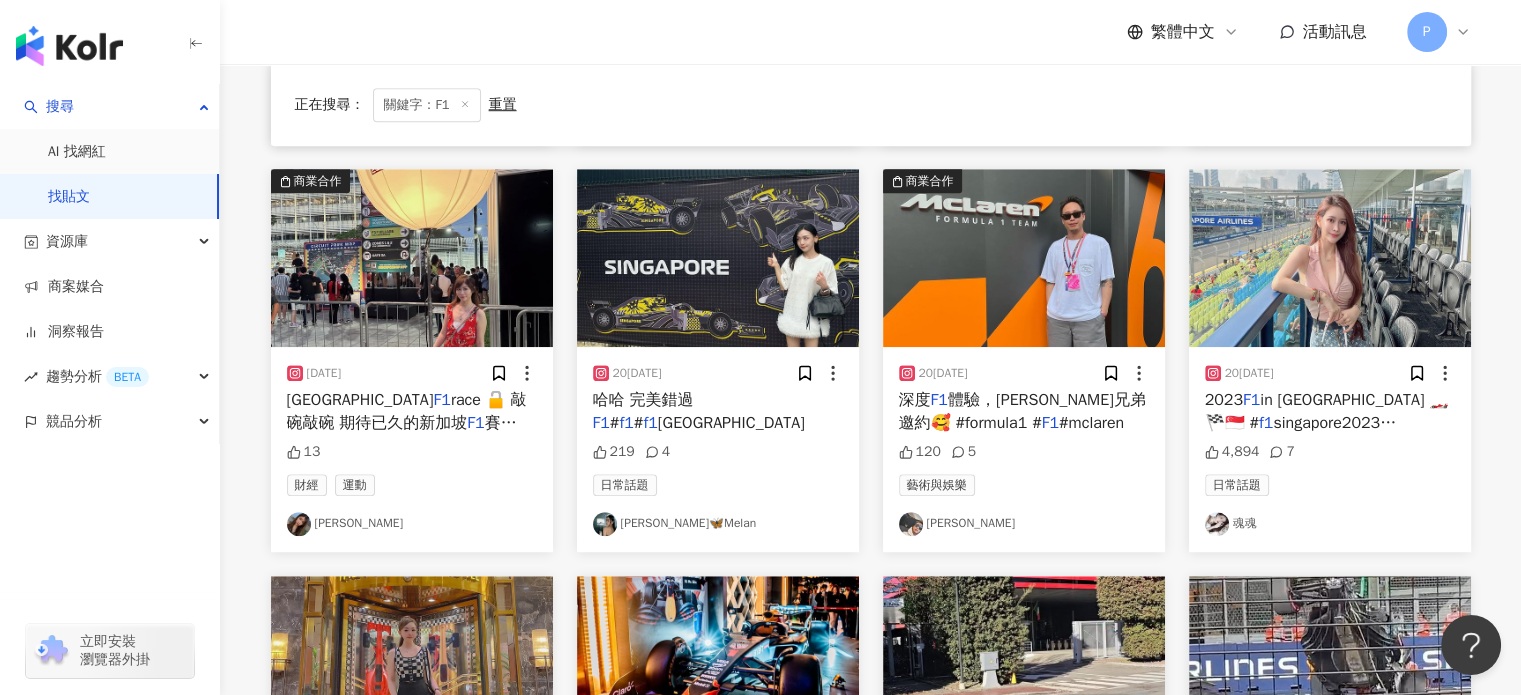 click on "singapore" at bounding box center (731, 423) 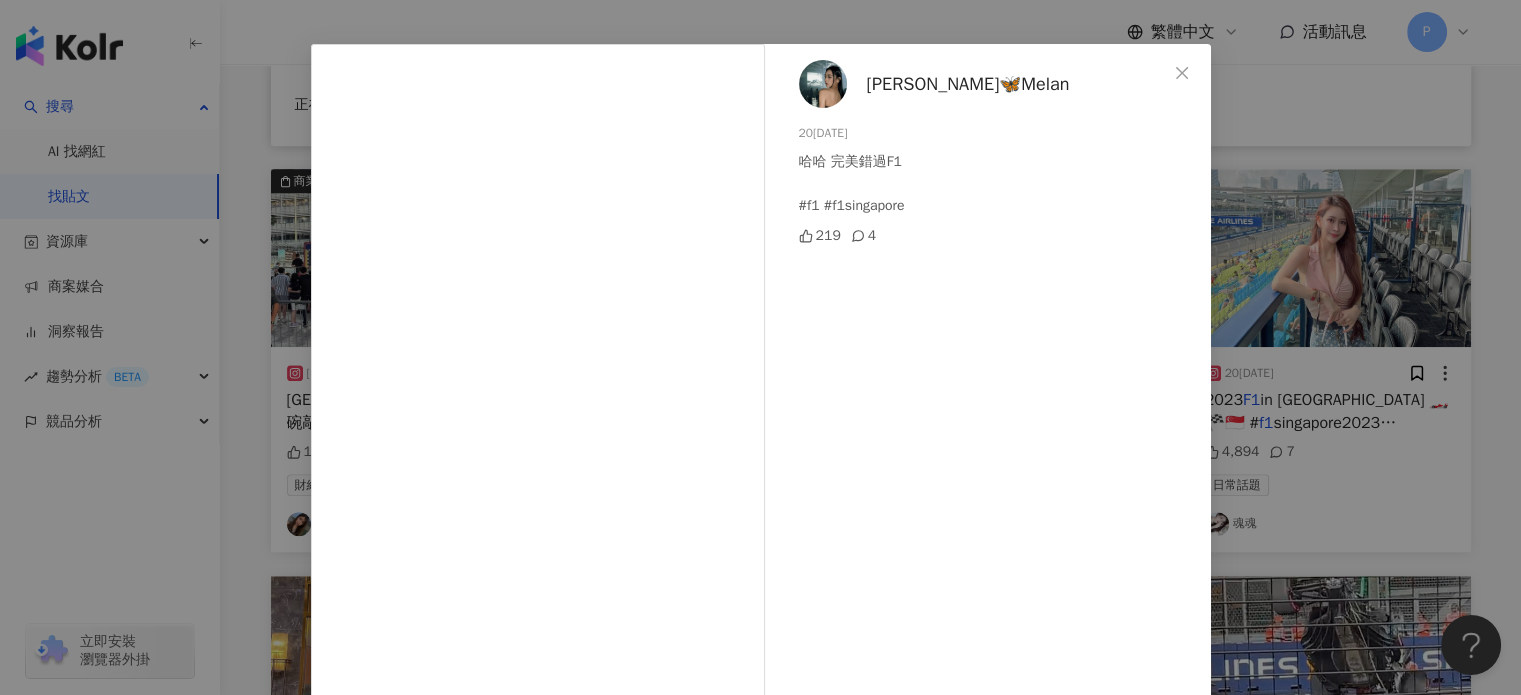 scroll, scrollTop: 204, scrollLeft: 0, axis: vertical 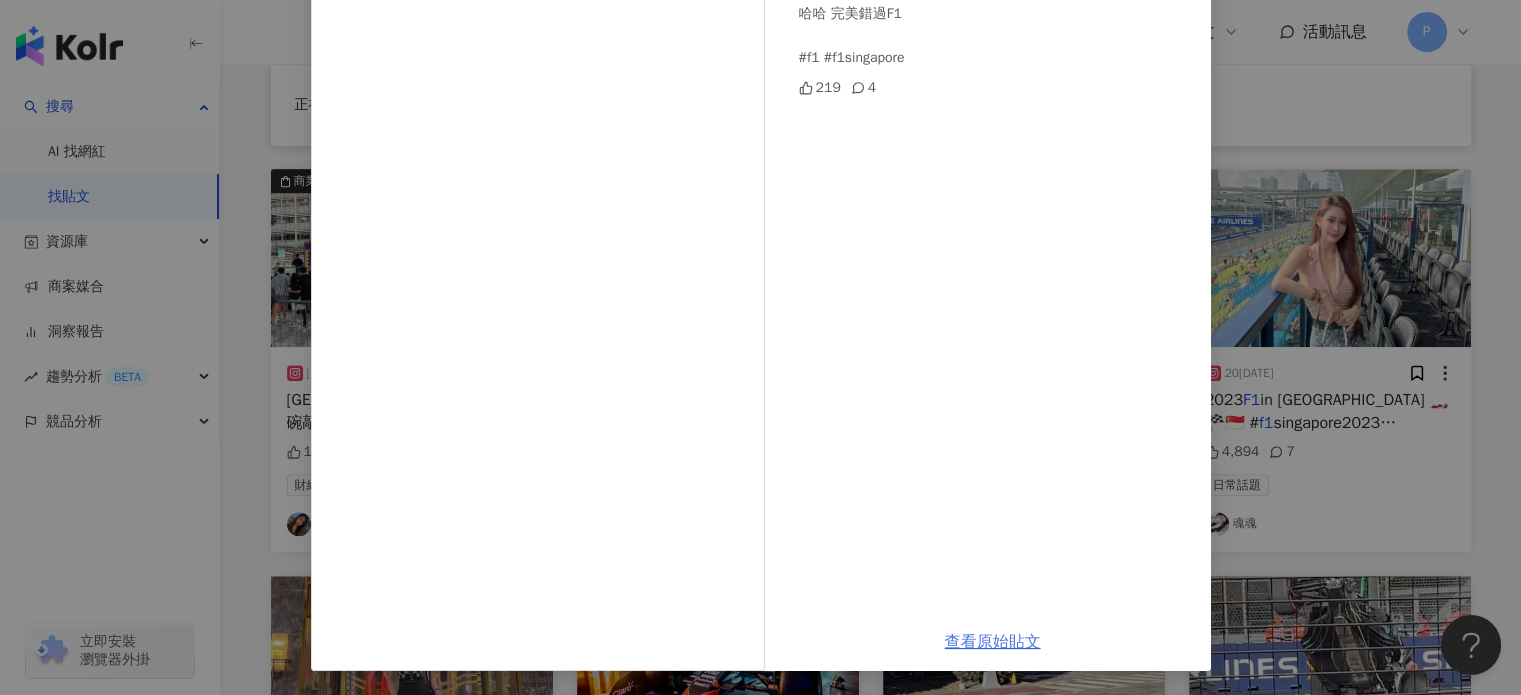 click on "查看原始貼文" at bounding box center (993, 642) 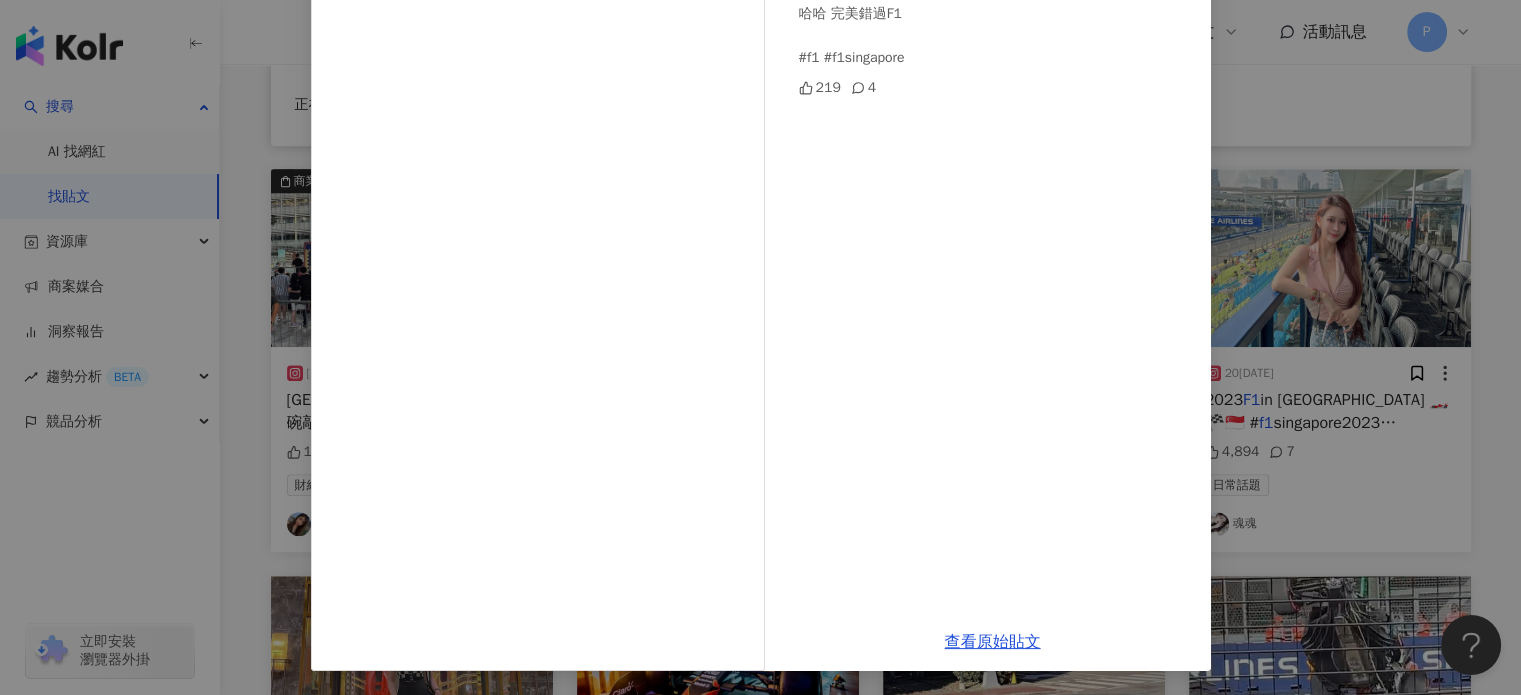 click on "舒舒🦋Melan 2023/9/17 哈哈 完美錯過F1
#f1 #f1singapore 219 4 查看原始貼文" at bounding box center (760, 347) 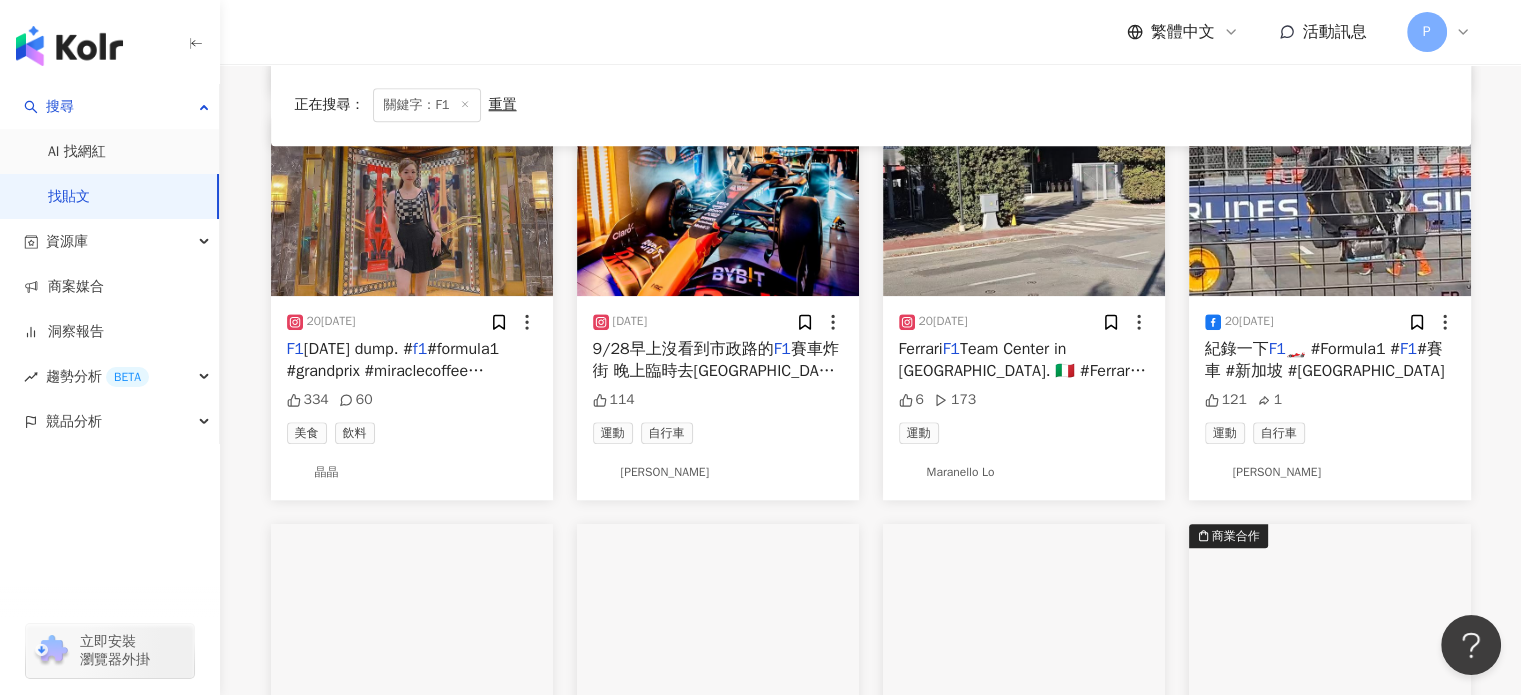 scroll, scrollTop: 1888, scrollLeft: 0, axis: vertical 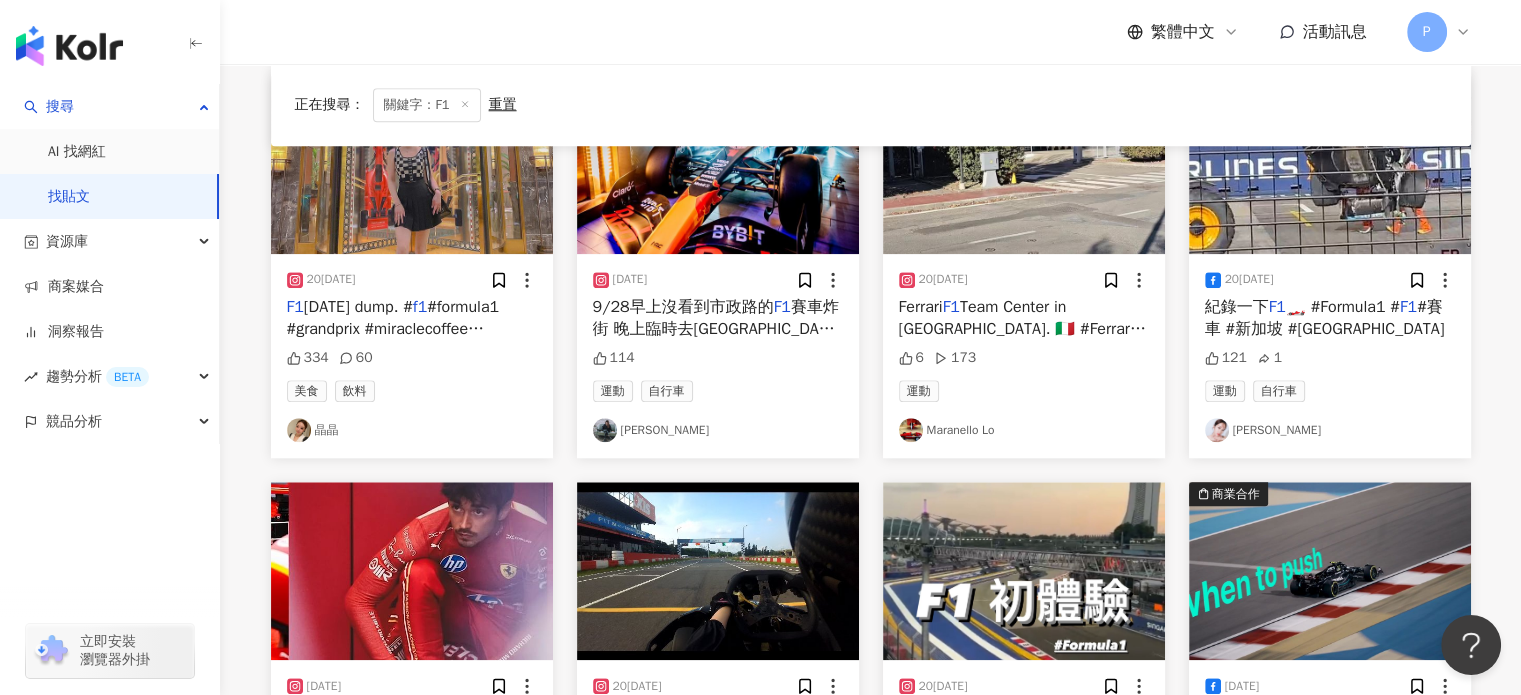 click on "[PERSON_NAME]" at bounding box center (1330, 430) 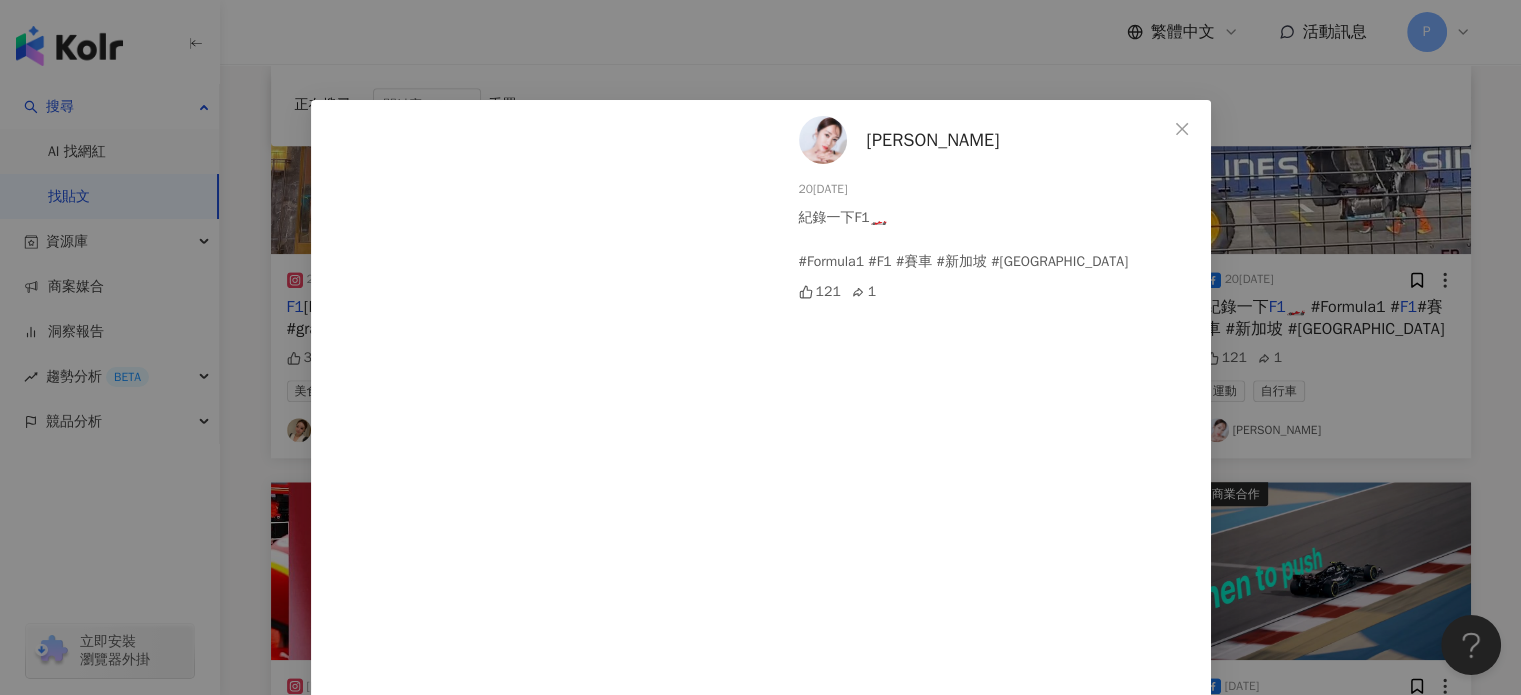 scroll, scrollTop: 87, scrollLeft: 0, axis: vertical 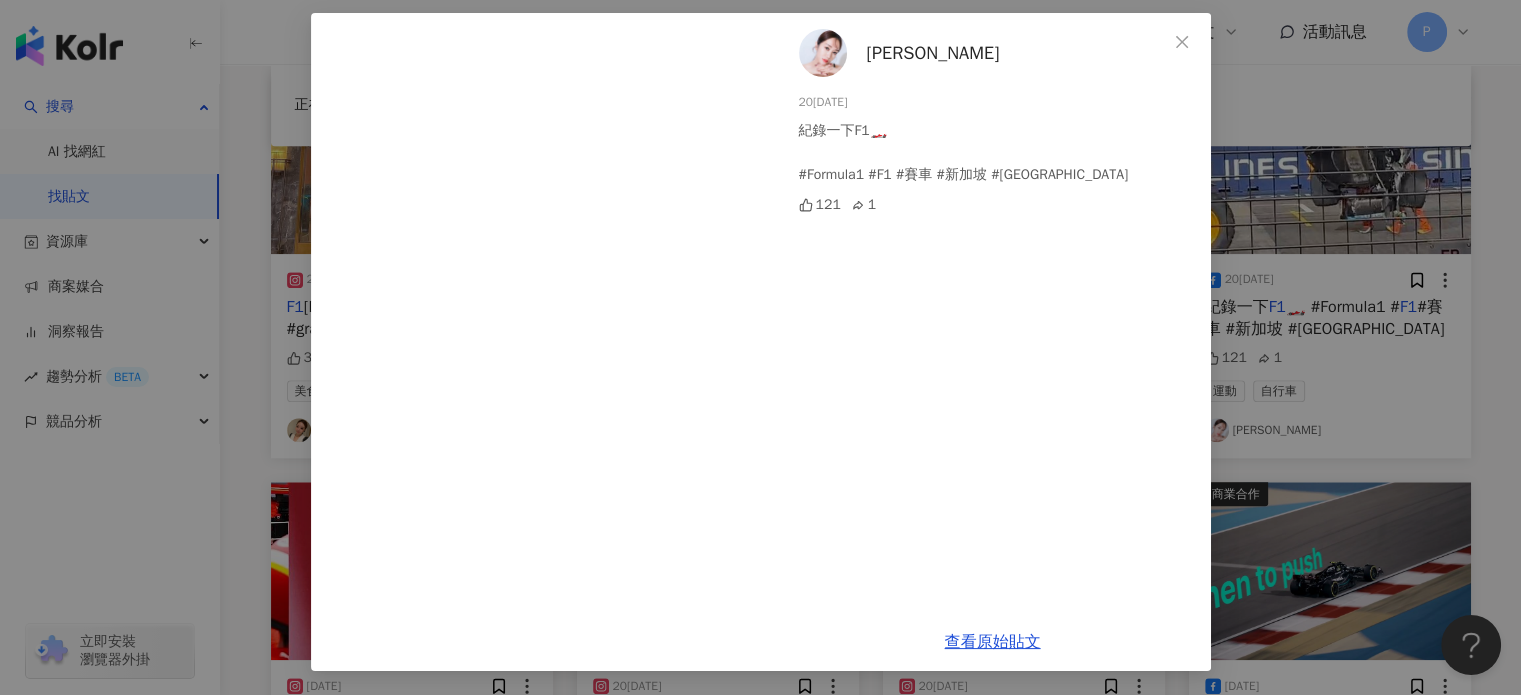 click on "林佩瑤 2023/9/21 紀錄一下F1🏎️
#Formula1 #F1 #賽車 #新加坡 #Singapore 121 1 查看原始貼文" at bounding box center [760, 347] 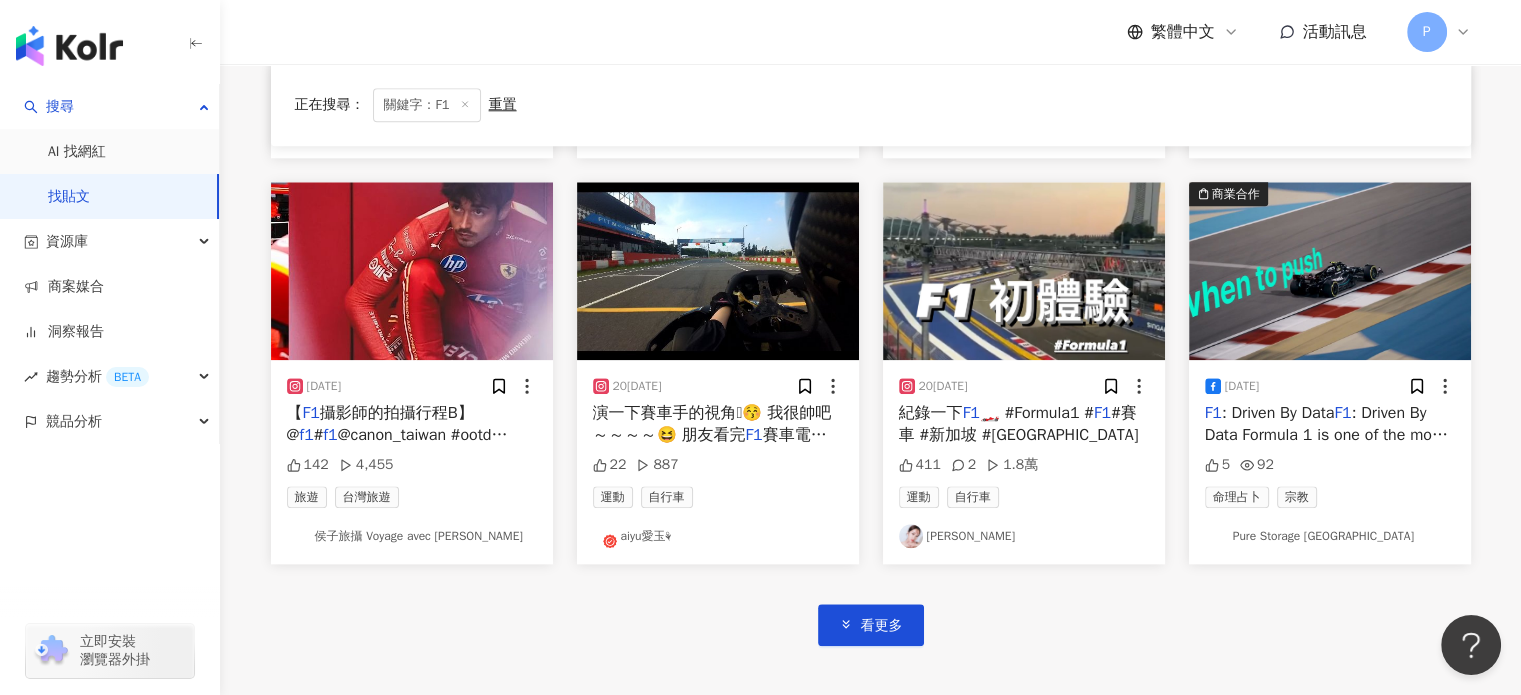 scroll, scrollTop: 2188, scrollLeft: 0, axis: vertical 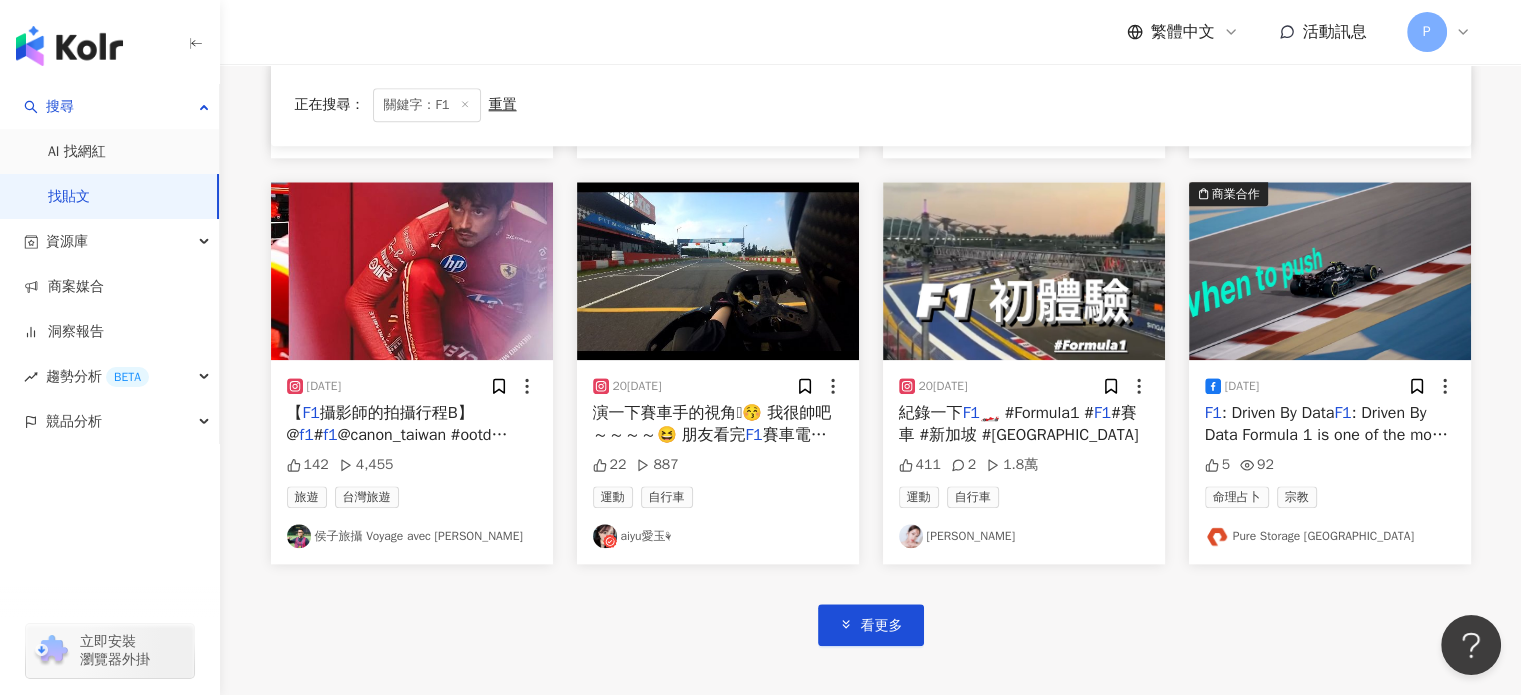 click on "侯子旅攝 Voyage avec Yves" at bounding box center (412, 536) 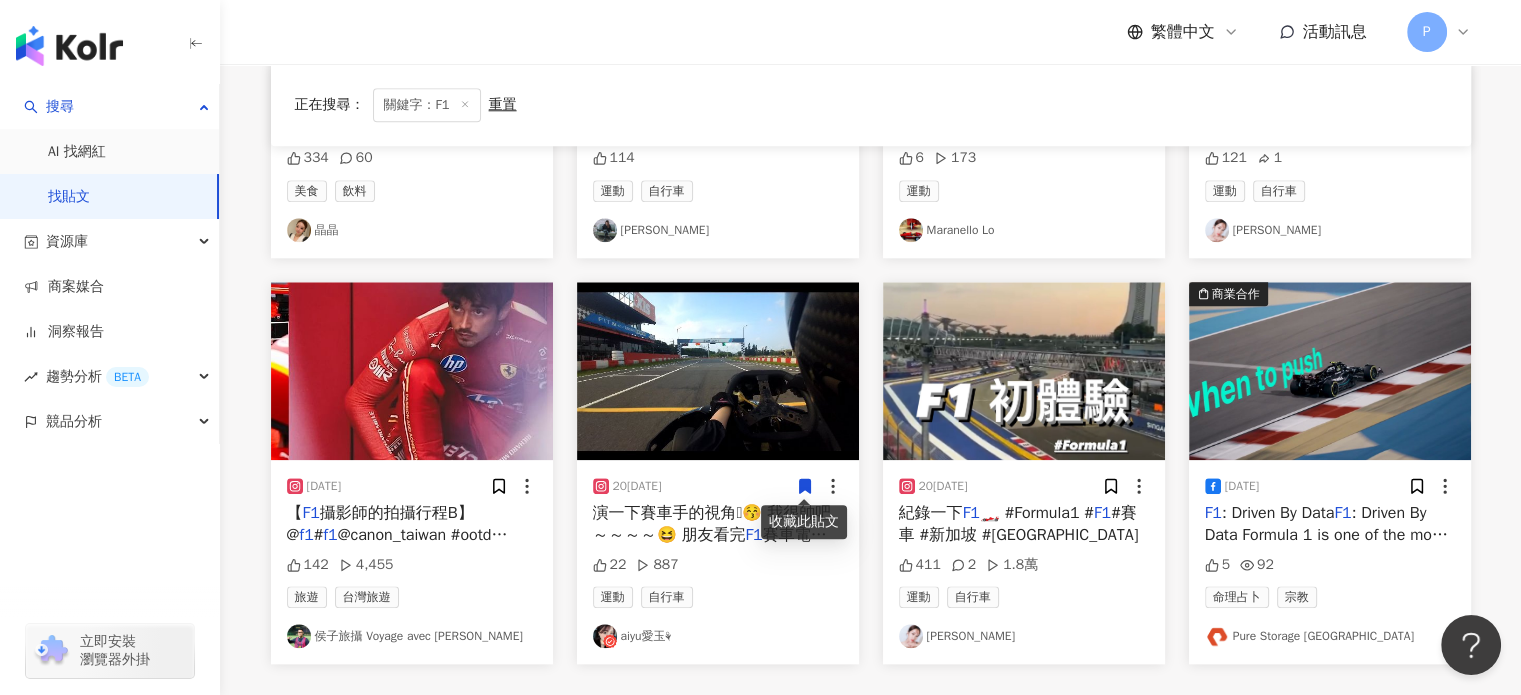 scroll, scrollTop: 2288, scrollLeft: 0, axis: vertical 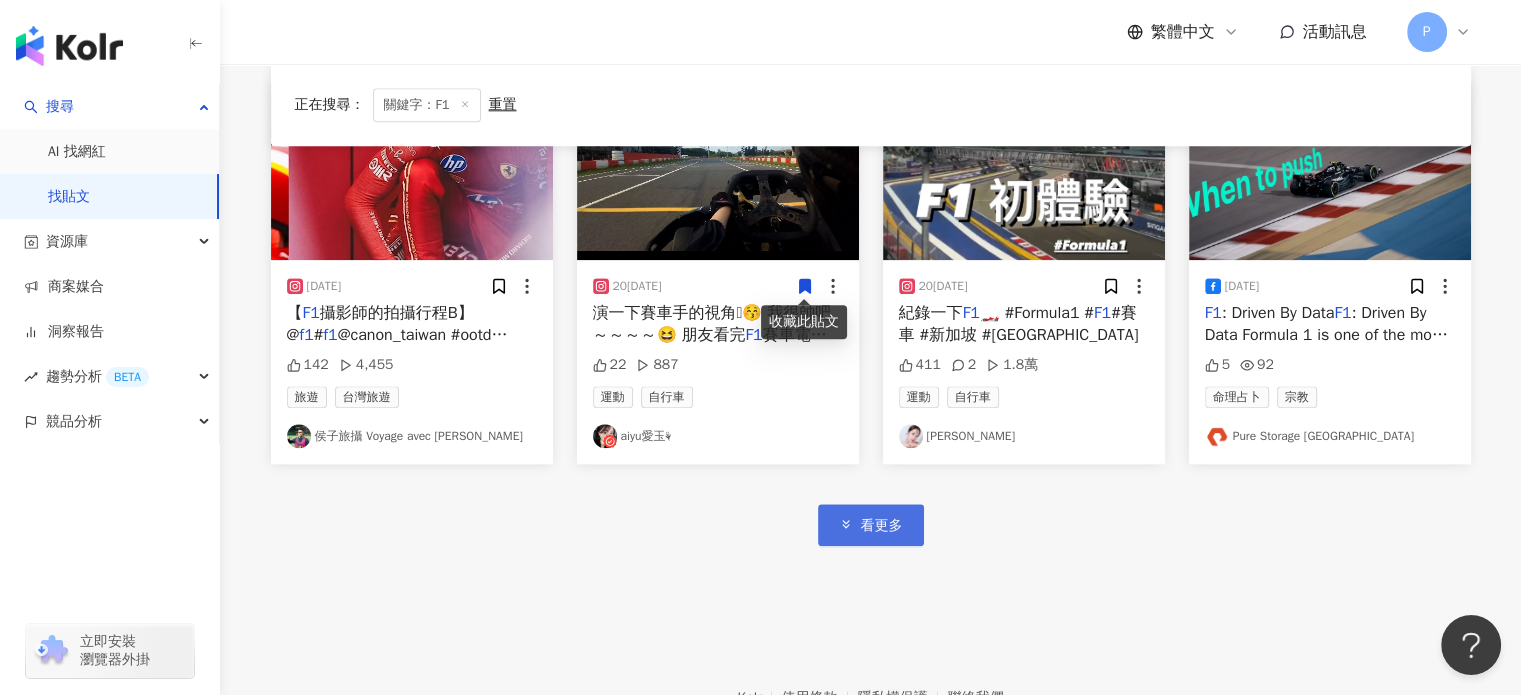 click on "看更多" at bounding box center (882, 526) 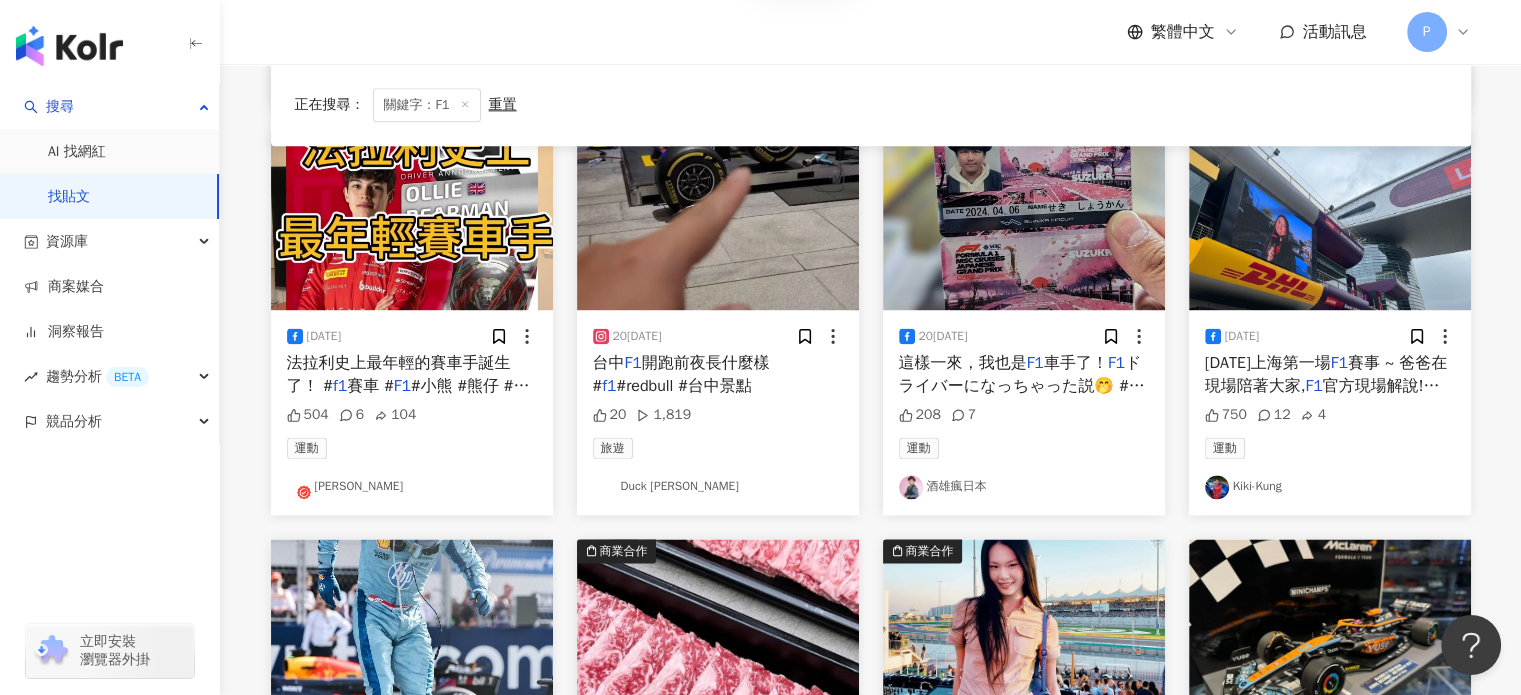 scroll, scrollTop: 2688, scrollLeft: 0, axis: vertical 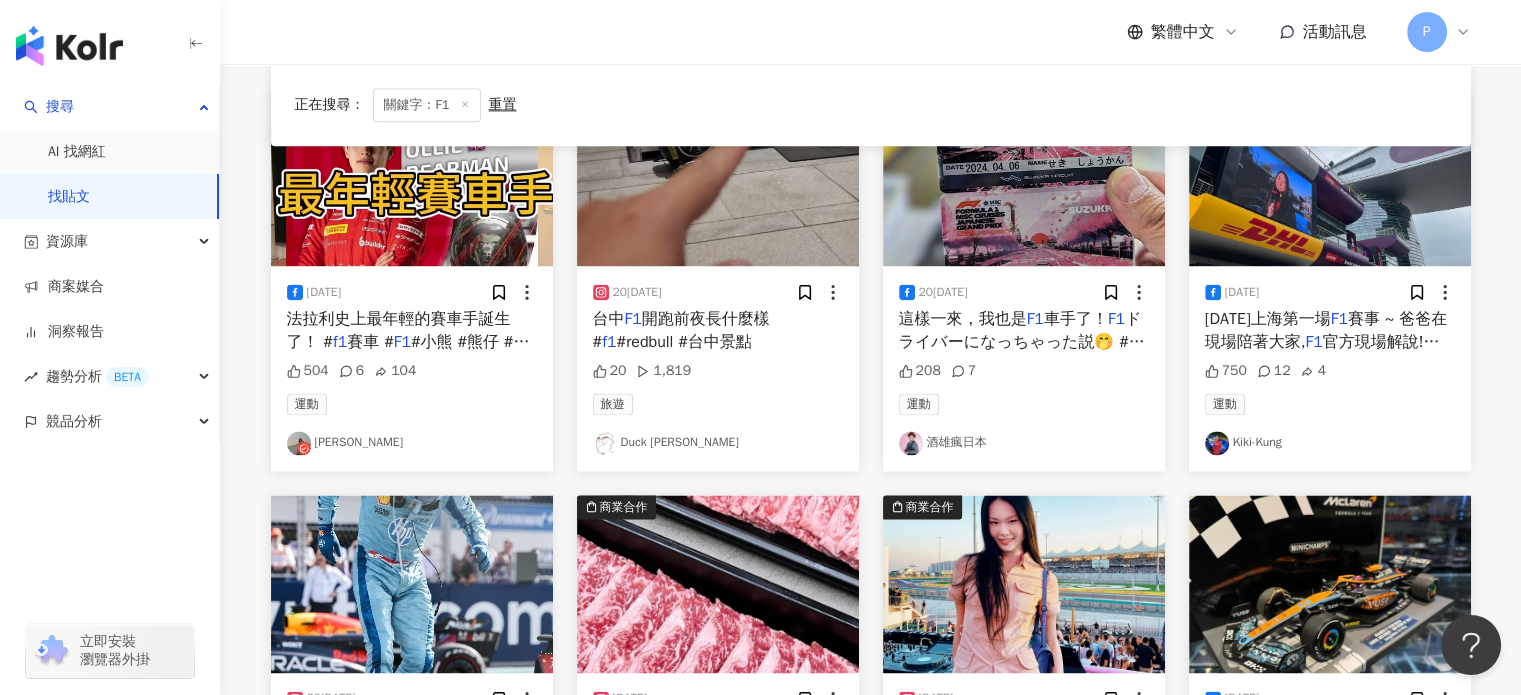 click on "504 6 104" at bounding box center (412, 371) 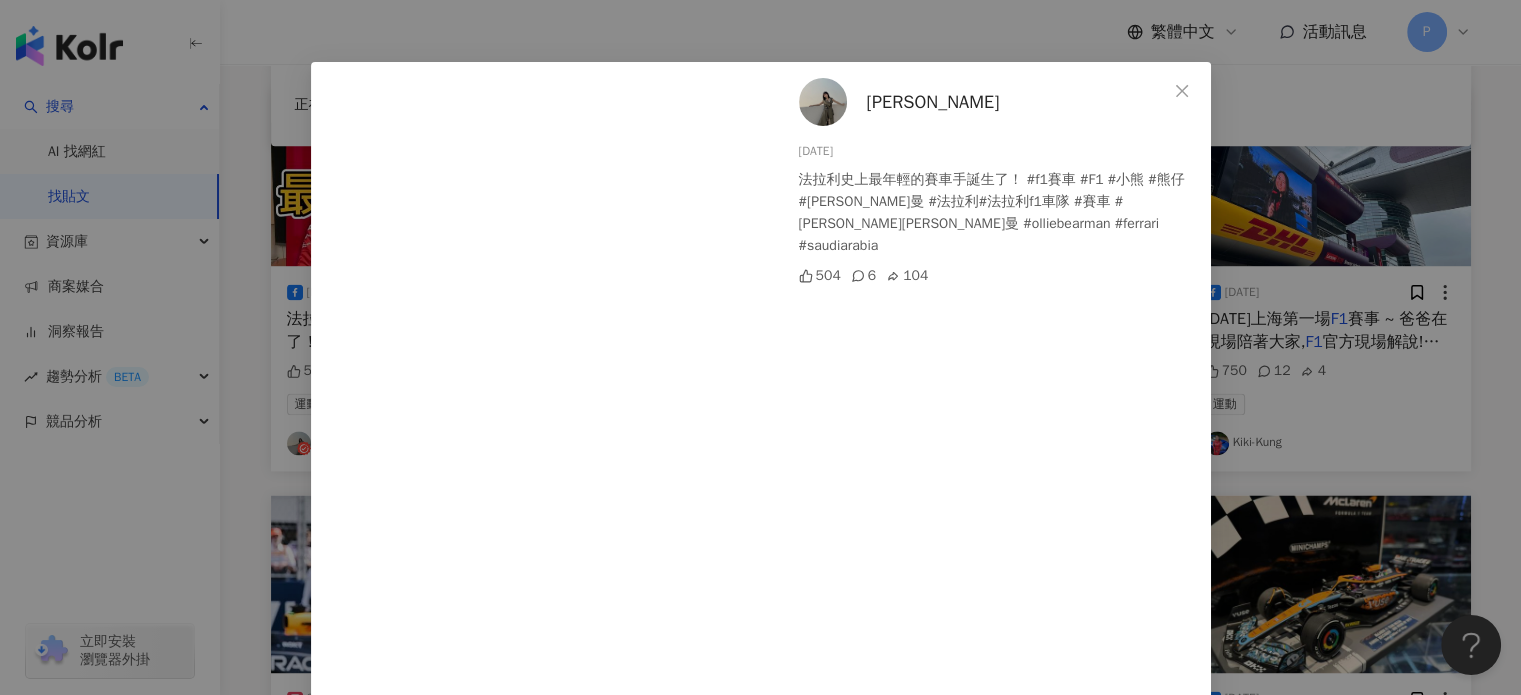 scroll, scrollTop: 100, scrollLeft: 0, axis: vertical 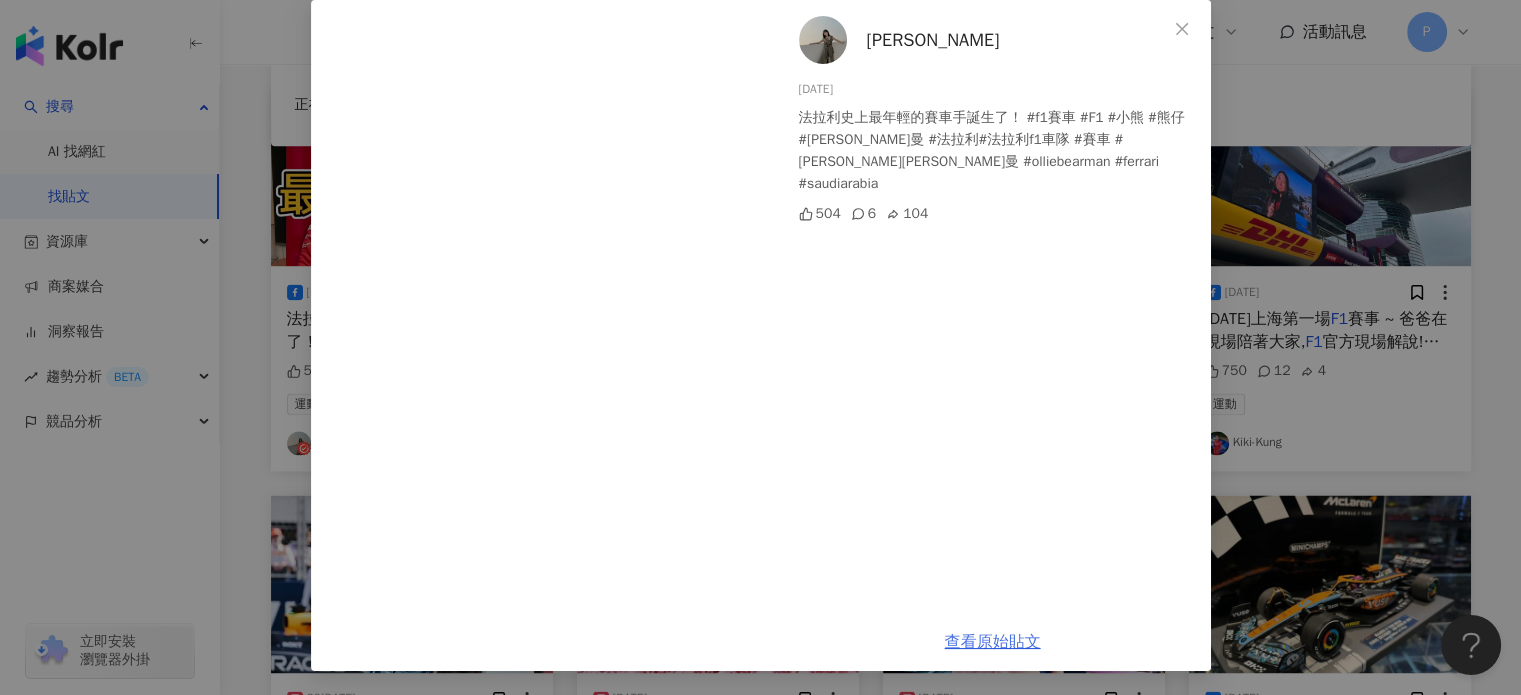 click on "查看原始貼文" at bounding box center [993, 642] 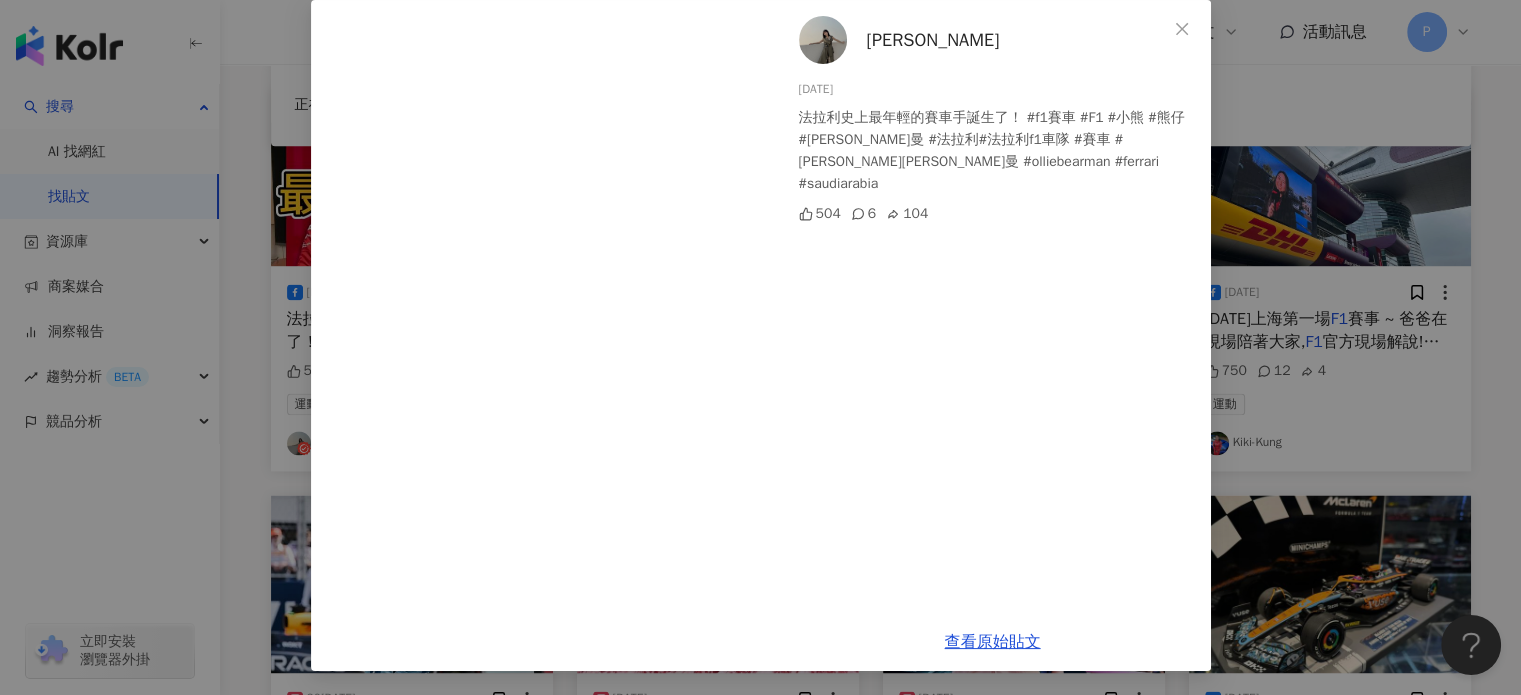 click on "貝姬 2024/3/10 法拉利史上最年輕的賽車手誕生了！ #f1賽車 #F1 #小熊 #熊仔 #比爾曼 #法拉利#法拉利f1車隊 #賽車 #奧利弗比爾曼 #olliebearman #ferrari #saudiarabia 504 6 104 查看原始貼文" at bounding box center [760, 347] 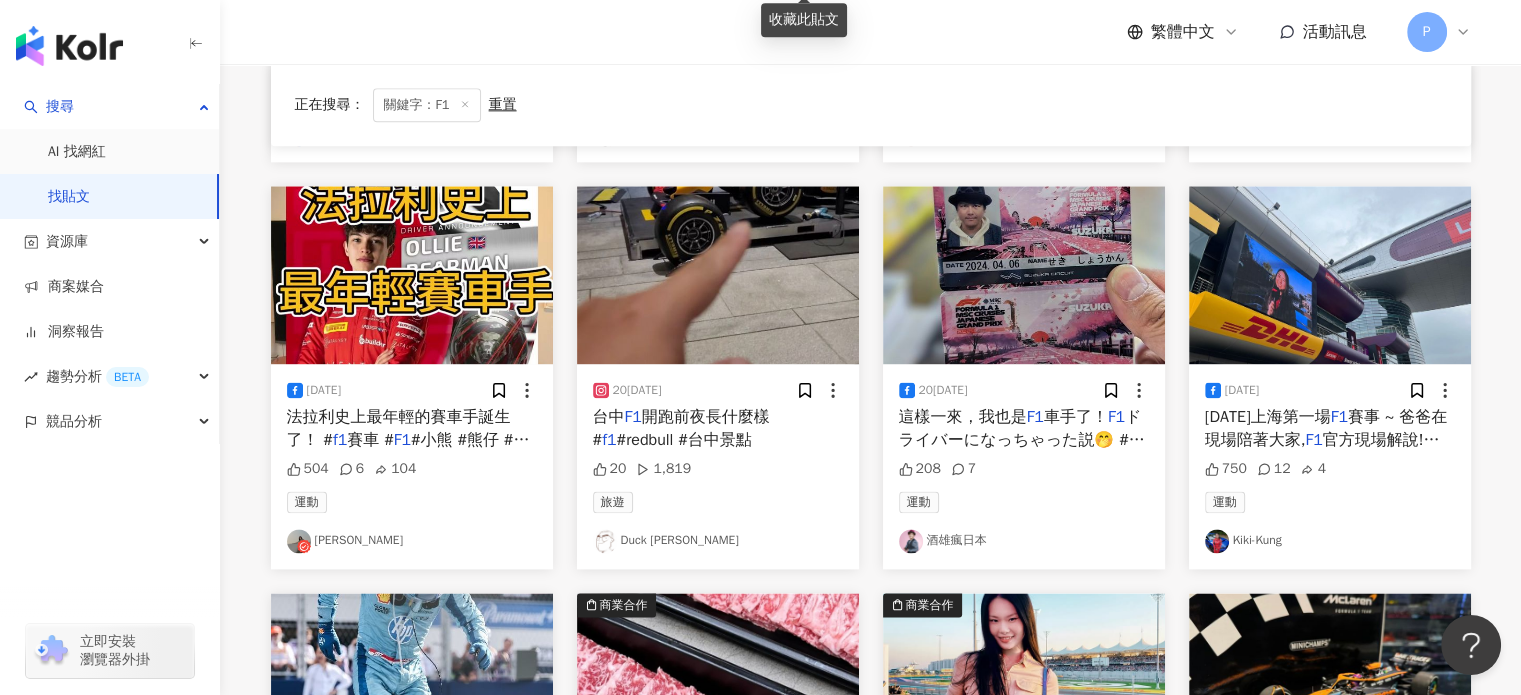 scroll, scrollTop: 2588, scrollLeft: 0, axis: vertical 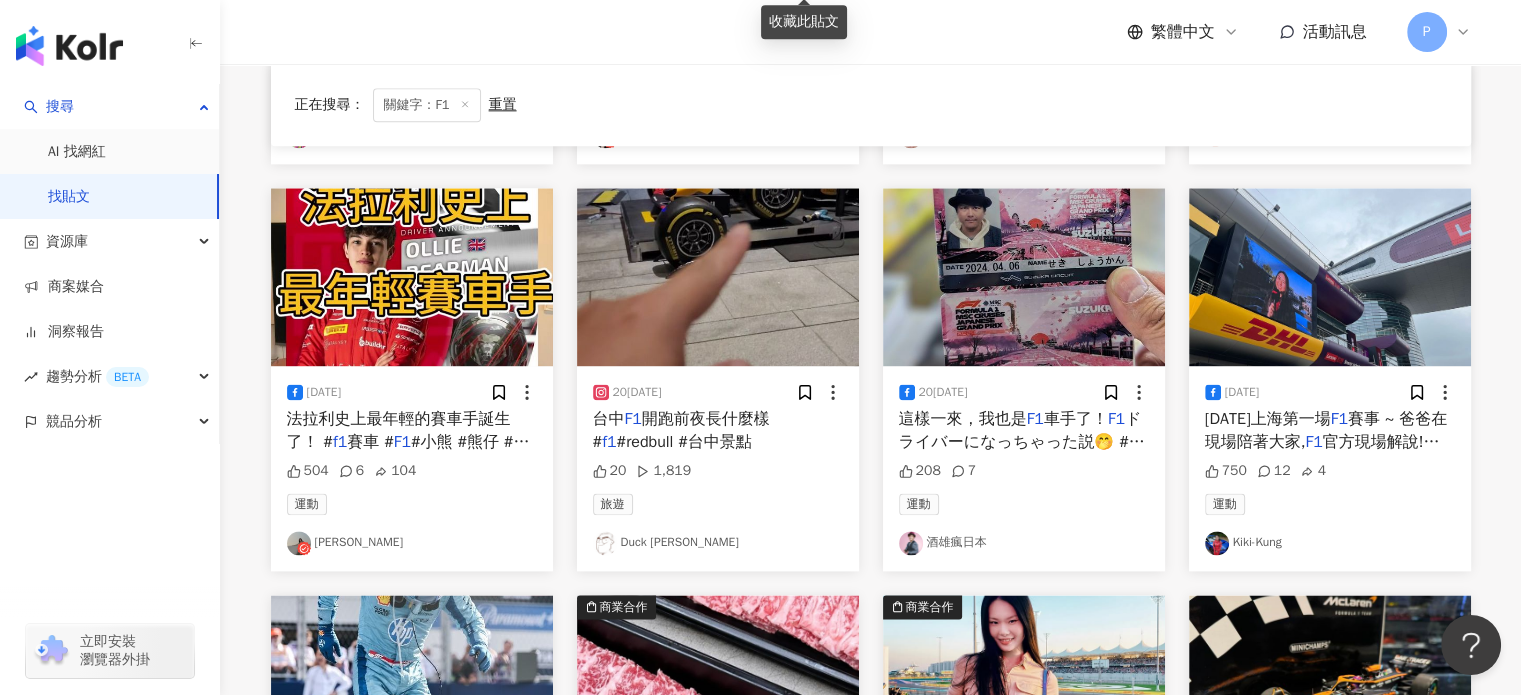 click on "#redbull #台中景點" at bounding box center (683, 442) 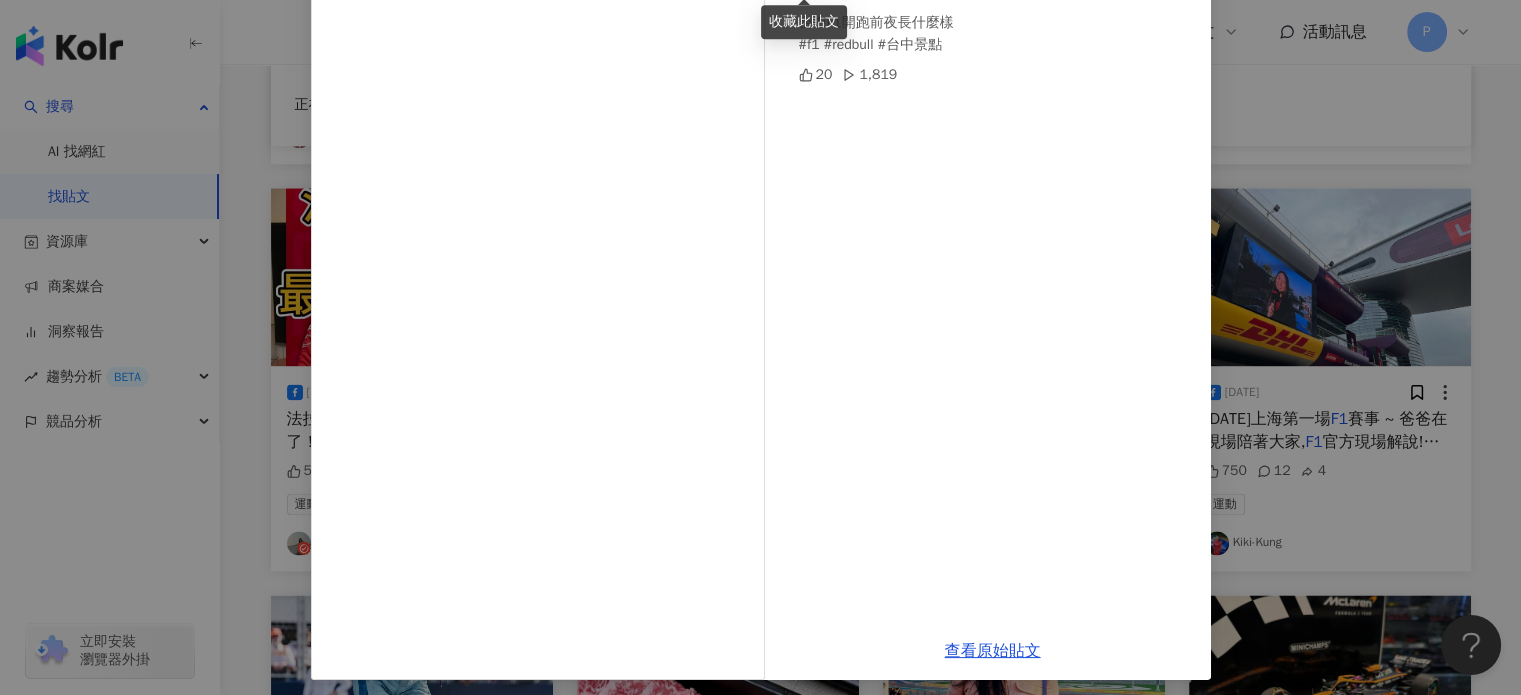 scroll, scrollTop: 204, scrollLeft: 0, axis: vertical 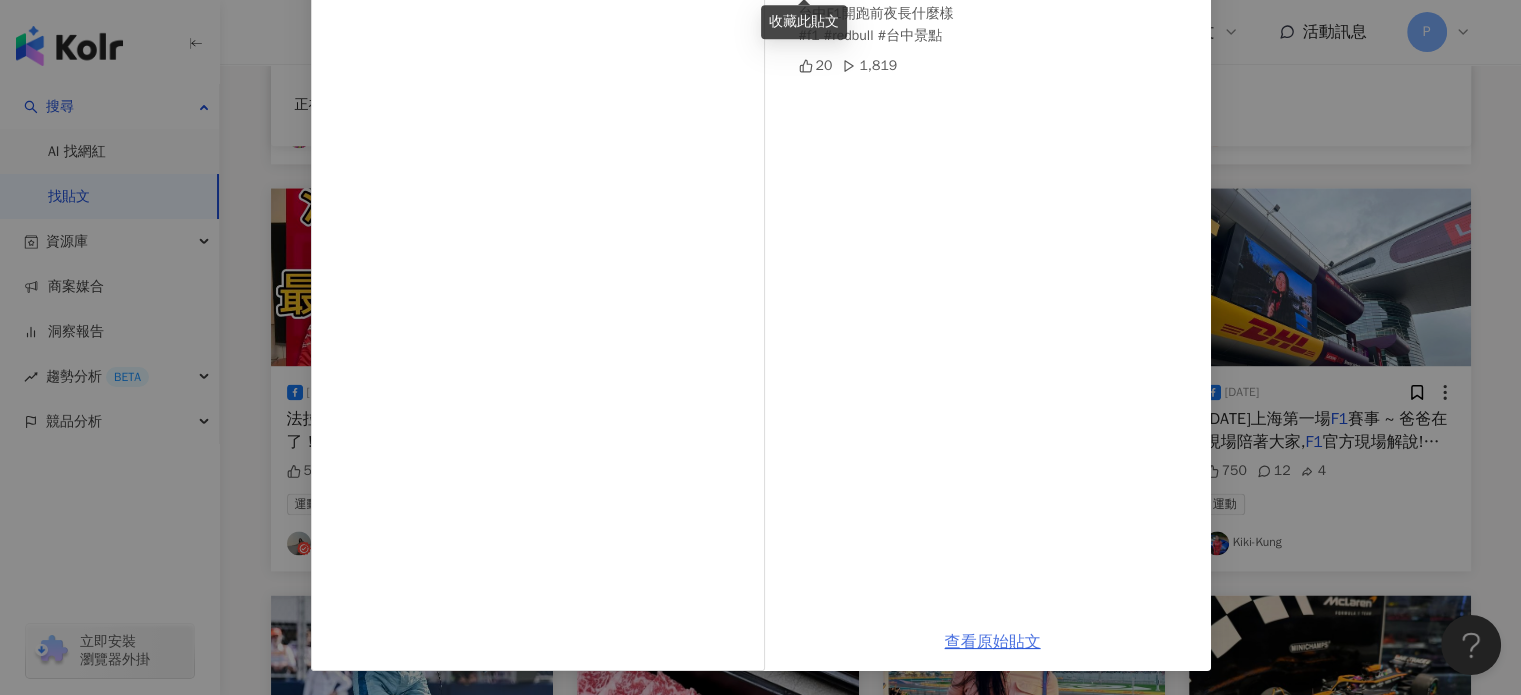 click on "查看原始貼文" at bounding box center [993, 642] 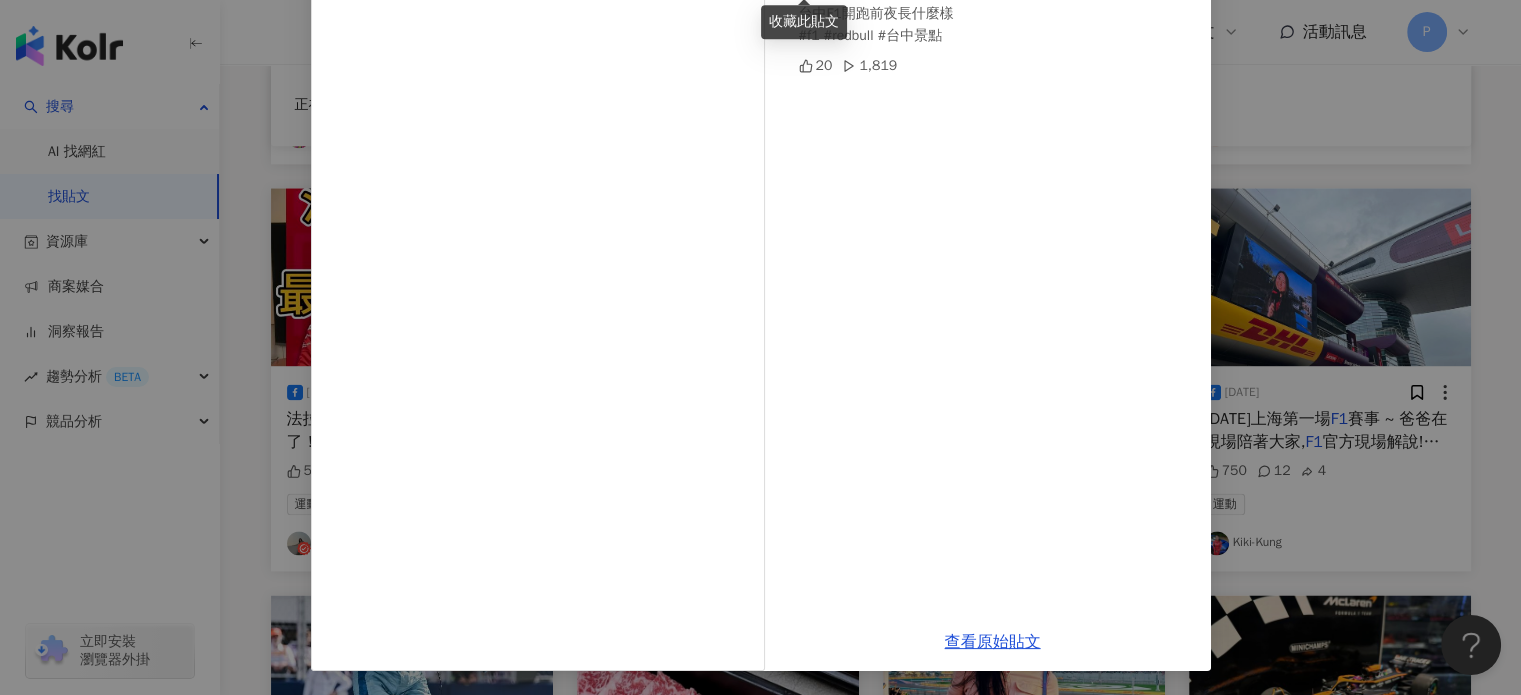 click on "Duck Hugh 2024/9/27 台中F1開跑前夜長什麼樣
#f1 #redbull #台中景點 20 1,819 查看原始貼文" at bounding box center [760, 347] 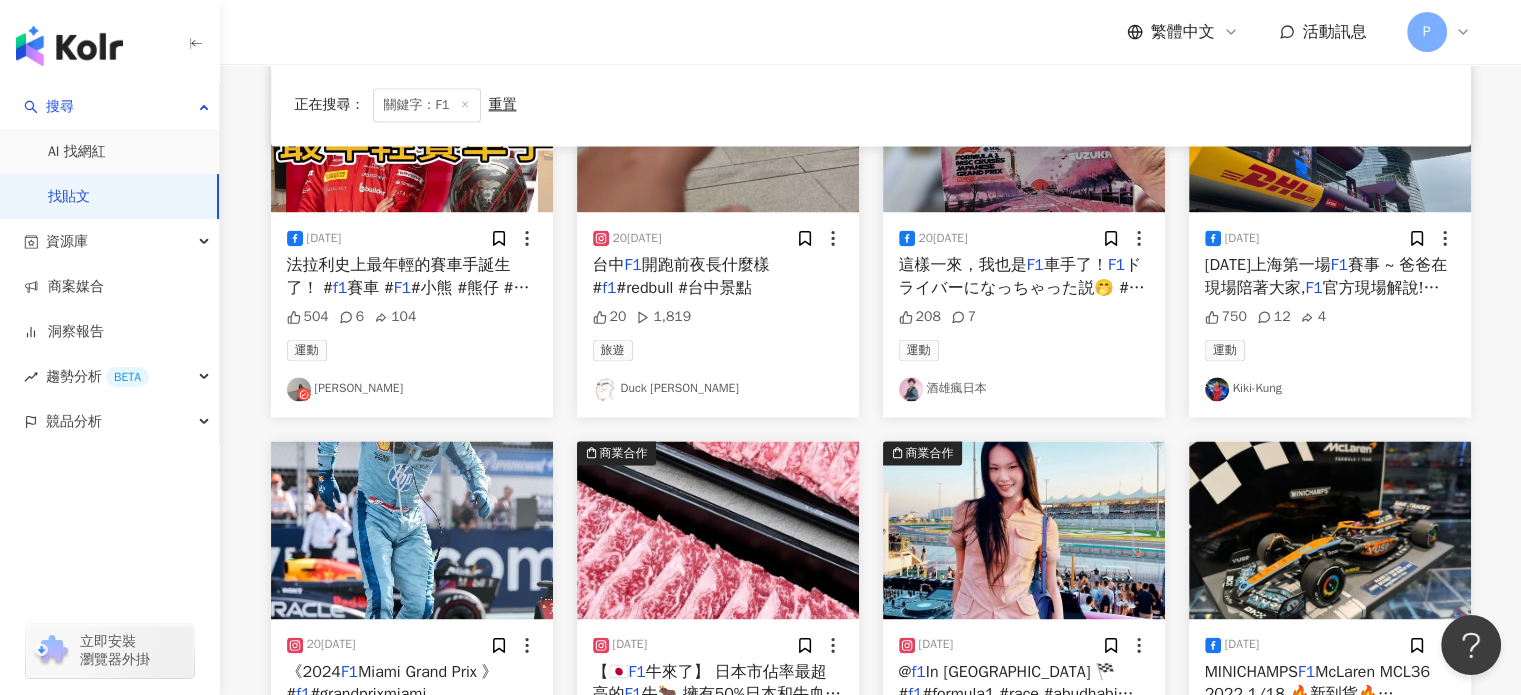 scroll, scrollTop: 2788, scrollLeft: 0, axis: vertical 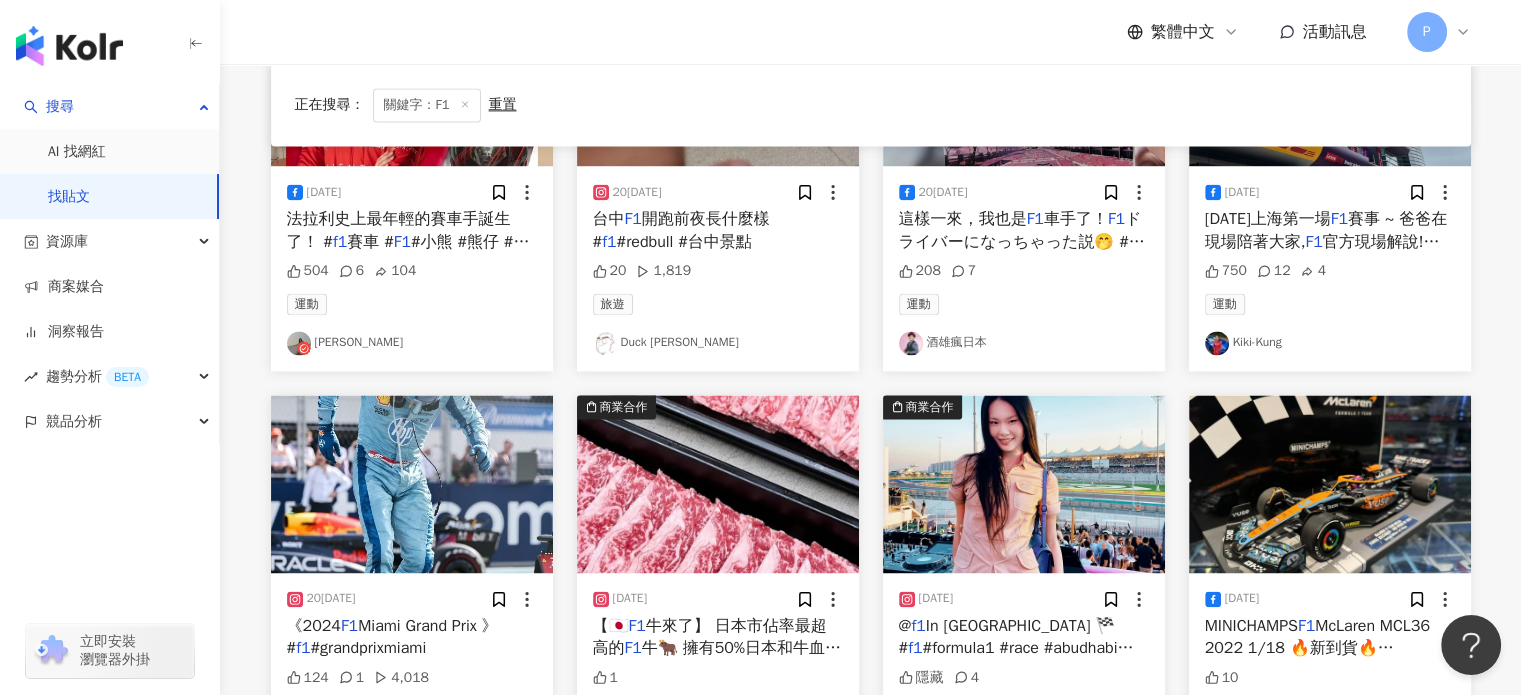click on "賽事 ~ 爸爸在現場陪著大家," at bounding box center [1326, 230] 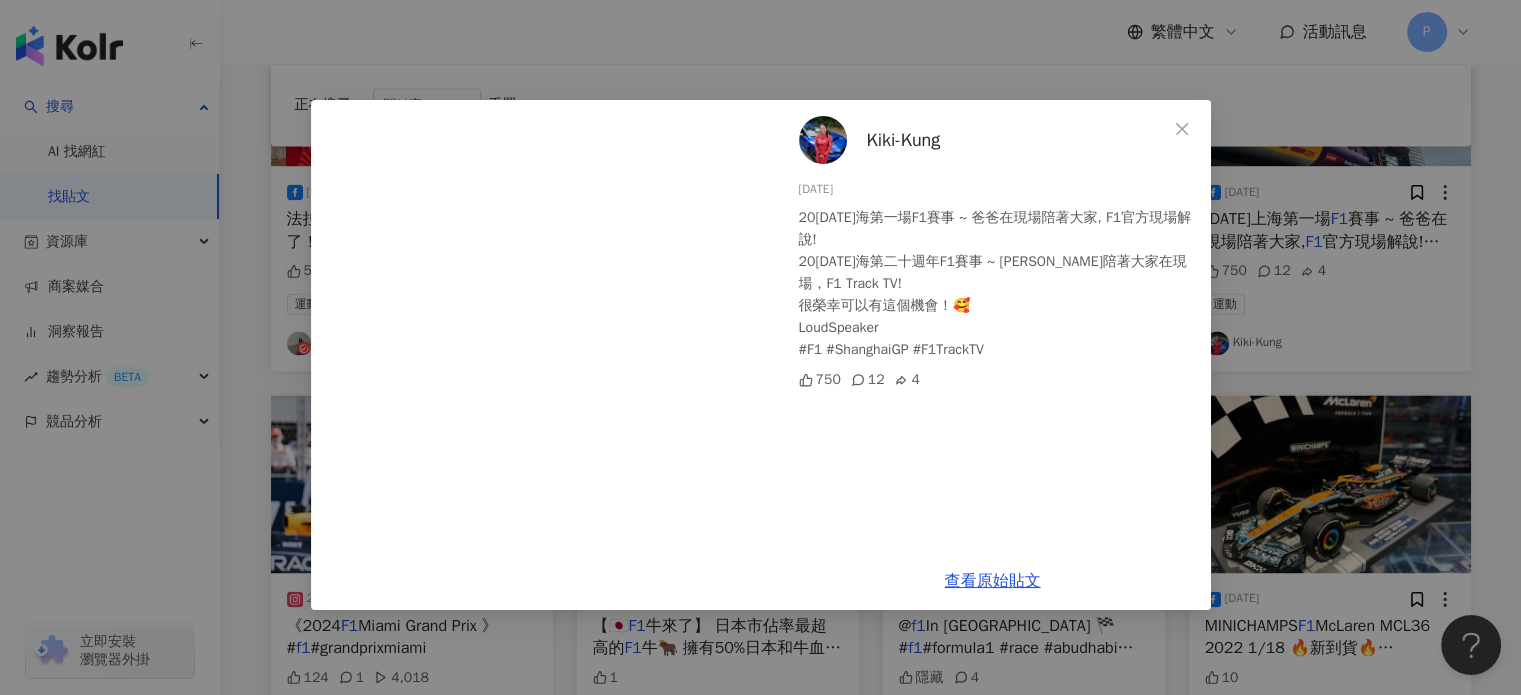 click on "Kiki-Kung 2024/4/20 2004年上海第一場F1賽事 ~ 爸爸在現場陪著大家, F1官方現場解說!
2024年上海第二十週年F1賽事 ~ Kiki陪著大家在現場，F1 Track TV!
很榮幸可以有這個機會！🥰
LoudSpeaker
#F1 #ShanghaiGP #F1TrackTV 750 12 4 查看原始貼文" at bounding box center [760, 347] 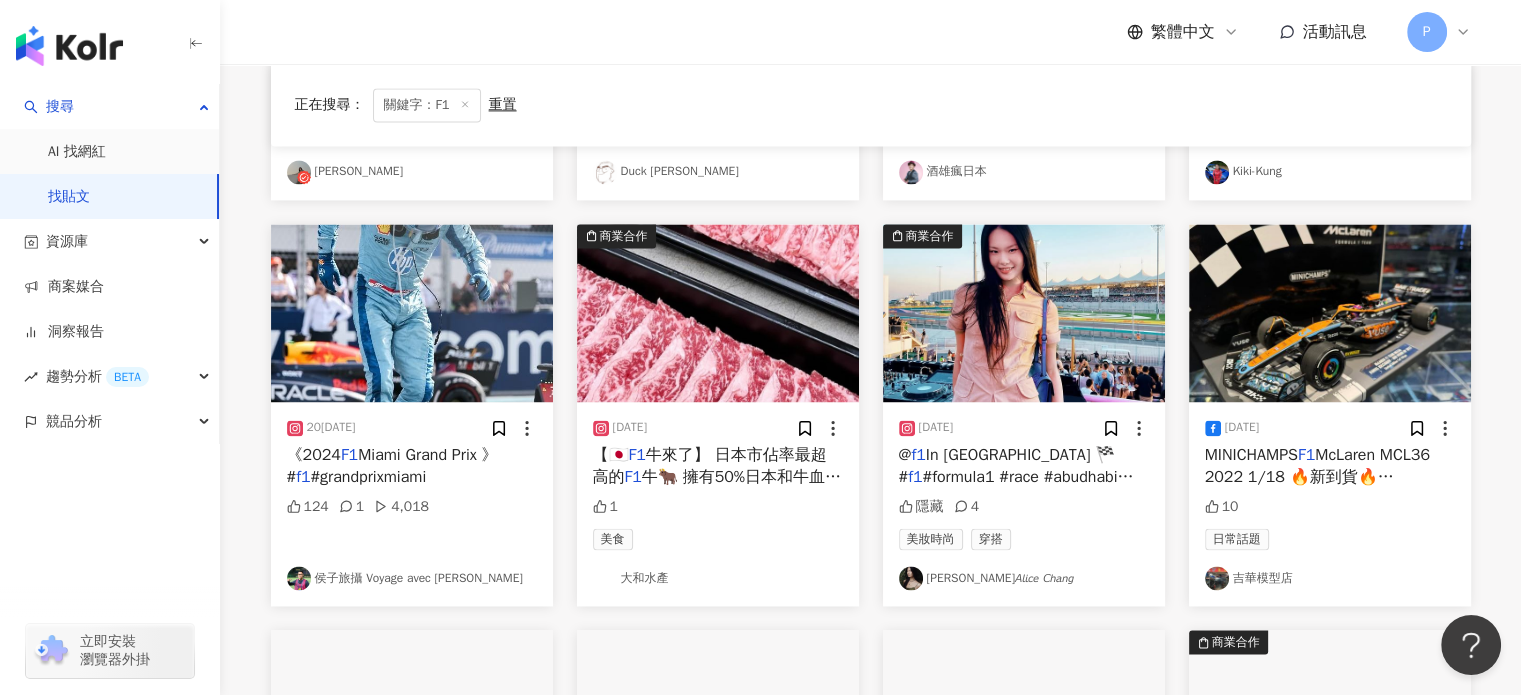 scroll, scrollTop: 3088, scrollLeft: 0, axis: vertical 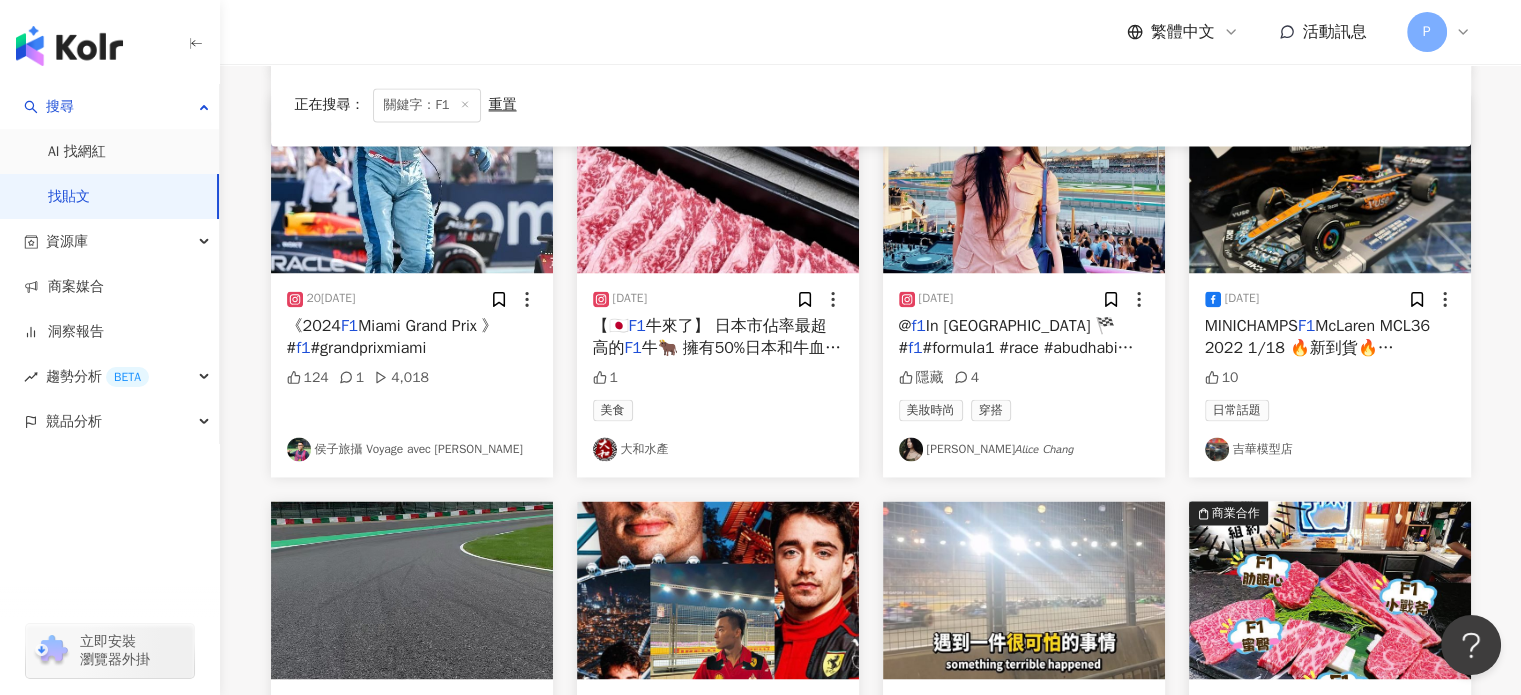 click on "#formula1 #race #abudhabi #yacht #party #yachtparty #uae #lifestyle
First experience of watching live" at bounding box center [1024, 381] 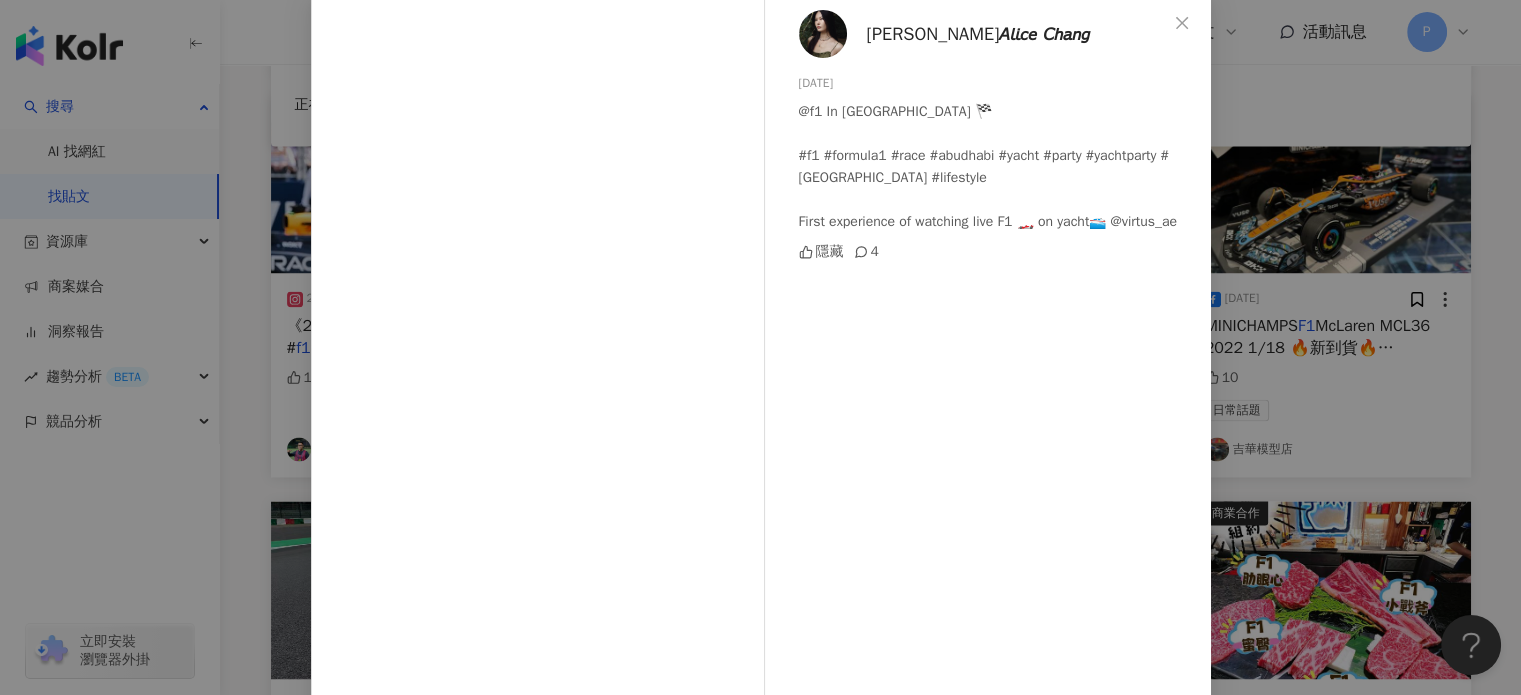 scroll, scrollTop: 180, scrollLeft: 0, axis: vertical 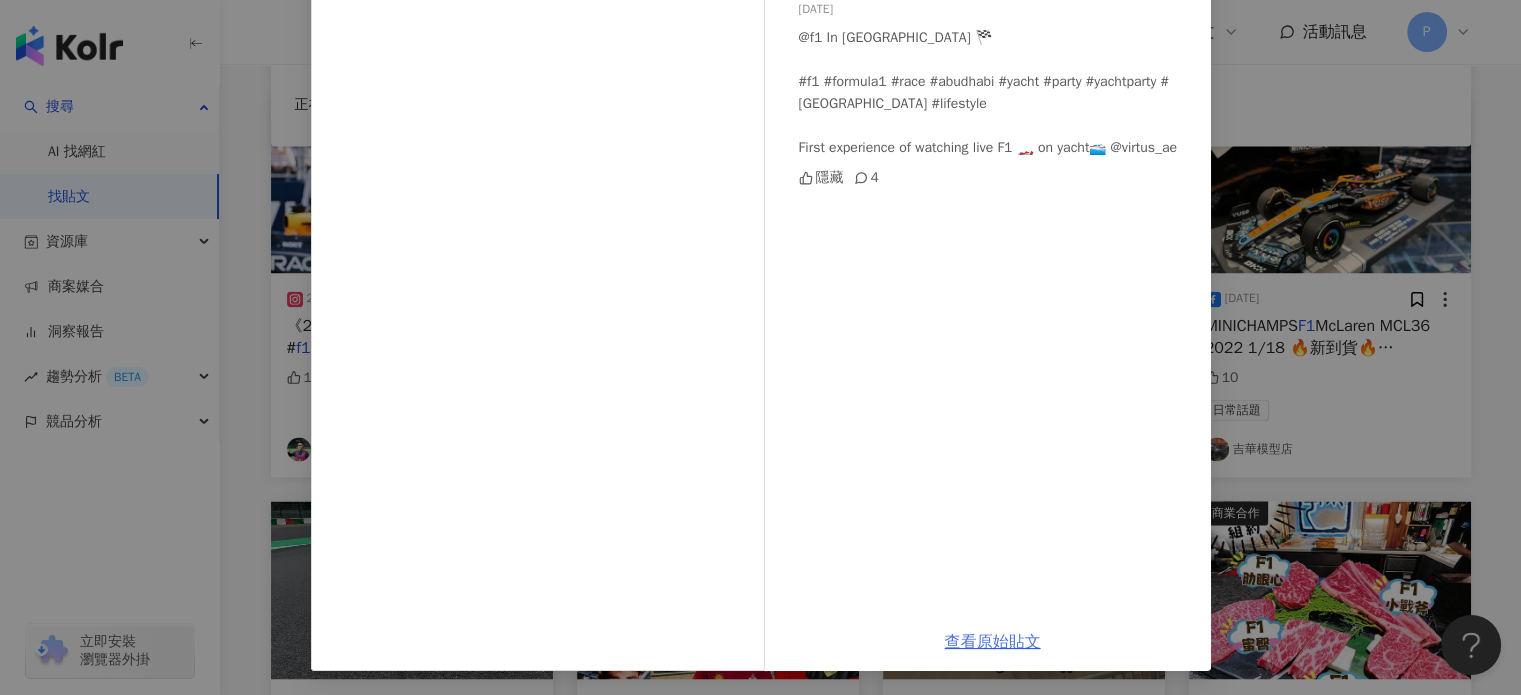click on "查看原始貼文" at bounding box center (993, 642) 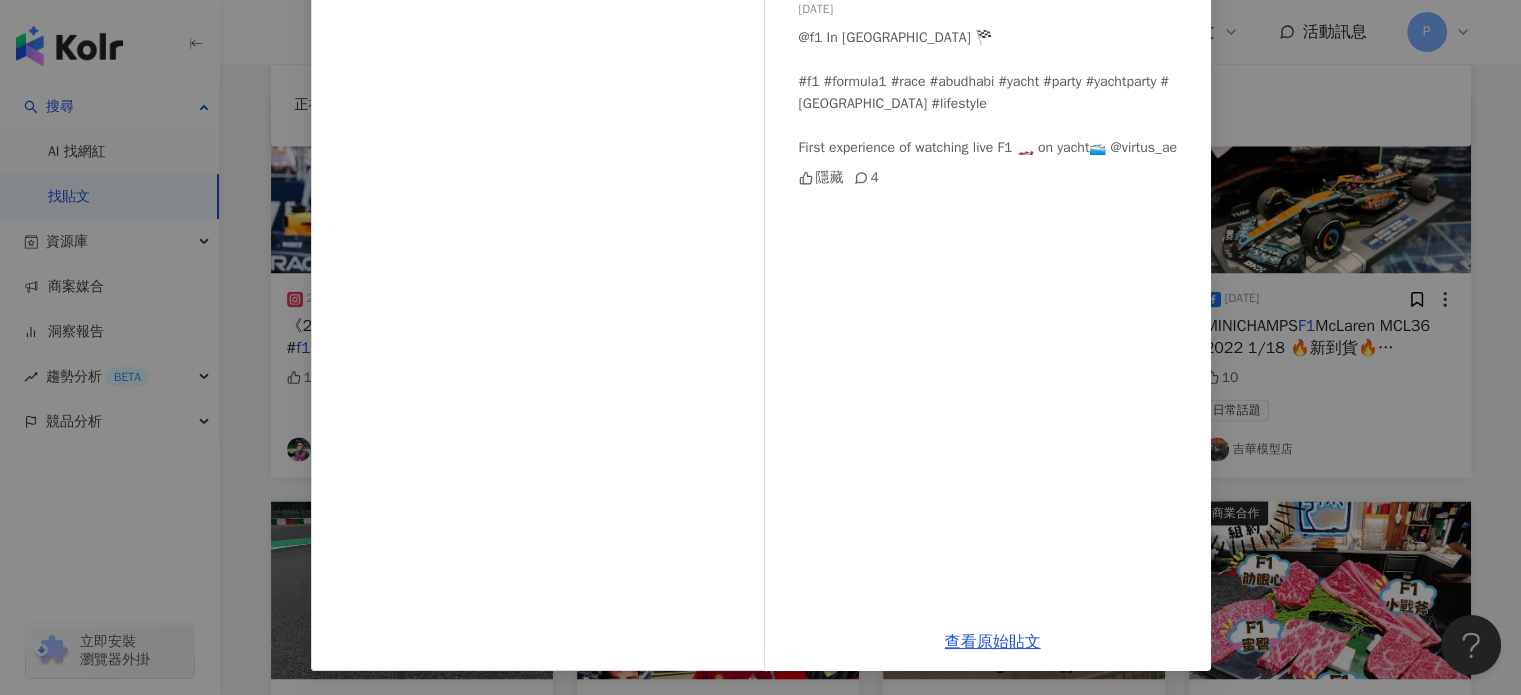 click on "張雨宸𝘈𝘭𝘪𝘤𝘦 𝘊𝘩𝘢𝘯𝘨 2024/12/10 @f1 In Abu Dhabi 🏁
#f1 #formula1 #race #abudhabi #yacht #party #yachtparty #uae #lifestyle
First experience of watching live F1 🏎️ on yacht🛥️ @virtus_ae 隱藏 4 查看原始貼文" at bounding box center [760, 347] 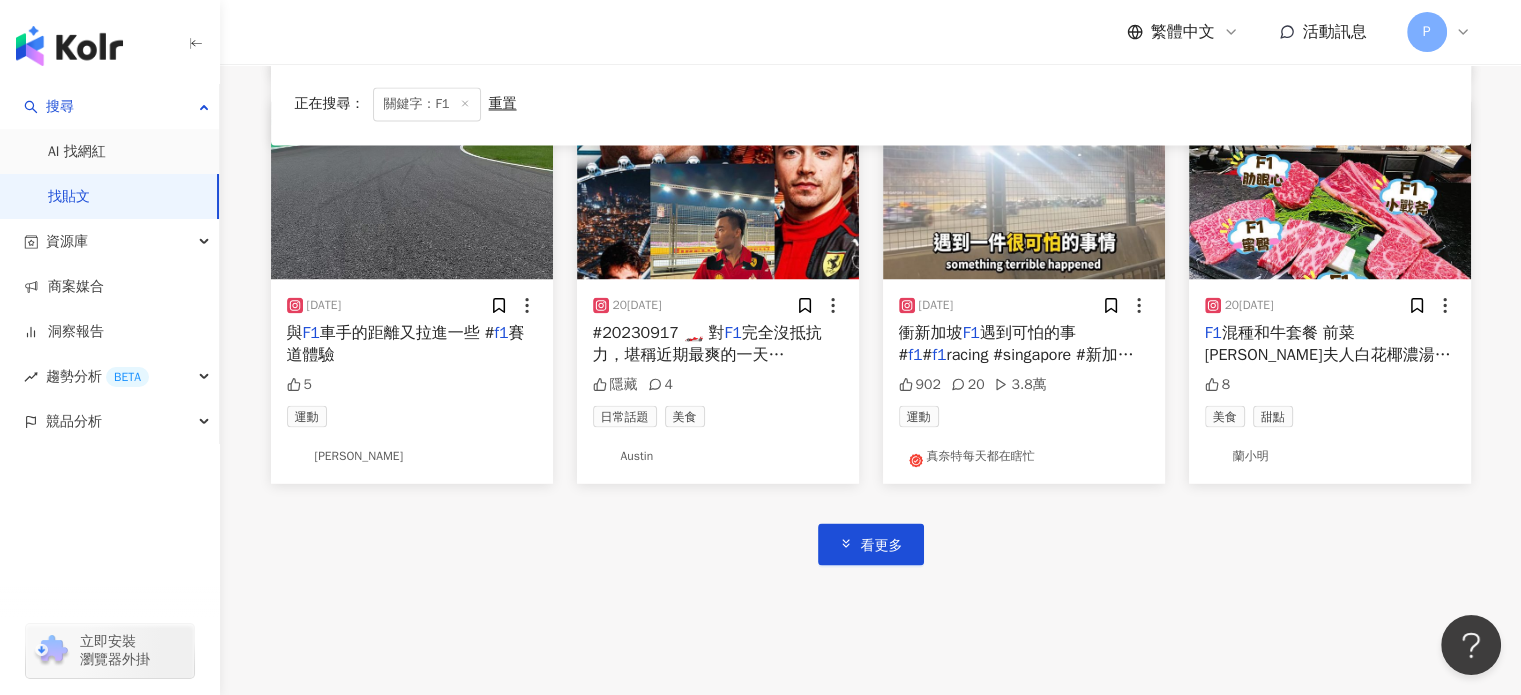 scroll, scrollTop: 3488, scrollLeft: 0, axis: vertical 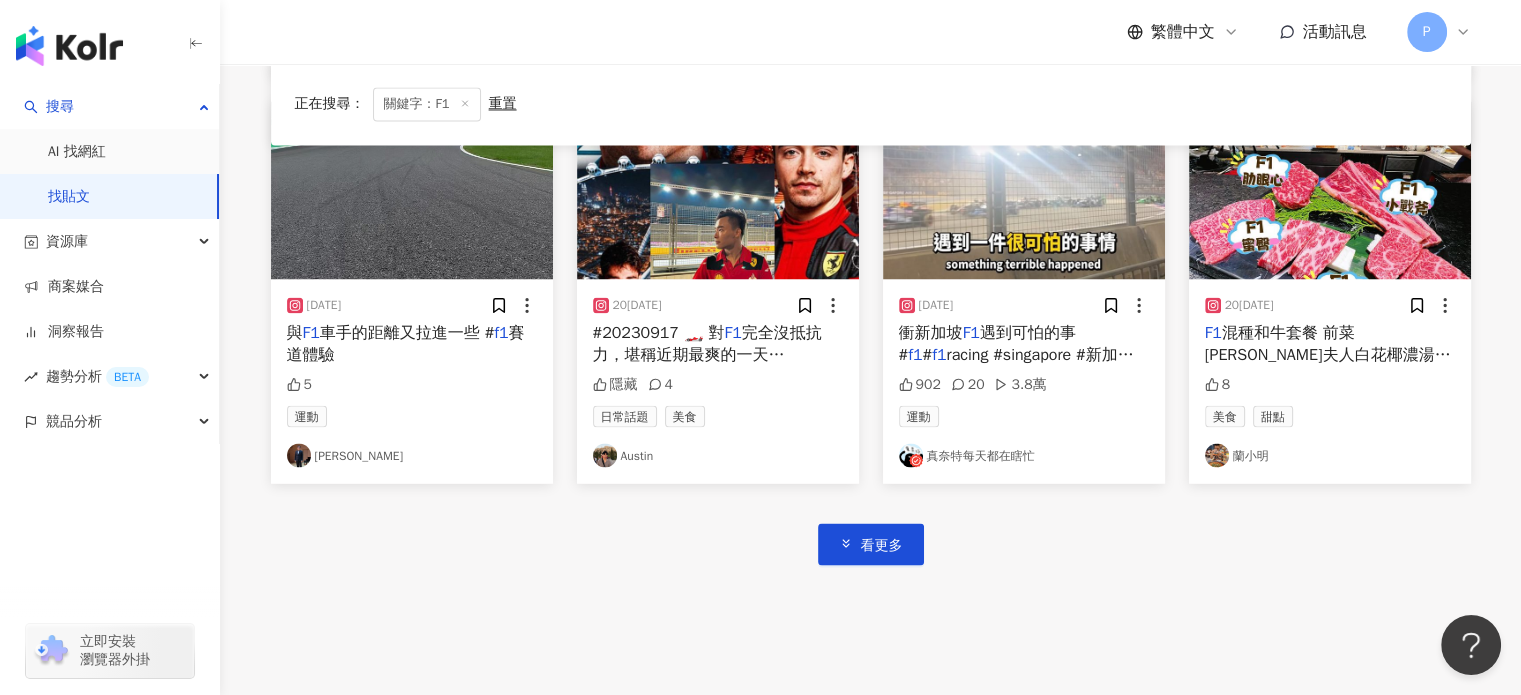 click on "2023/9/18 #20230917 🏎️
對 F1 完全沒抵抗力，堪稱近期最爽的一天
# f1
#singaporegp 隱藏 4 日常話題 美食 Austin" at bounding box center (718, 381) 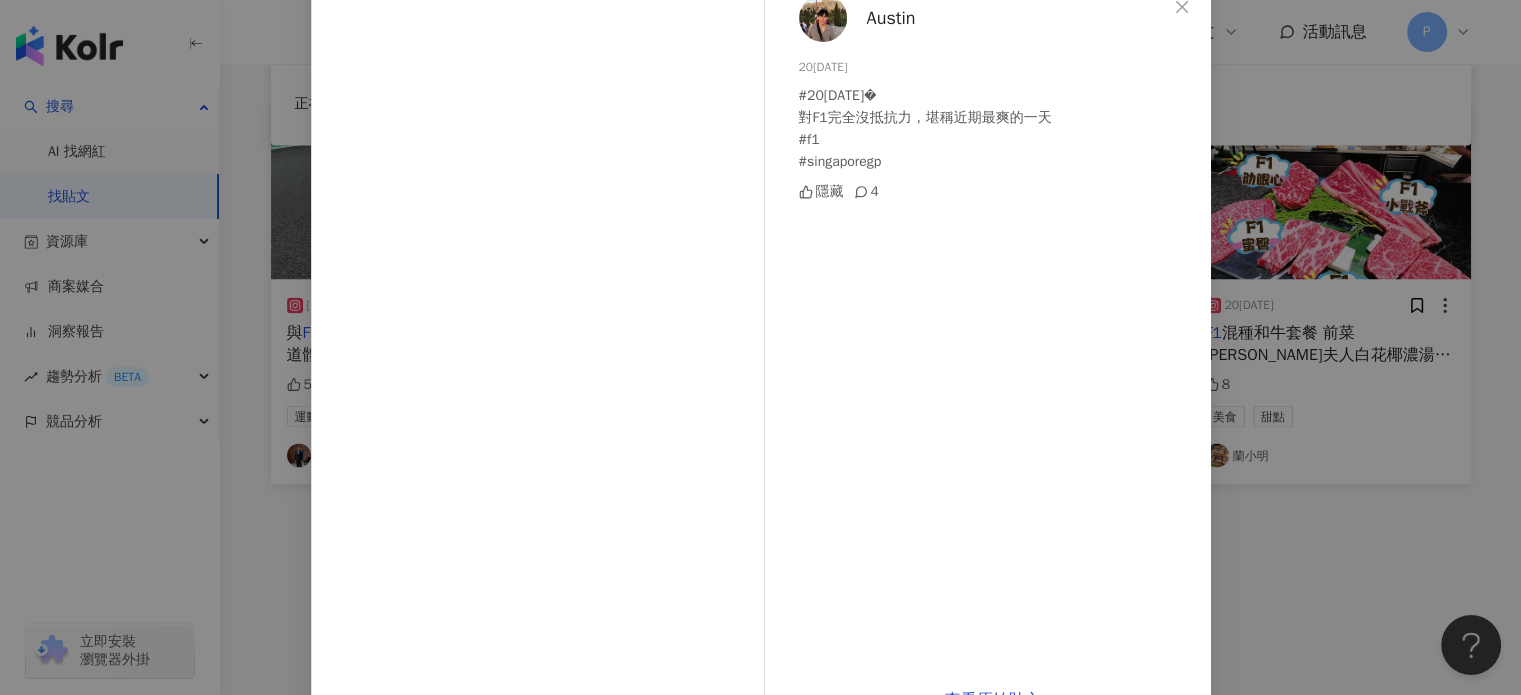 scroll, scrollTop: 180, scrollLeft: 0, axis: vertical 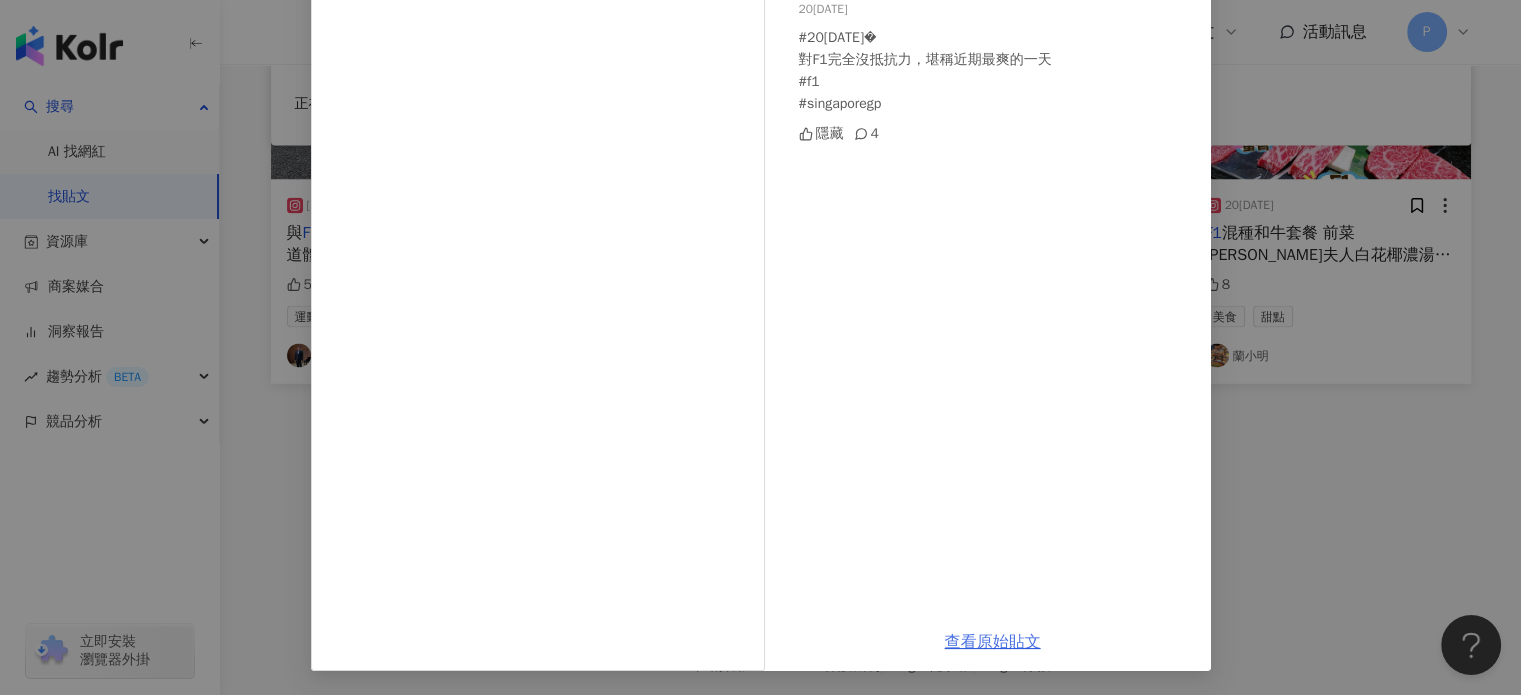 click on "查看原始貼文" at bounding box center [993, 642] 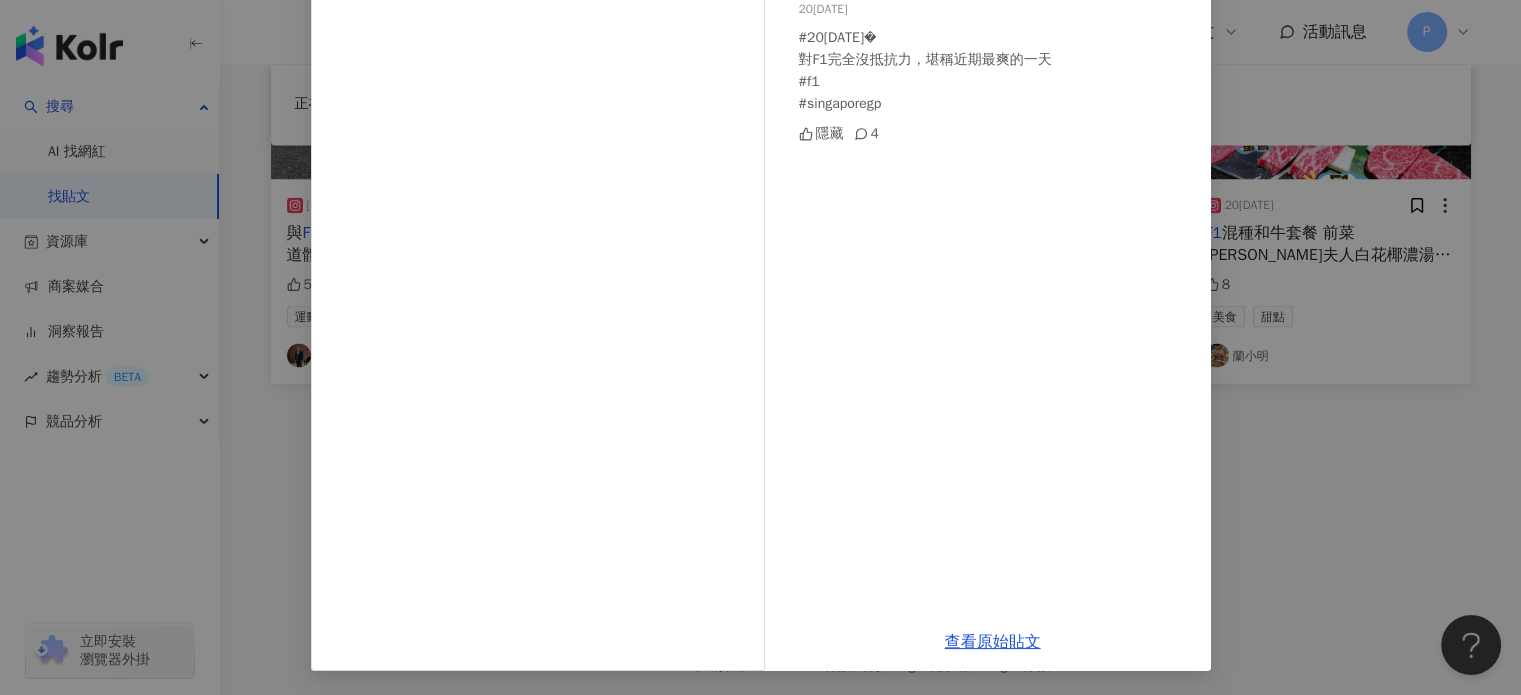 click on "Austin 2023/9/18 #20230917 🏎️
對F1完全沒抵抗力，堪稱近期最爽的一天
#f1
#singaporegp 隱藏 4 查看原始貼文" at bounding box center (760, 347) 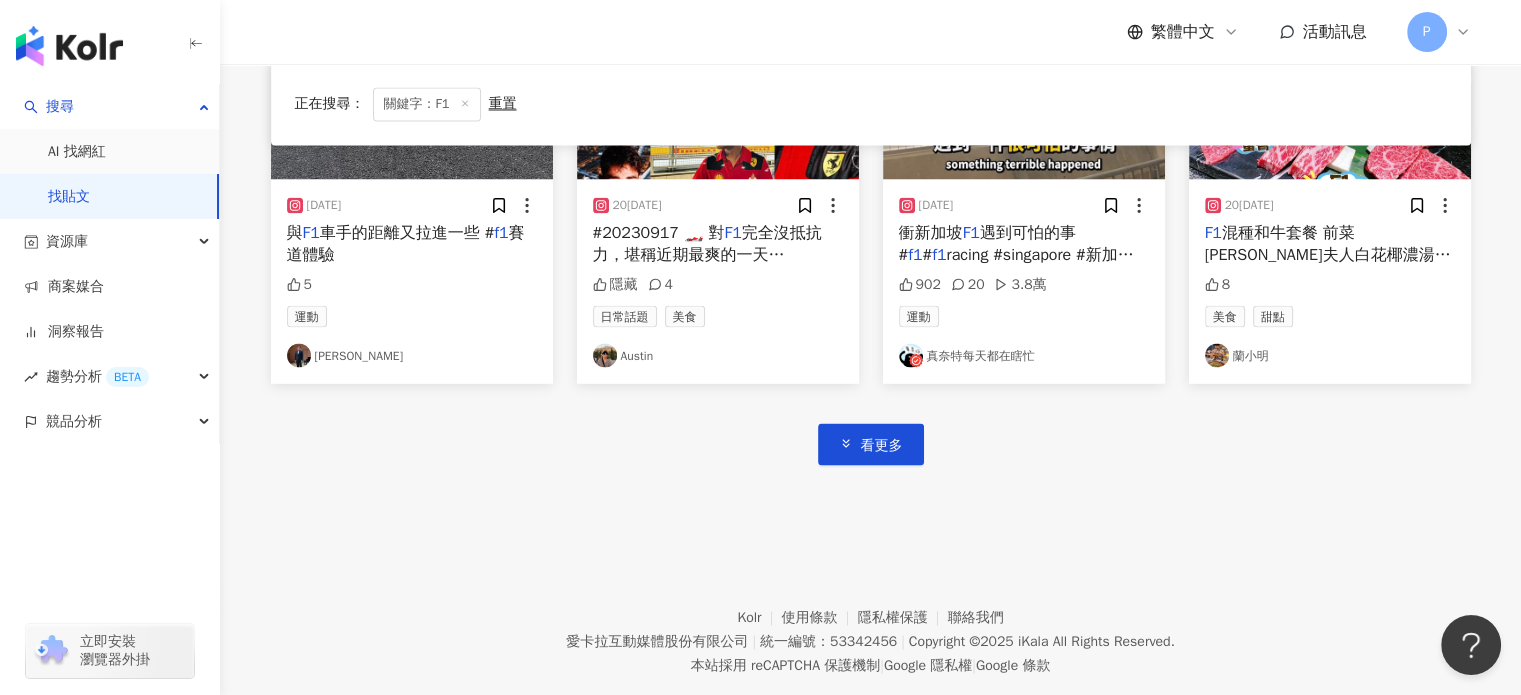 click on "看更多" at bounding box center (871, 423) 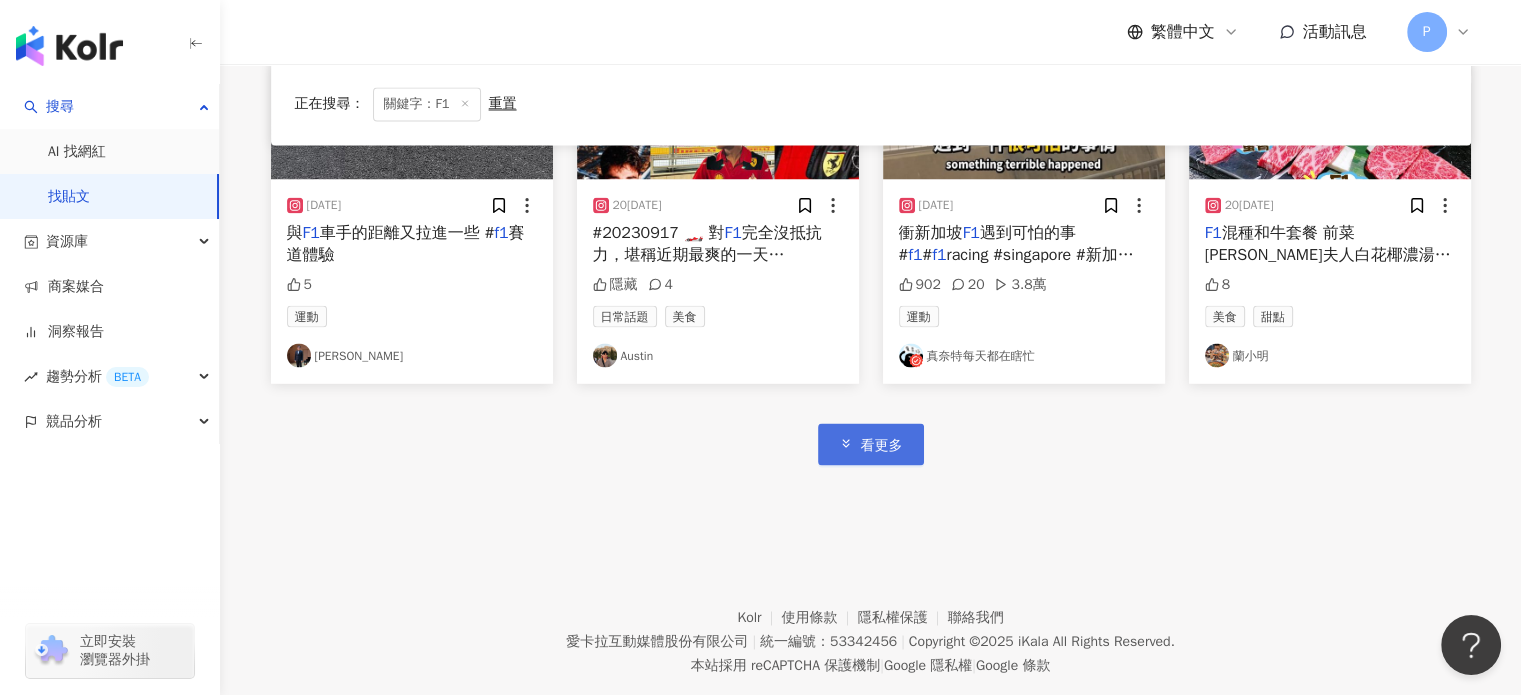 click on "看更多" at bounding box center [871, 443] 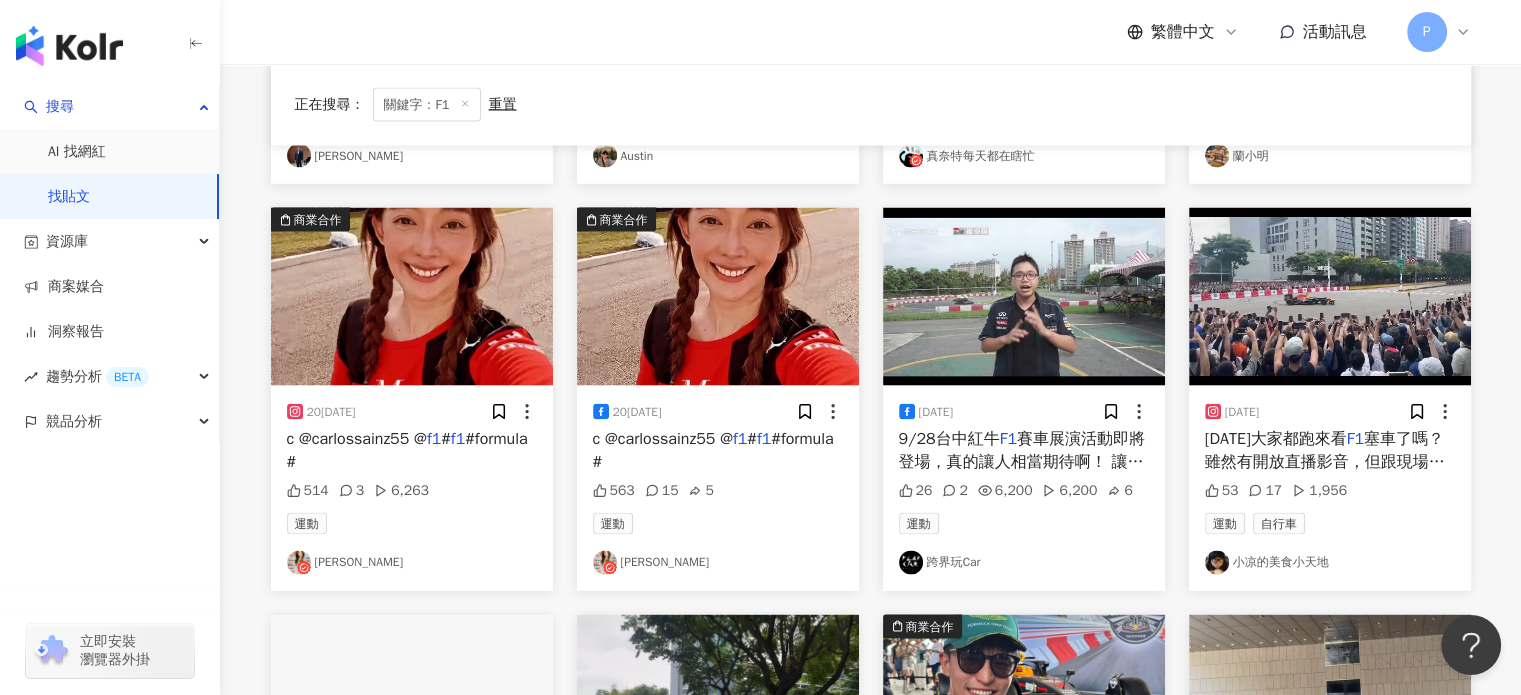 scroll, scrollTop: 3888, scrollLeft: 0, axis: vertical 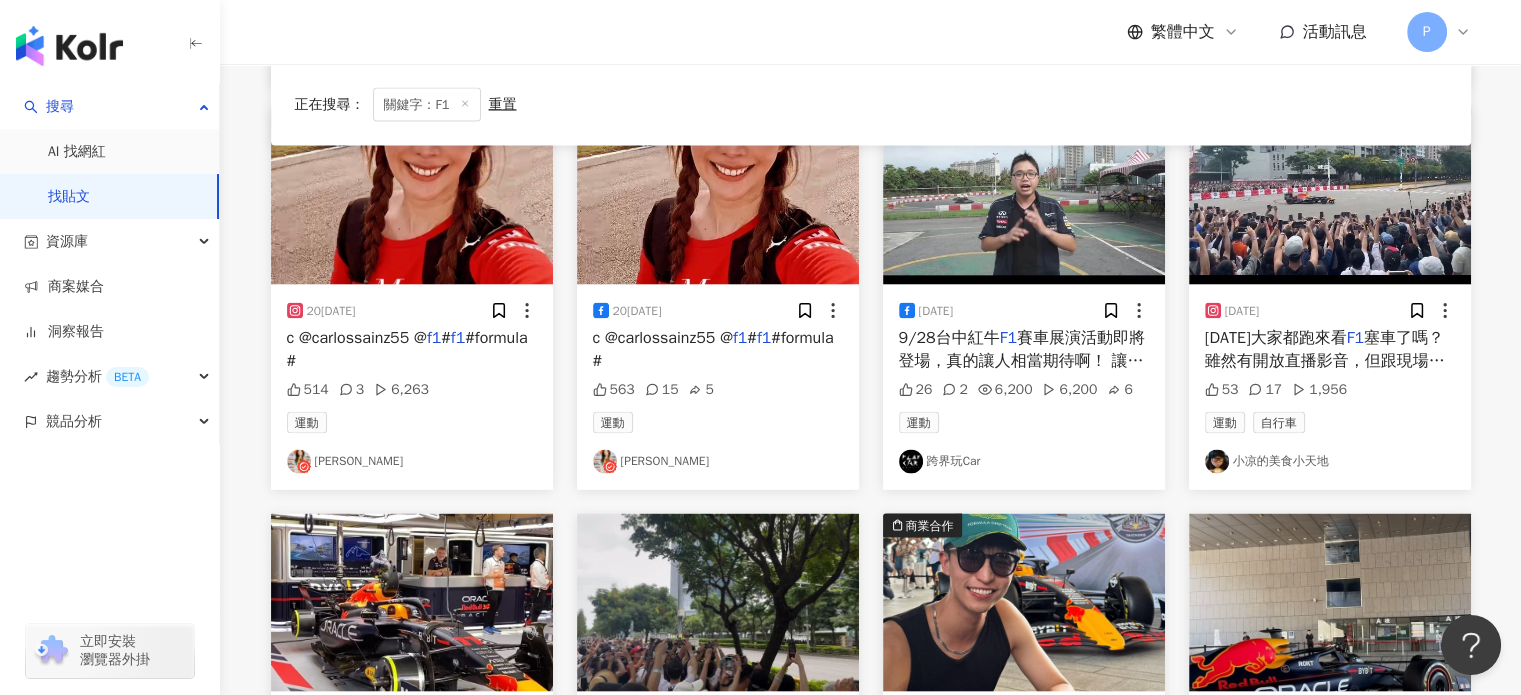 click on "運動 跨界玩Car" at bounding box center [1024, 443] 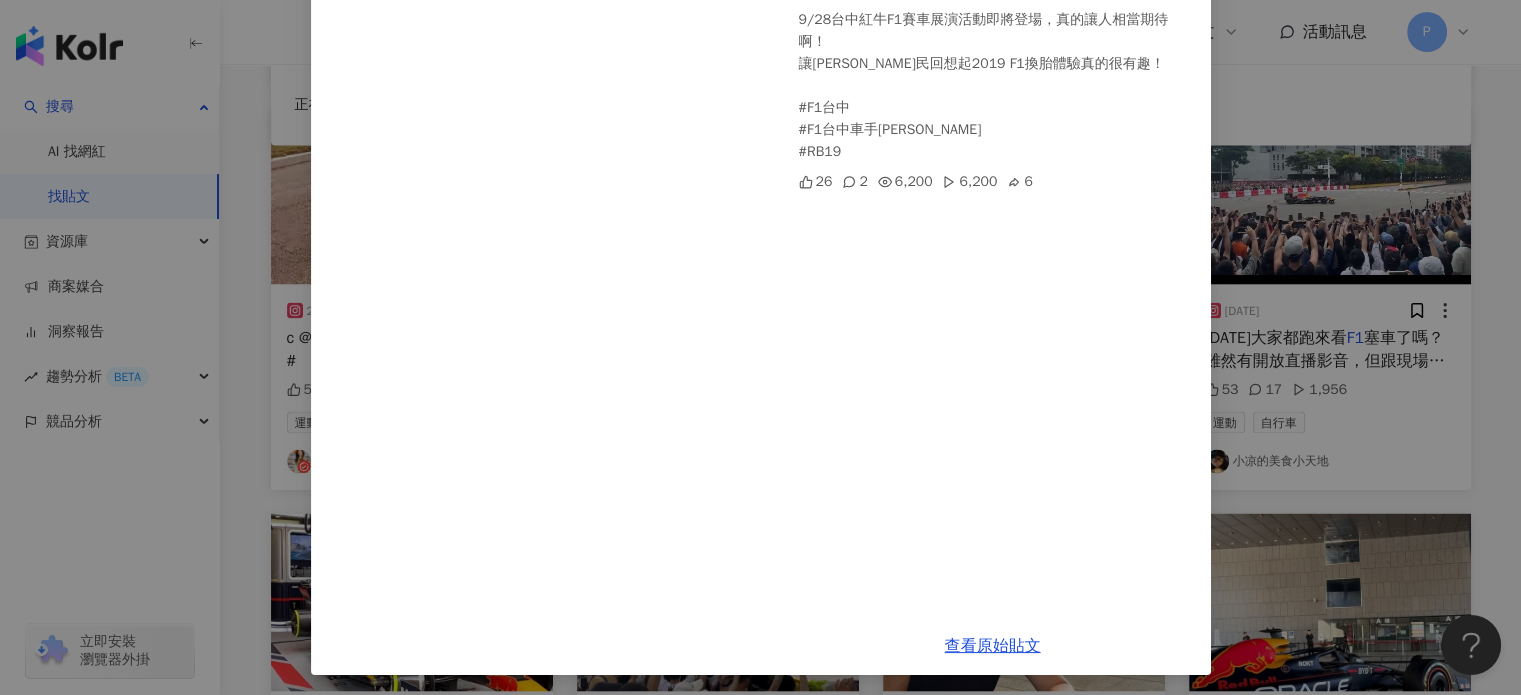 scroll, scrollTop: 201, scrollLeft: 0, axis: vertical 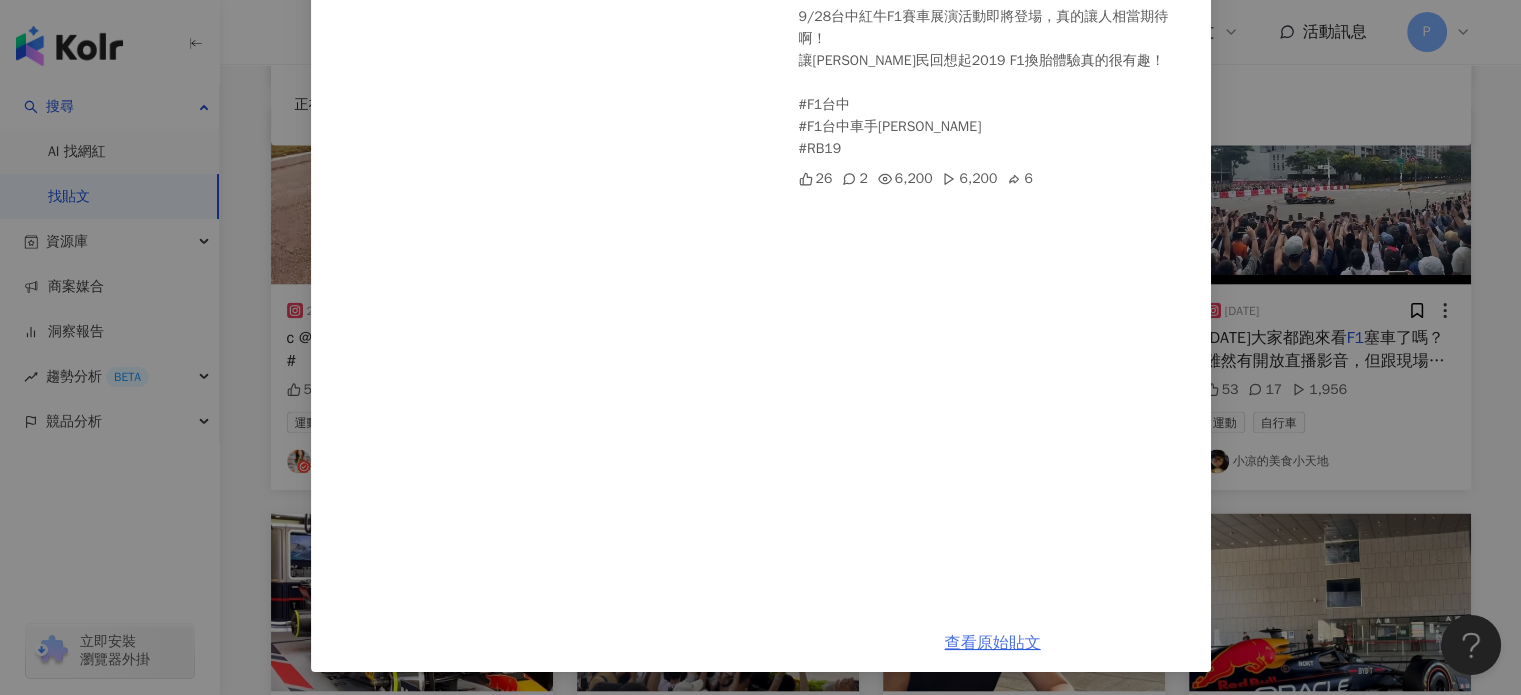 click on "查看原始貼文" at bounding box center (993, 643) 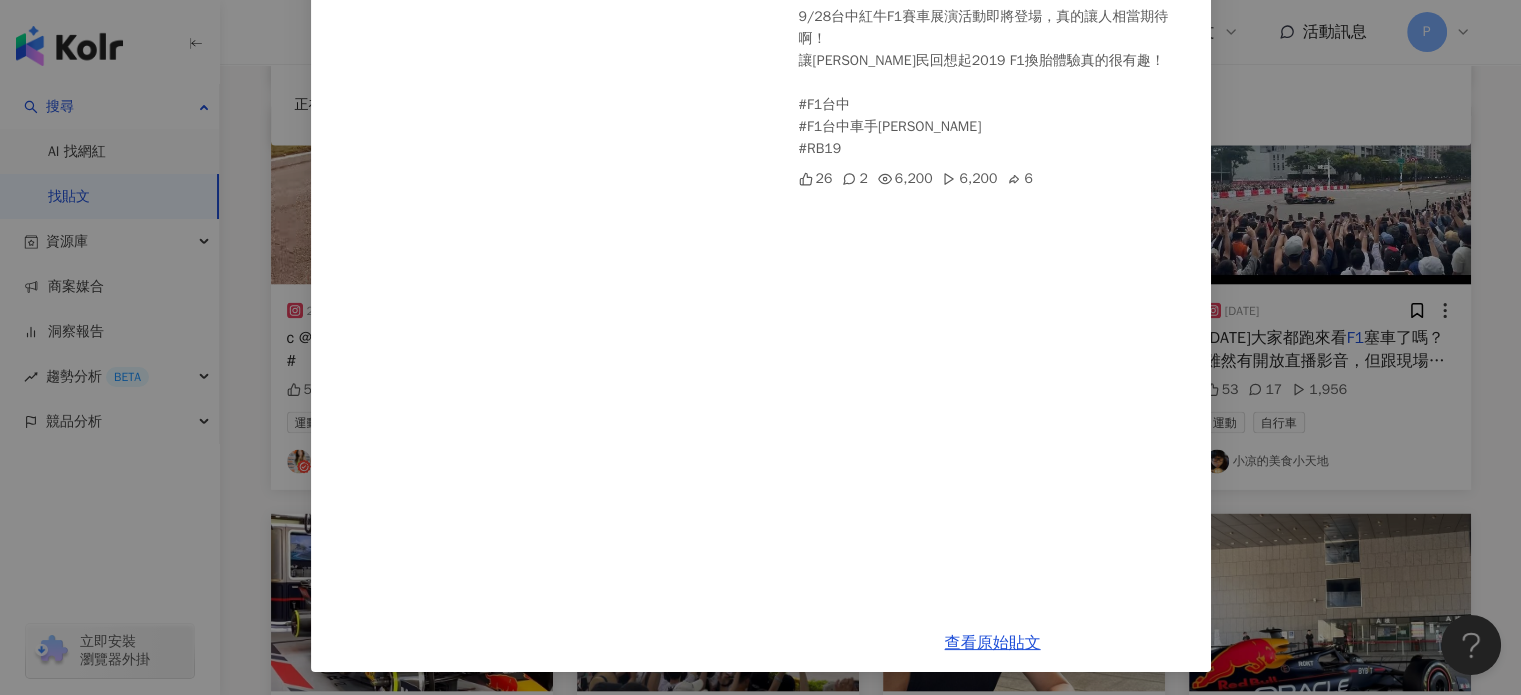 click on "跨界玩Car 2024/9/26 9/28台中紅牛F1賽車展演活動即將登場，真的讓人相當期待啊！
讓小民回想起2019 F1換胎體驗真的很有趣！
#F1台中
#F1台中車手角田裕毅
#RB19 26 2 6,200 6,200 6 查看原始貼文" at bounding box center (760, 347) 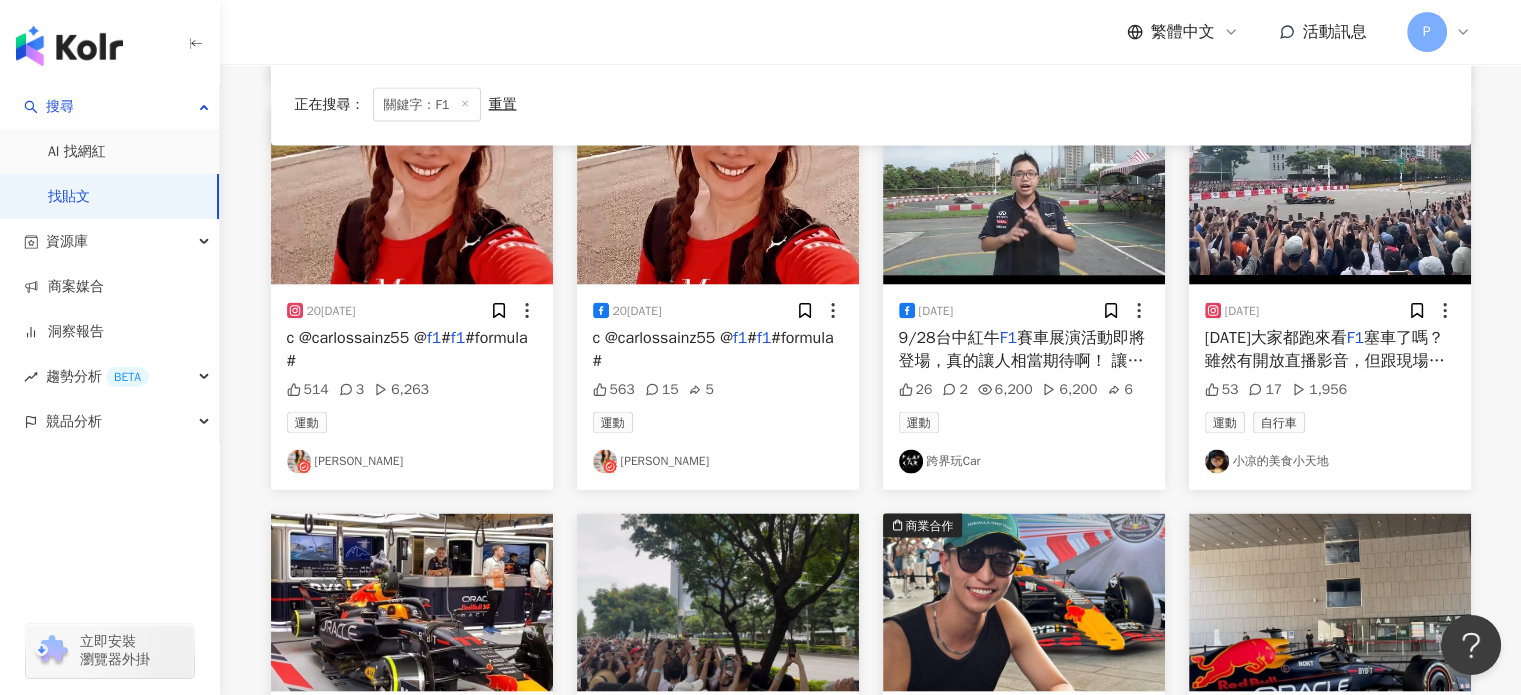 click on "[DATE]大家都跑來看" at bounding box center [1276, 338] 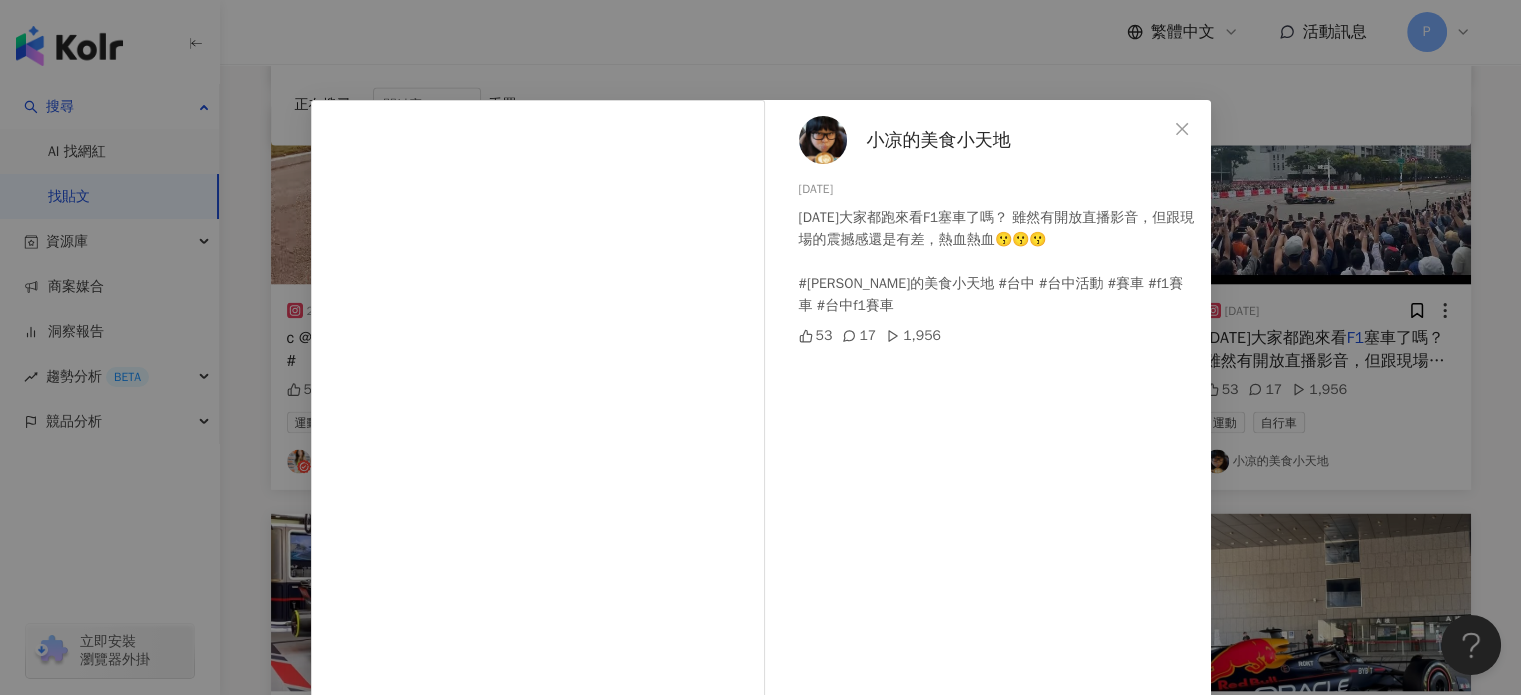 scroll, scrollTop: 204, scrollLeft: 0, axis: vertical 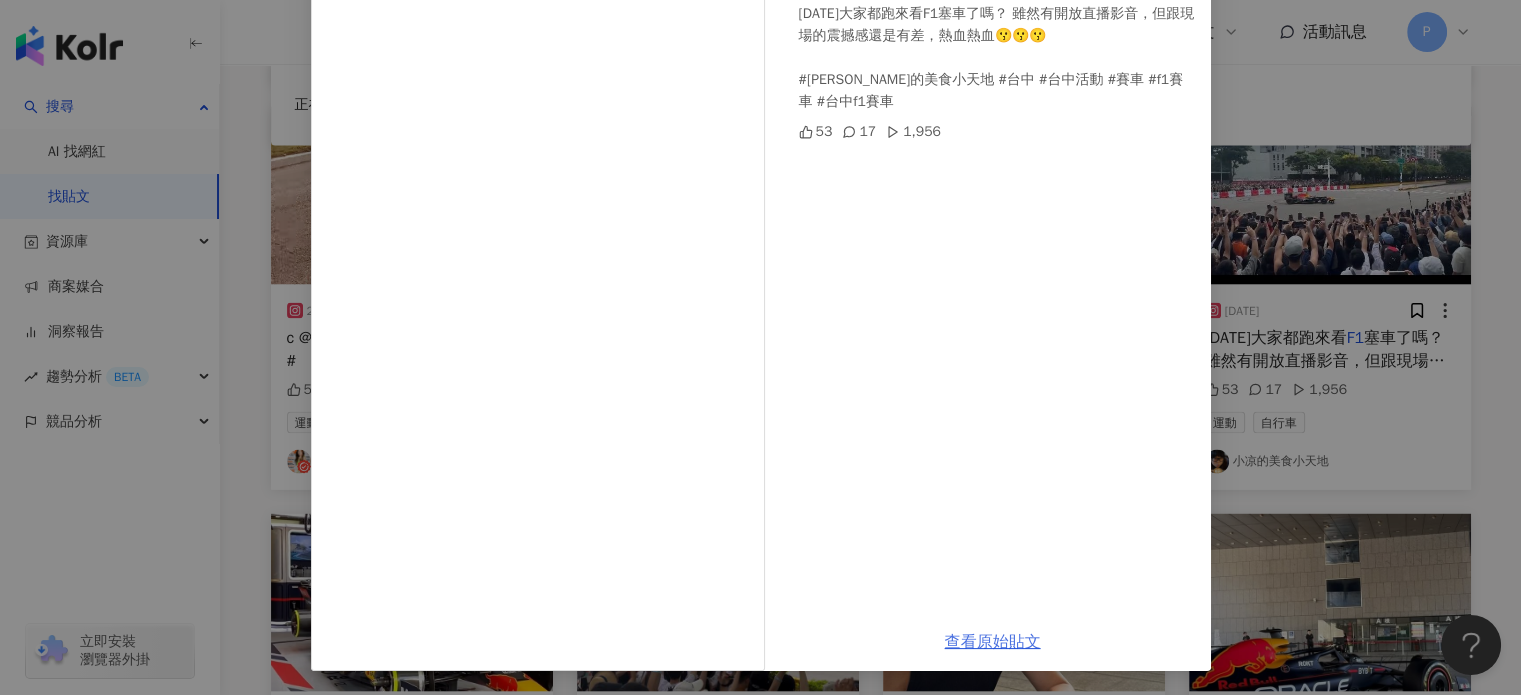 click on "查看原始貼文" at bounding box center (993, 642) 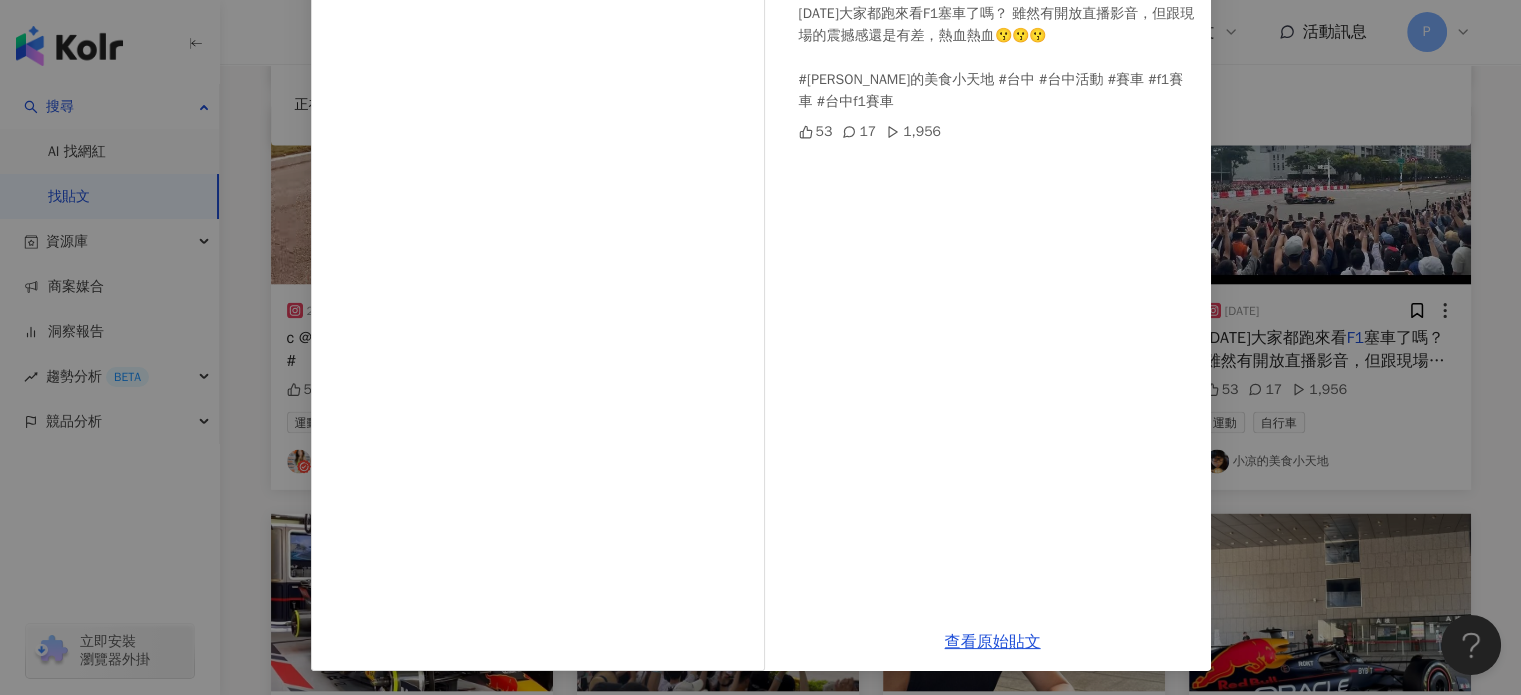 click on "小凉的美食小天地 2024/9/28 今天大家都跑來看F1塞車了嗎？ 雖然有開放直播影音，但跟現場的震撼感還是有差，熱血熱血😗😗😗
#小涼的美食小天地 #台中 #台中活動 #賽車 #f1賽車 #台中f1賽車 53 17 1,956 查看原始貼文" at bounding box center (760, 347) 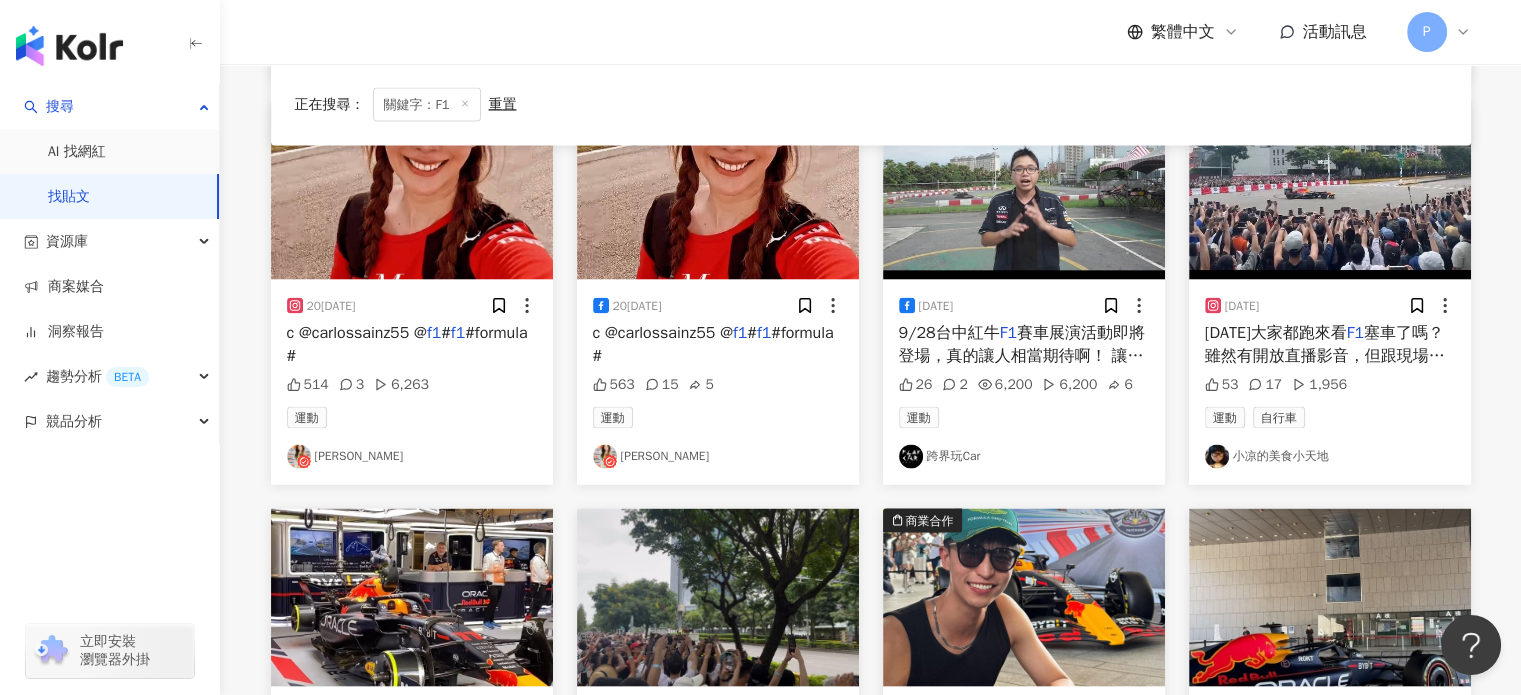 scroll, scrollTop: 4188, scrollLeft: 0, axis: vertical 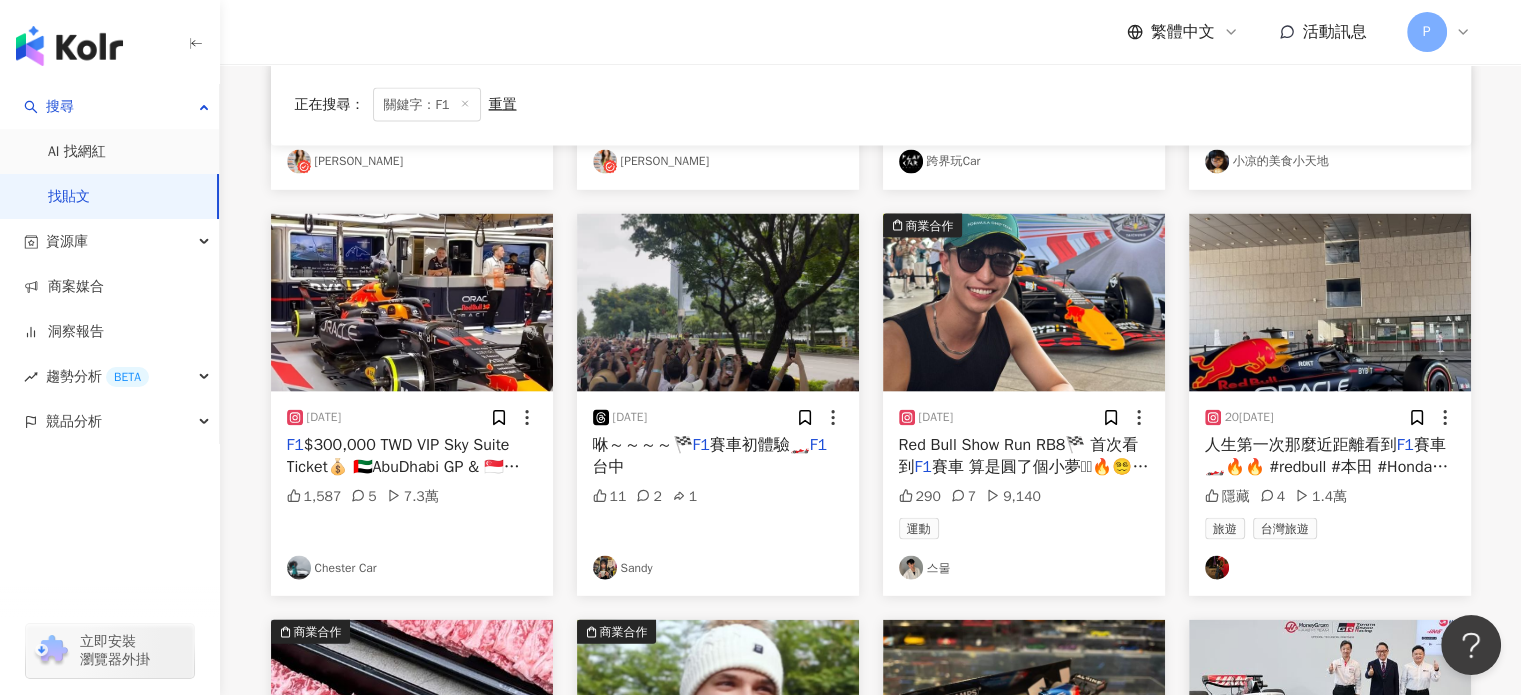 click on "스물" at bounding box center (1024, 568) 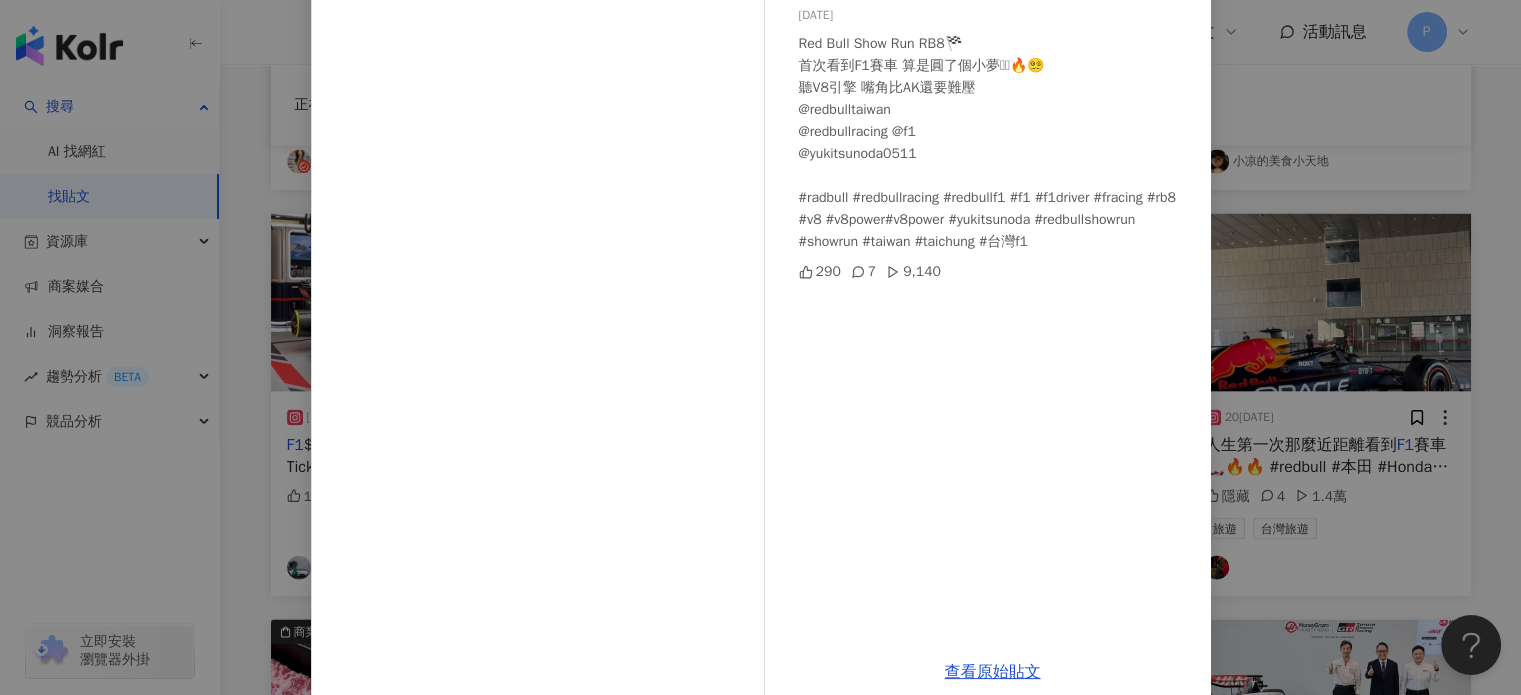 scroll, scrollTop: 204, scrollLeft: 0, axis: vertical 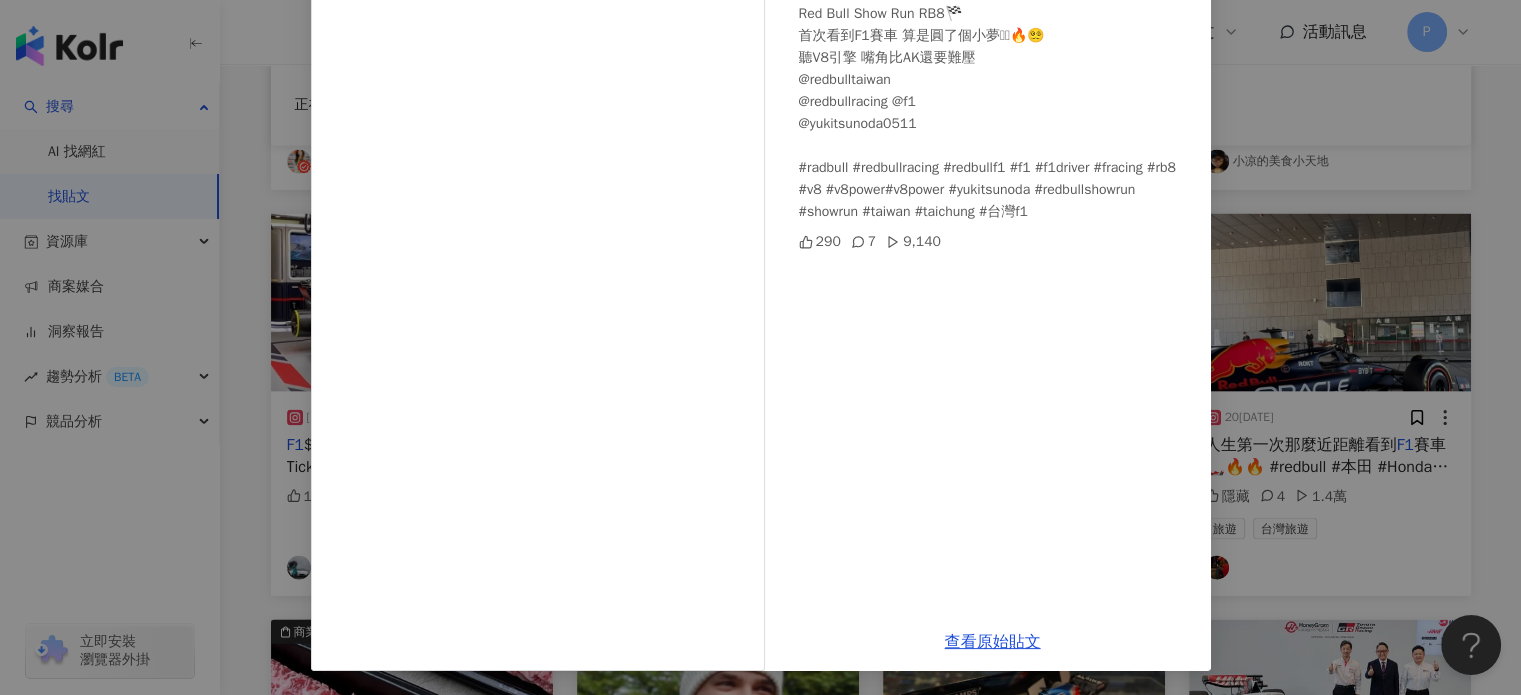 click on "스물 2024/9/28 Red Bull Show Run RB8🏁
首次看到F1賽車 算是圓了個小夢🫵🏼🔥😵‍💫
聽V8引擎 嘴角比AK還要難壓
@redbulltaiwan
@redbullracing @f1
@yukitsunoda0511
#radbull #redbullracing #redbullf1 #f1 #f1driver #fracing #rb8 #v8 #v8power#v8power #yukitsunoda #redbullshowrun #showrun #taiwan #taichung #台灣f1 290 7 9,140 查看原始貼文" at bounding box center (760, 347) 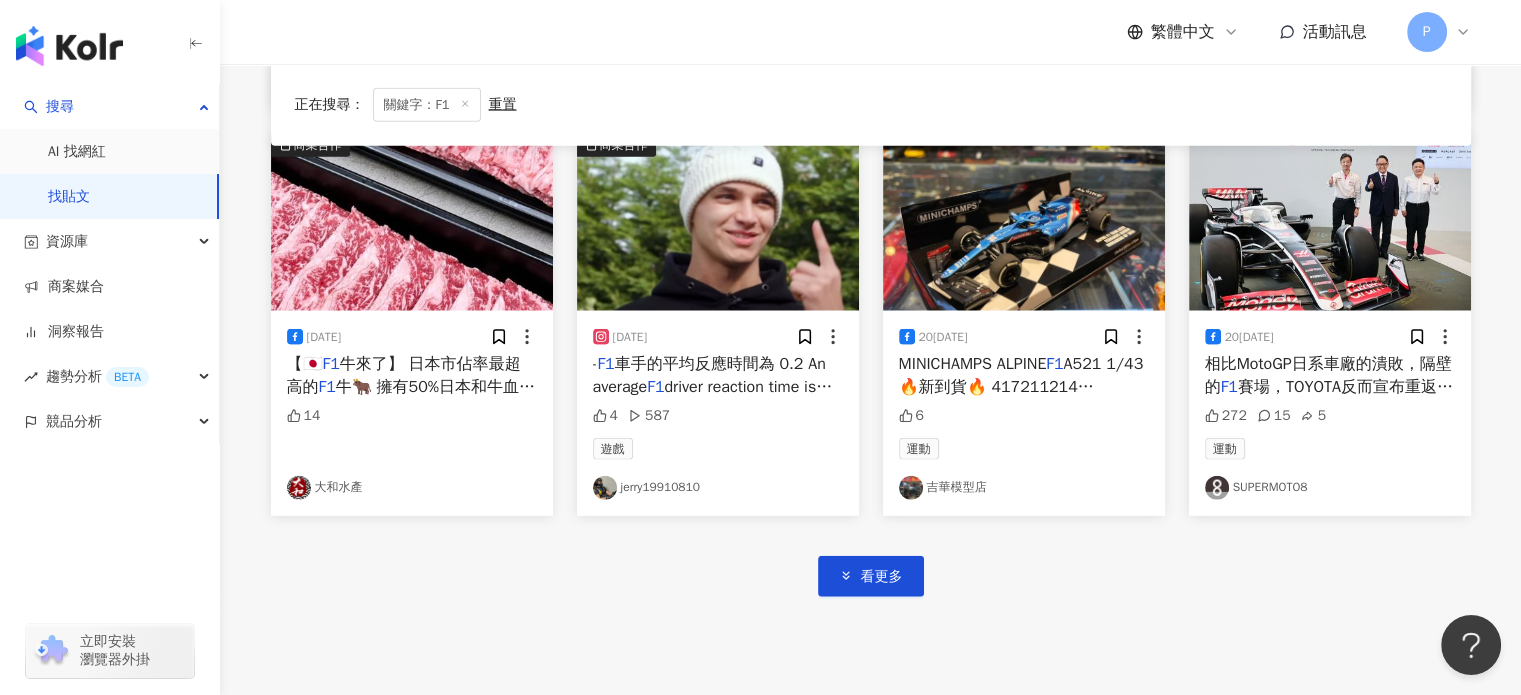 scroll, scrollTop: 4688, scrollLeft: 0, axis: vertical 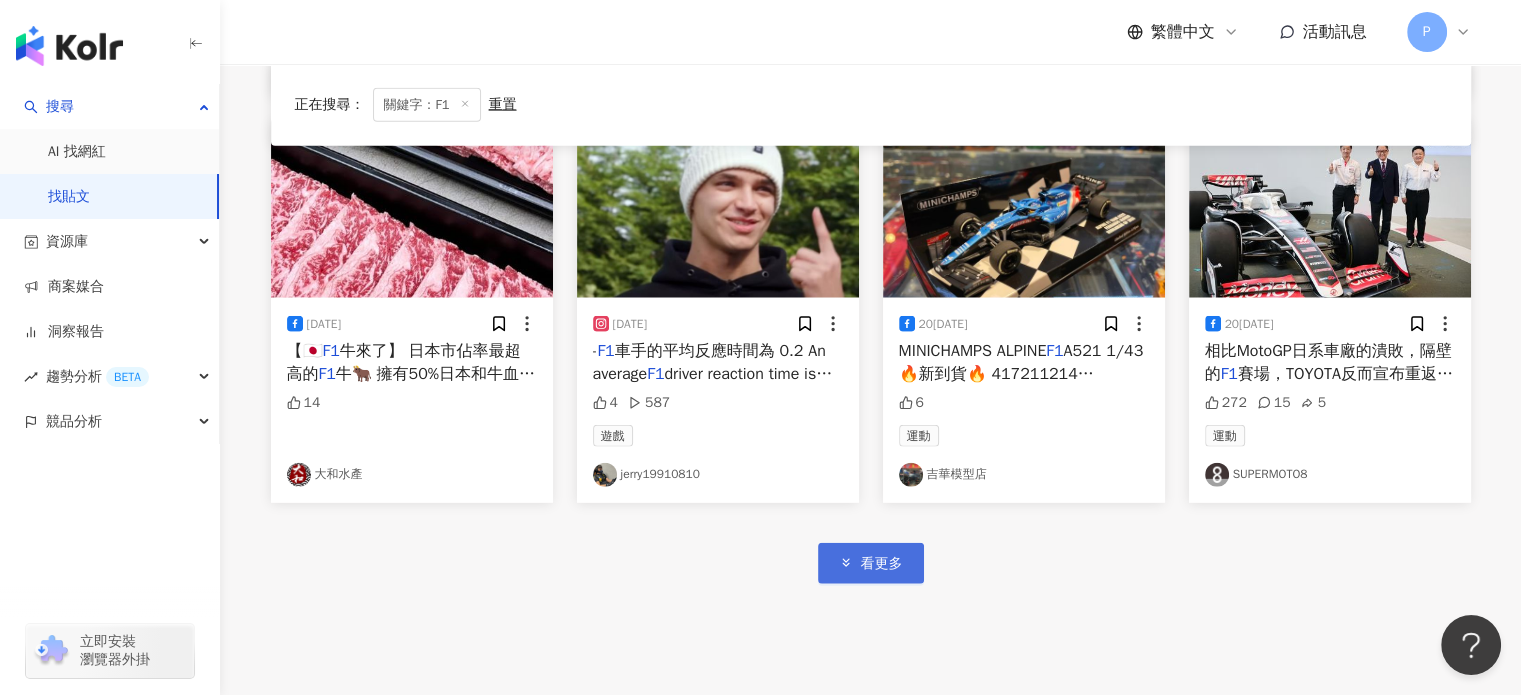 click on "看更多" at bounding box center [871, 563] 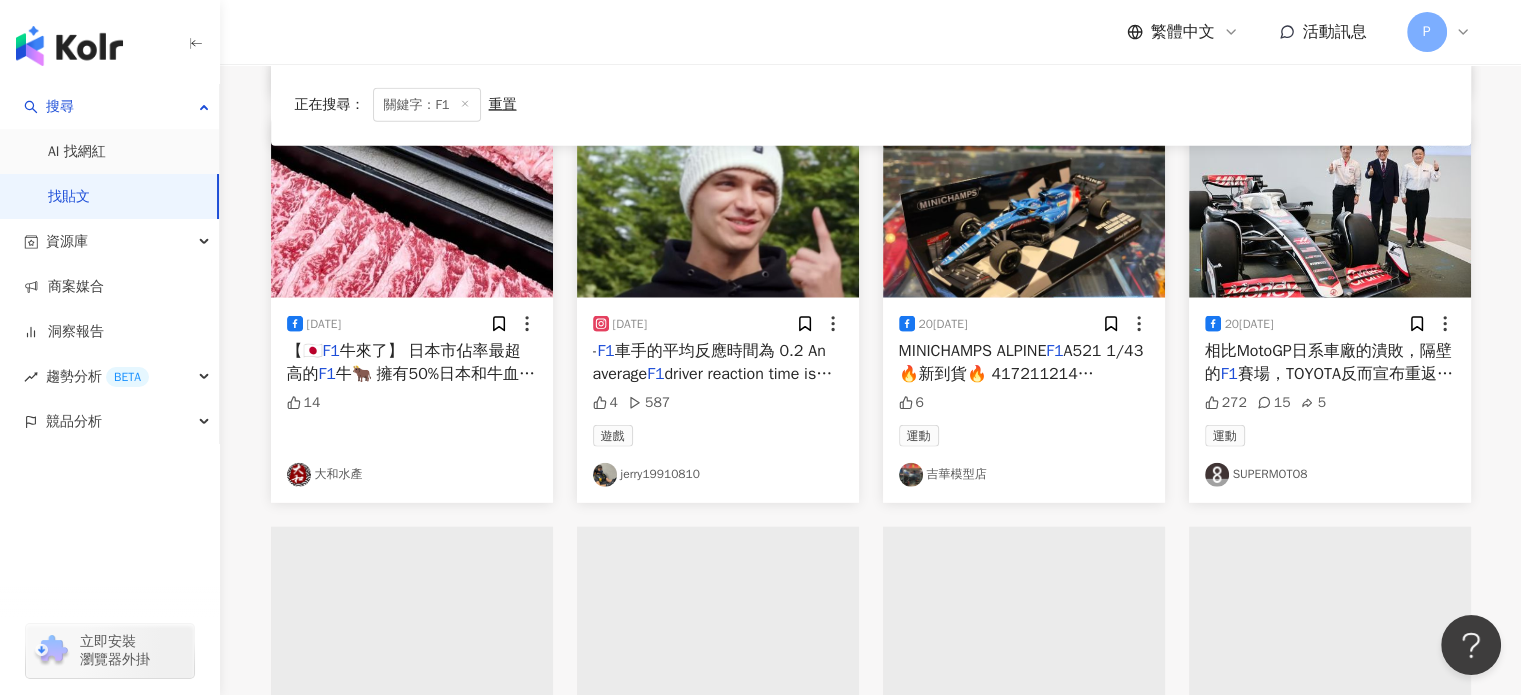 click on "SUPERMOTO8" at bounding box center (1330, 475) 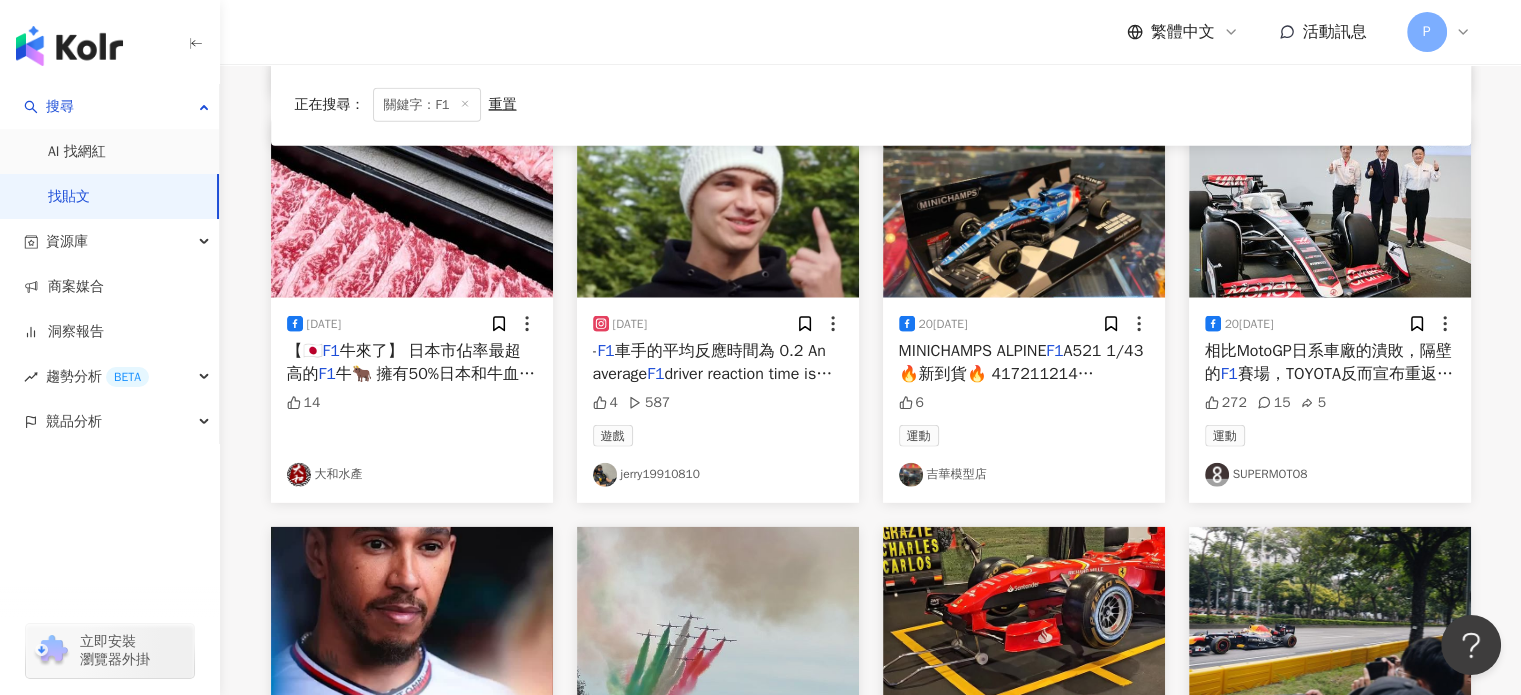click on "相比MotoGP日系車廠的潰敗，隔壁的" at bounding box center (1328, 362) 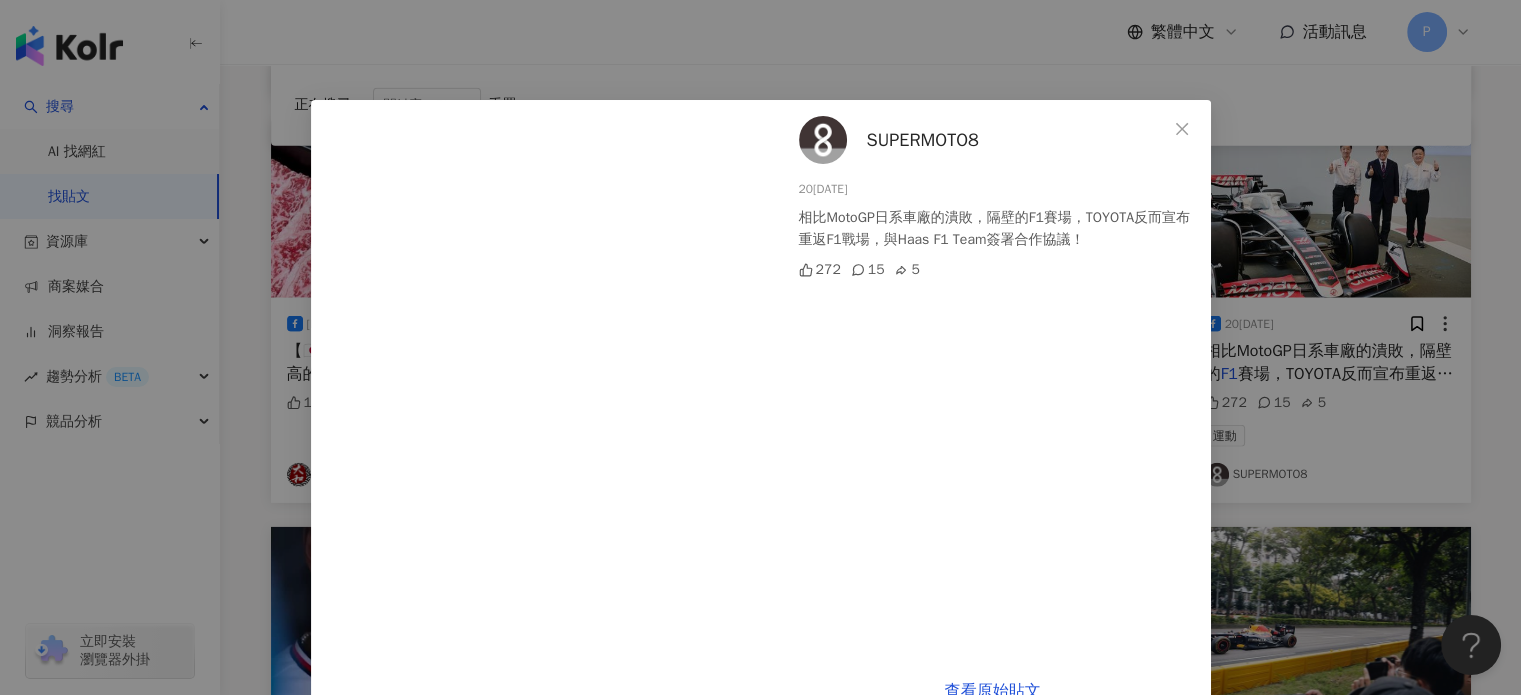 click on "SUPERMOTO8 2024/10/14 相比MotoGP日系車廠的潰敗，隔壁的F1賽場，TOYOTA反而宣布重返F1戰場，與Haas F1 Team簽署合作協議！ 272 15 5 查看原始貼文" at bounding box center (760, 347) 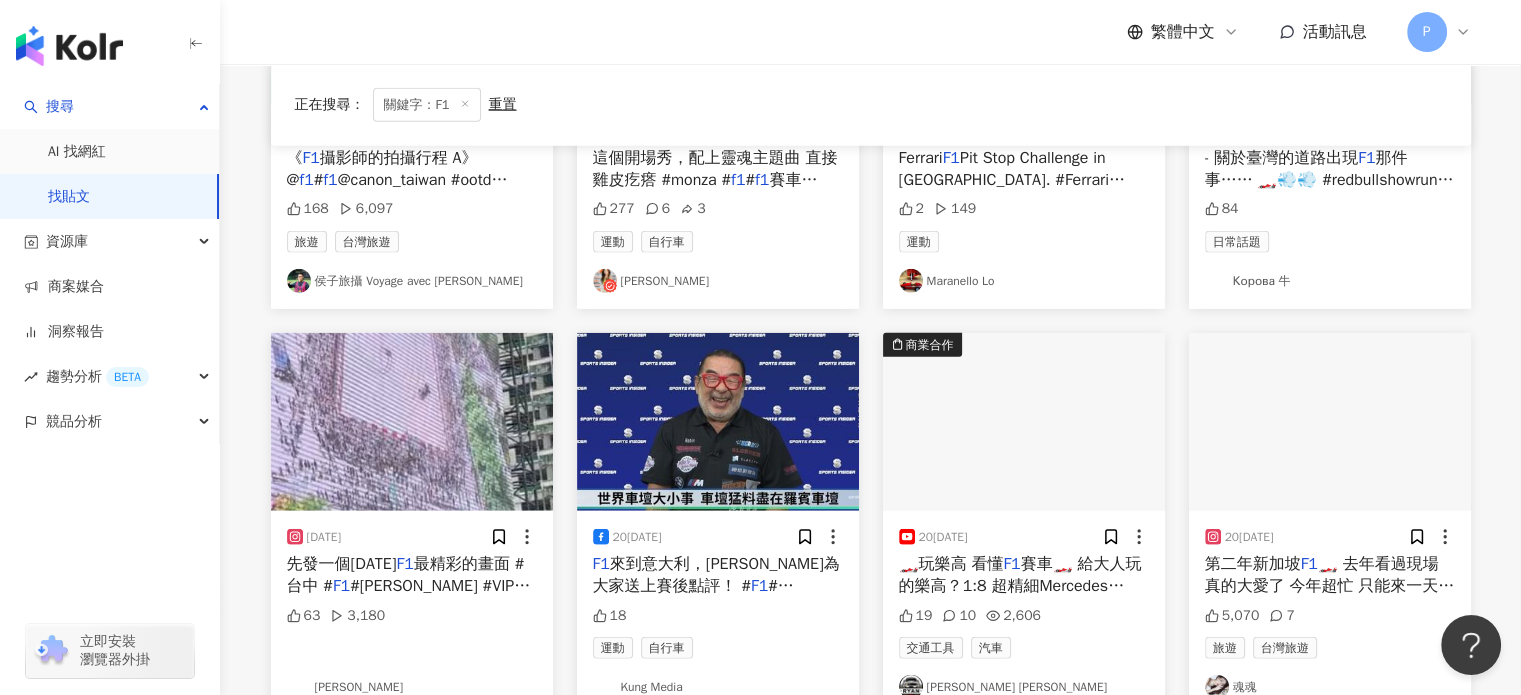 scroll, scrollTop: 5088, scrollLeft: 0, axis: vertical 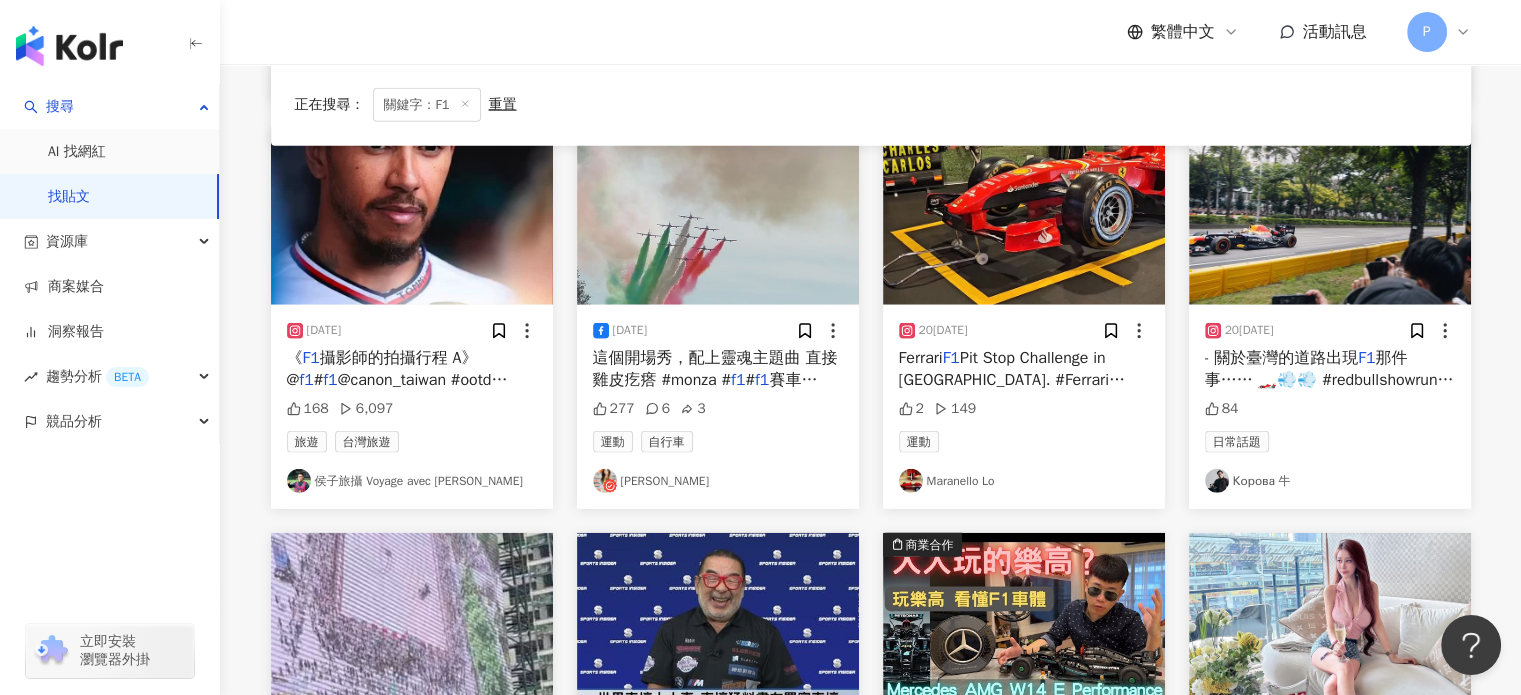 click on "-
關於臺灣的道路出現 F1 那件事……
🏎️💨💨
#redbullshowrun
#redbullracing
#yukitsunoda
# f1" at bounding box center [1330, 369] 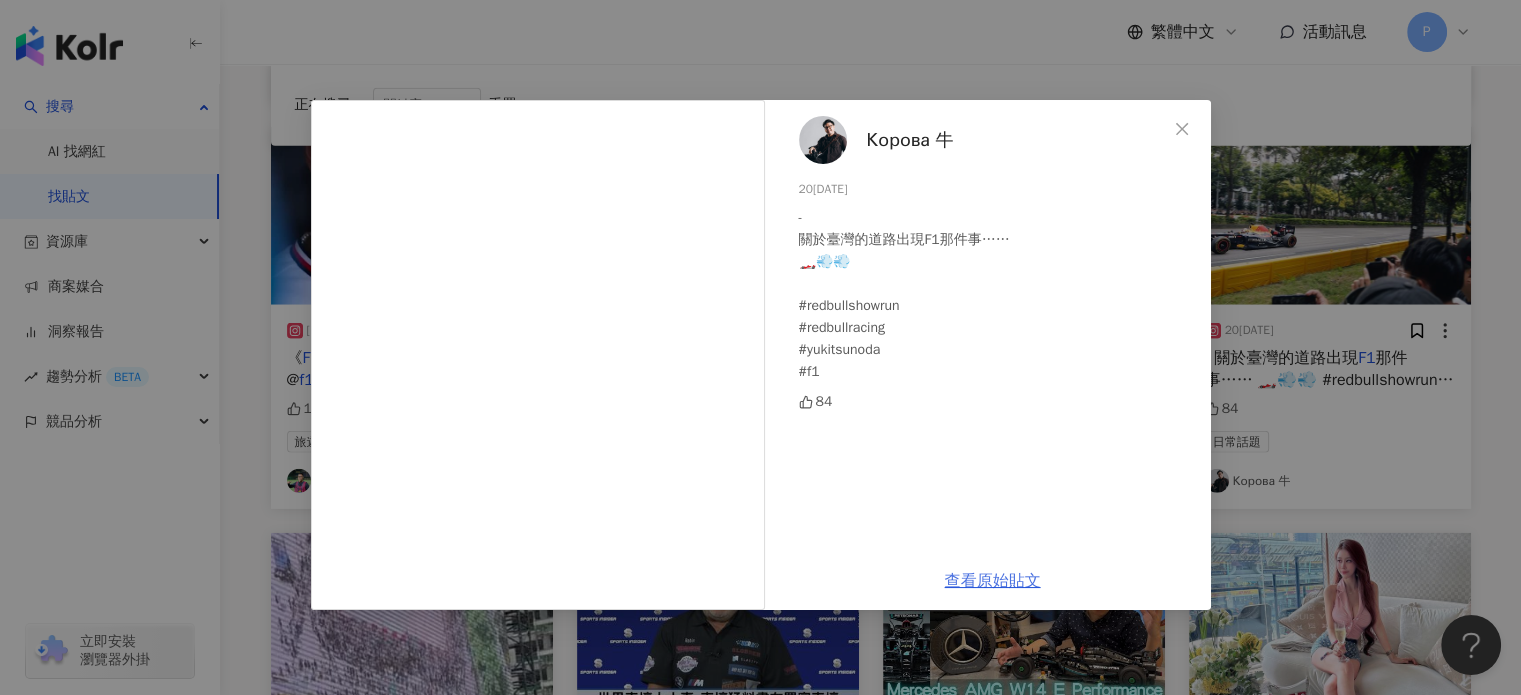 click on "查看原始貼文" at bounding box center (993, 581) 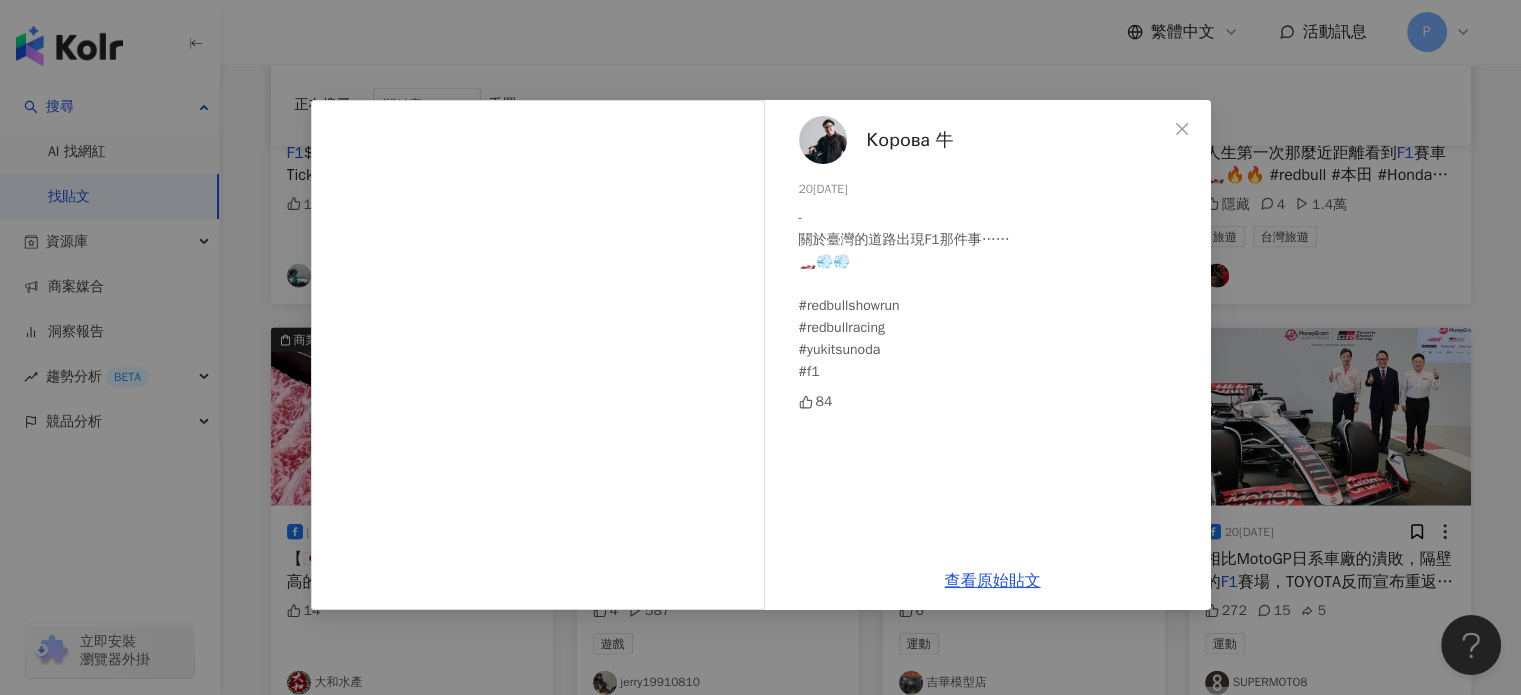 click on "Корова 牛 2024/10/1 -
關於臺灣的道路出現F1那件事……
🏎️💨💨
#redbullshowrun
#redbullracing
#yukitsunoda
#f1 84 查看原始貼文" at bounding box center (760, 347) 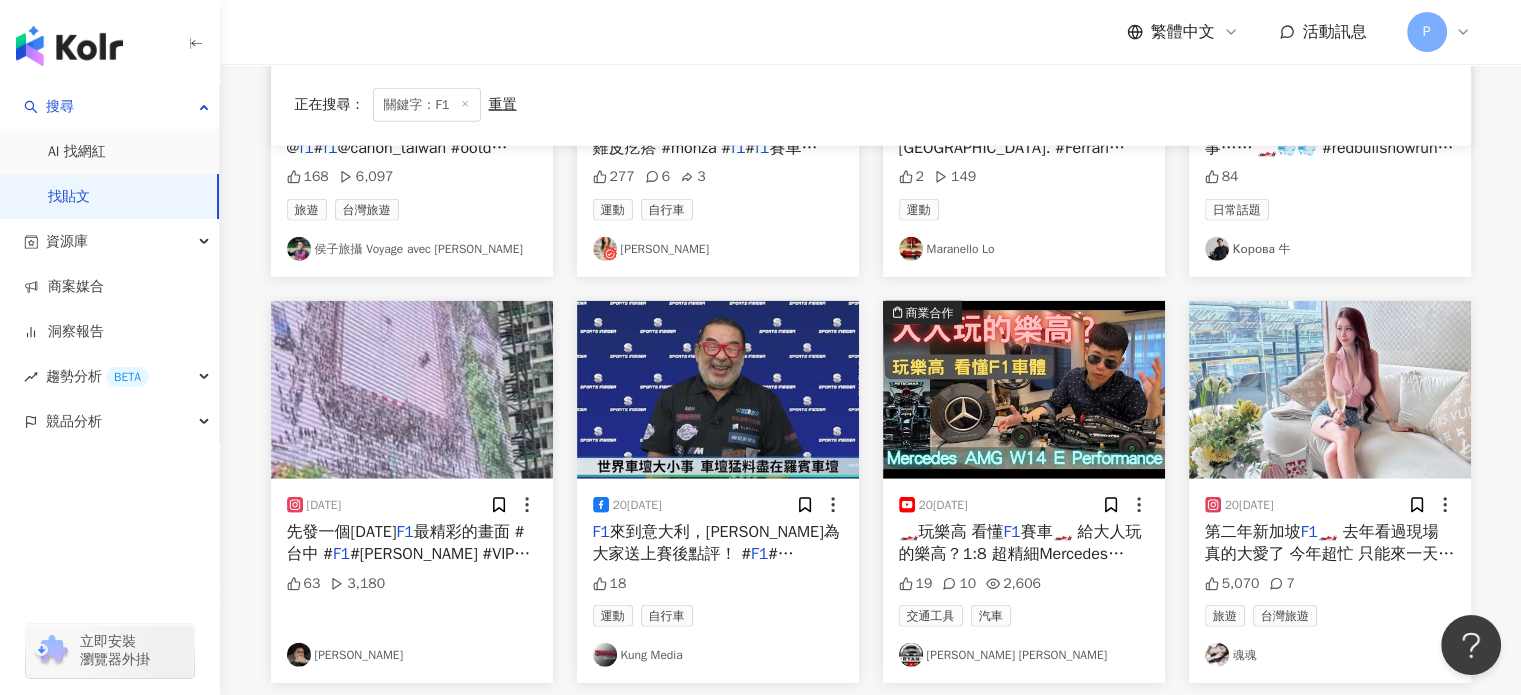scroll, scrollTop: 5380, scrollLeft: 0, axis: vertical 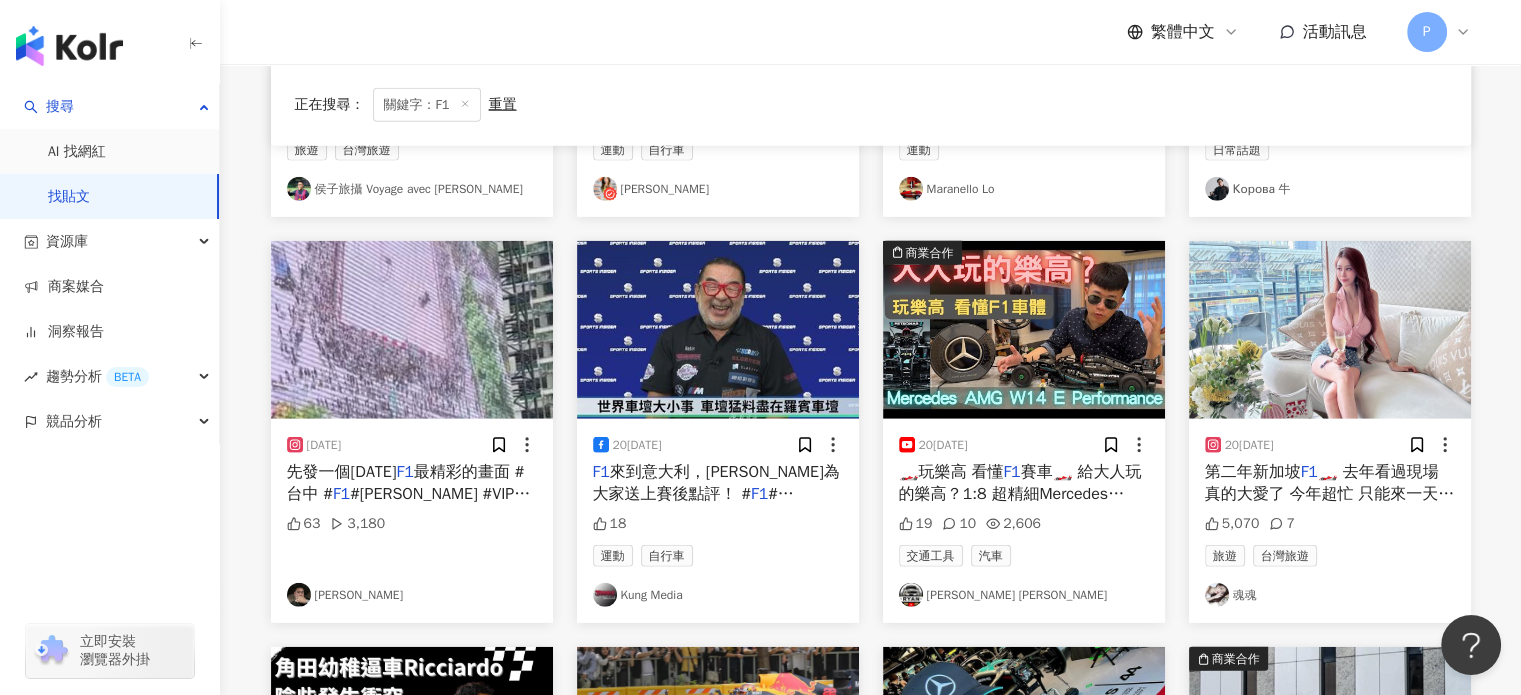 click on "Kung Media" at bounding box center [718, 595] 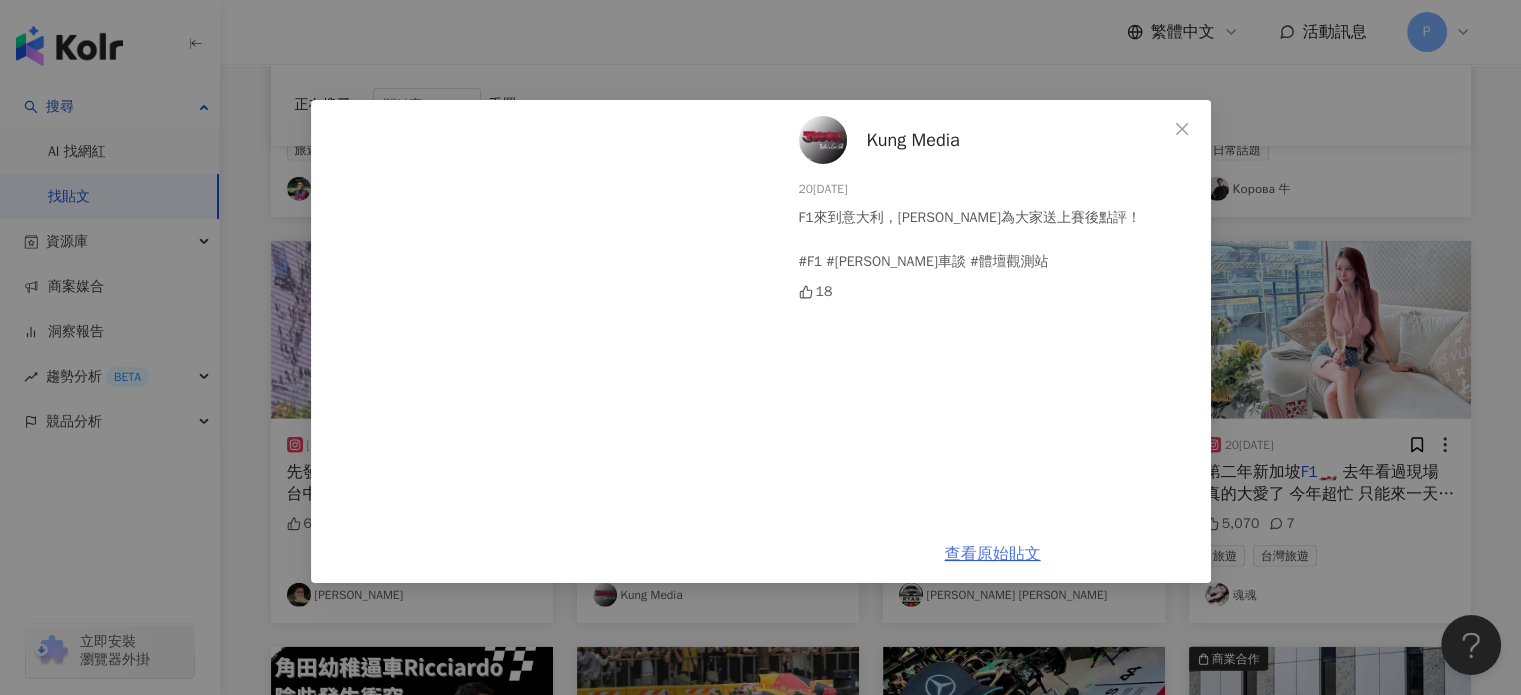 click on "查看原始貼文" at bounding box center [993, 554] 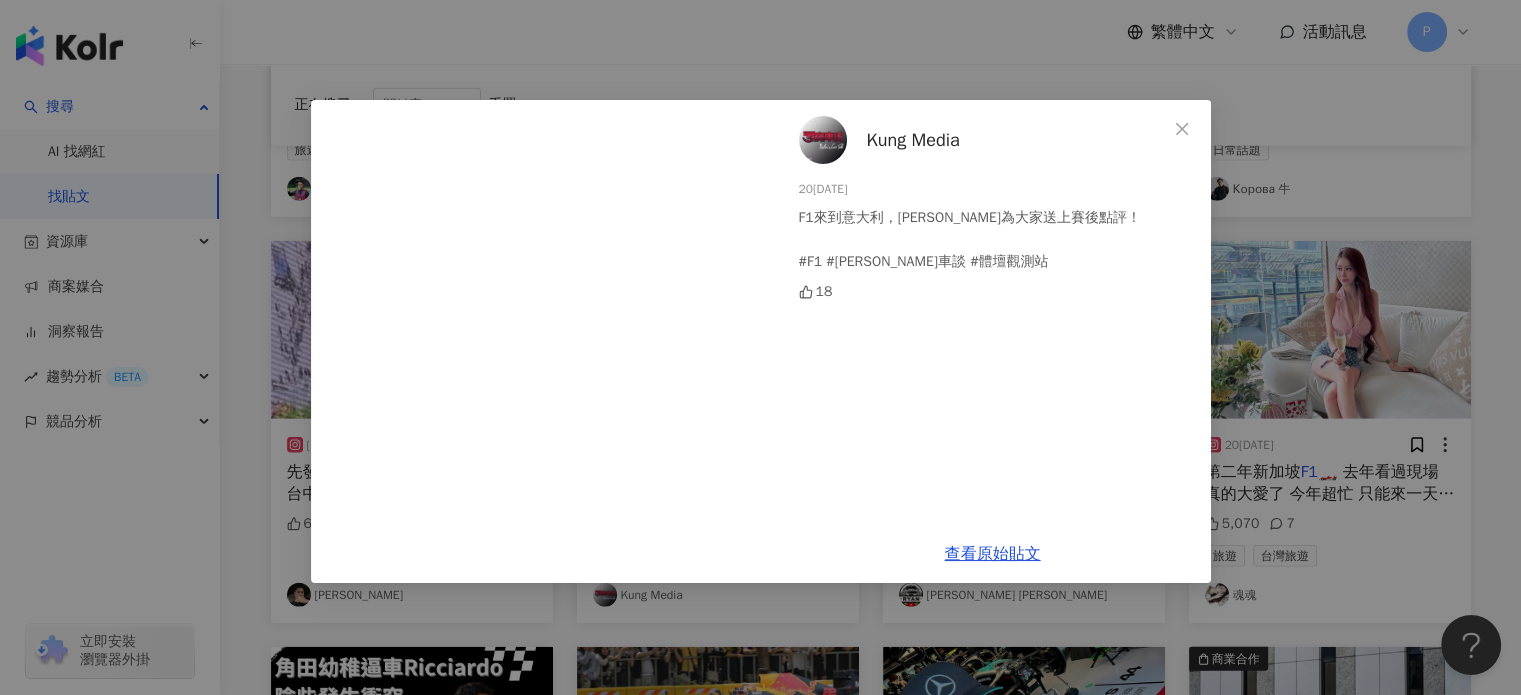 click on "Kung Media 2023/9/7 F1來到意大利，Robin為大家送上賽後點評！
#F1 #羅賓車談 #體壇觀測站 18 查看原始貼文" at bounding box center (760, 347) 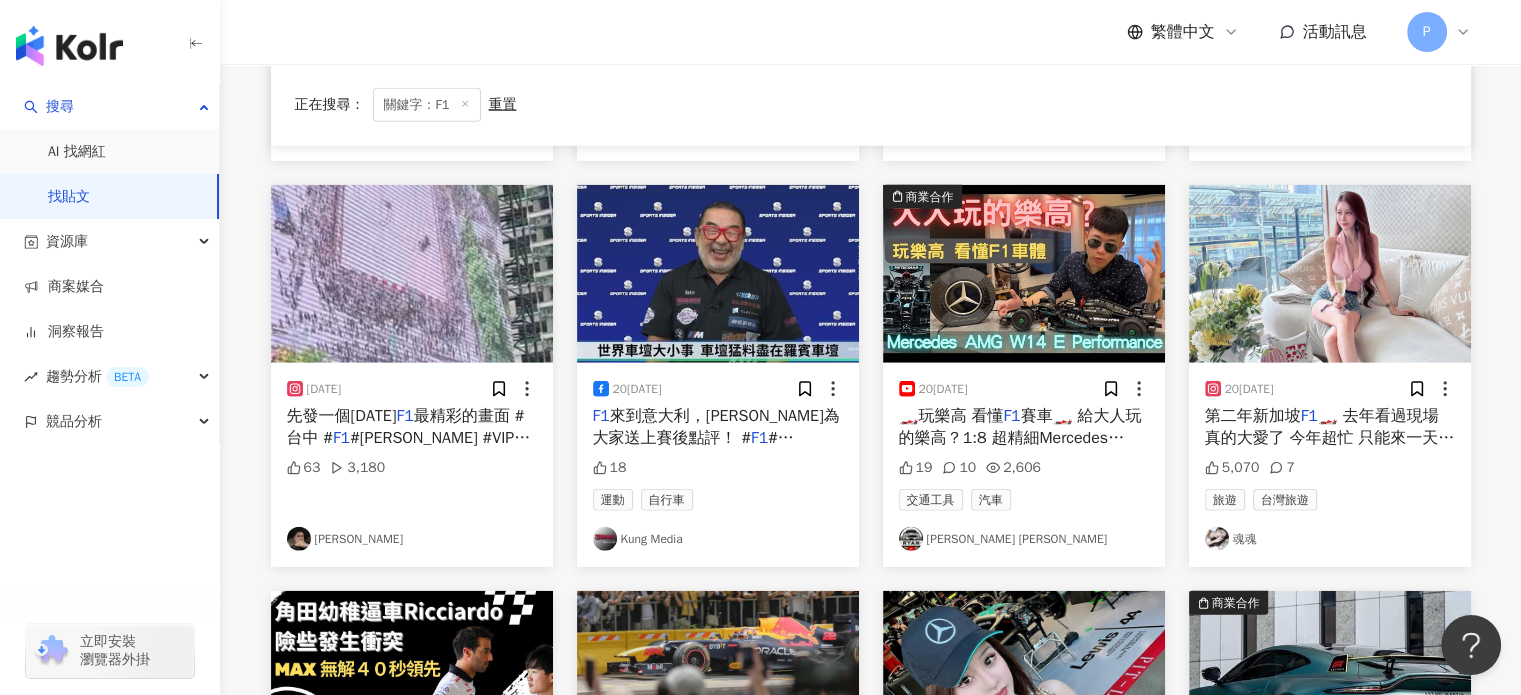 scroll, scrollTop: 5480, scrollLeft: 0, axis: vertical 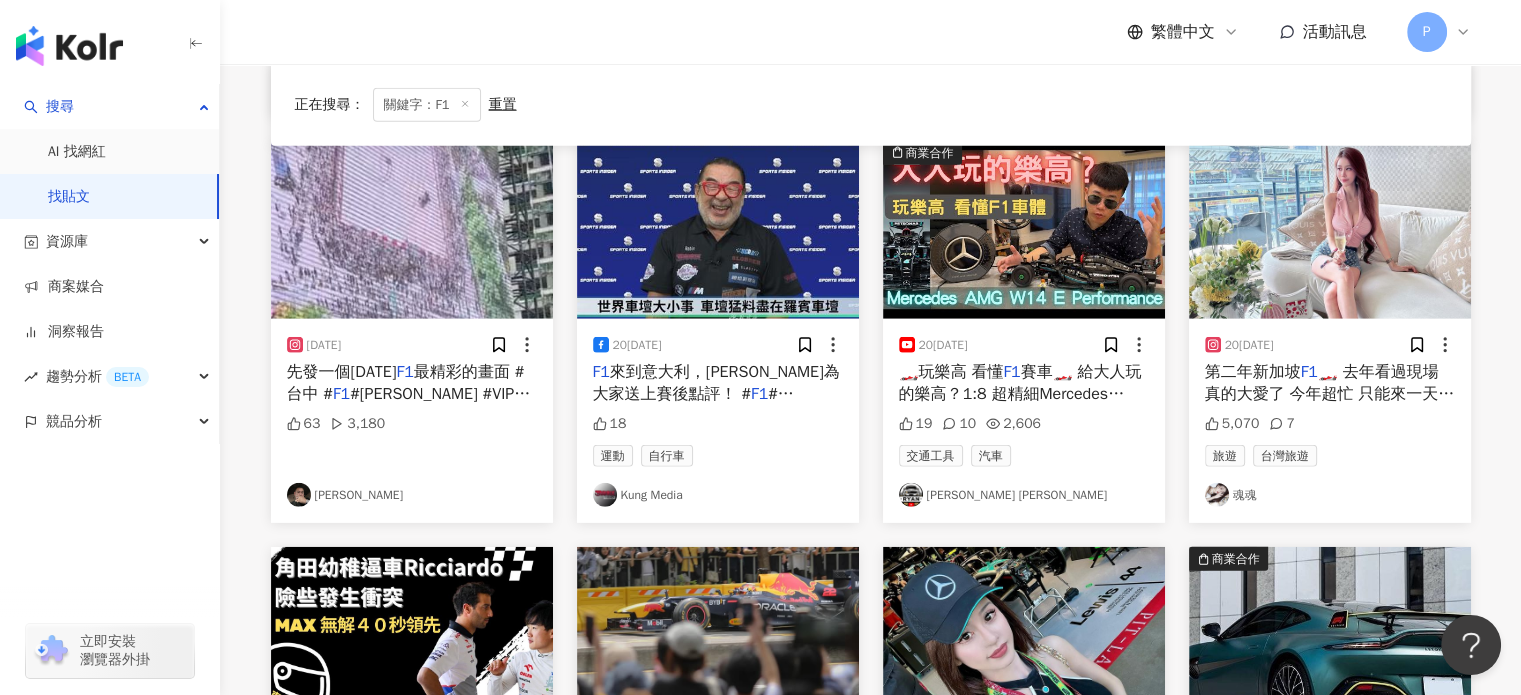 click on "🏎️
去年看過現場真的大愛了
今年超忙 只能來一天也衝來了
前一天訂機票 看完" at bounding box center (1330, 394) 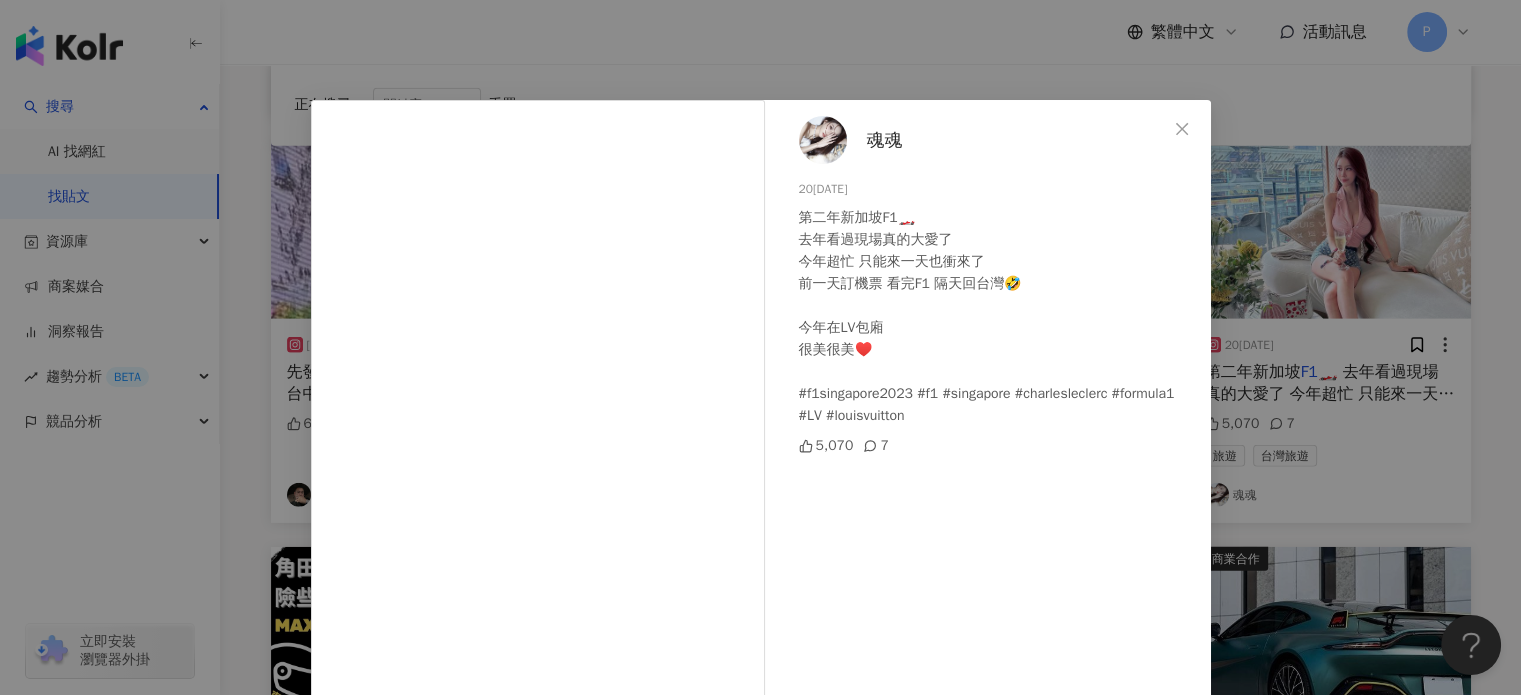click on "魂魂" at bounding box center [885, 140] 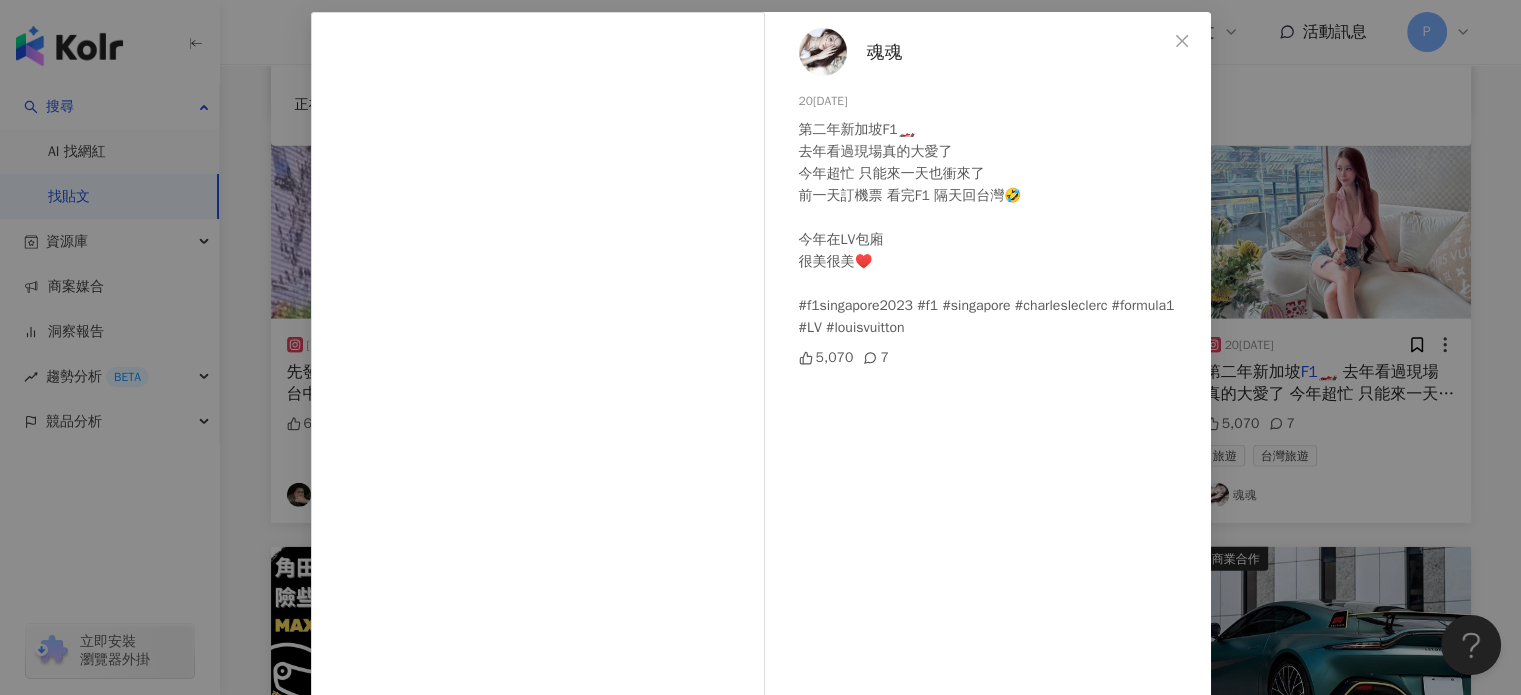 scroll, scrollTop: 203, scrollLeft: 0, axis: vertical 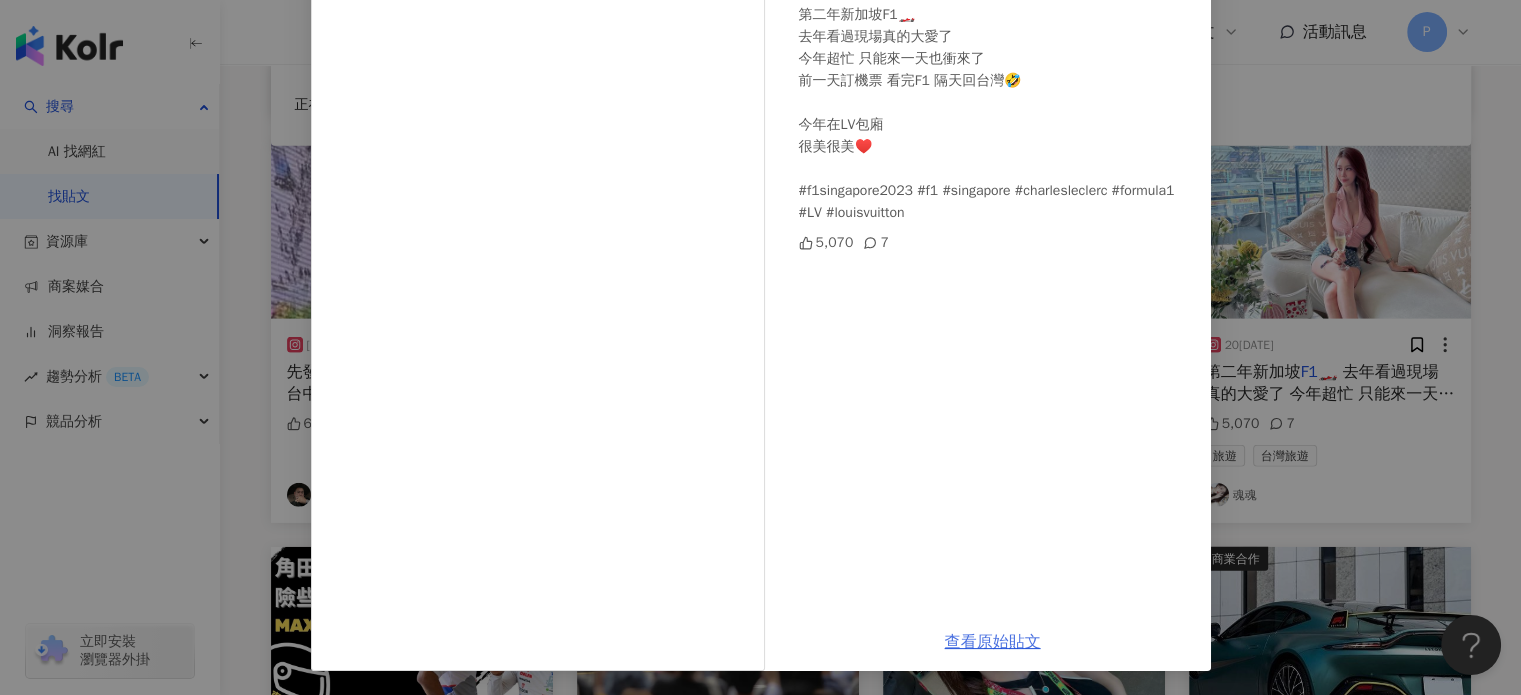 click on "查看原始貼文" at bounding box center [993, 642] 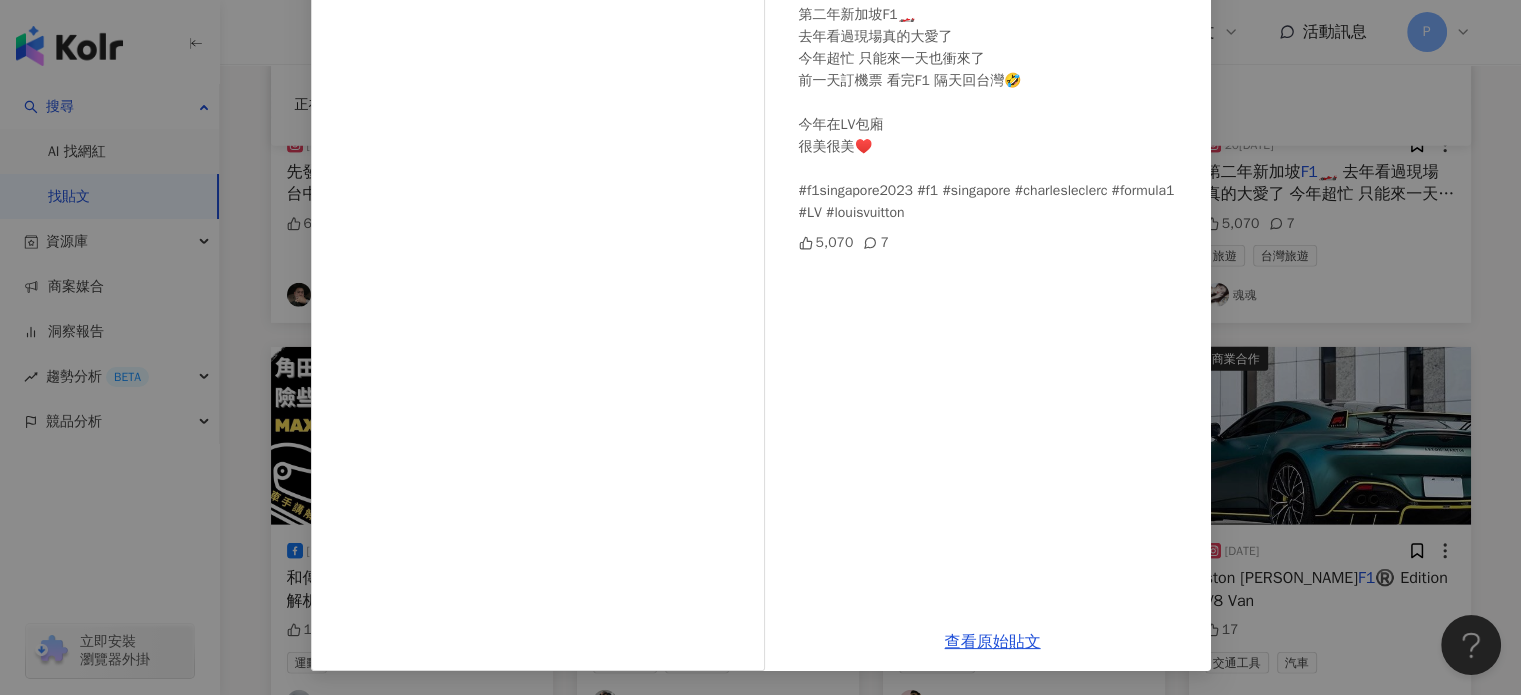 scroll, scrollTop: 5680, scrollLeft: 0, axis: vertical 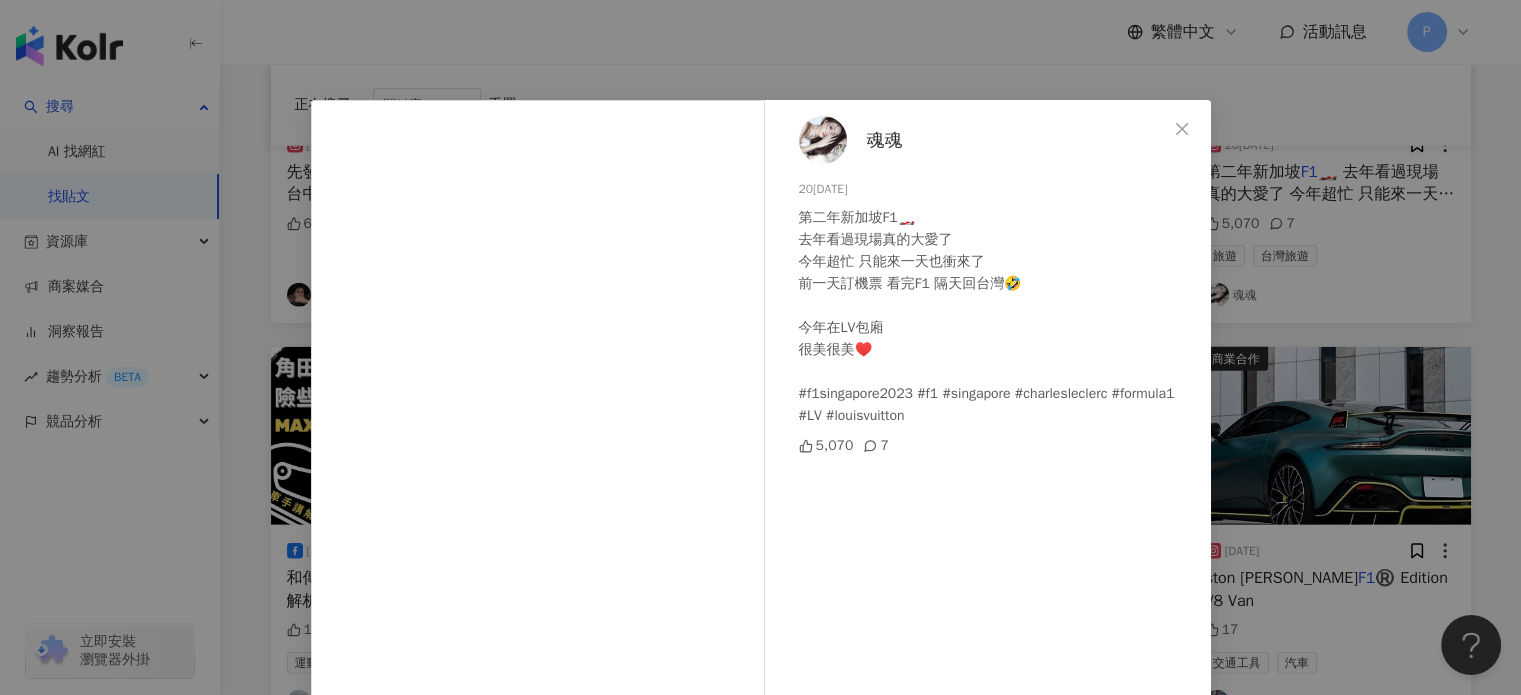 click on "魂魂" at bounding box center [885, 140] 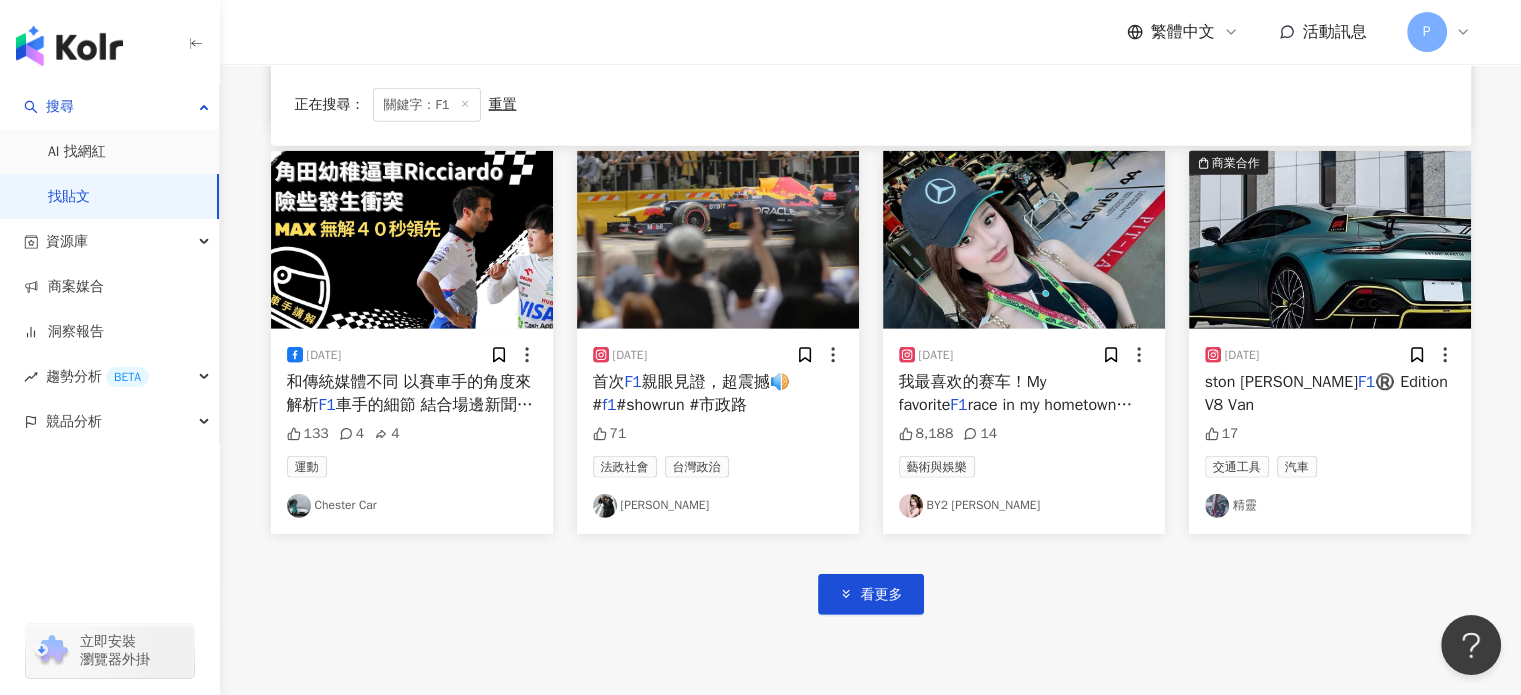 scroll, scrollTop: 5880, scrollLeft: 0, axis: vertical 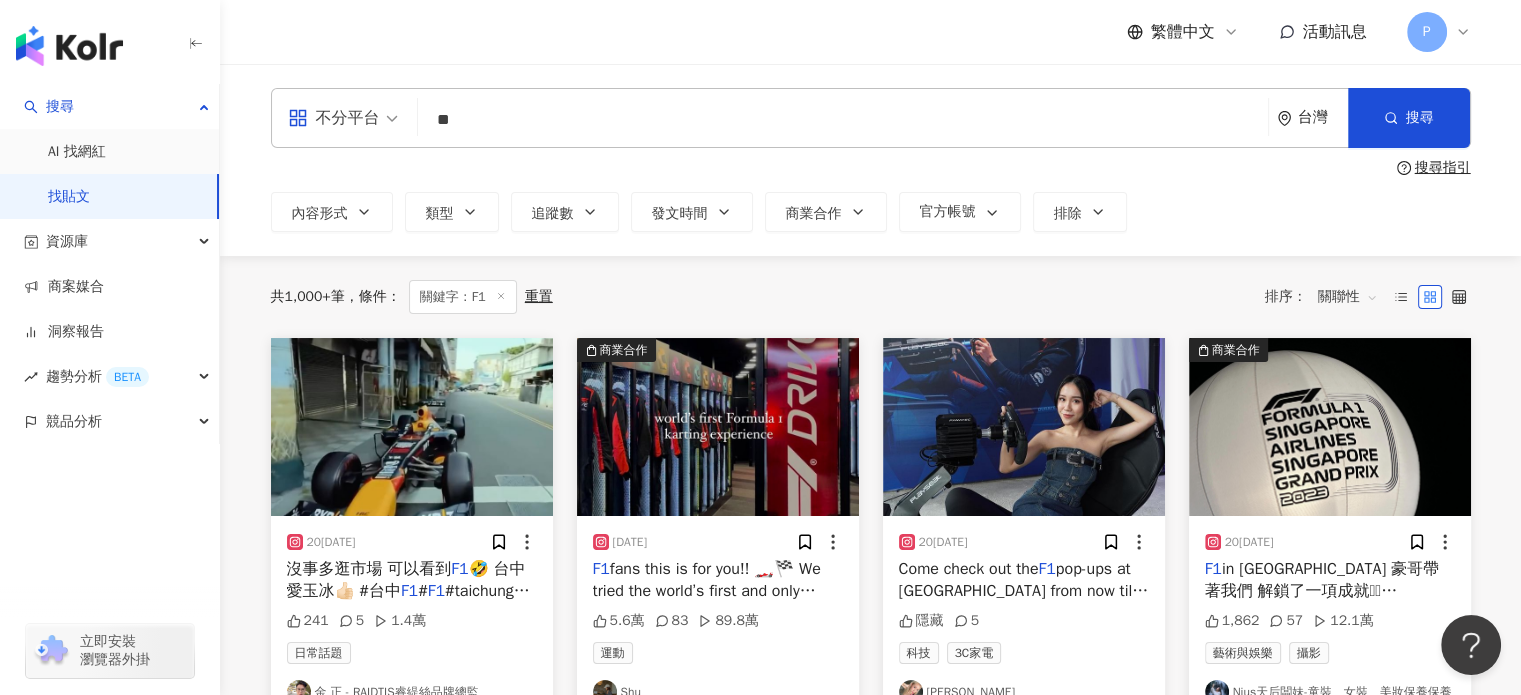 click on "**" at bounding box center (843, 119) 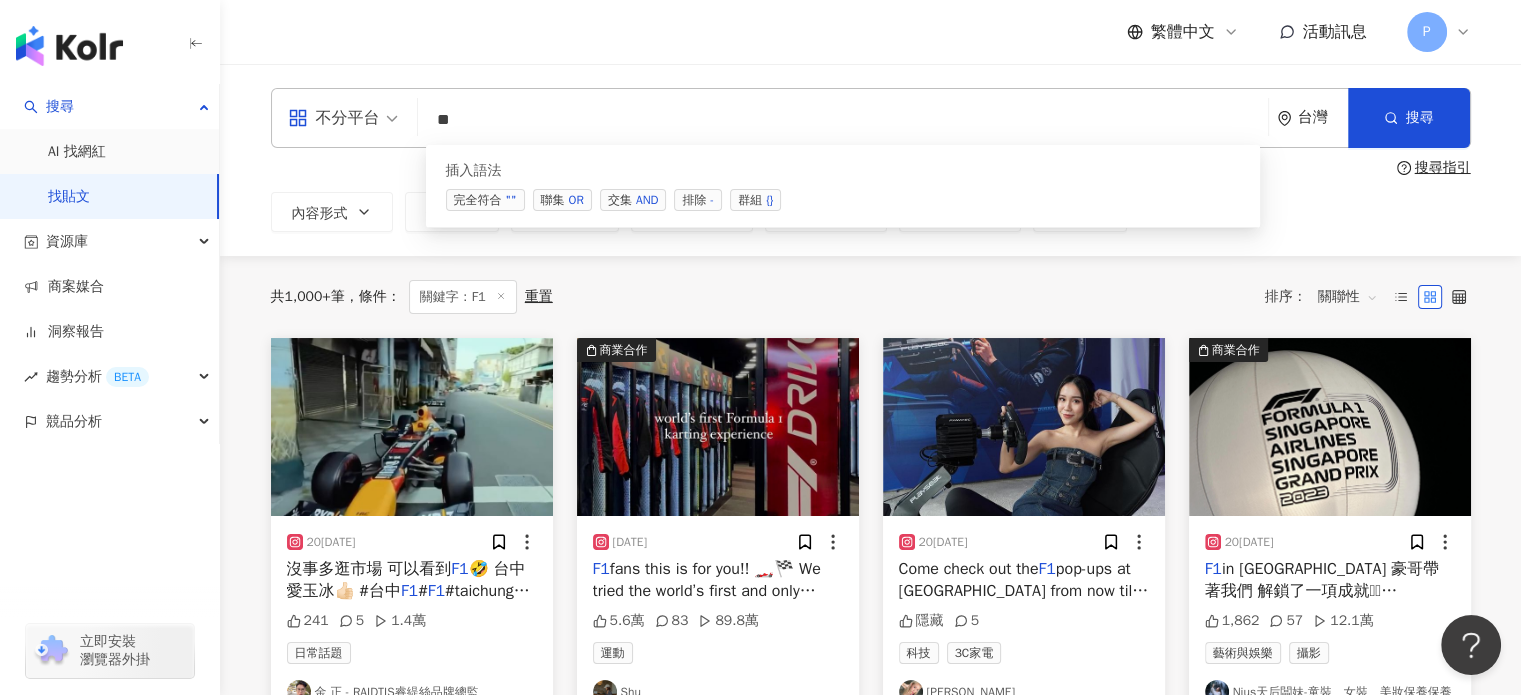 type on "*" 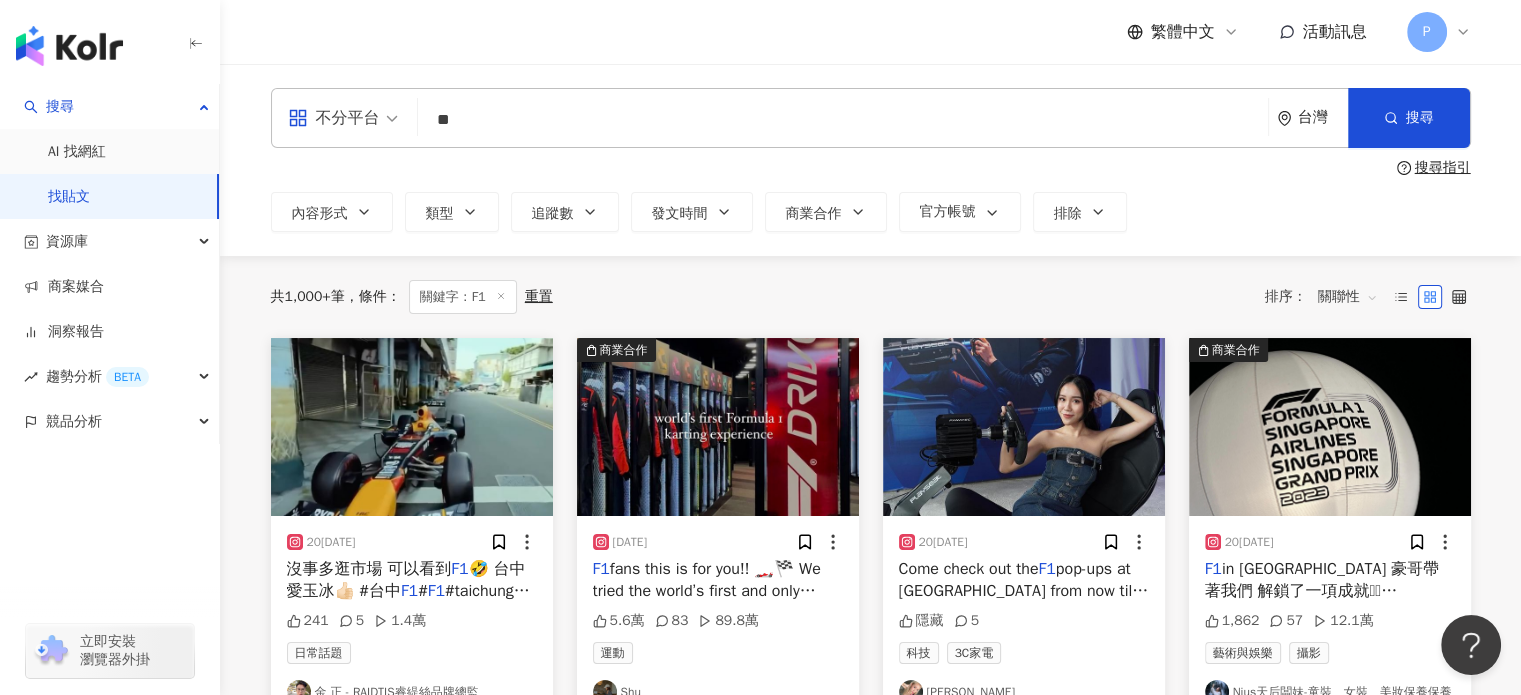 type on "**" 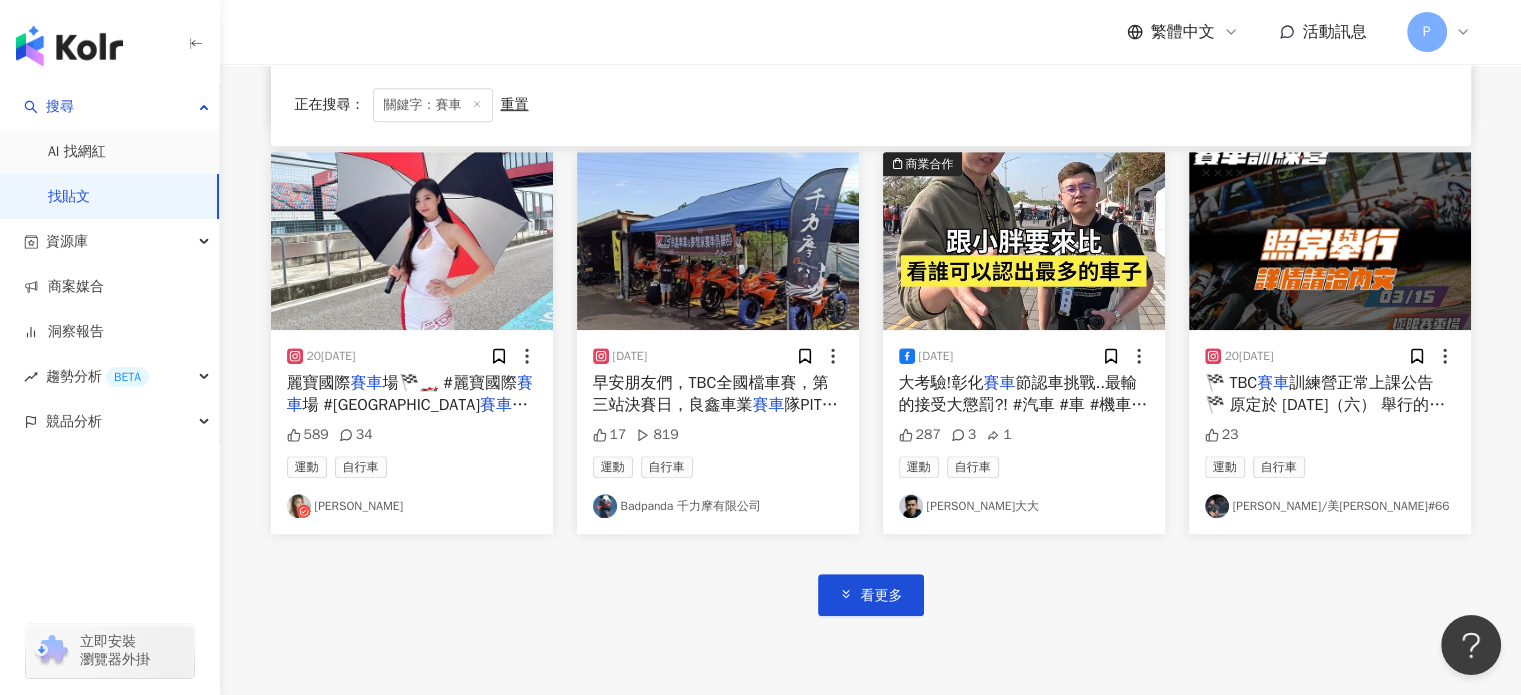 scroll, scrollTop: 1223, scrollLeft: 0, axis: vertical 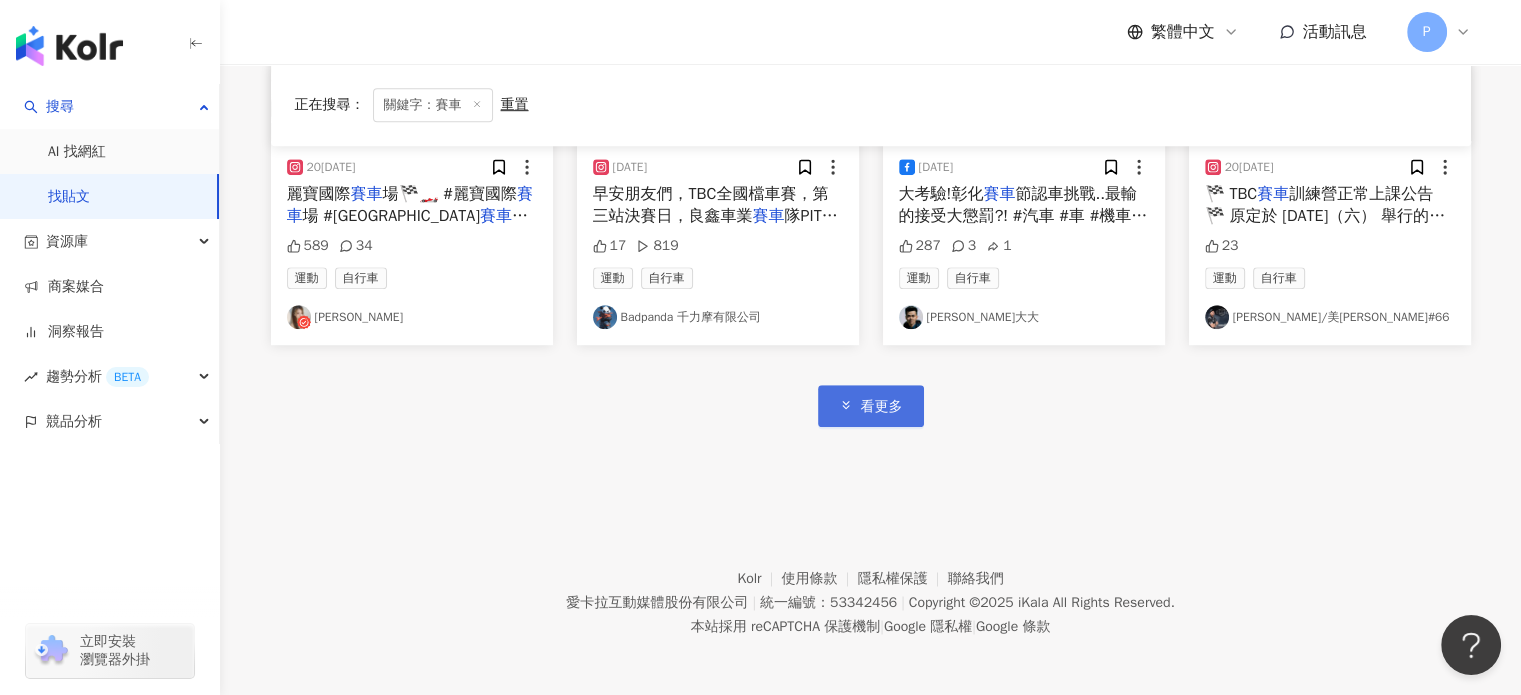 click on "看更多" at bounding box center (882, 407) 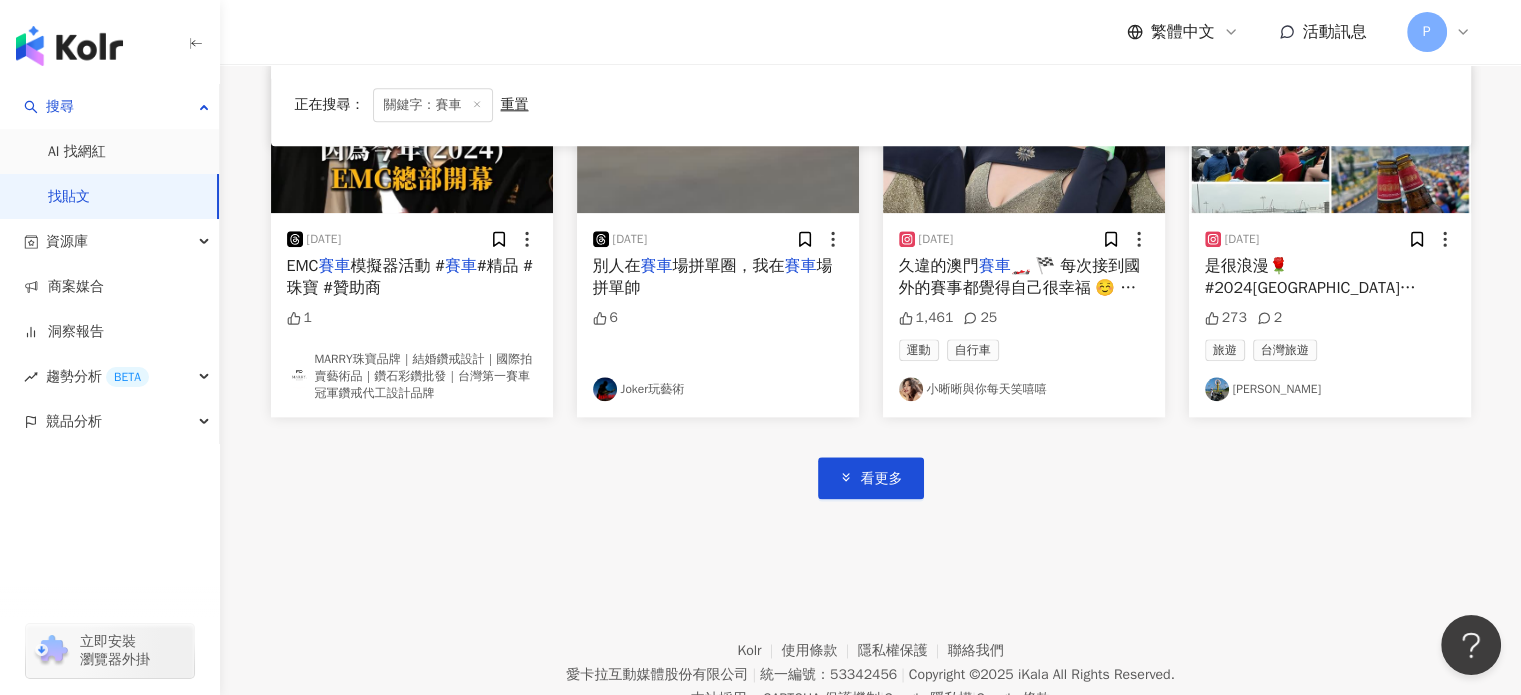 scroll, scrollTop: 2441, scrollLeft: 0, axis: vertical 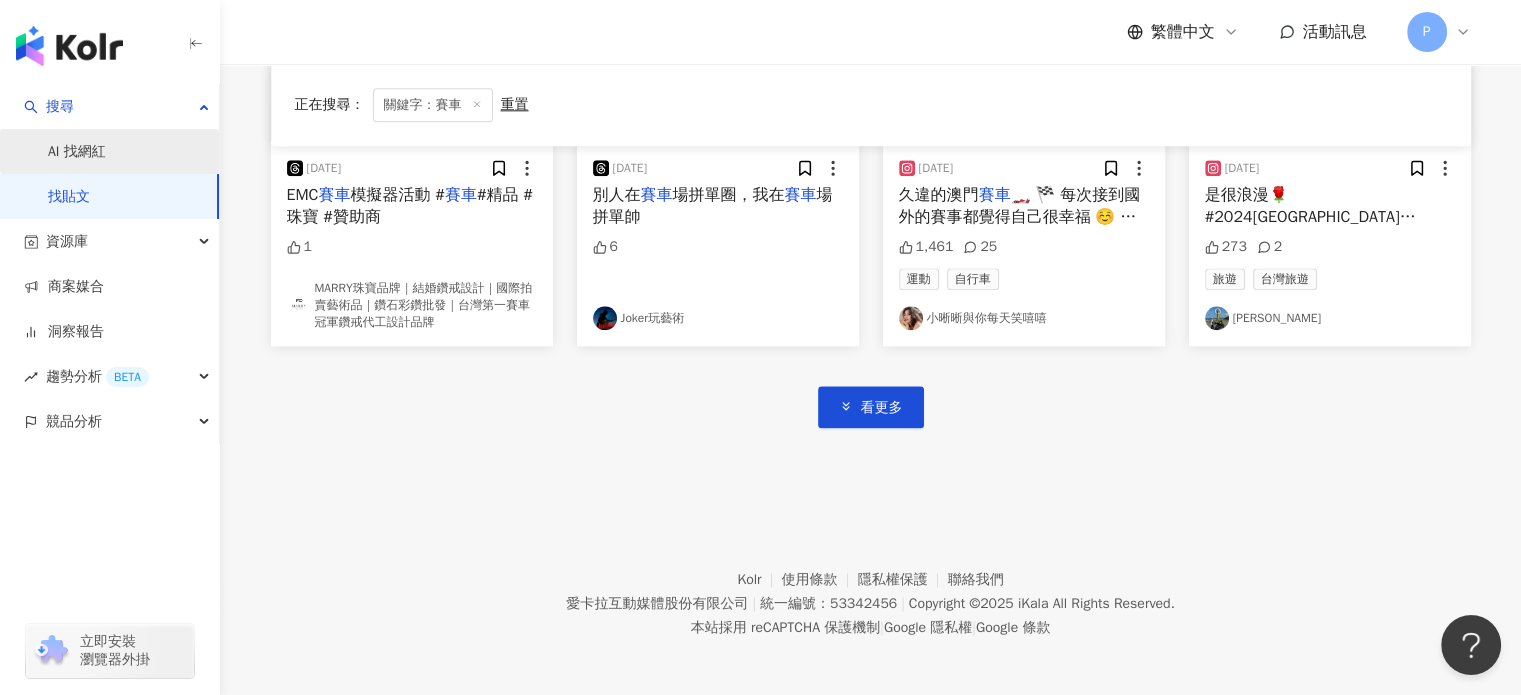 click on "AI 找網紅" at bounding box center (77, 152) 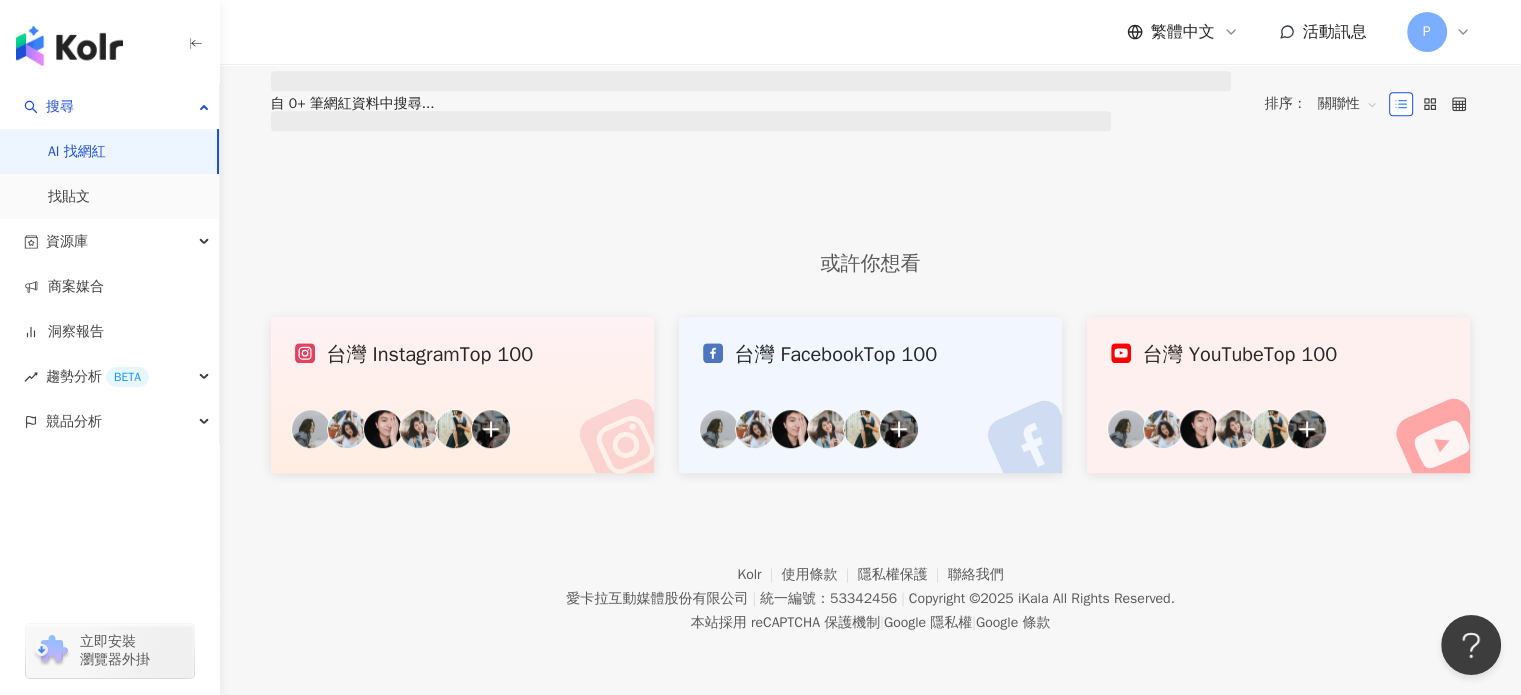 scroll, scrollTop: 0, scrollLeft: 0, axis: both 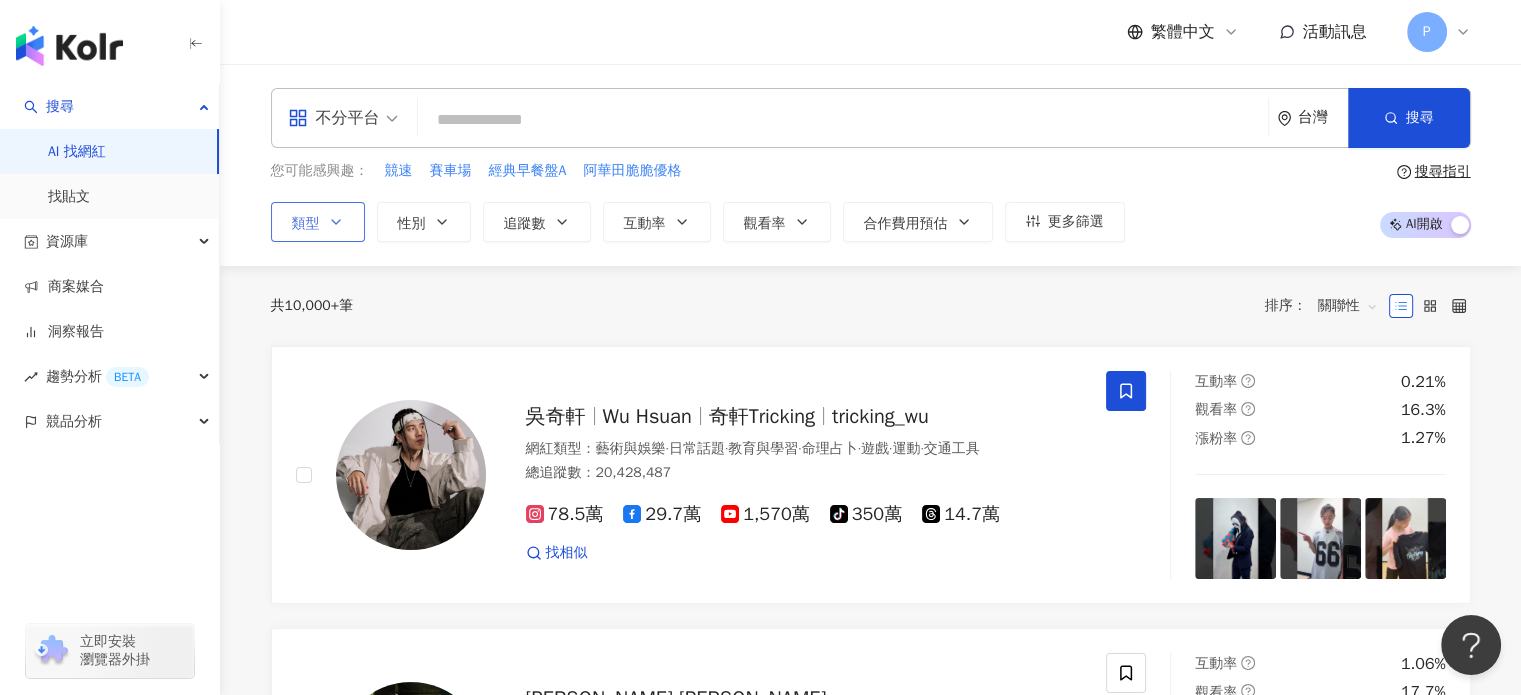 click 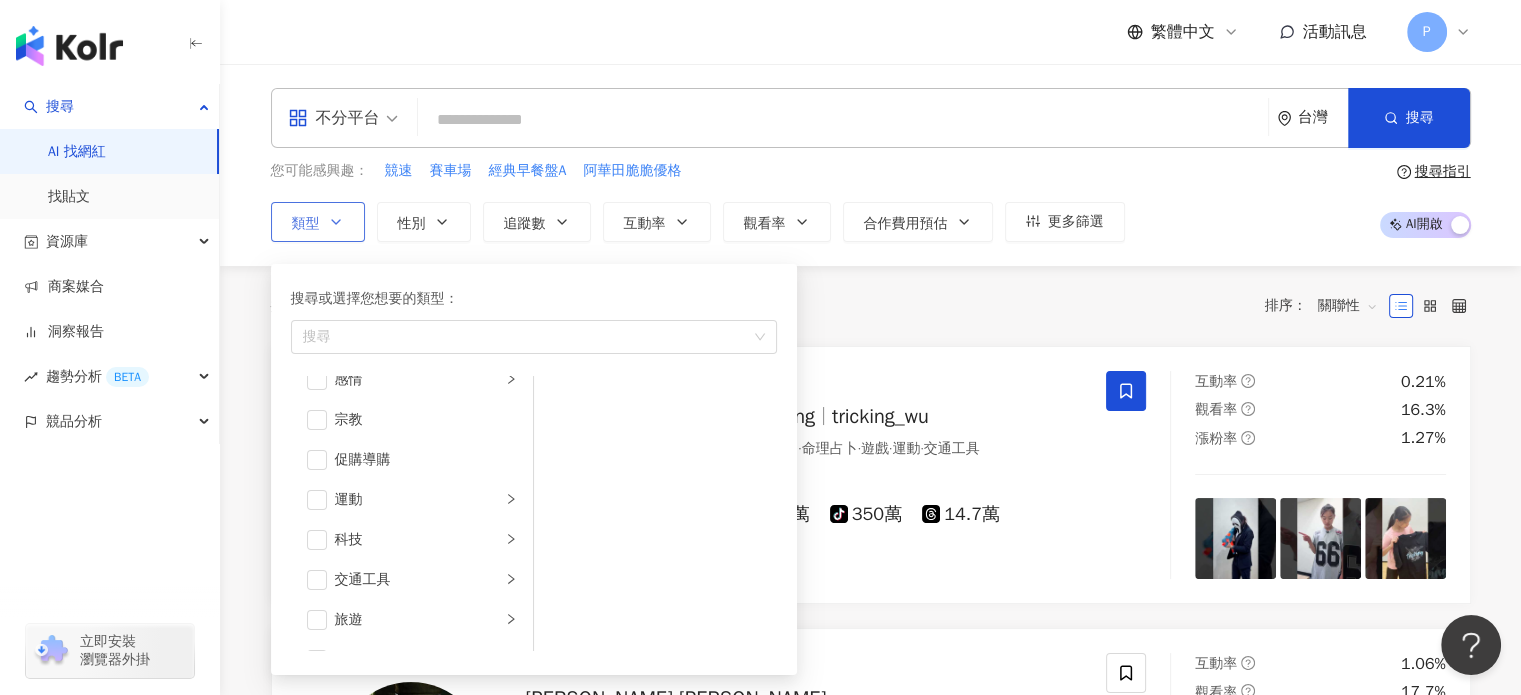 scroll, scrollTop: 692, scrollLeft: 0, axis: vertical 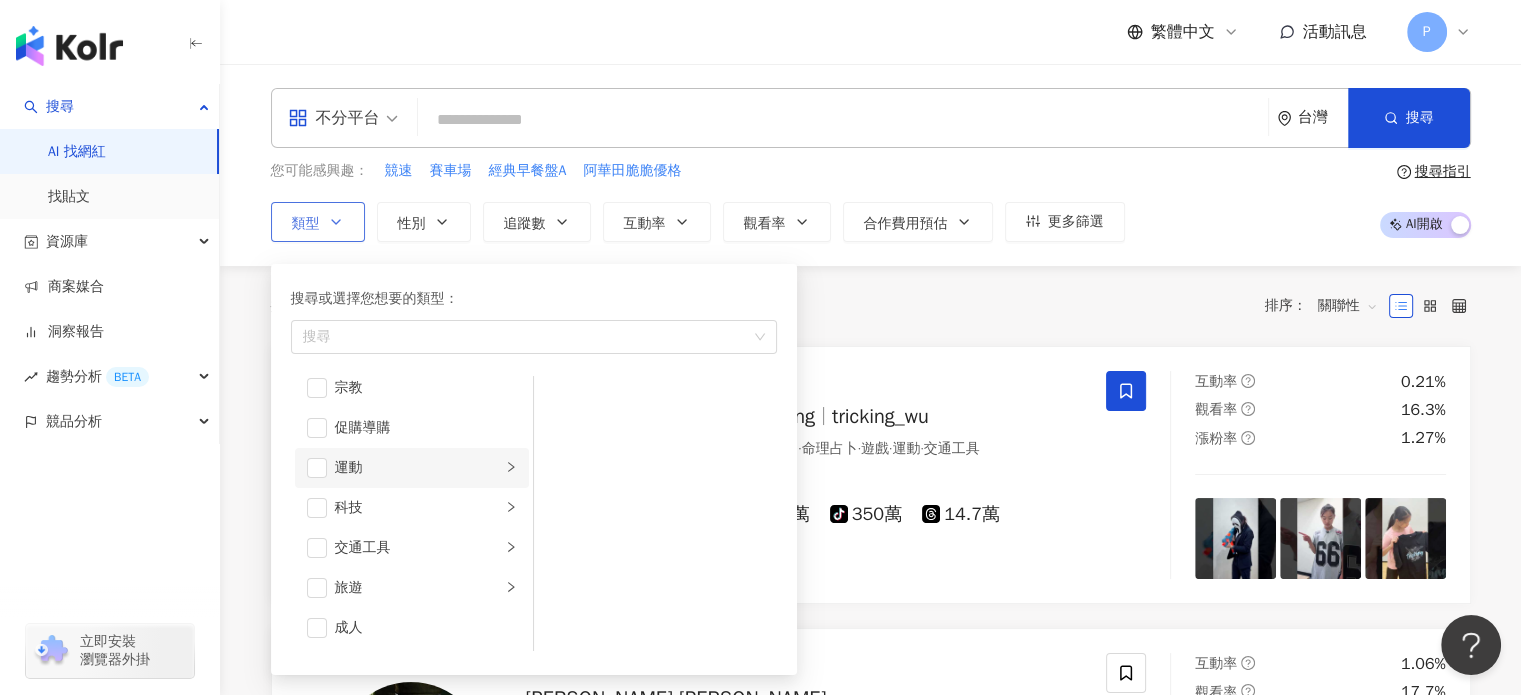 click on "運動" at bounding box center [412, 468] 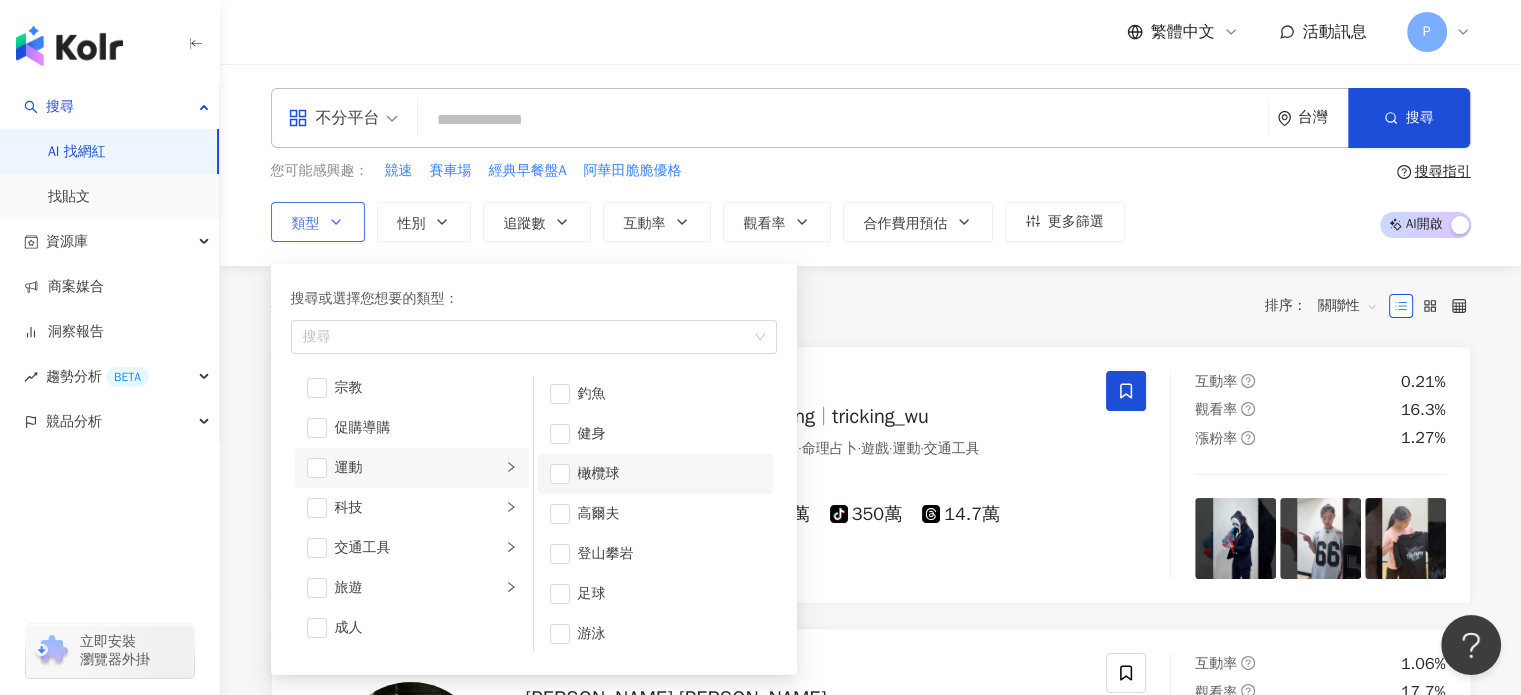 scroll, scrollTop: 252, scrollLeft: 0, axis: vertical 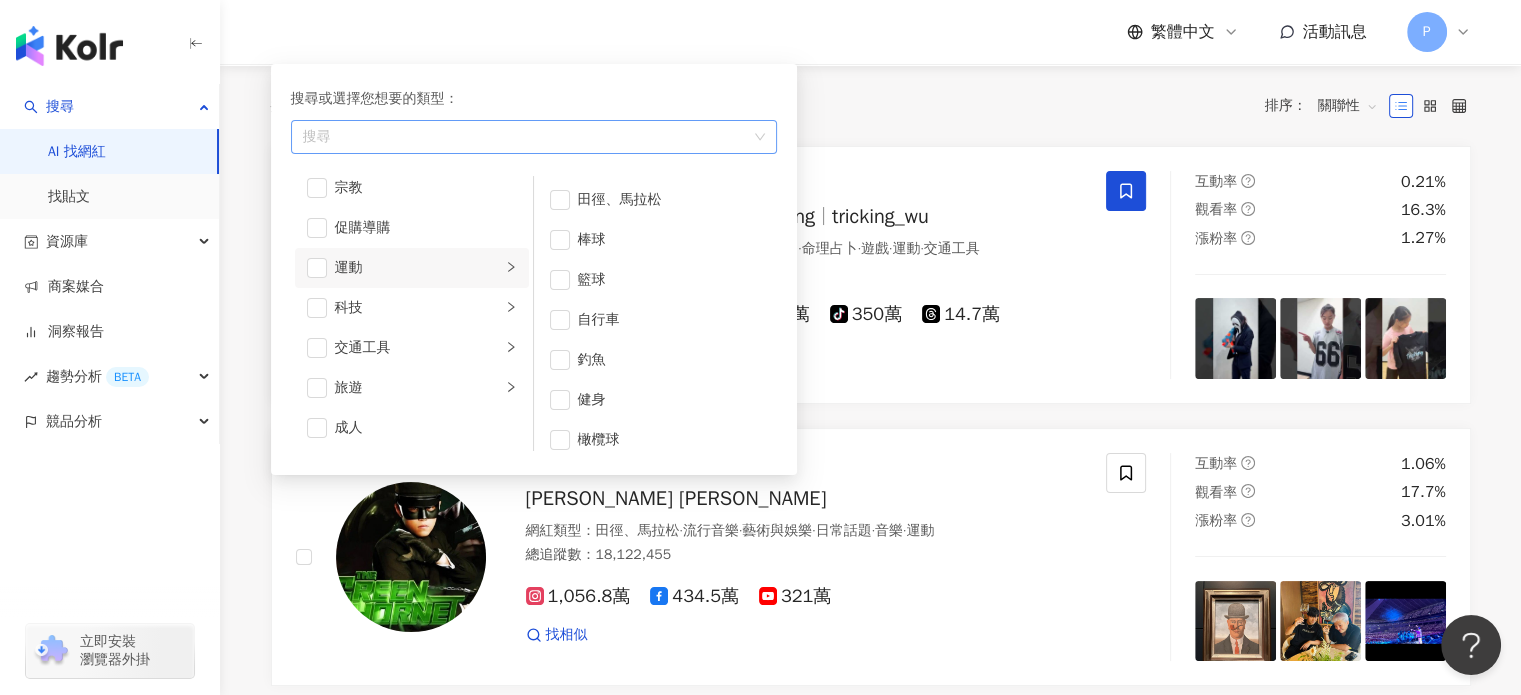 click at bounding box center (523, 136) 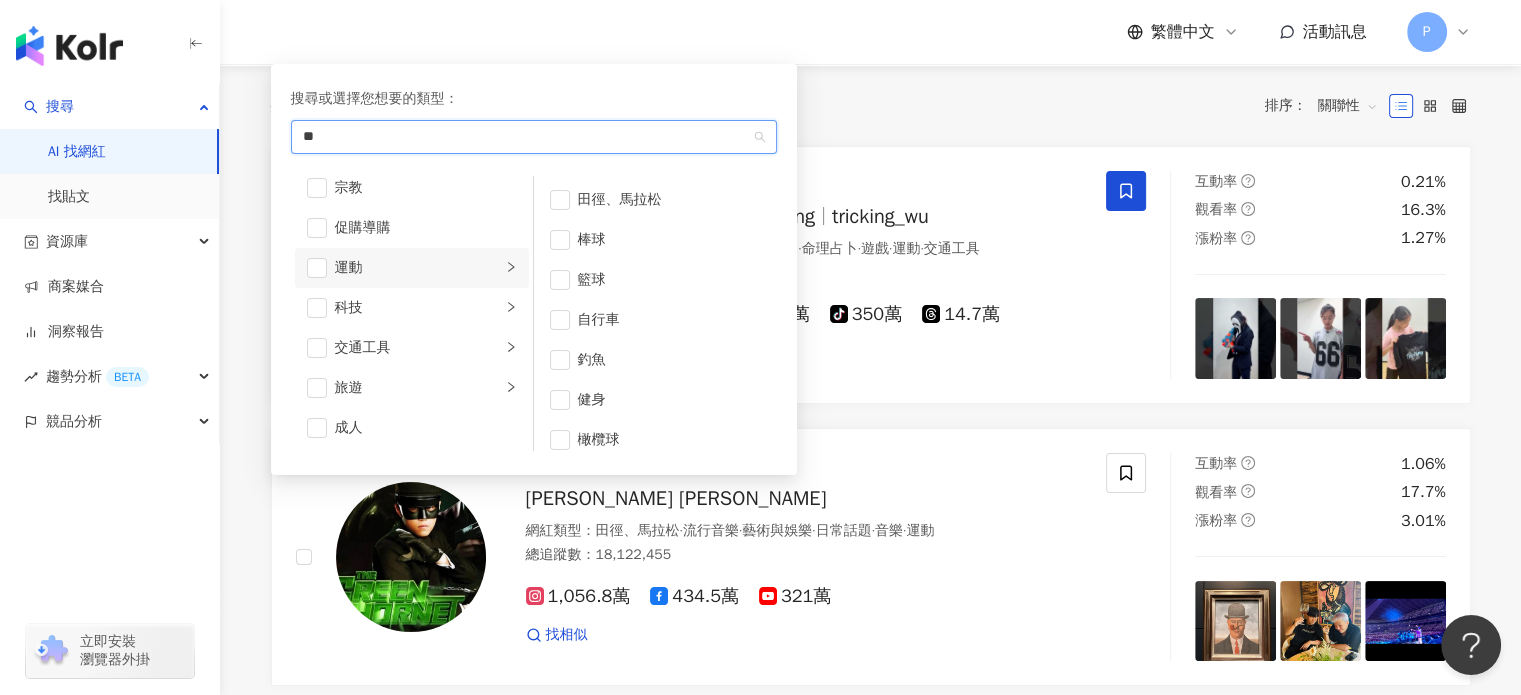 type on "**" 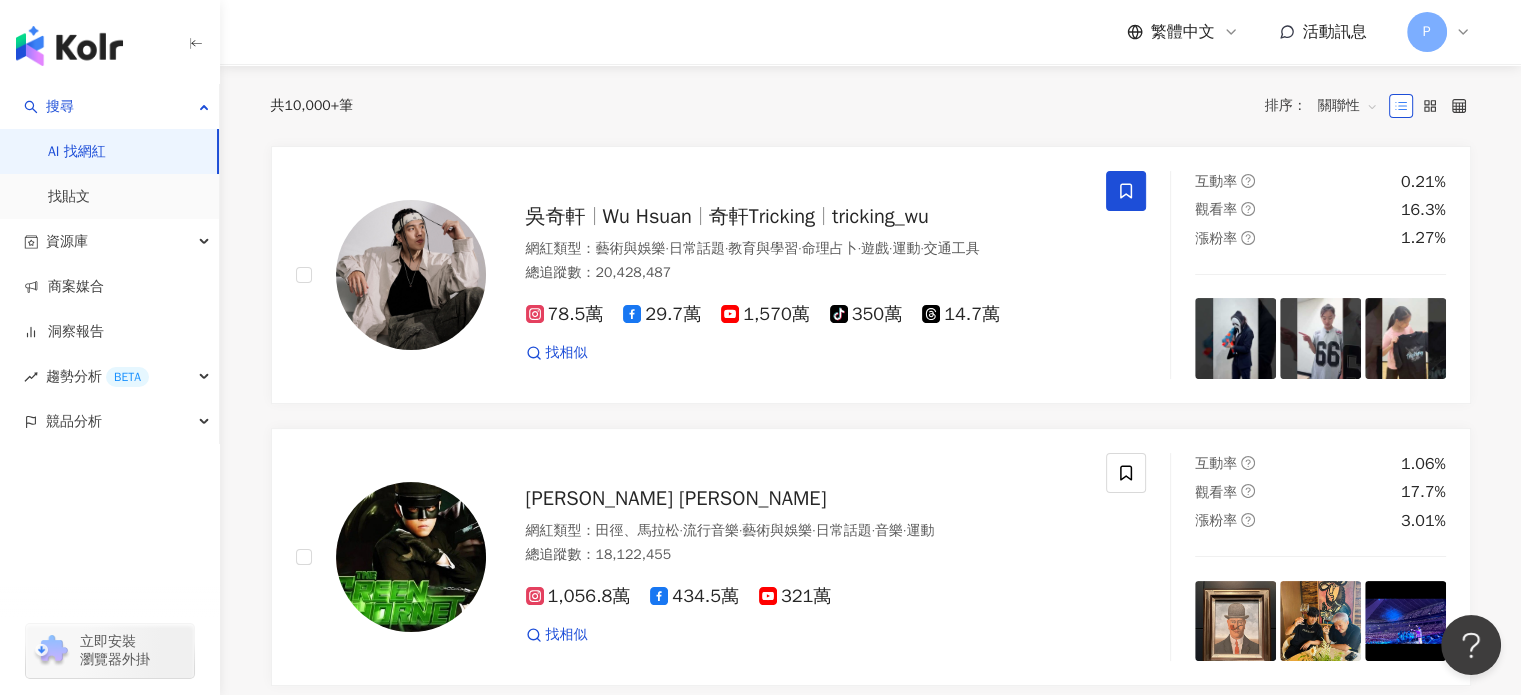click on "共  10,000+  筆 排序： 關聯性" at bounding box center [871, 106] 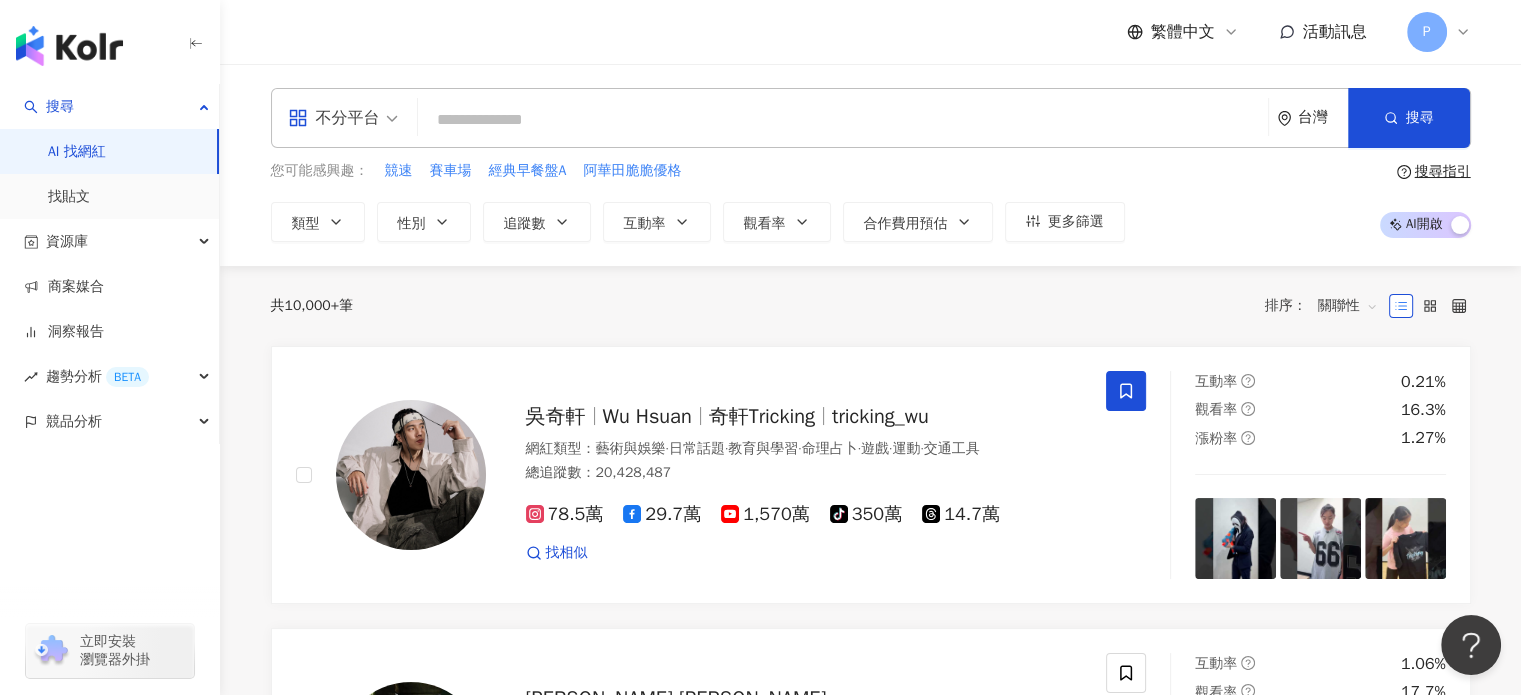 click at bounding box center [843, 120] 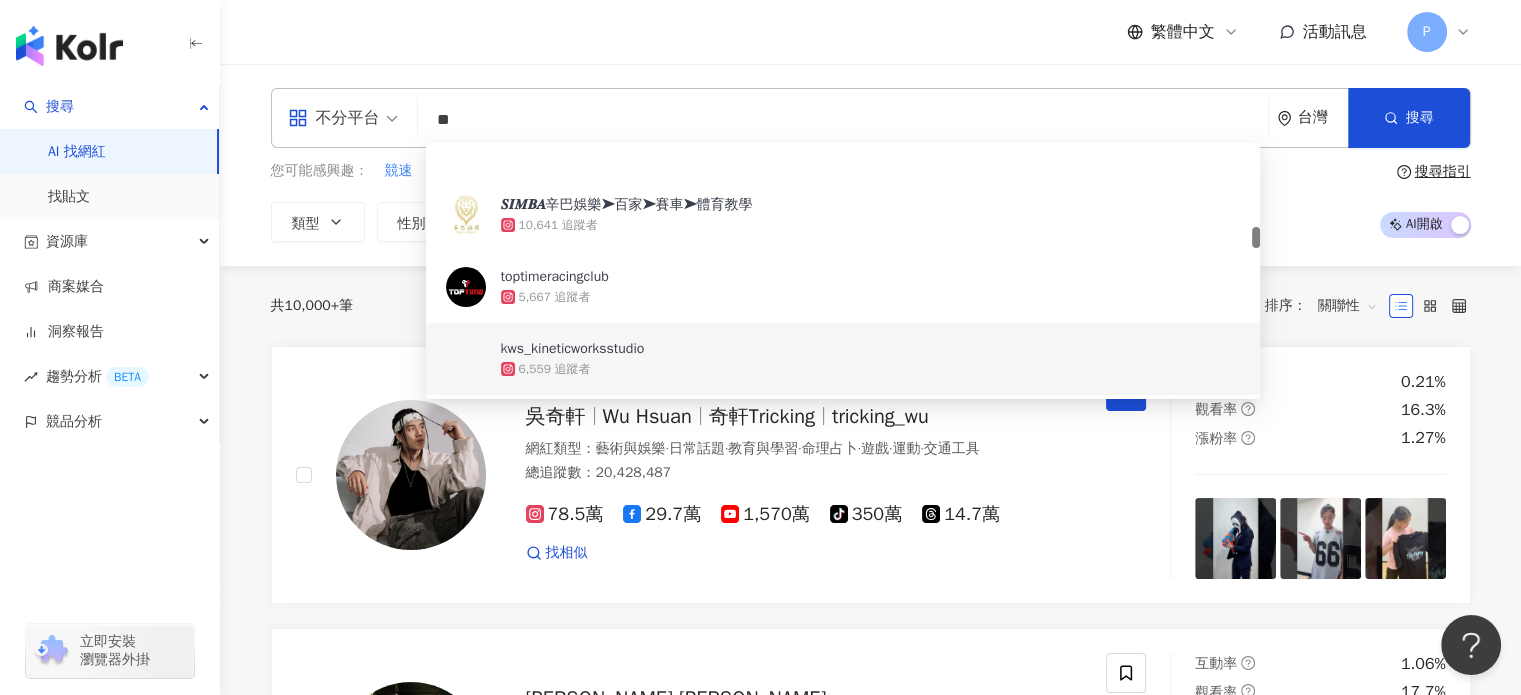 scroll, scrollTop: 1000, scrollLeft: 0, axis: vertical 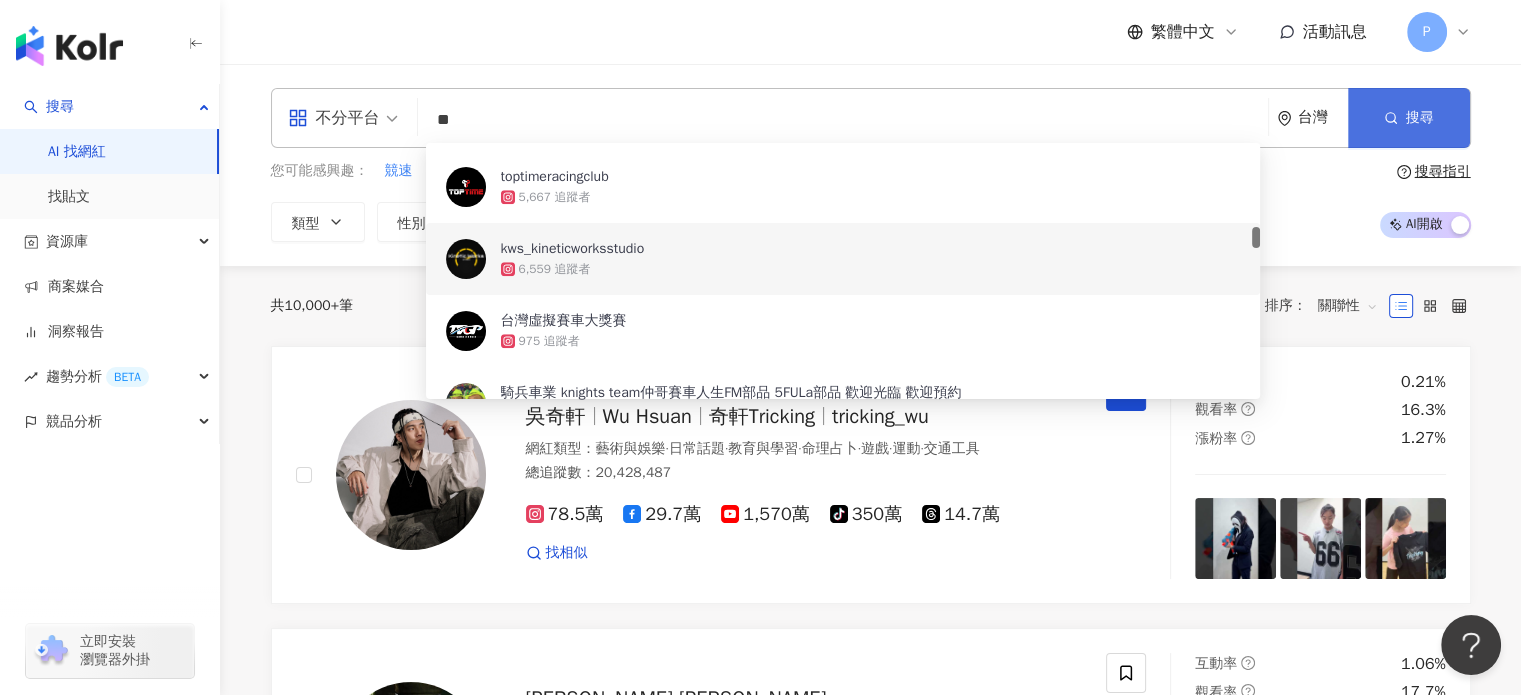 click on "搜尋" at bounding box center (1409, 118) 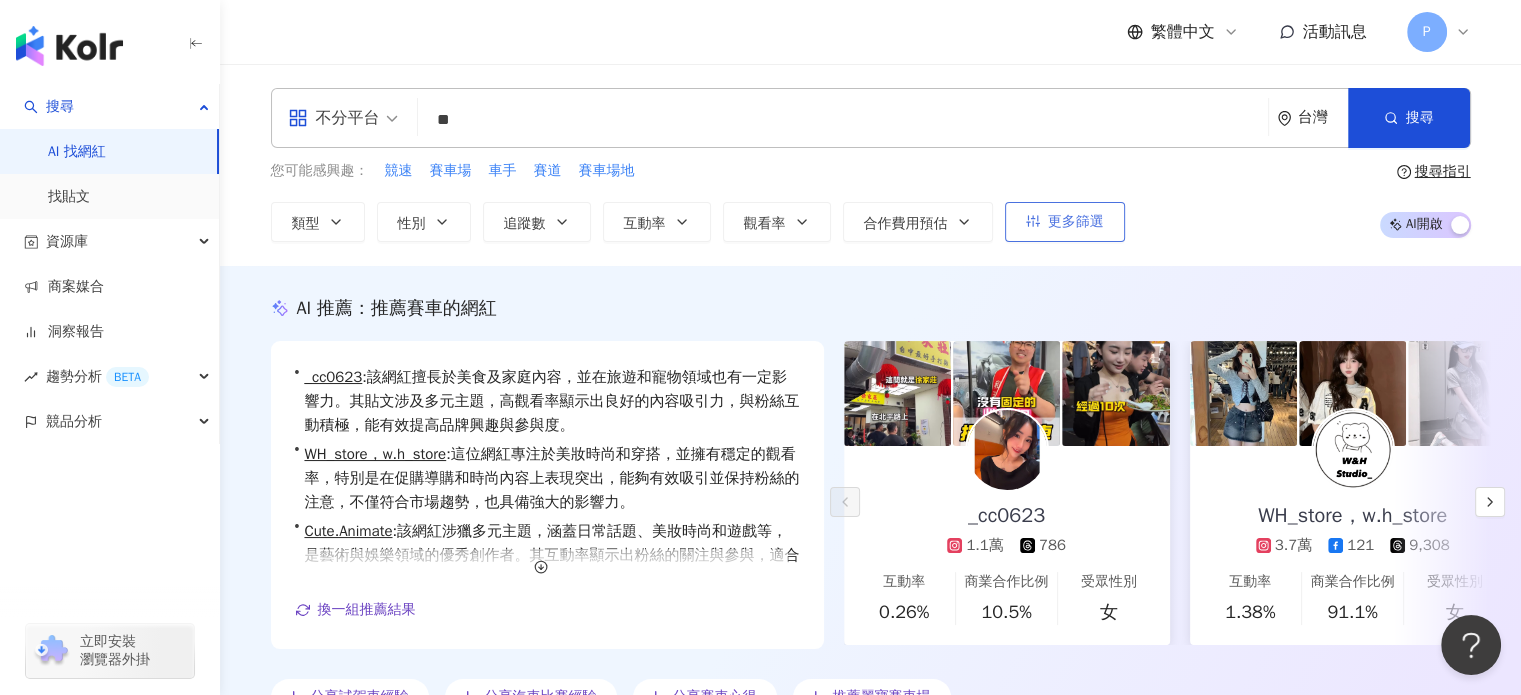 click on "更多篩選" at bounding box center [1076, 222] 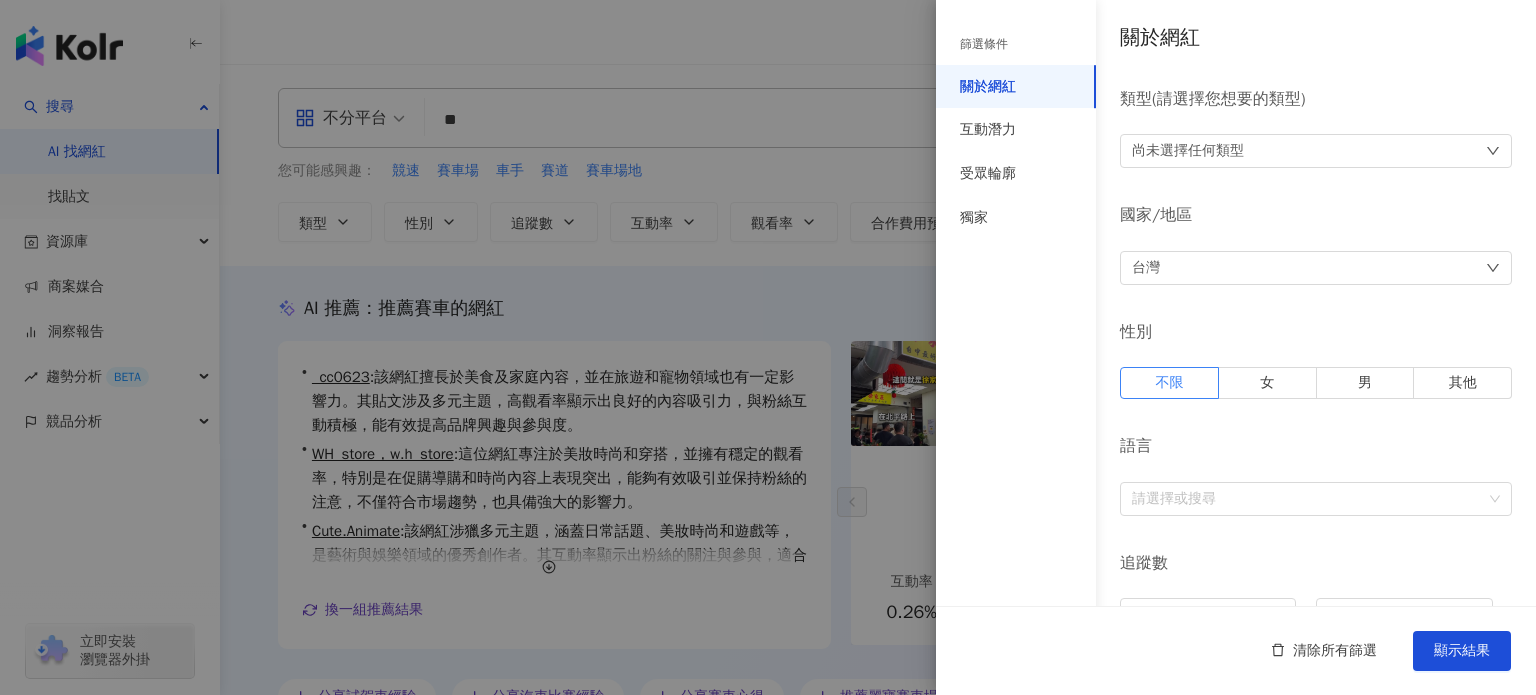 click at bounding box center [768, 347] 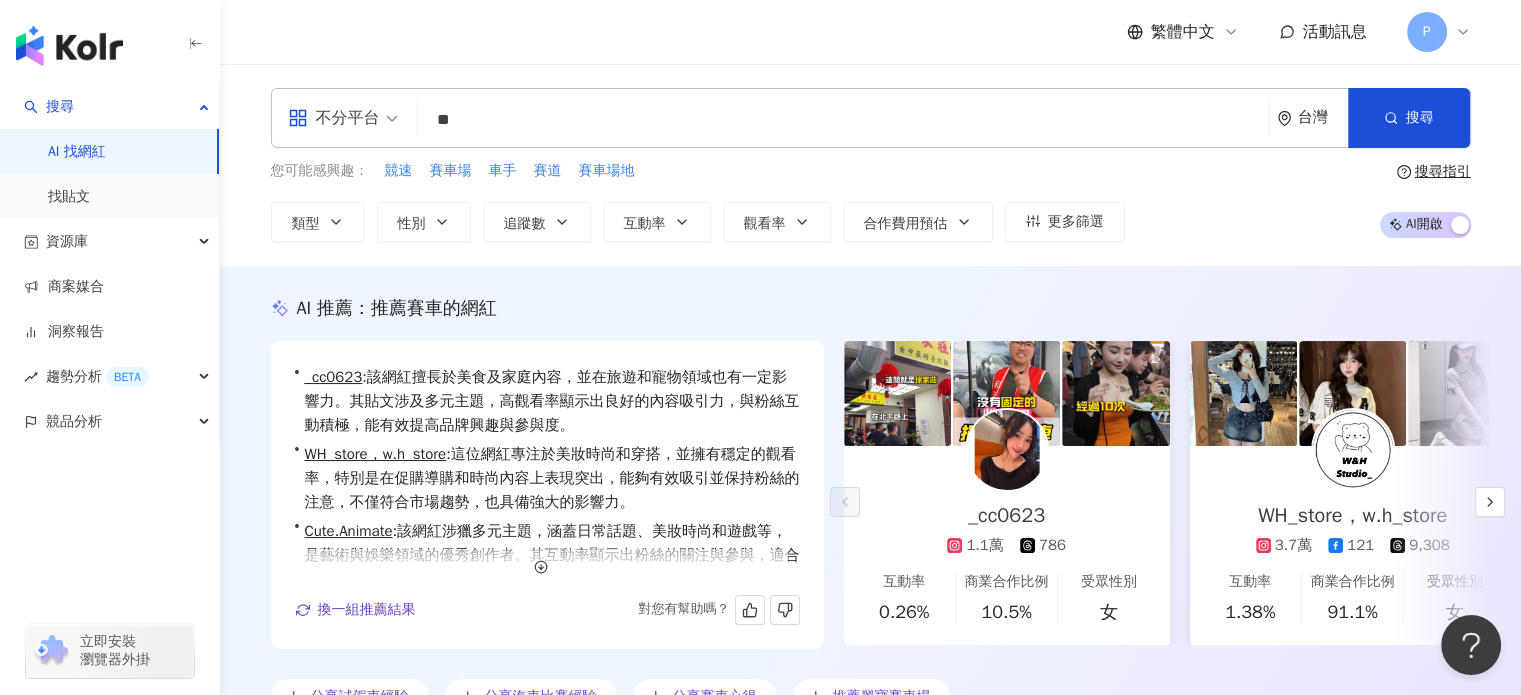 scroll, scrollTop: 48, scrollLeft: 0, axis: vertical 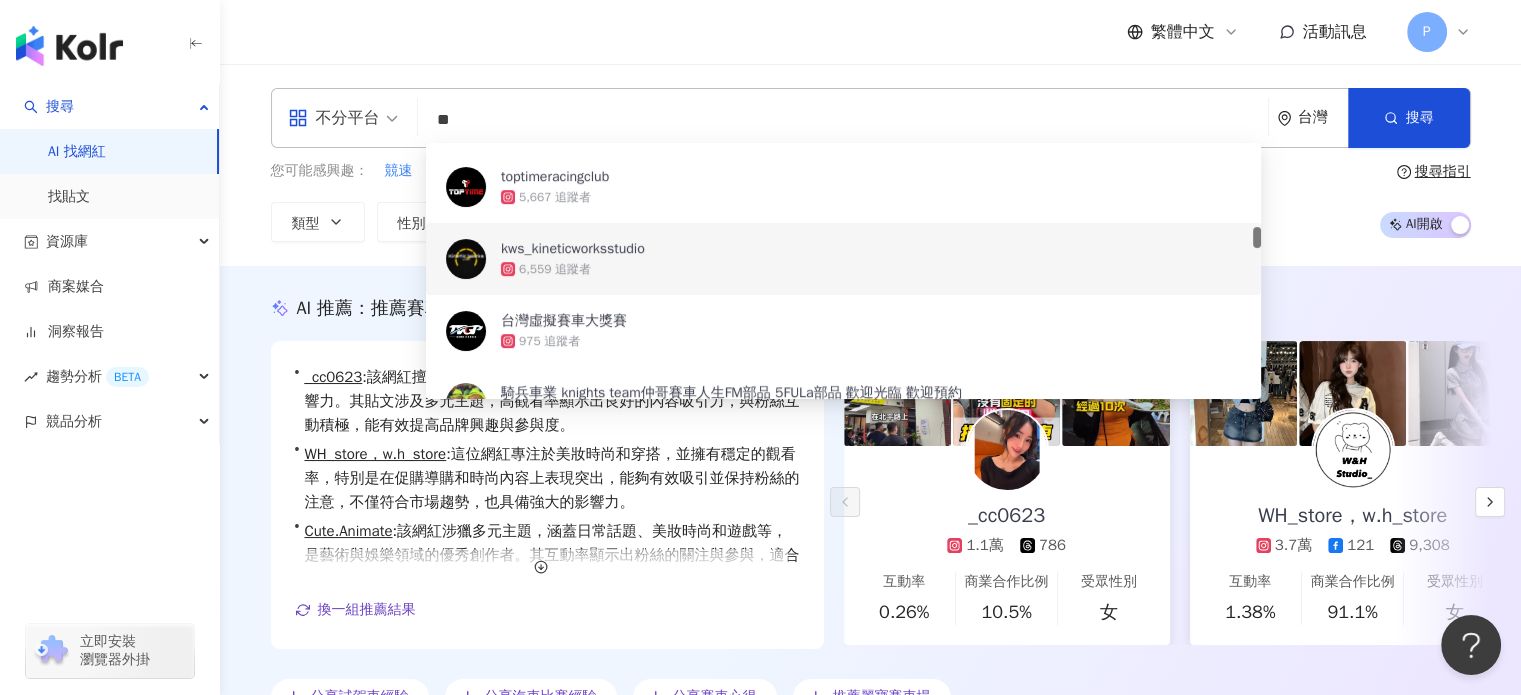 click on "**" at bounding box center [843, 120] 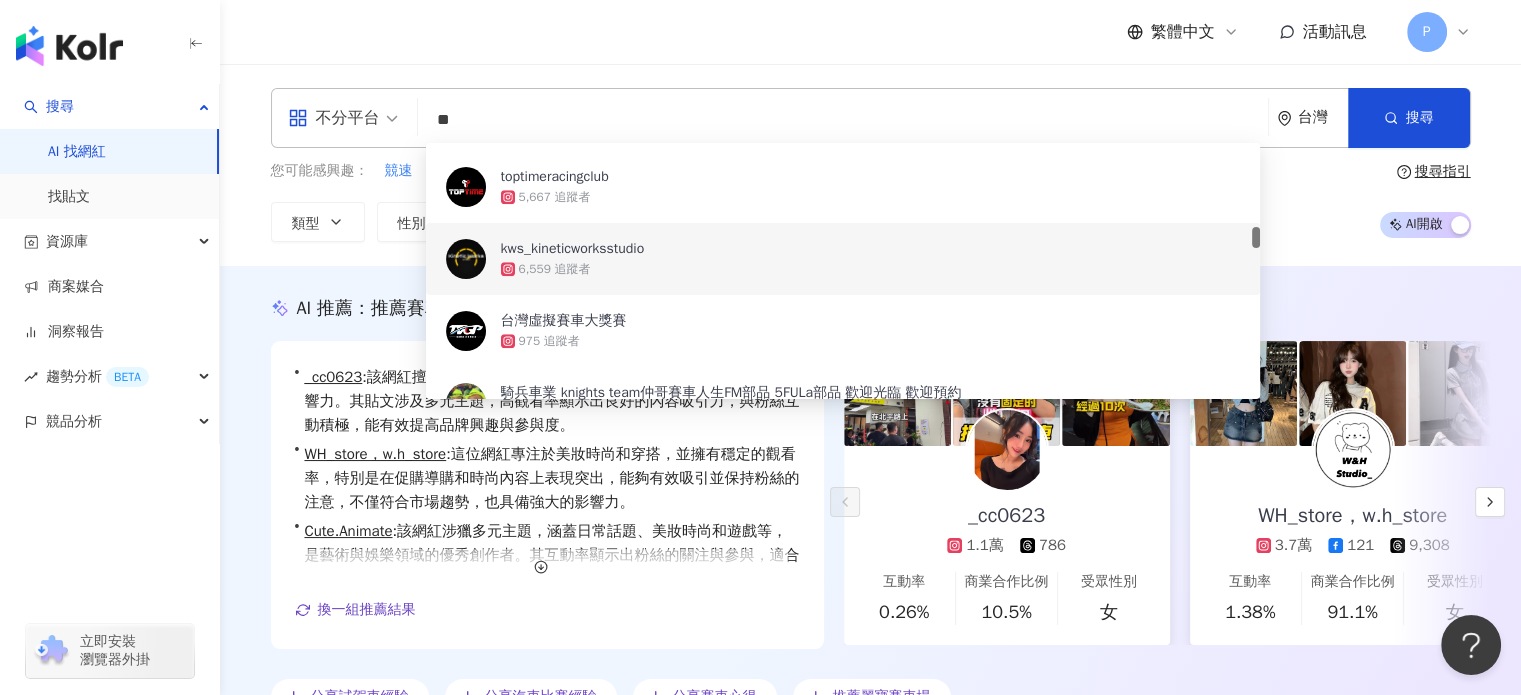 type on "*" 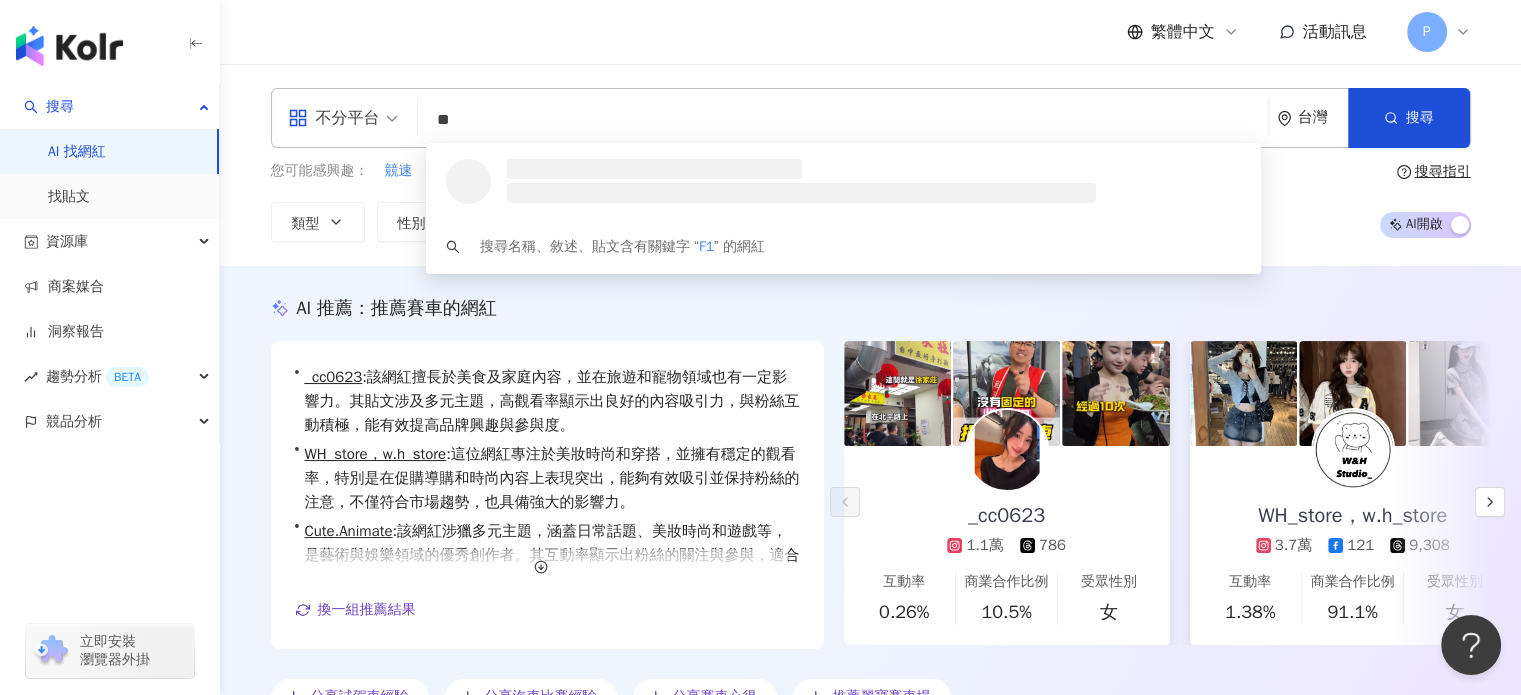 scroll, scrollTop: 0, scrollLeft: 0, axis: both 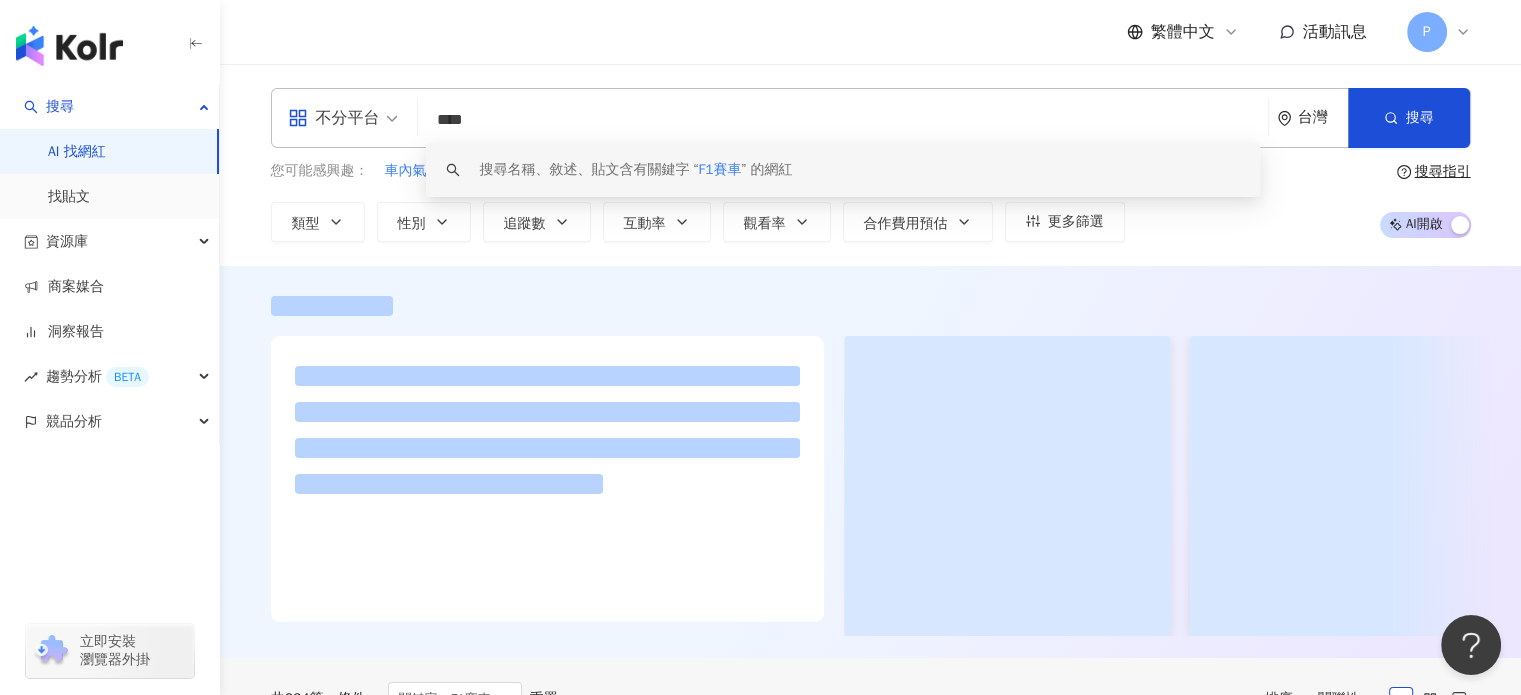 type on "****" 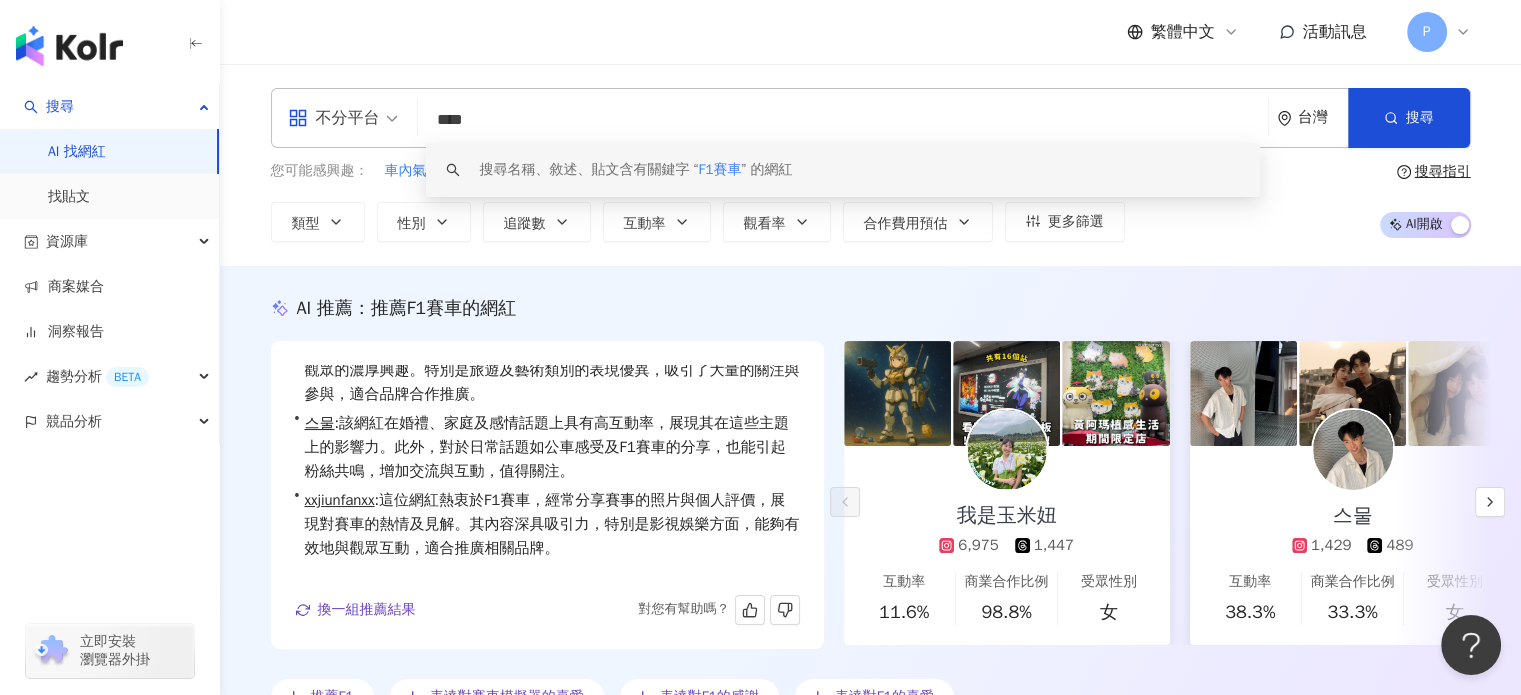 scroll, scrollTop: 48, scrollLeft: 0, axis: vertical 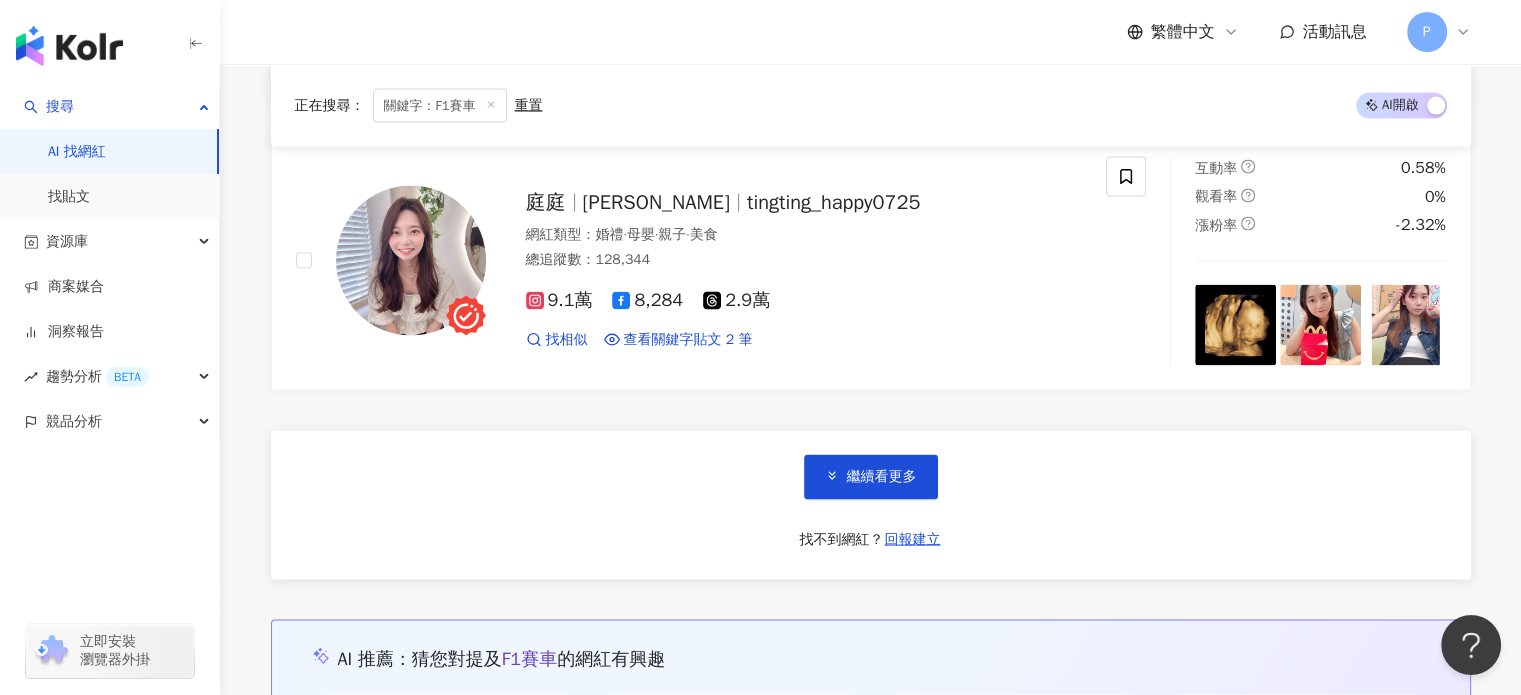 click 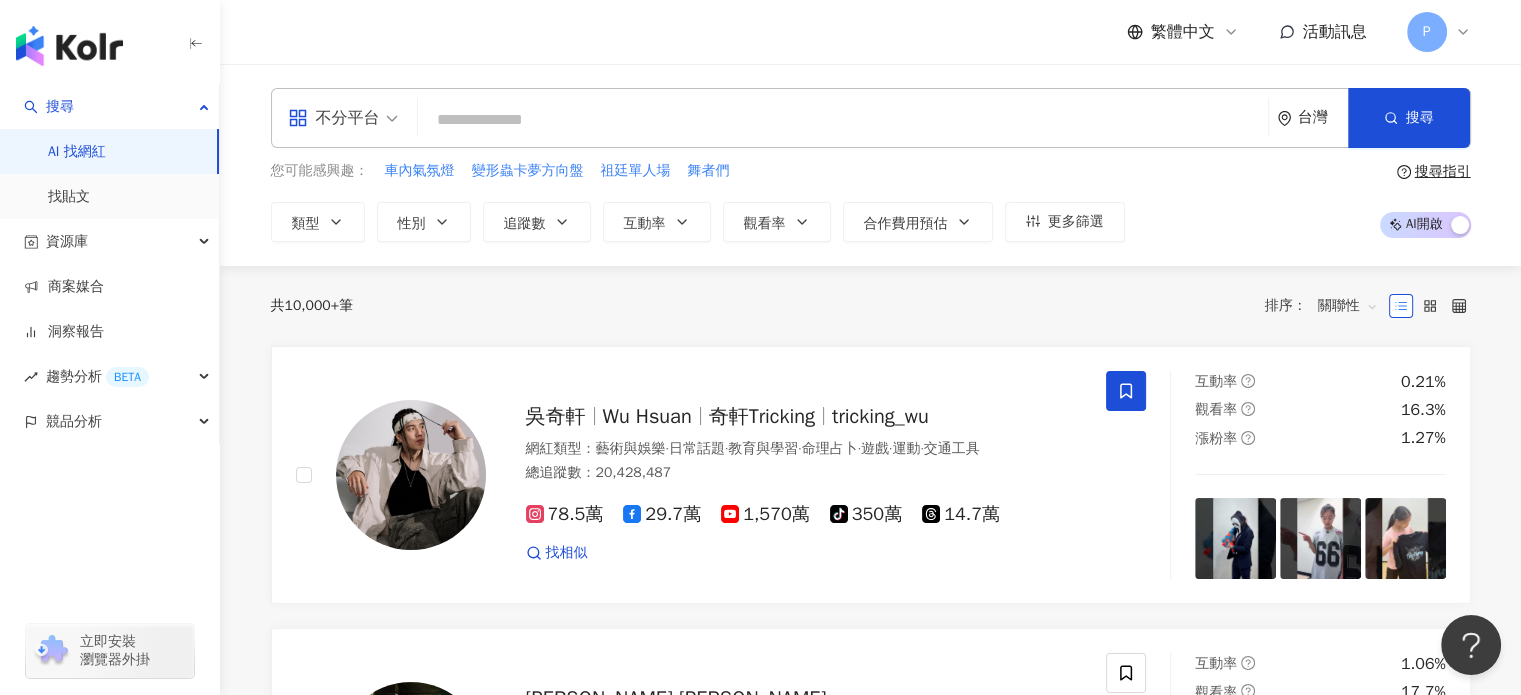 click at bounding box center (843, 120) 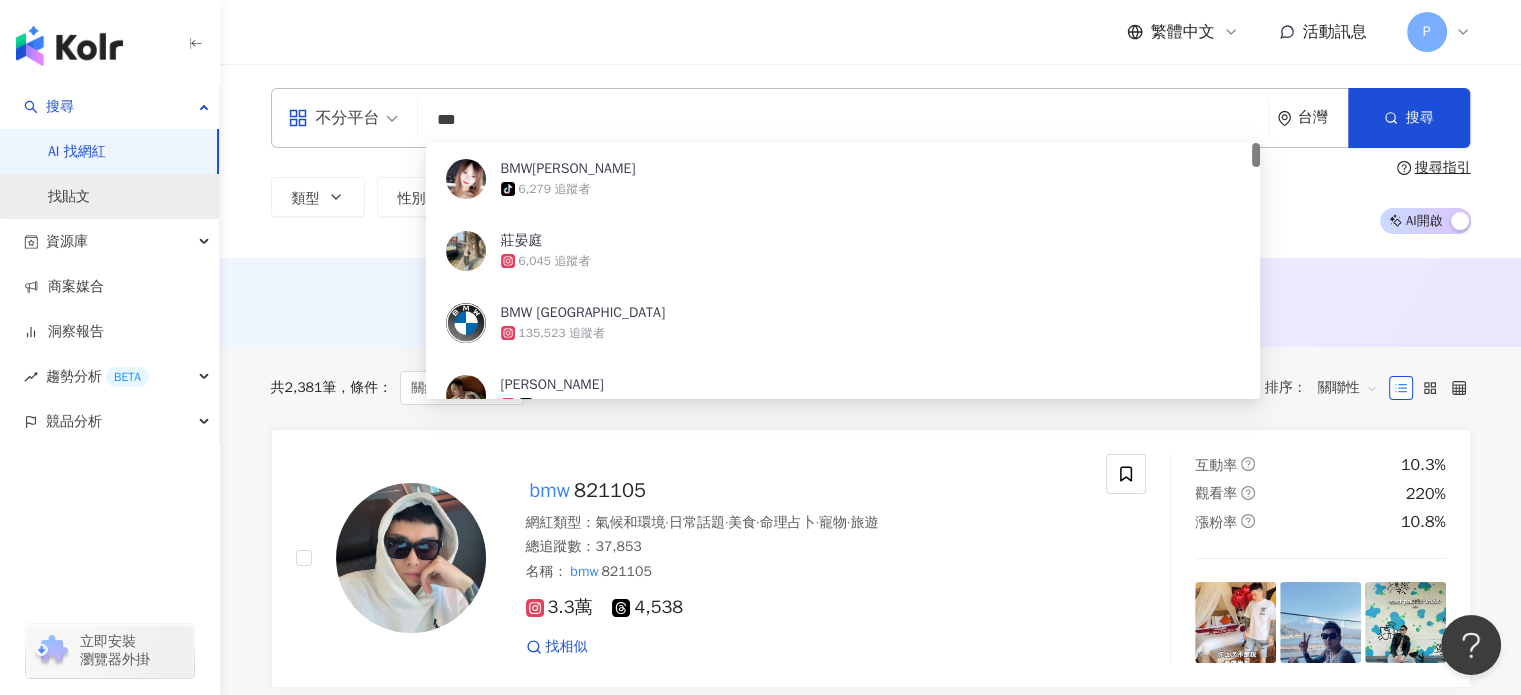 type on "***" 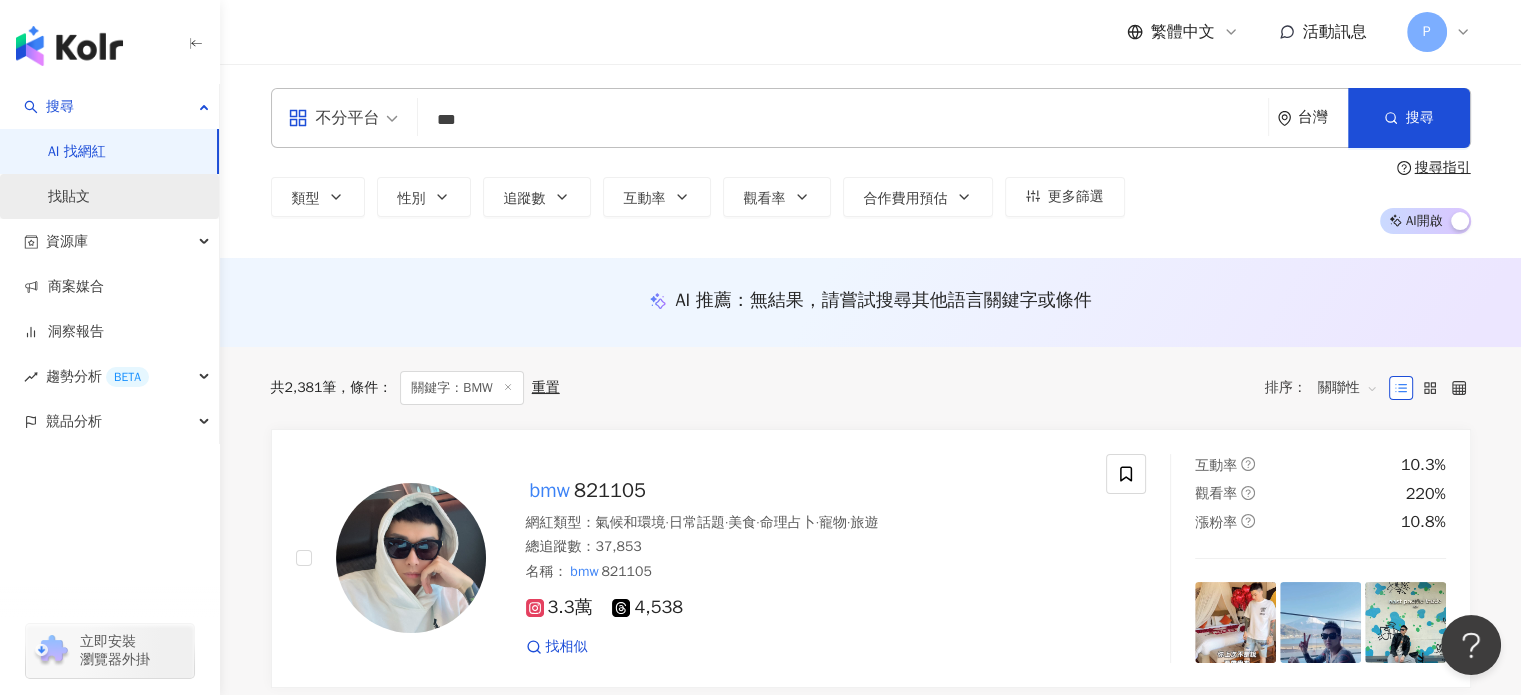 click on "找貼文" at bounding box center [69, 197] 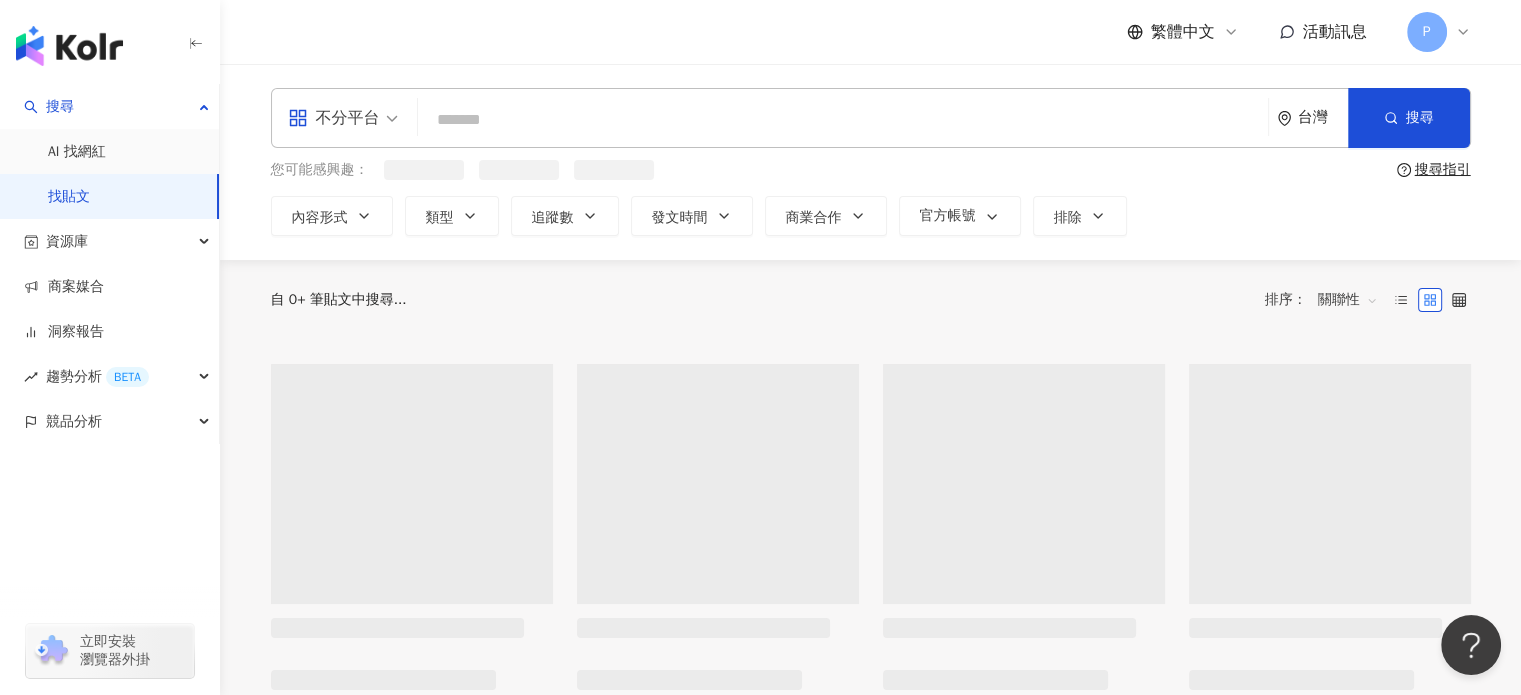 click at bounding box center [843, 119] 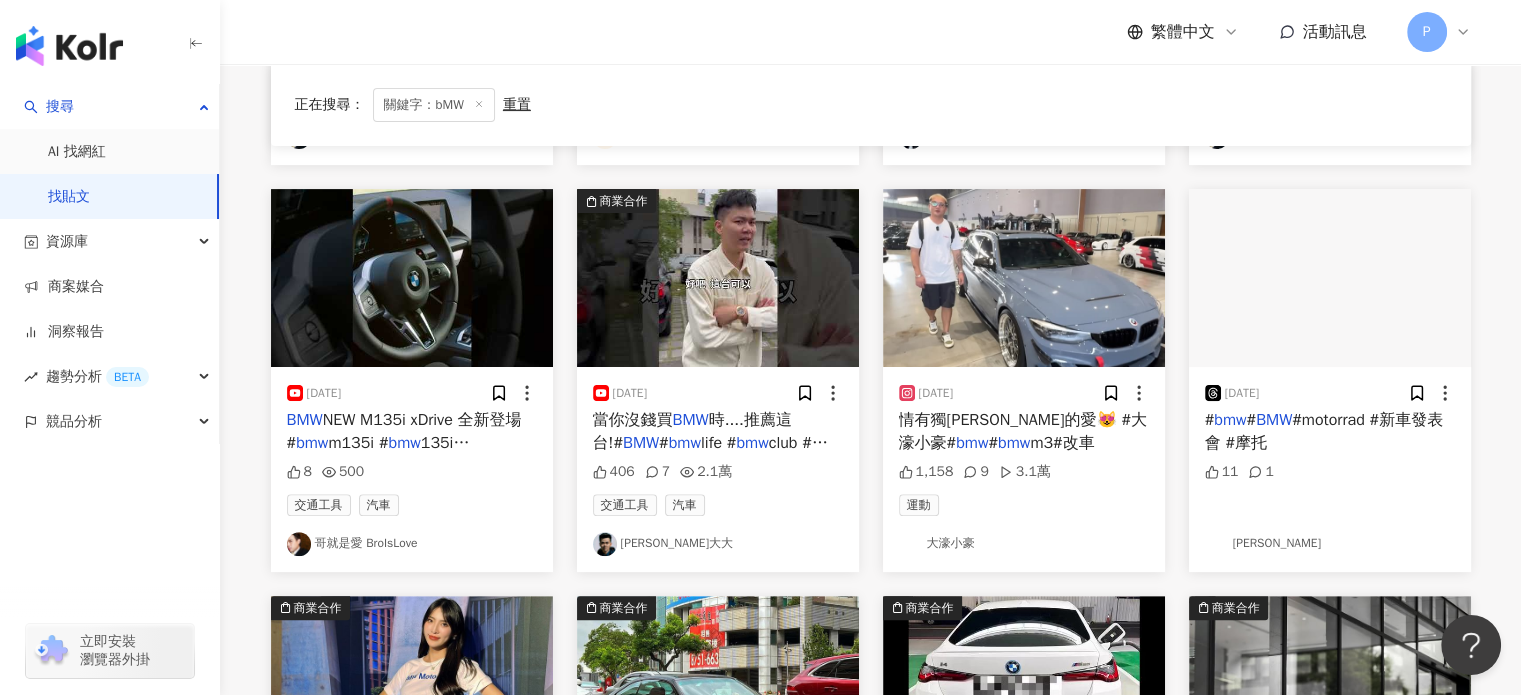 scroll, scrollTop: 600, scrollLeft: 0, axis: vertical 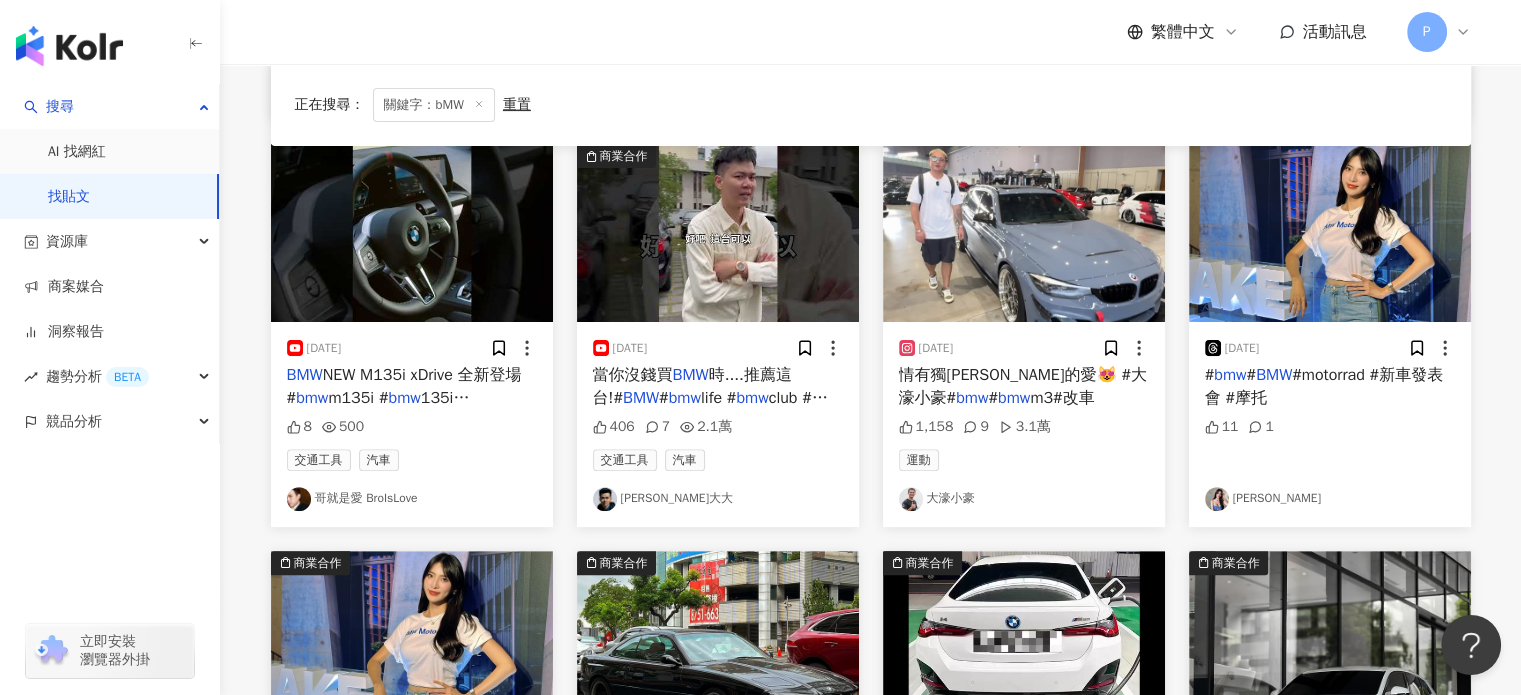 click on "#motorrad #新車發表會 #摩托" at bounding box center [1324, 386] 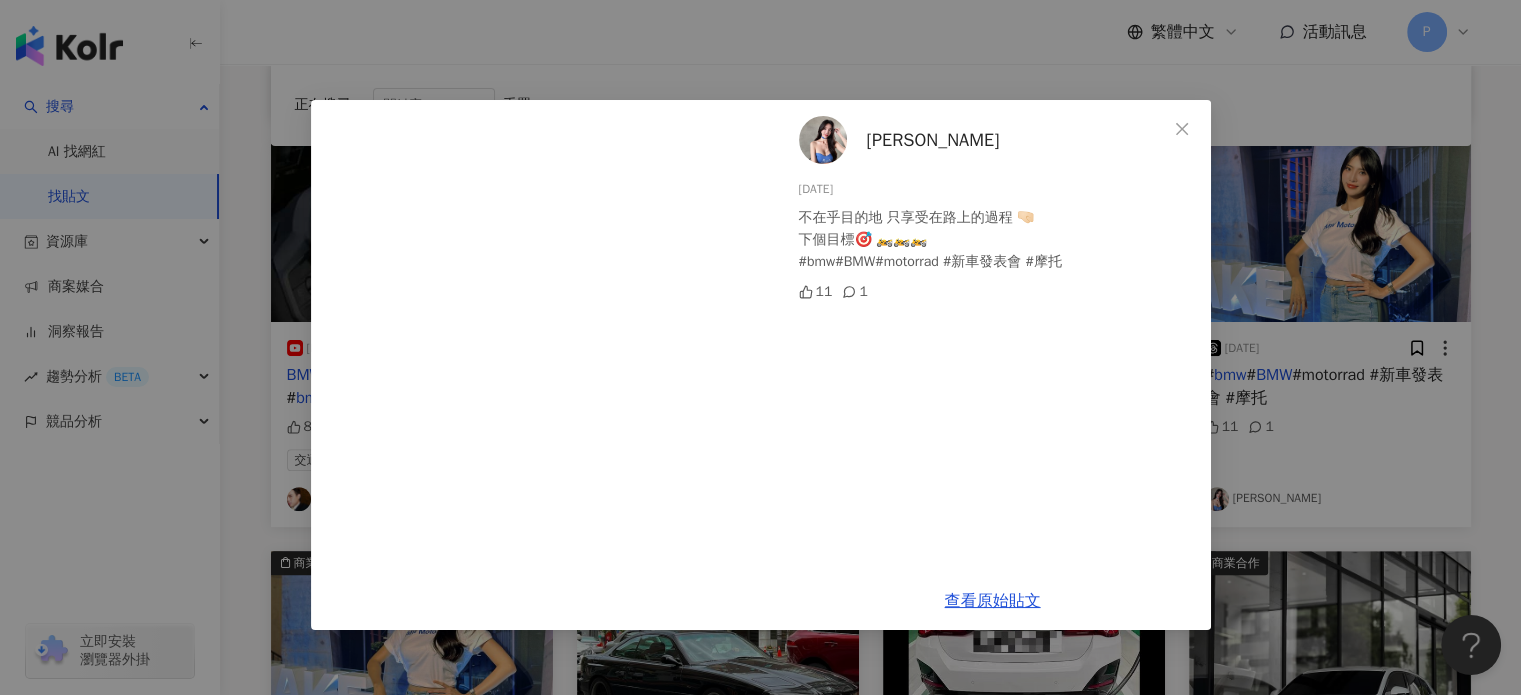 click on "Fay Jane" at bounding box center [933, 140] 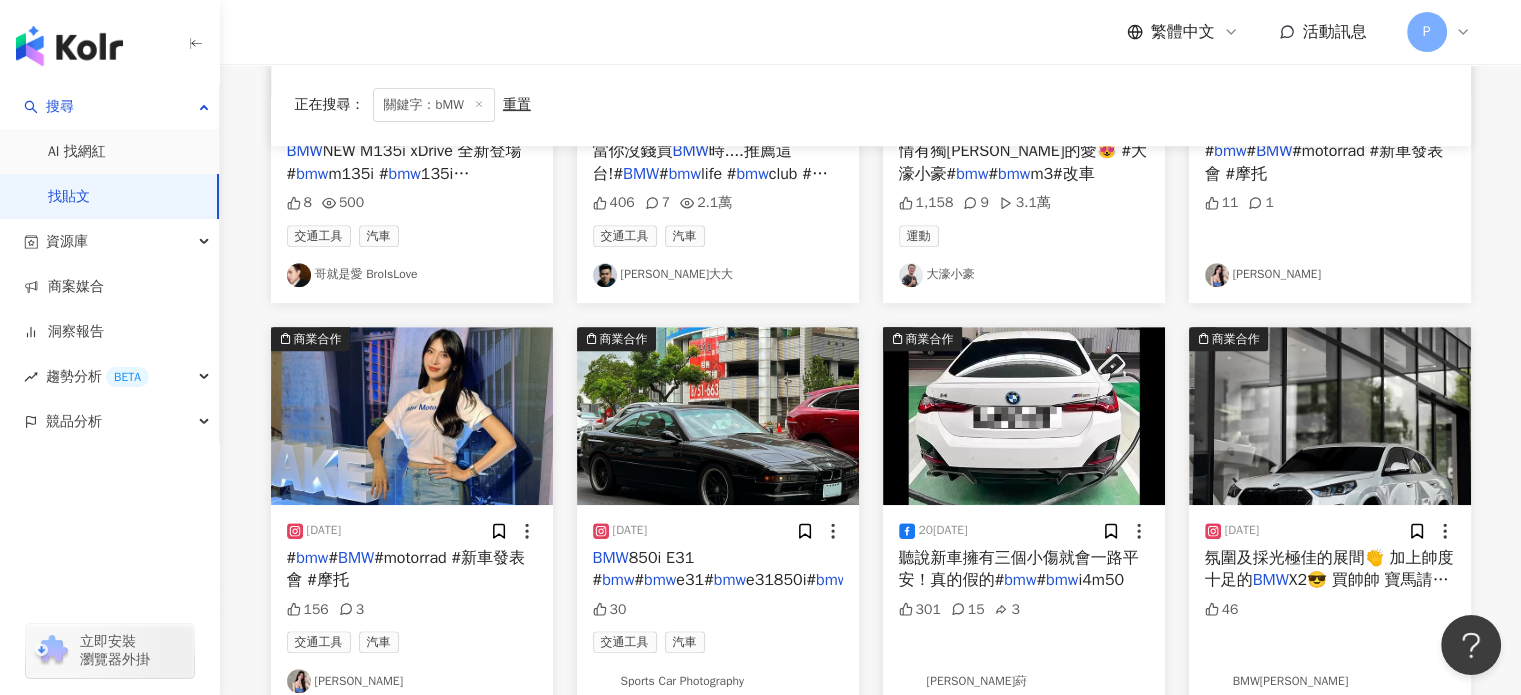 scroll, scrollTop: 688, scrollLeft: 0, axis: vertical 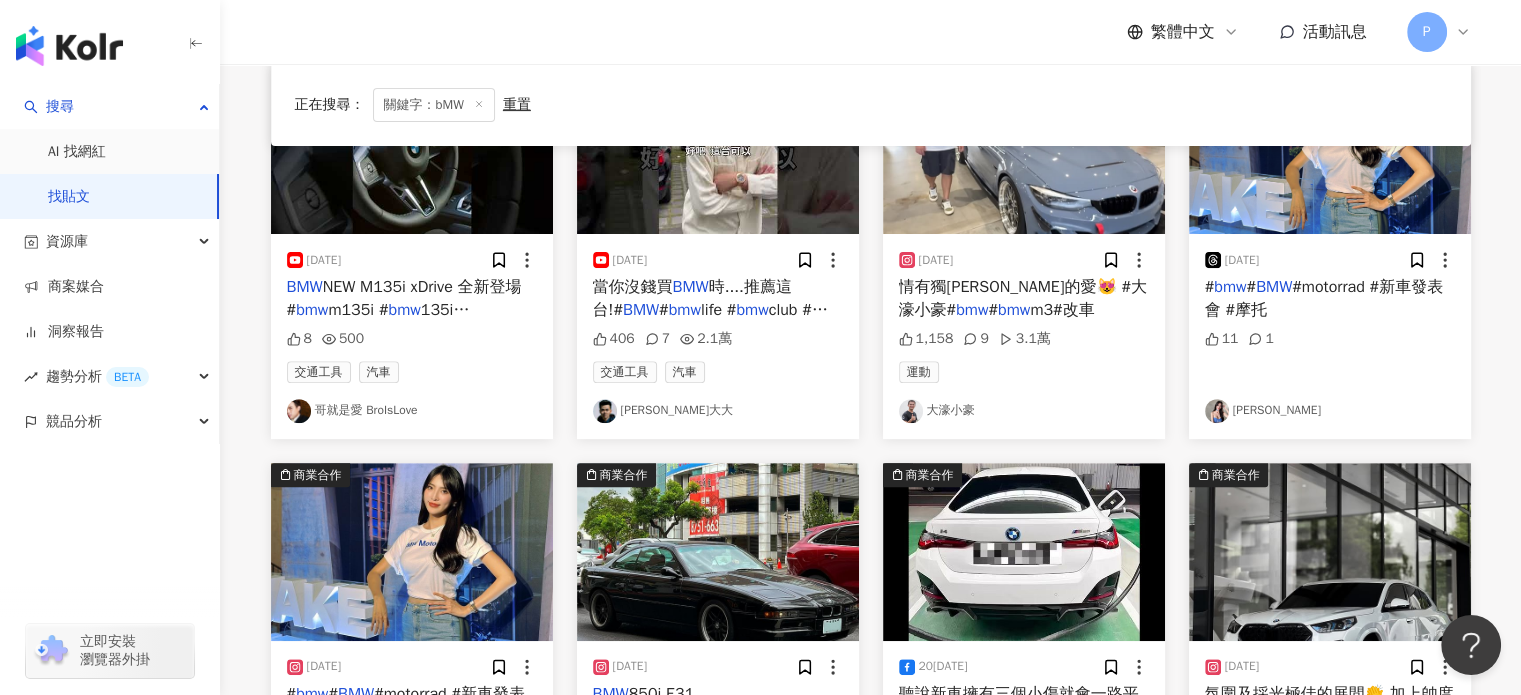 click on "2024/9/16
# bmw # BMW #motorrad #新車發表會 #摩托 11 1 Fay Jane" at bounding box center [1330, 336] 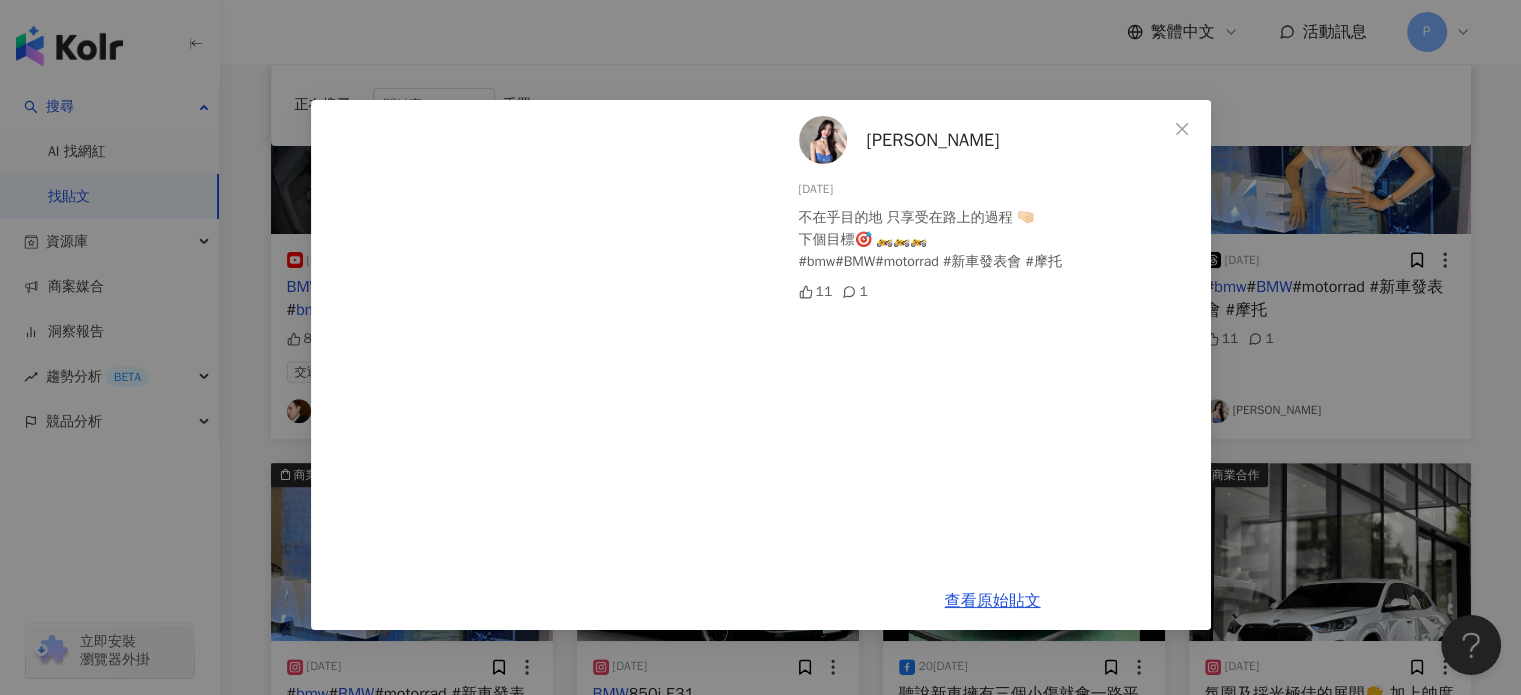 click on "Fay Jane 2024/9/16 不在乎目的地 只享受在路上的過程 🤜🏻
下個目標🎯 🏍️🏍️🏍️
#bmw#BMW#motorrad #新車發表會 #摩托 11 1 查看原始貼文" at bounding box center [760, 347] 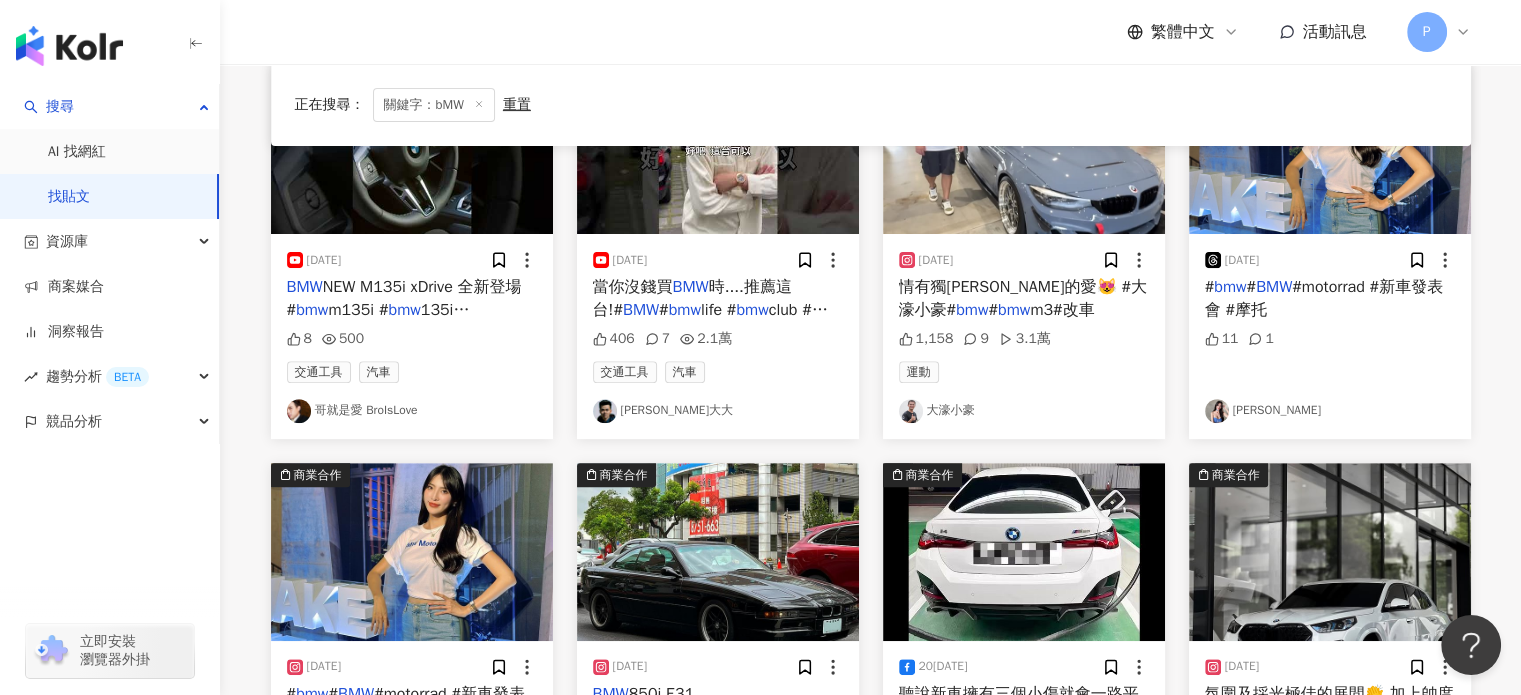 scroll, scrollTop: 788, scrollLeft: 0, axis: vertical 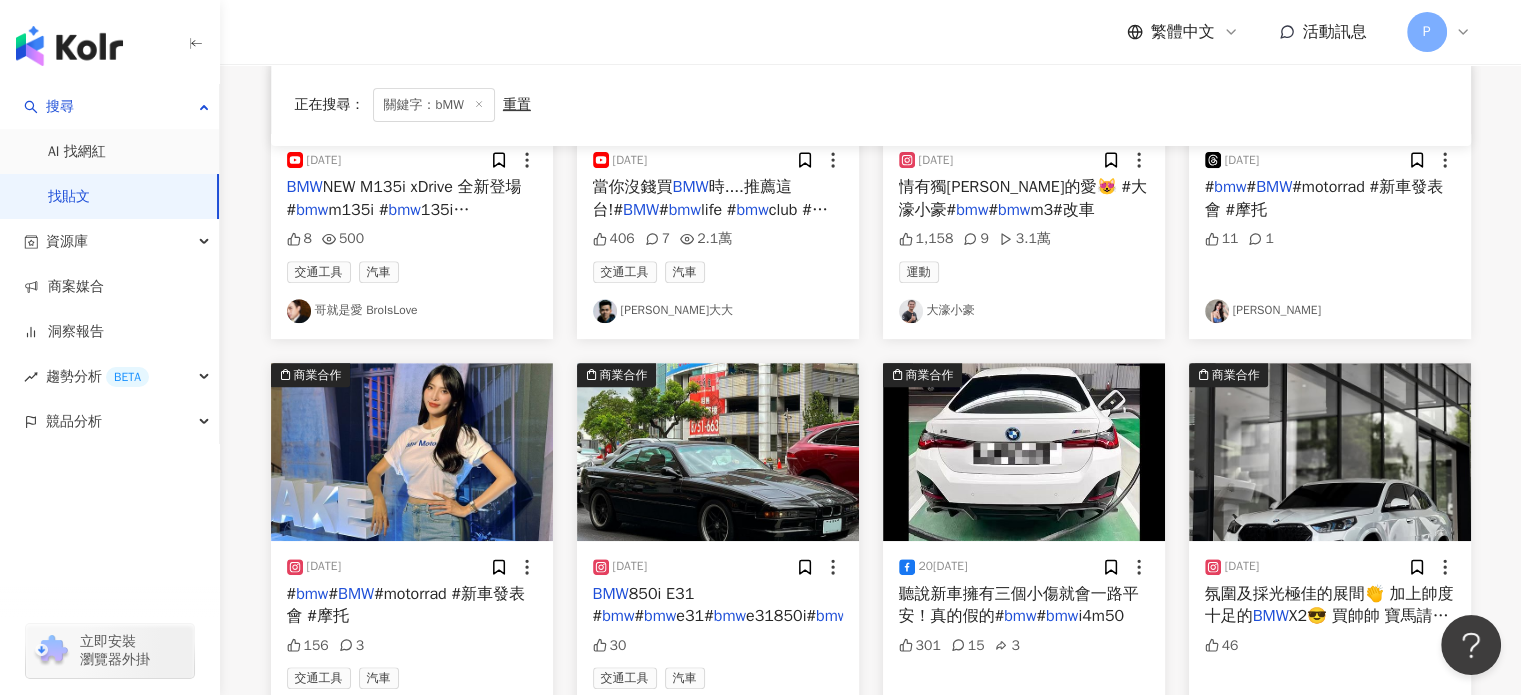 click on "#motorrad #新車發表會 #摩托" at bounding box center [1324, 198] 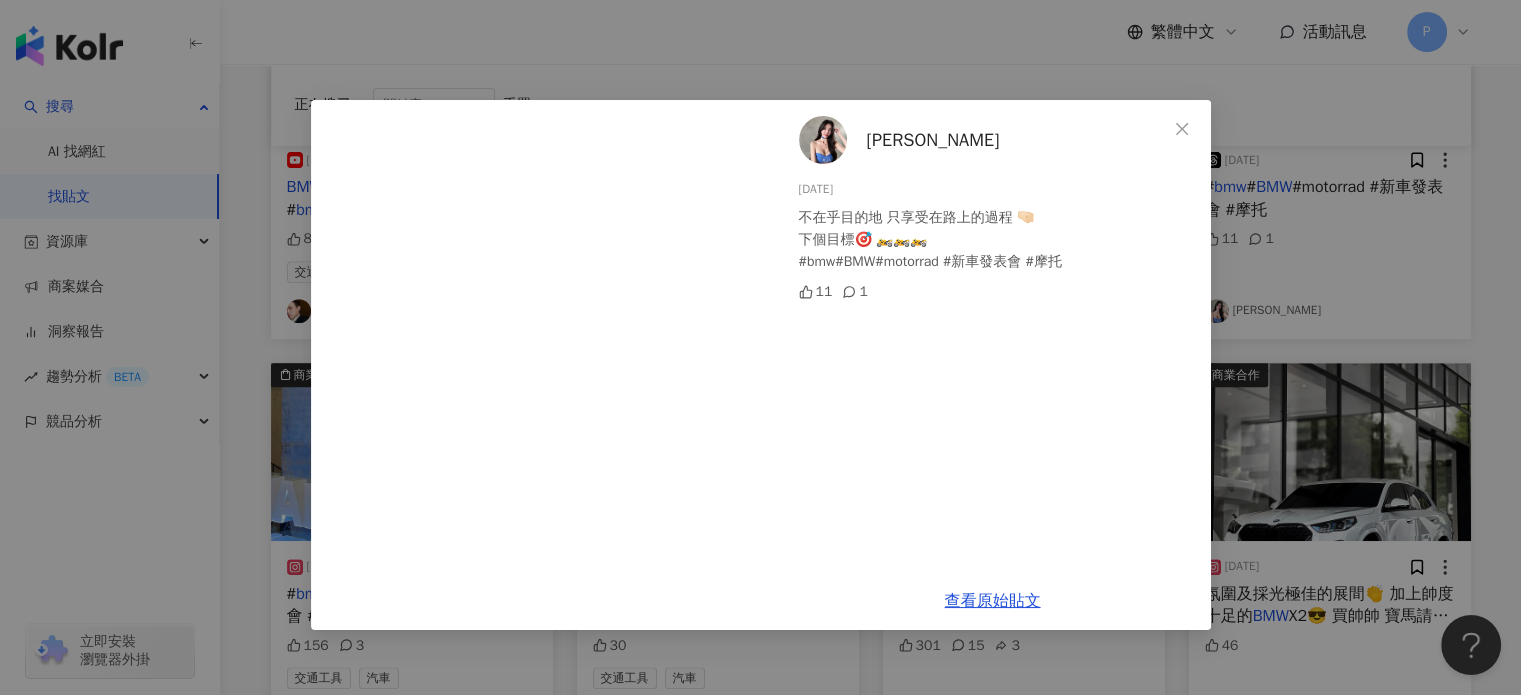 click on "Fay Jane 2024/9/16 不在乎目的地 只享受在路上的過程 🤜🏻
下個目標🎯 🏍️🏍️🏍️
#bmw#BMW#motorrad #新車發表會 #摩托 11 1 查看原始貼文" at bounding box center [760, 347] 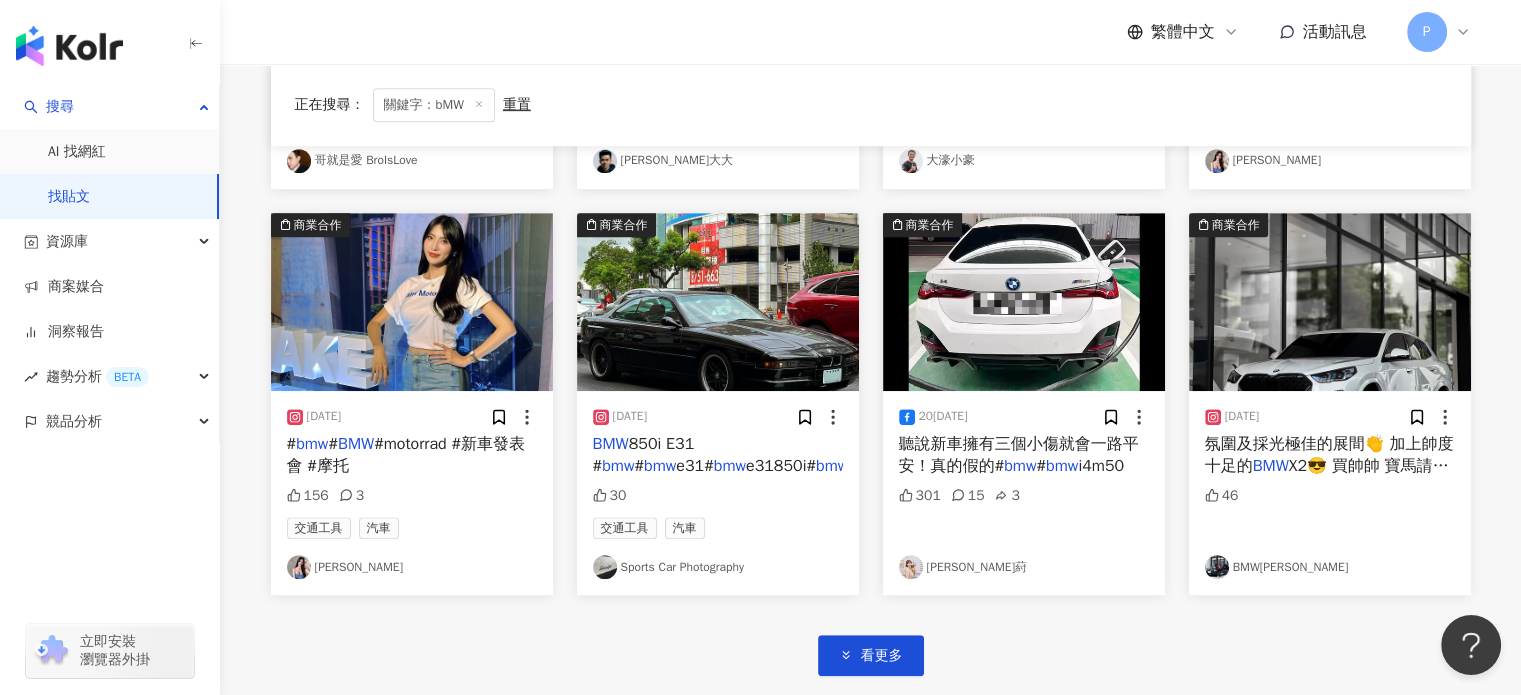 scroll, scrollTop: 988, scrollLeft: 0, axis: vertical 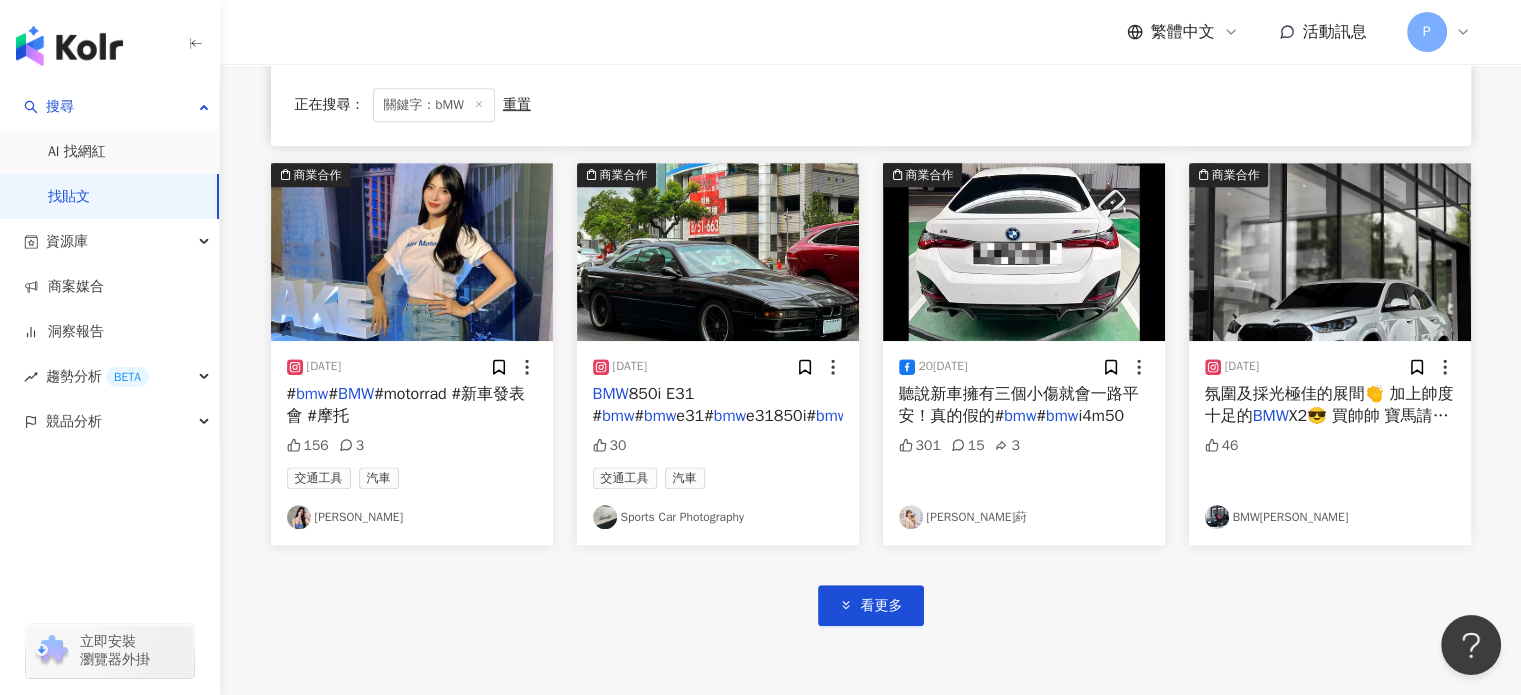 click on "# bmw # BMW #motorrad #新車發表會 #摩托" at bounding box center [412, 405] 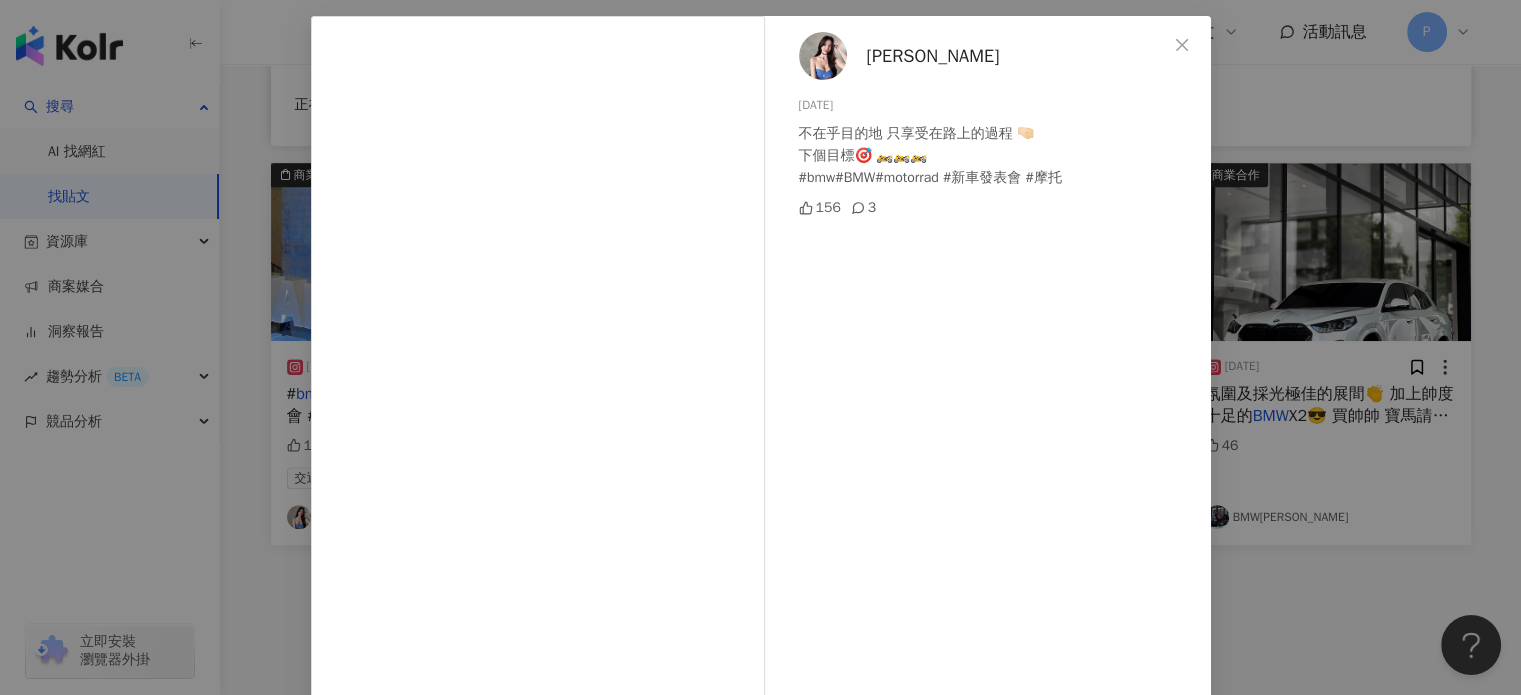 scroll, scrollTop: 204, scrollLeft: 0, axis: vertical 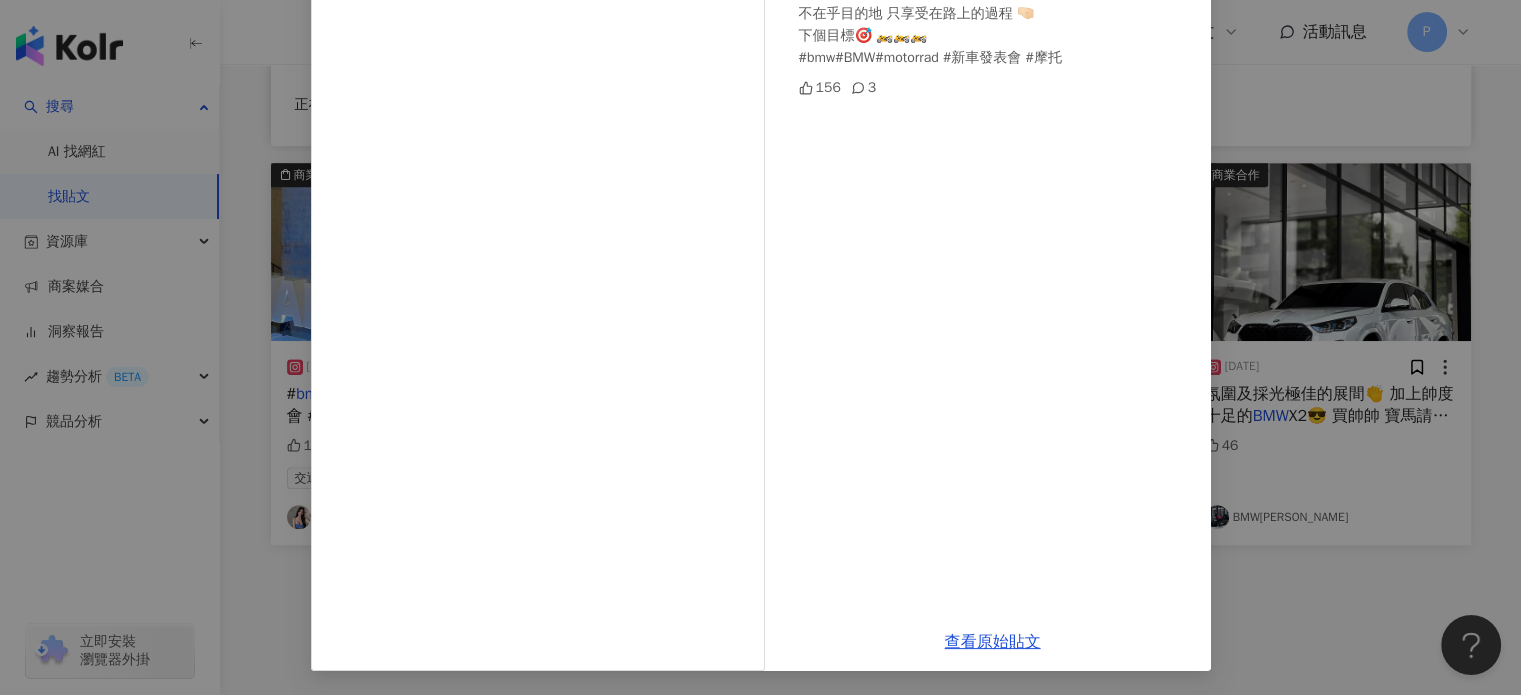 click on "Fay Jane 2024/9/16 不在乎目的地 只享受在路上的過程 🤜🏻
下個目標🎯 🏍️🏍️🏍️
#bmw#BMW#motorrad #新車發表會 #摩托 156 3" at bounding box center [993, 255] 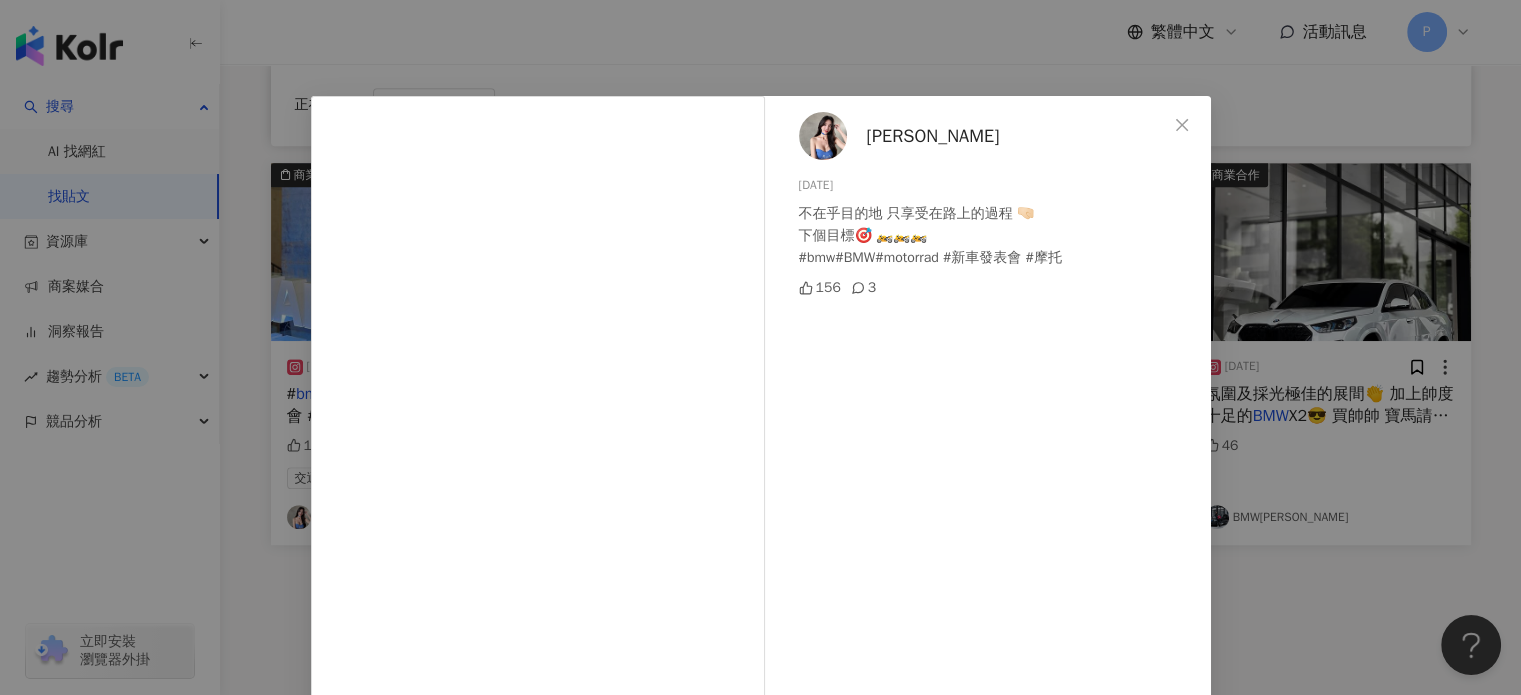 scroll, scrollTop: 0, scrollLeft: 0, axis: both 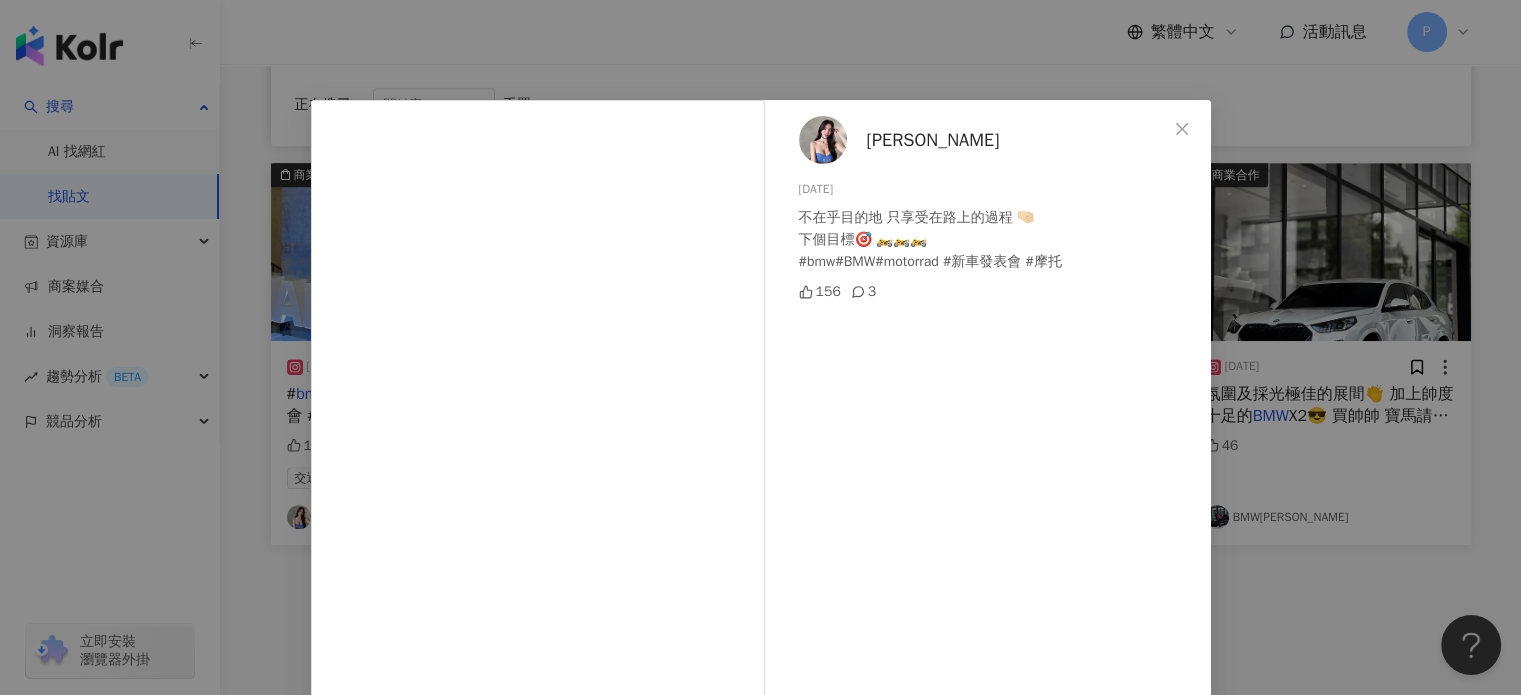 click on "Fay Jane 2024/9/16 不在乎目的地 只享受在路上的過程 🤜🏻
下個目標🎯 🏍️🏍️🏍️
#bmw#BMW#motorrad #新車發表會 #摩托 156 3 查看原始貼文" at bounding box center (760, 347) 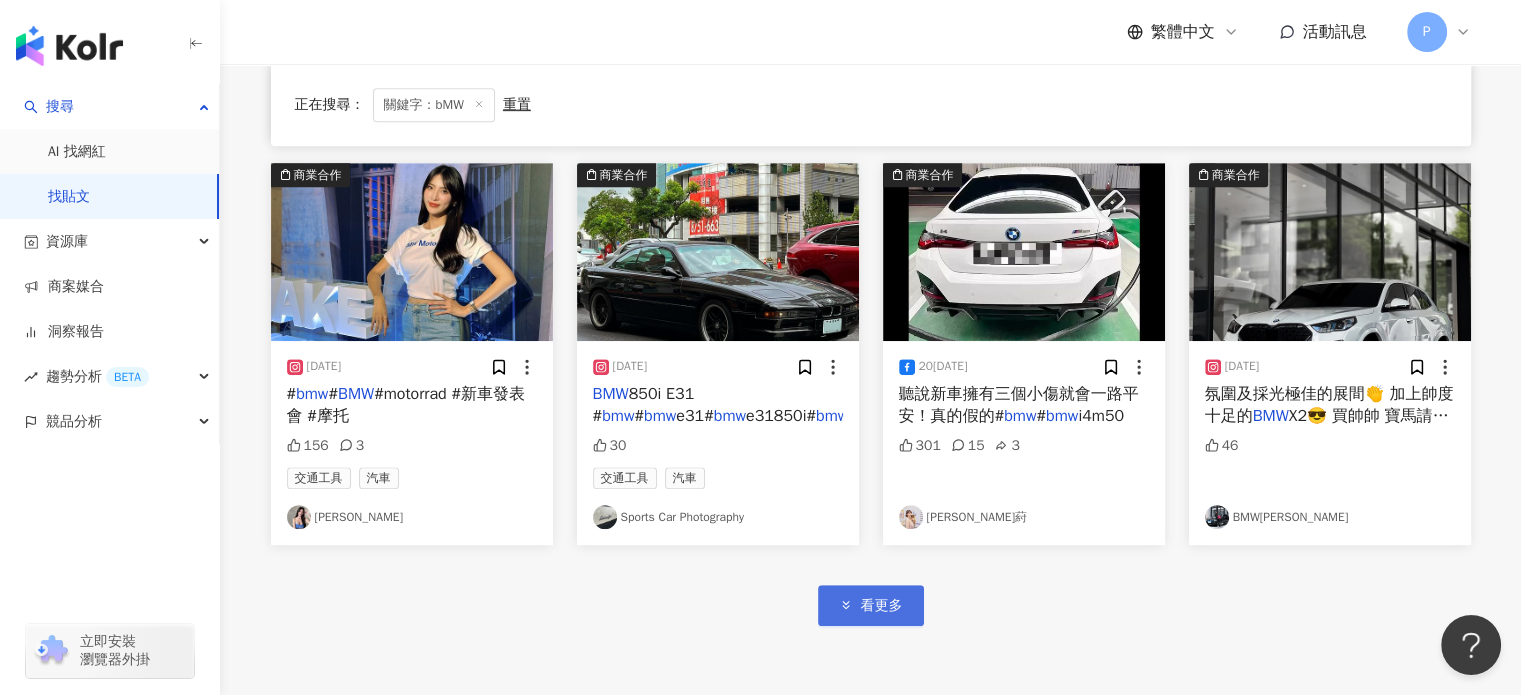click on "看更多" at bounding box center (871, 605) 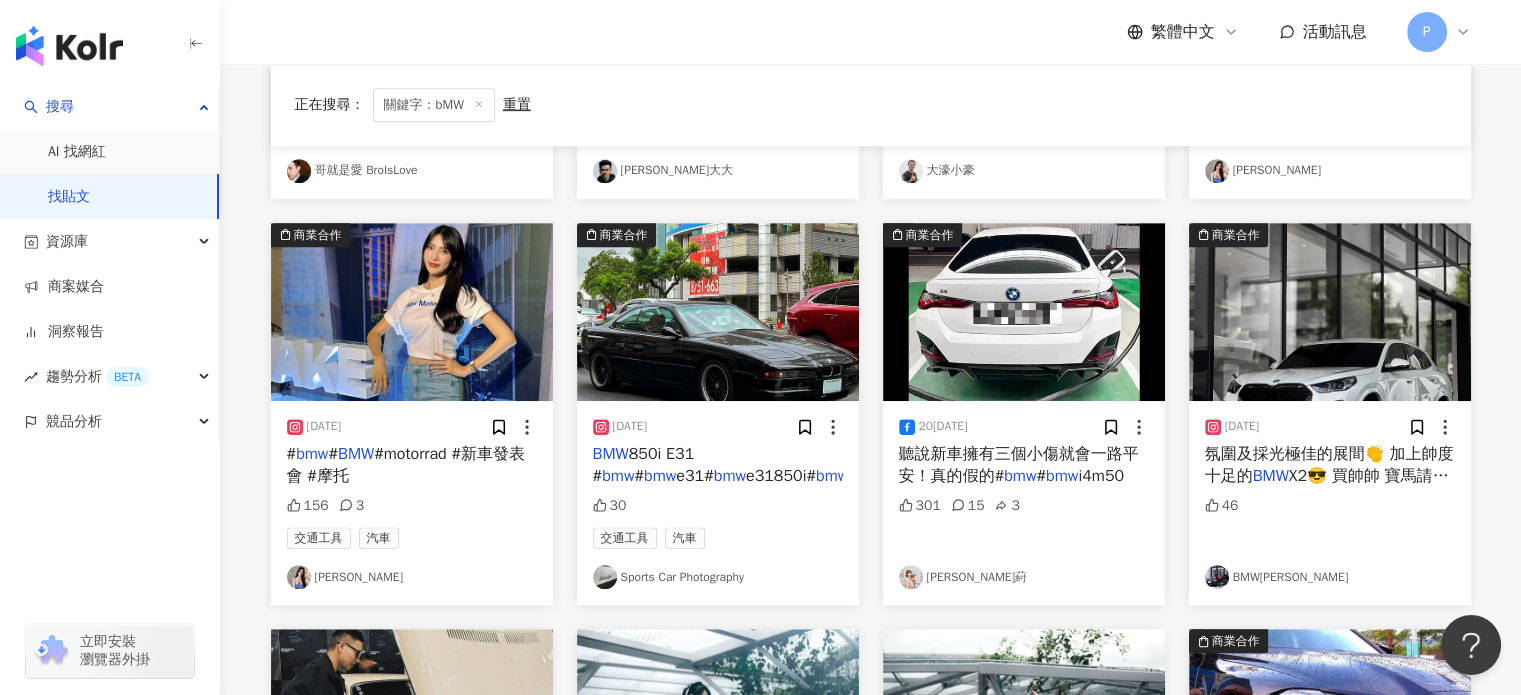 scroll, scrollTop: 806, scrollLeft: 0, axis: vertical 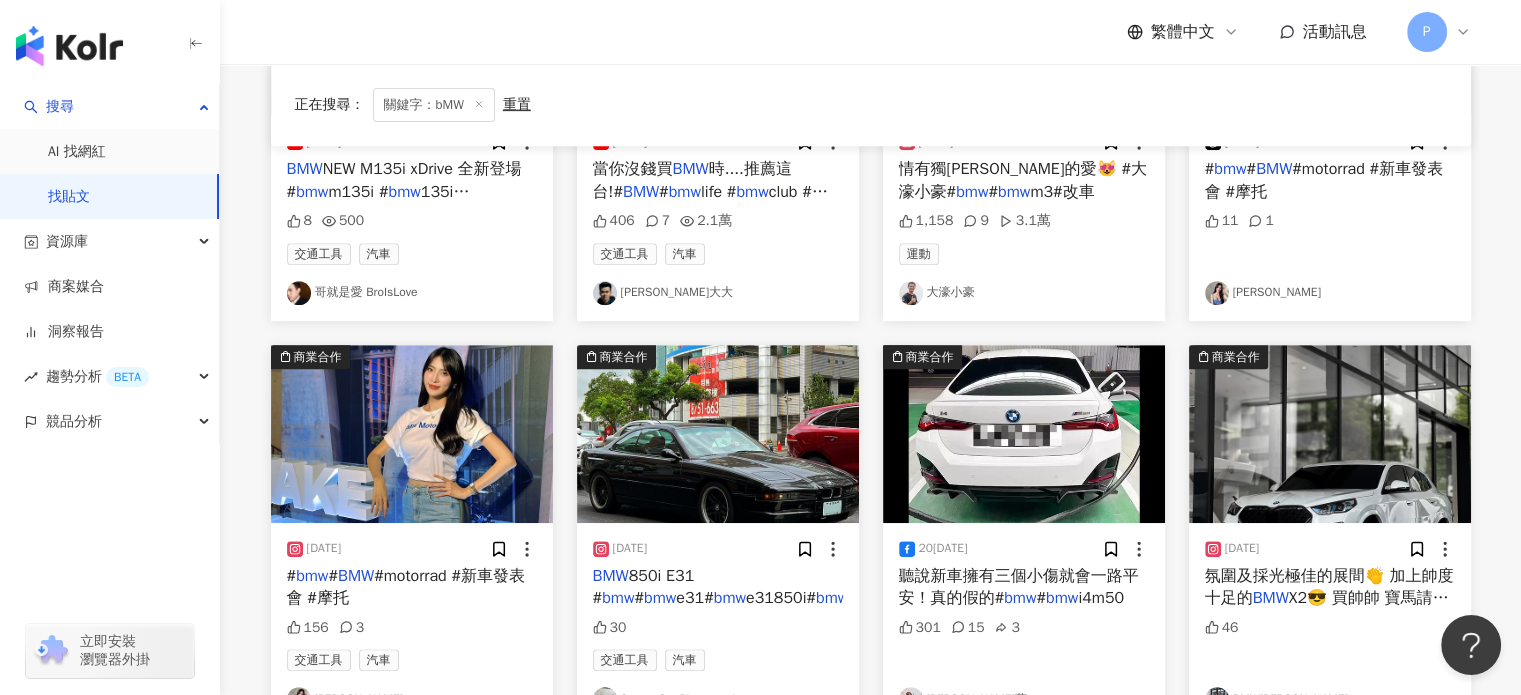 click on "# bmw # BMW #motorrad #新車發表會 #摩托" at bounding box center (412, 587) 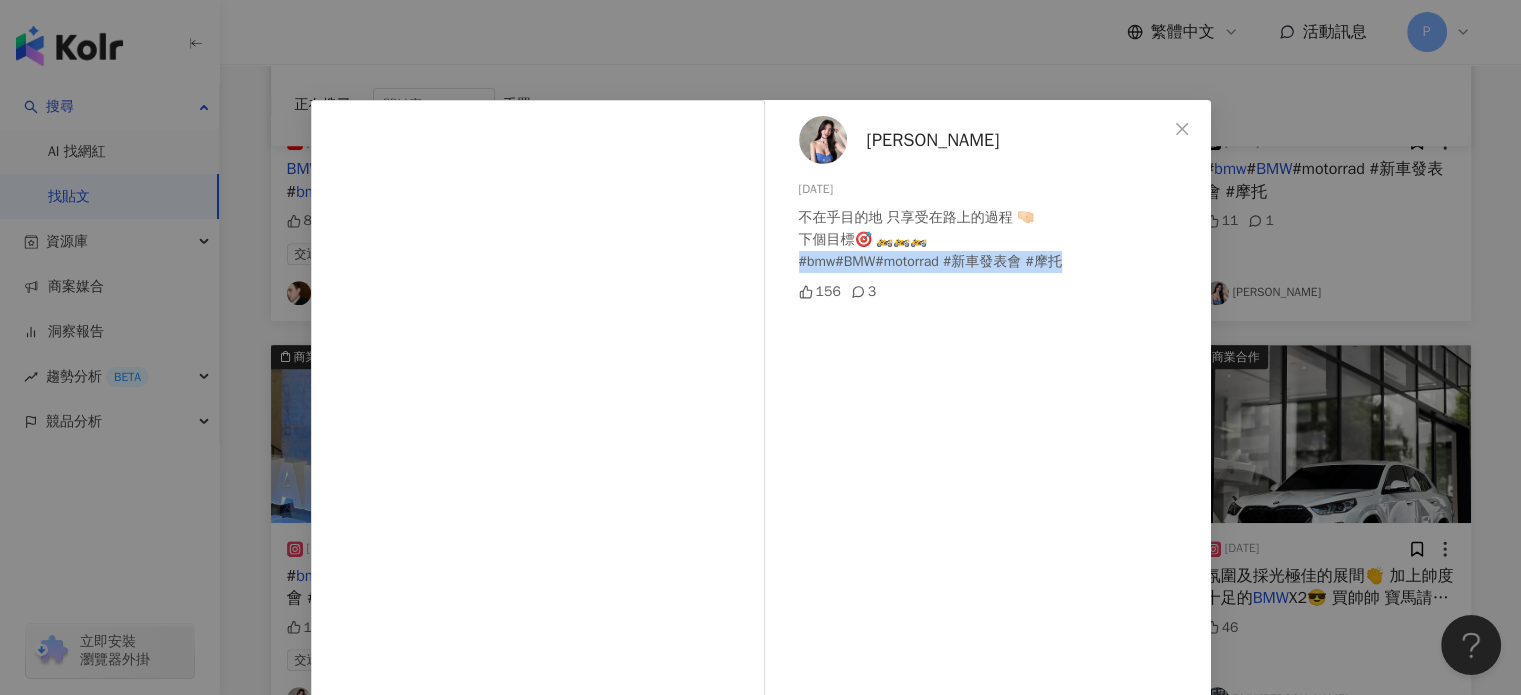 drag, startPoint x: 784, startPoint y: 267, endPoint x: 1120, endPoint y: 251, distance: 336.38074 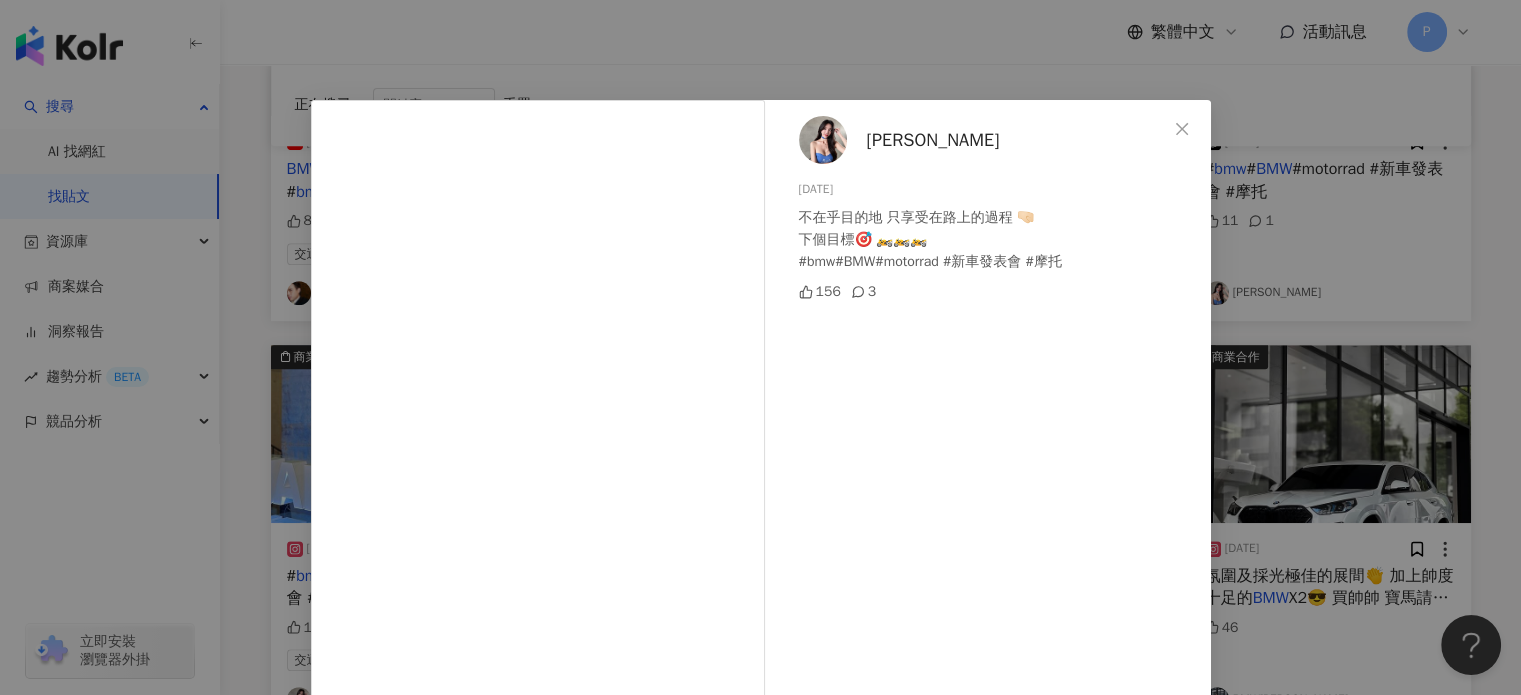 click on "Fay Jane 2024/9/16 不在乎目的地 只享受在路上的過程 🤜🏻
下個目標🎯 🏍️🏍️🏍️
#bmw#BMW#motorrad #新車發表會 #摩托 156 3 查看原始貼文" at bounding box center (760, 347) 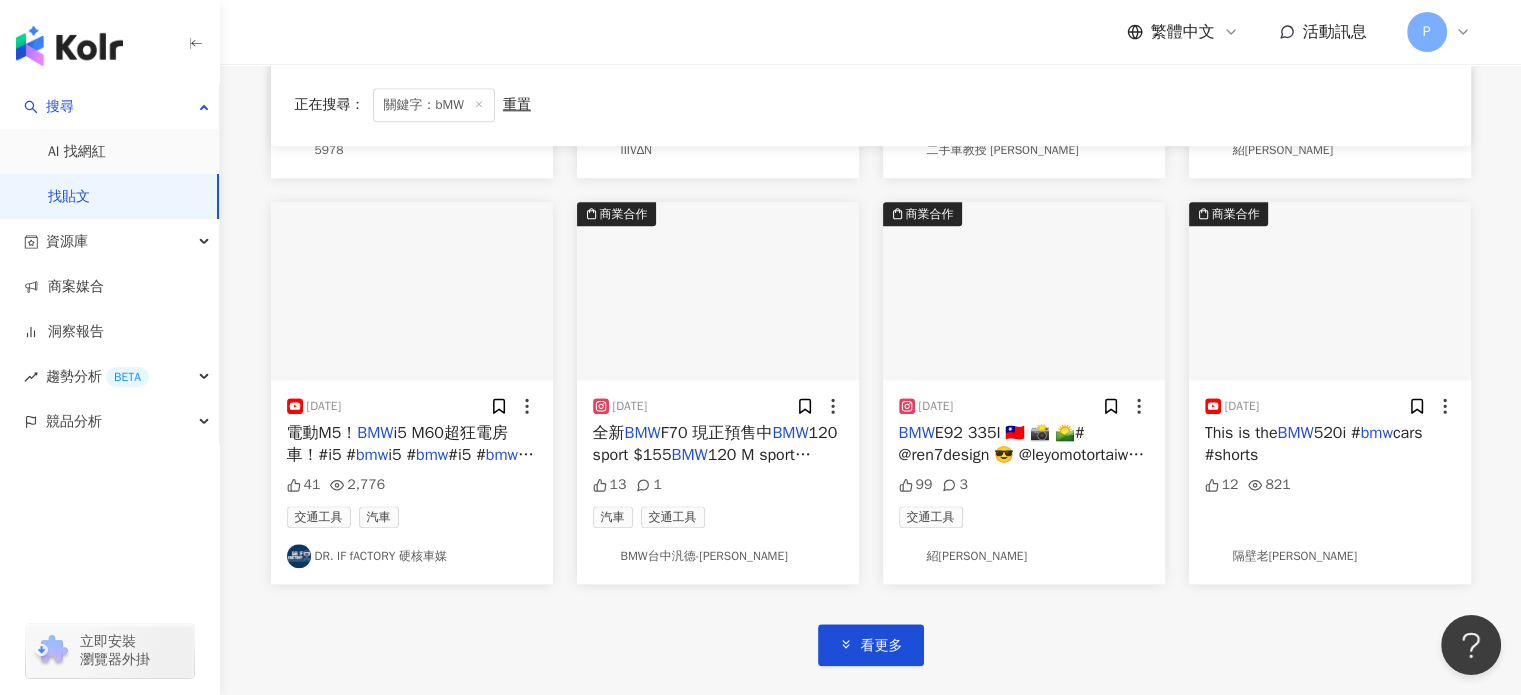 scroll, scrollTop: 2406, scrollLeft: 0, axis: vertical 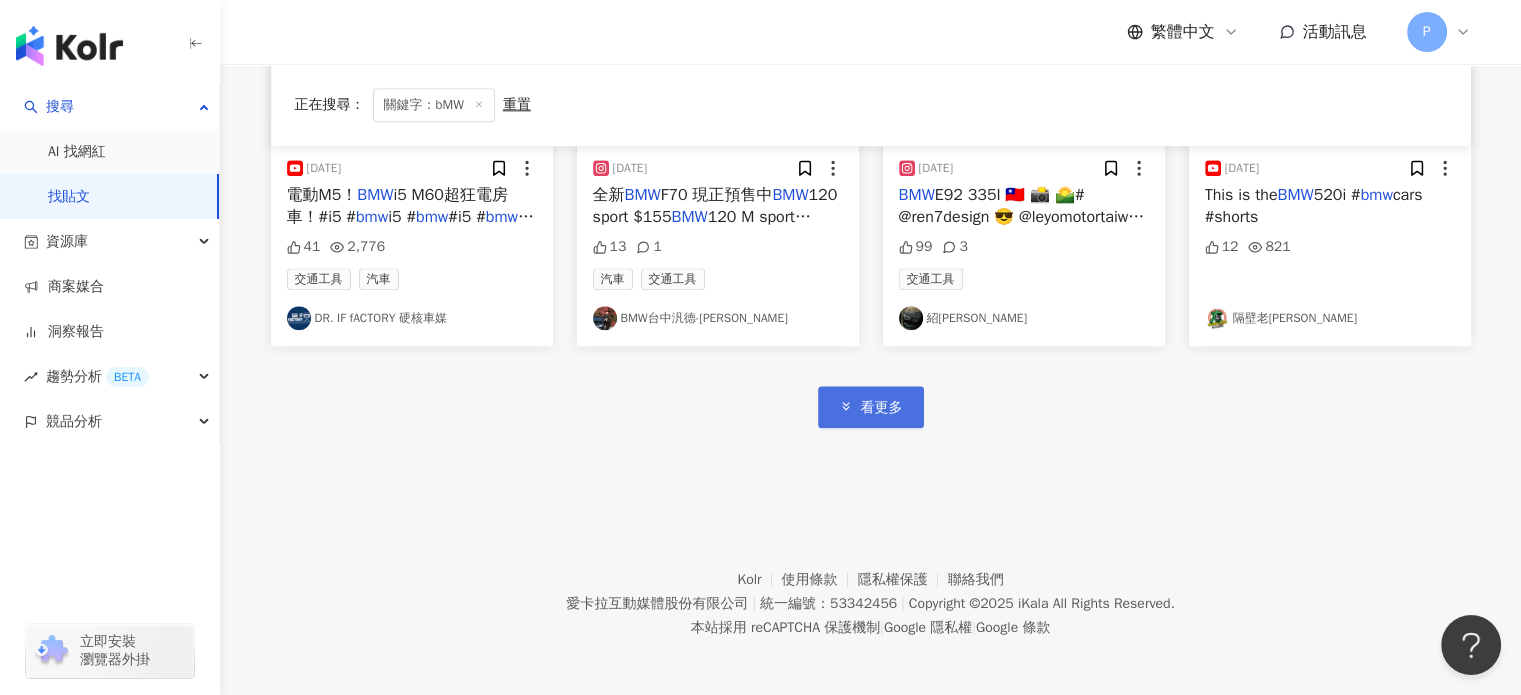 drag, startPoint x: 890, startPoint y: 412, endPoint x: 905, endPoint y: 407, distance: 15.811388 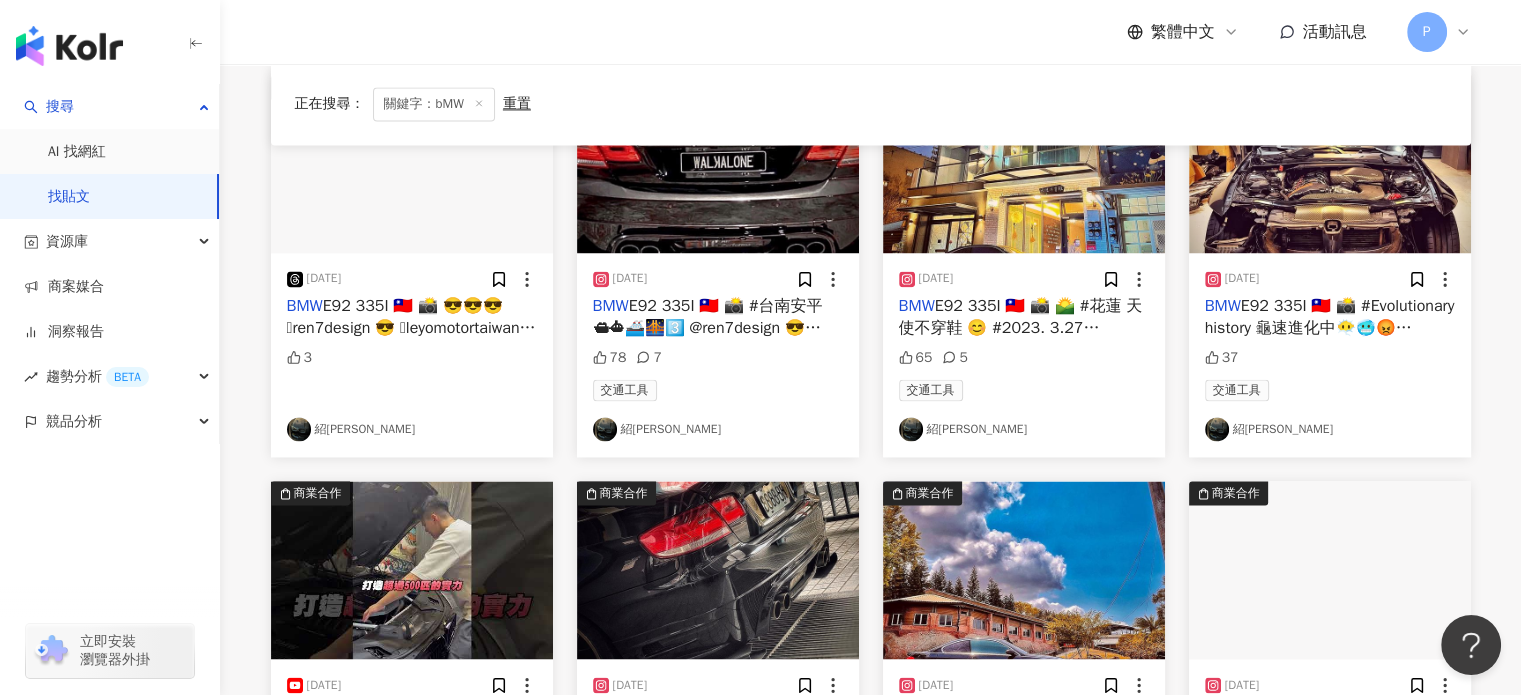 scroll, scrollTop: 3506, scrollLeft: 0, axis: vertical 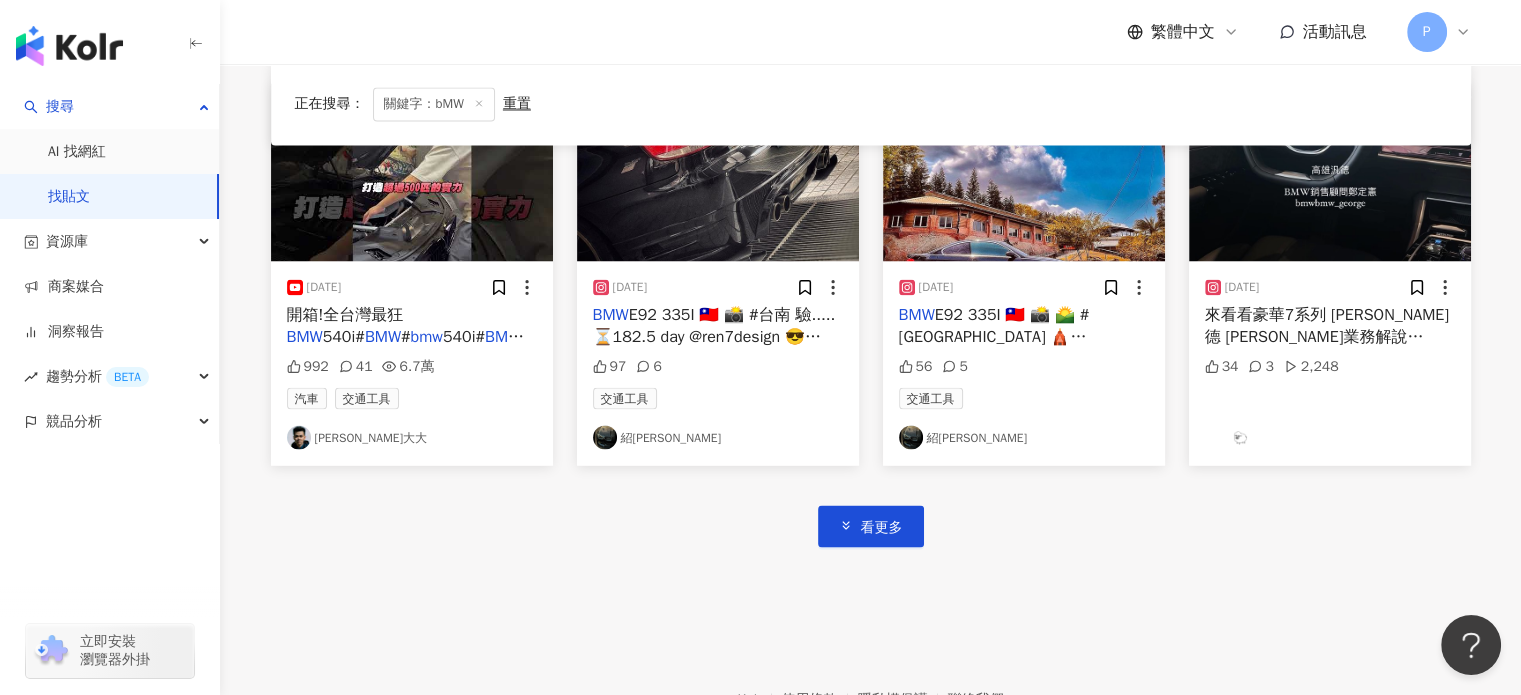 click on "關鍵字：bMW" at bounding box center [434, 105] 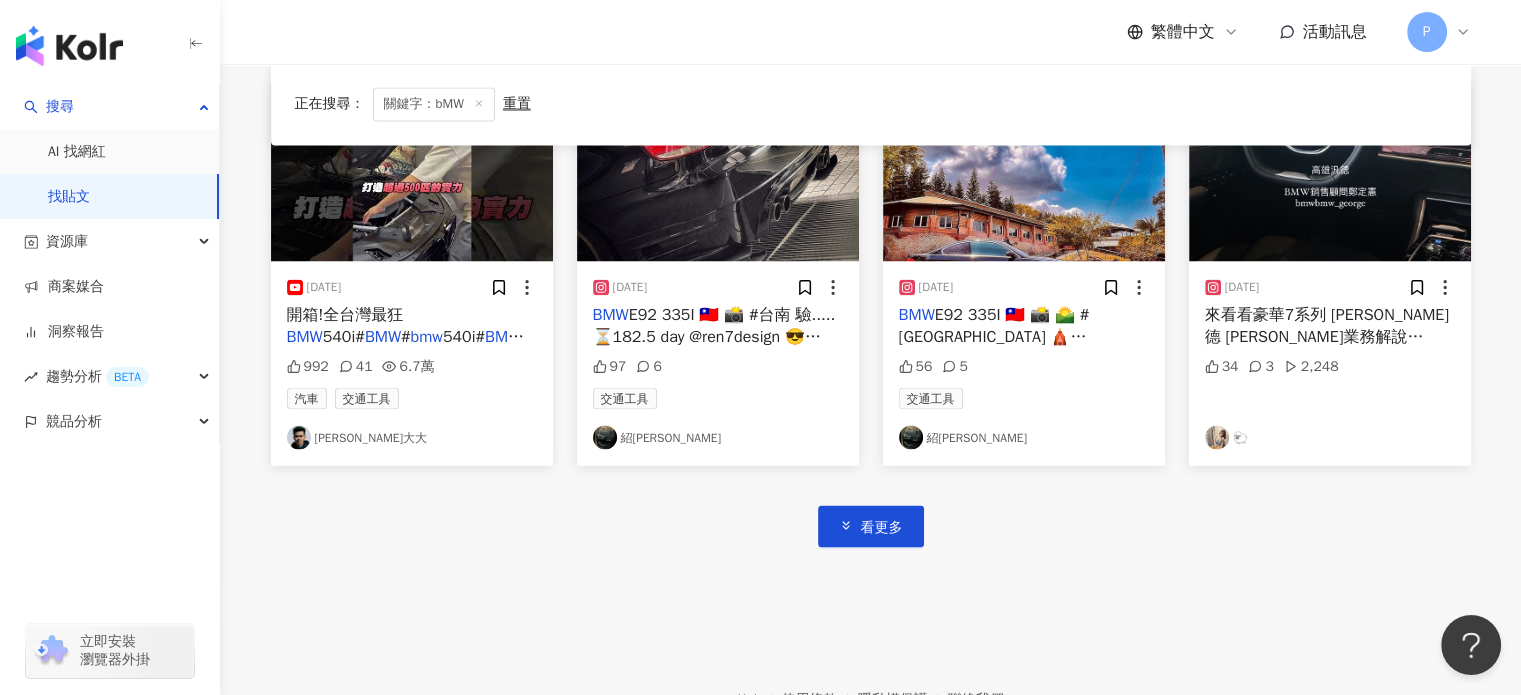 click on "關鍵字：bMW" at bounding box center (434, 105) 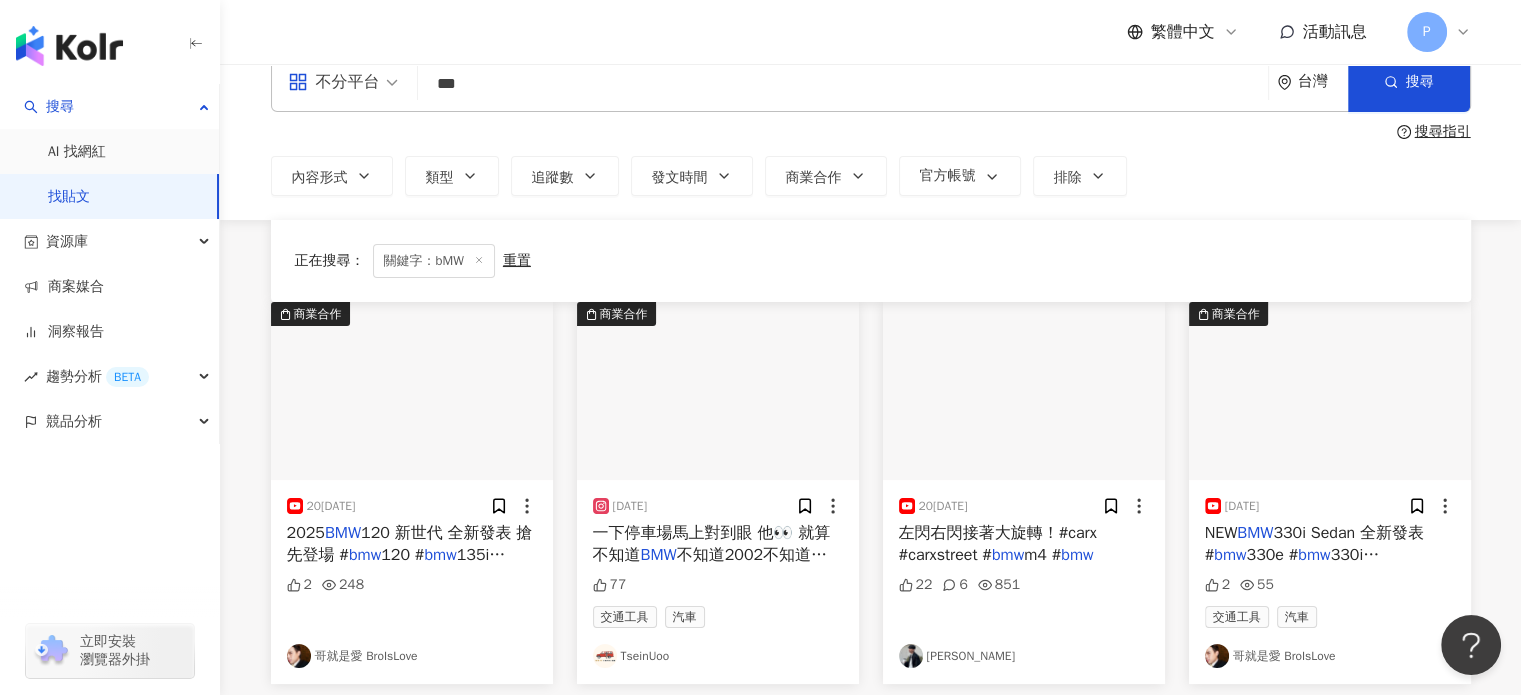 scroll, scrollTop: 0, scrollLeft: 0, axis: both 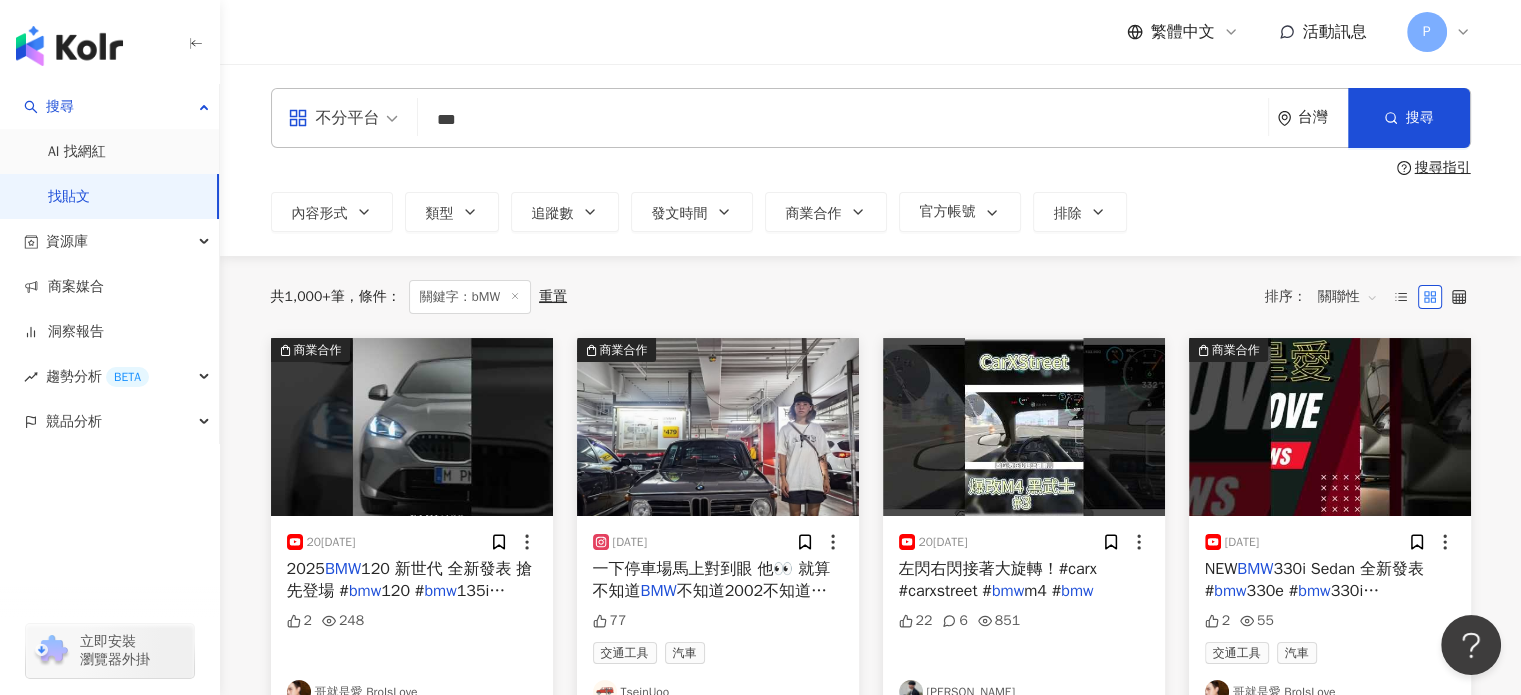 drag, startPoint x: 650, startPoint y: 127, endPoint x: 384, endPoint y: 131, distance: 266.03006 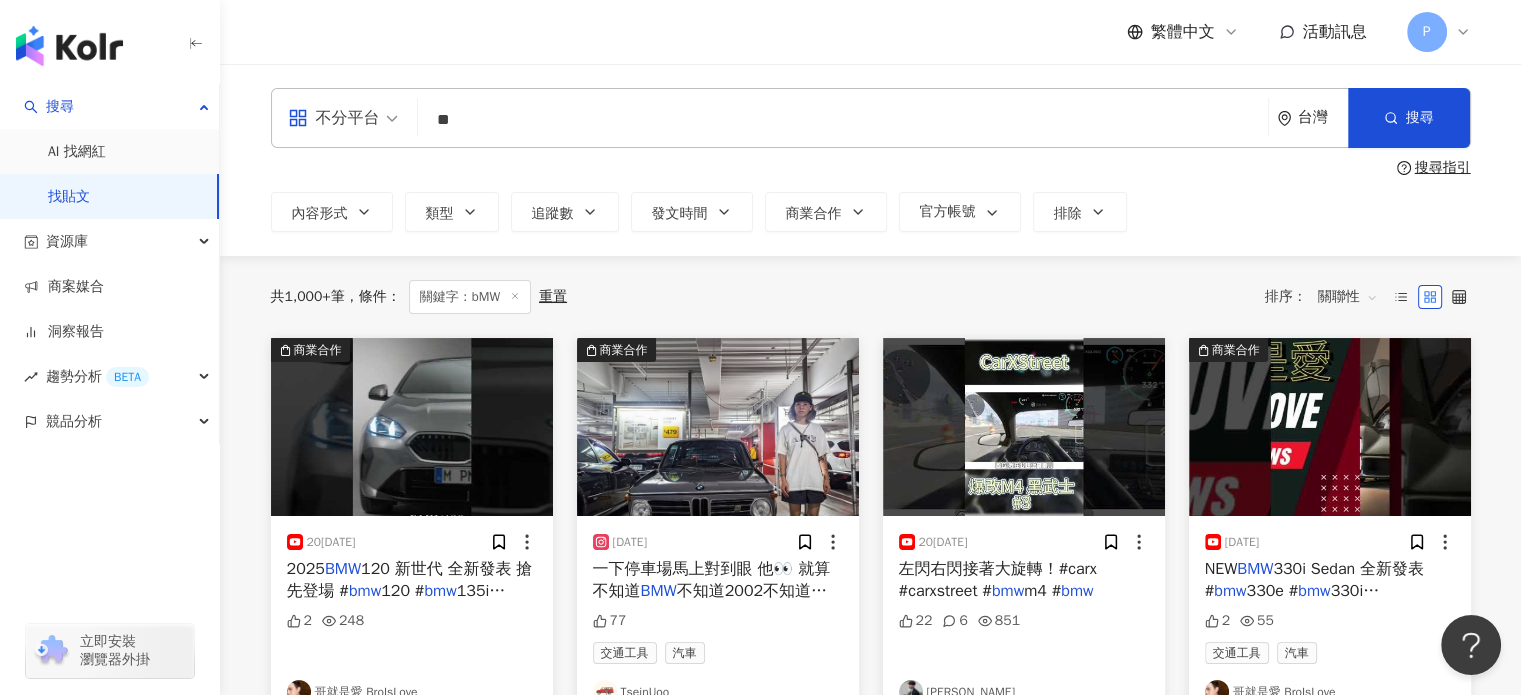 type on "*" 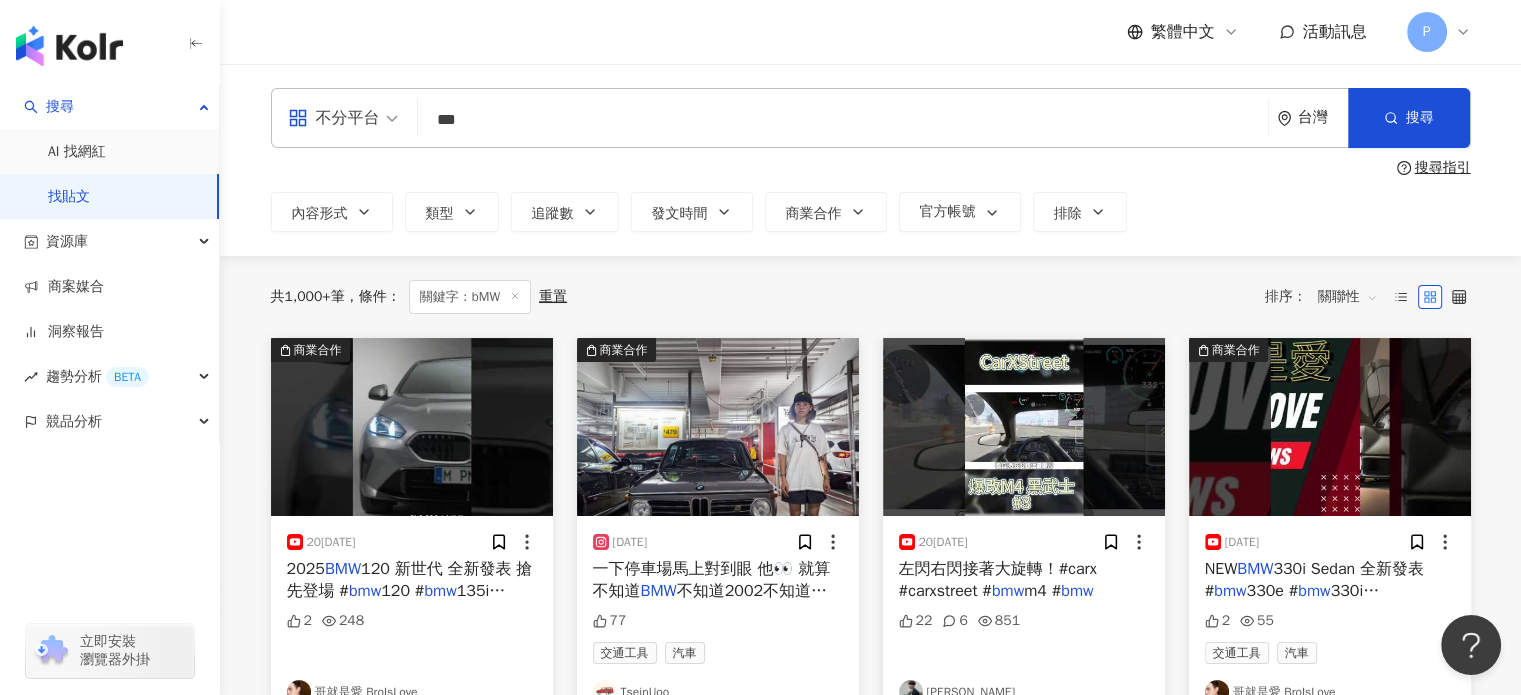 type on "***" 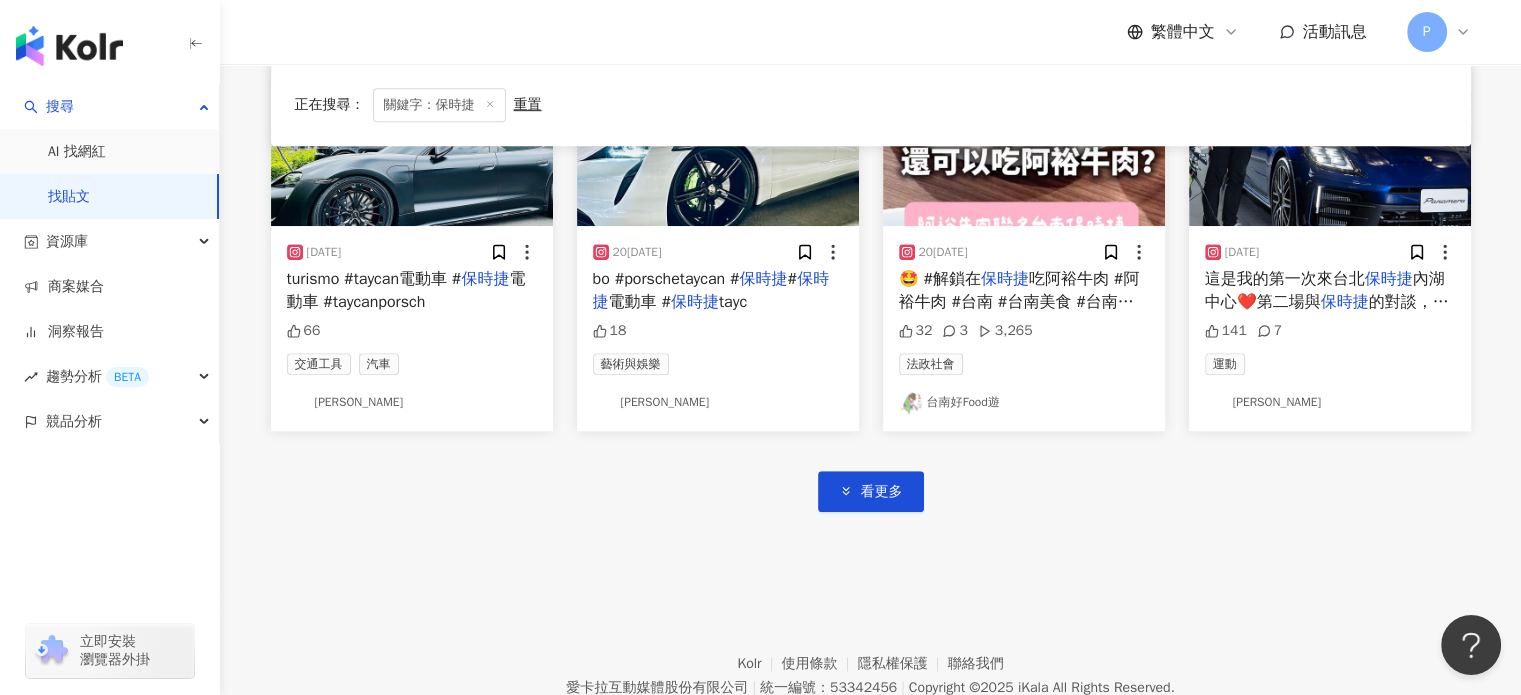 scroll, scrollTop: 1193, scrollLeft: 0, axis: vertical 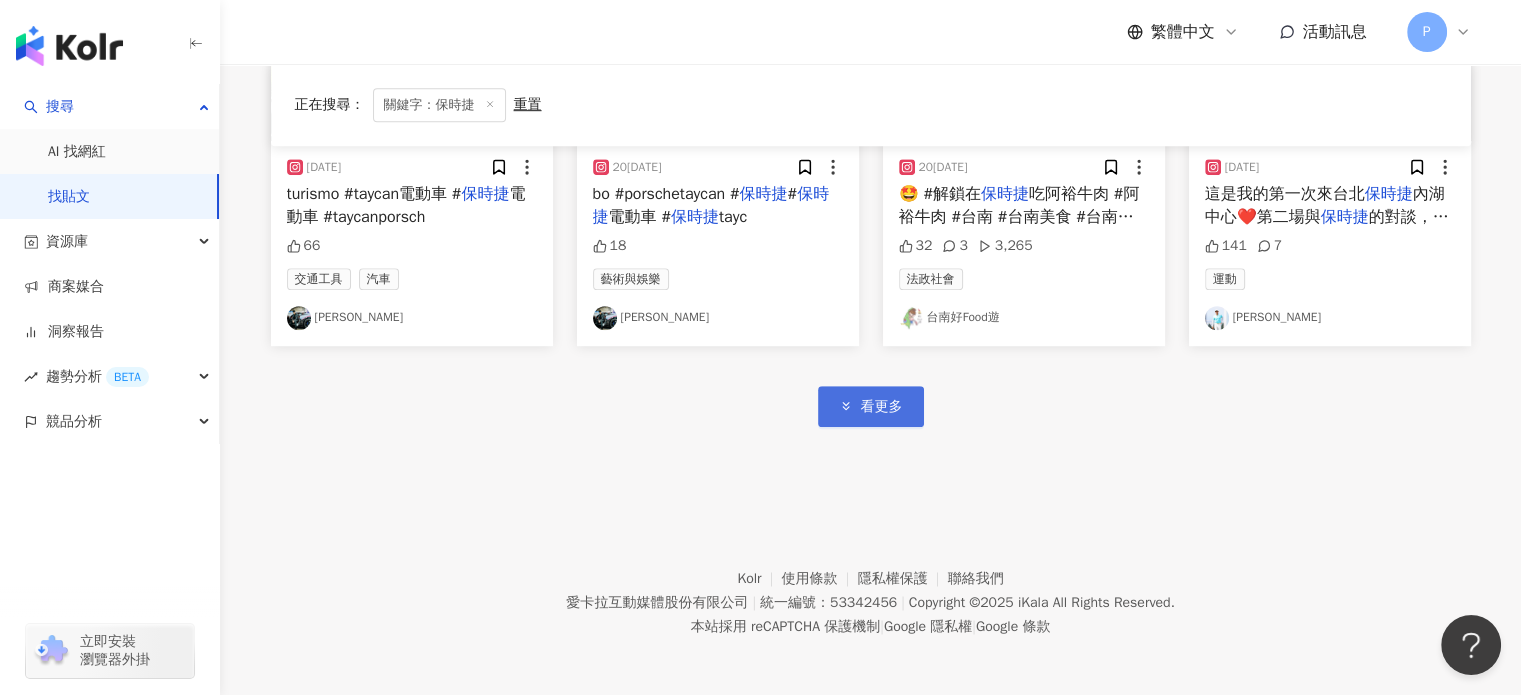 click on "看更多" at bounding box center (882, 407) 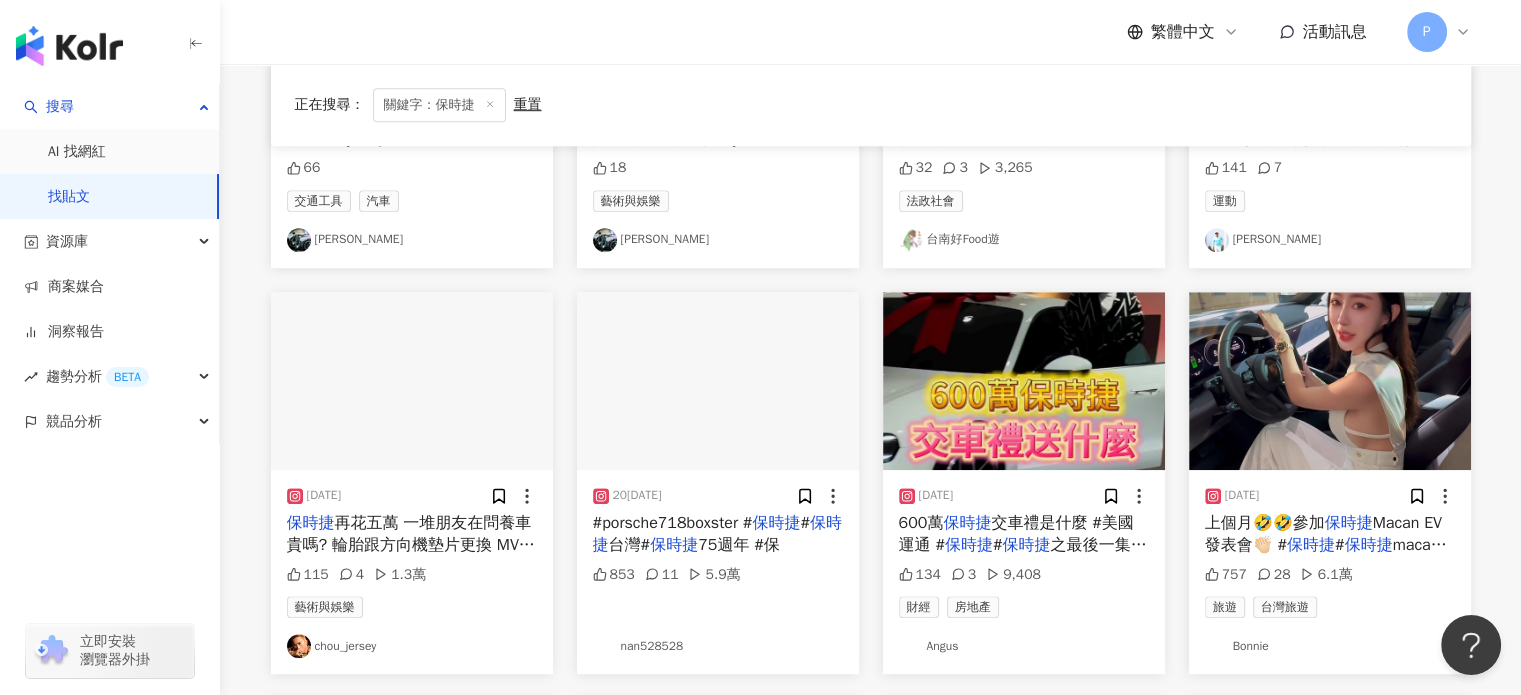 scroll, scrollTop: 1293, scrollLeft: 0, axis: vertical 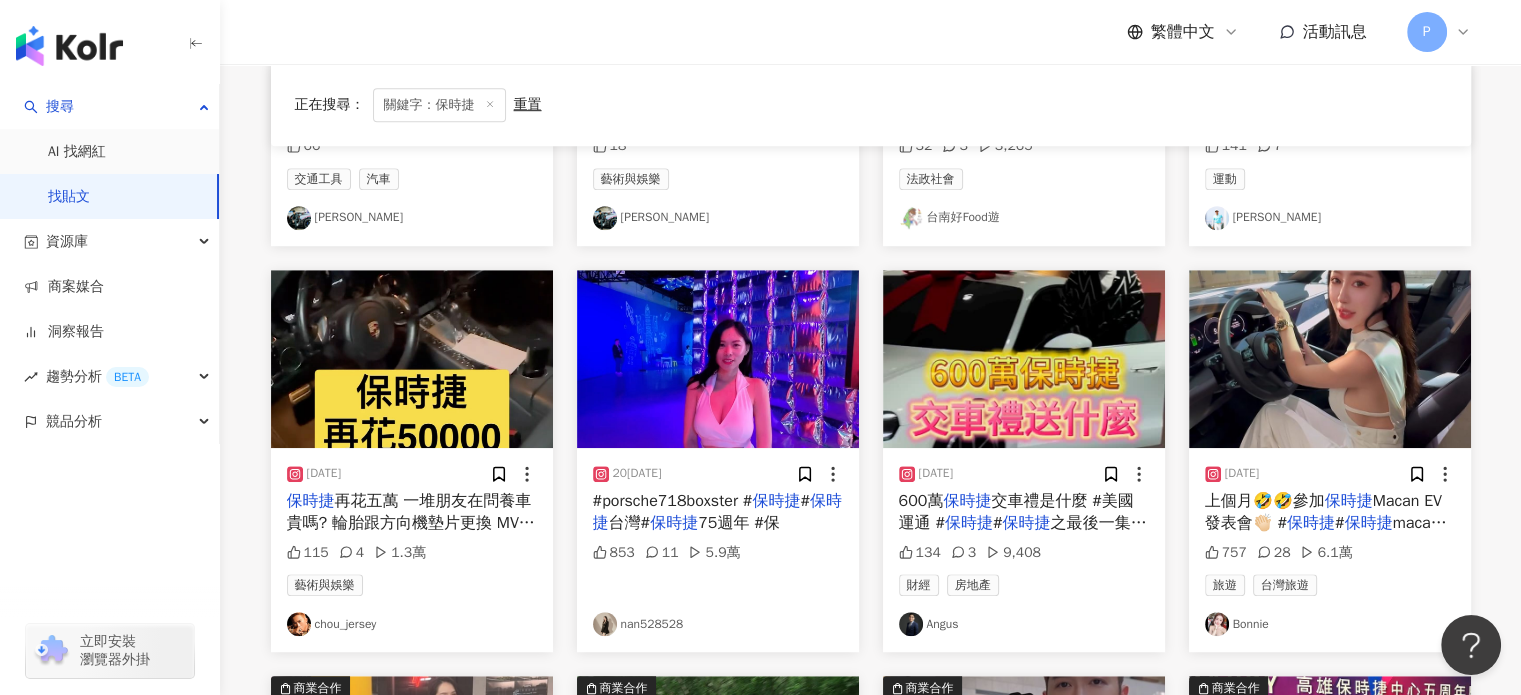 click on "nan528528" at bounding box center [718, 624] 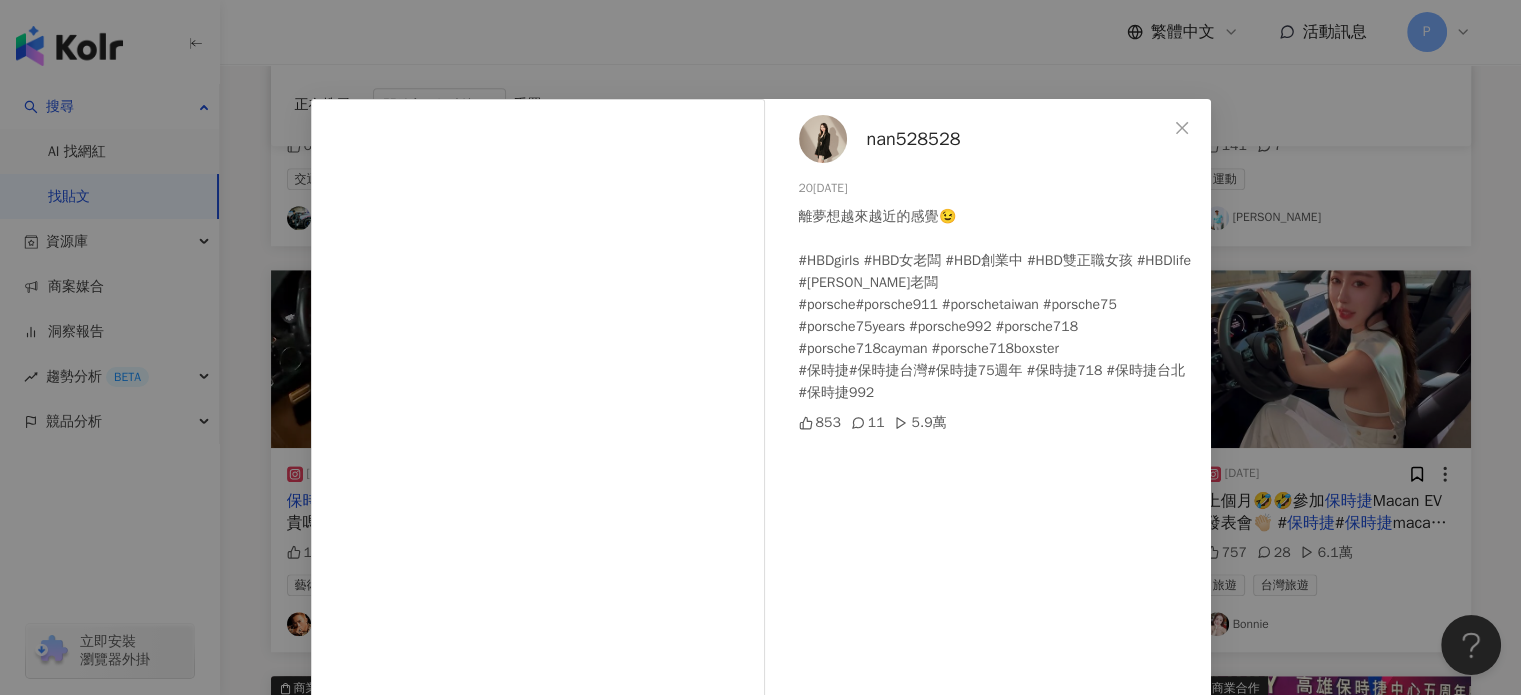 scroll, scrollTop: 0, scrollLeft: 0, axis: both 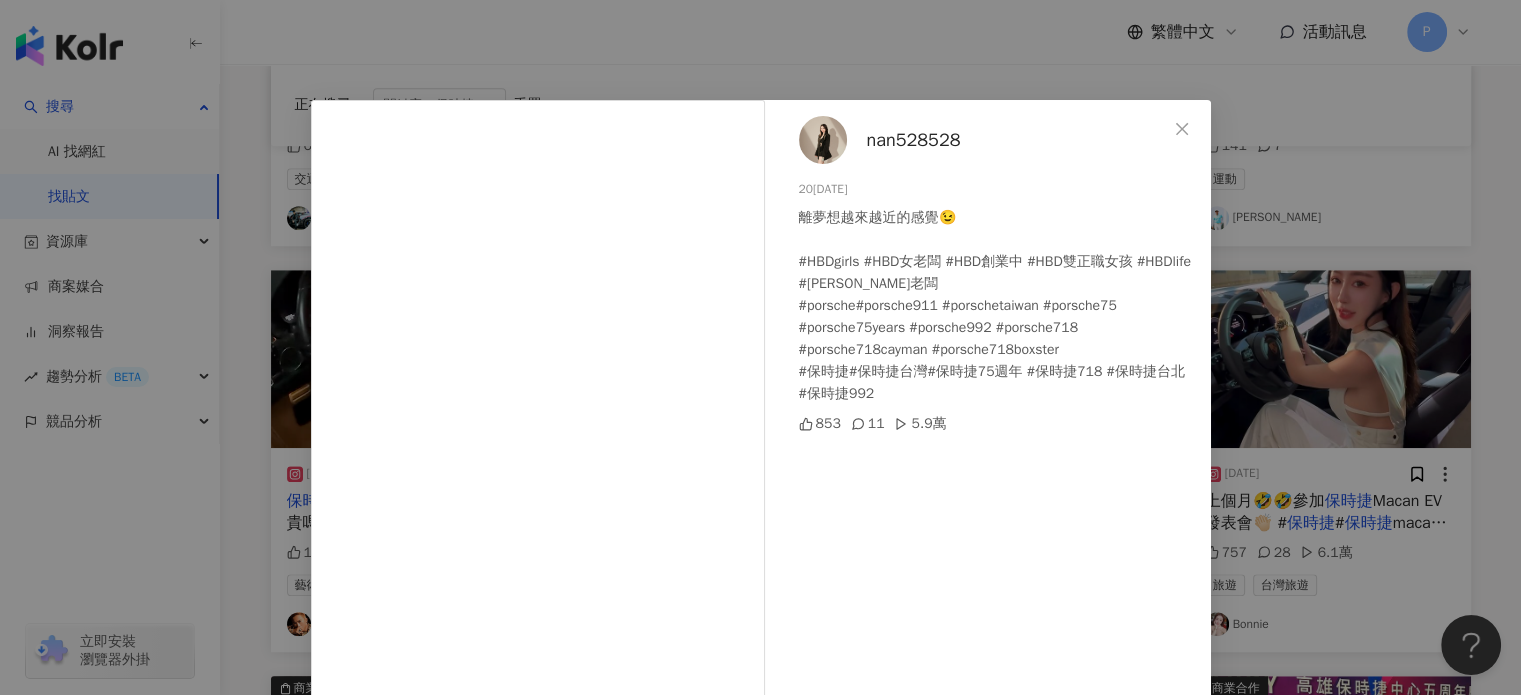 click on "nan528528 2023/10/31 離夢想越來越近的感覺😉
#HBDgirls #HBD女老闆 #HBD創業中 #HBD雙正職女孩 #HBDlife #安潔老闆
#porsche#porsche911 #porschetaiwan #porsche75 #porsche75years #porsche992 #porsche718 #porsche718cayman #porsche718boxster
#保時捷#保時捷台灣#保時捷75週年 #保時捷718 #保時捷台北 #保時捷992 853 11 5.9萬 查看原始貼文" at bounding box center [760, 347] 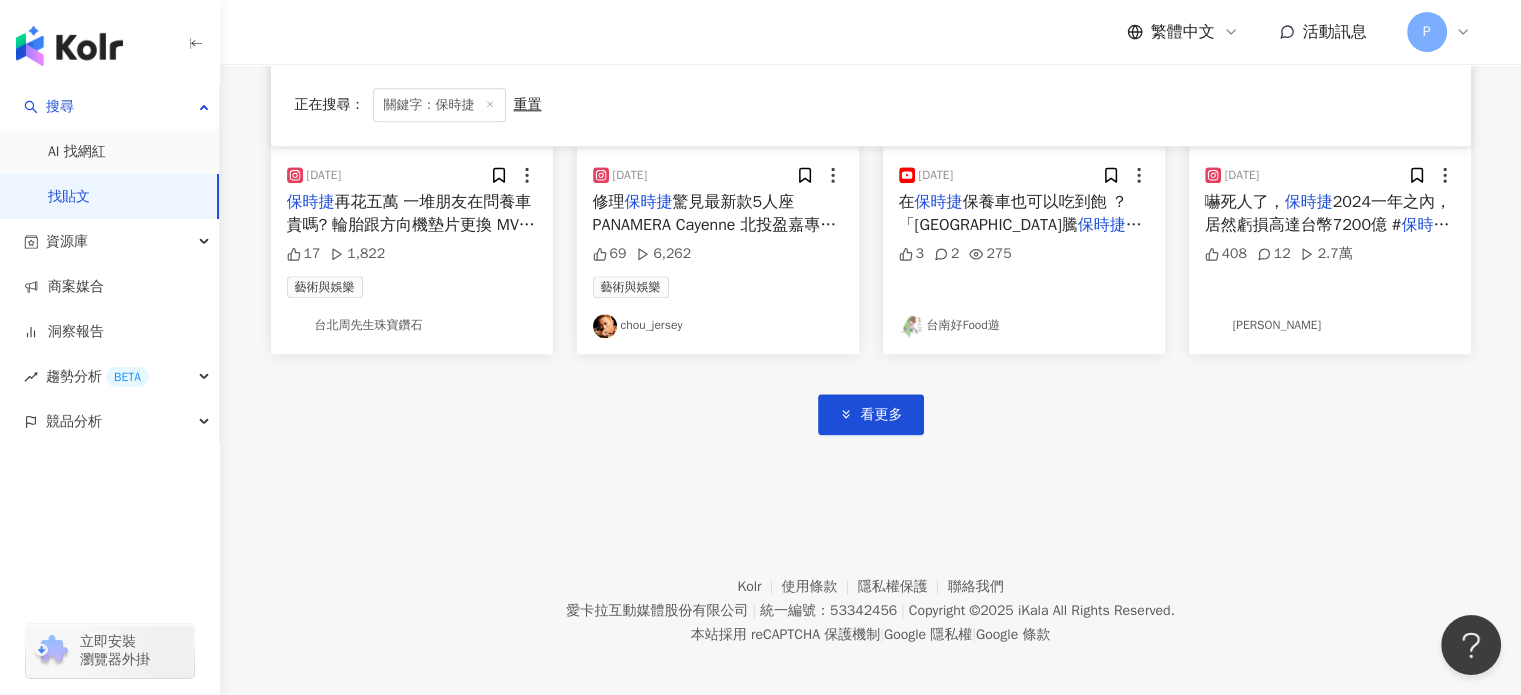 scroll, scrollTop: 2412, scrollLeft: 0, axis: vertical 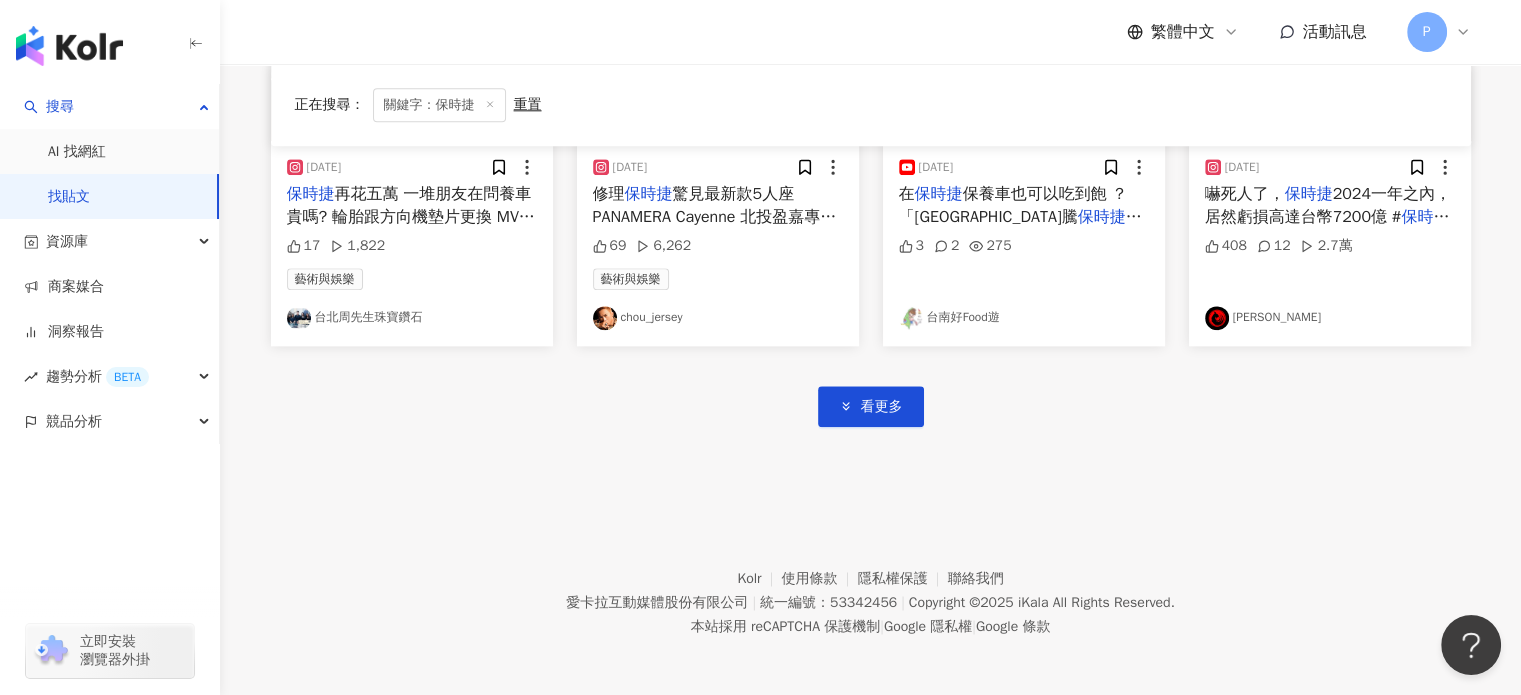 click on "商業合作 2023/12/3 保時捷 電動車系列Porsche Taycan｜今天感謝 保時捷 Porsche Centre Kaohsiung 高雄 保時捷 中心接待試車各種車款應有盡有，及高雄萬豪酒店 Kaohsiung Marriott Hotel招待的甜點下午茶☕️
# 保時捷  #跑車 #電動車 # 保時捷 911 # 保時捷 macan # 保時捷 taycan # 保時捷 電動車 #porsche #porsche911 #porsches #porscheclassic #porschemoment #porscheclub #porschecayenne #porschelife #porschepanamera #porschetaycan #taycan 小悠 / Judy Chan Judy 146 2 美食 飲料 小悠 / Judy 商業合作 2023/12/11
#cayennecoupegts # 保時捷 凱彥
#凱彥coupe # 保時捷 19 交通工具 RJ Andy 2024/2/4 能讓你認出來 真是太不可思議了🥹
# 保時捷  # 保時捷 taycan # 保時捷 活 22 1 RJ Andy 2023/12/2 保時捷 電動車系列Porsche Taycan｜今天感謝 保時捷 接待試車各種車款應有盡有，及萬豪酒店招待的甜點下午茶☕️ # 保時捷  #跑車 #電動車 # 保時捷 911 # 保時捷 macan # 4 3" at bounding box center (871, -795) 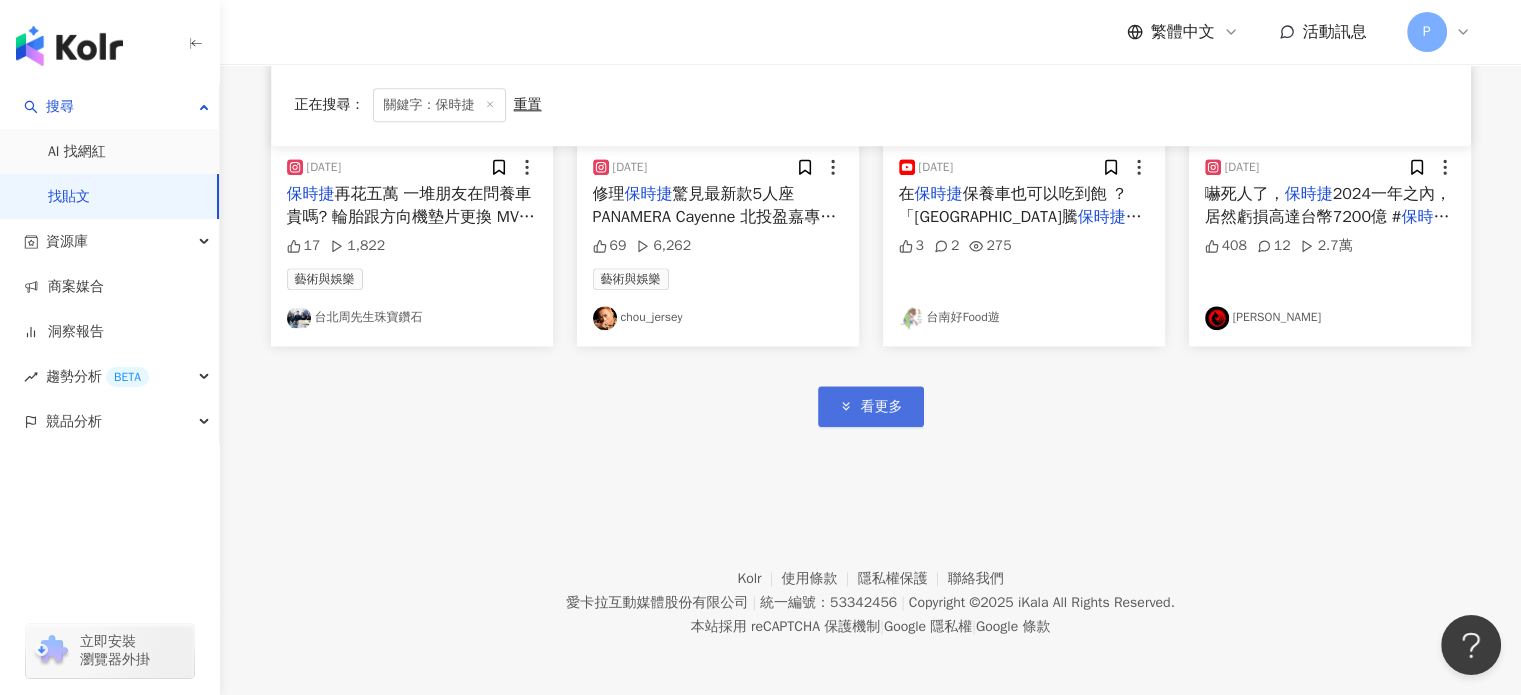 click on "看更多" at bounding box center (871, 406) 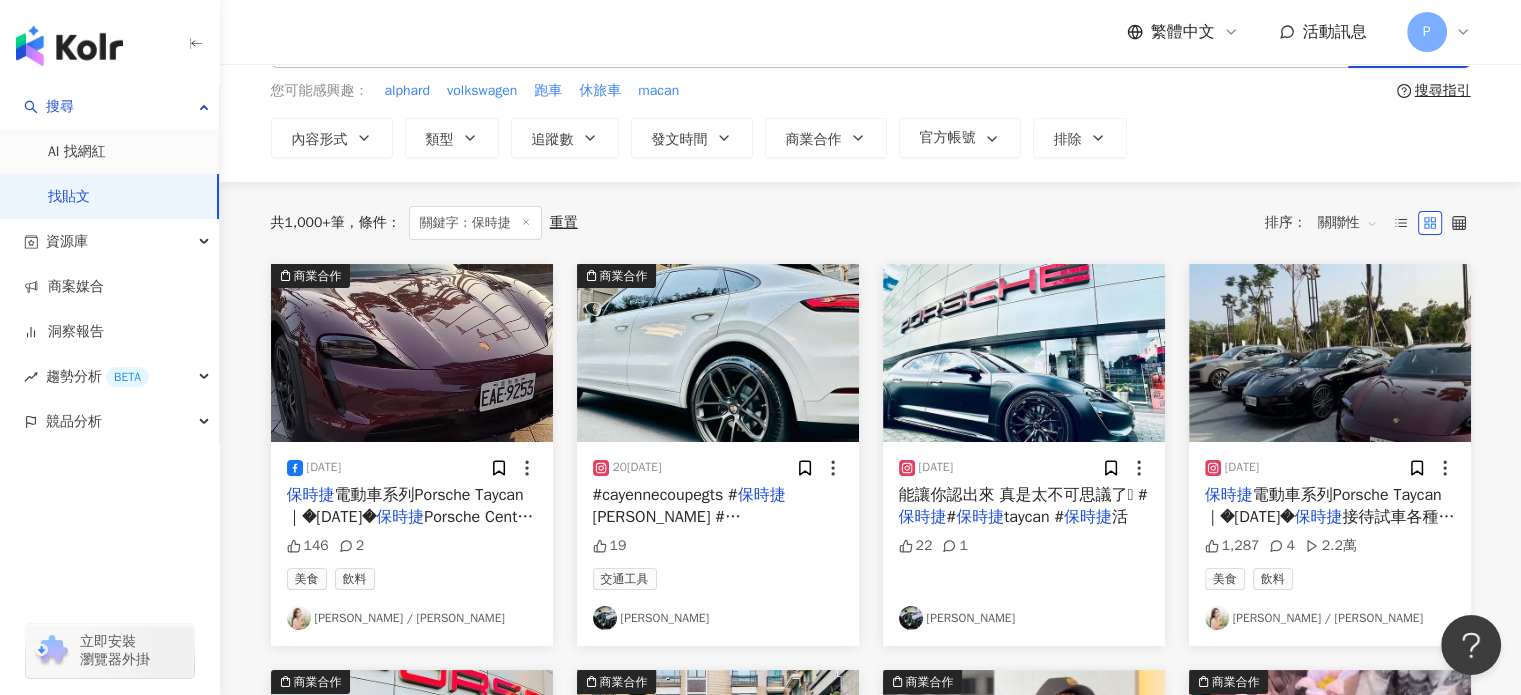 scroll, scrollTop: 0, scrollLeft: 0, axis: both 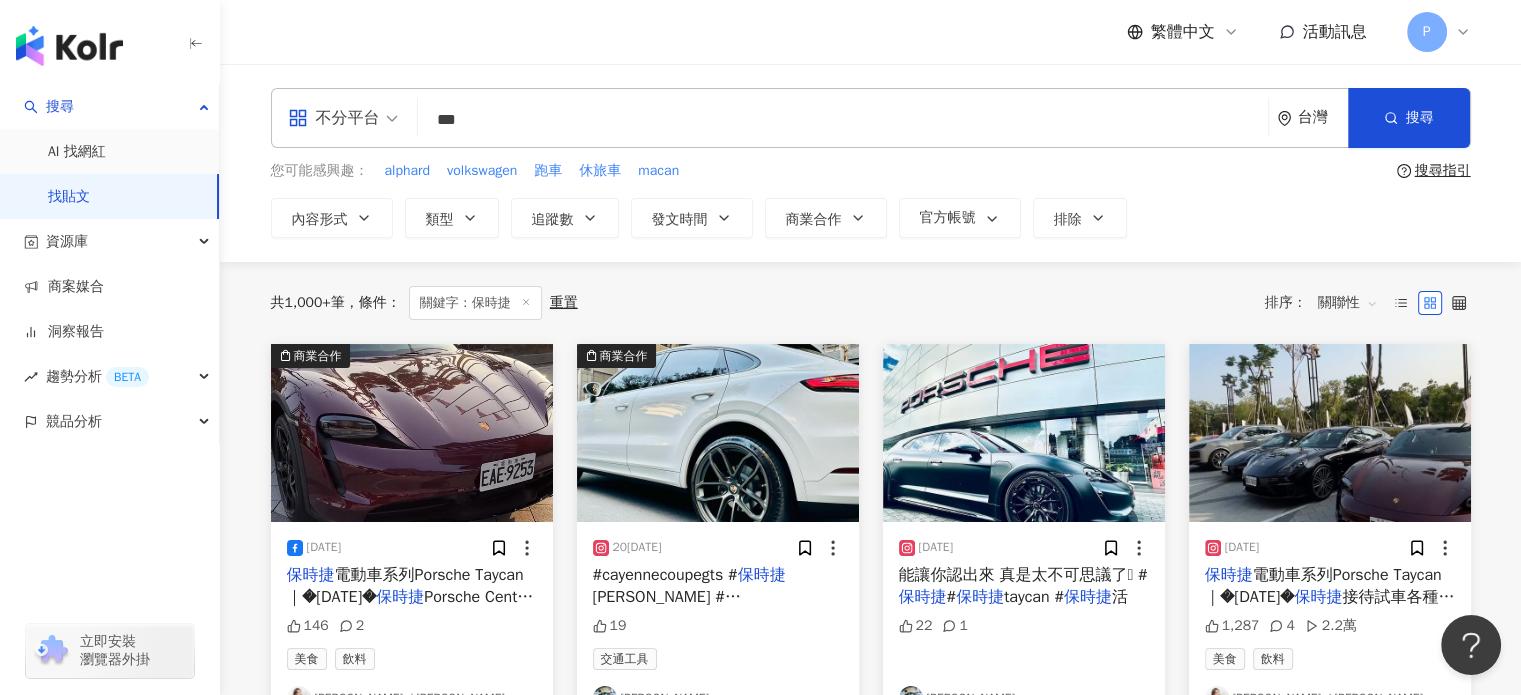click on "***" at bounding box center [843, 119] 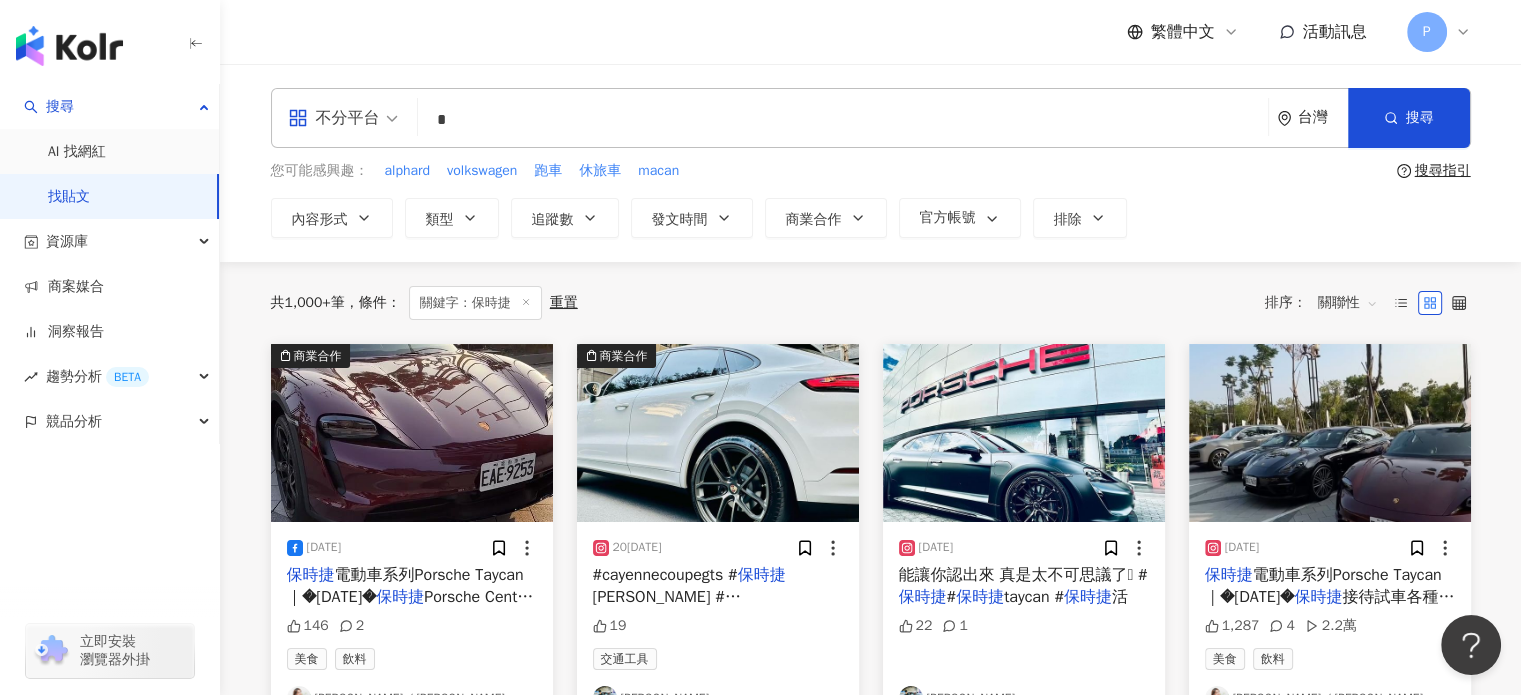 type on "*" 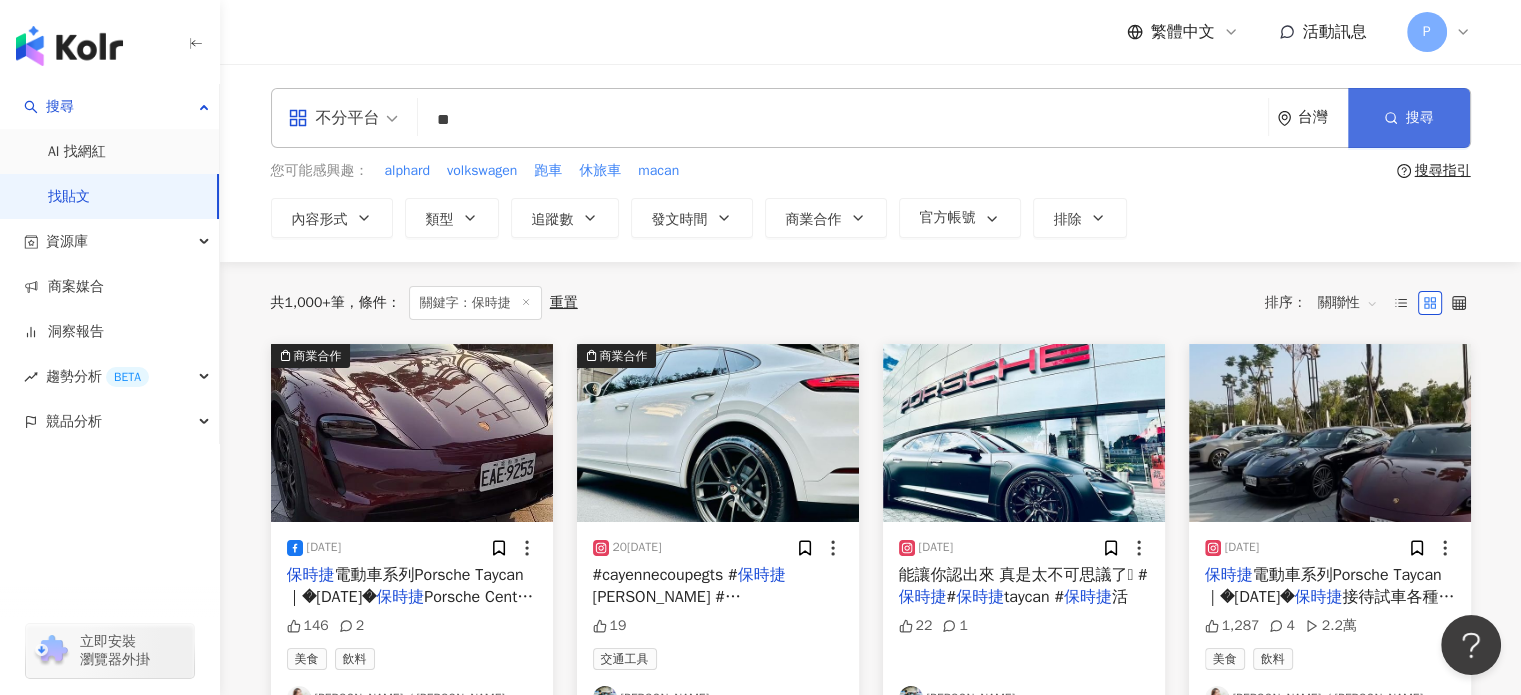 type on "**" 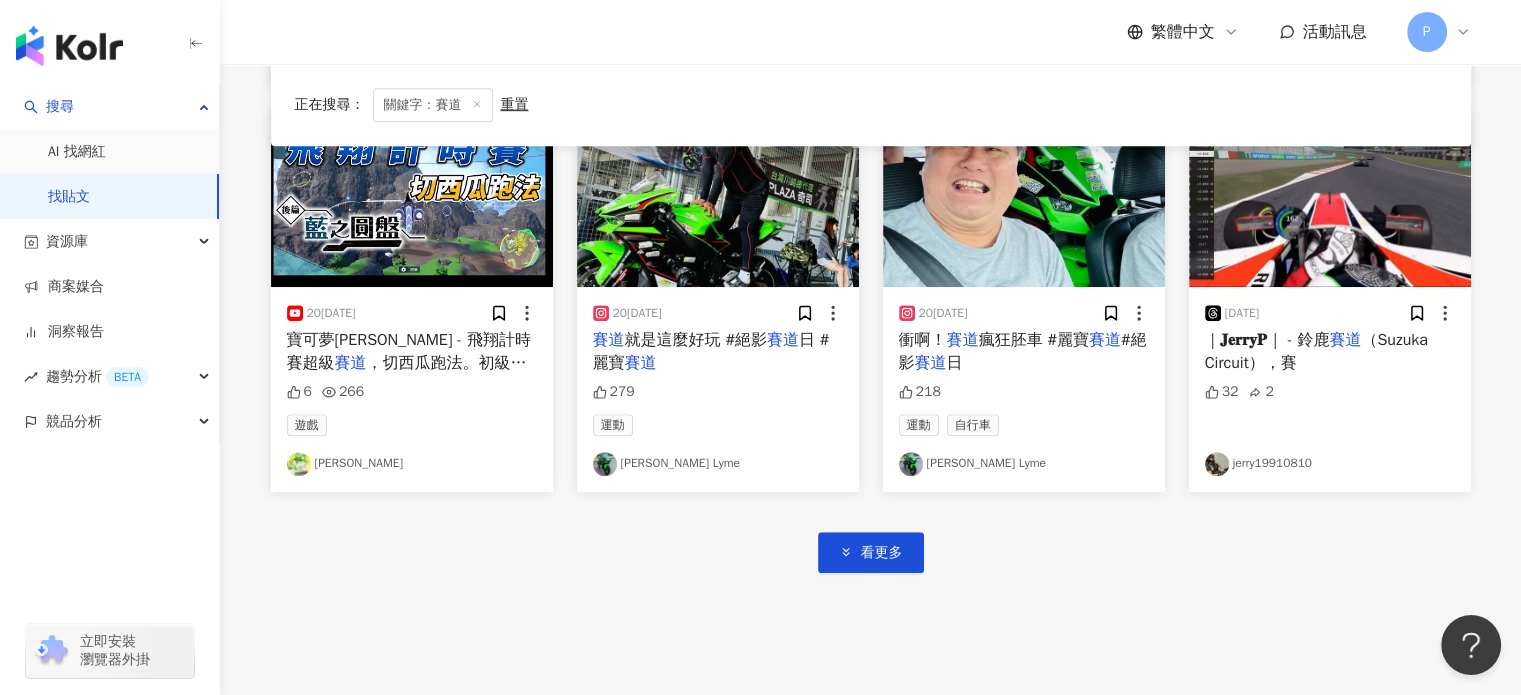 scroll, scrollTop: 1193, scrollLeft: 0, axis: vertical 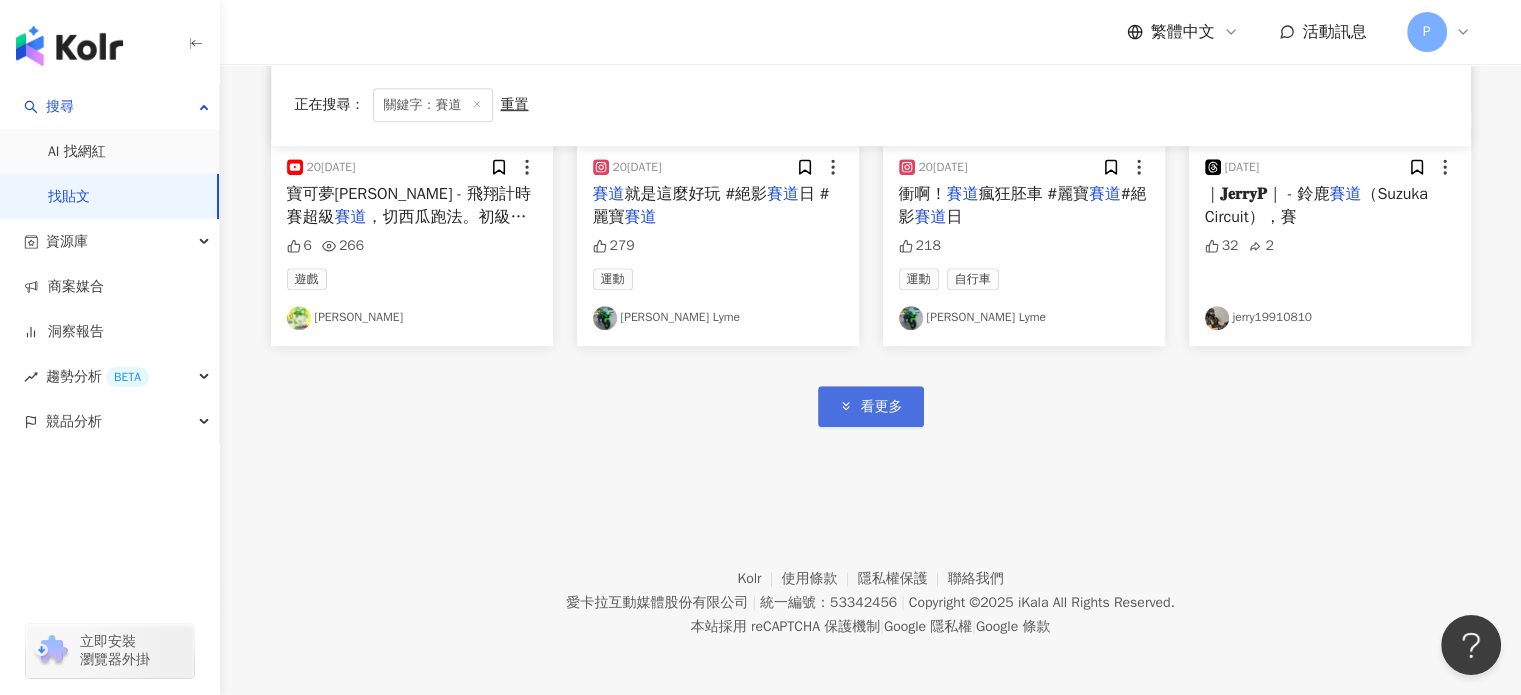 click on "看更多" at bounding box center (882, 407) 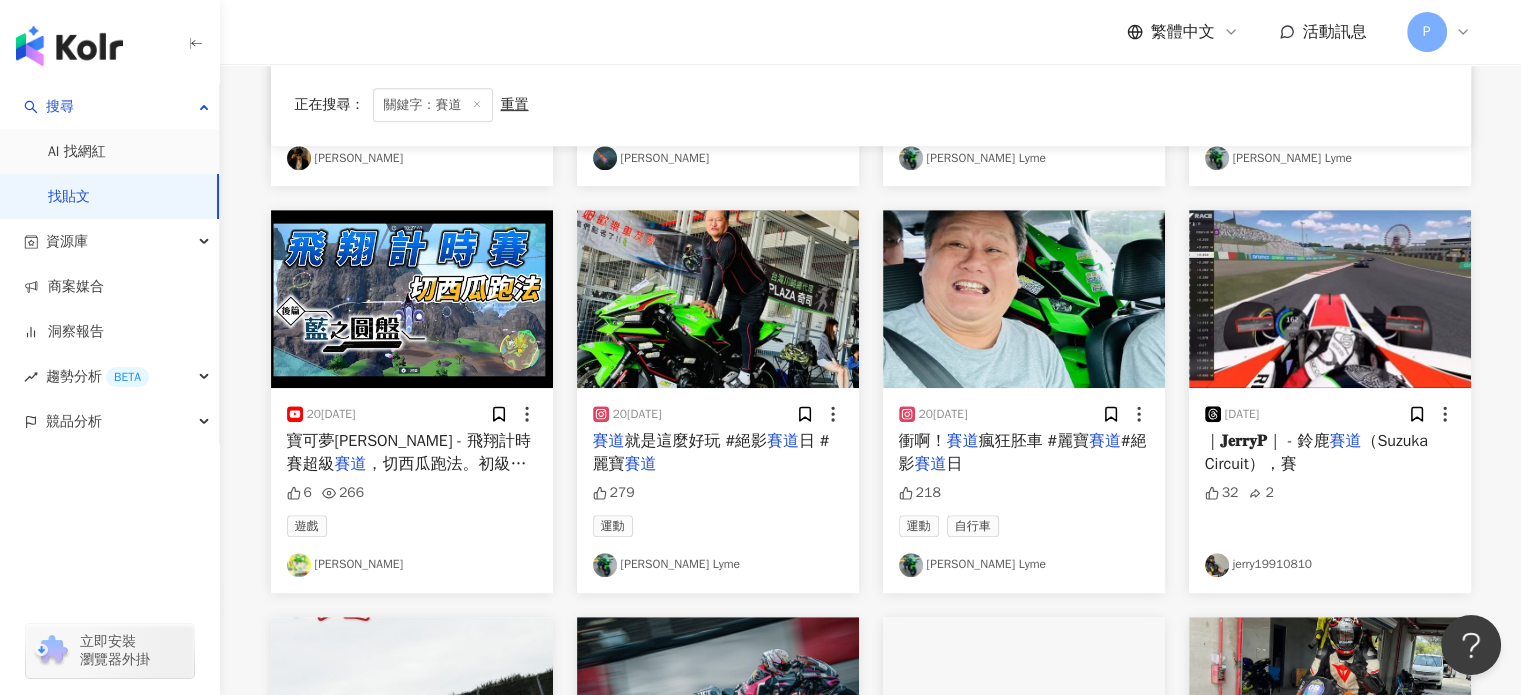 scroll, scrollTop: 912, scrollLeft: 0, axis: vertical 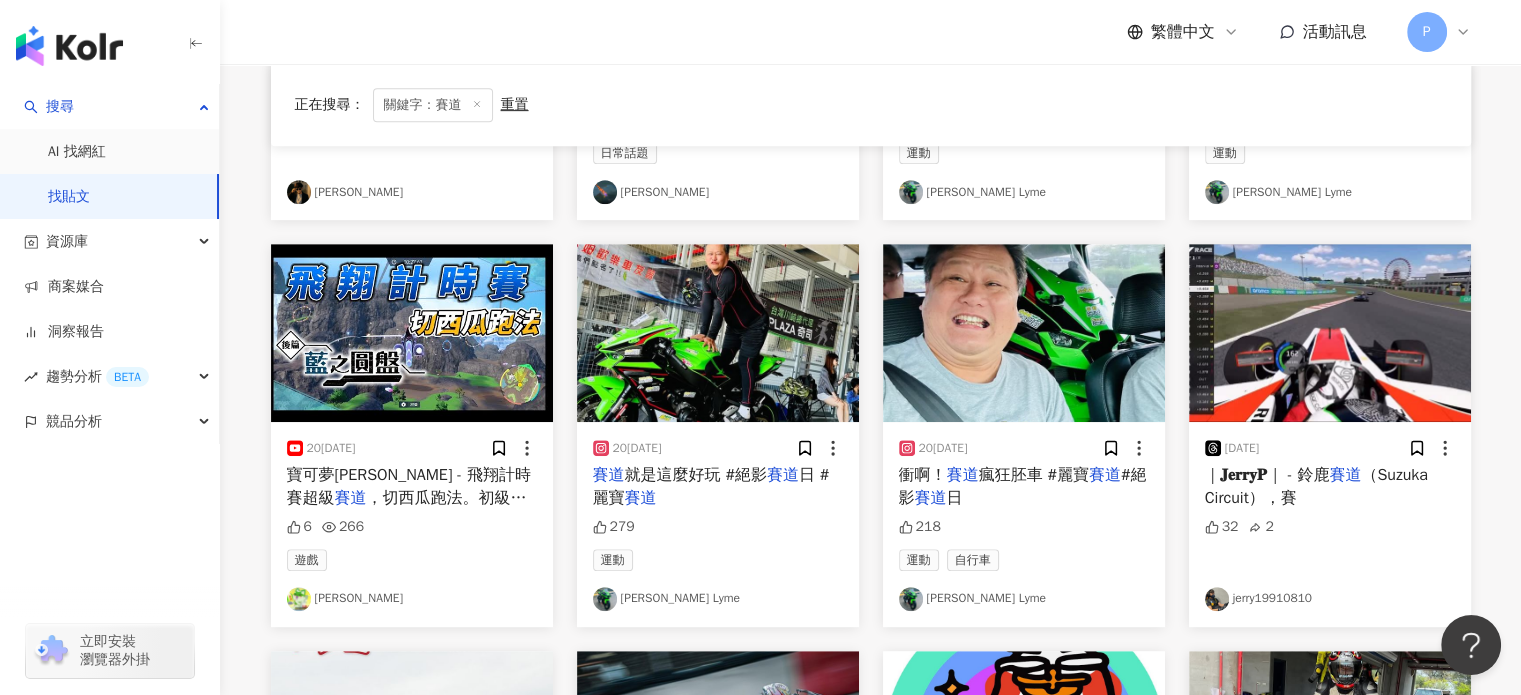 click on "關鍵字：賽道" at bounding box center (433, 105) 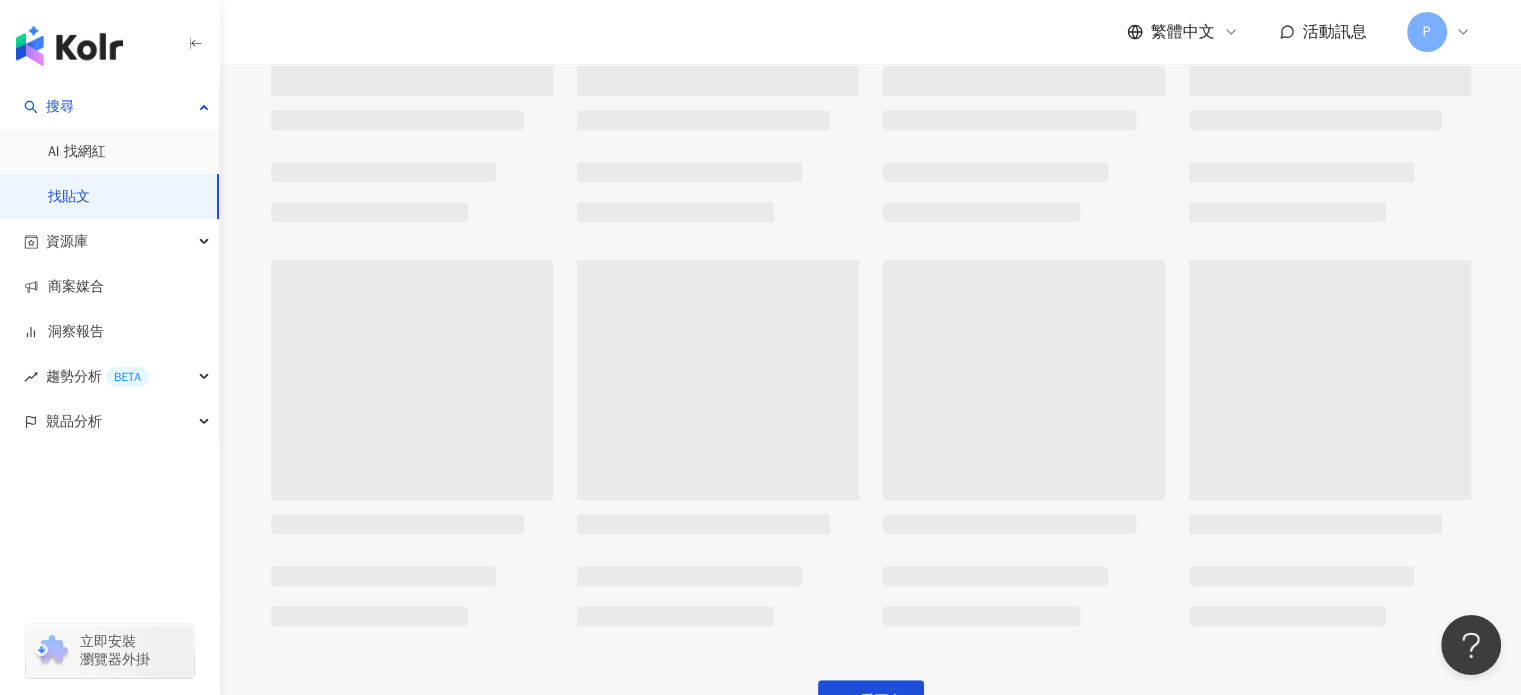scroll, scrollTop: 0, scrollLeft: 0, axis: both 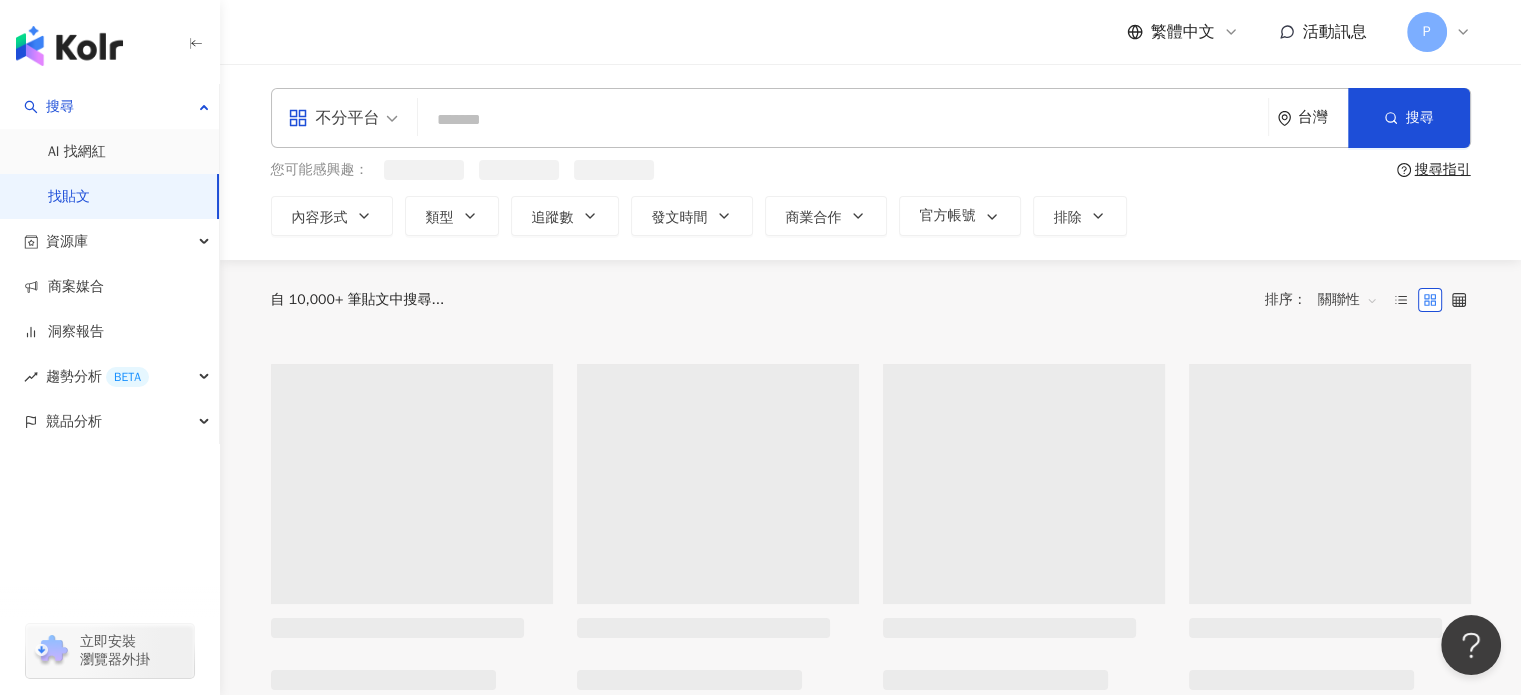 drag, startPoint x: 515, startPoint y: 123, endPoint x: 530, endPoint y: 124, distance: 15.033297 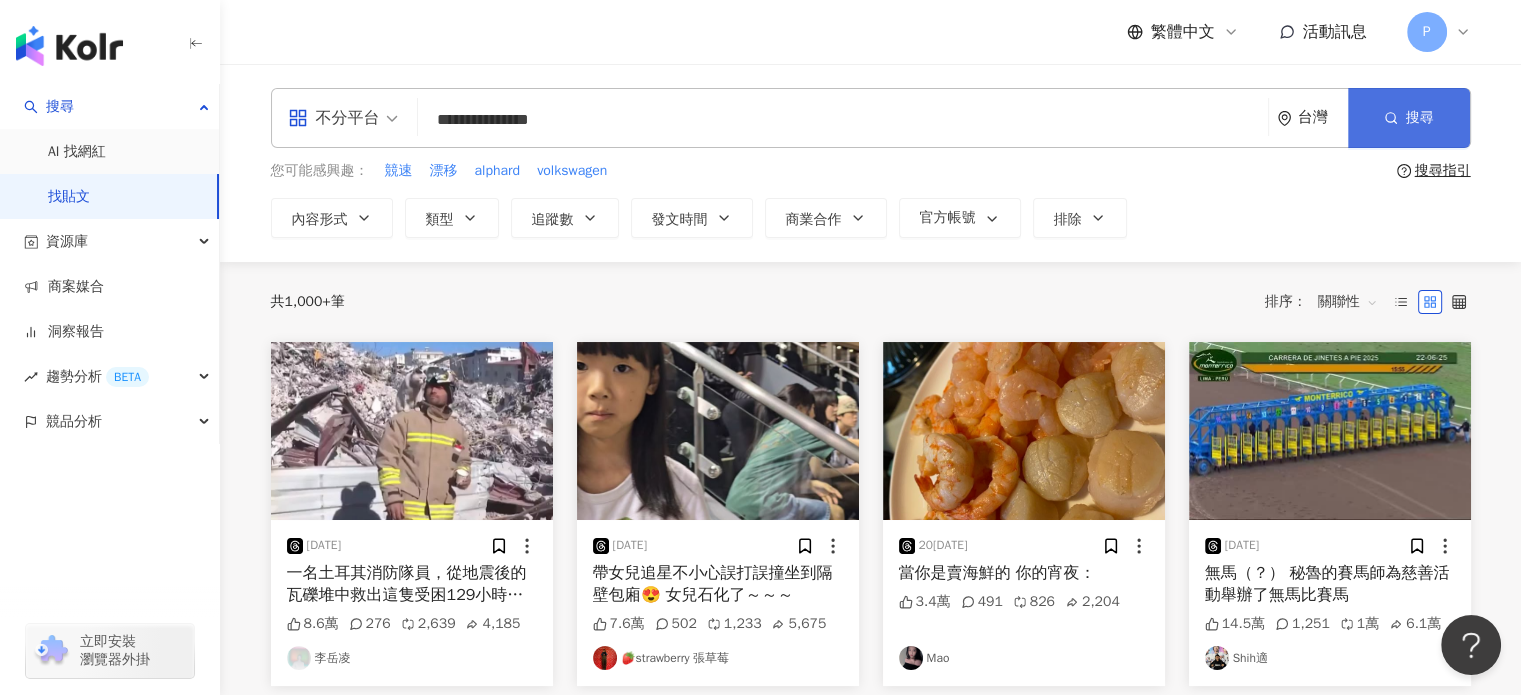 type on "**********" 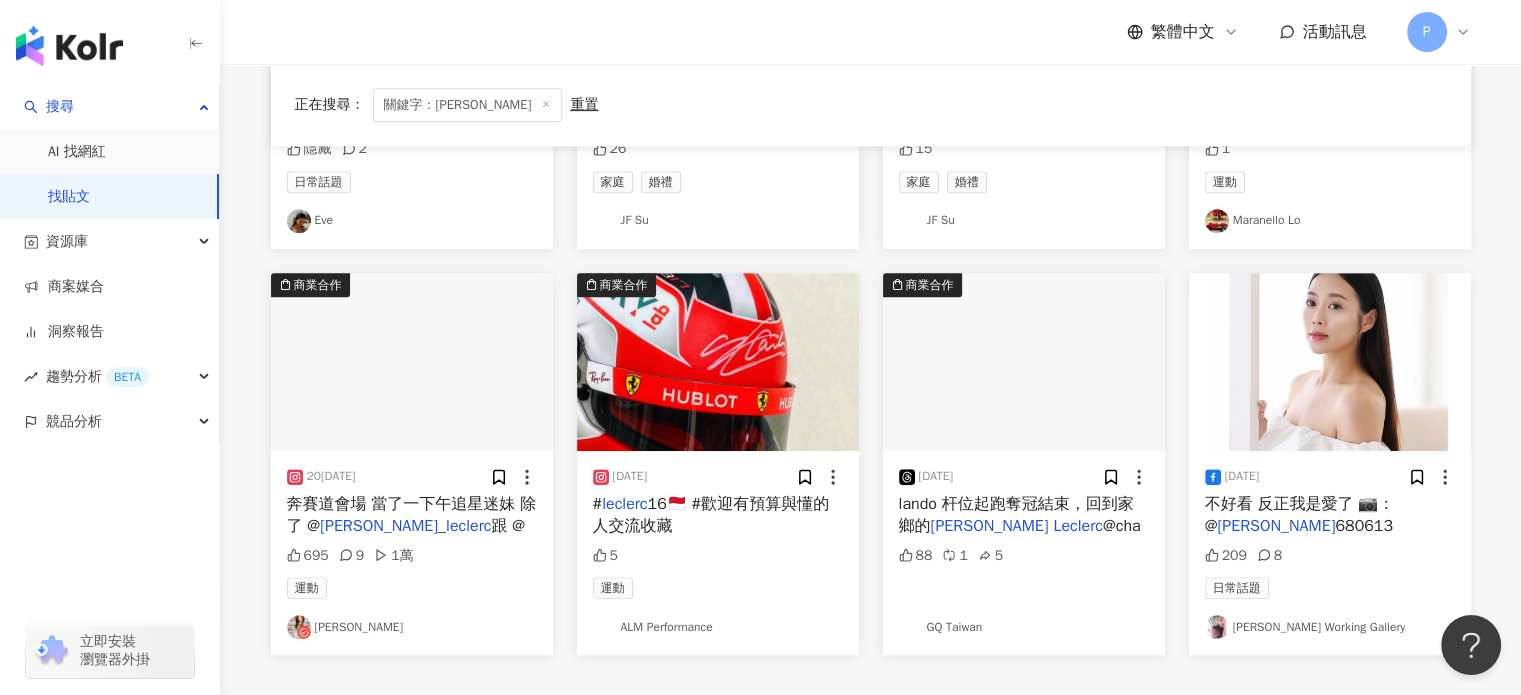 scroll, scrollTop: 900, scrollLeft: 0, axis: vertical 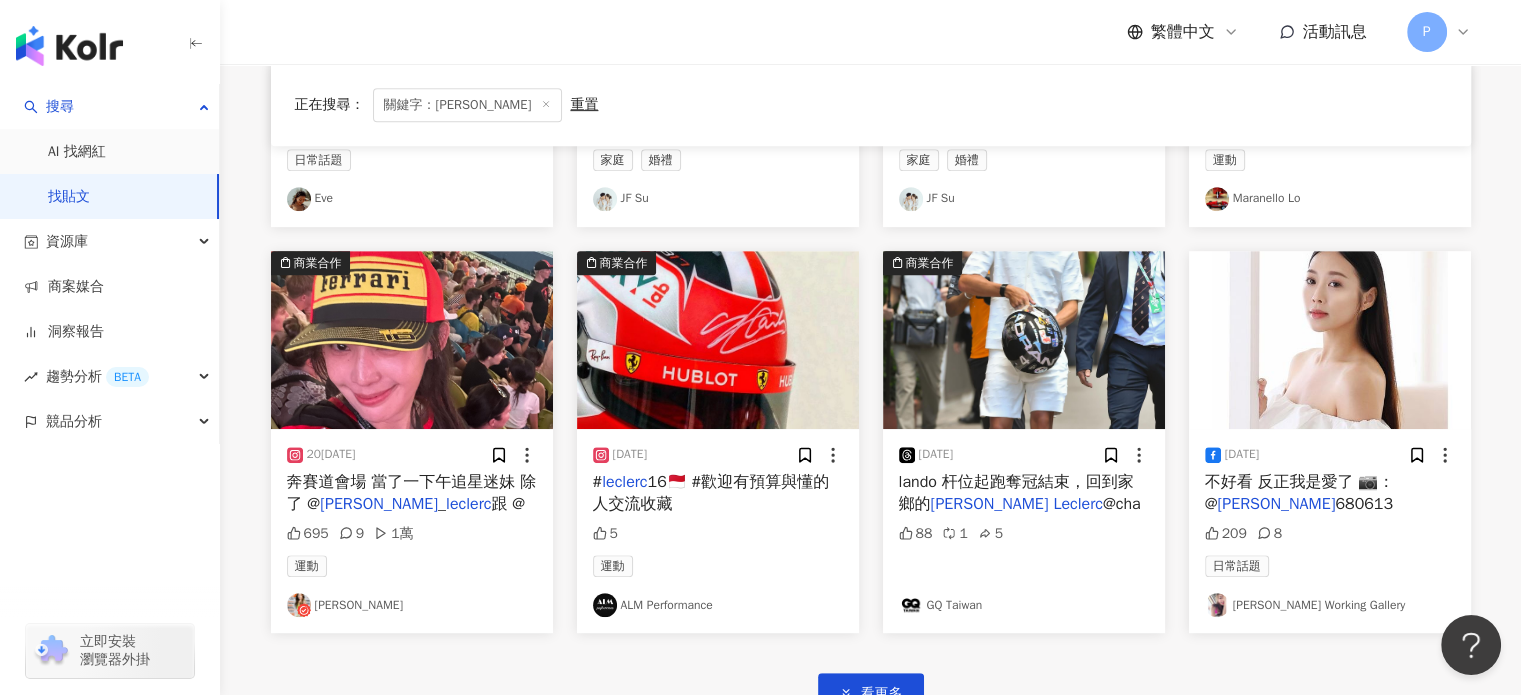 click on "2023/9/1 # leclerc 16🇲🇨
#歡迎有預算與懂的人交流收藏 5 運動 ALM Performance" at bounding box center [718, 531] 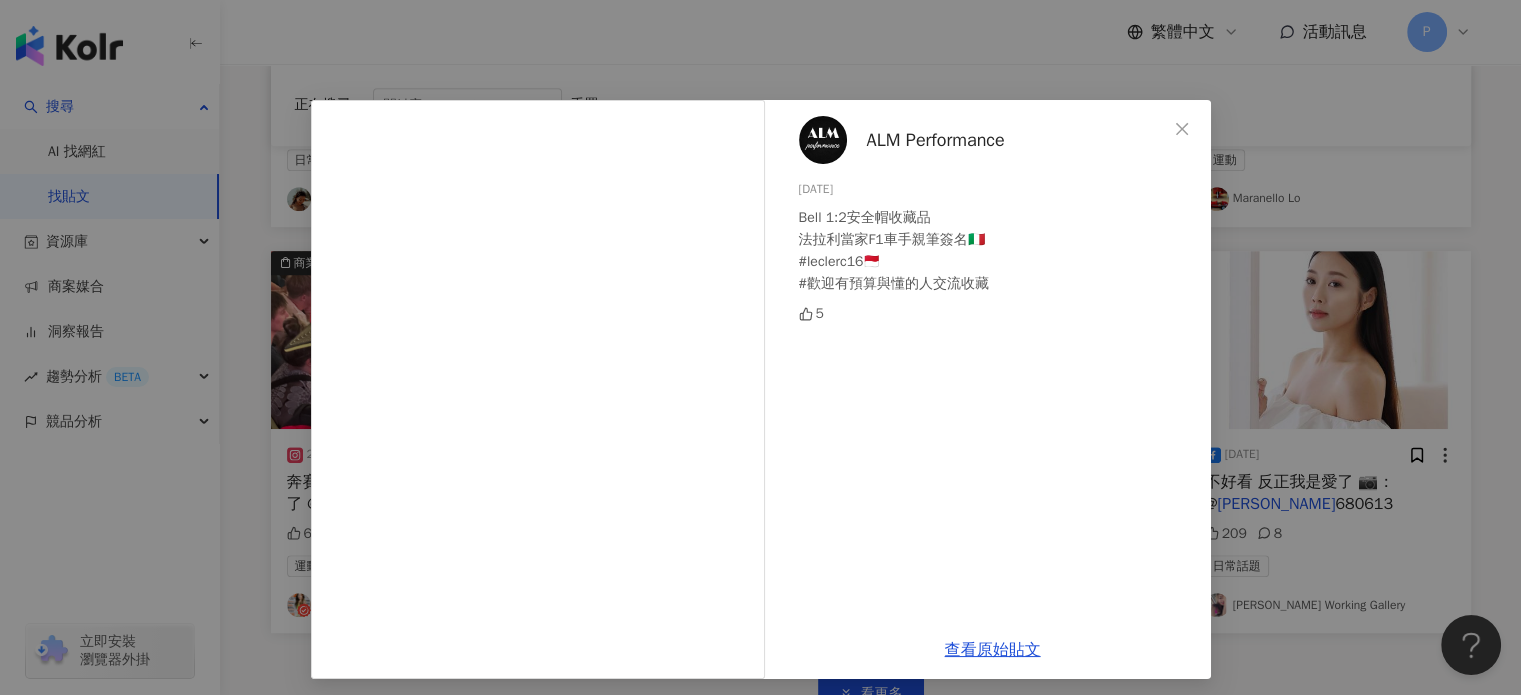 click on "ALM Performance 2023/9/1 Bell 1:2安全帽收藏品
法拉利當家F1車手親筆簽名🇮🇹
#leclerc16🇲🇨
#歡迎有預算與懂的人交流收藏 5 查看原始貼文" at bounding box center (760, 347) 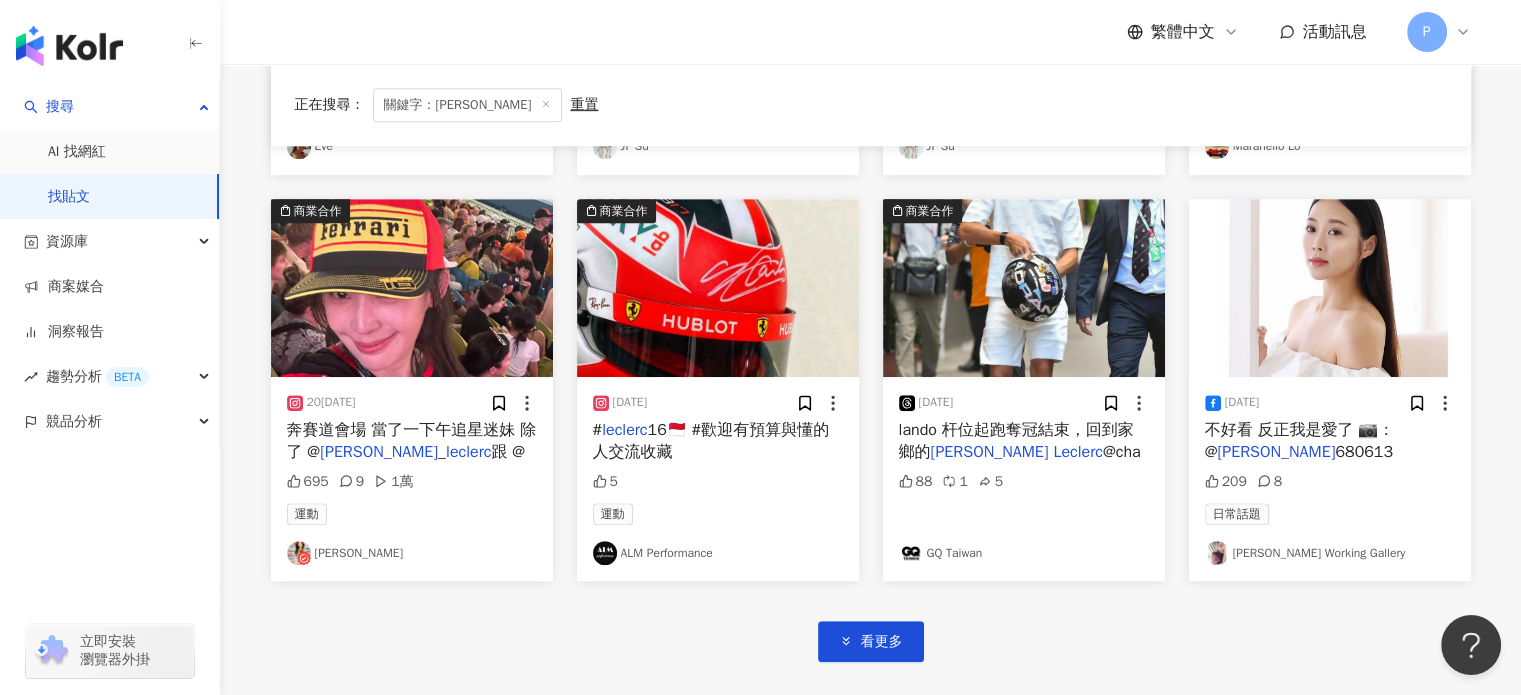 scroll, scrollTop: 1000, scrollLeft: 0, axis: vertical 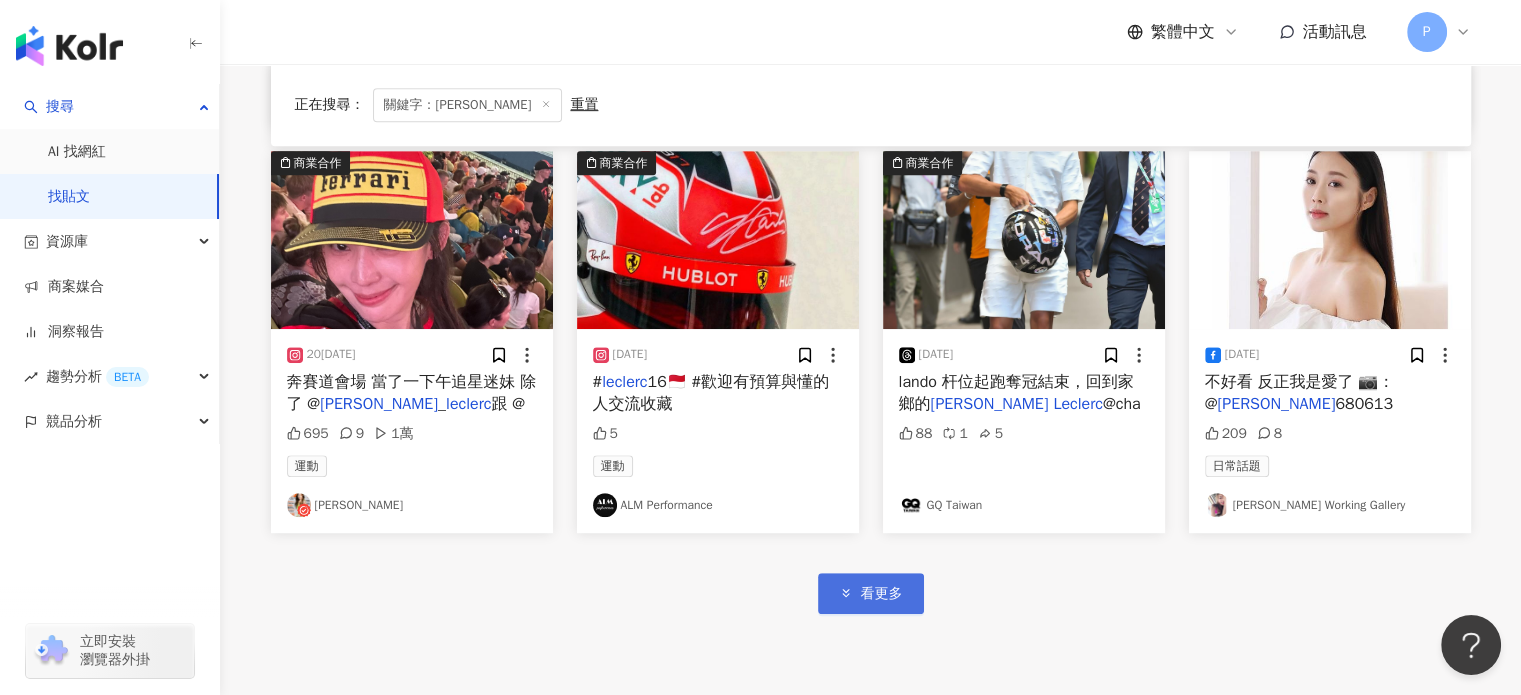 click on "看更多" at bounding box center [882, 594] 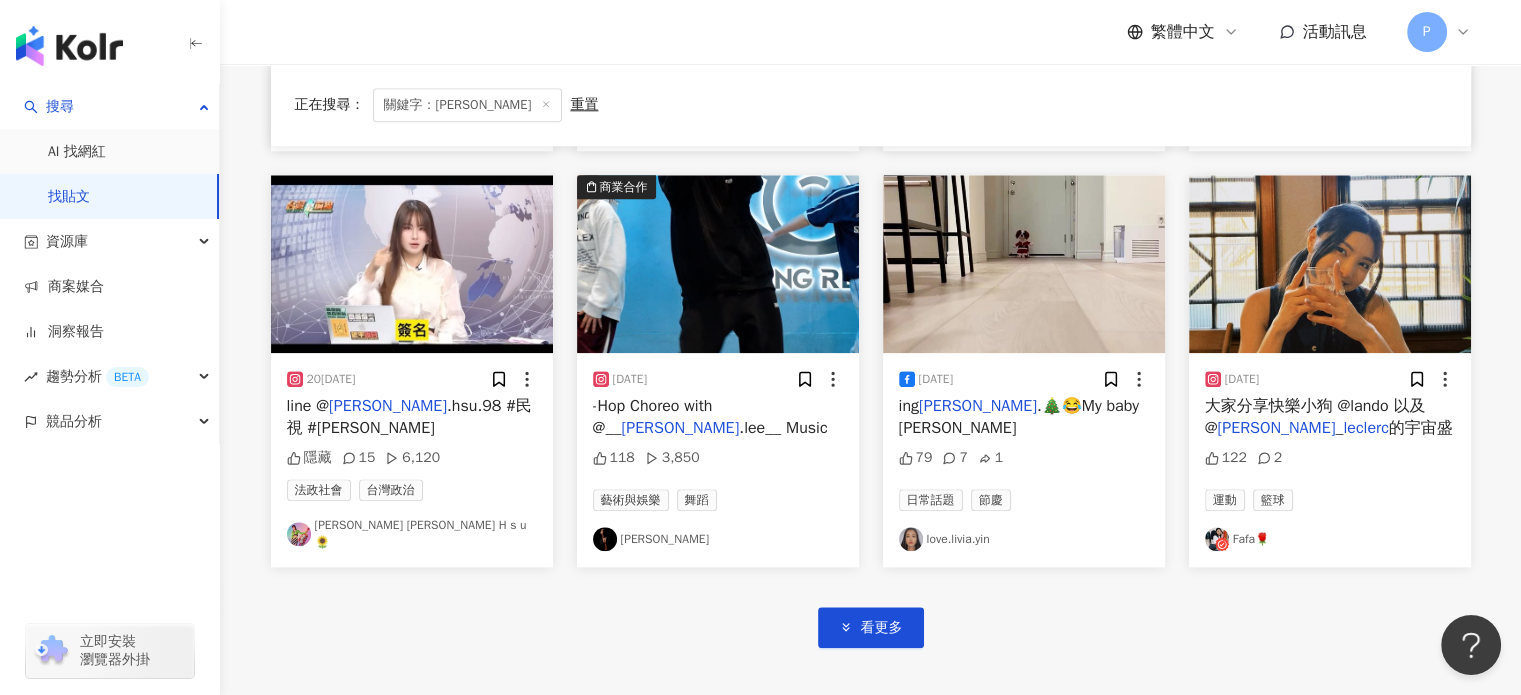 scroll, scrollTop: 2200, scrollLeft: 0, axis: vertical 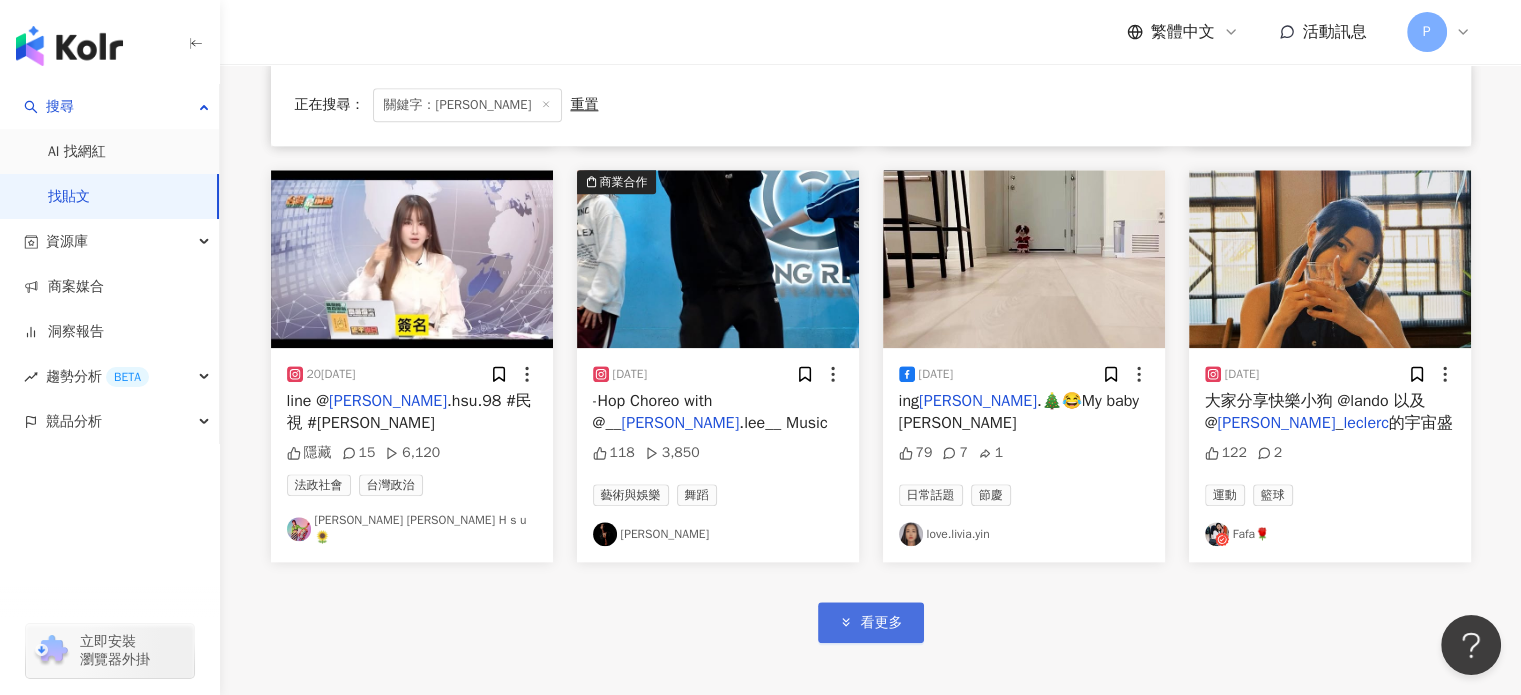 click on "看更多" at bounding box center (882, 623) 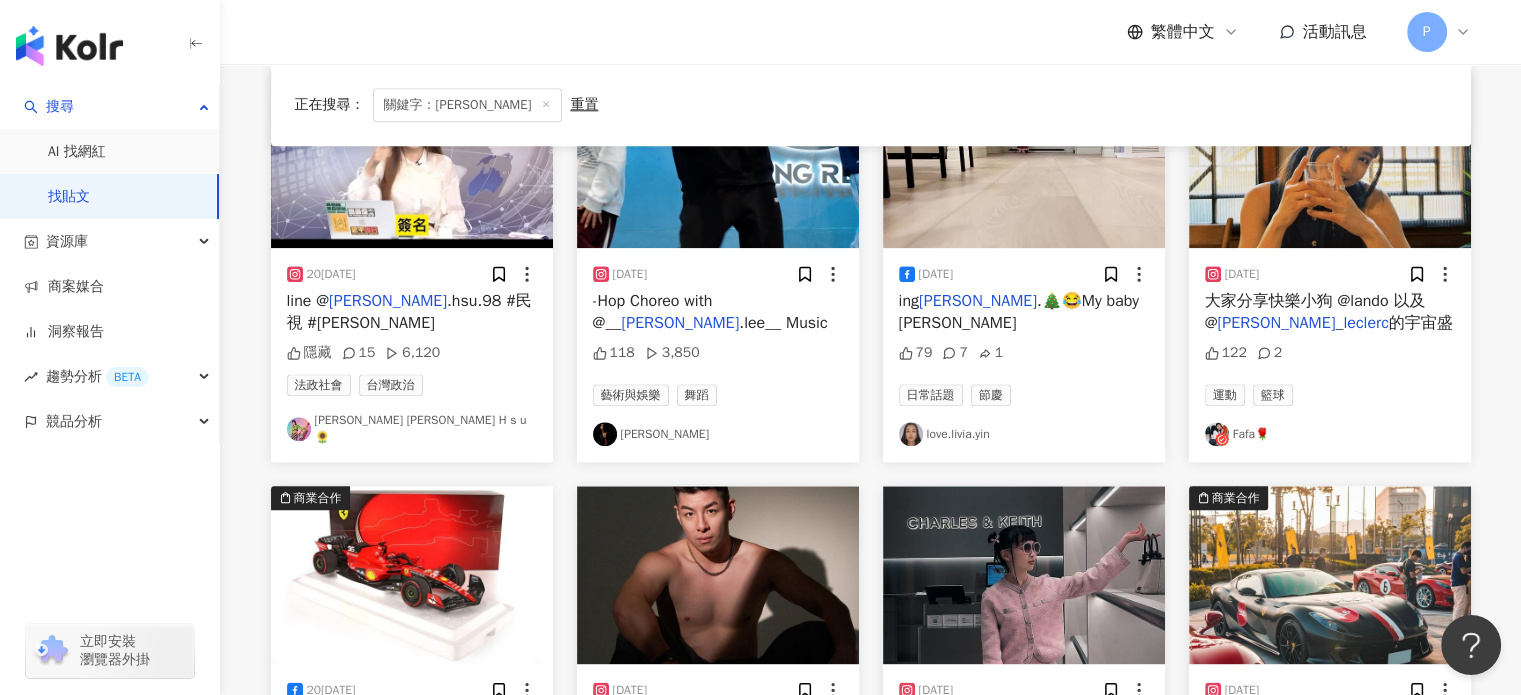 scroll, scrollTop: 2400, scrollLeft: 0, axis: vertical 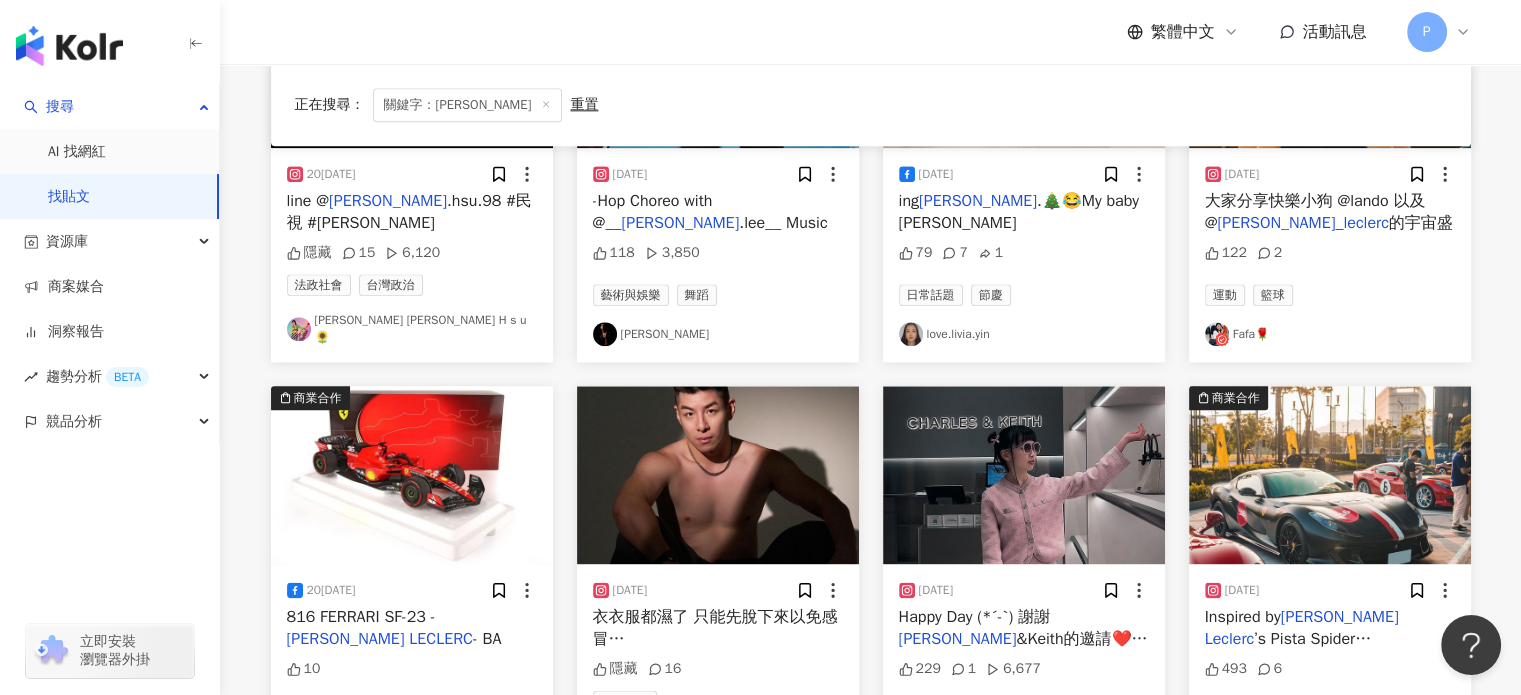 click on "2025/6/1 大家分享快樂小狗 @lando 以及 @ charles _ leclerc  的宇宙盛 122 2 運動 籃球 Fafa🌹" at bounding box center (1330, 255) 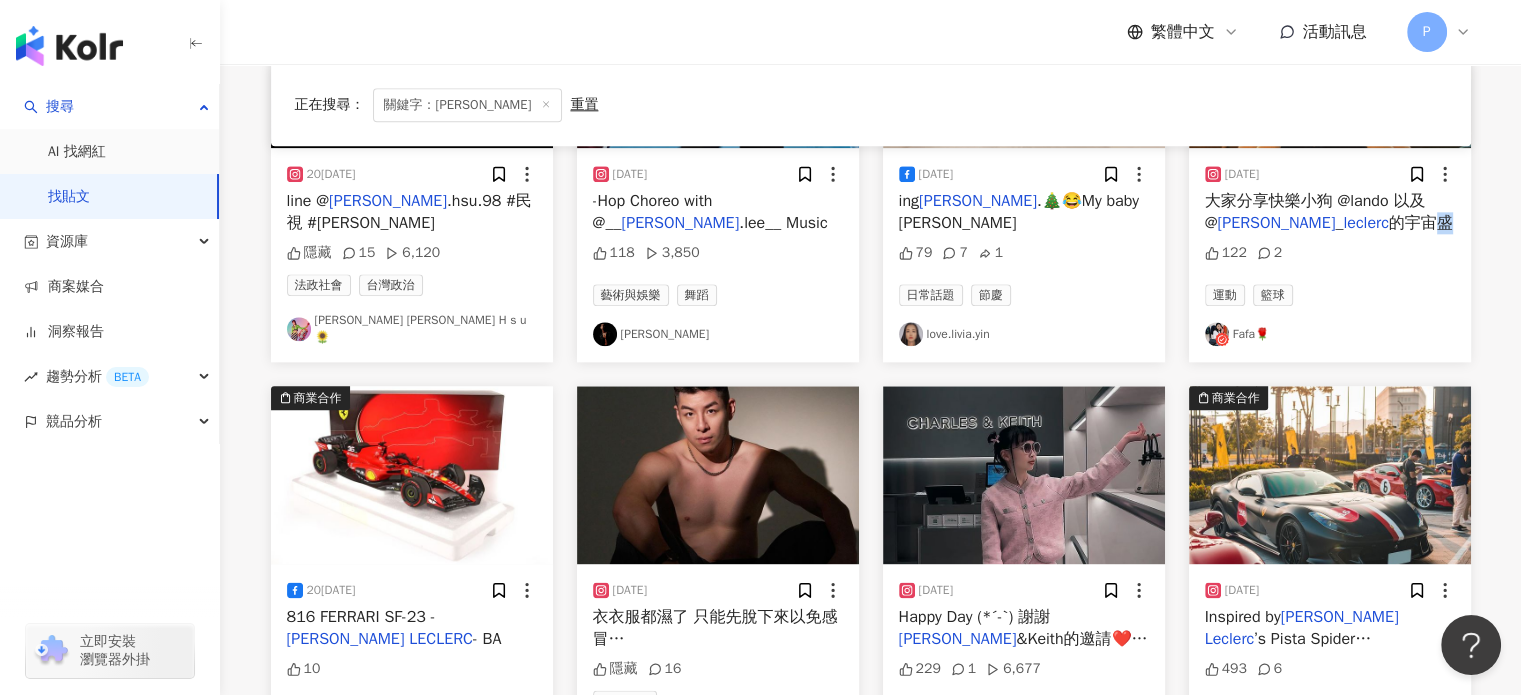 click on "的宇宙盛" at bounding box center [1421, 223] 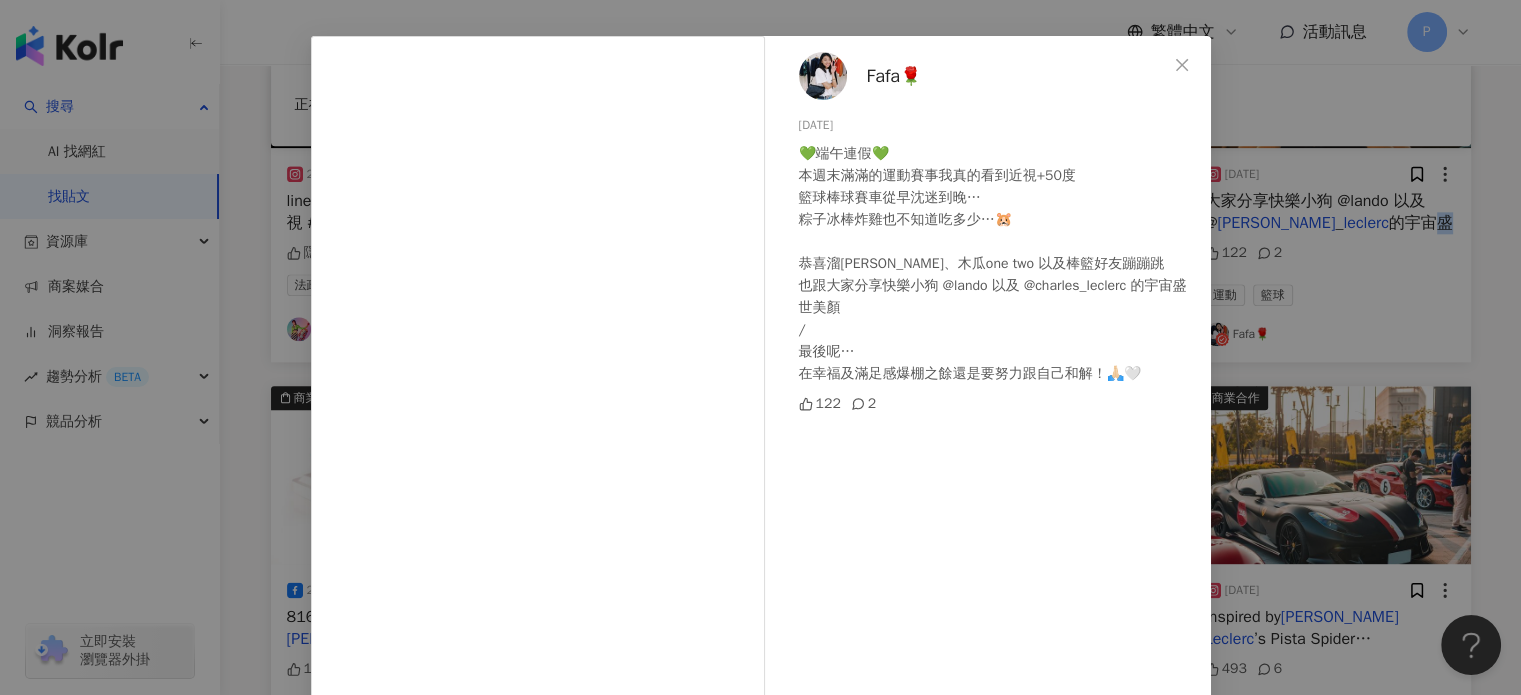 scroll, scrollTop: 0, scrollLeft: 0, axis: both 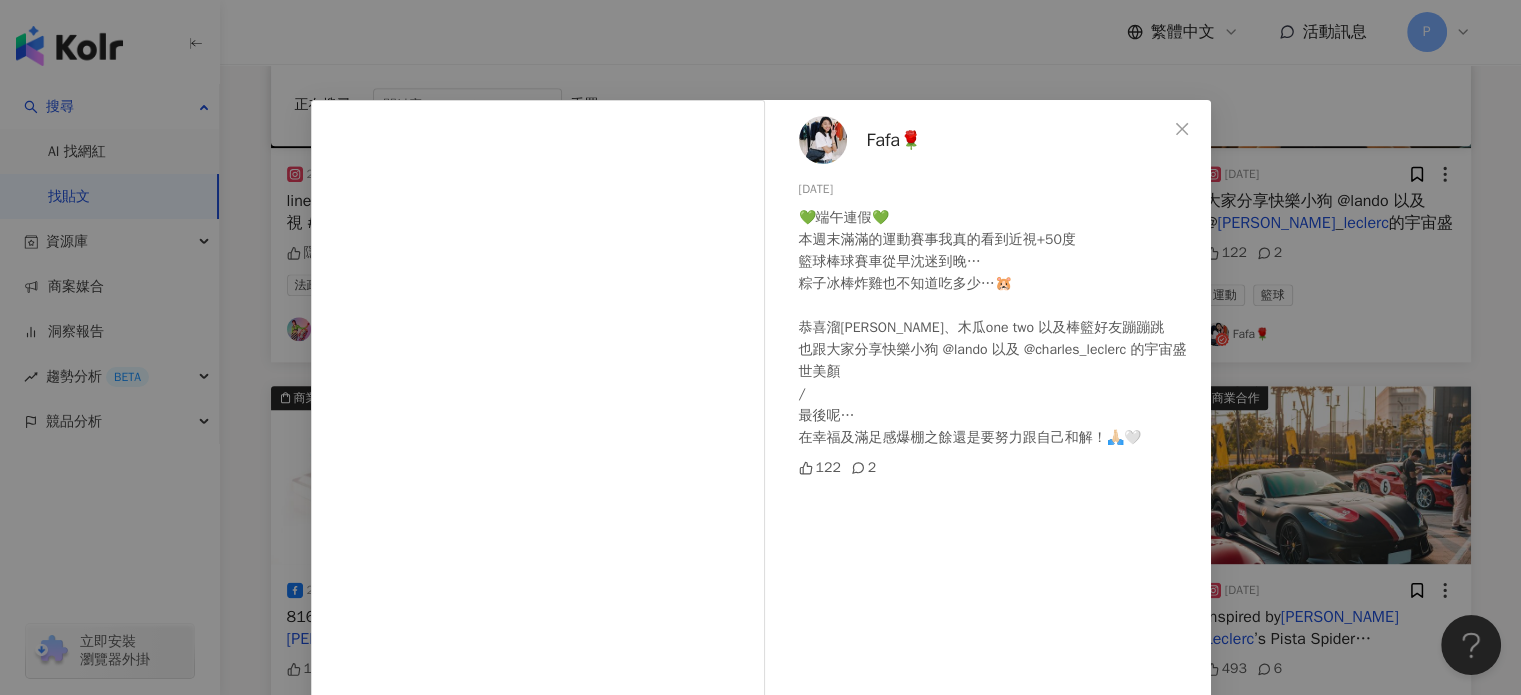 click on "Fafa🌹 2025/6/1 💚端午連假💚
本週末滿滿的運動賽事我真的看到近視+50度
籃球棒球賽車從早沈迷到晚…
粽子冰棒炸雞也不知道吃多少…🐹
恭喜溜馬東冠、木瓜one two 以及棒籃好友蹦蹦跳
也跟大家分享快樂小狗 @lando 以及 @charles_leclerc 的宇宙盛世美顏
/
最後呢…
在幸福及滿足感爆棚之餘還是要努力跟自己和解！🙏🏻🤍 122 2 查看原始貼文" at bounding box center (760, 347) 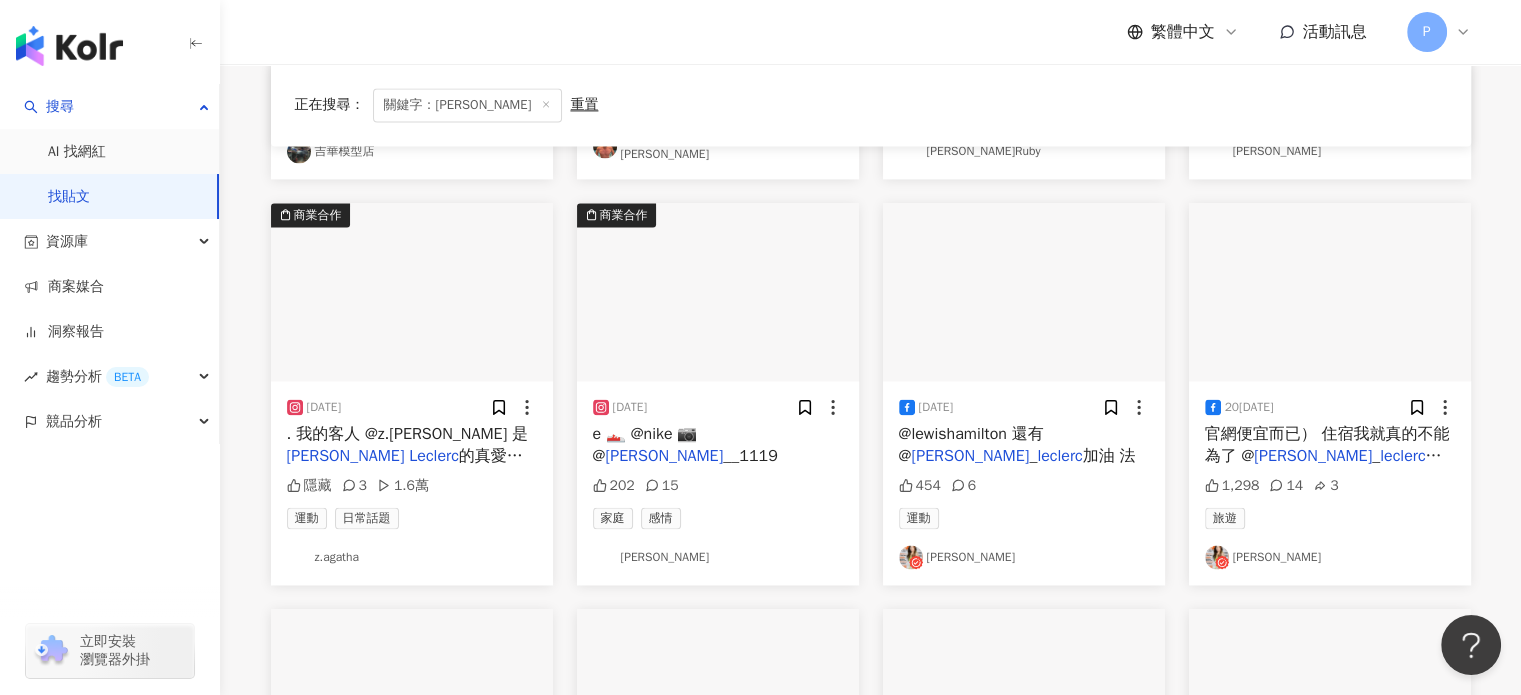 scroll, scrollTop: 3000, scrollLeft: 0, axis: vertical 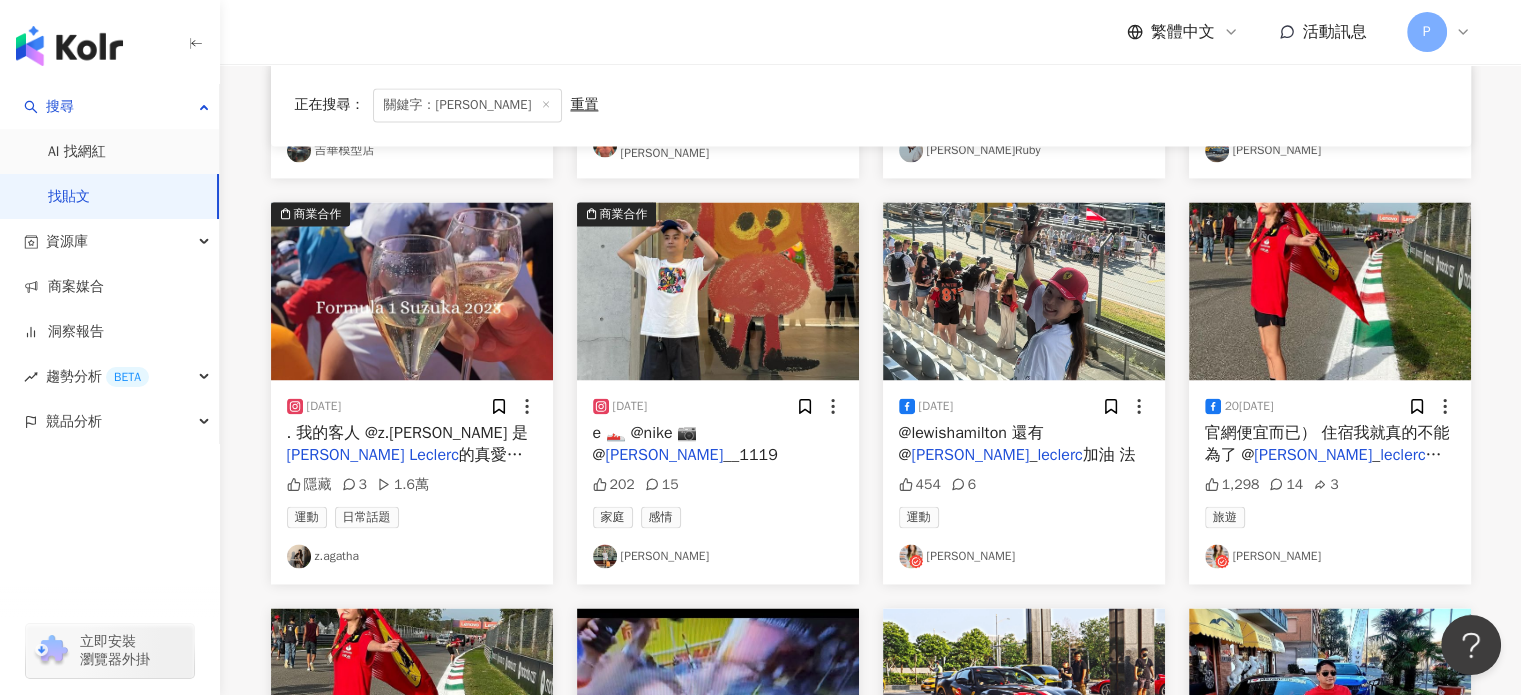 click on "的真愛粉🏎️
為了偶像飛去日本鈴鹿賽道觀賽🏁
My customer @z.agatha is the super fan of" at bounding box center (411, 500) 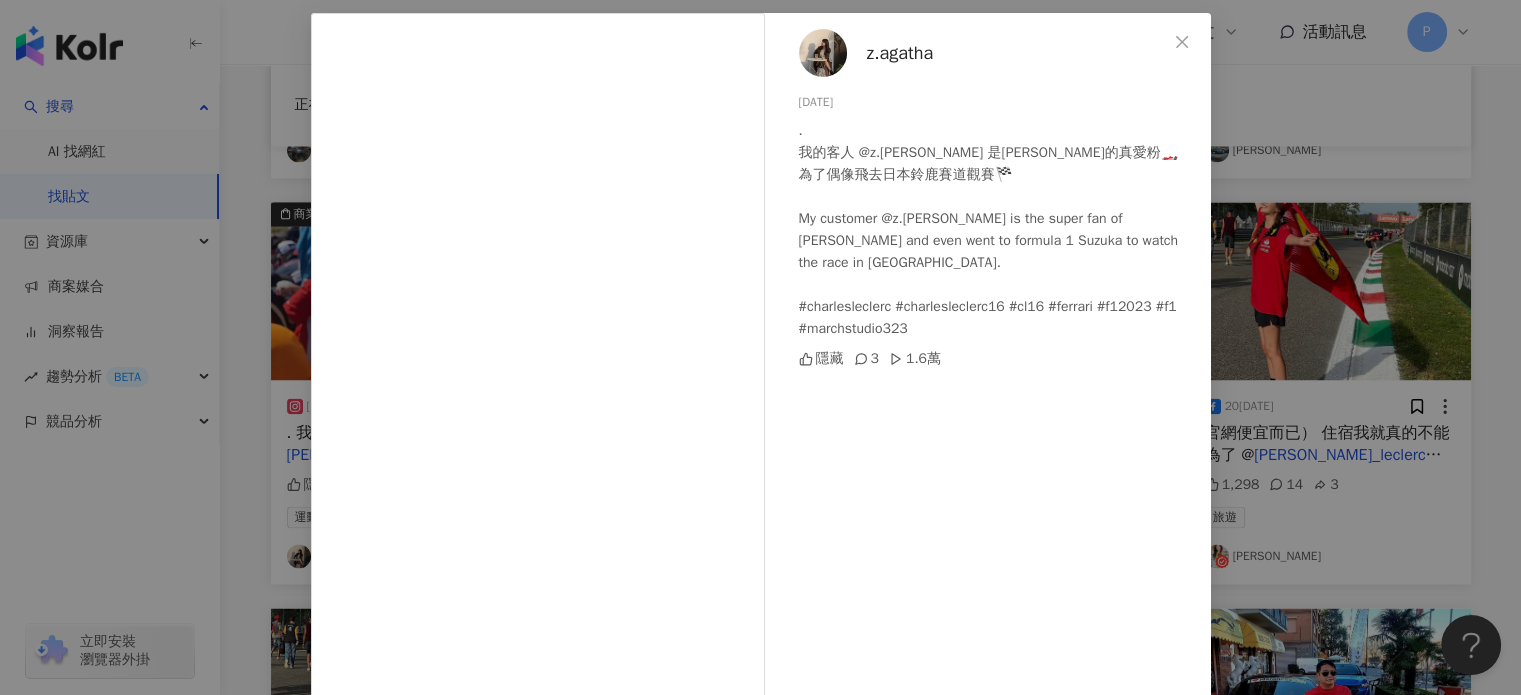 scroll, scrollTop: 180, scrollLeft: 0, axis: vertical 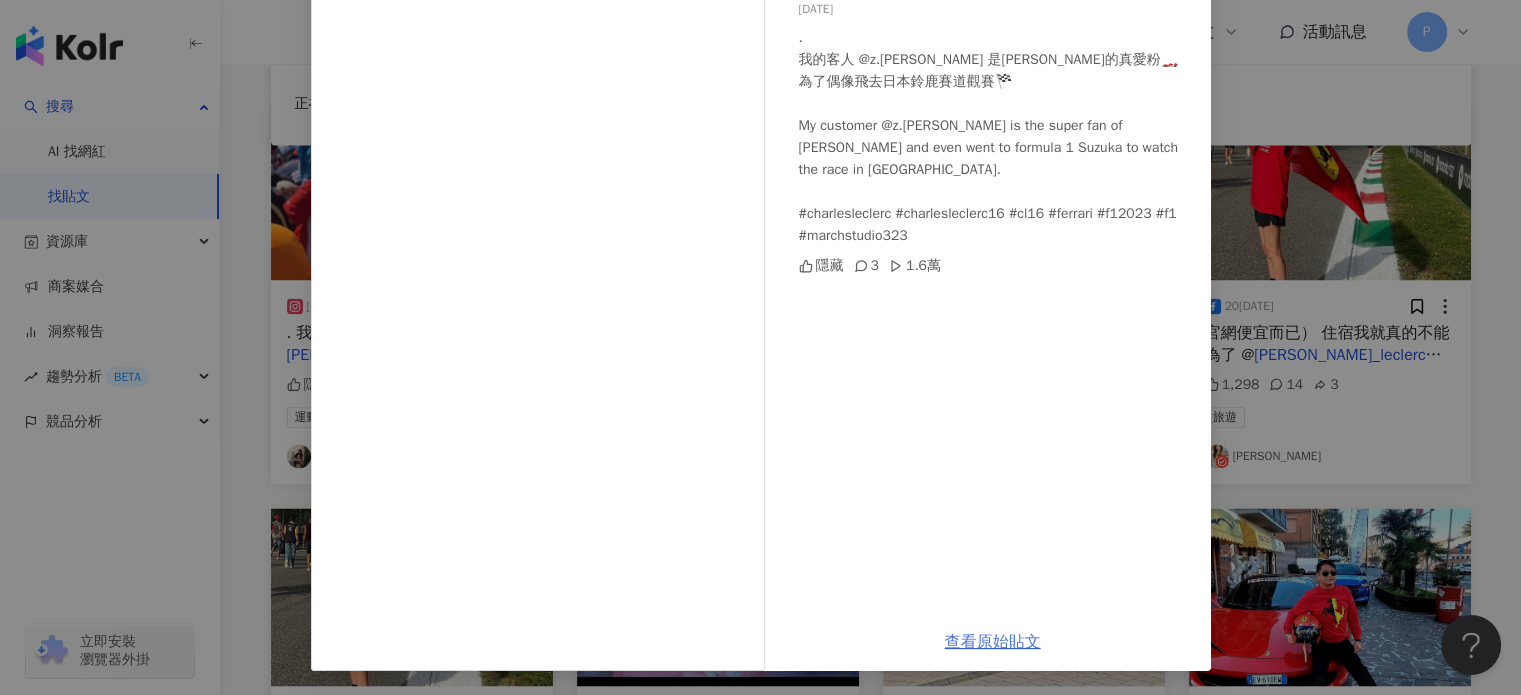 click on "查看原始貼文" at bounding box center [993, 642] 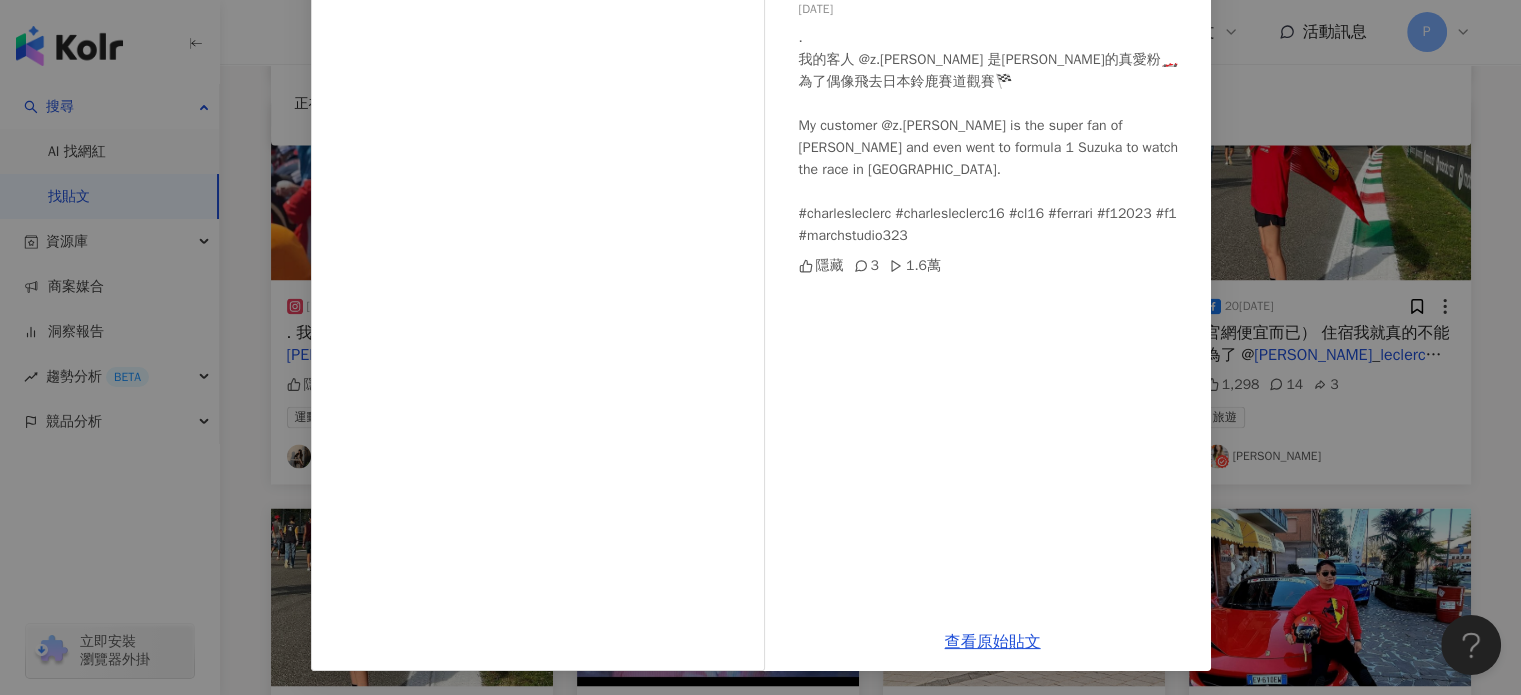 scroll, scrollTop: 2492, scrollLeft: 0, axis: vertical 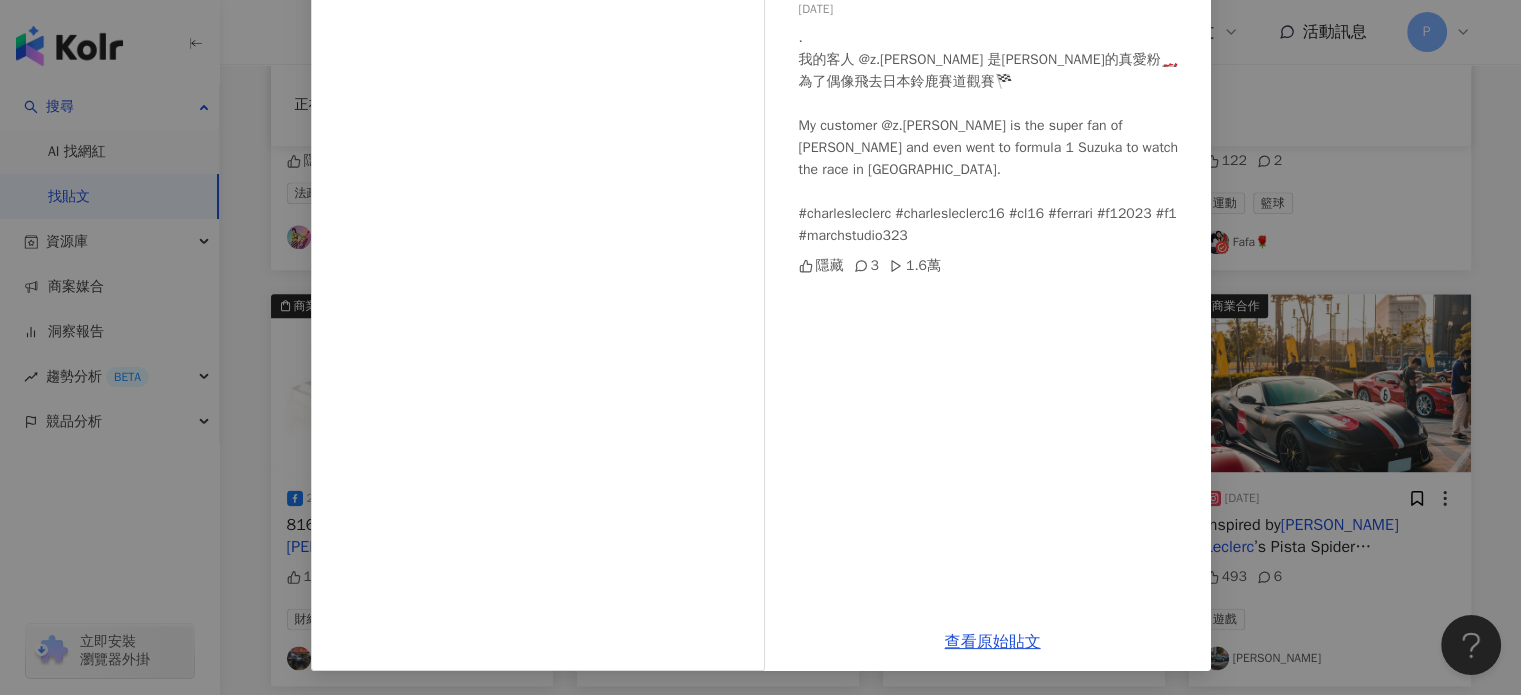 click on "z.agatha 2023/12/20 .
我的客人 @z.agatha 是Charles Leclerc的真愛粉🏎️
為了偶像飛去日本鈴鹿賽道觀賽🏁
My customer @z.agatha is the super fan of Charles Leclerc and even went to formula 1 Suzuka to watch the race in Japan.
#charlesleclerc #charlesleclerc16 #cl16 #ferrari #f12023  #f1 #marchstudio323 隱藏 3 1.6萬 查看原始貼文" at bounding box center (760, 347) 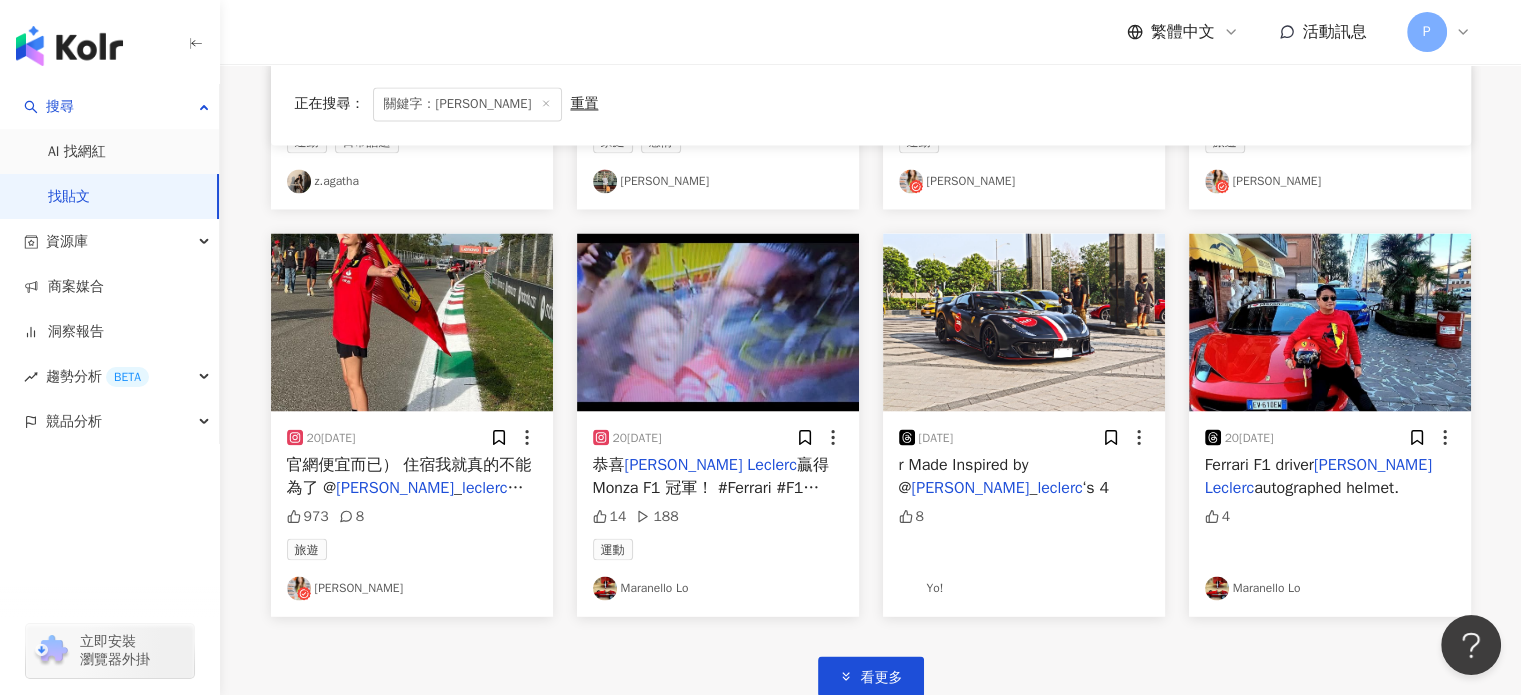 scroll, scrollTop: 3392, scrollLeft: 0, axis: vertical 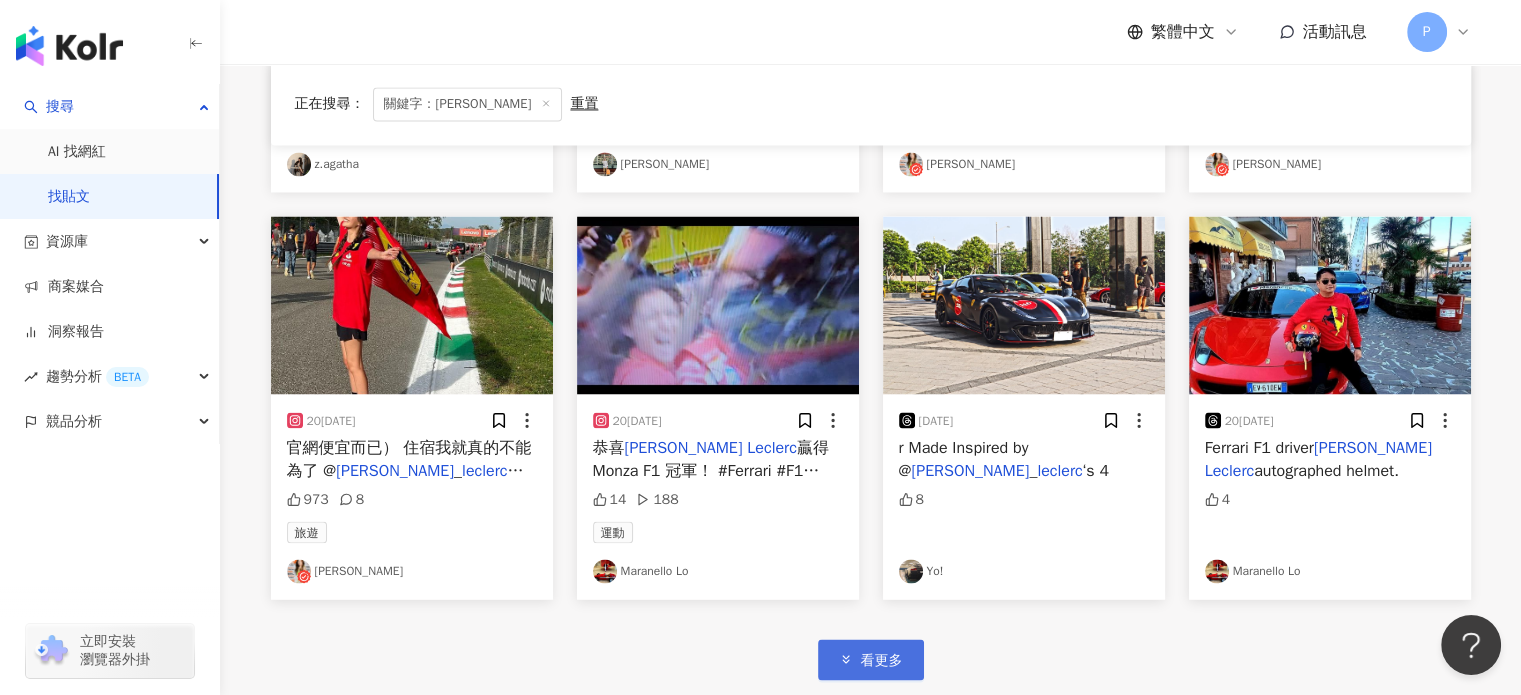 click on "看更多" at bounding box center (882, 660) 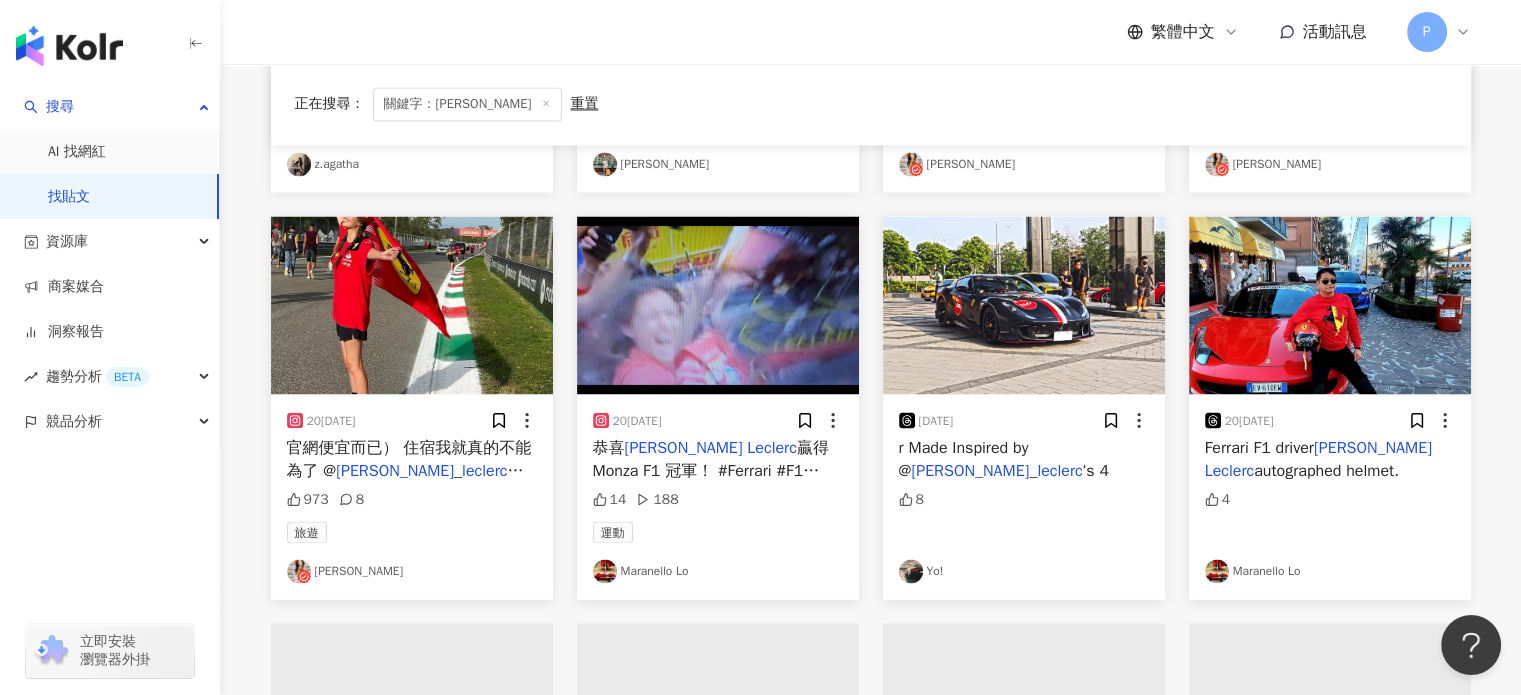click on "住金沙了" at bounding box center [405, 481] 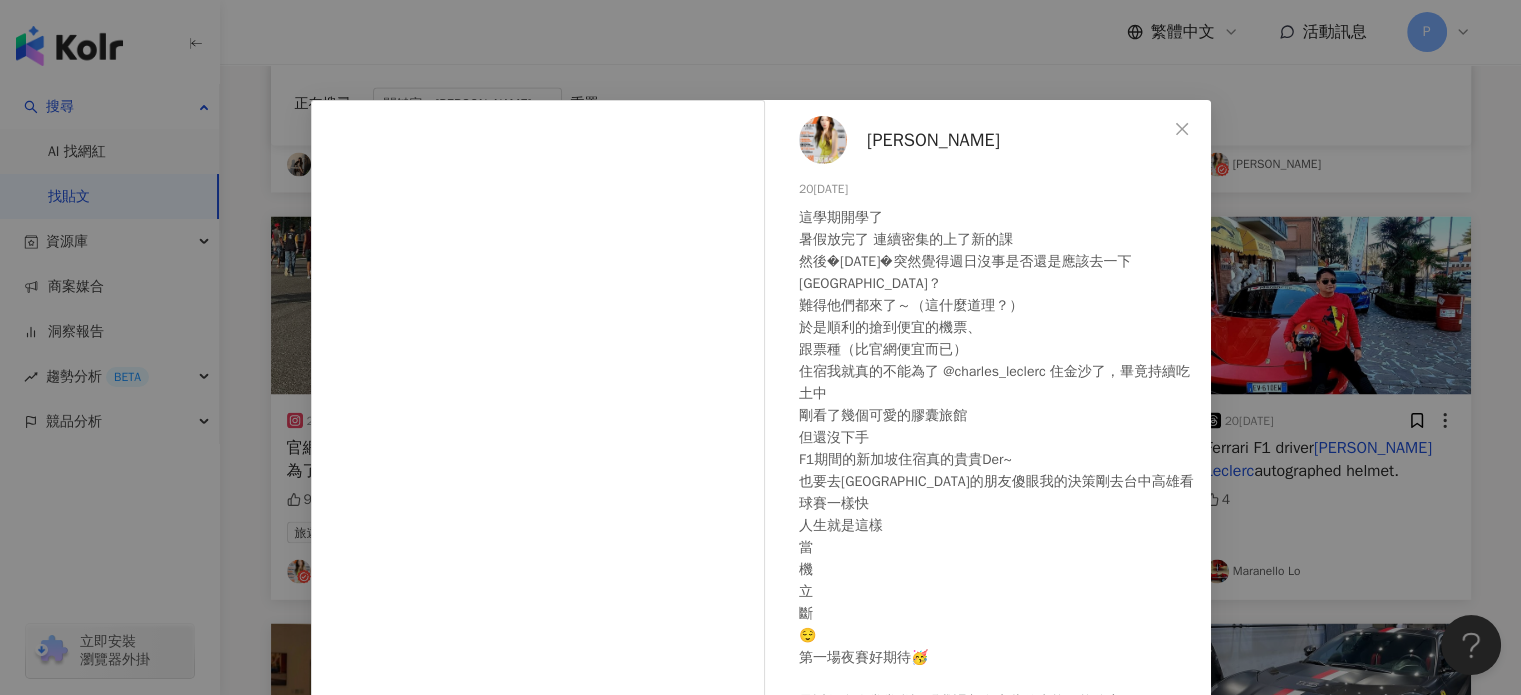 scroll, scrollTop: 65, scrollLeft: 0, axis: vertical 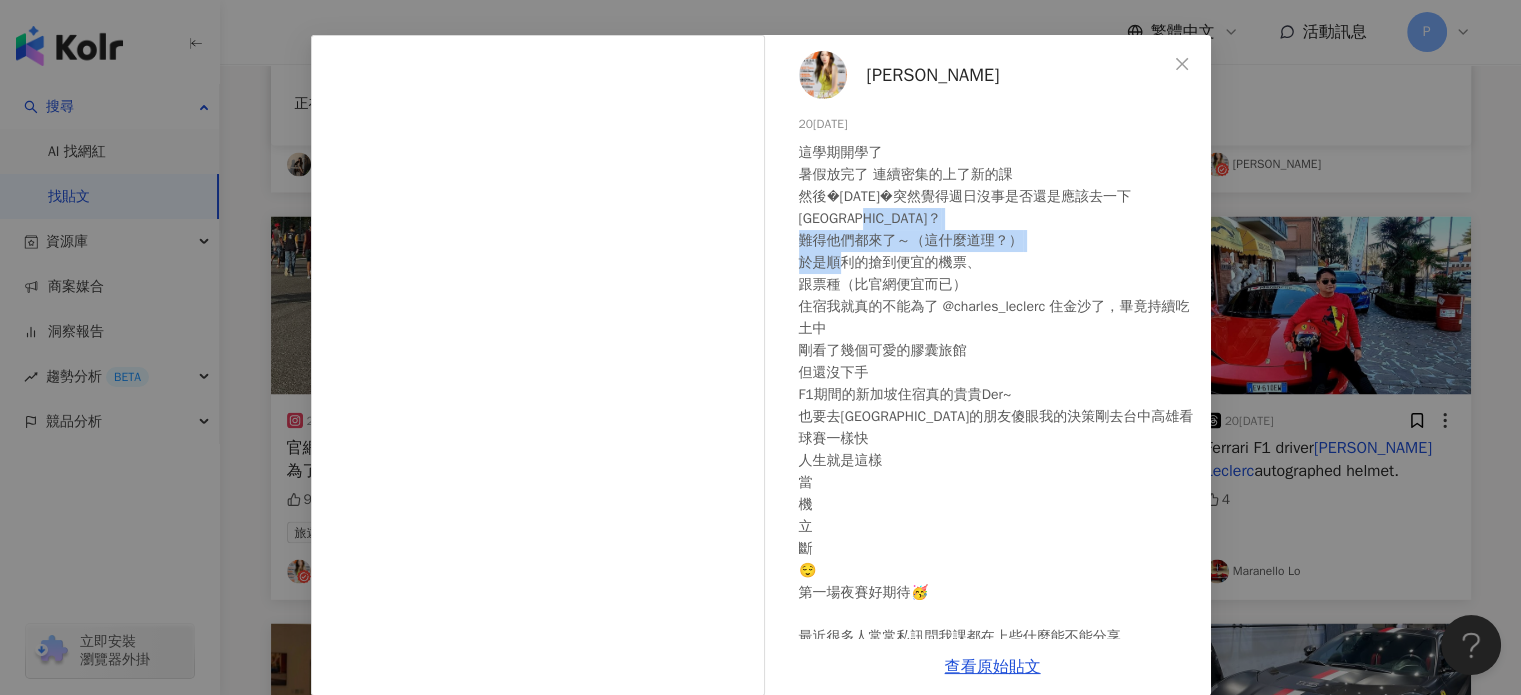 drag, startPoint x: 877, startPoint y: 233, endPoint x: 881, endPoint y: 293, distance: 60.133186 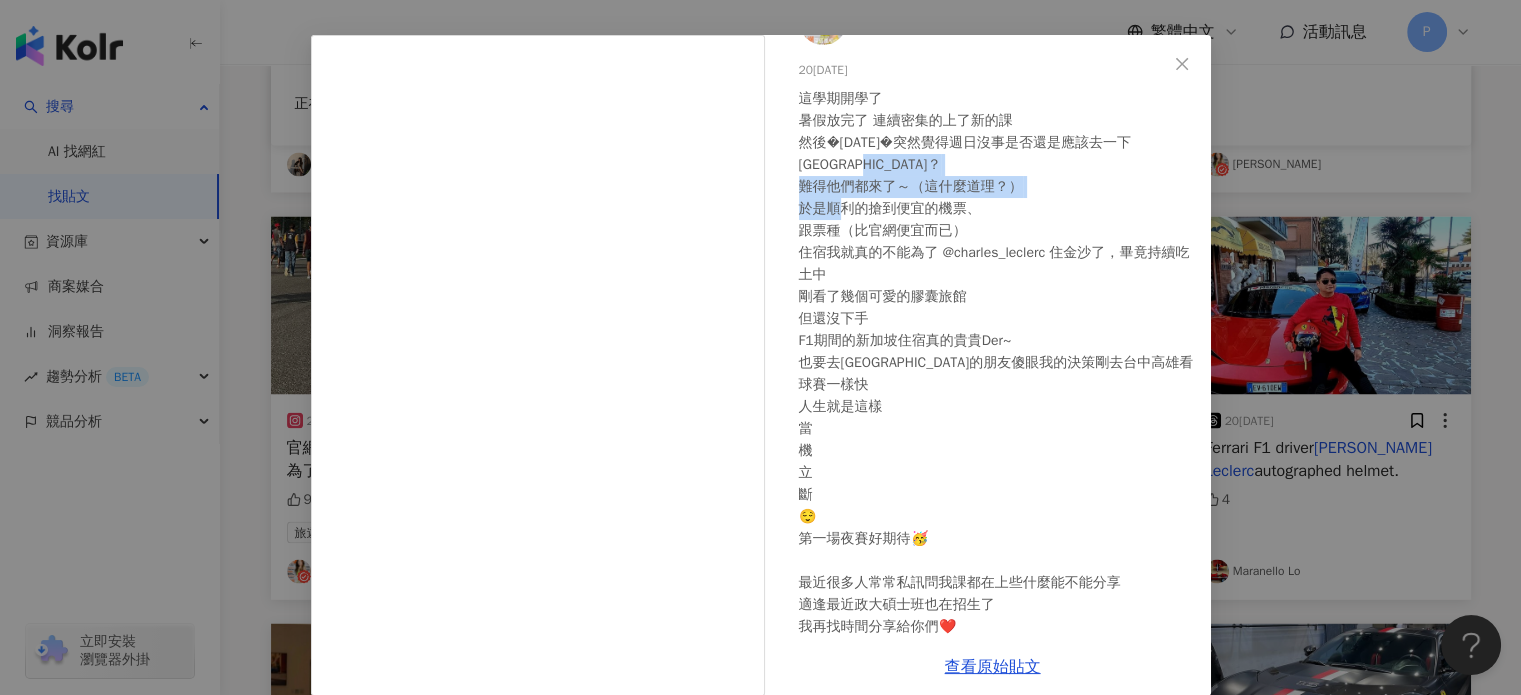 scroll, scrollTop: 83, scrollLeft: 0, axis: vertical 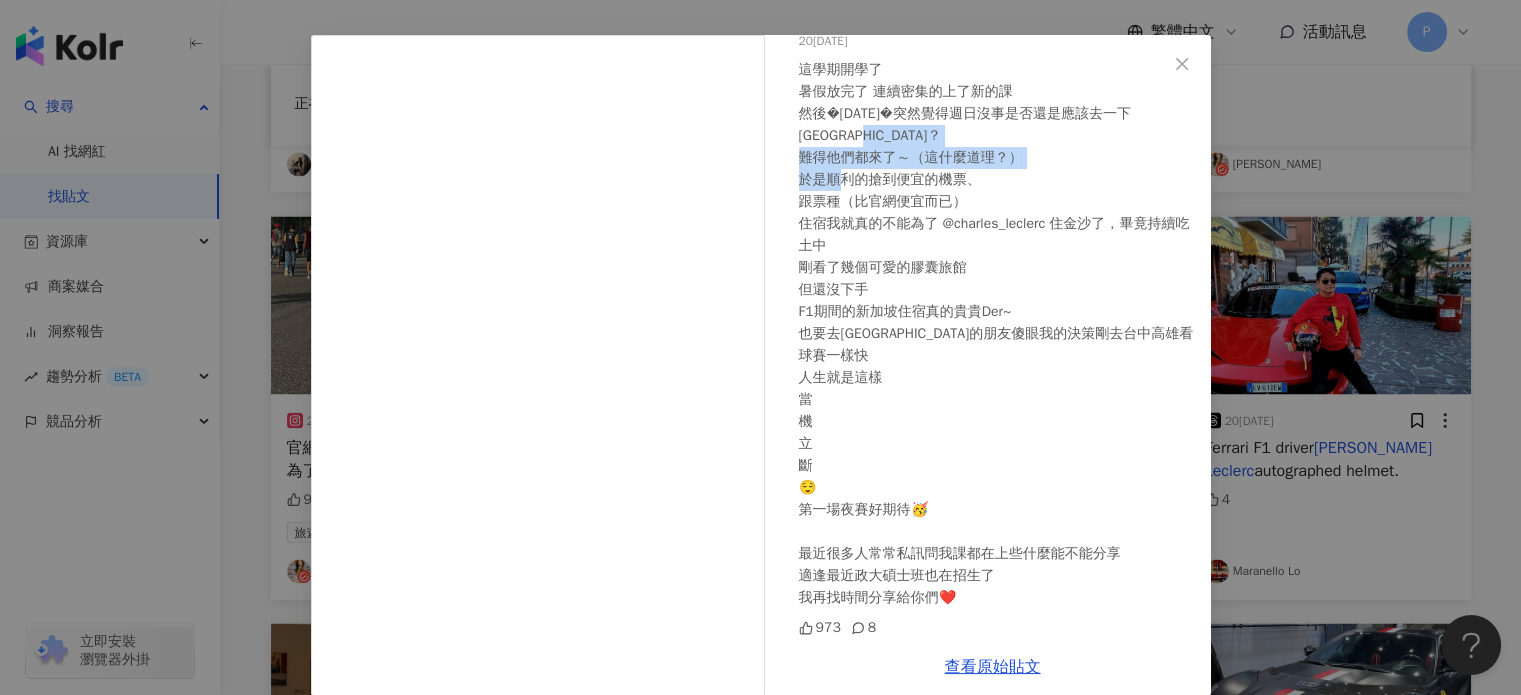 click on "Candy wang  2023/9/12 這學期開學了
暑假放完了 連續密集的上了新的課
然後今天早上突然覺得週日沒事是否還是應該去一下新加坡站？
難得他們都來了～（這什麼道理？）
於是順利的搶到便宜的機票、
跟票種（比官網便宜而已）
住宿我就真的不能為了 @charles_leclerc 住金沙了，畢竟持續吃土中
剛看了幾個可愛的膠囊旅館
但還沒下手
F1期間的新加坡住宿真的貴貴Der~
也要去新加坡站的朋友傻眼我的決策剛去台中高雄看球賽一樣快
人生就是這樣
當
機
立
斷
😌
第一場夜賽好期待🥳
最近很多人常常私訊問我課都在上些什麼能不能分享
適逢最近政大碩士班也在招生了
我再找時間分享給你們❤️ 973 8 查看原始貼文" at bounding box center [760, 347] 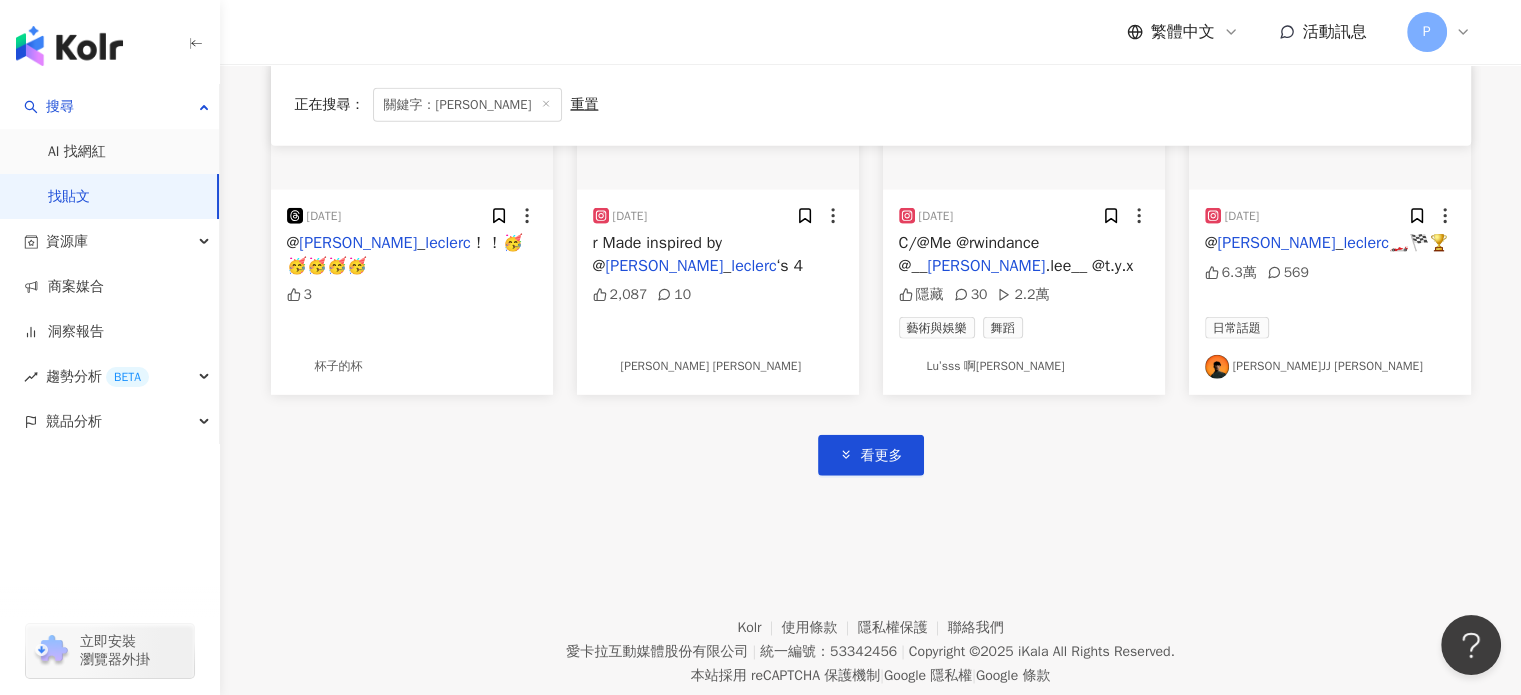 scroll, scrollTop: 4842, scrollLeft: 0, axis: vertical 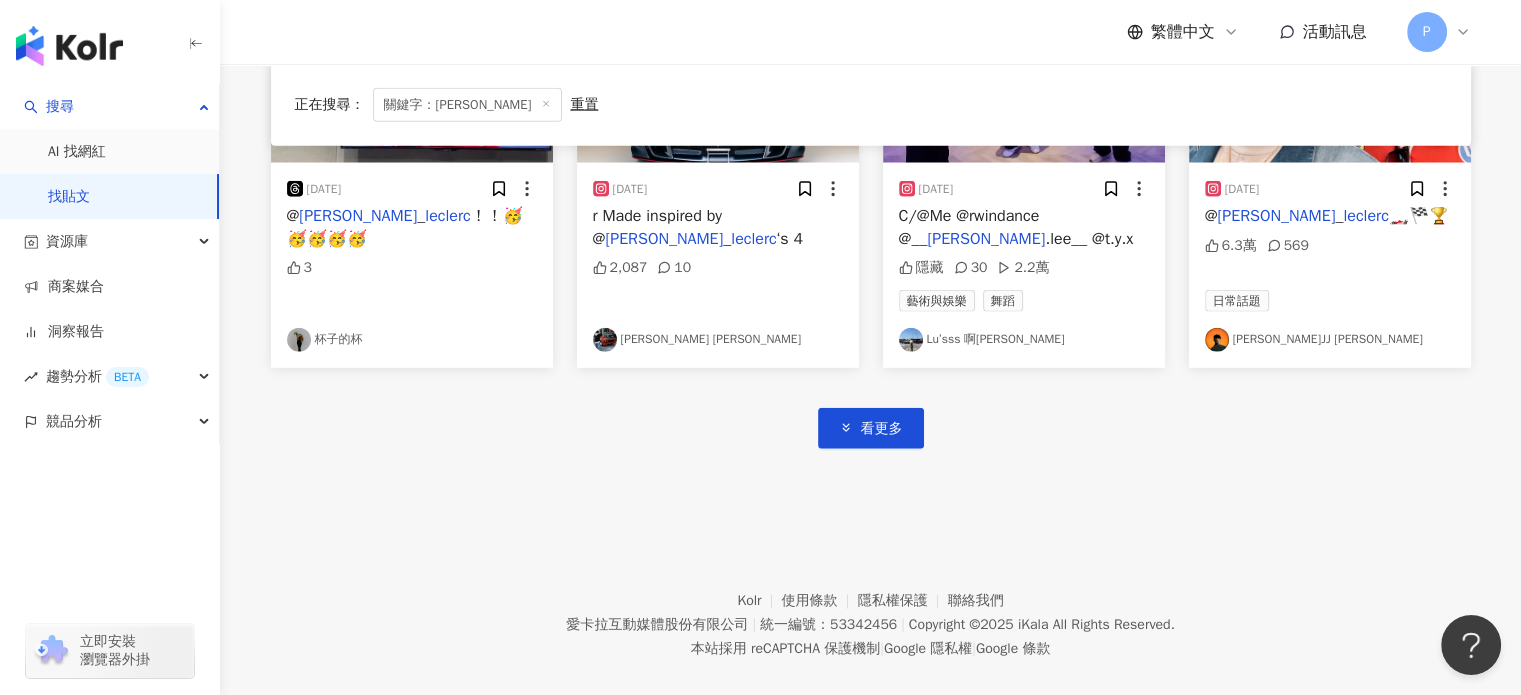 click on "商業合作 2024/1/24 next time.
.
- 2015  Leclerc -Briant Le Cl 31 美食 scubagolfer 商業合作 2023/9/7 一些過程
@scuderiaferrari  @ charles _ leclerc   @carlossainz55  @f1
#f1  #formula  #saniz # leclerc  #italy #monza 563 15 5 運動 Candy wang  商業合作 2023/9/7 一些過程
@scuderiaferrari  @ charles _ leclerc   @carlossainz55  @f1
#f1  #formula  #saniz # leclerc  #italy #monza 514 3 6,263 運動 Candy wang  商業合作 2024/4/27 檳，沒有預期那麼乾硬
.
- 2017  Leclerc  Briant ‘Abys 28 3 美食 scubagolfer 商業合作 2024/10/18 : locked eyes with @ charles _ leclerc  for  隱藏 2 日常話題 Eve 商業合作 2024/2/9 #婚紗
@charlene_wedding_stylist
@everaftergown
@charlene_flower 26 家庭 婚禮 JF Su 商業合作 2024/1/26 #婚紗
@charlene_wedding_stylist
@fantasywdress
@king_arthurs_wardrobe
@charlene_flower 15 家庭 婚禮 JF Su 2025/4/4 這週的日本F1大獎賽，法拉利車手 Charles   Leclerc Charles   Leclerc . 🇮🇩🇮🇩🇮🇩 1 運動 charles" at bounding box center [871, -2003] 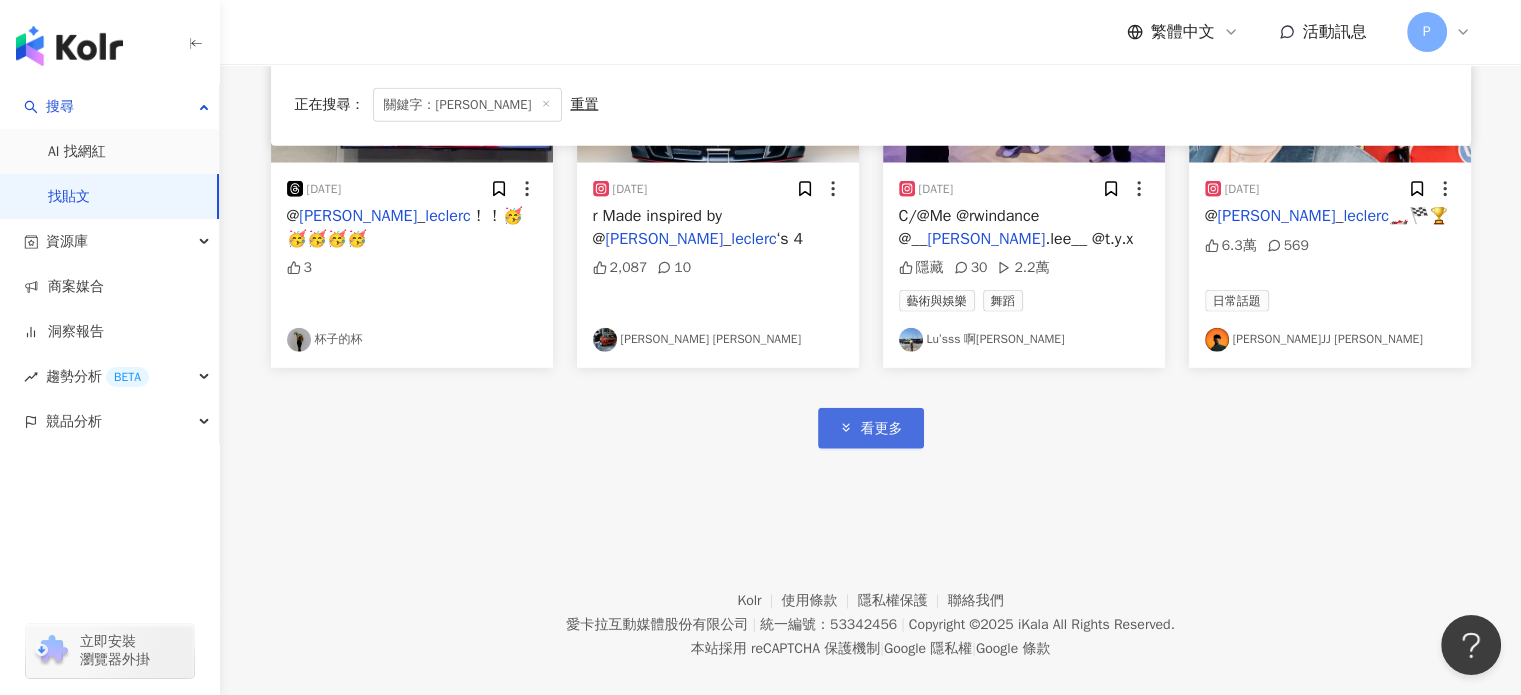 click on "看更多" at bounding box center (882, 429) 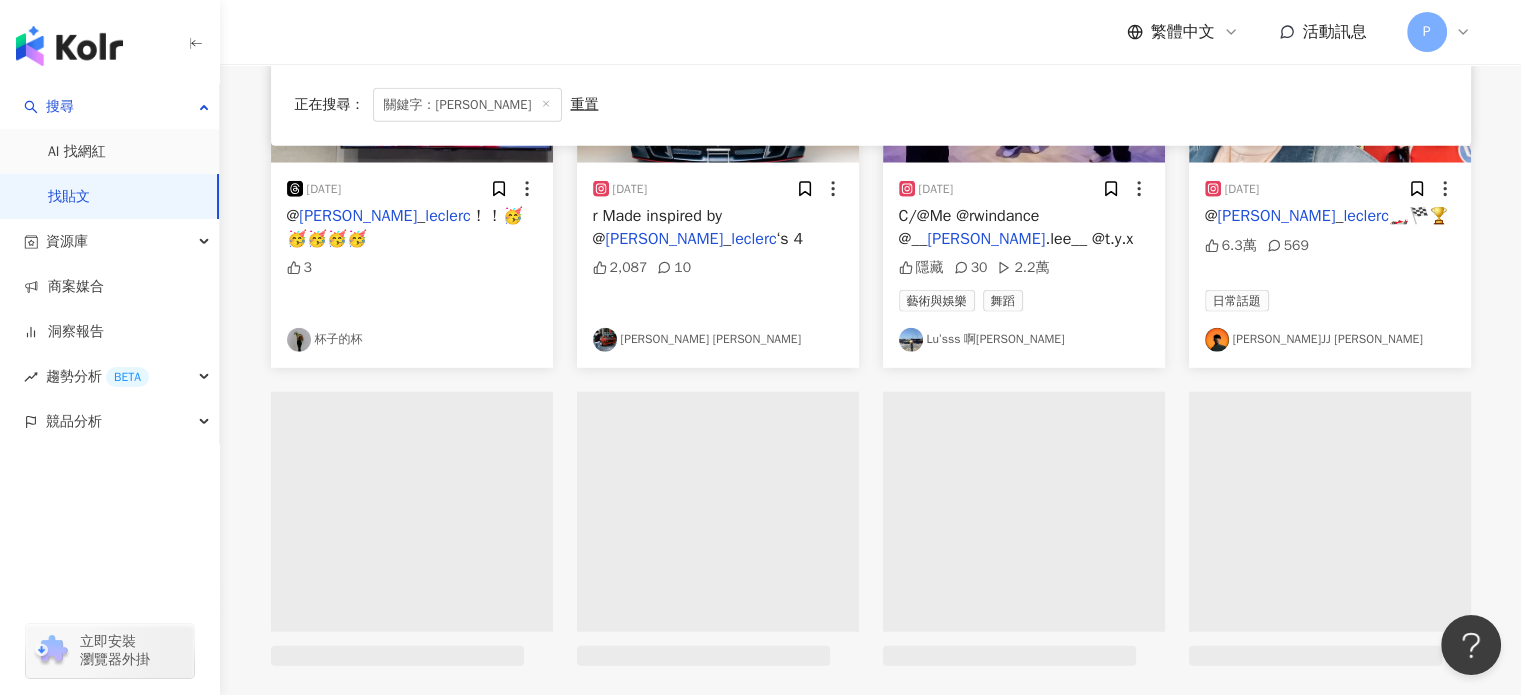 click at bounding box center (1024, 582) 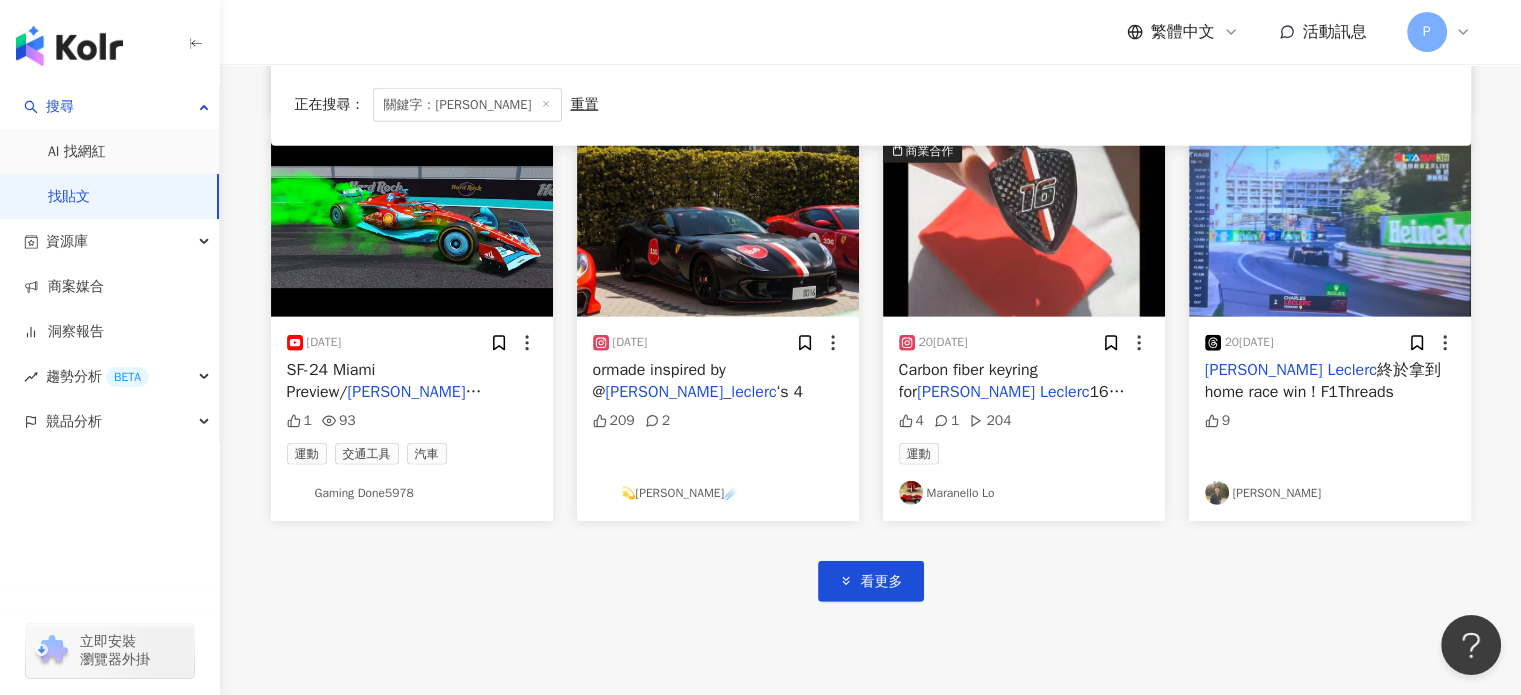 scroll, scrollTop: 5942, scrollLeft: 0, axis: vertical 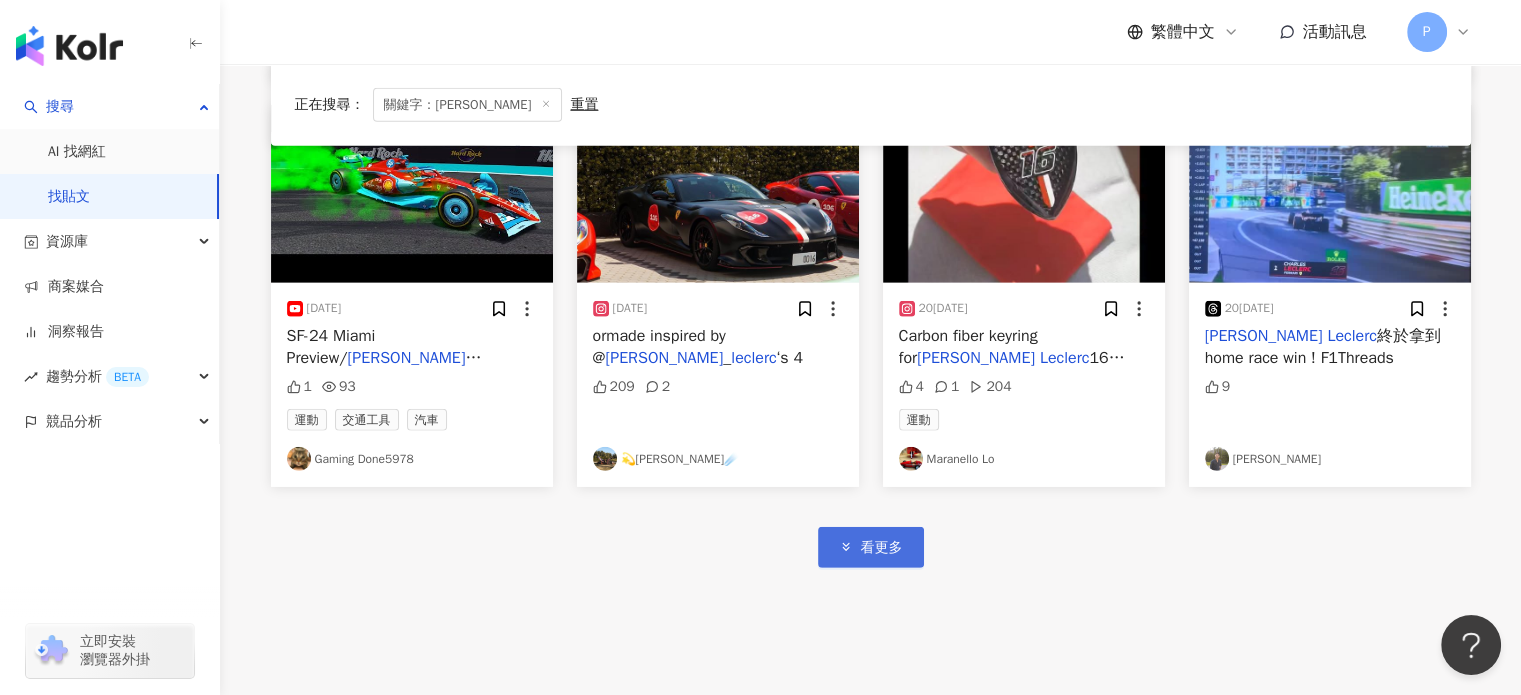 click on "看更多" at bounding box center (882, 548) 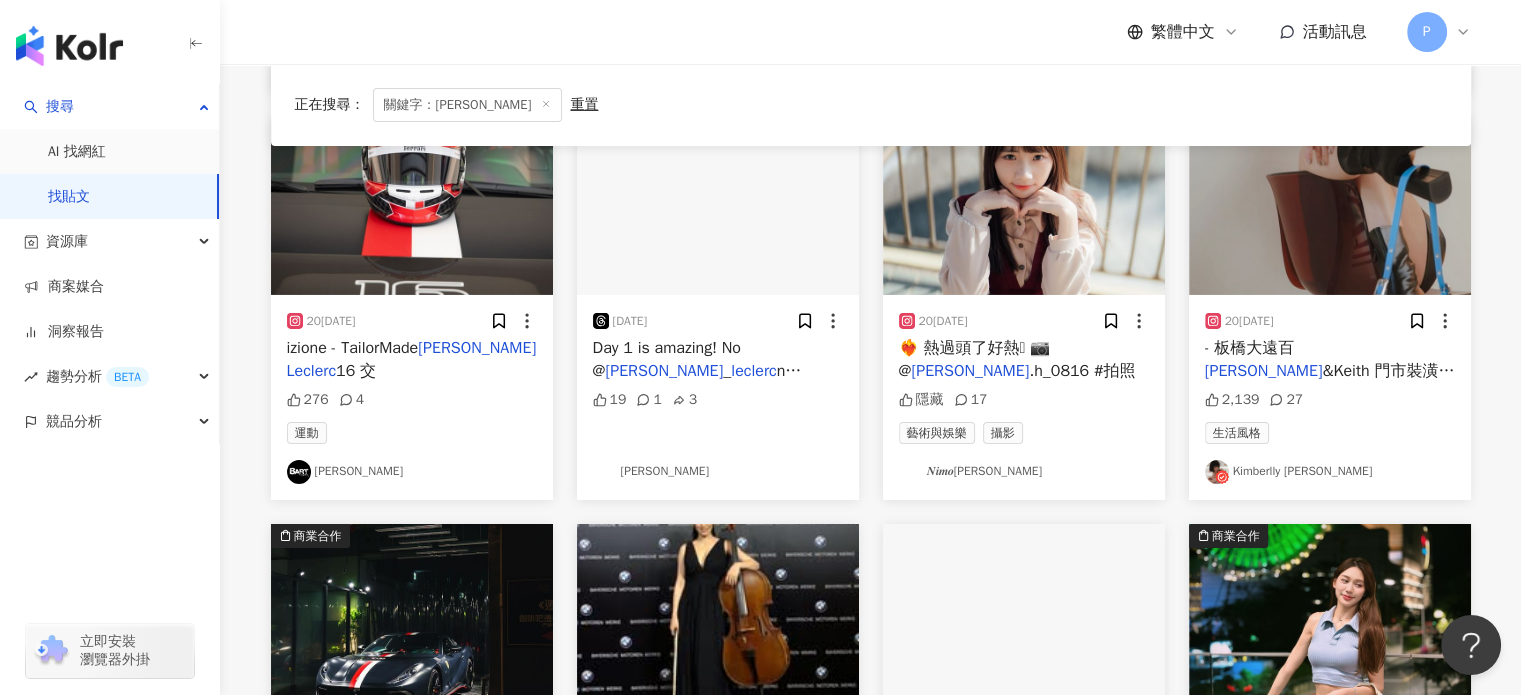 scroll, scrollTop: 6842, scrollLeft: 0, axis: vertical 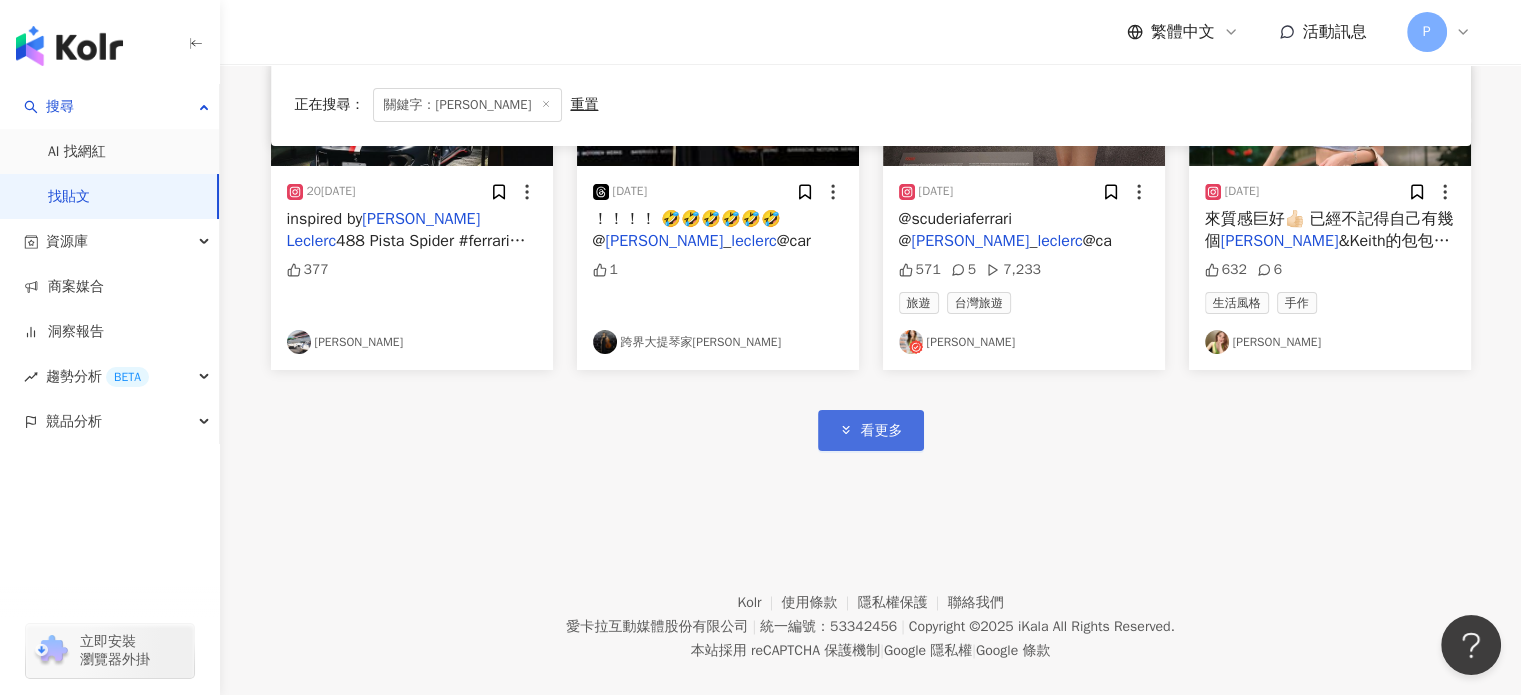 click on "看更多" at bounding box center (882, 431) 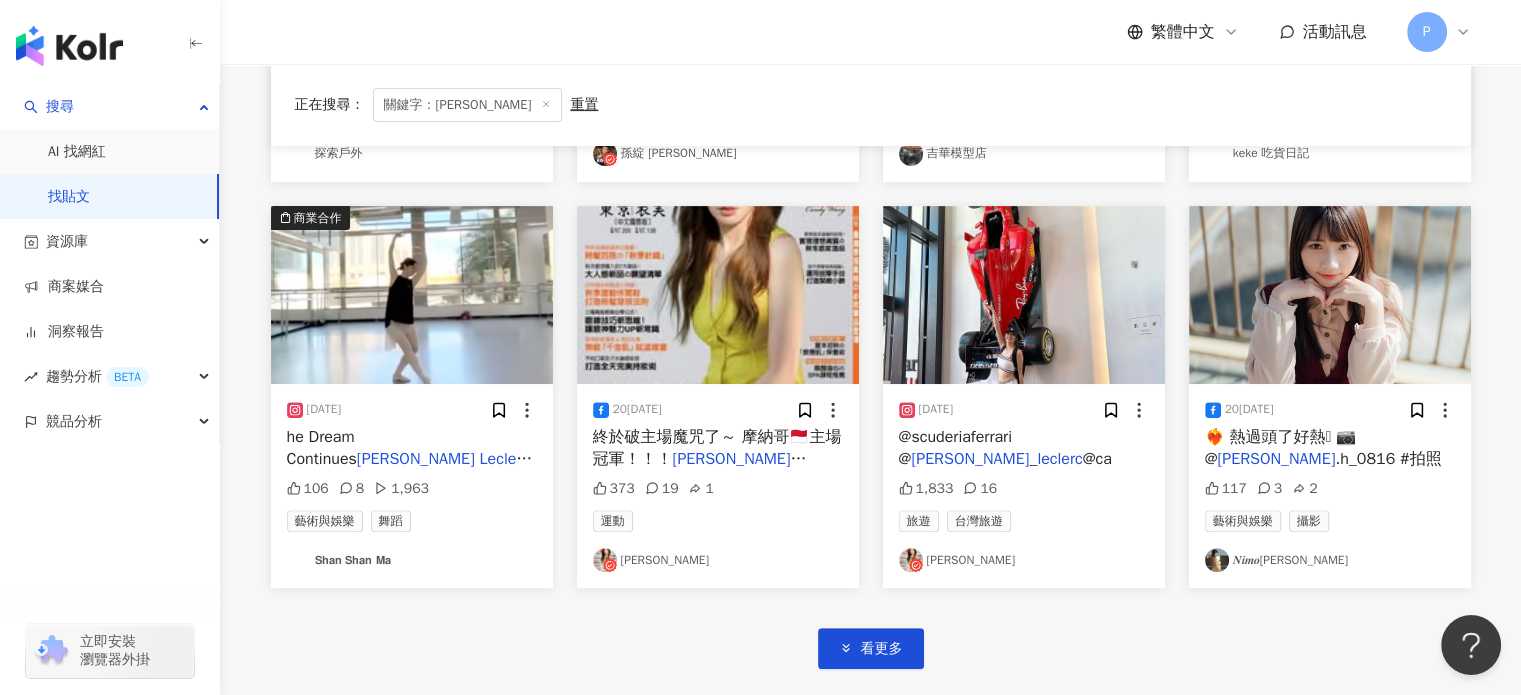 scroll, scrollTop: 8278, scrollLeft: 0, axis: vertical 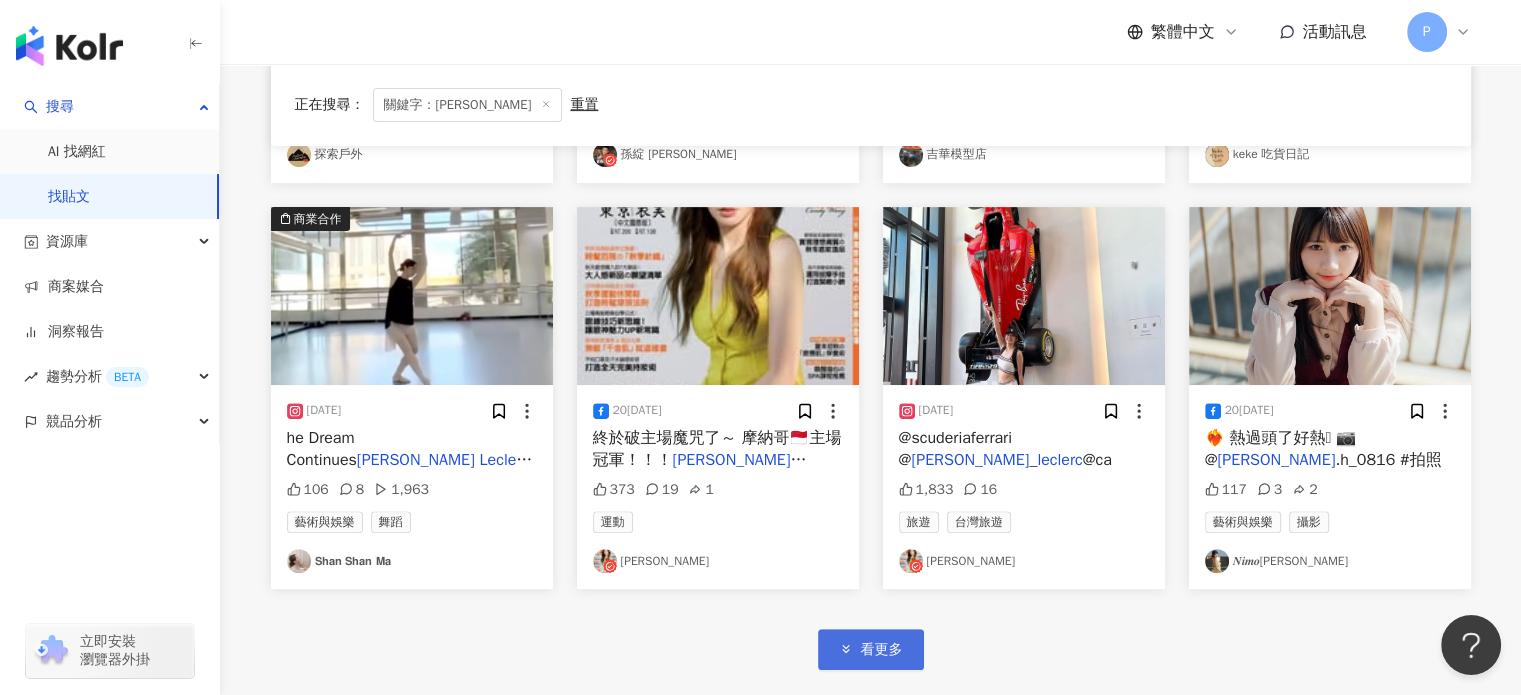 click on "看更多" at bounding box center [871, 649] 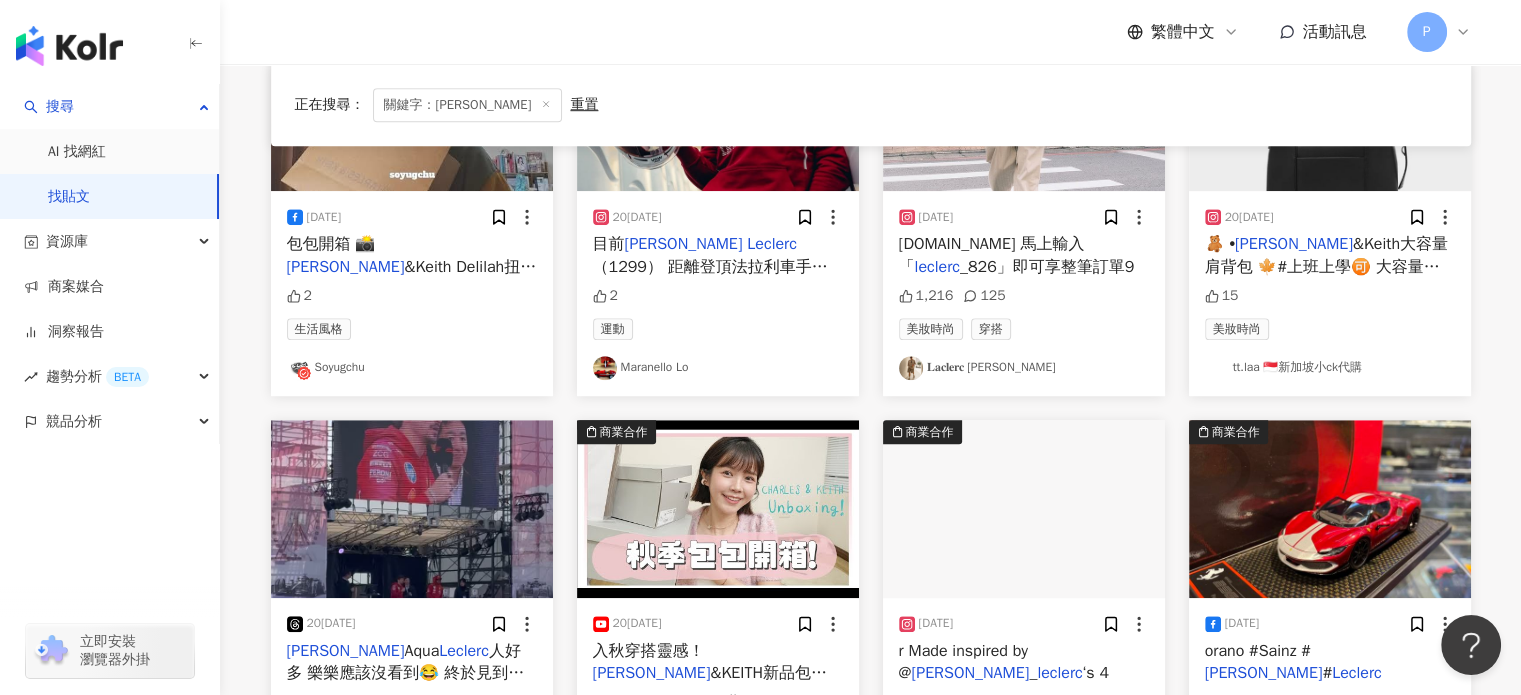scroll, scrollTop: 8978, scrollLeft: 0, axis: vertical 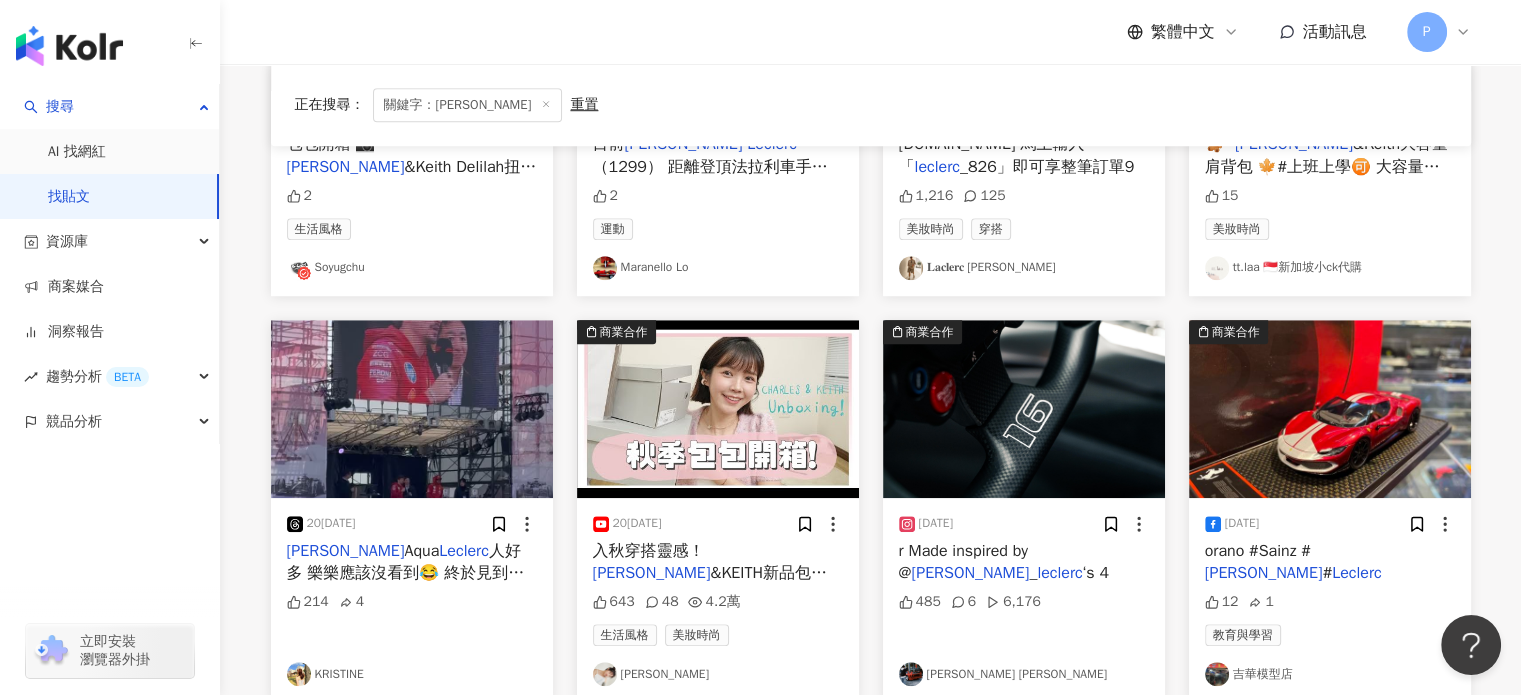 click on "人好多 樂樂應該沒看到😂
終於見到本人了！！！" at bounding box center (406, 573) 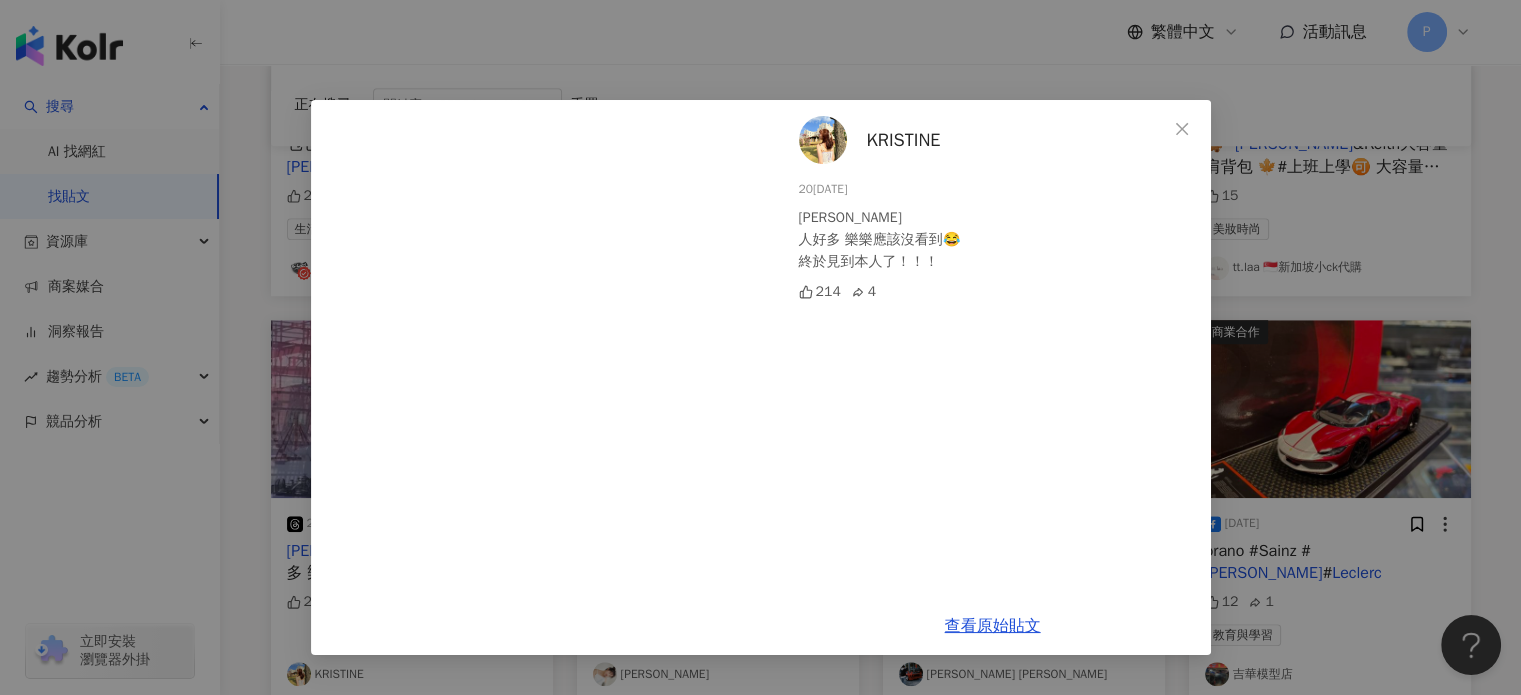click on "KRISTINE" at bounding box center (904, 140) 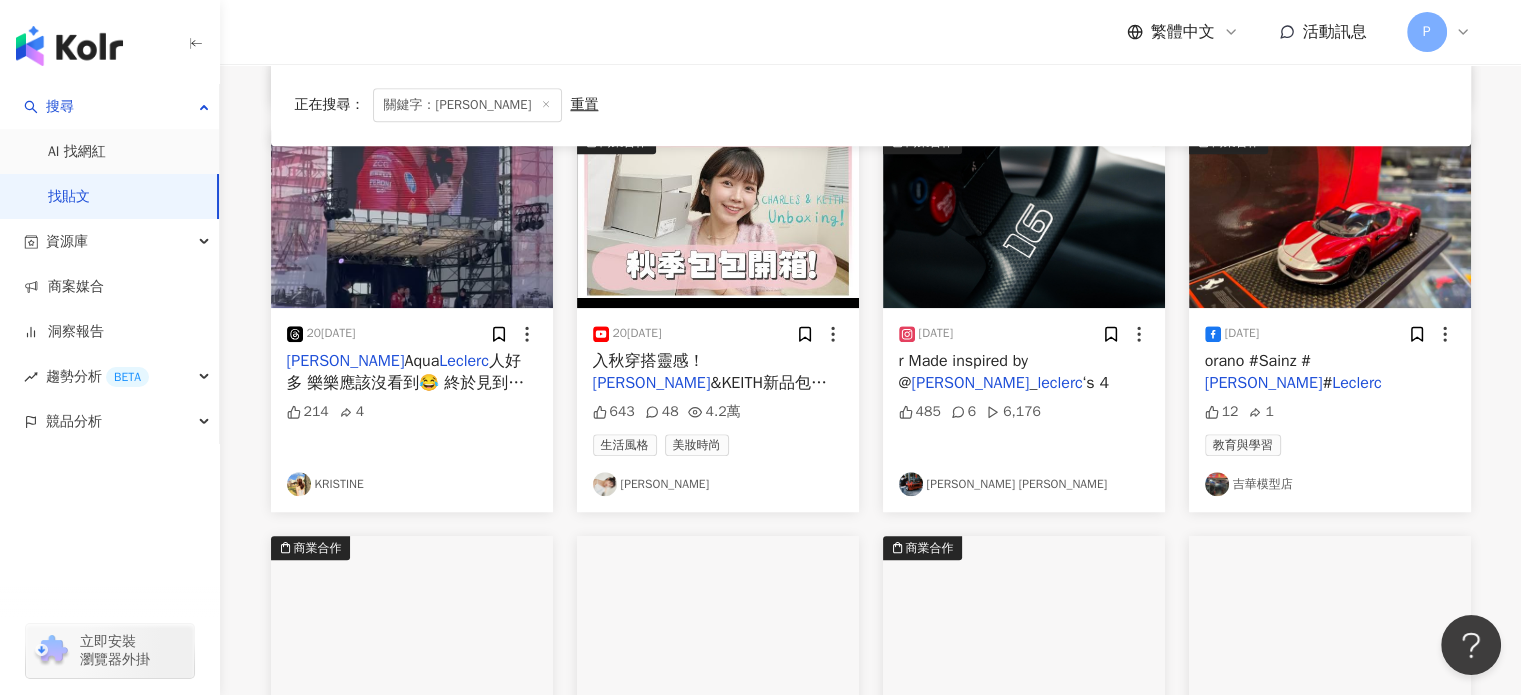 scroll, scrollTop: 8978, scrollLeft: 0, axis: vertical 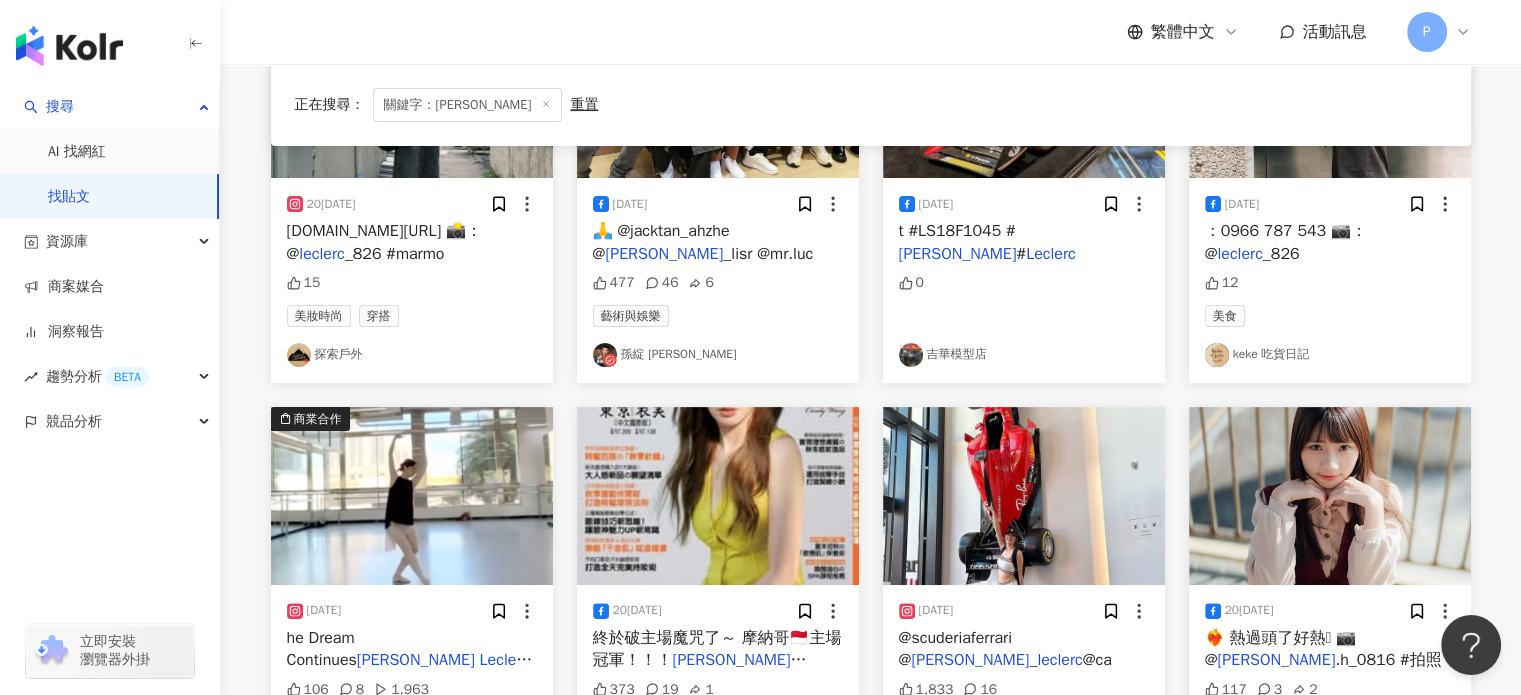 click 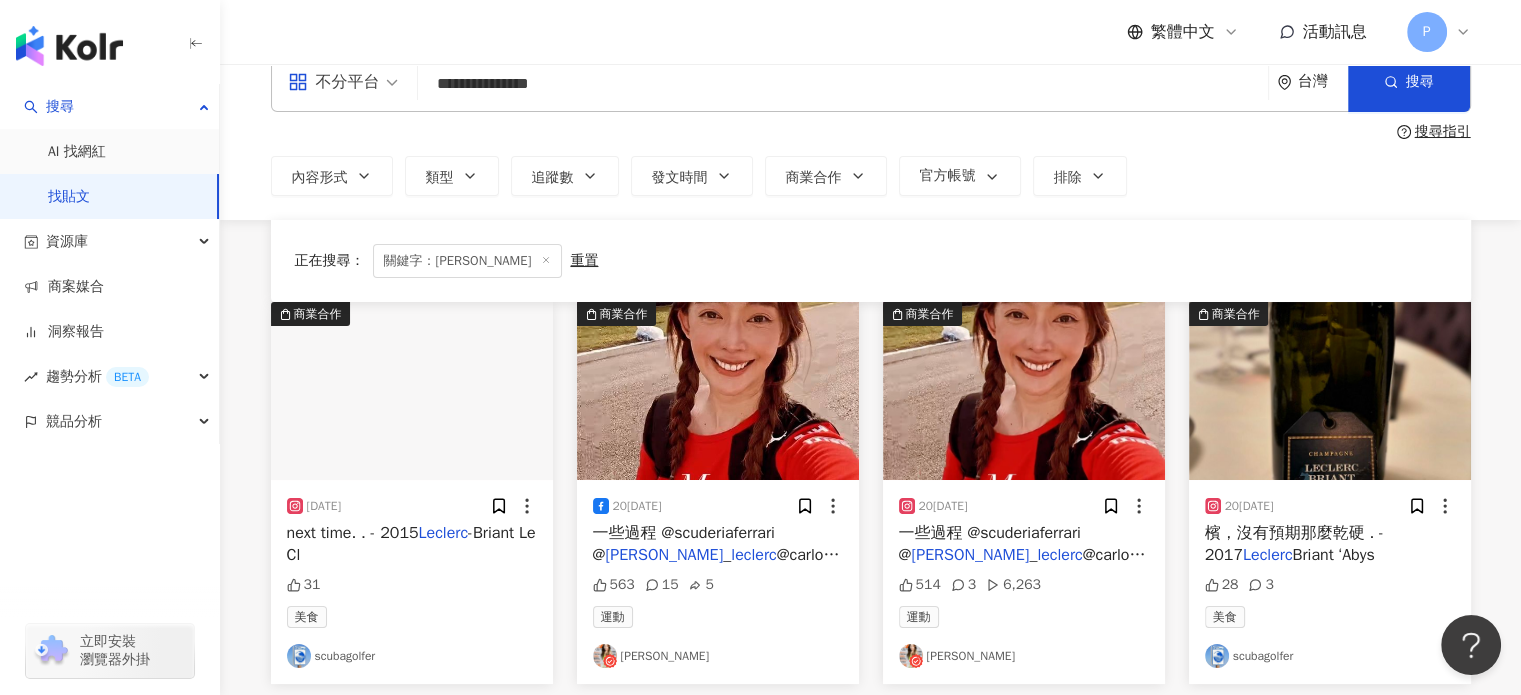 scroll, scrollTop: 0, scrollLeft: 0, axis: both 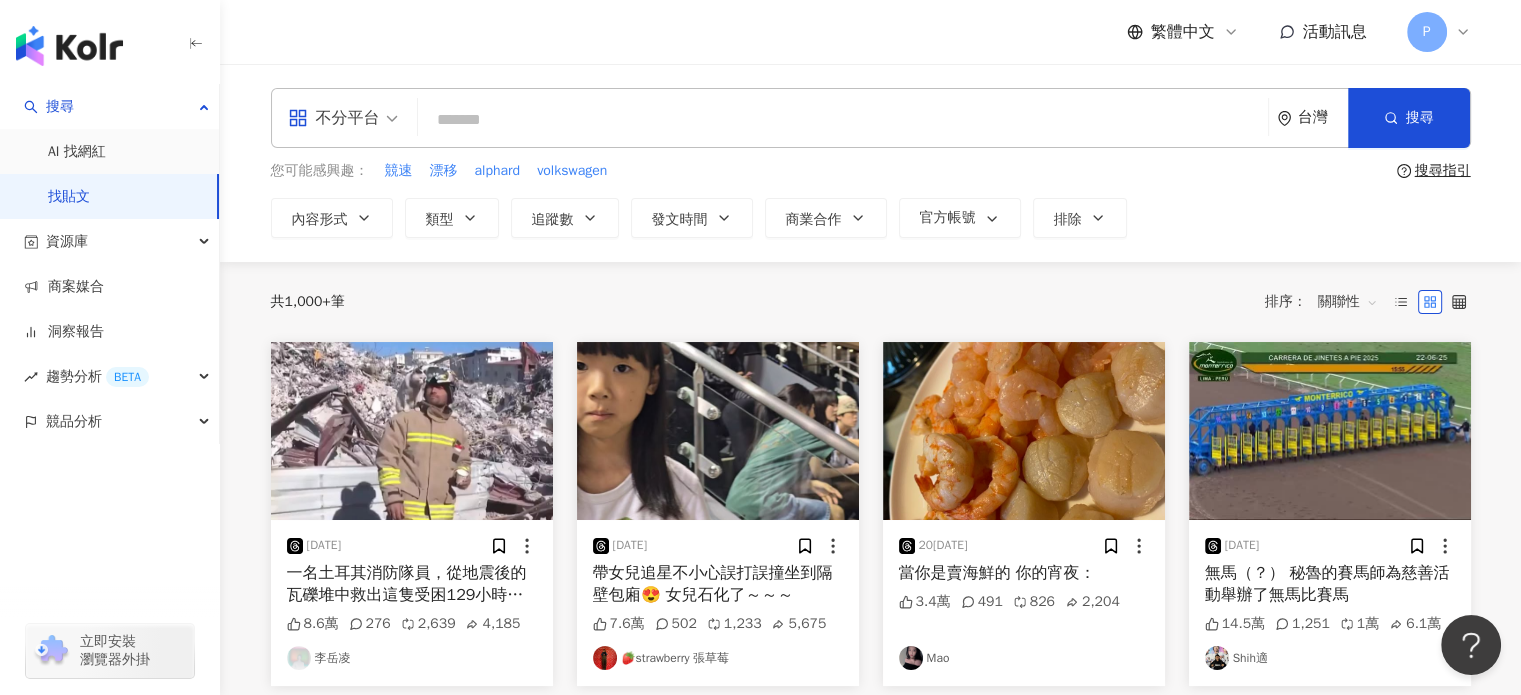 click at bounding box center [843, 119] 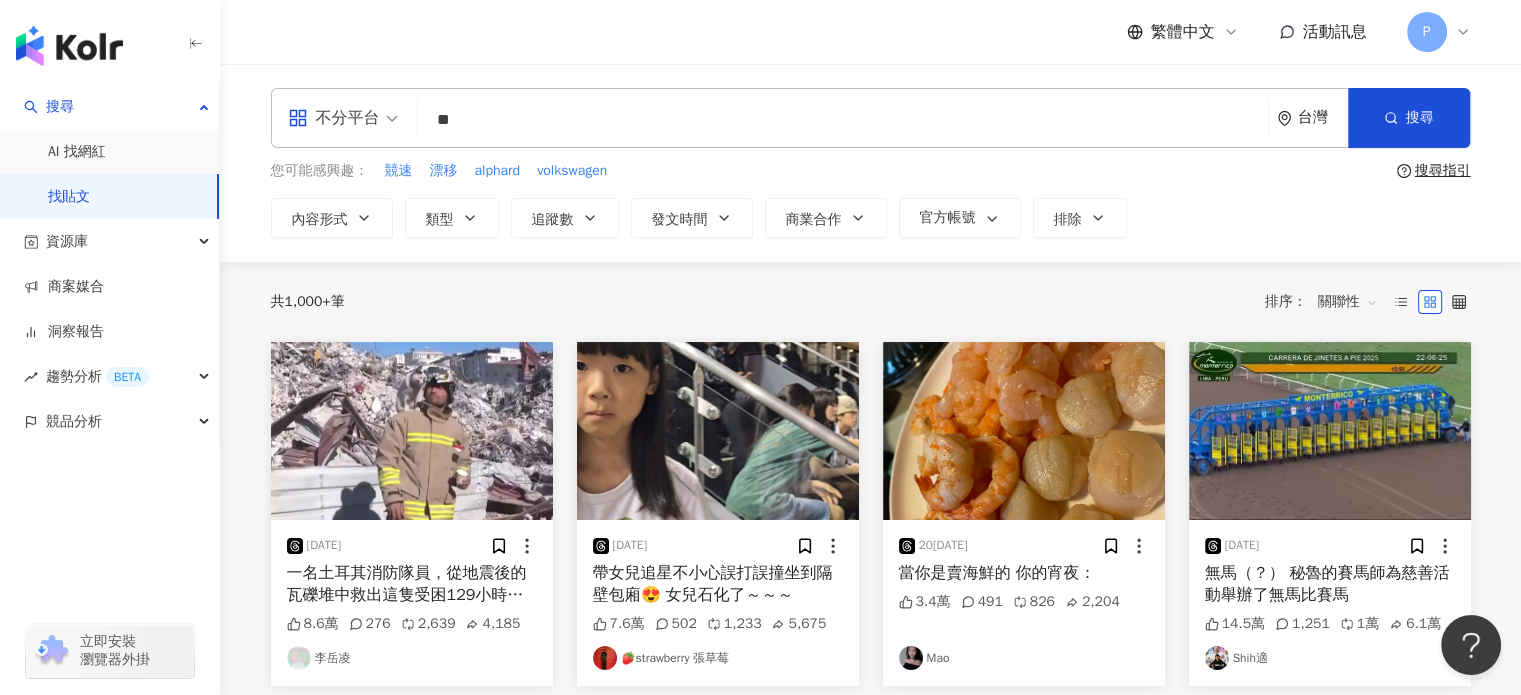 type on "*" 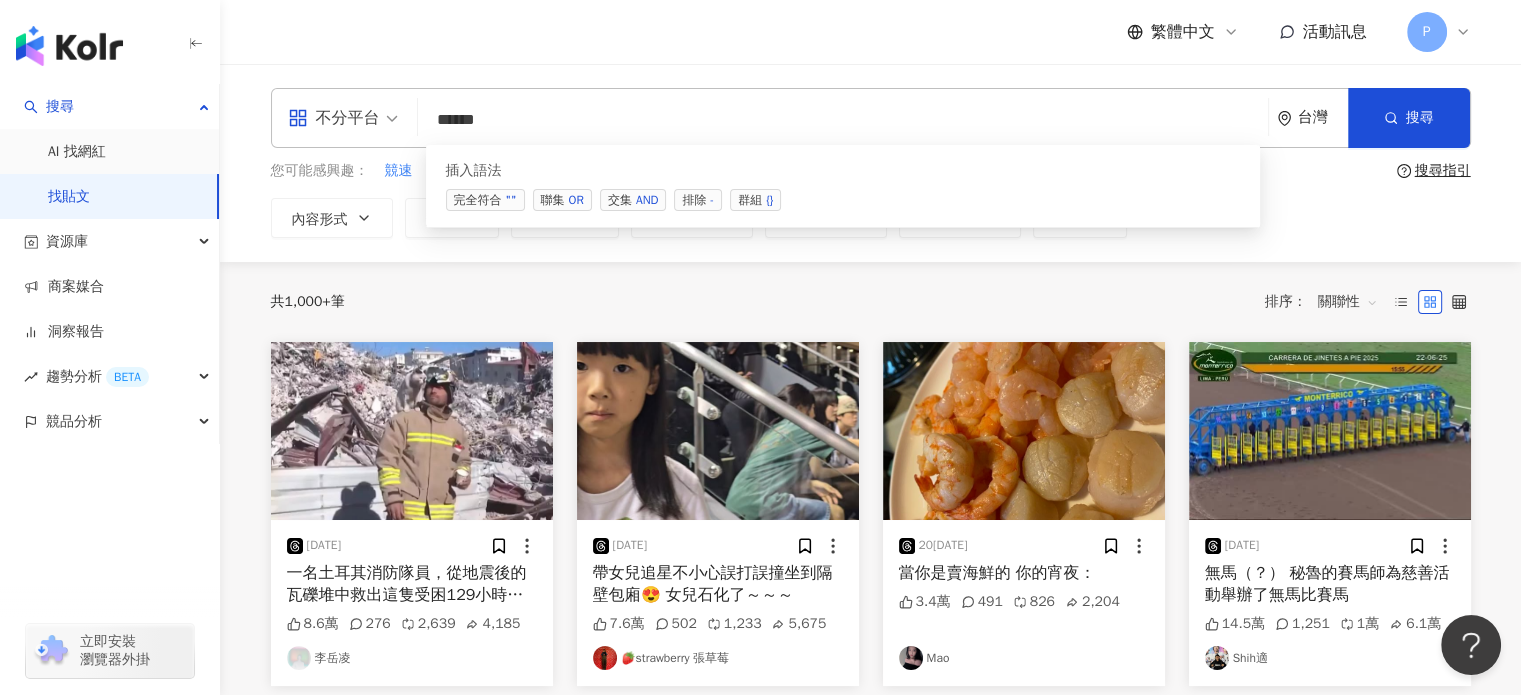 click on "AND" at bounding box center (647, 200) 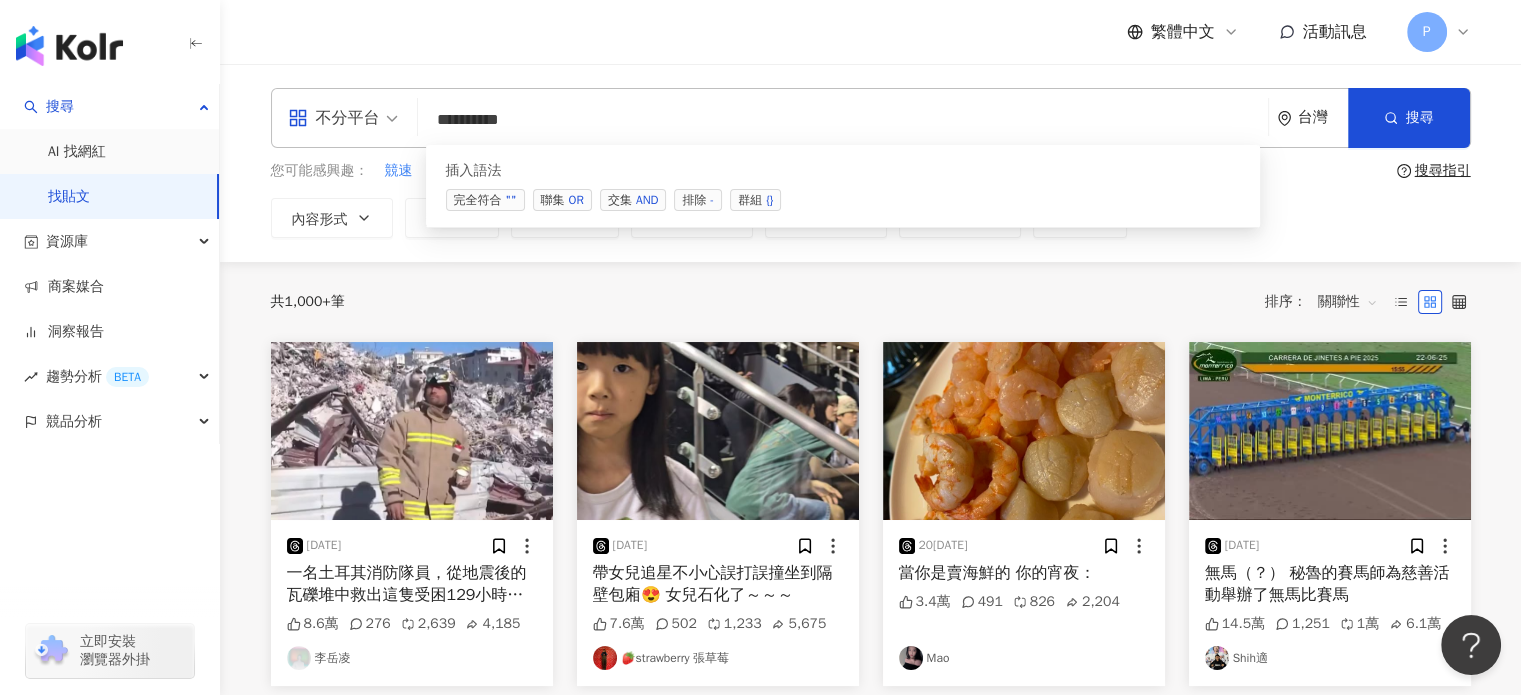 click on "*********" at bounding box center [843, 119] 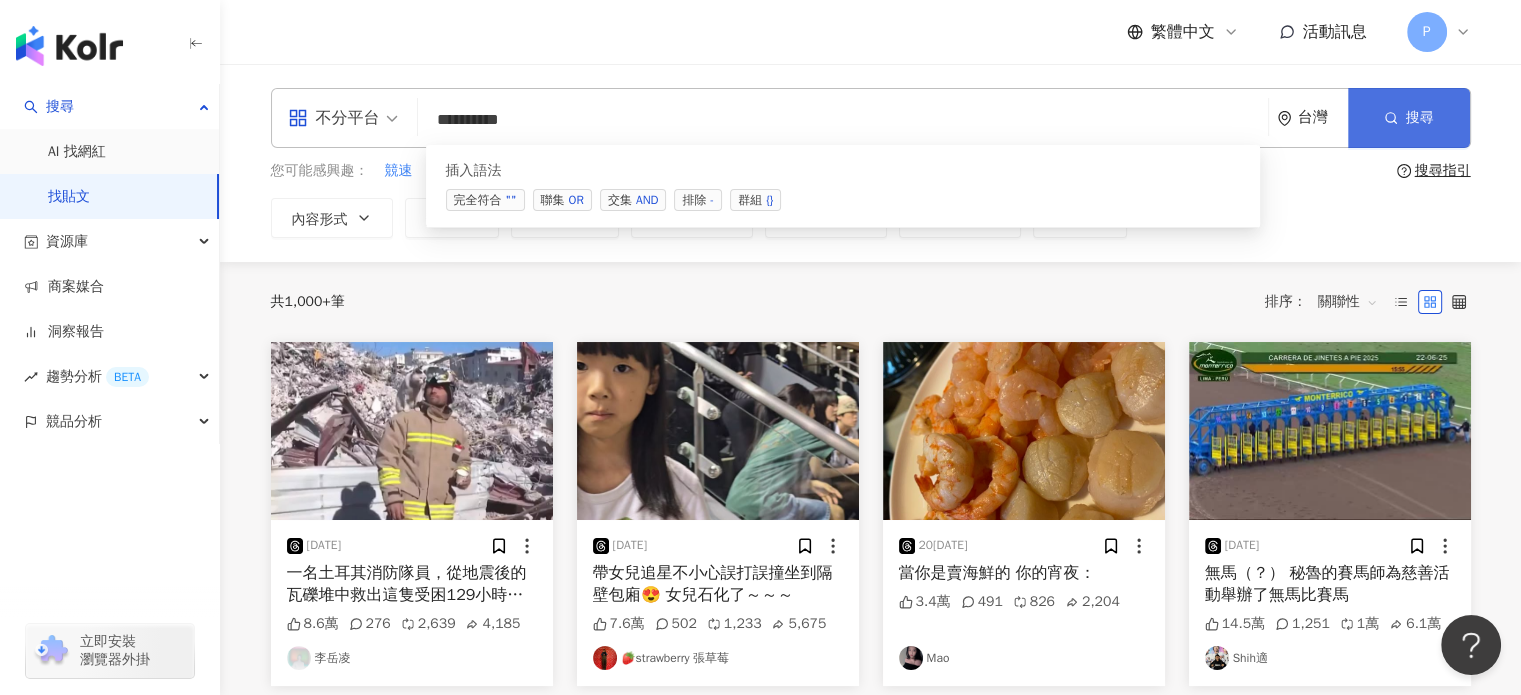 type on "*********" 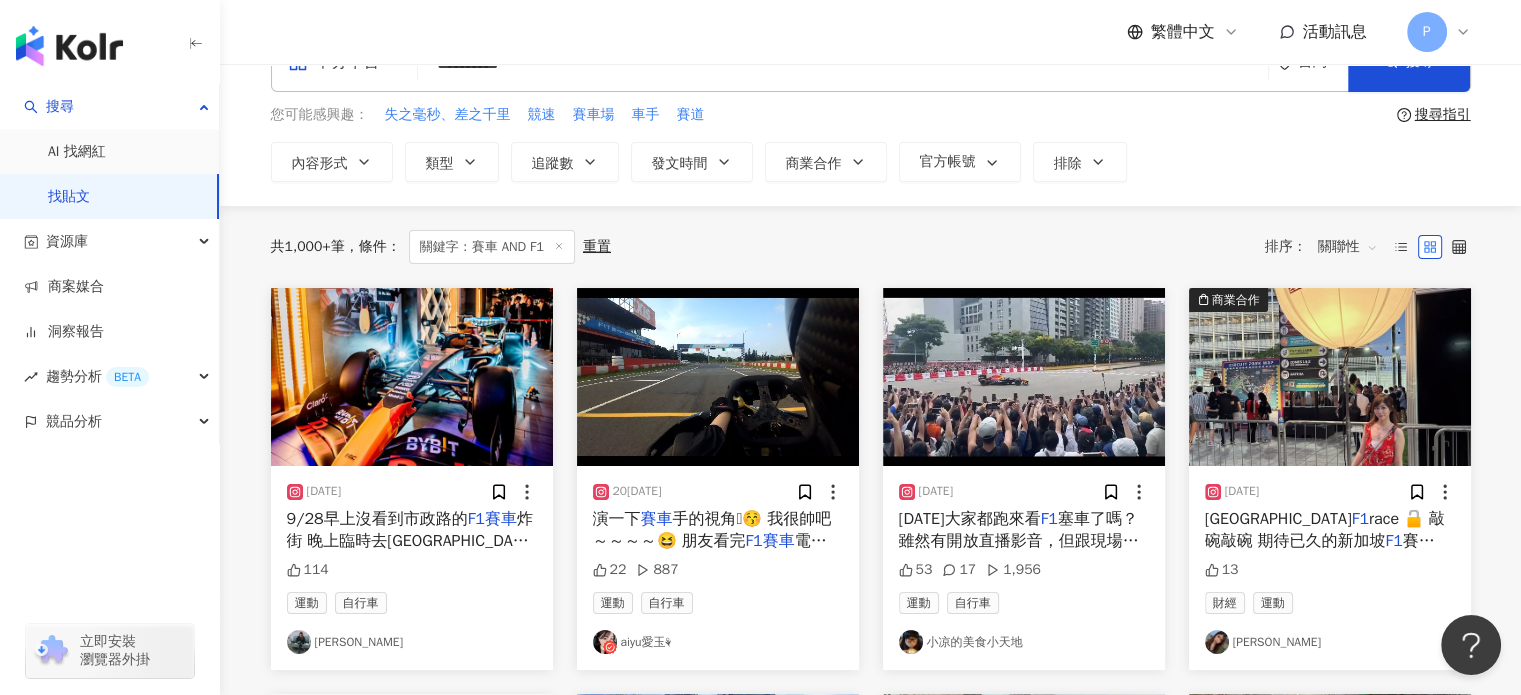 scroll, scrollTop: 200, scrollLeft: 0, axis: vertical 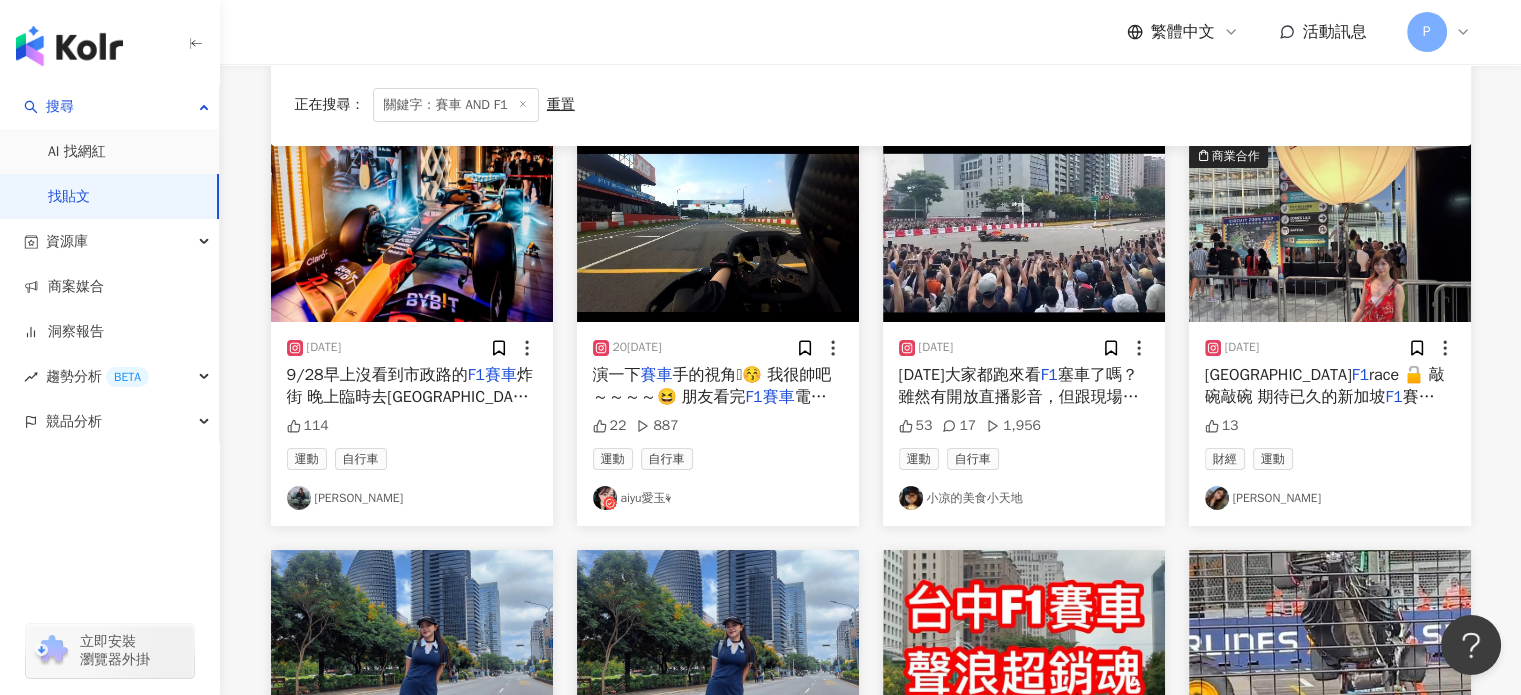 click on "手的視角🫣😚
我很帥吧～～～～😆
朋友看完" at bounding box center [712, 386] 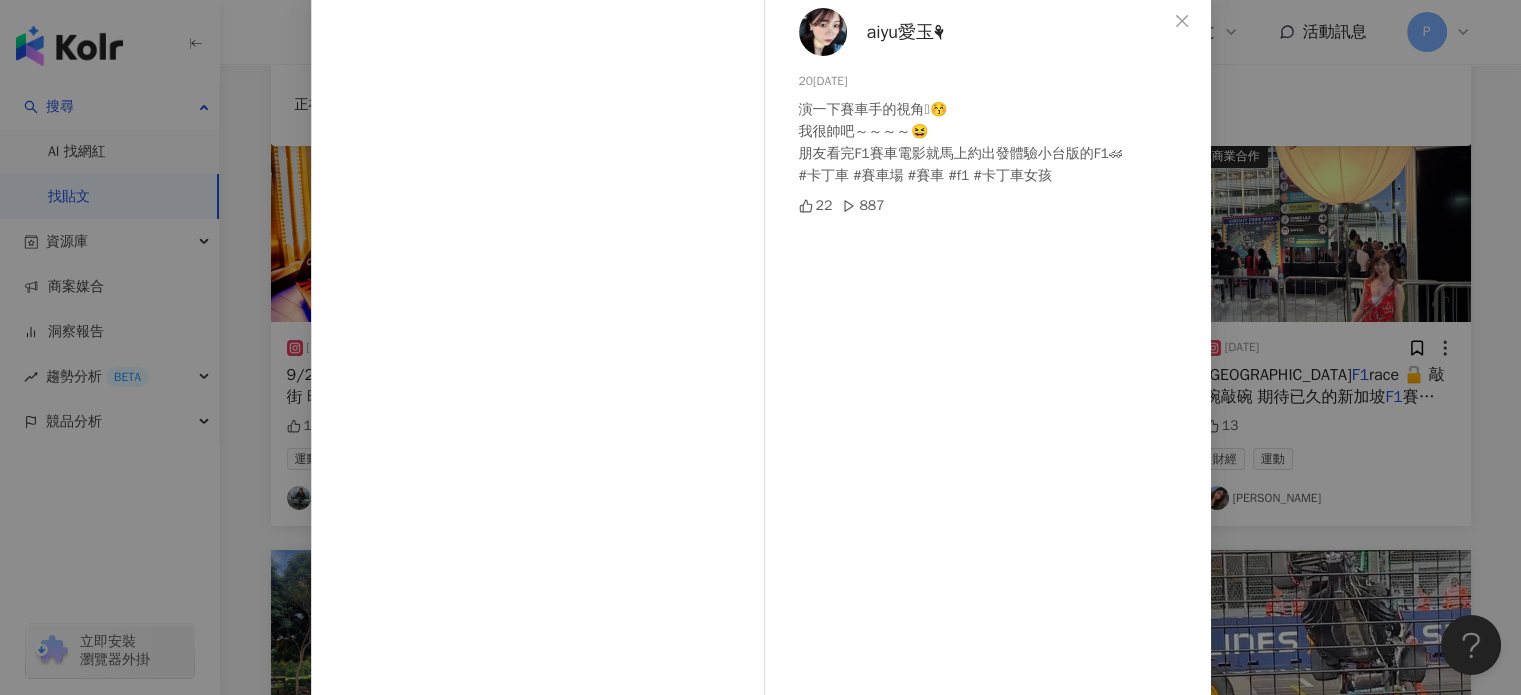 scroll, scrollTop: 204, scrollLeft: 0, axis: vertical 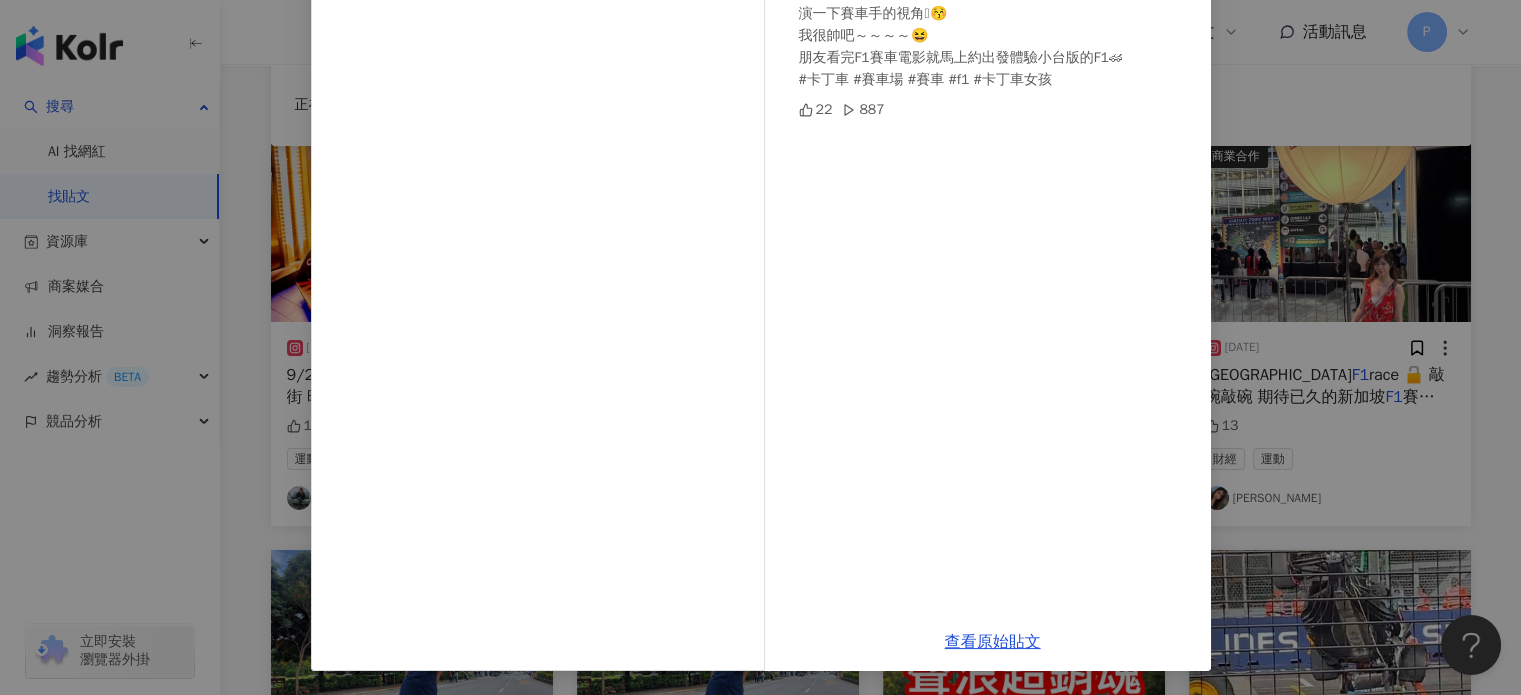 click on "aiyu愛玉⚘️ 2023/9/19 演一下賽車手的視角🫣😚
我很帥吧～～～～😆
朋友看完F1賽車電影就馬上約出發體驗小台版的F1🏎
#卡丁車 #賽車場 #賽車 #f1 #卡丁車女孩 22 887 查看原始貼文" at bounding box center (760, 347) 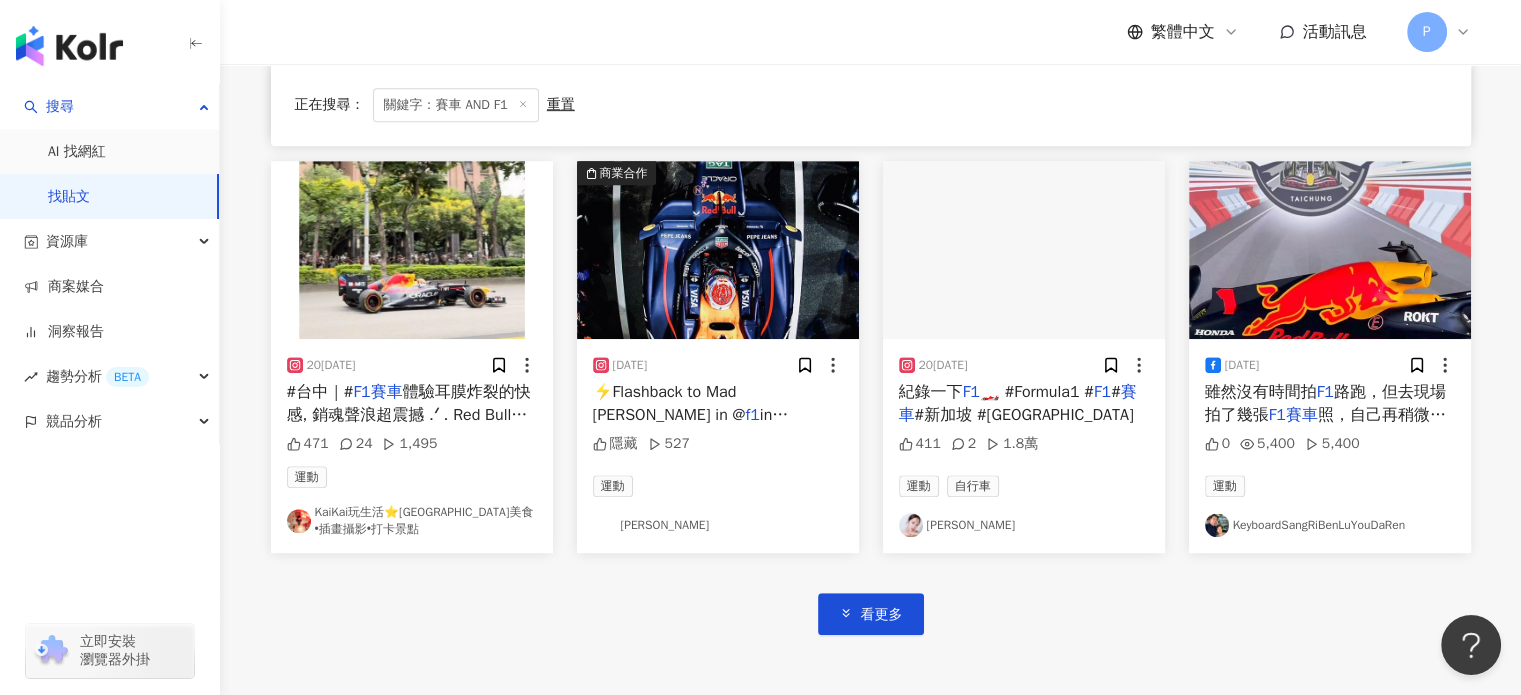 scroll, scrollTop: 1000, scrollLeft: 0, axis: vertical 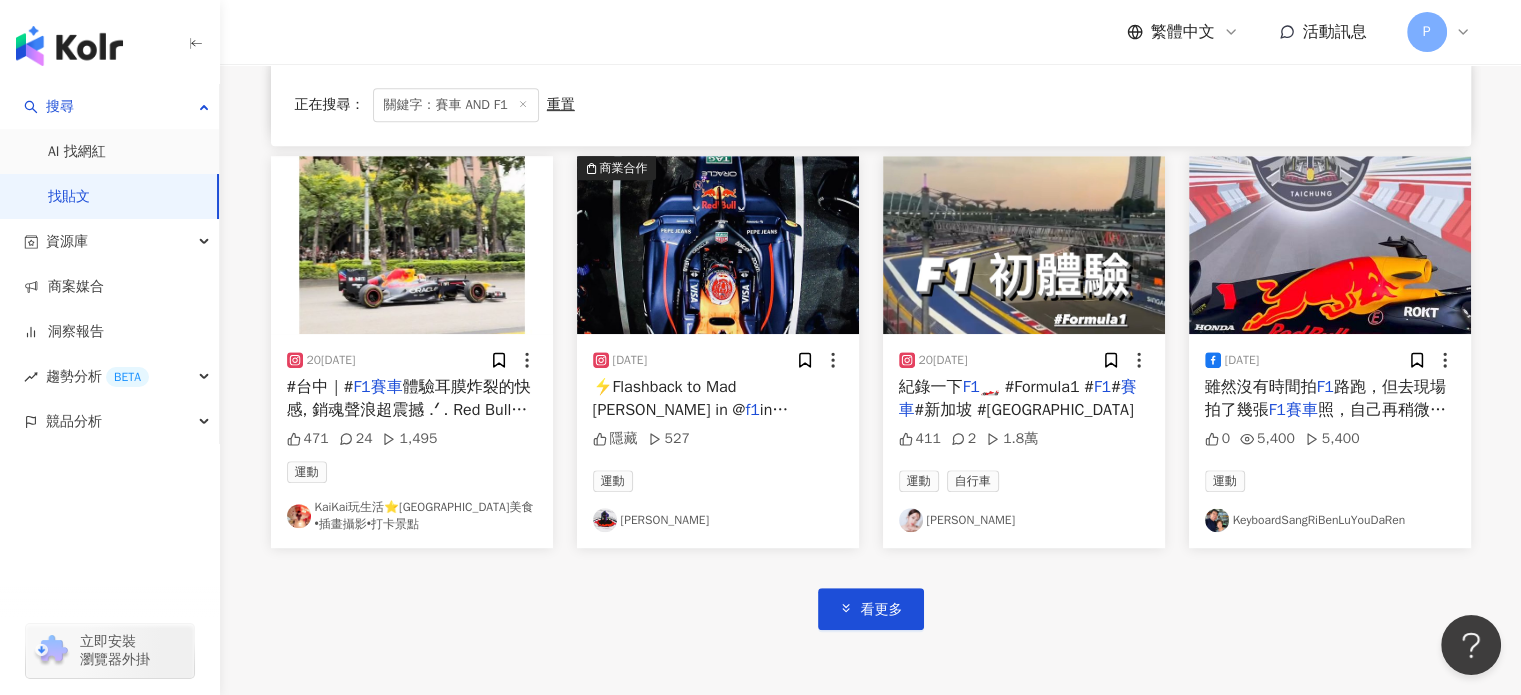 click on "體驗耳膜炸裂的快感, 銷魂聲浪超震撼 .ᐟ
.
Red Bull Showrun Taichung
24歲日本" at bounding box center (409, 409) 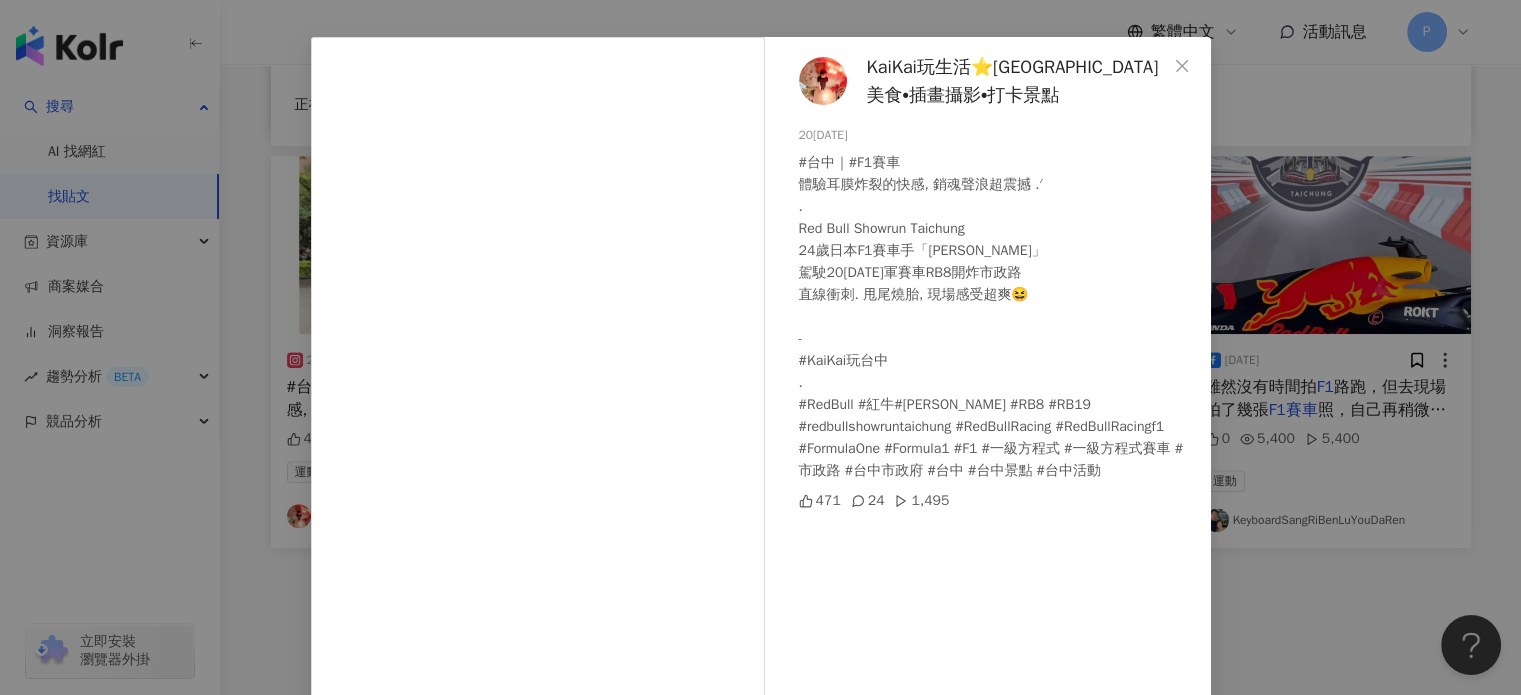 scroll, scrollTop: 0, scrollLeft: 0, axis: both 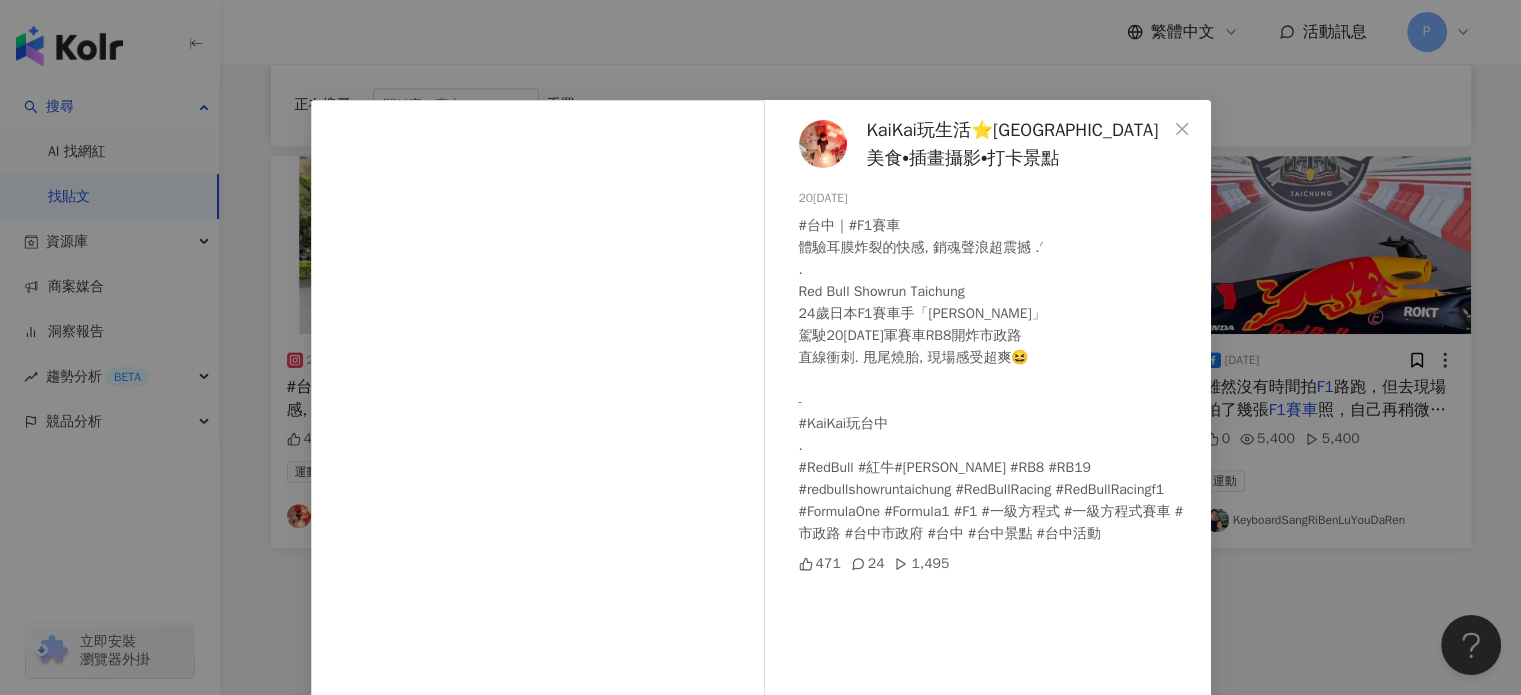 click on "KaiKai玩生活⭐️台北台中美食•插畫攝影•打卡景點 2024/9/30 #台中｜#F1賽車
體驗耳膜炸裂的快感, 銷魂聲浪超震撼 .ᐟ
.
Red Bull Showrun Taichung
24歲日本F1賽車手「角田裕毅」
駕駛2012年冠軍賽車RB8開炸市政路
直線衝刺. 甩尾燒胎, 現場感受超爽😆
-
#KaiKai玩台中
.
#RedBull #紅牛#角田裕毅 #RB8 #RB19 #redbullshowruntaichung #RedBullRacing #RedBullRacingf1 #FormulaOne #Formula1 #F1 #一級方程式 #一級方程式賽車 #市政路 #台中市政府 #台中 #台中景點 #台中活動 471 24 1,495 查看原始貼文" at bounding box center [760, 347] 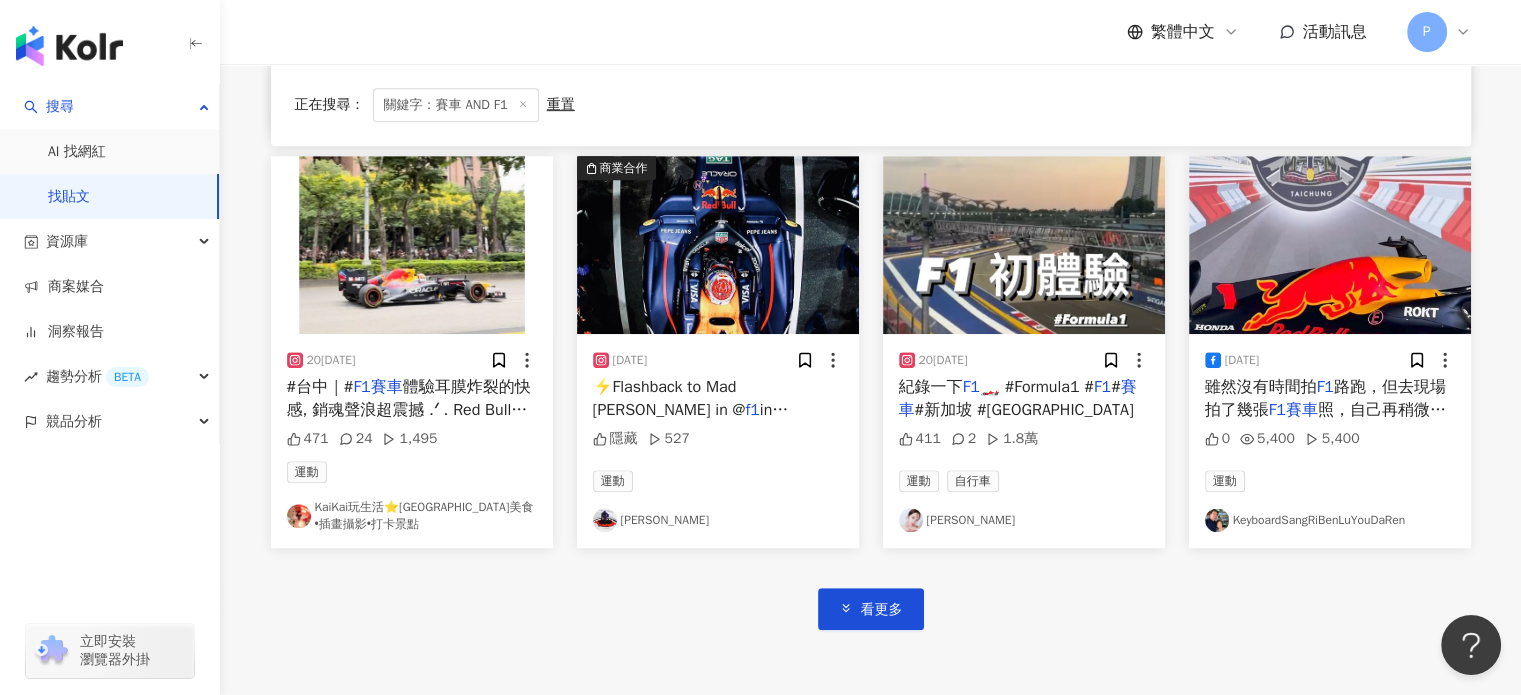 click on "照，自己再稍微編輯一下分享給大家；亞洲唯一「Red Bull Showrun Taichung」，今（28）日炸翻台中市政路！" at bounding box center (1325, 443) 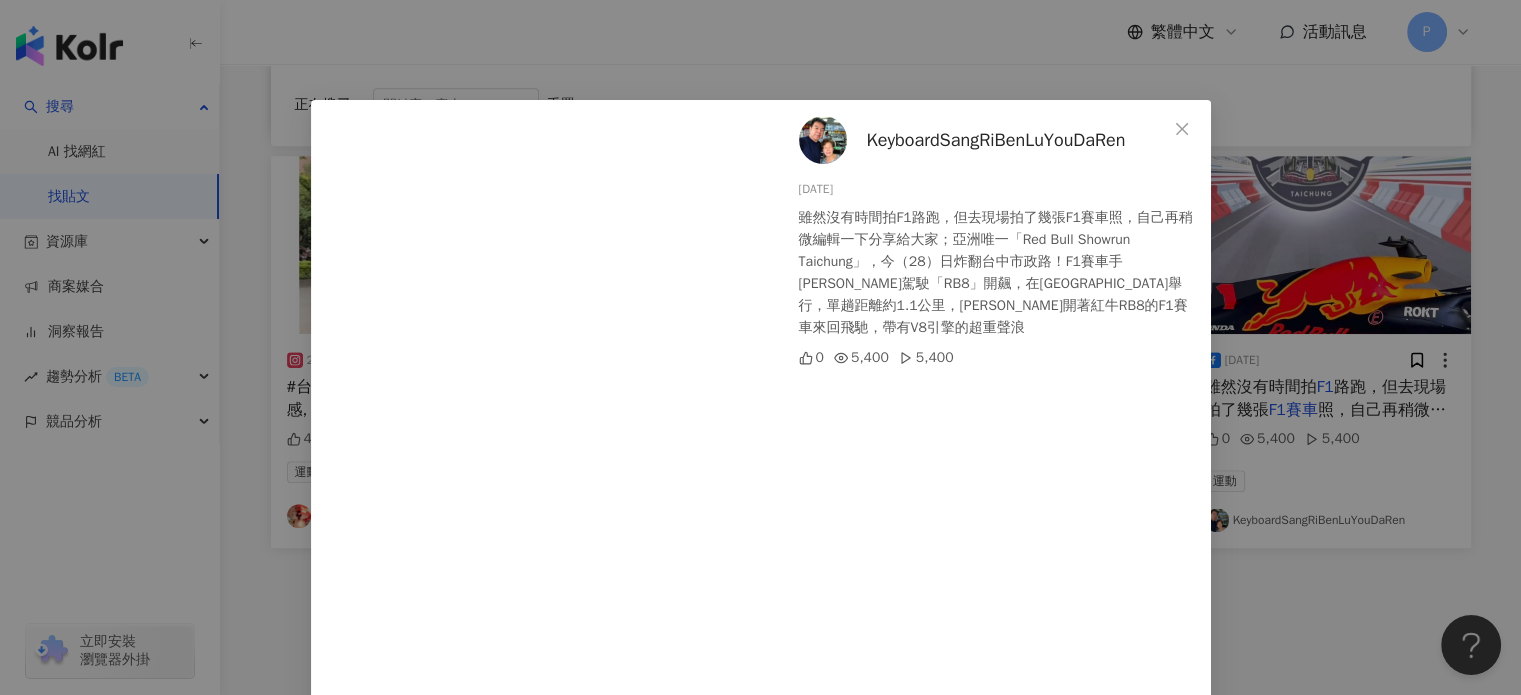 scroll, scrollTop: 139, scrollLeft: 0, axis: vertical 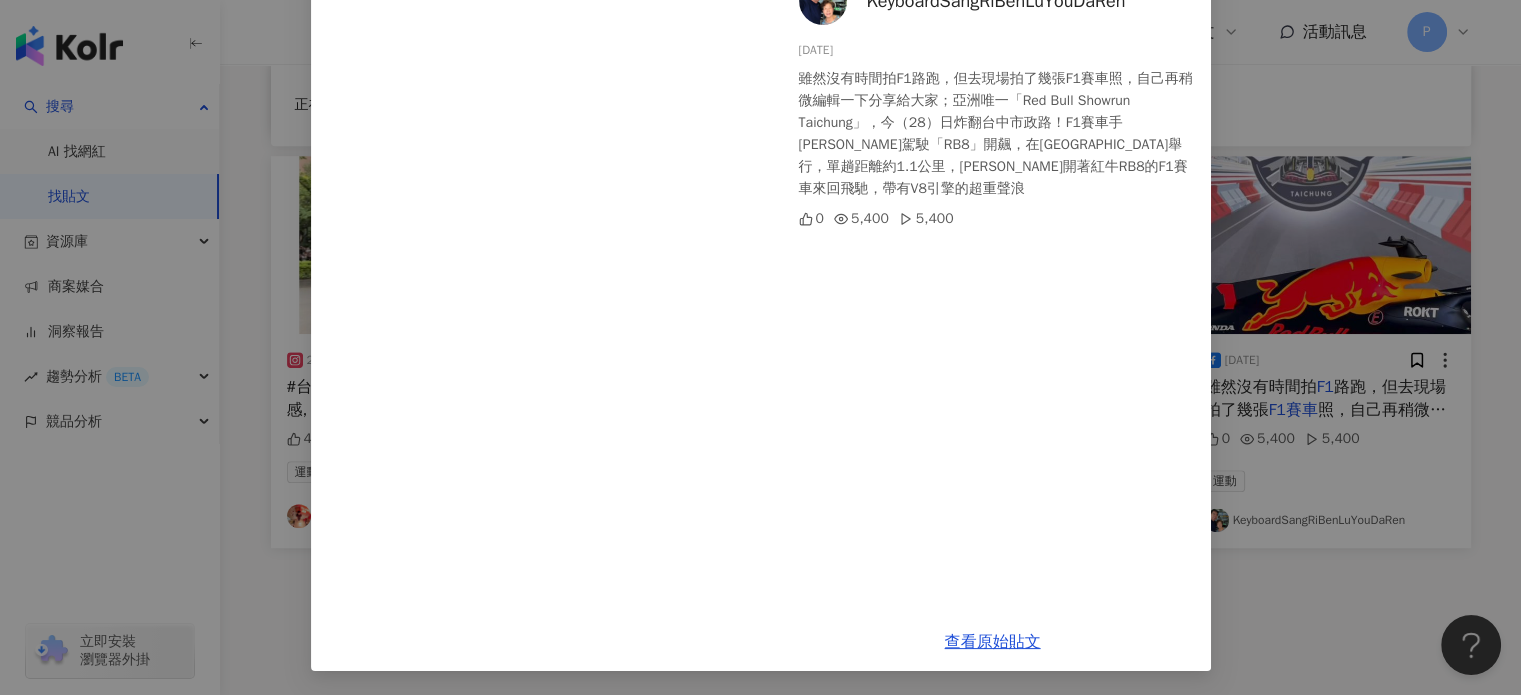 click on "KeyboardSangRiBenLuYouDaRen 2024/9/28 雖然沒有時間拍F1路跑，但去現場拍了幾張F1賽車照，自己再稍微編輯一下分享給大家；亞洲唯一「Red Bull Showrun Taichung」，今（28）日炸翻台中市政路！F1賽車手角田裕毅駕駛「RB8」開飆，在台中市政路封街舉行，單趟距離約1.1公里，角田裕毅開著紅牛RB8的F1賽車來回飛馳，帶有V8引擎的超重聲浪 0 5,400 5,400 查看原始貼文" at bounding box center [760, 347] 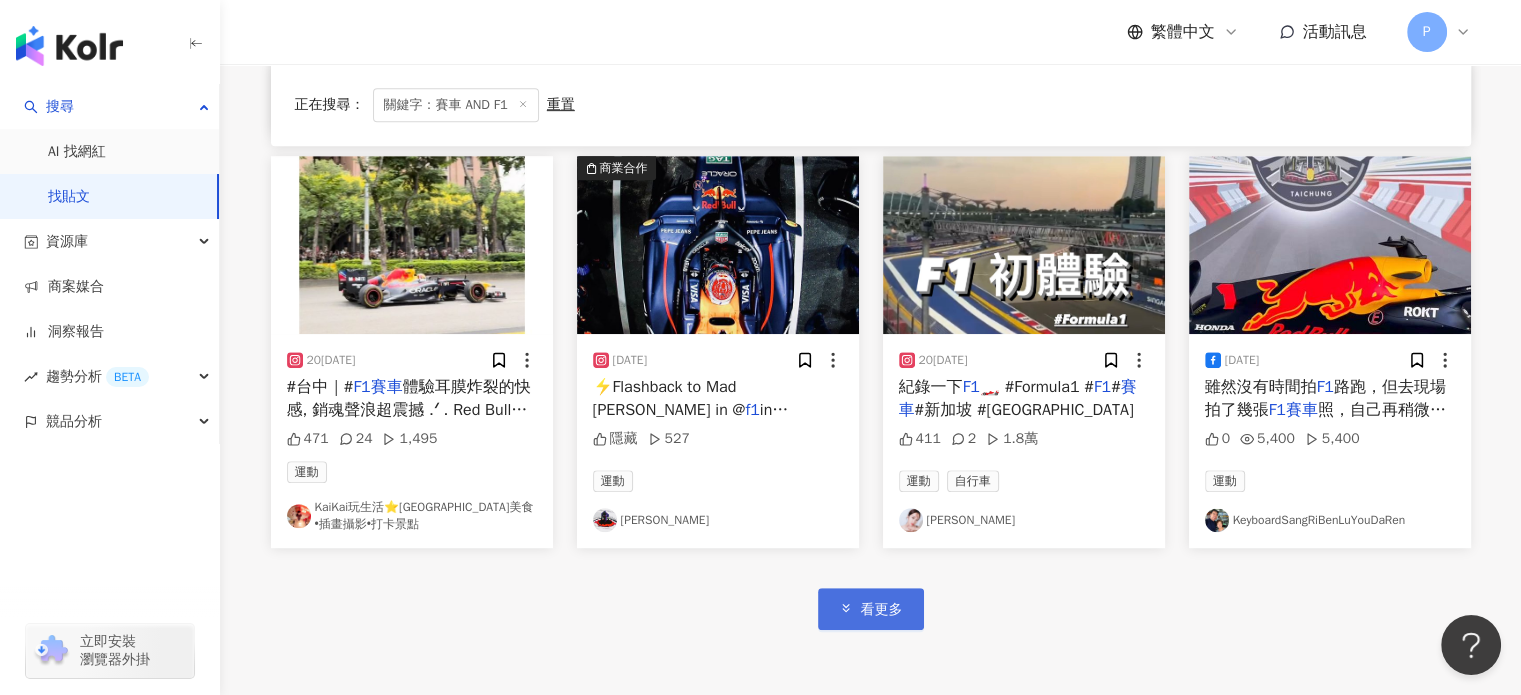 click on "看更多" at bounding box center [882, 610] 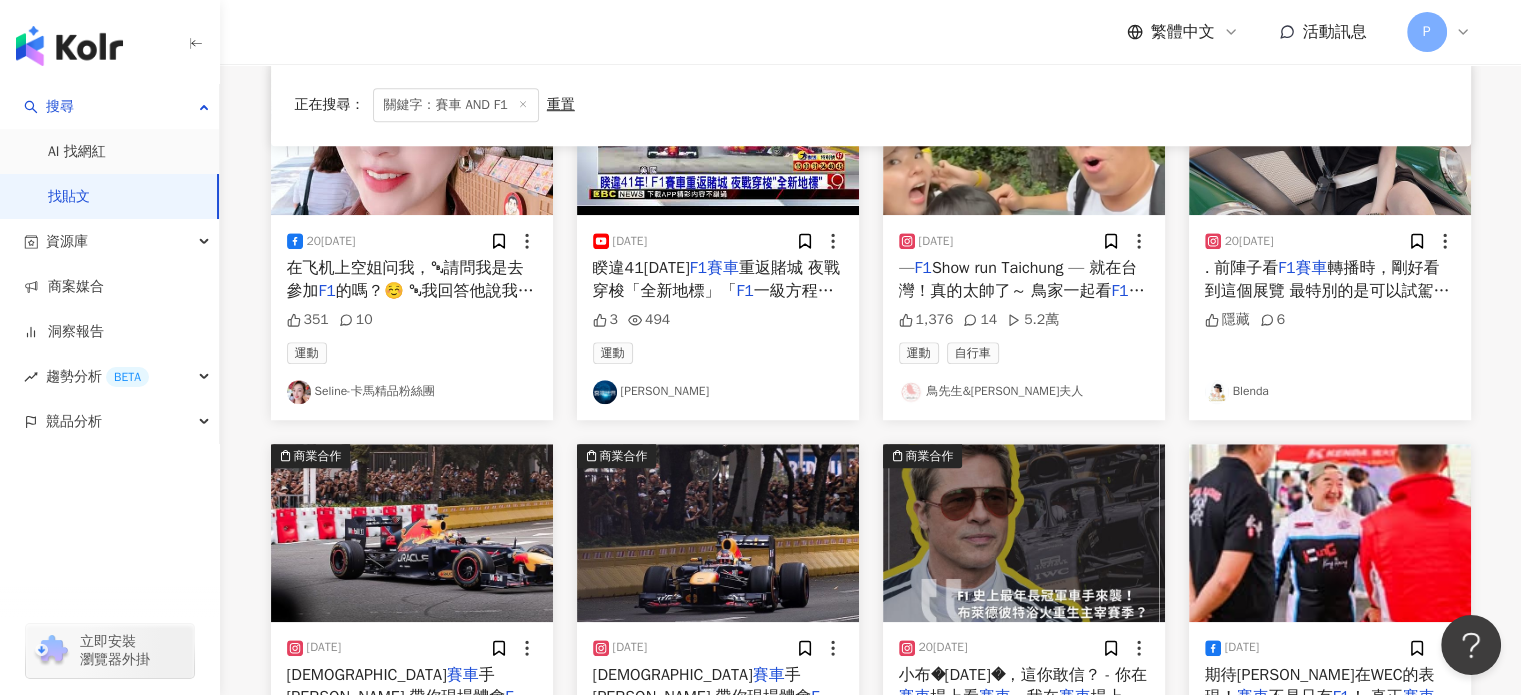 scroll, scrollTop: 1500, scrollLeft: 0, axis: vertical 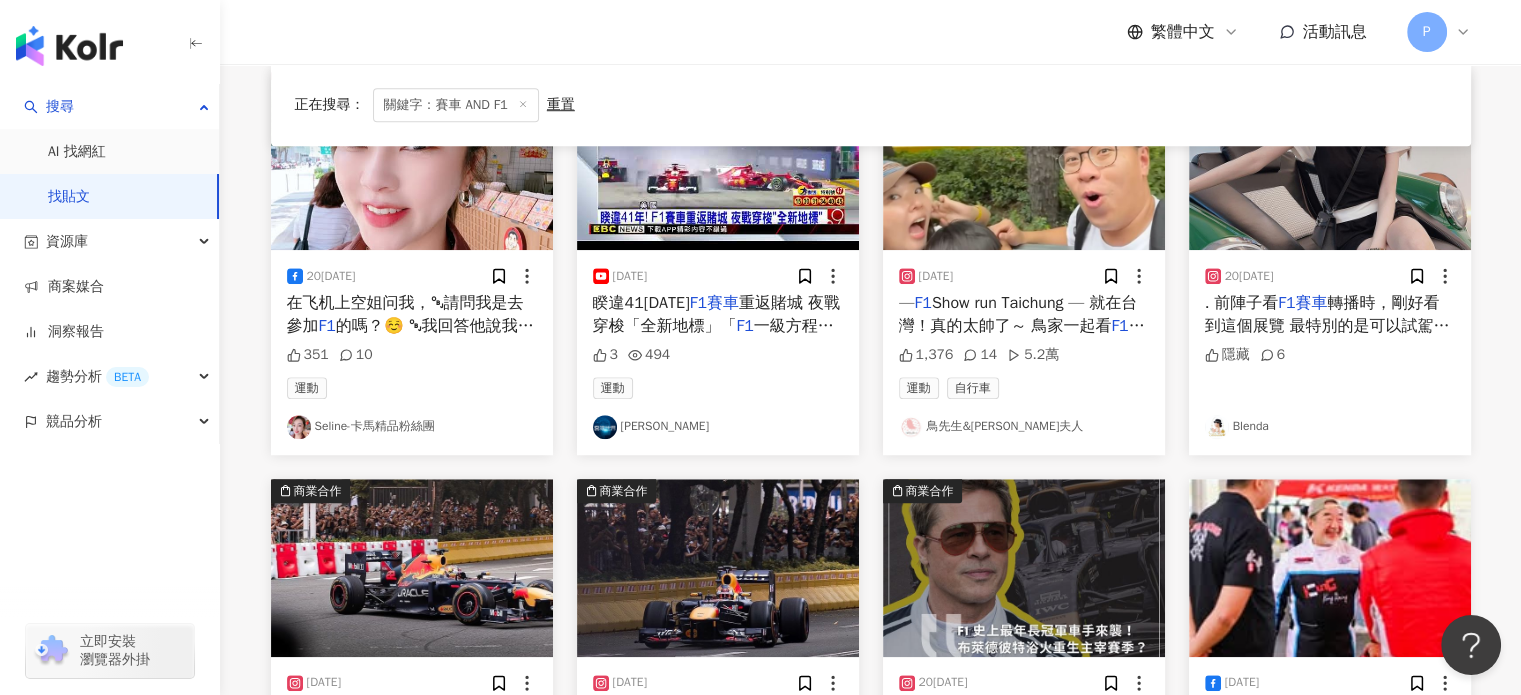 click on "Show run Taichung —
就在台灣！真的太帥了～
鳥家一起看" at bounding box center (1018, 314) 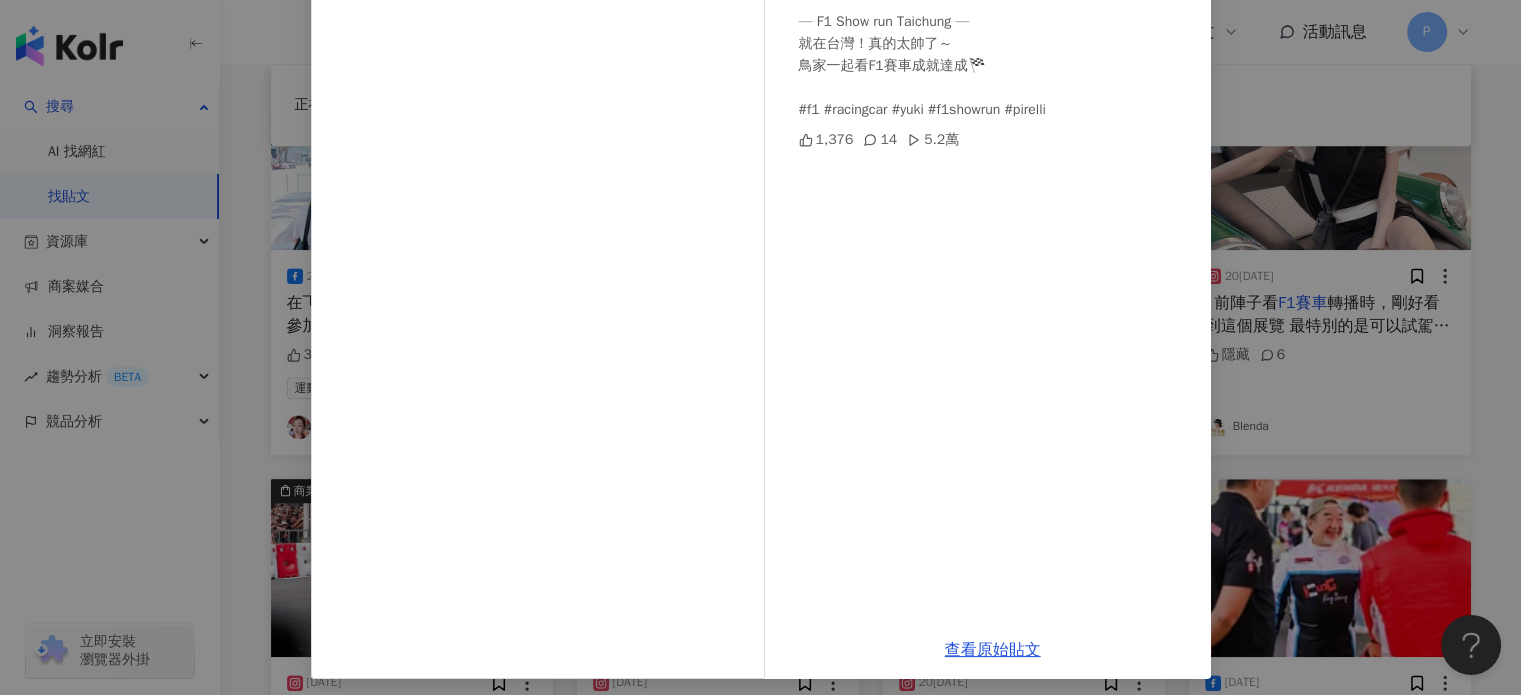 scroll, scrollTop: 204, scrollLeft: 0, axis: vertical 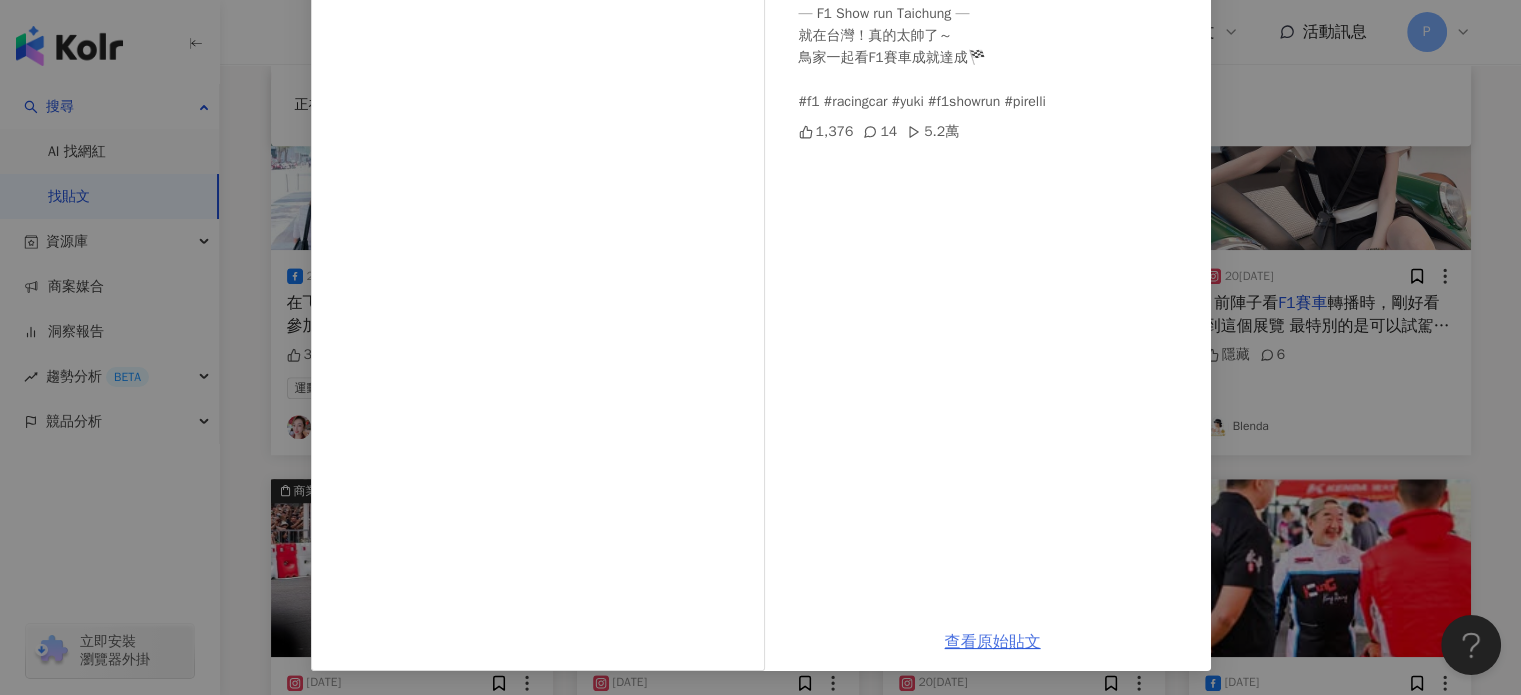 click on "查看原始貼文" at bounding box center (993, 642) 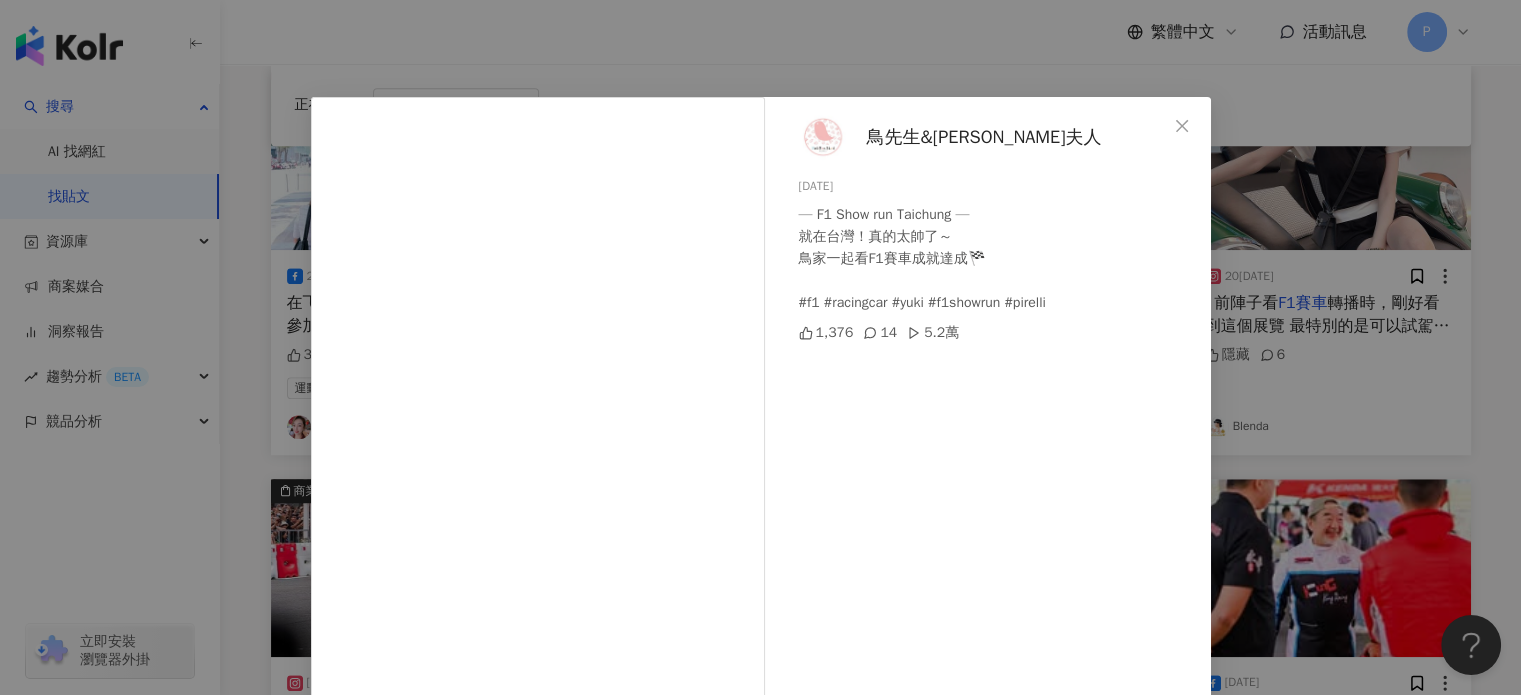 scroll, scrollTop: 0, scrollLeft: 0, axis: both 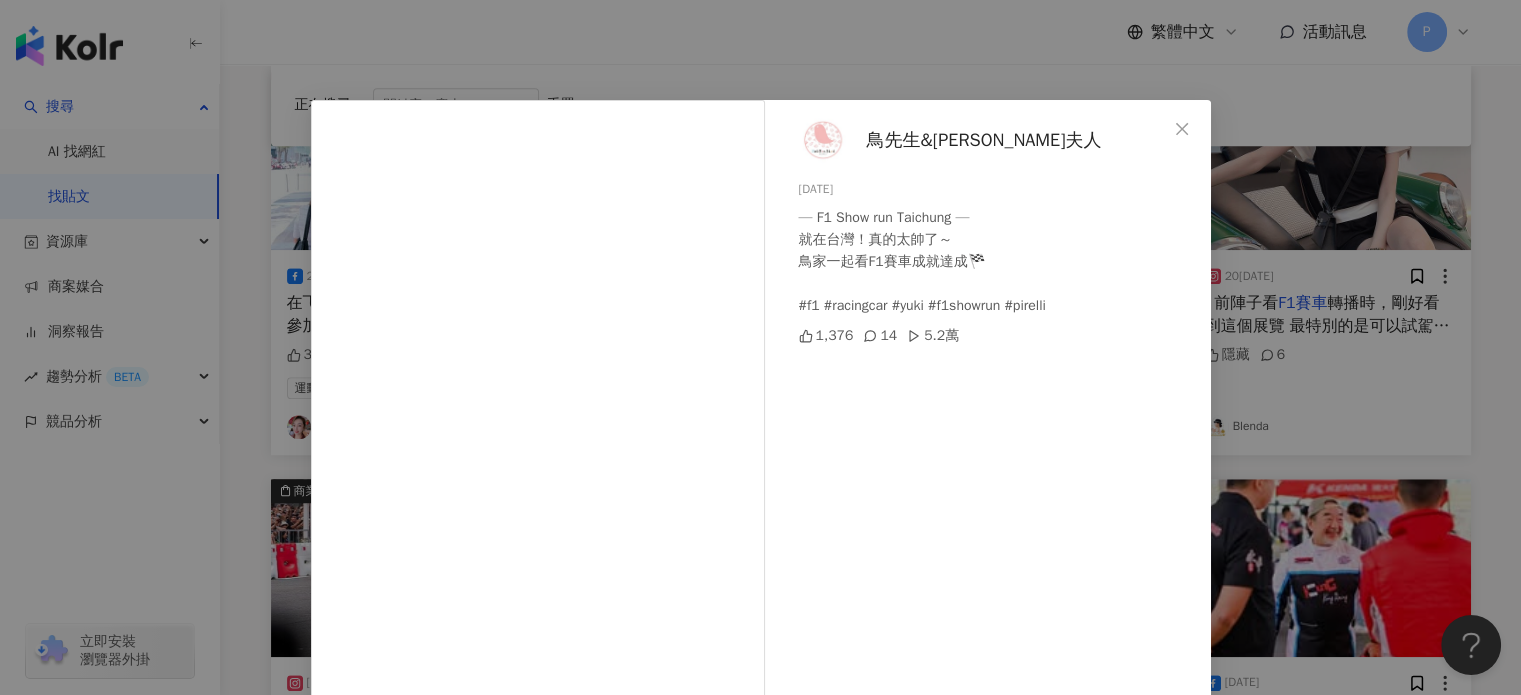 click on "鳥先生&鳥夫人 2024/9/28 — F1 Show run Taichung —
就在台灣！真的太帥了～
鳥家一起看F1賽車成就達成🏁
#f1 #racingcar #yuki #f1showrun #pirelli 1,376 14 5.2萬 查看原始貼文" at bounding box center (760, 347) 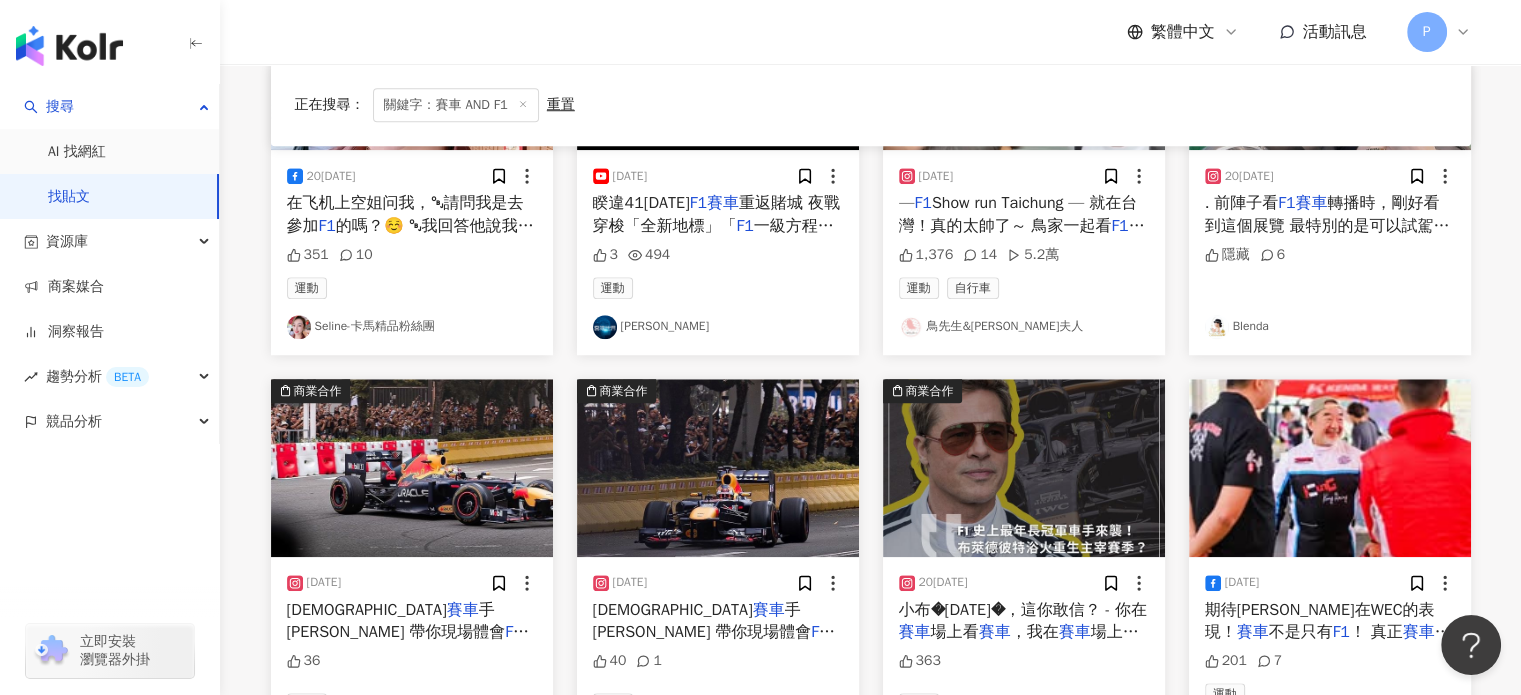 scroll, scrollTop: 1700, scrollLeft: 0, axis: vertical 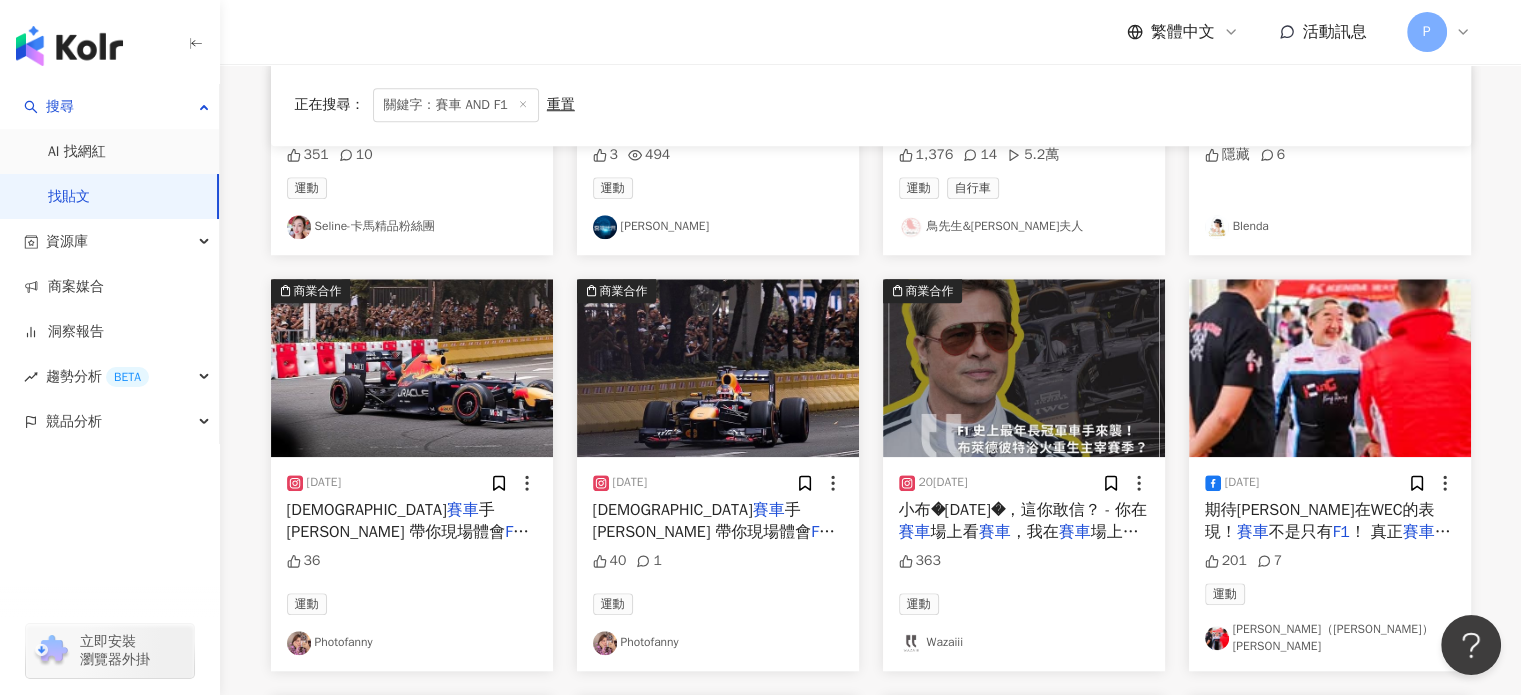 click on "手[PERSON_NAME]
帶你現場體會" at bounding box center (702, 521) 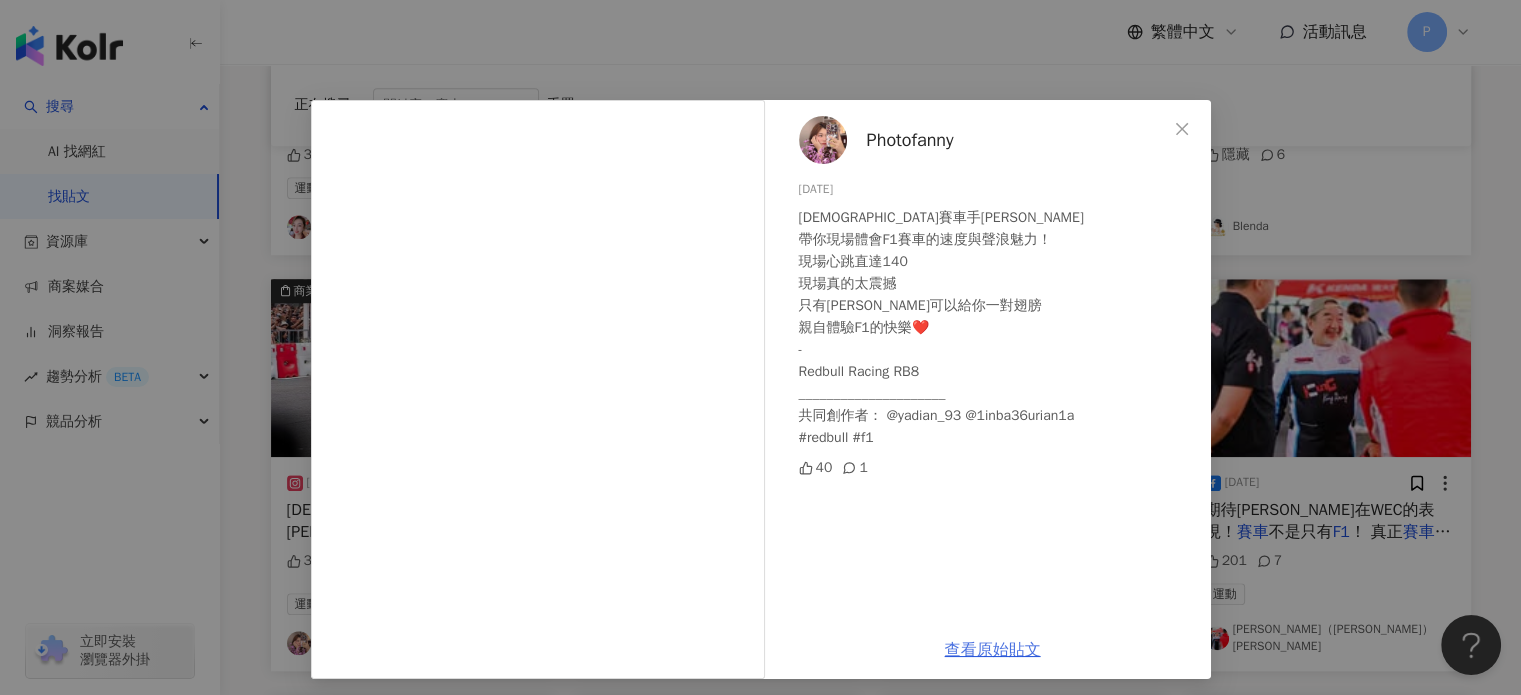 click on "查看原始貼文" at bounding box center (993, 650) 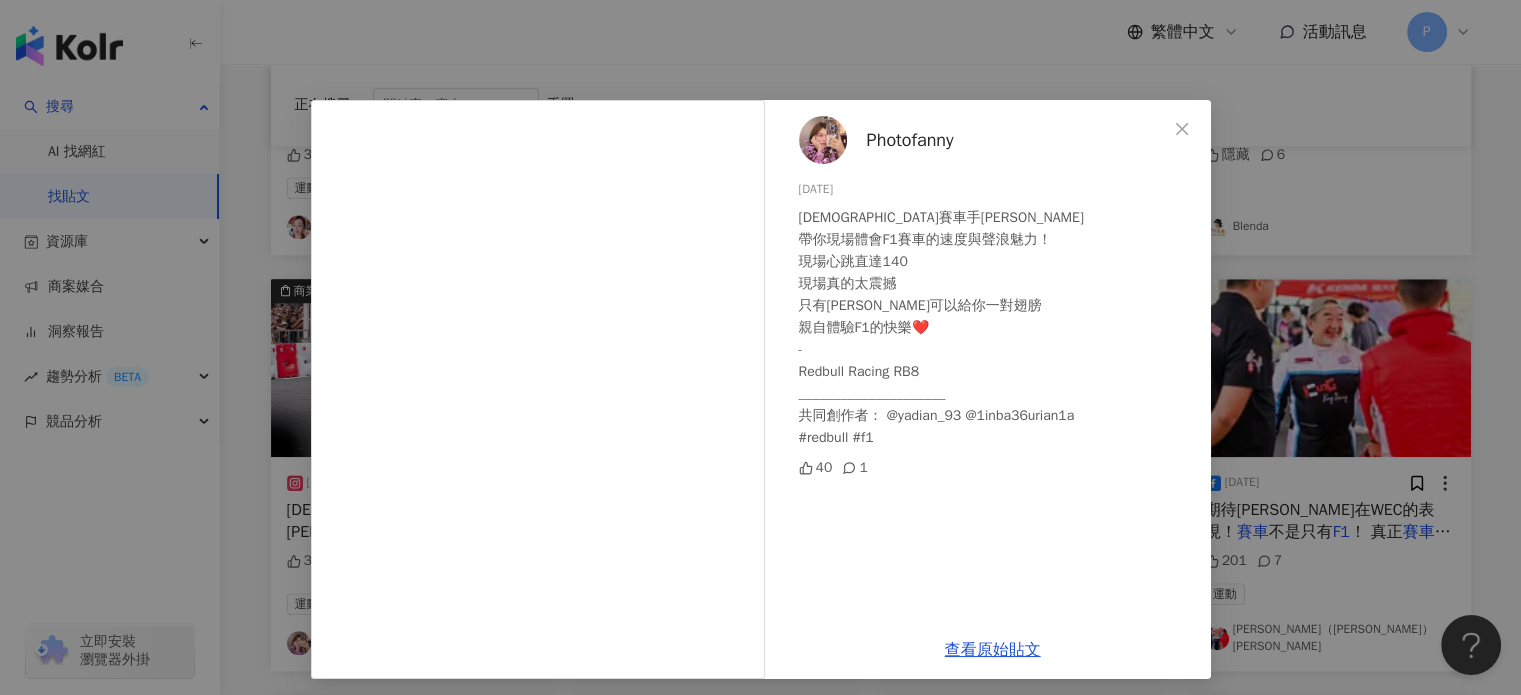 click on "Photofanny 2024/9/28 日本籍賽車手角田裕毅
帶你現場體會F1賽車的速度與聲浪魅力！
現場心跳直達140
現場真的太震撼
只有Redbull可以給你一對翅膀
親自體驗F1的快樂❤️
-
Redbull Racing RB8
_____________________
共同創作者： @yadian_93 @1inba36urian1a
#redbull #f1 40 1 查看原始貼文" at bounding box center (760, 347) 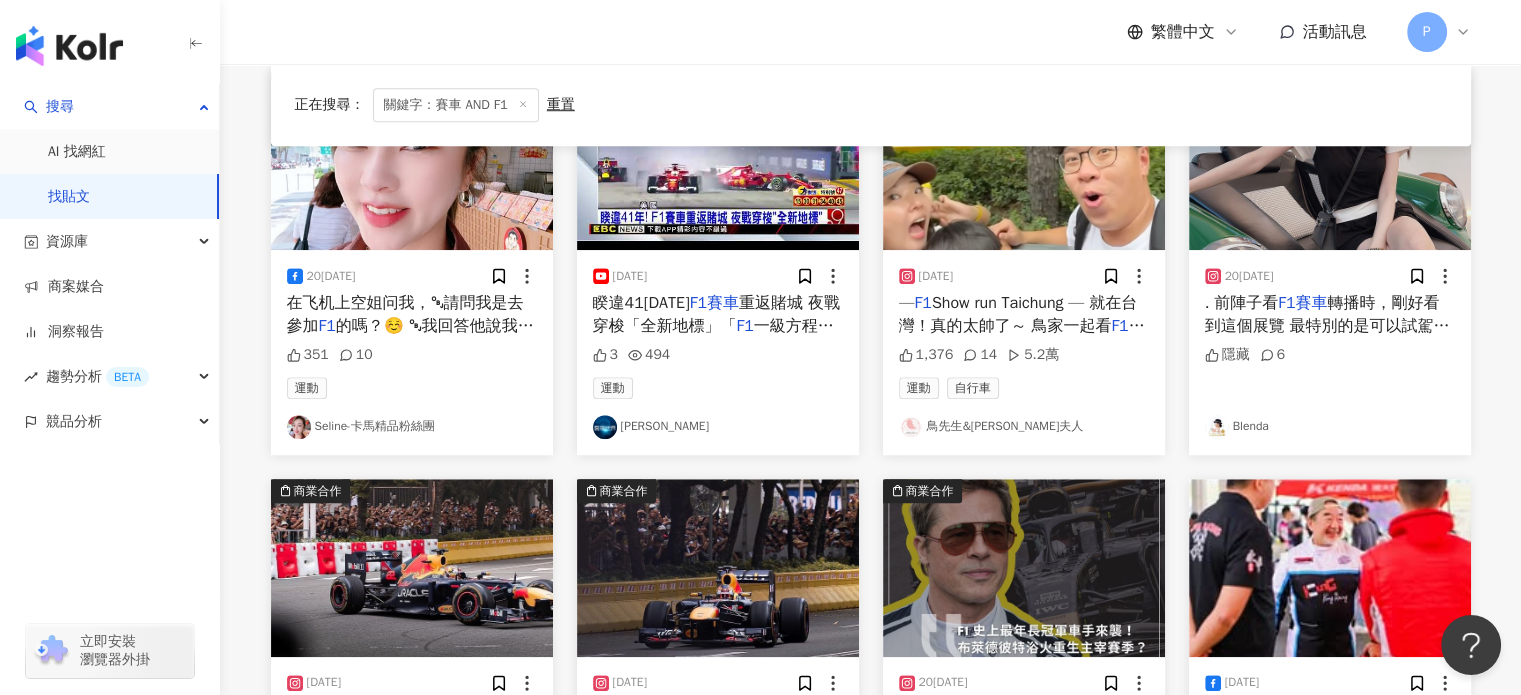 scroll, scrollTop: 1400, scrollLeft: 0, axis: vertical 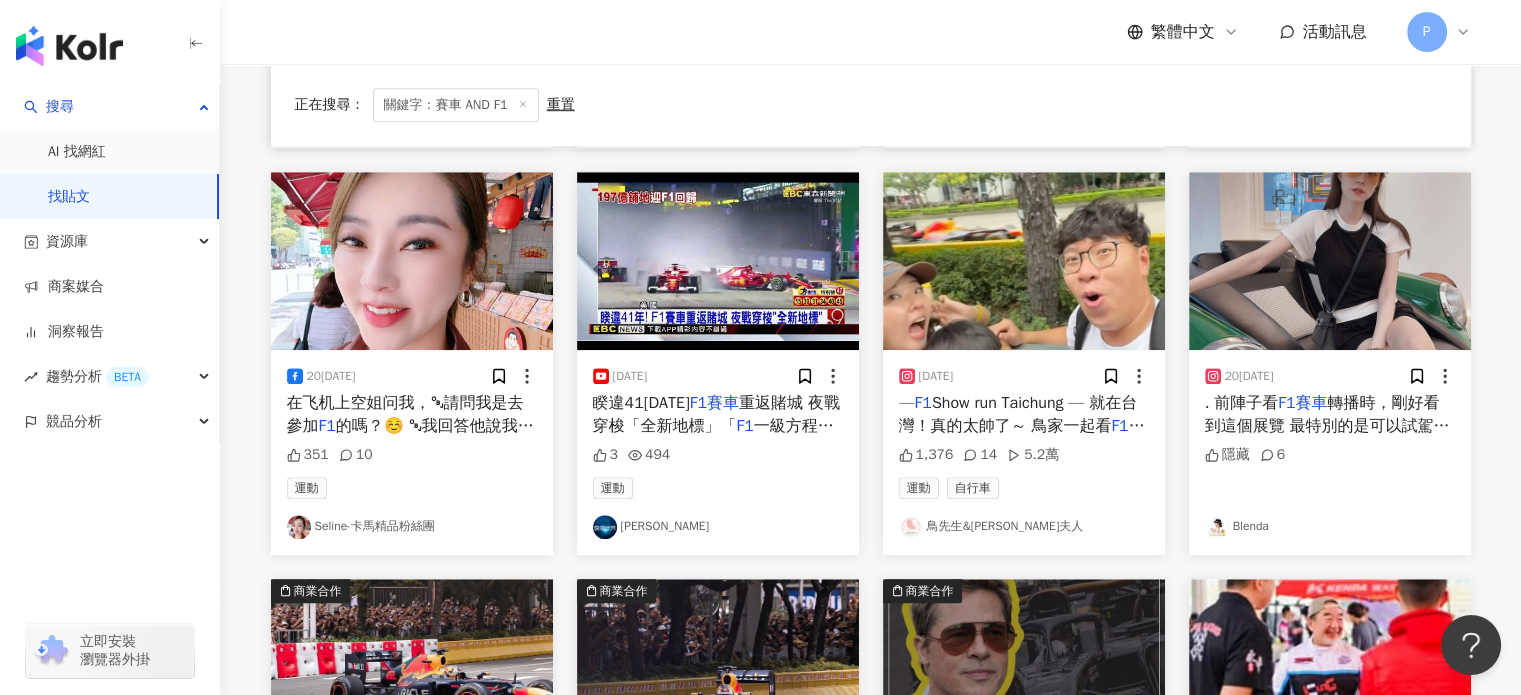 click on "轉播時，剛好看到這個展覽
最特別的是可以試駕體驗" at bounding box center [1327, 425] 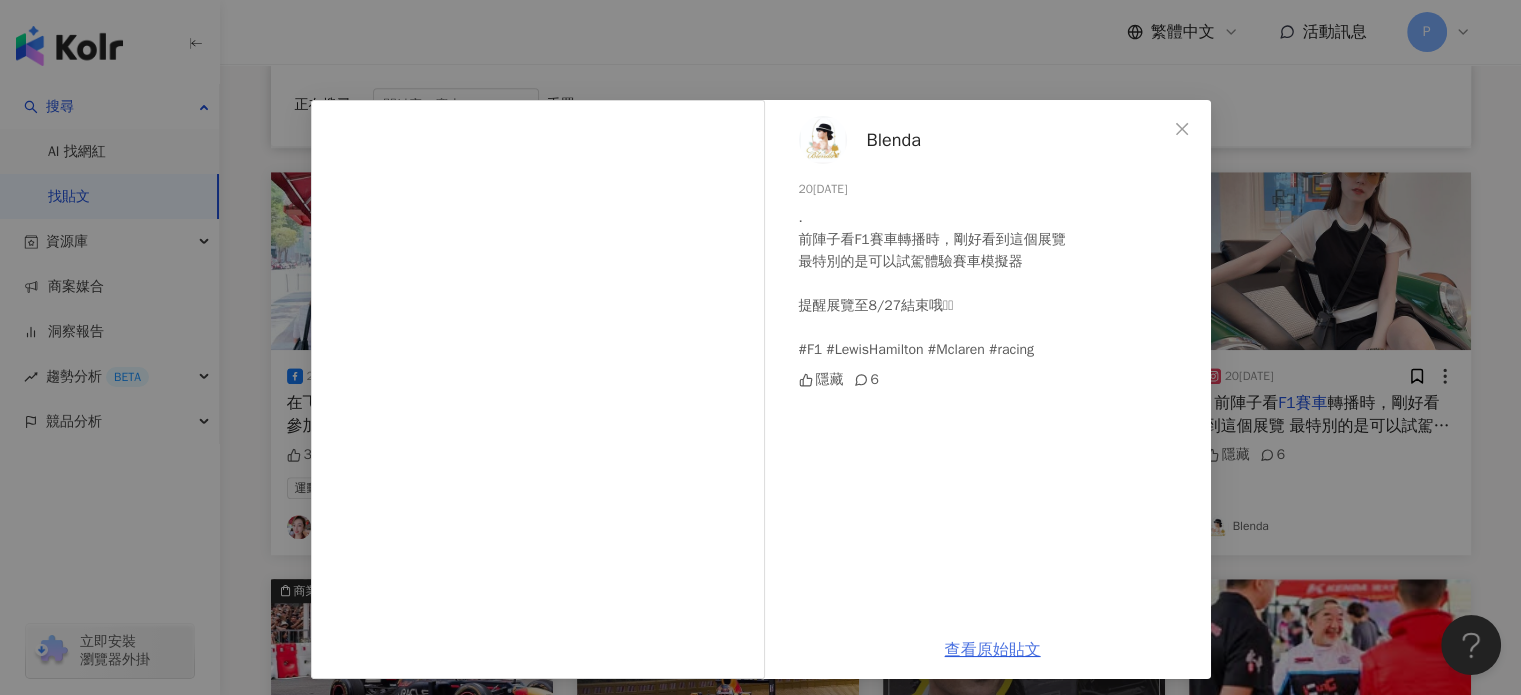 click on "查看原始貼文" at bounding box center (993, 650) 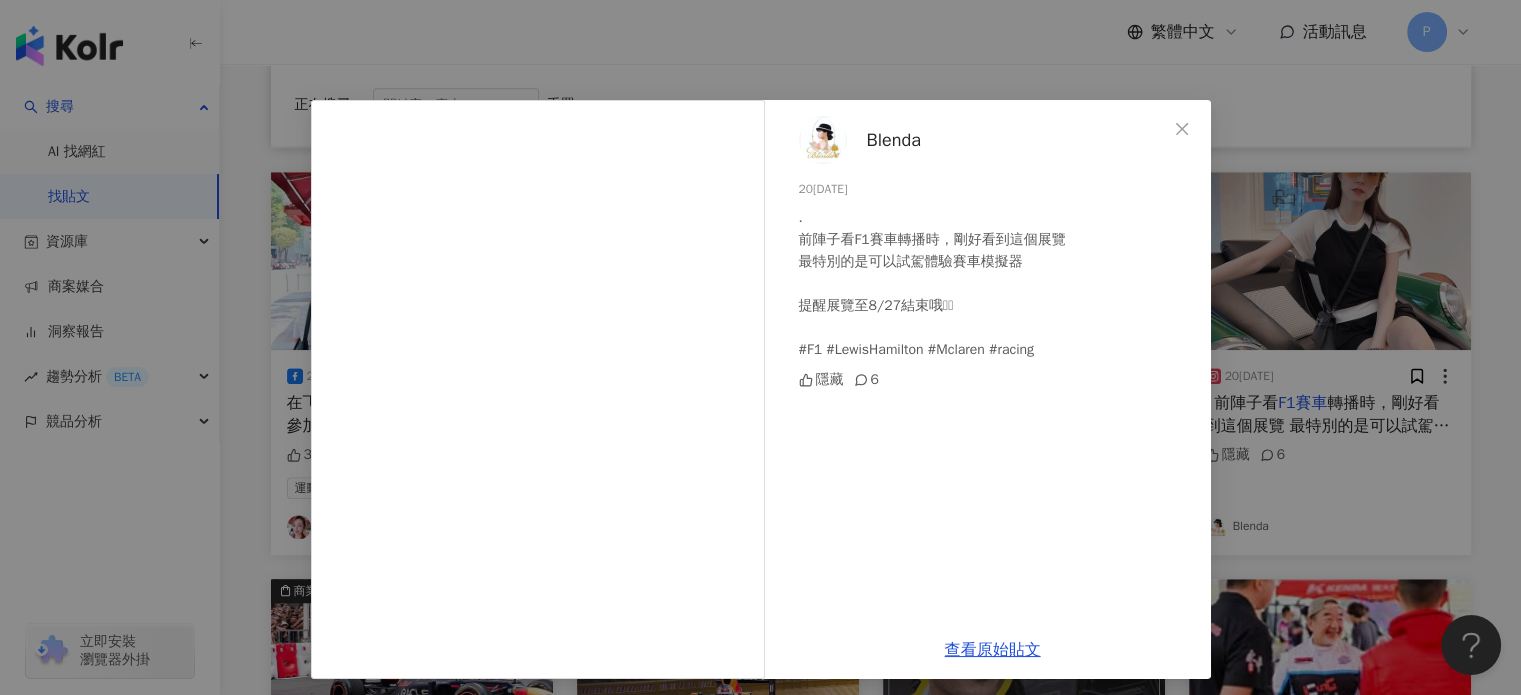 click on "Blenda 2023/8/19 .
前陣子看F1賽車轉播時，剛好看到這個展覽
最特別的是可以試駕體驗賽車模擬器
提醒展覽至8/27結束哦🫶🏻
#F1 #LewisHamilton #Mclaren #racing 隱藏 6 查看原始貼文" at bounding box center [760, 347] 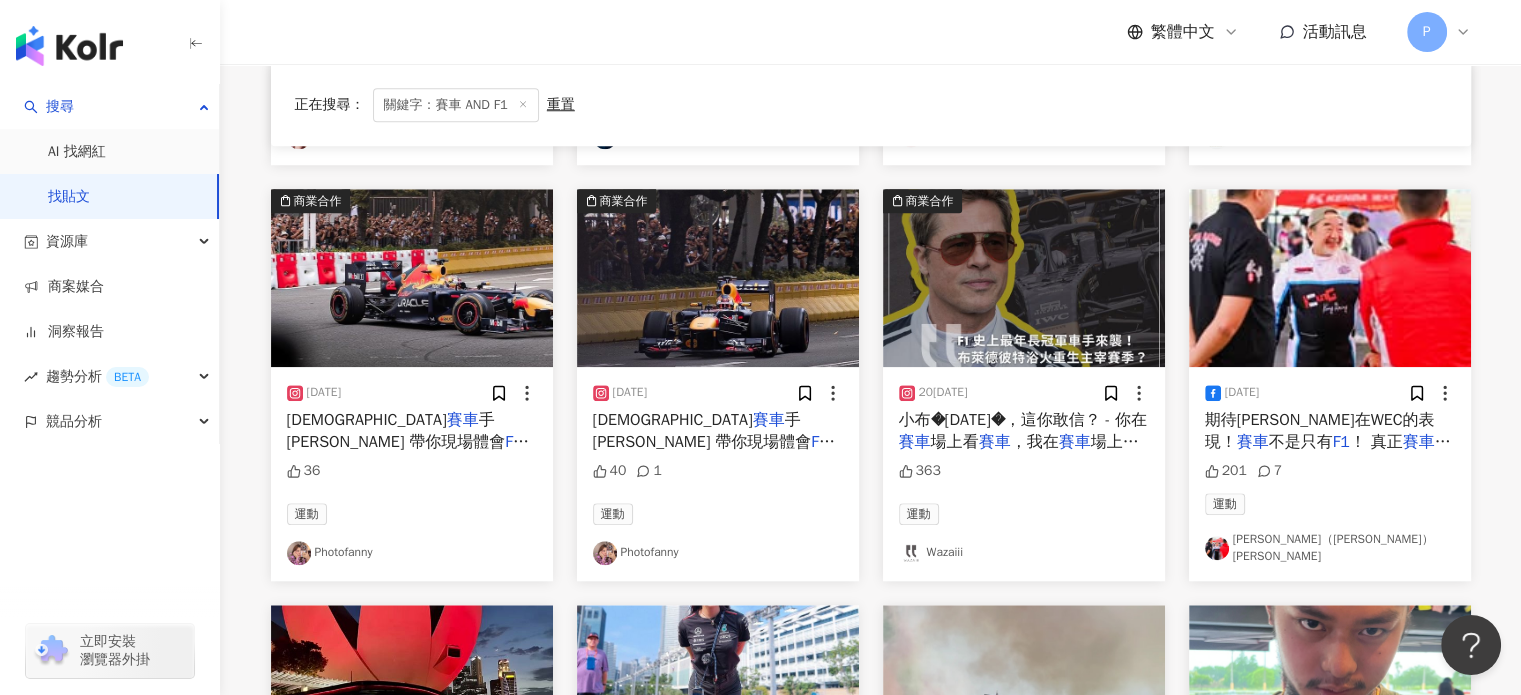 scroll, scrollTop: 1800, scrollLeft: 0, axis: vertical 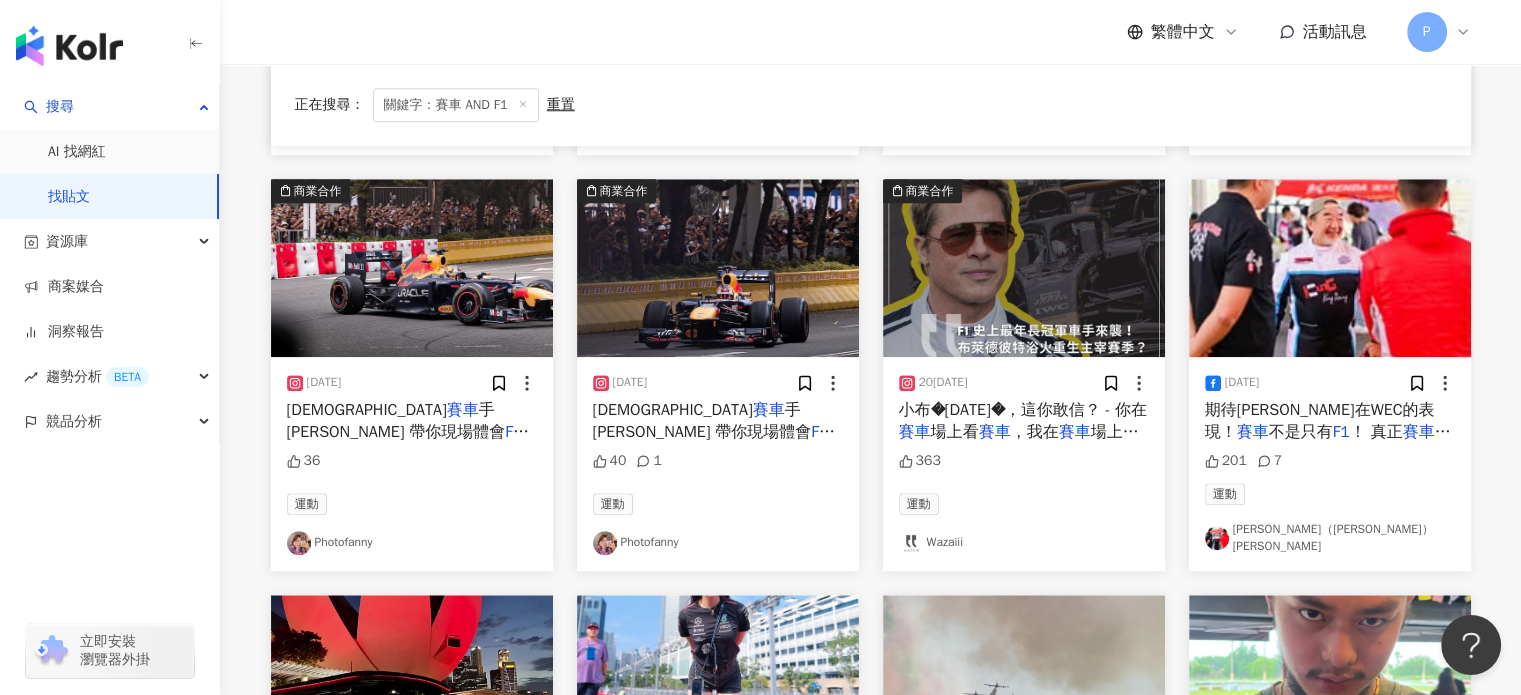 click on "的速度與聲浪魅力！
現場心跳直達140
現場真的太震撼
只有[PERSON_NAME]可以給你一對翅膀
親自體驗" at bounding box center (716, 487) 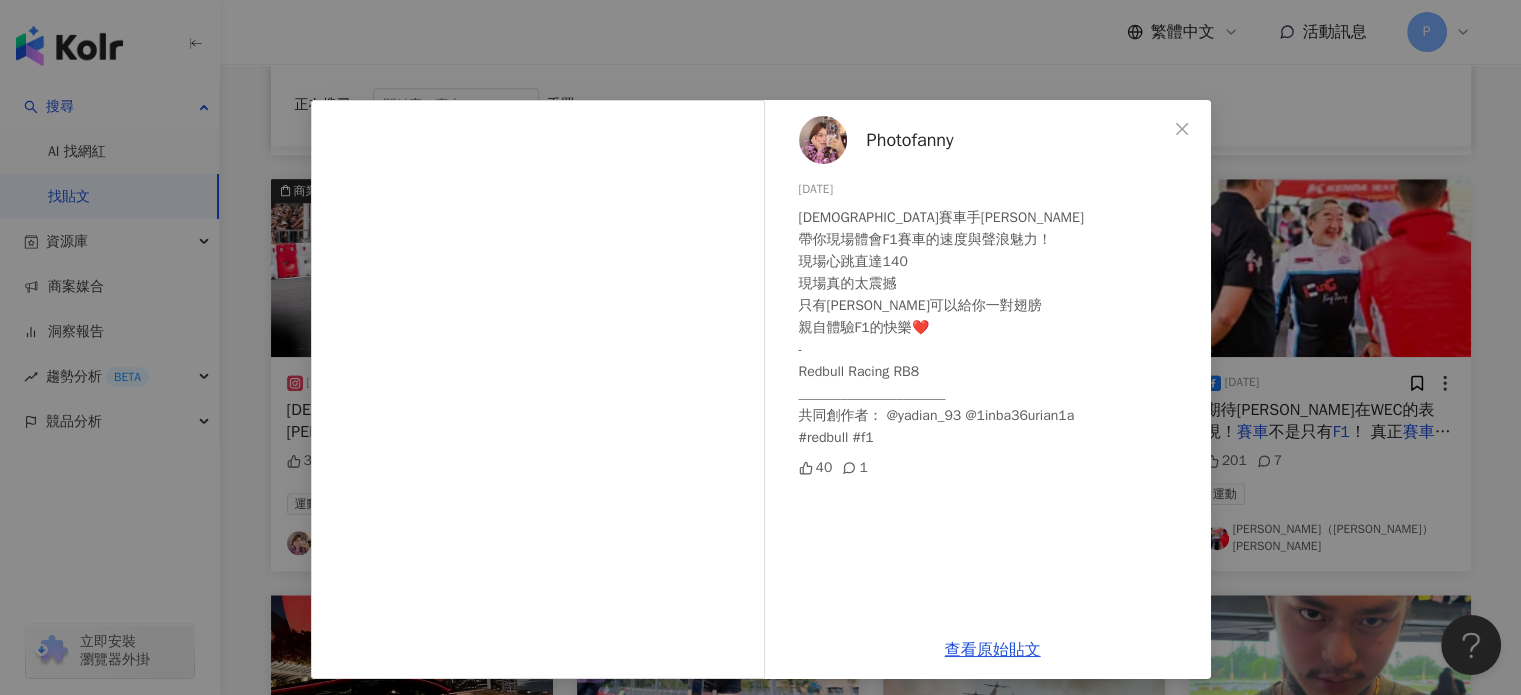 click on "Photofanny 2024/9/28 日本籍賽車手角田裕毅
帶你現場體會F1賽車的速度與聲浪魅力！
現場心跳直達140
現場真的太震撼
只有Redbull可以給你一對翅膀
親自體驗F1的快樂❤️
-
Redbull Racing RB8
_____________________
共同創作者： @yadian_93 @1inba36urian1a
#redbull #f1 40 1 查看原始貼文" at bounding box center [760, 347] 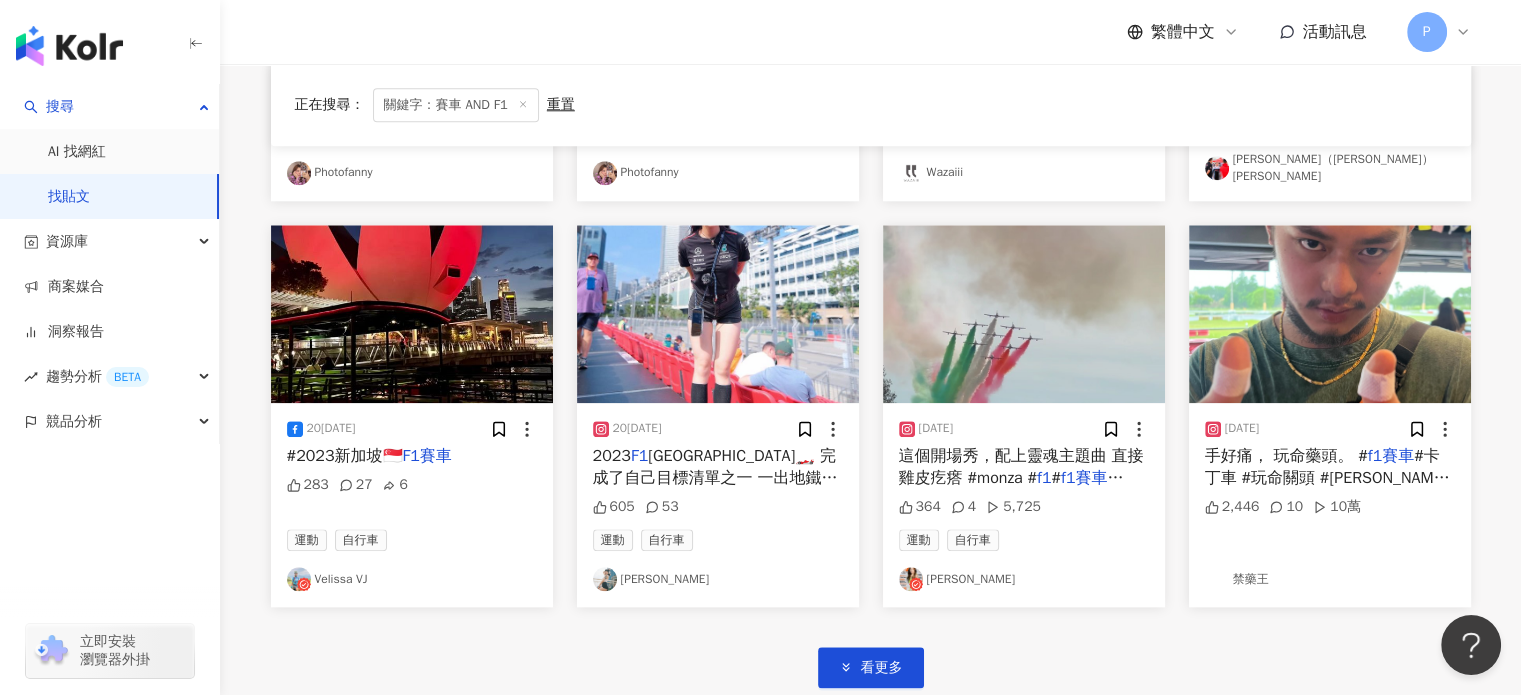 scroll, scrollTop: 2200, scrollLeft: 0, axis: vertical 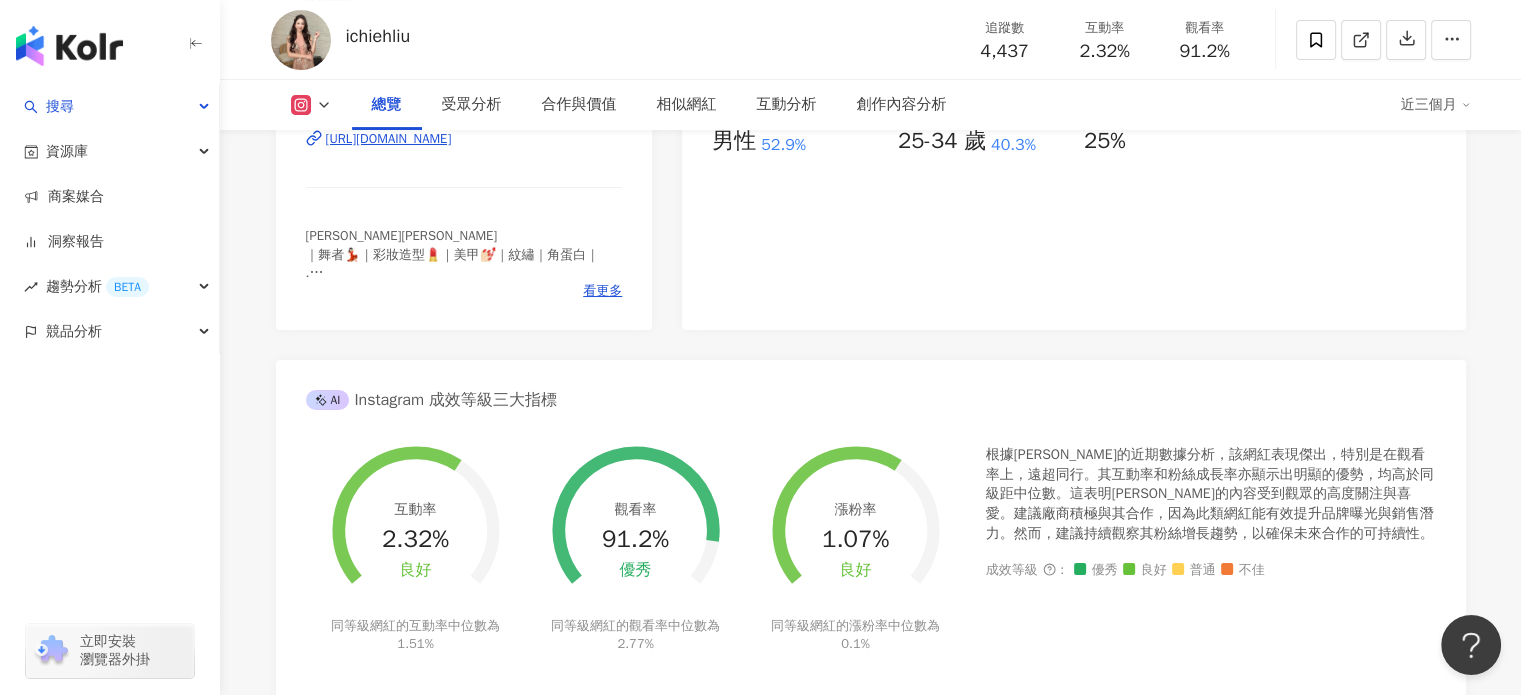 click on "https://www.instagram.com/ichiehliu/" at bounding box center [389, 139] 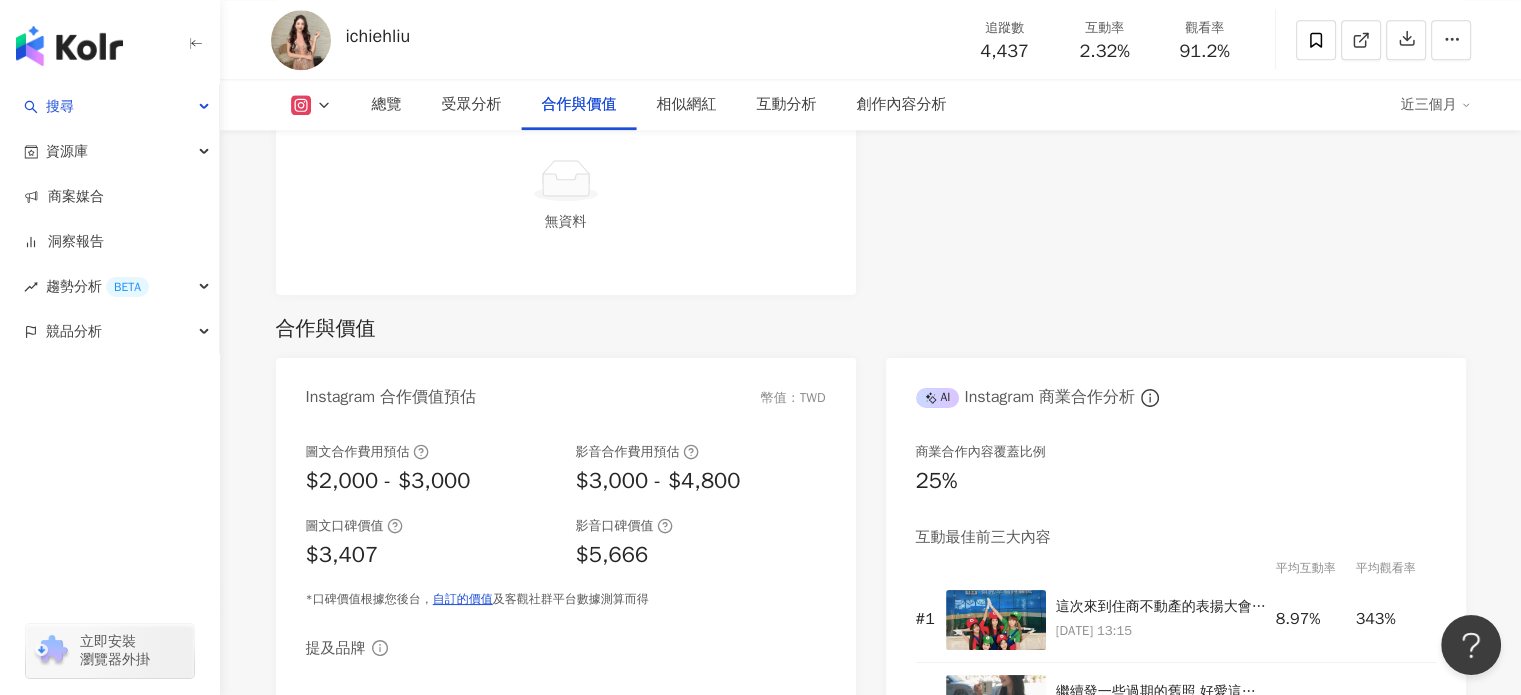 scroll, scrollTop: 2400, scrollLeft: 0, axis: vertical 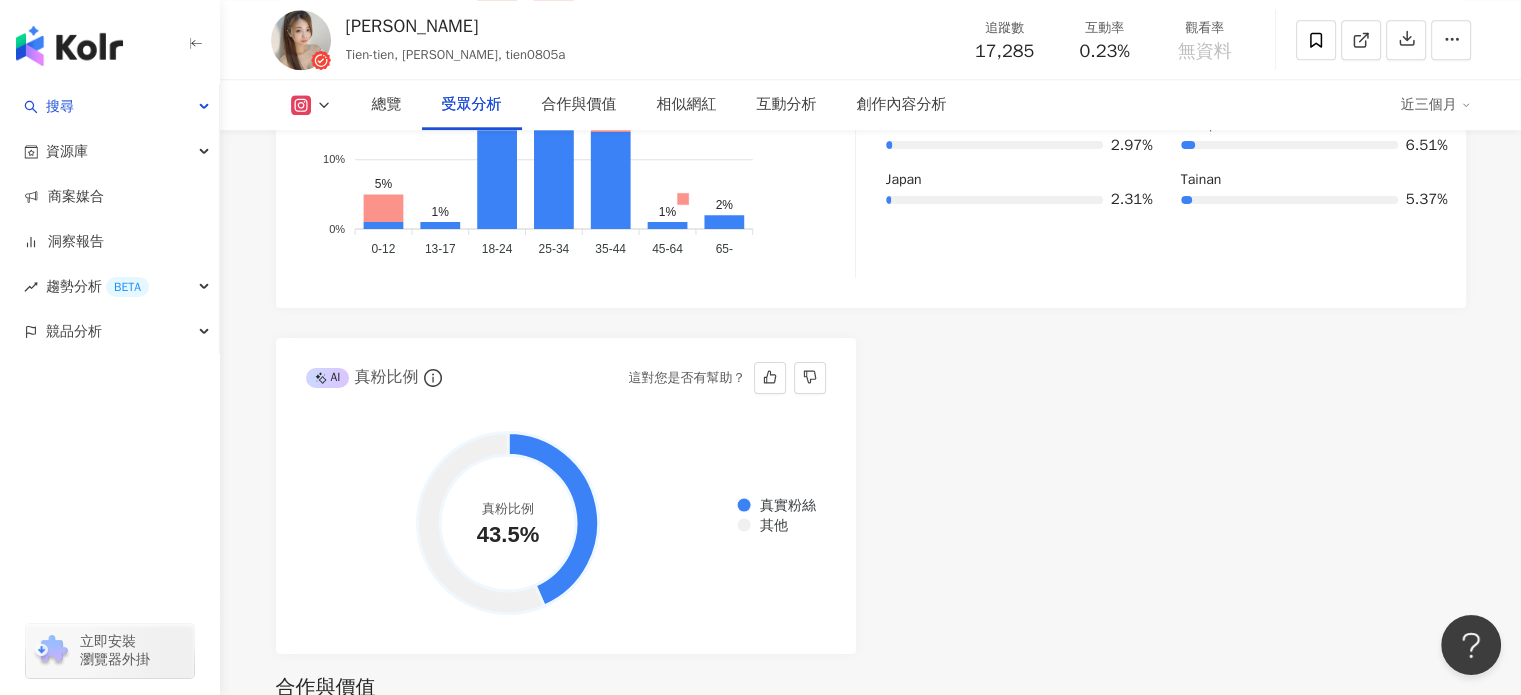 drag, startPoint x: 507, startPoint y: 535, endPoint x: 474, endPoint y: 529, distance: 33.54102 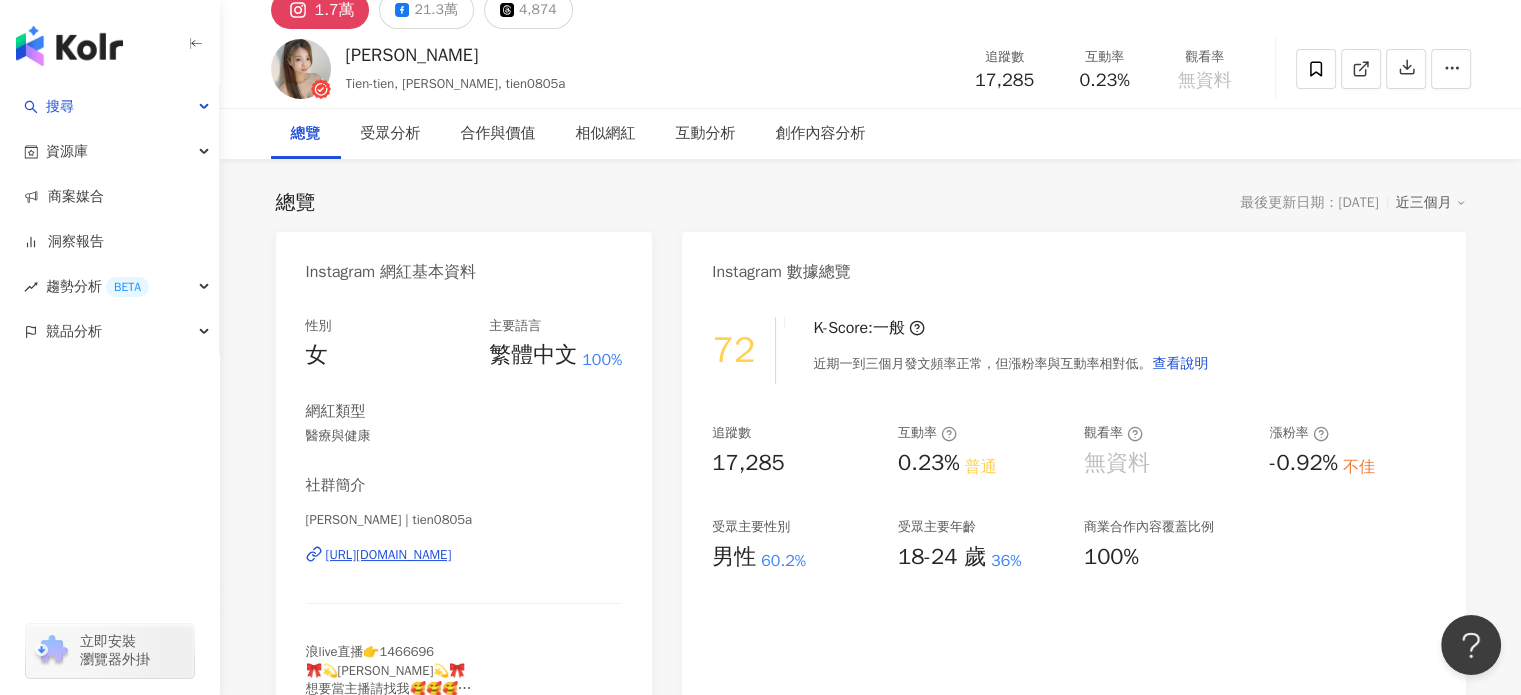 scroll, scrollTop: 0, scrollLeft: 0, axis: both 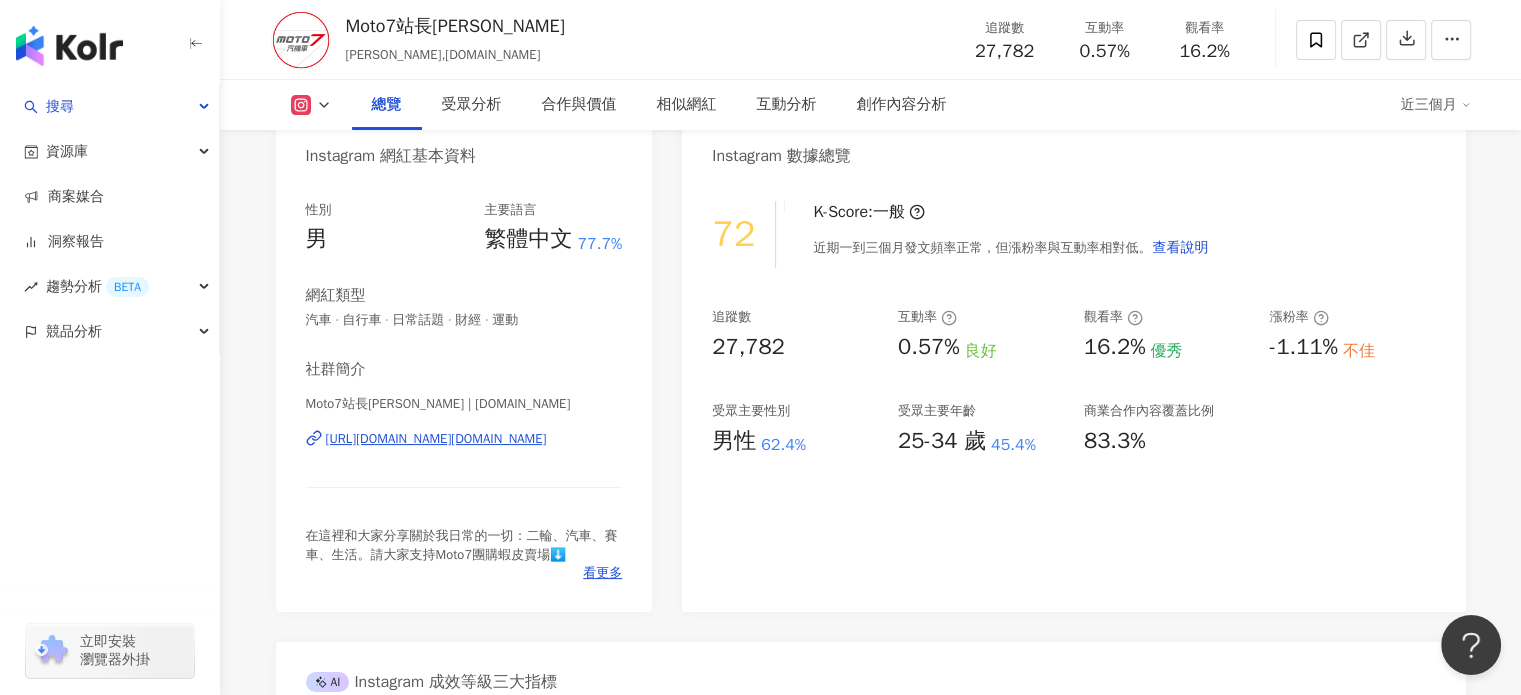 click on "[URL][DOMAIN_NAME][DOMAIN_NAME]" at bounding box center [436, 439] 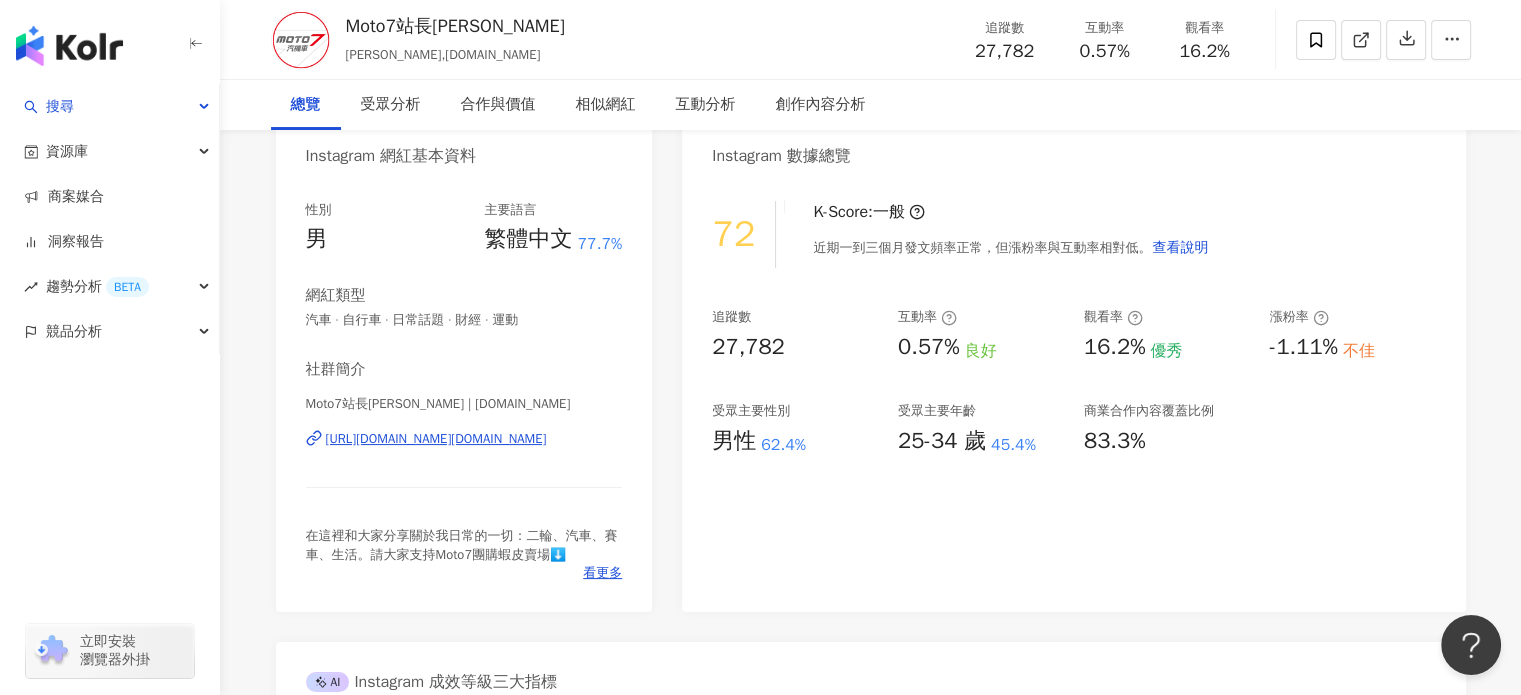 scroll, scrollTop: 0, scrollLeft: 0, axis: both 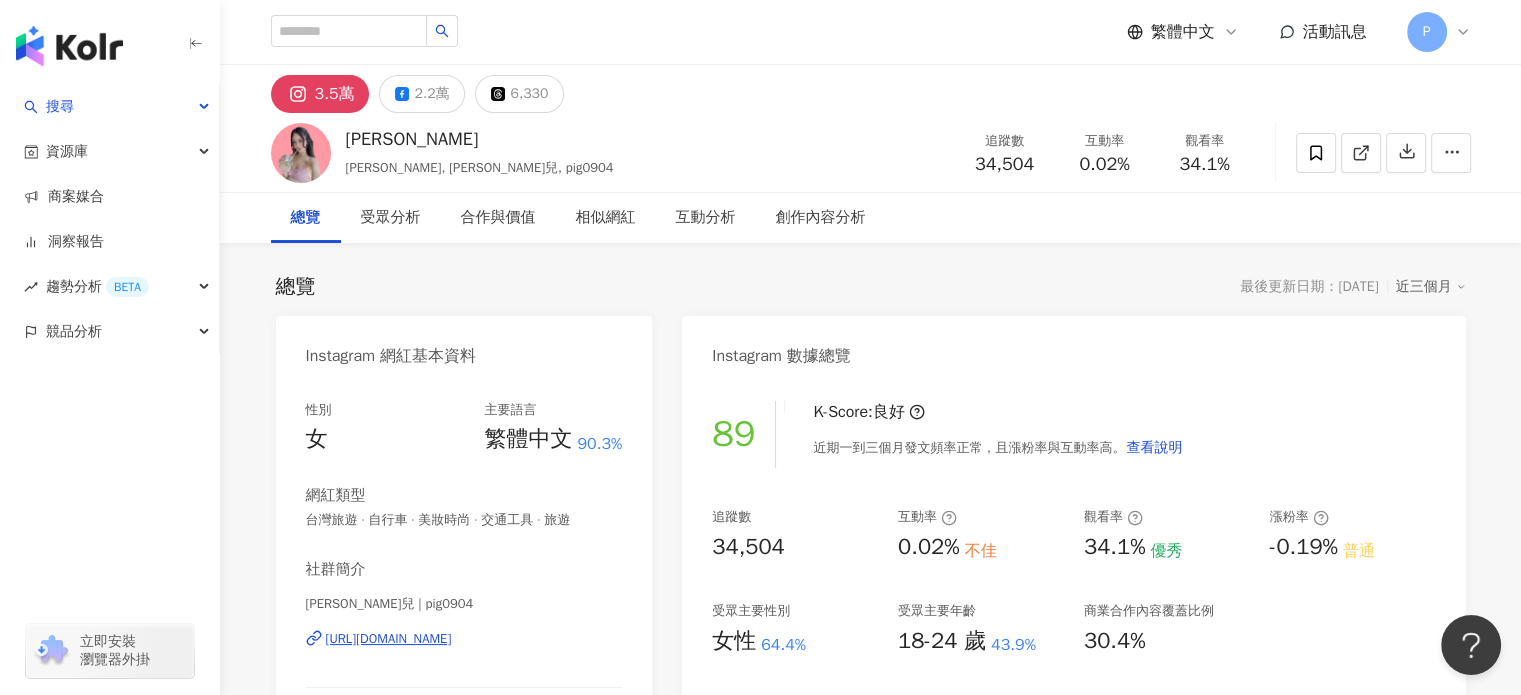 click on "3.5萬" at bounding box center (335, 94) 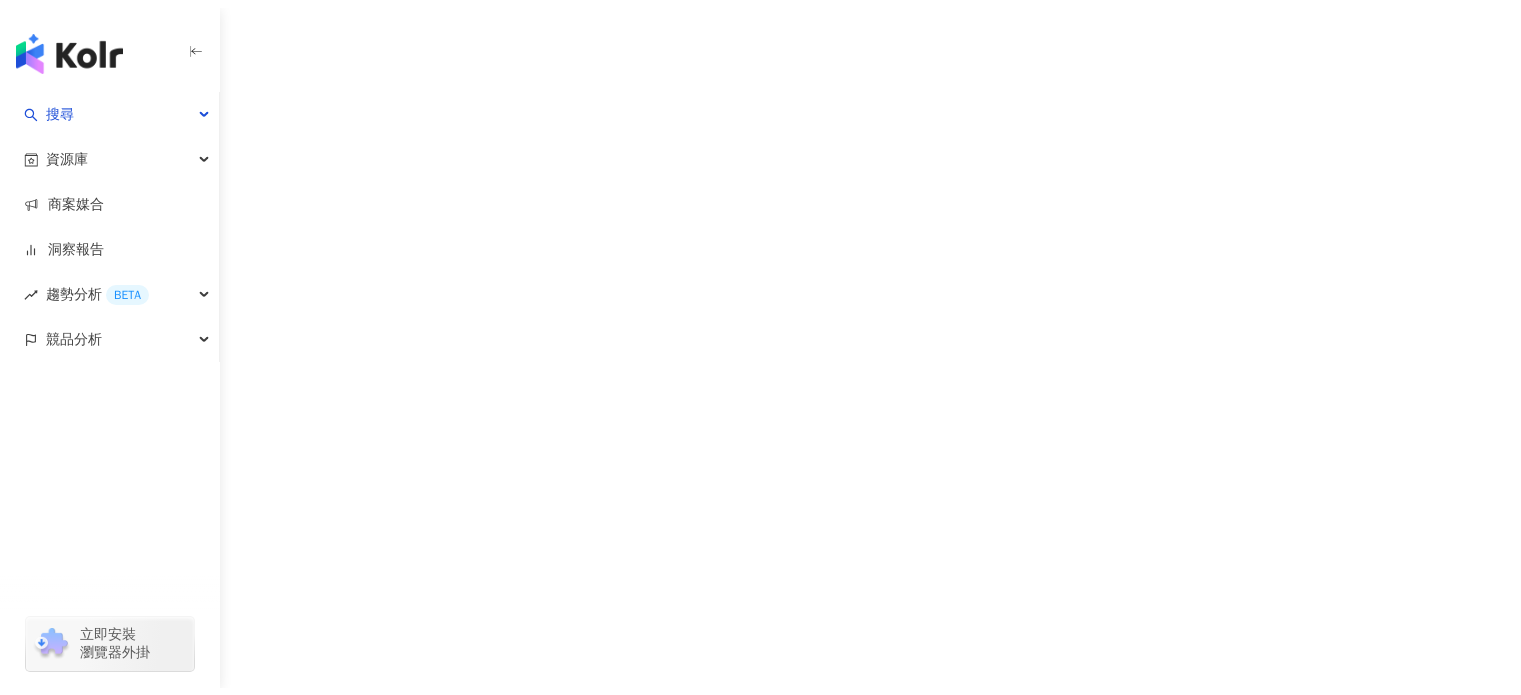 scroll, scrollTop: 0, scrollLeft: 0, axis: both 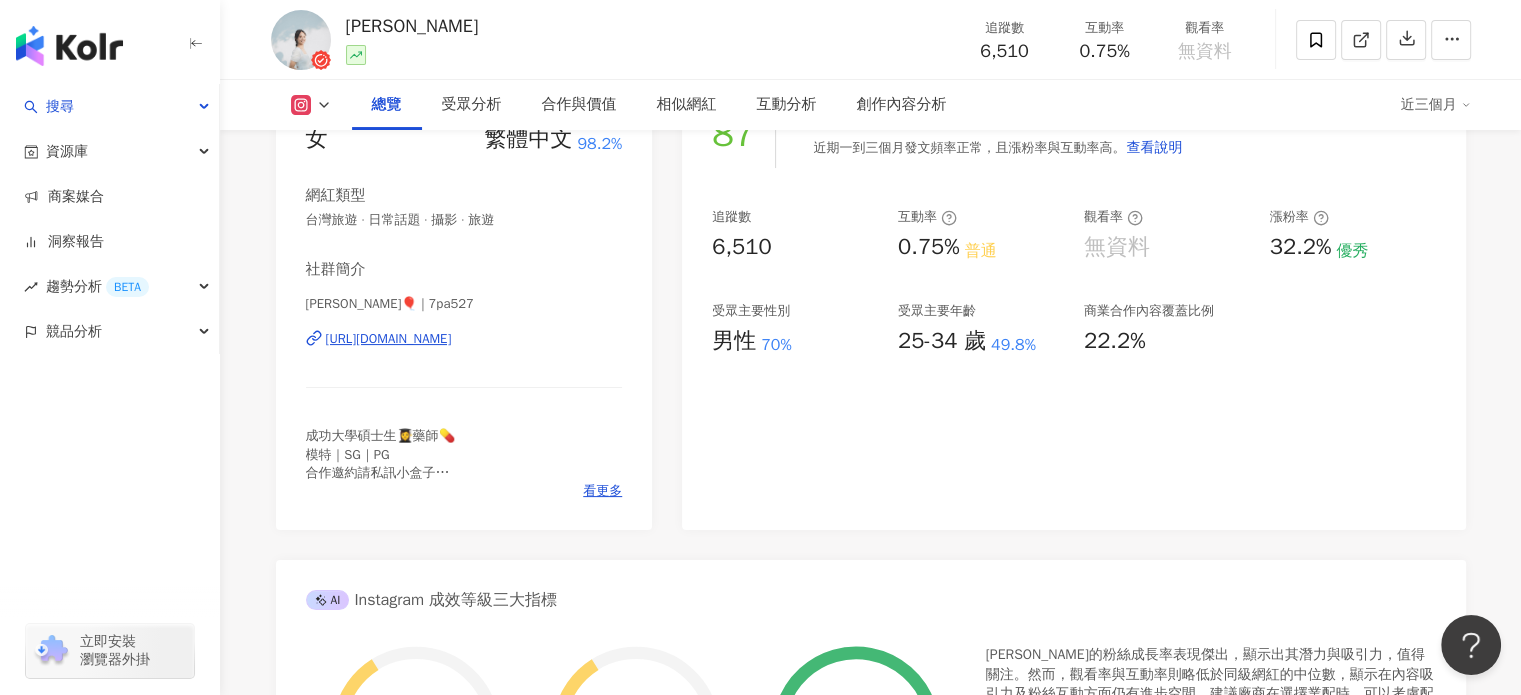 click on "https://www.instagram.com/7pa527/" at bounding box center [389, 339] 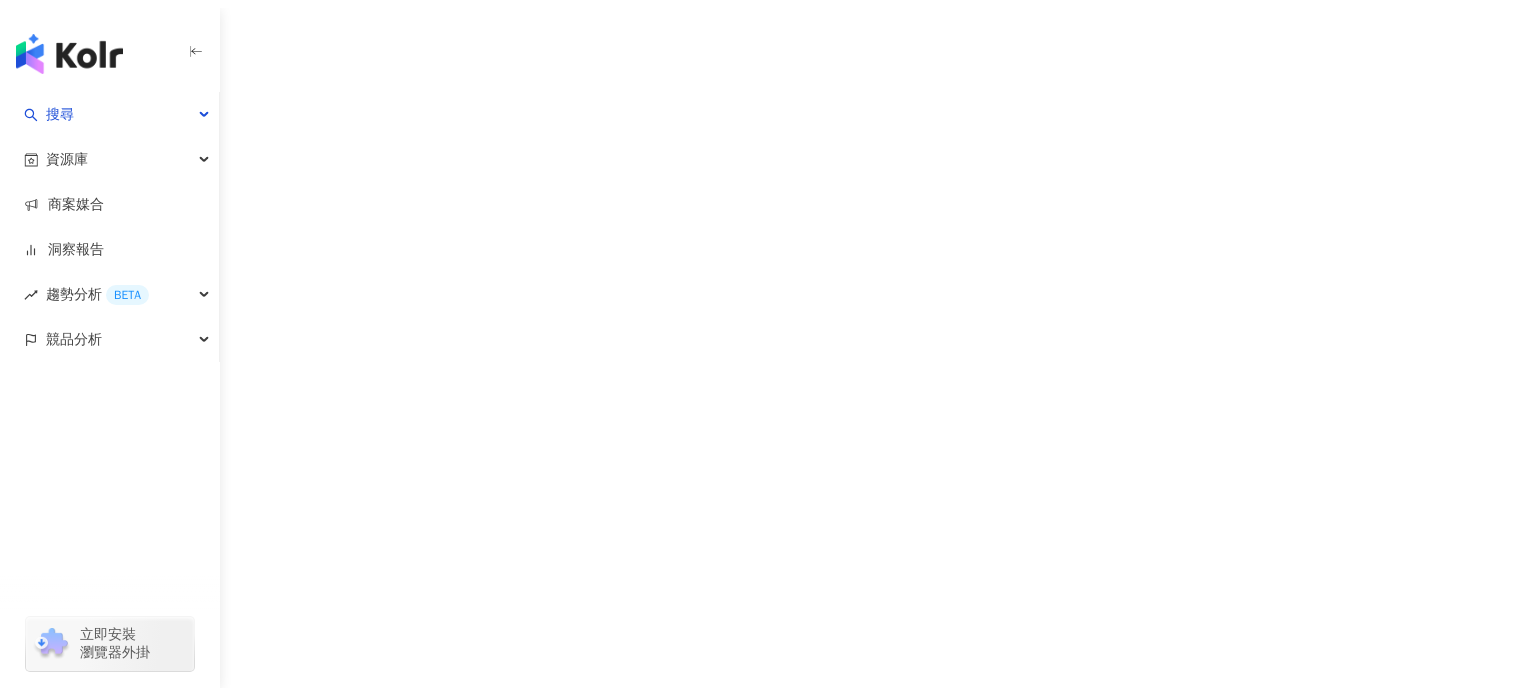 scroll, scrollTop: 0, scrollLeft: 0, axis: both 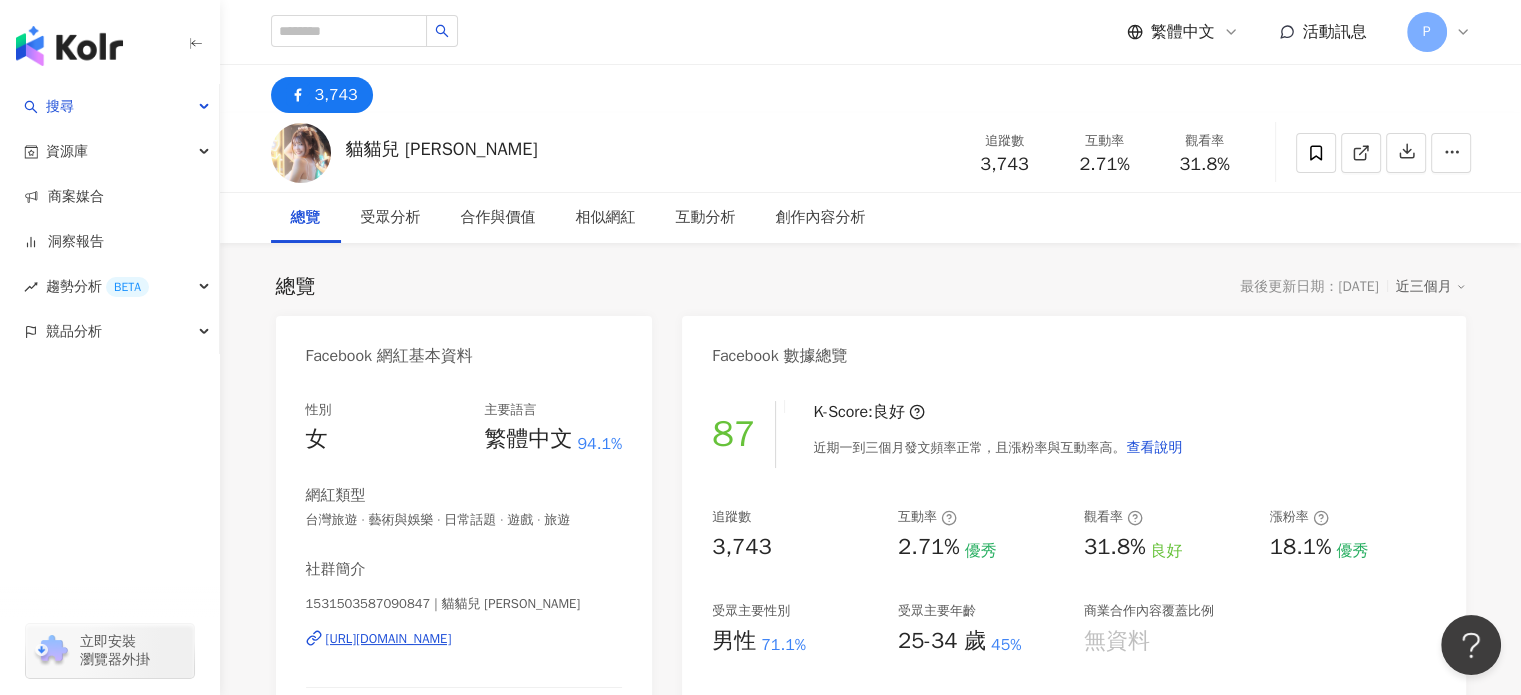 click on "https://www.facebook.com/1531503587090847" at bounding box center (389, 639) 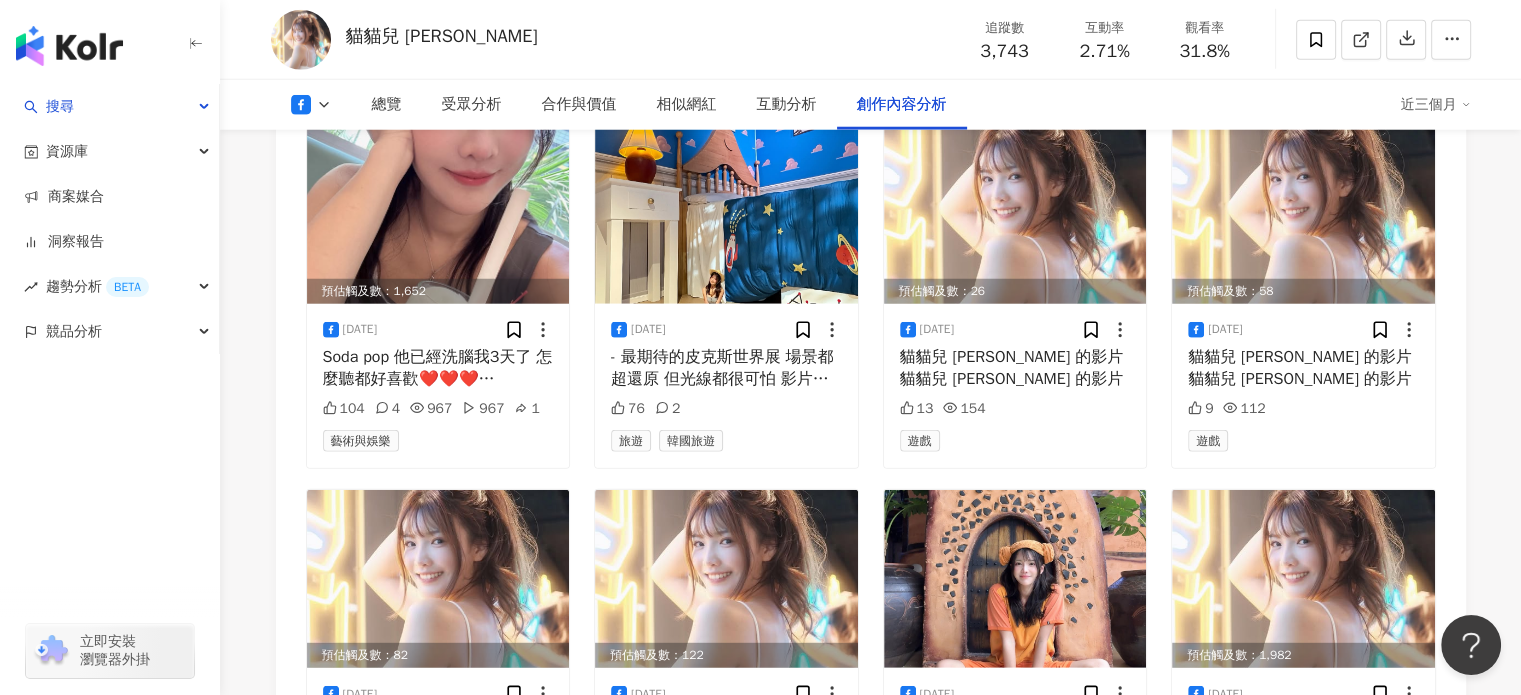 scroll, scrollTop: 5100, scrollLeft: 0, axis: vertical 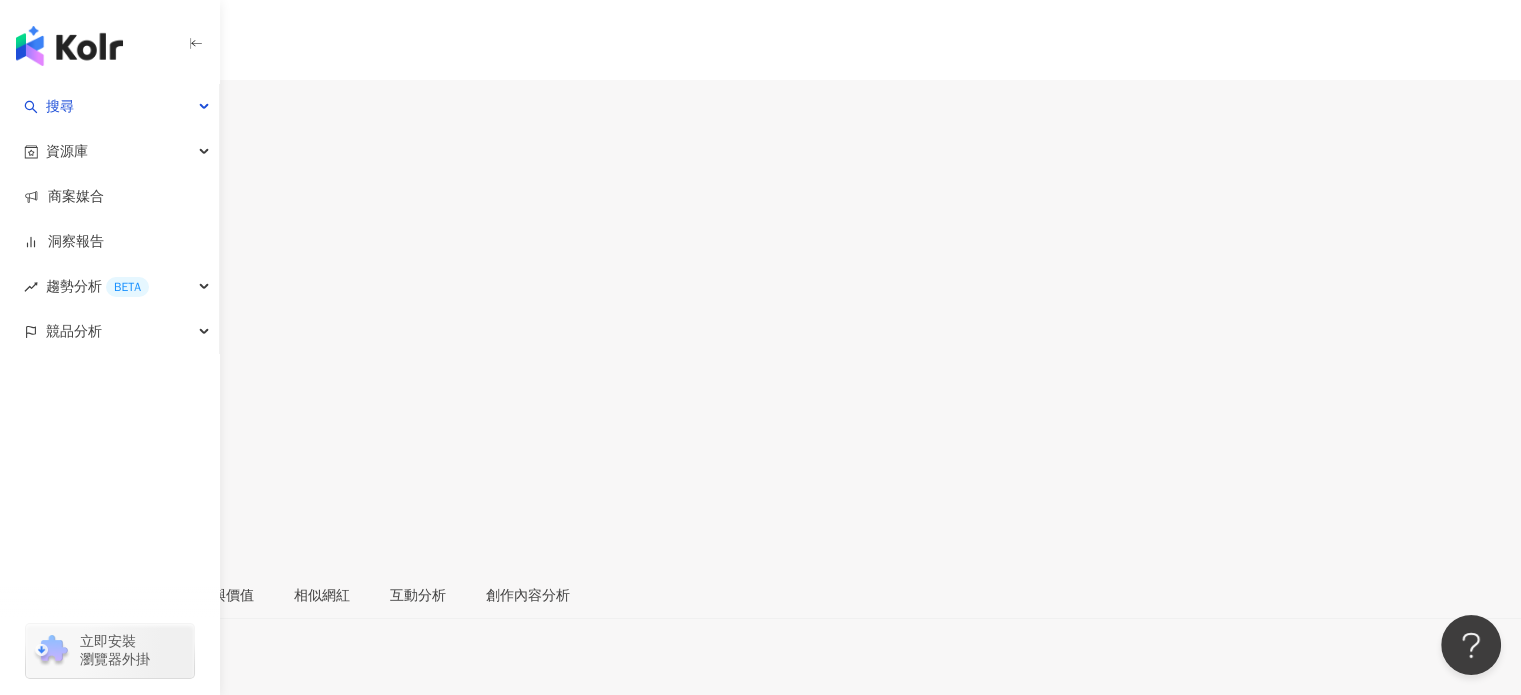 click on "https://www.instagram.com/yammy0720/" at bounding box center (87, 885) 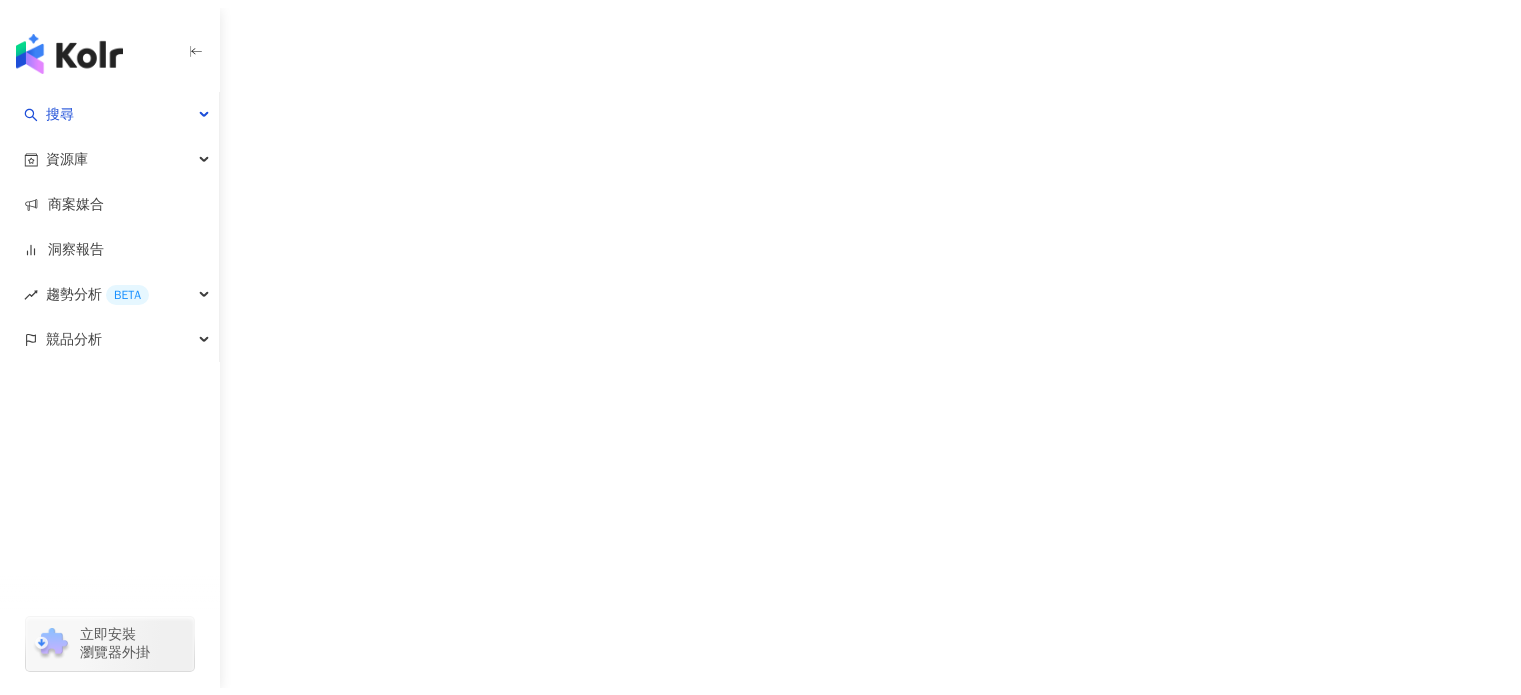 scroll, scrollTop: 0, scrollLeft: 0, axis: both 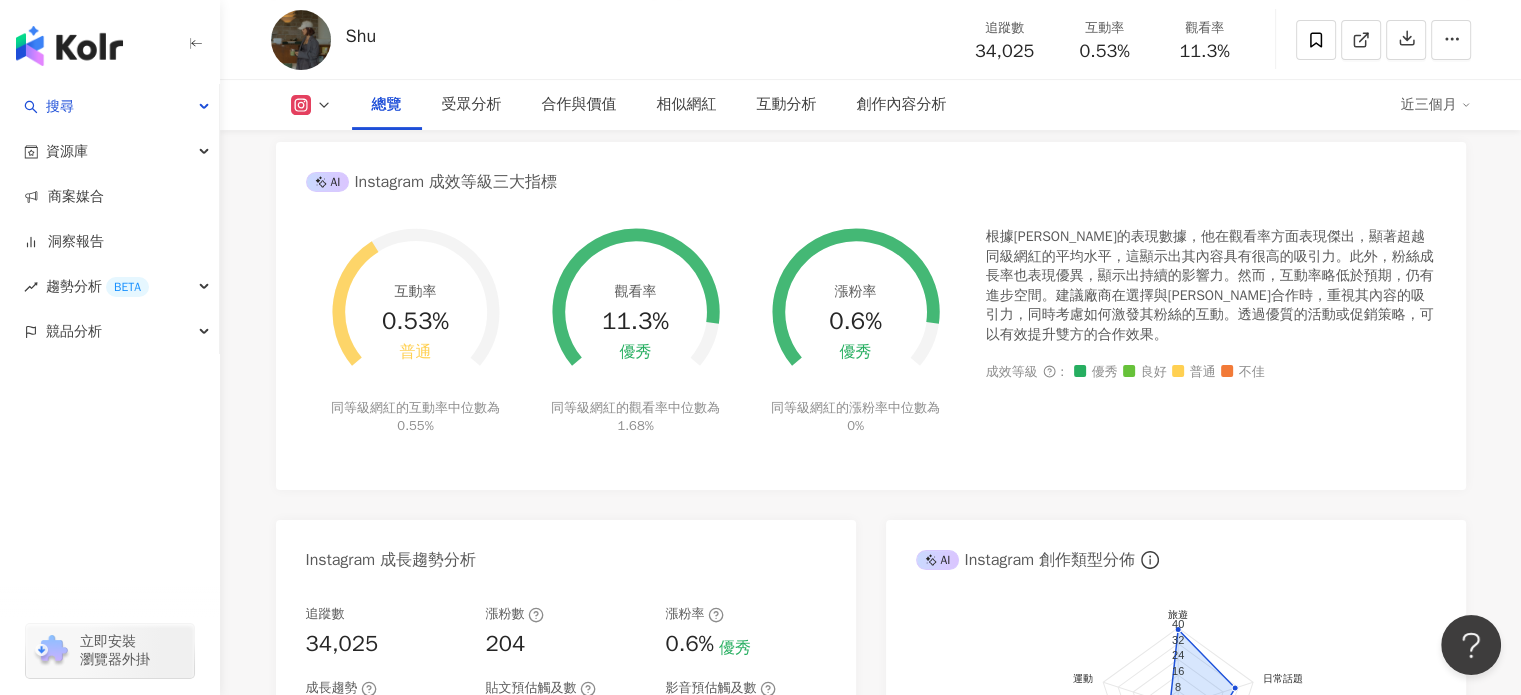 click on "https://www.instagram.com/shuutravels/" at bounding box center (389, -61) 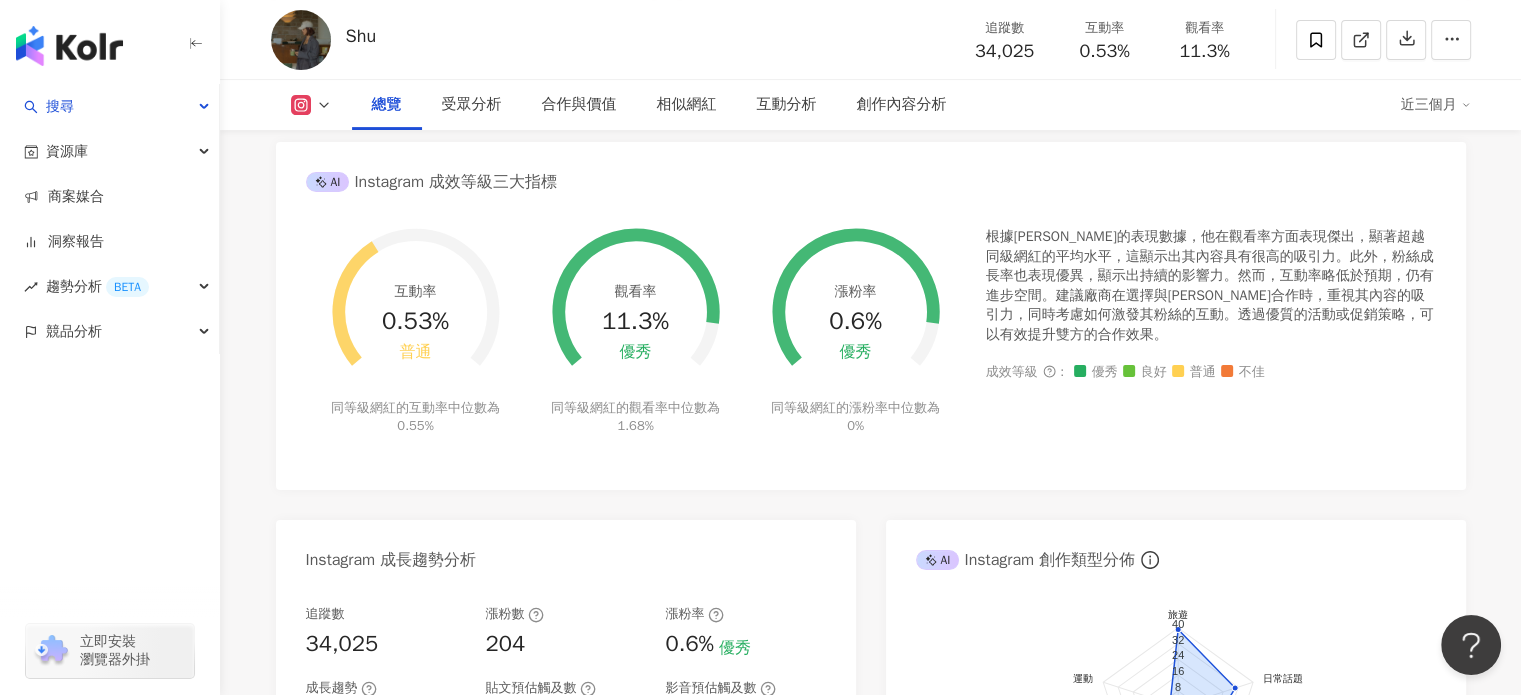 scroll, scrollTop: 200, scrollLeft: 0, axis: vertical 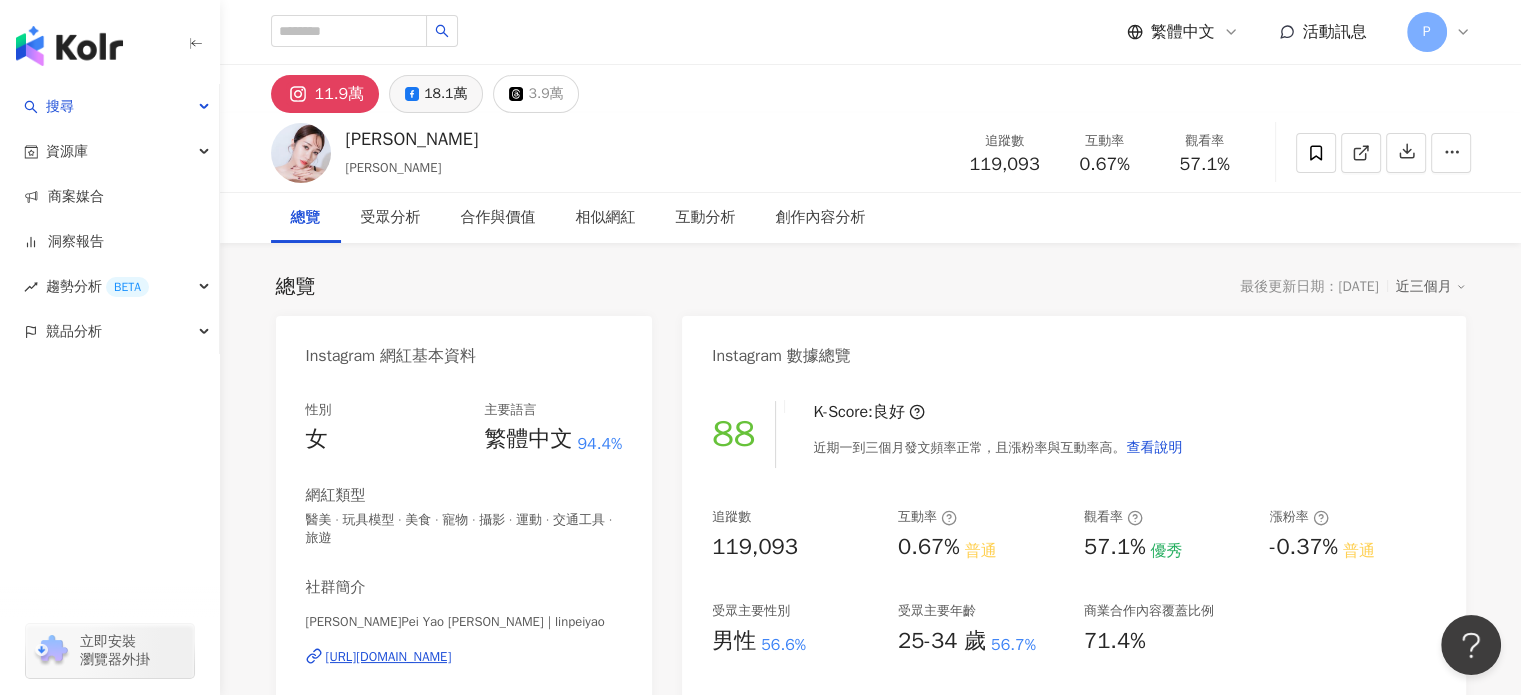 click on "18.1萬" at bounding box center [445, 94] 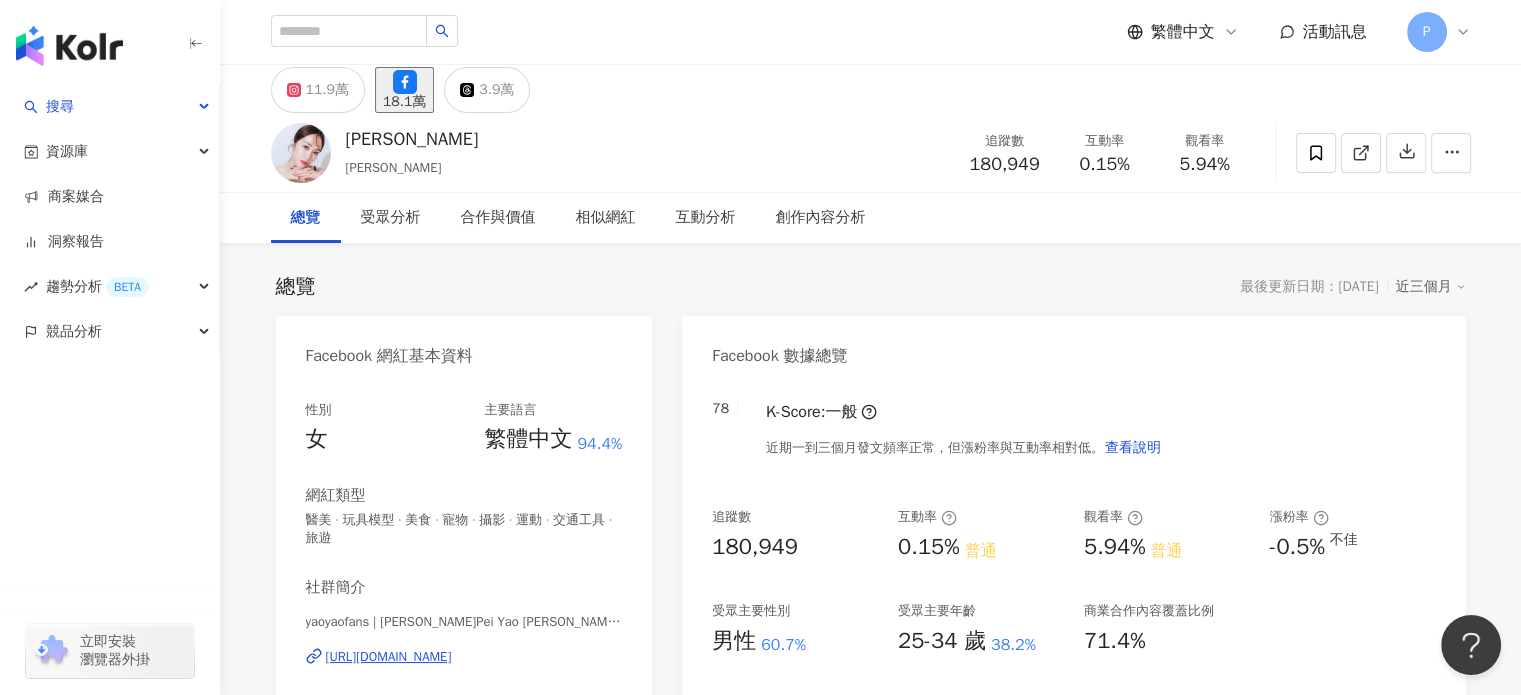 click on "18.1萬" at bounding box center [404, 102] 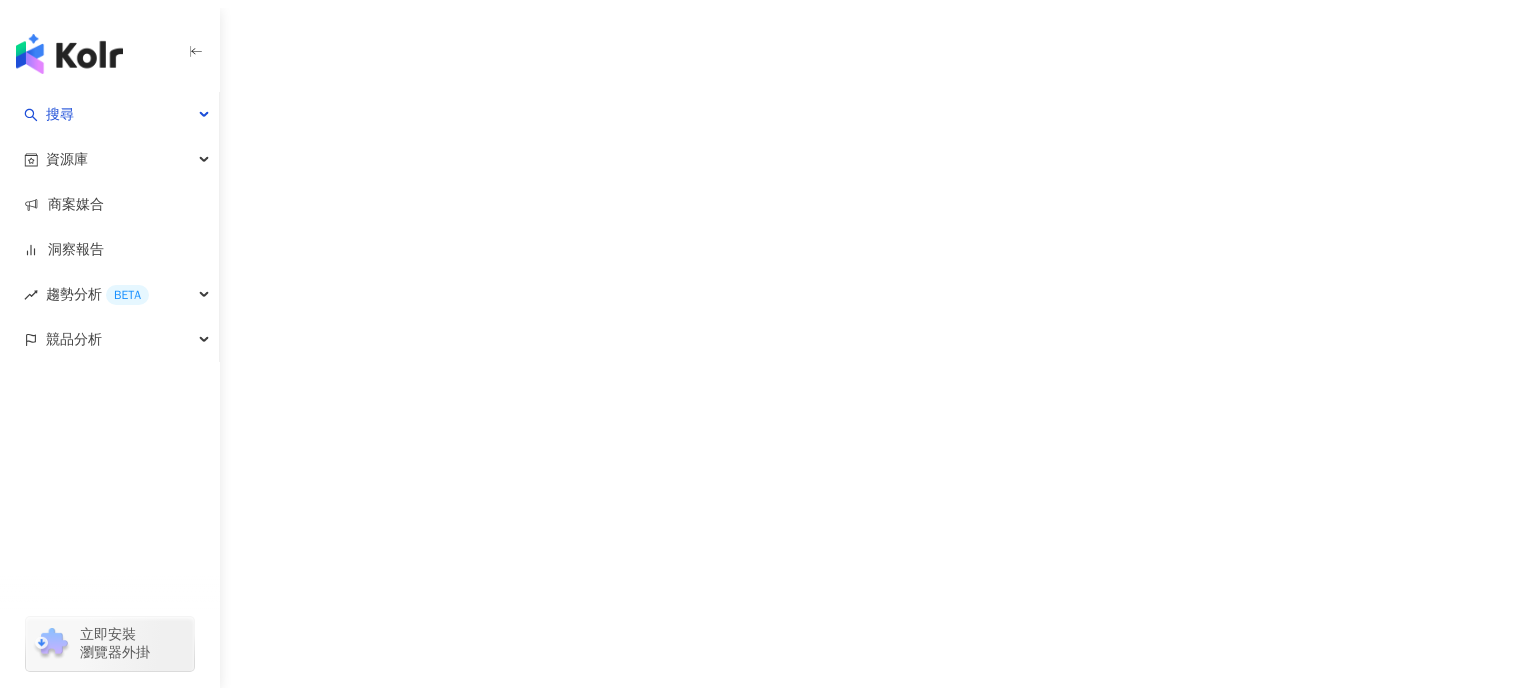 scroll, scrollTop: 0, scrollLeft: 0, axis: both 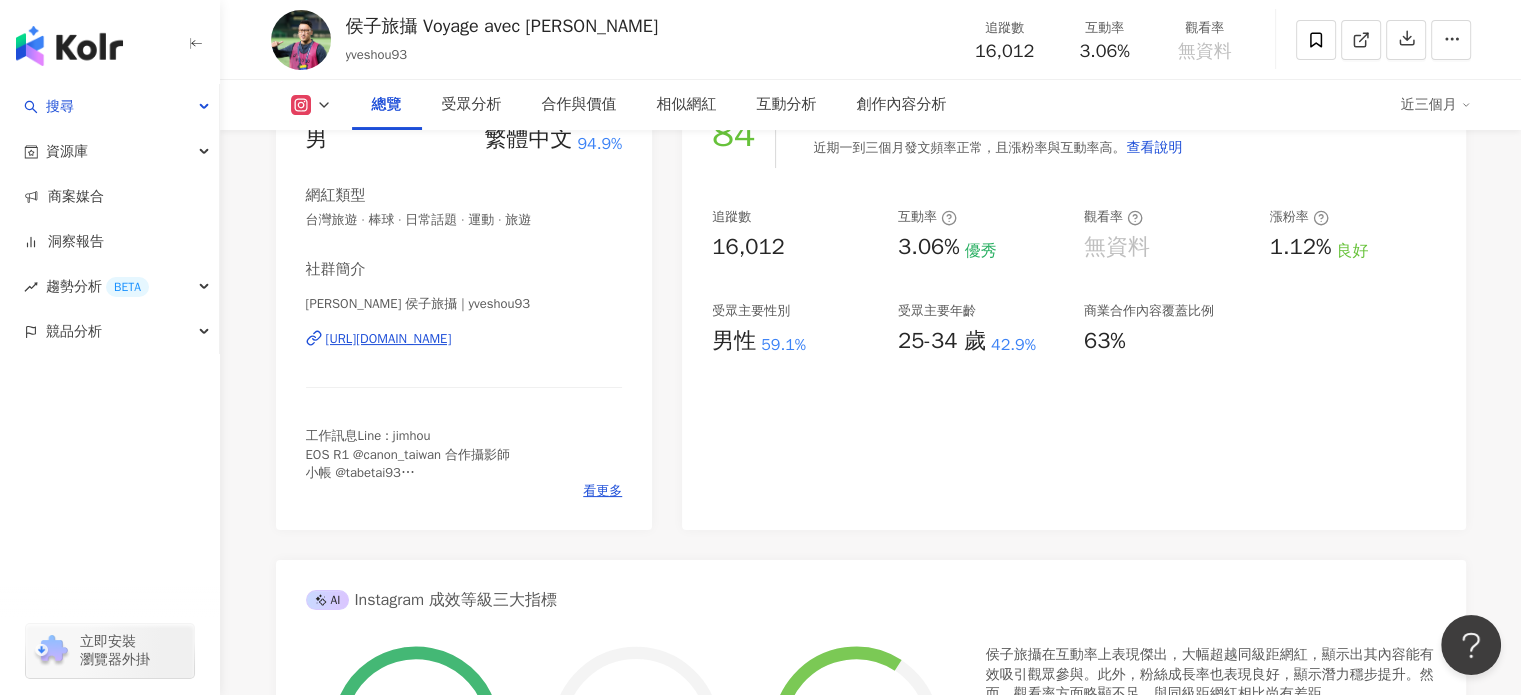 click on "https://www.instagram.com/yveshou93/" at bounding box center (389, 339) 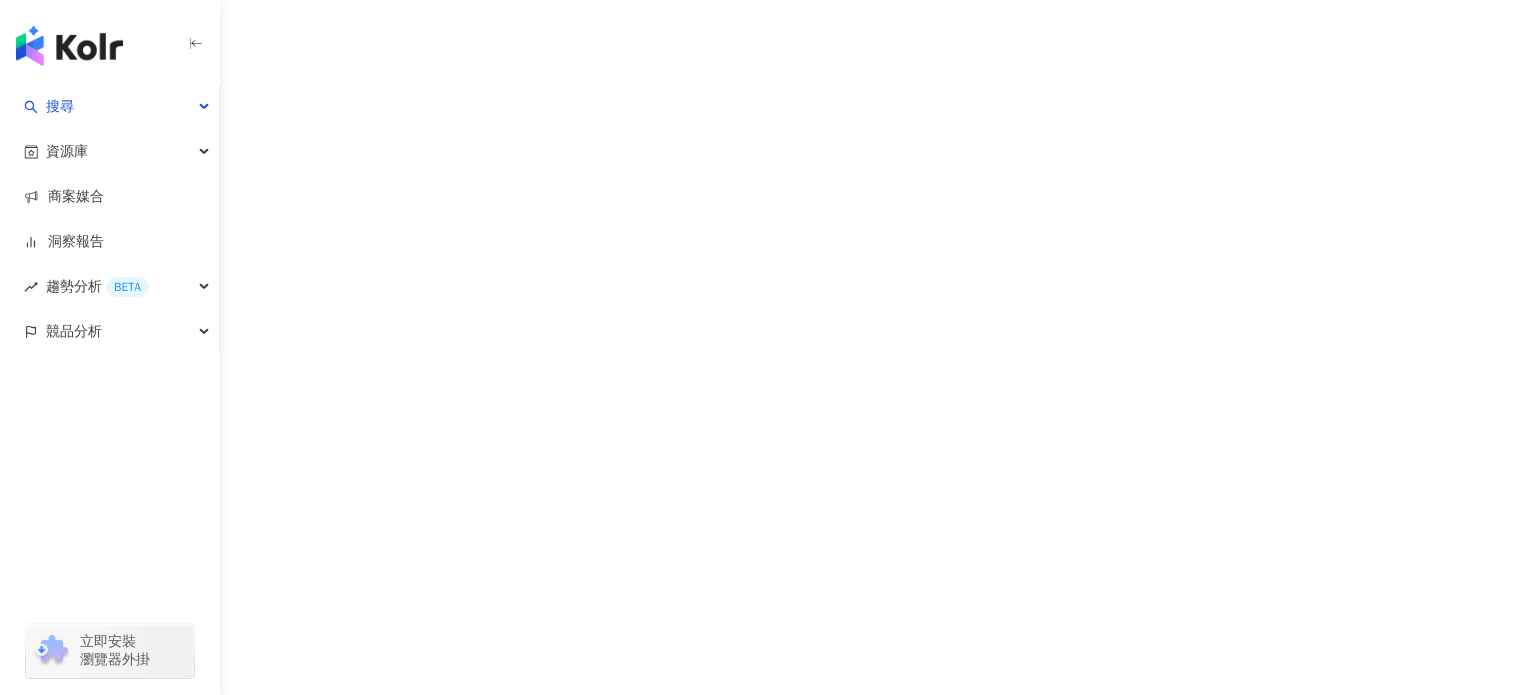scroll, scrollTop: 0, scrollLeft: 0, axis: both 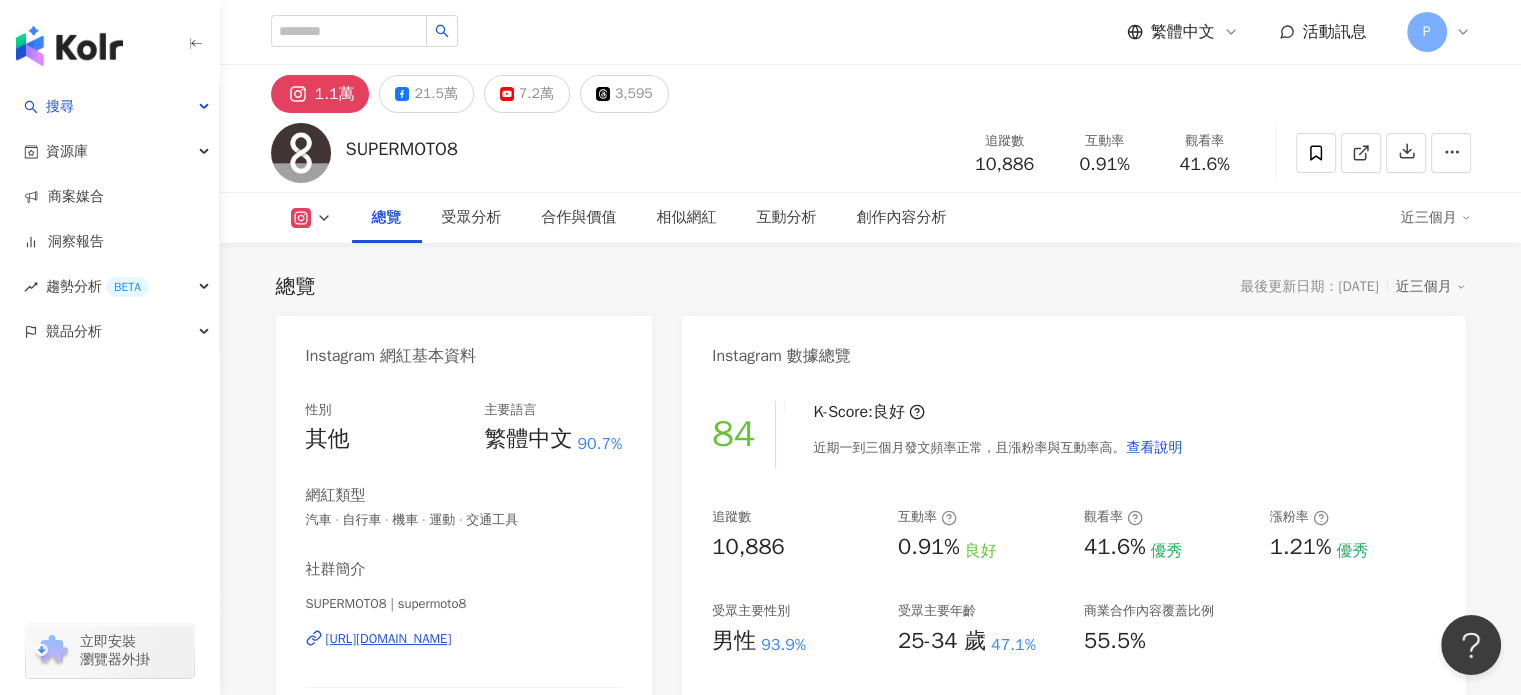 click on "https://www.instagram.com/supermoto8/" at bounding box center [389, 639] 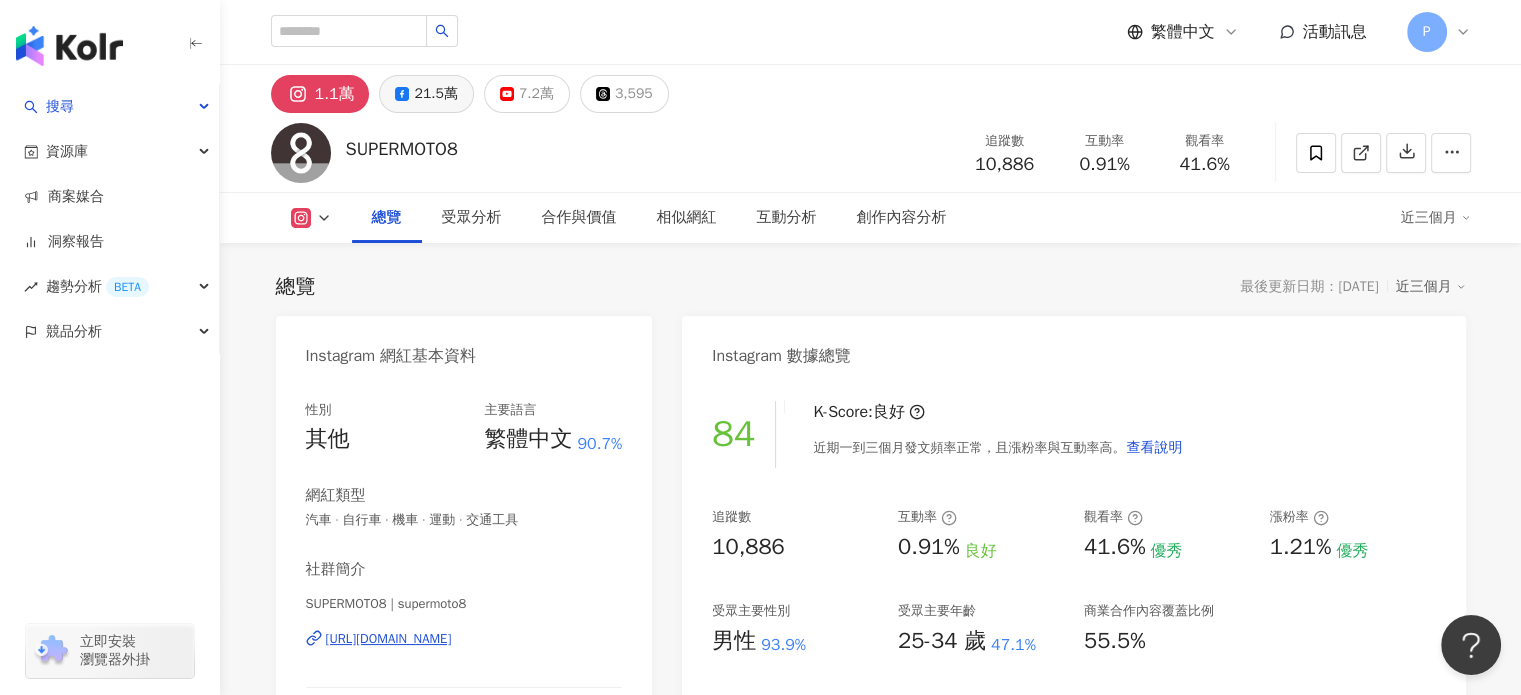 click on "21.5萬" at bounding box center [435, 94] 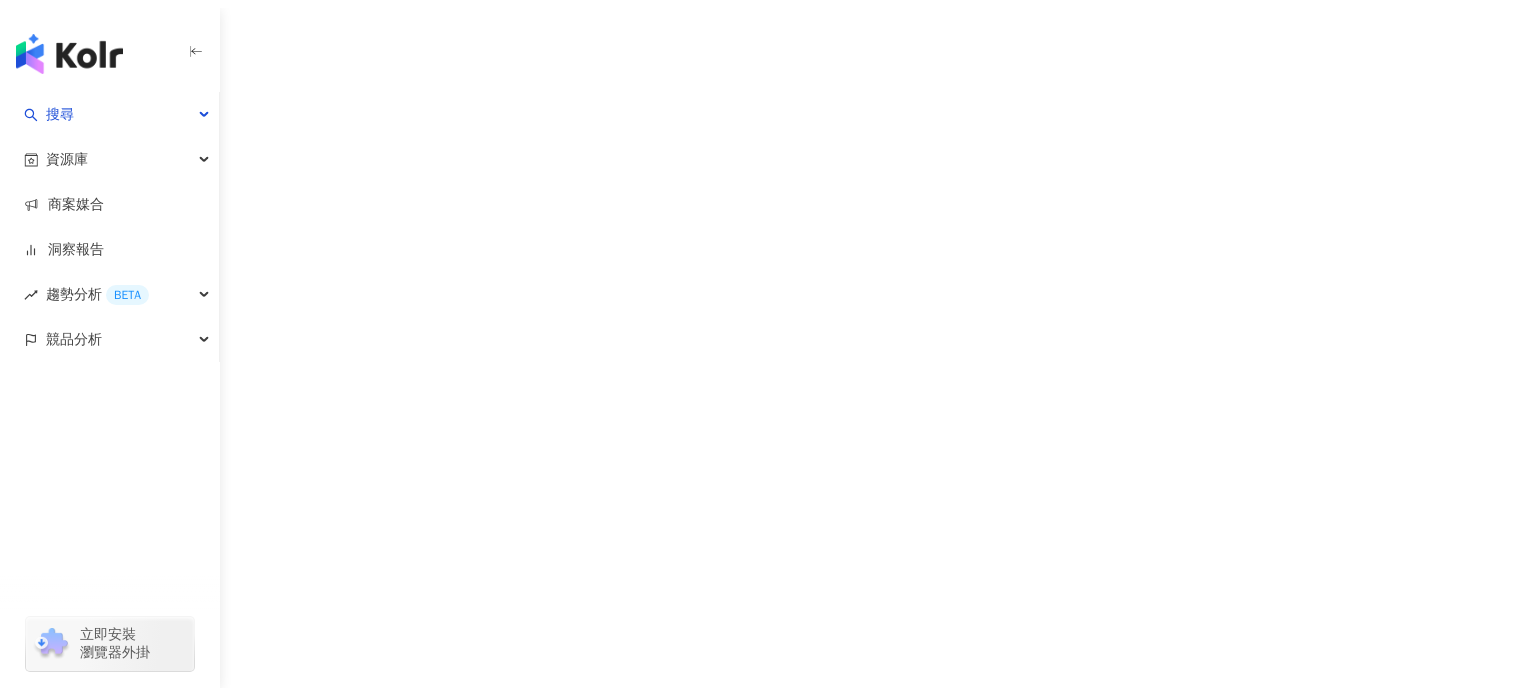 scroll, scrollTop: 0, scrollLeft: 0, axis: both 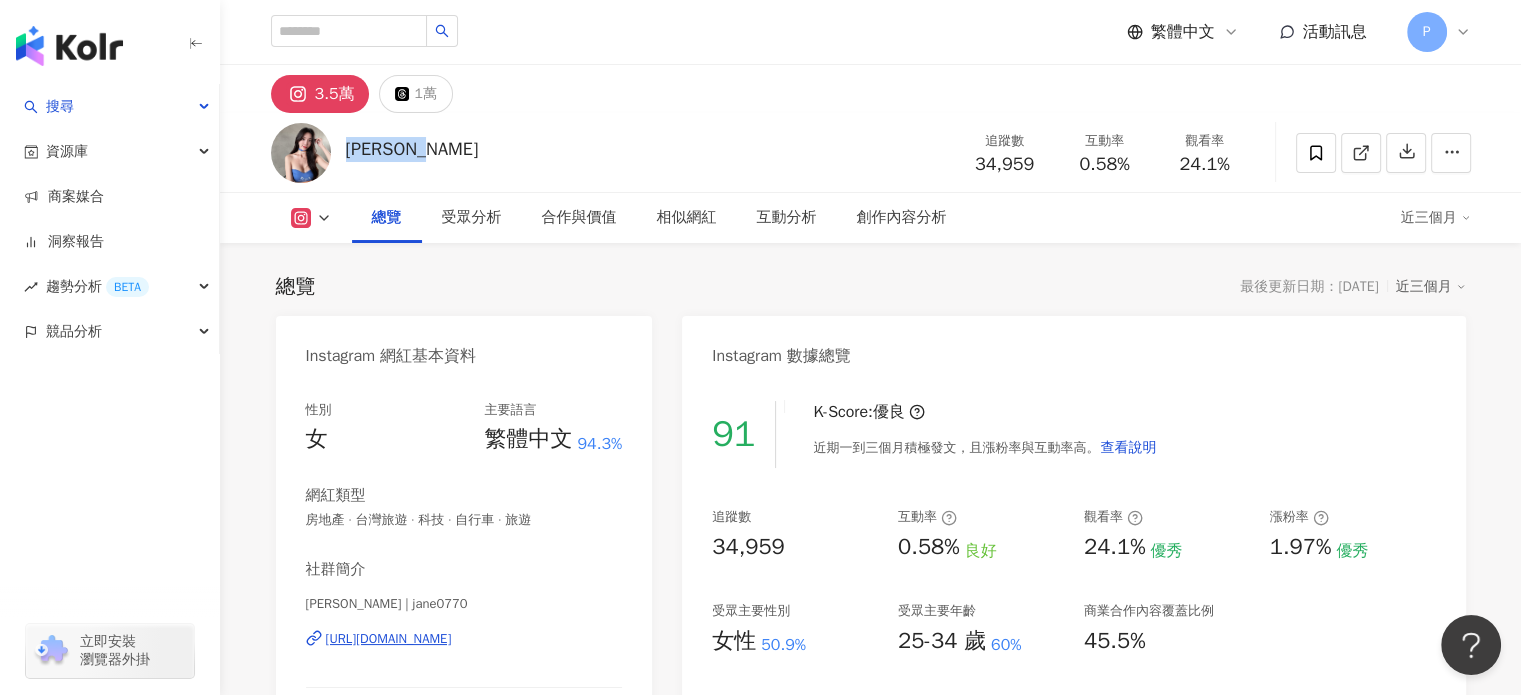 drag, startPoint x: 437, startPoint y: 157, endPoint x: 340, endPoint y: 164, distance: 97.25225 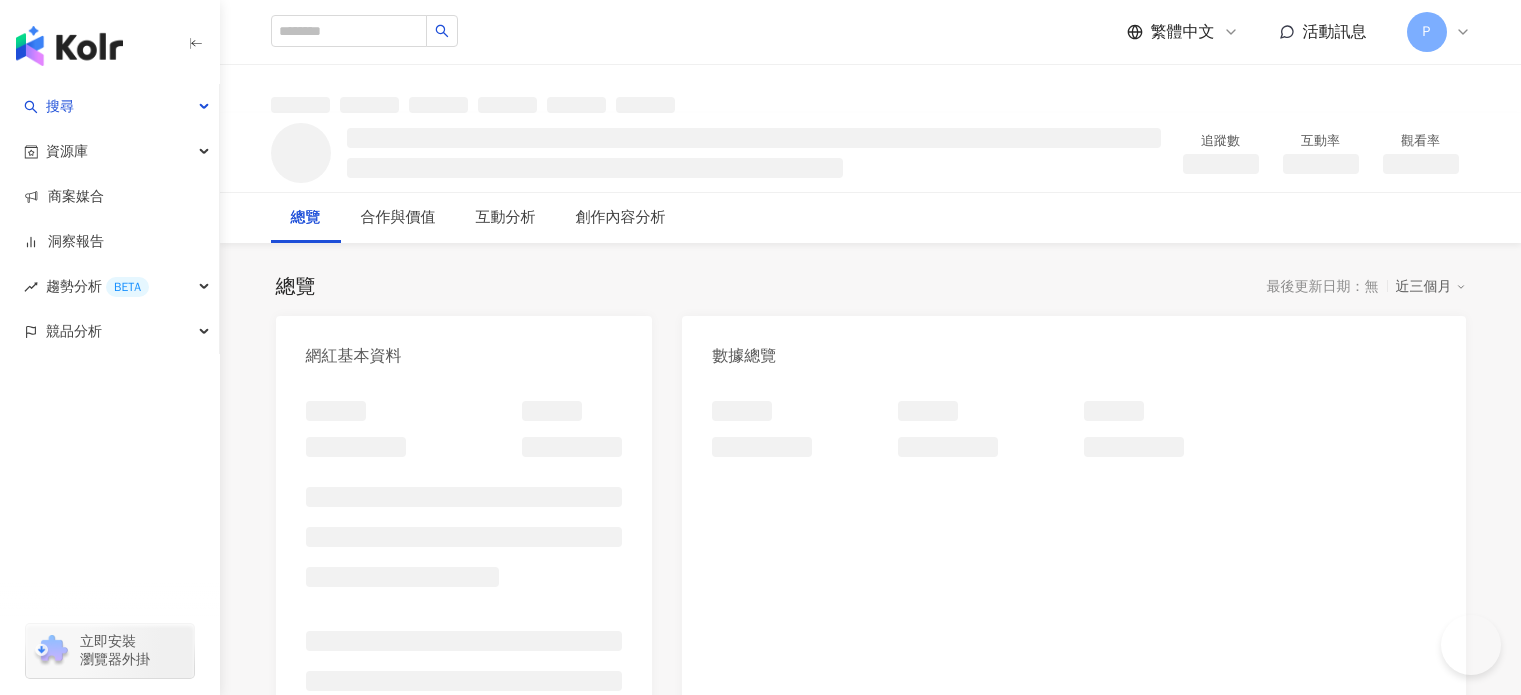 scroll, scrollTop: 0, scrollLeft: 0, axis: both 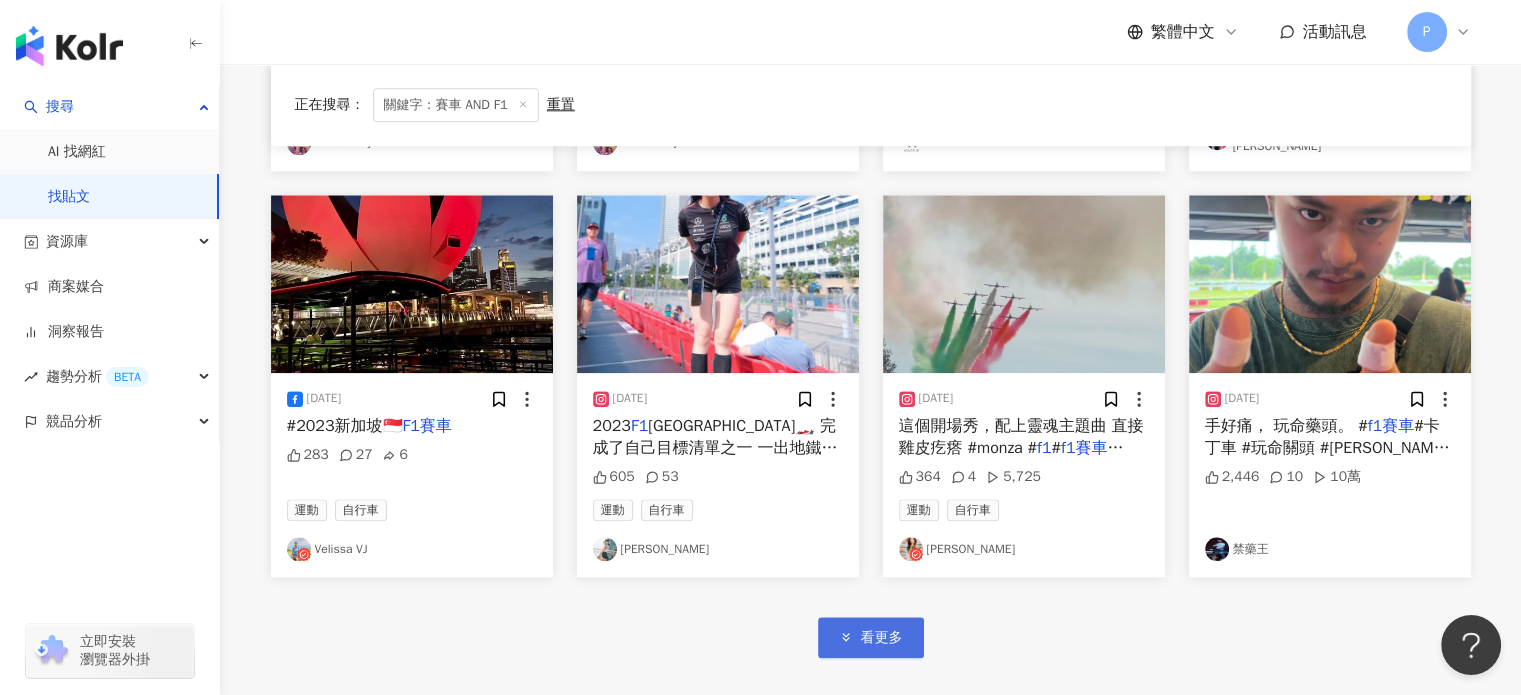 click on "看更多" at bounding box center [882, 638] 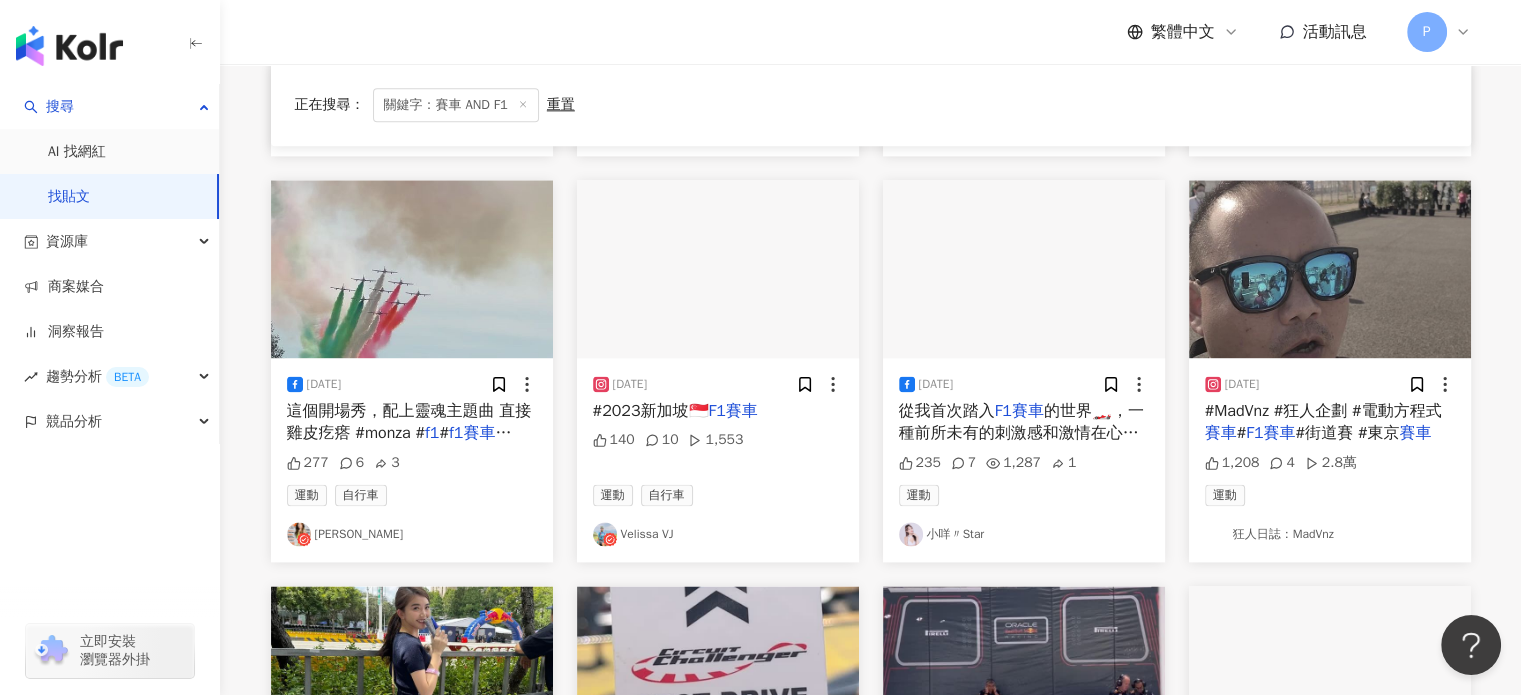 scroll, scrollTop: 2721, scrollLeft: 0, axis: vertical 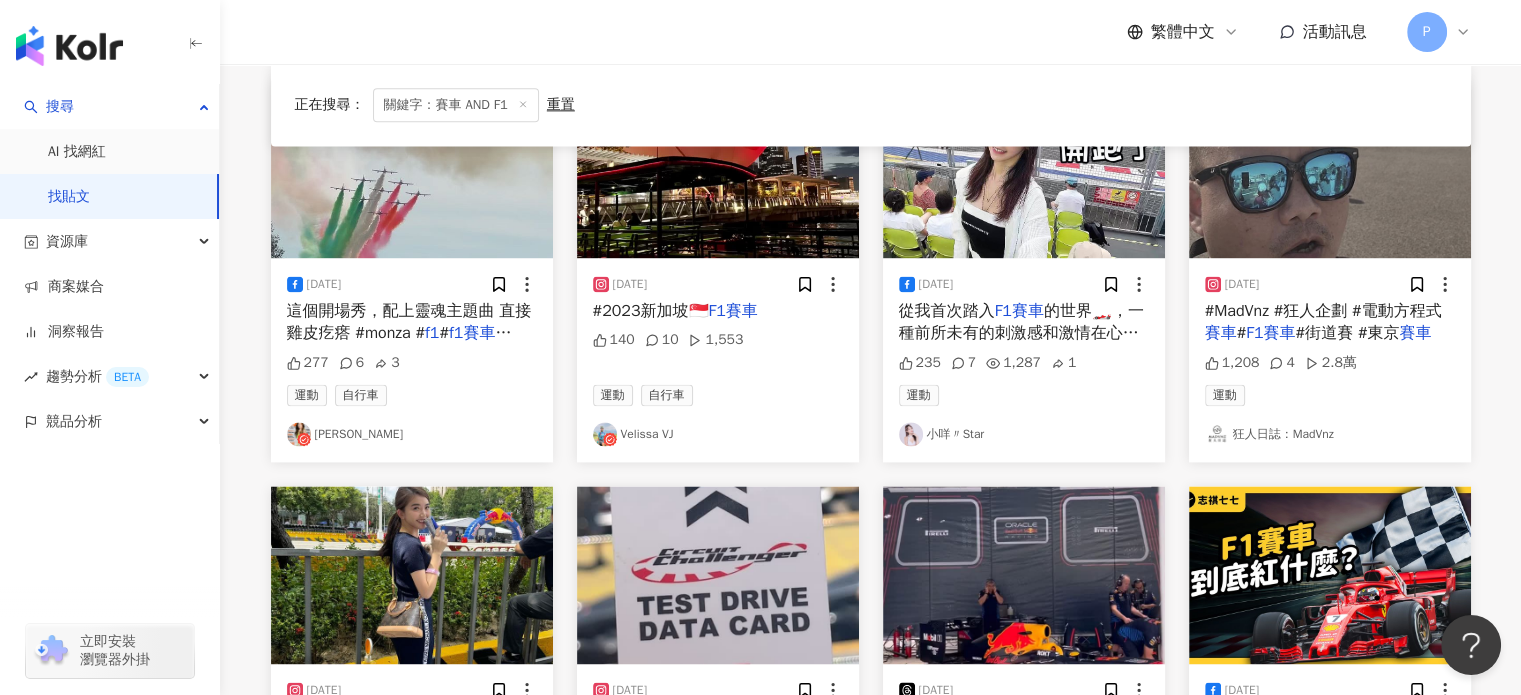 click on "的世界🏎️，一種前所未有的刺激感和激情在心中激盪。在此之前，我僅從電視轉播中或是電腦遊戲中體驗過" at bounding box center (1021, 344) 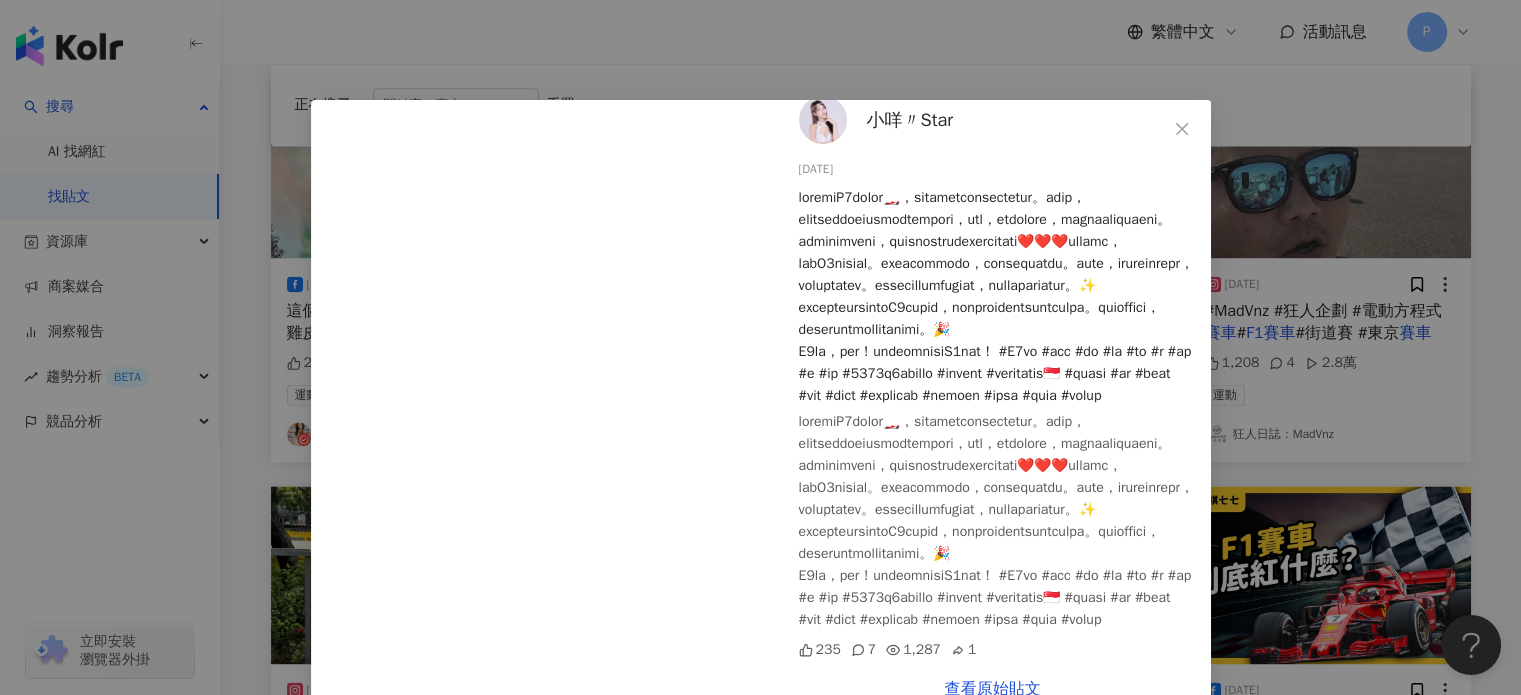 scroll, scrollTop: 328, scrollLeft: 0, axis: vertical 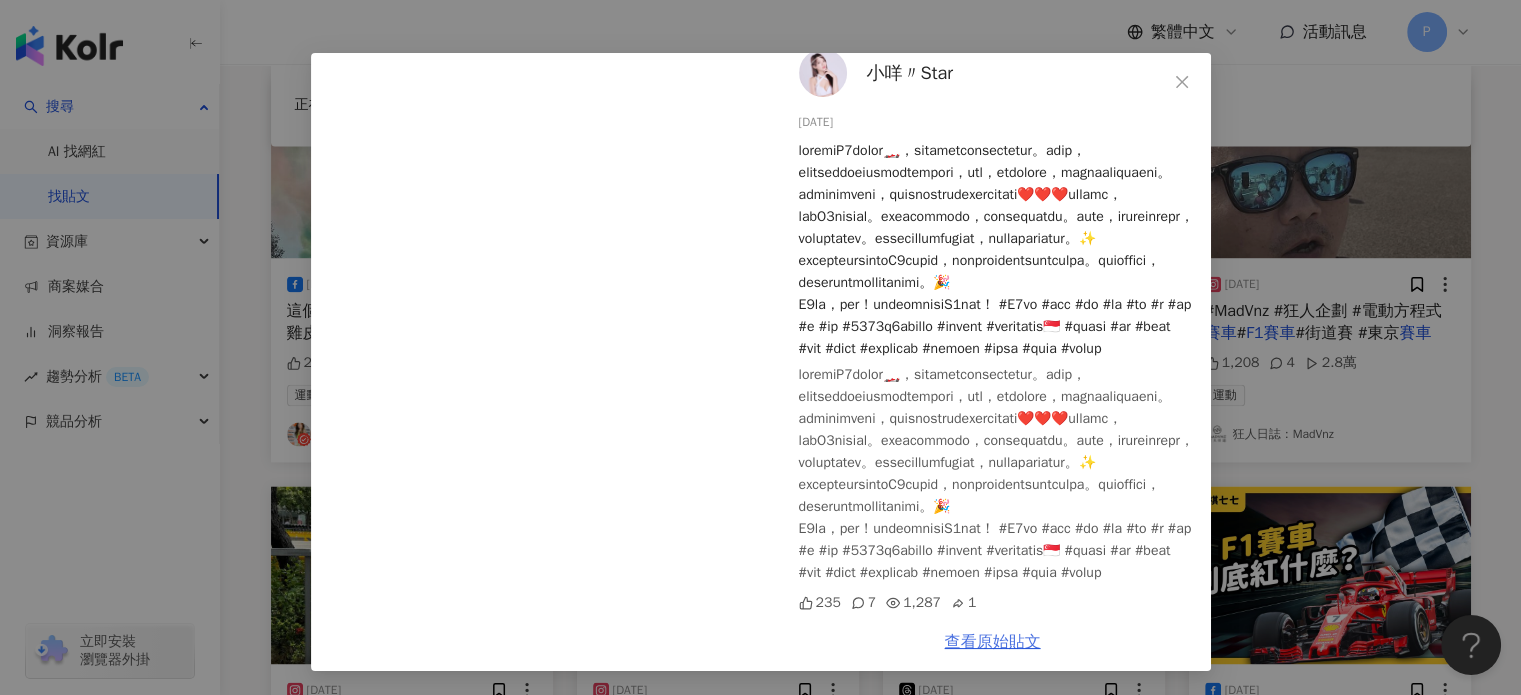 click on "查看原始貼文" at bounding box center (993, 642) 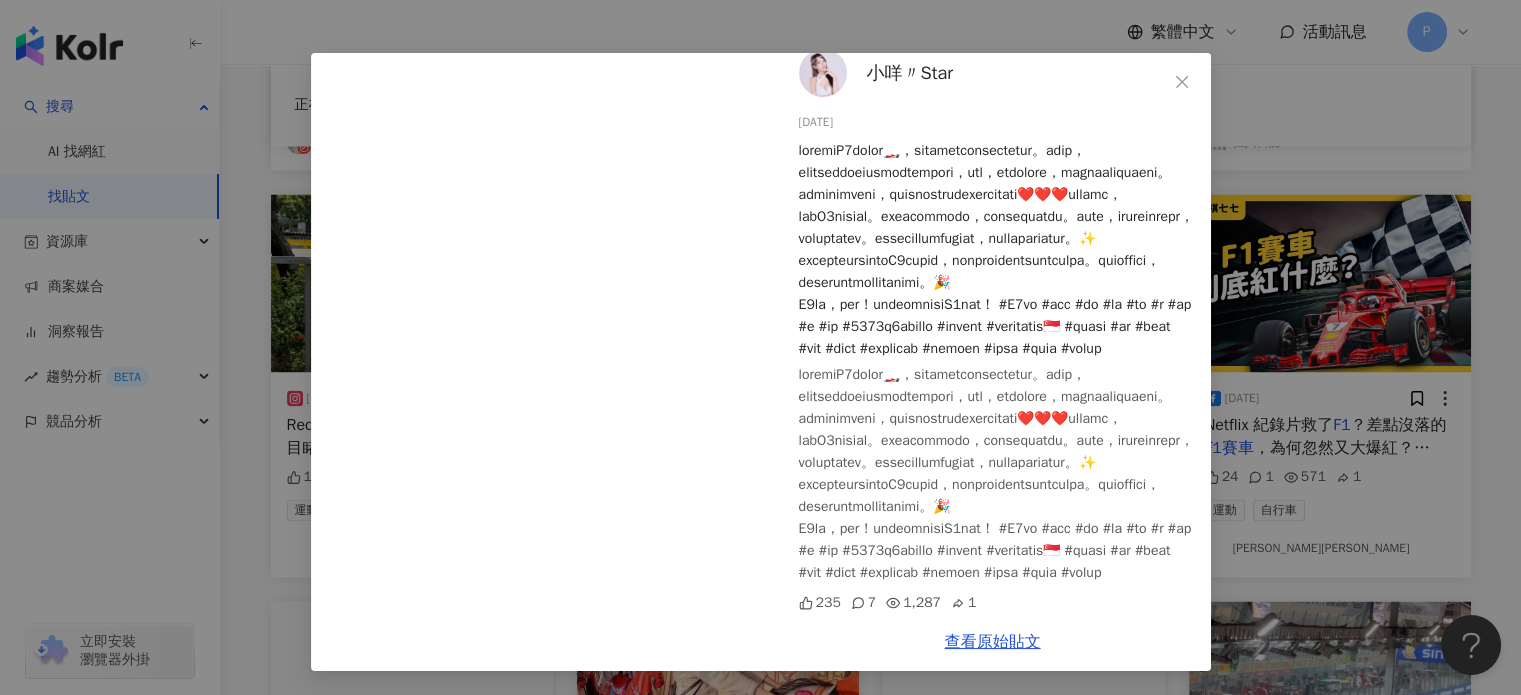 scroll, scrollTop: 3021, scrollLeft: 0, axis: vertical 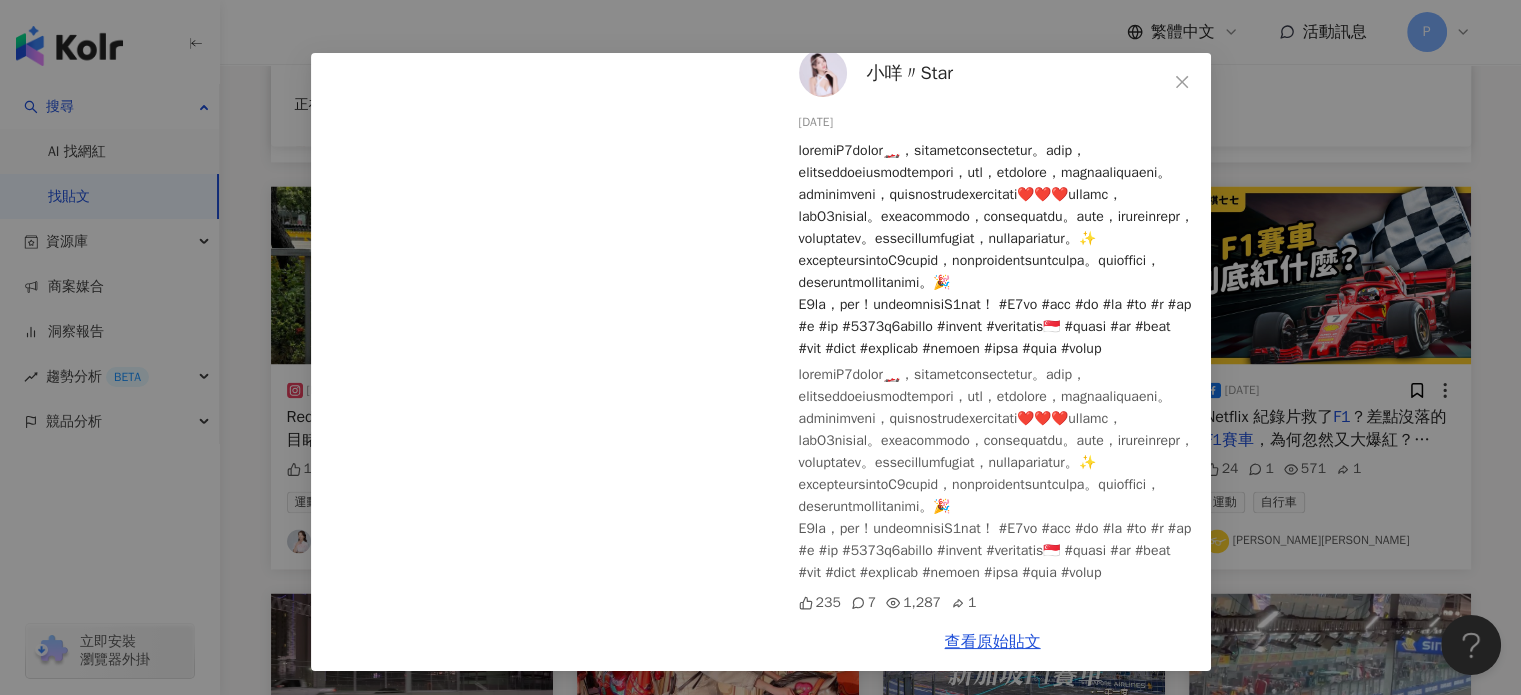 click on "小咩〃Star [DATE] 235 7 1,287 1 查看原始貼文" at bounding box center (760, 347) 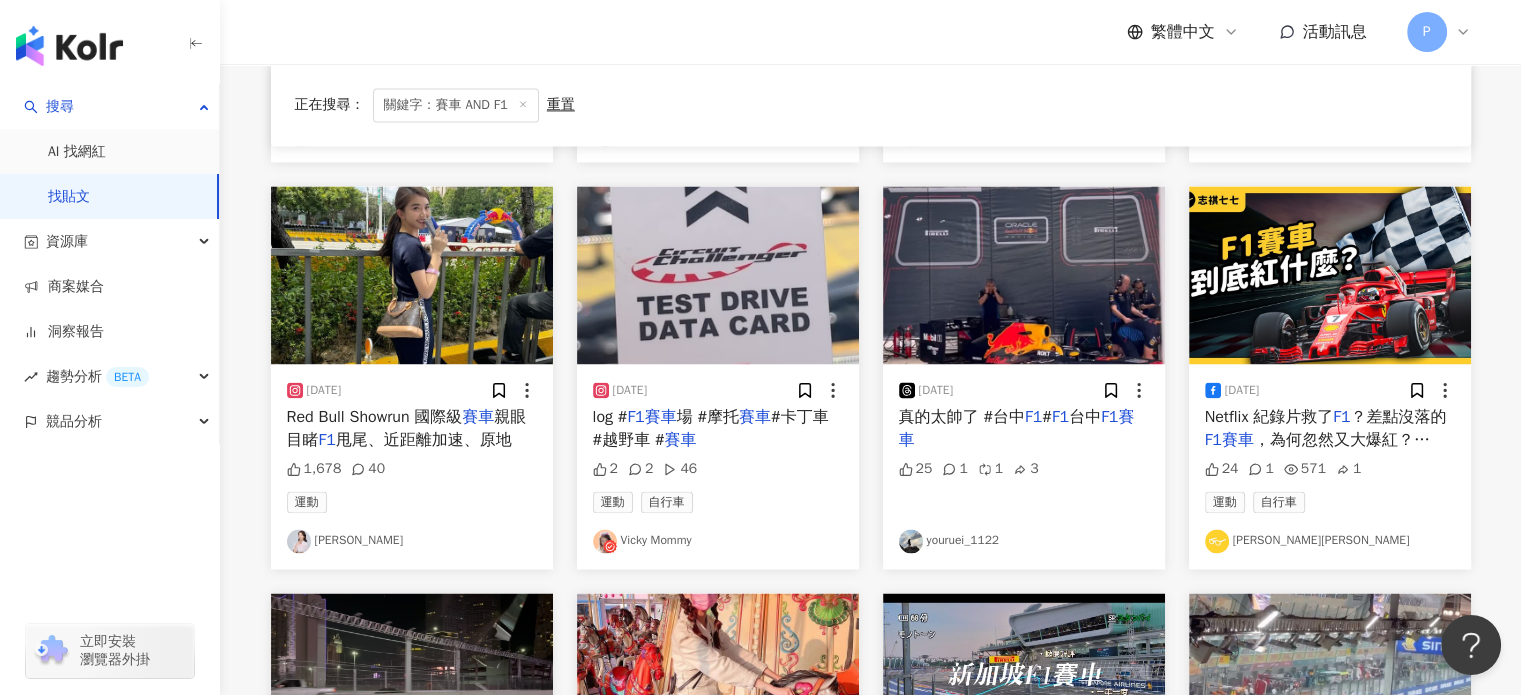 click on "甩尾、近距離加速、原地" at bounding box center (424, 440) 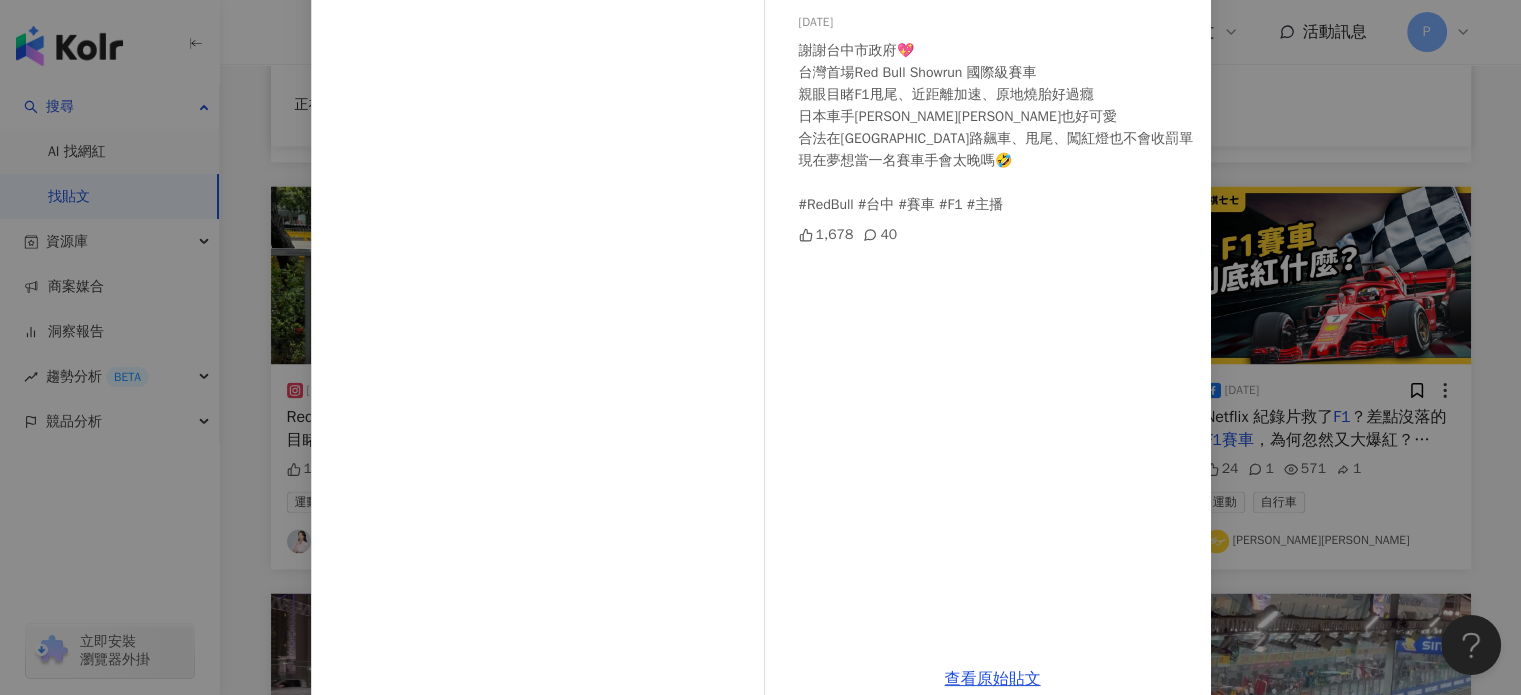 scroll, scrollTop: 204, scrollLeft: 0, axis: vertical 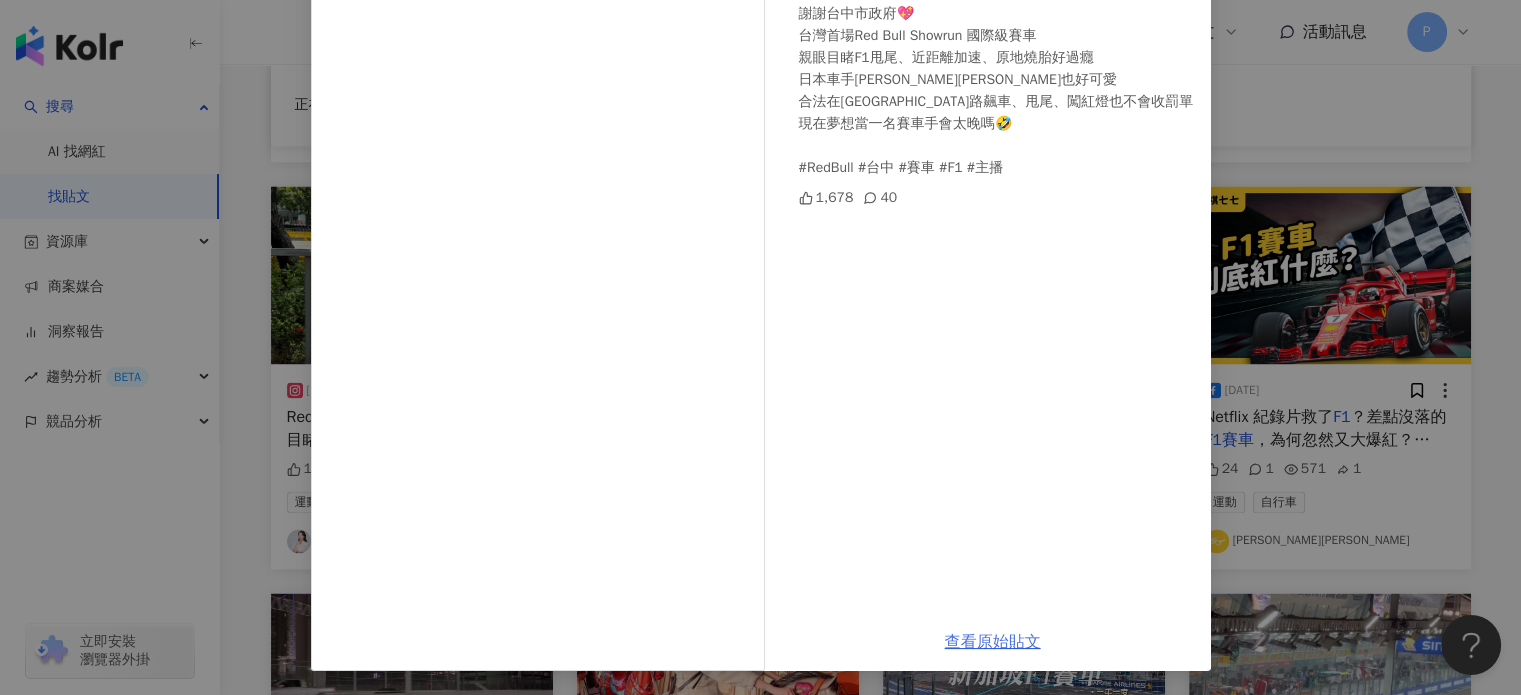 click on "查看原始貼文" at bounding box center (993, 642) 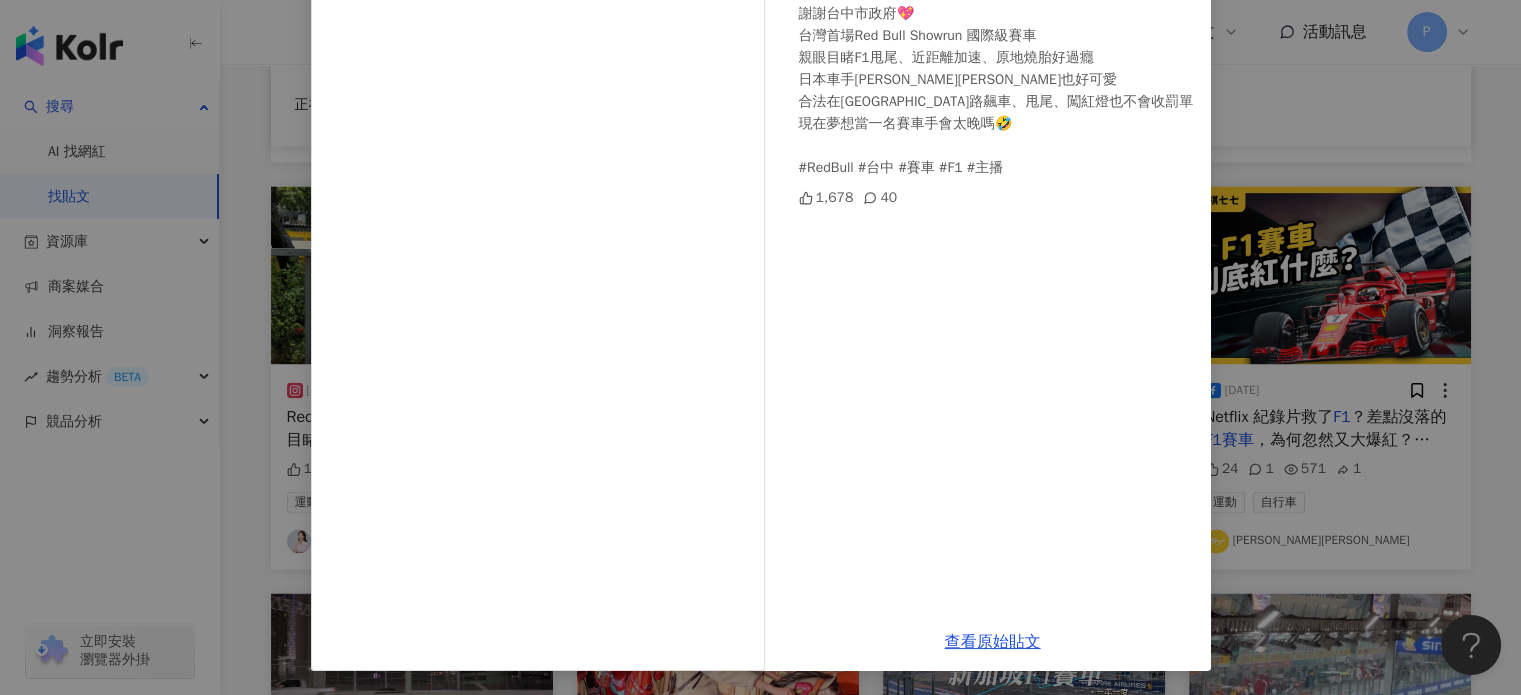 drag, startPoint x: 1412, startPoint y: 195, endPoint x: 1400, endPoint y: 199, distance: 12.649111 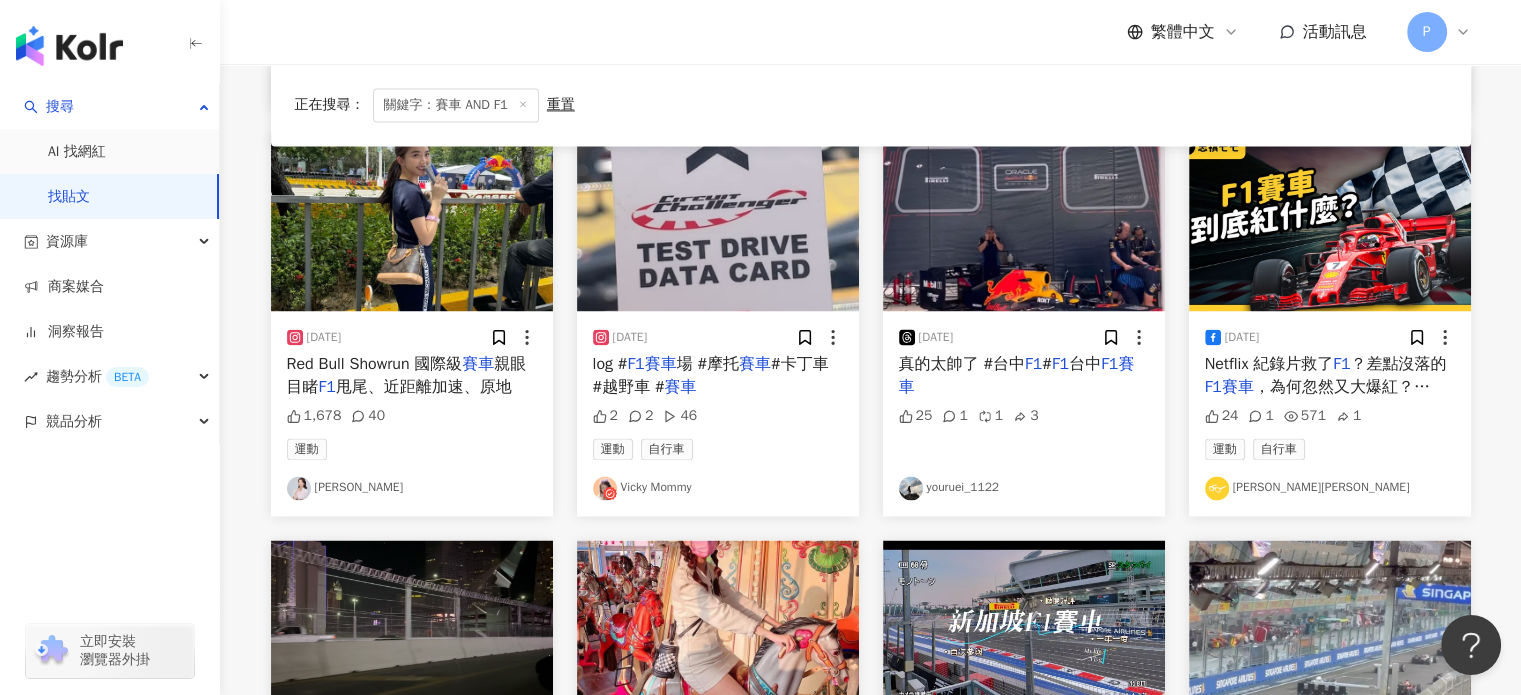 scroll, scrollTop: 3121, scrollLeft: 0, axis: vertical 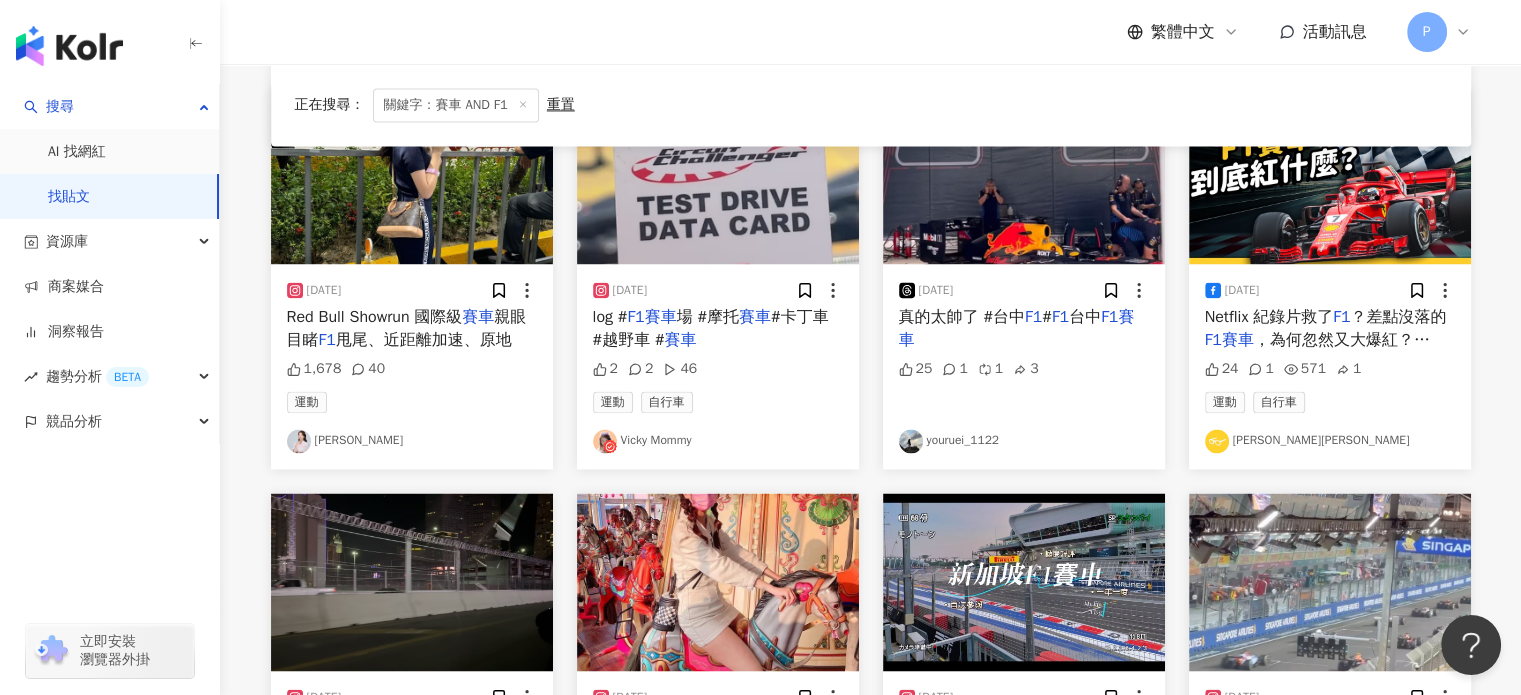 click on "，為何忽然又大爆紅？Netflix 紀錄片救了" at bounding box center [1317, 351] 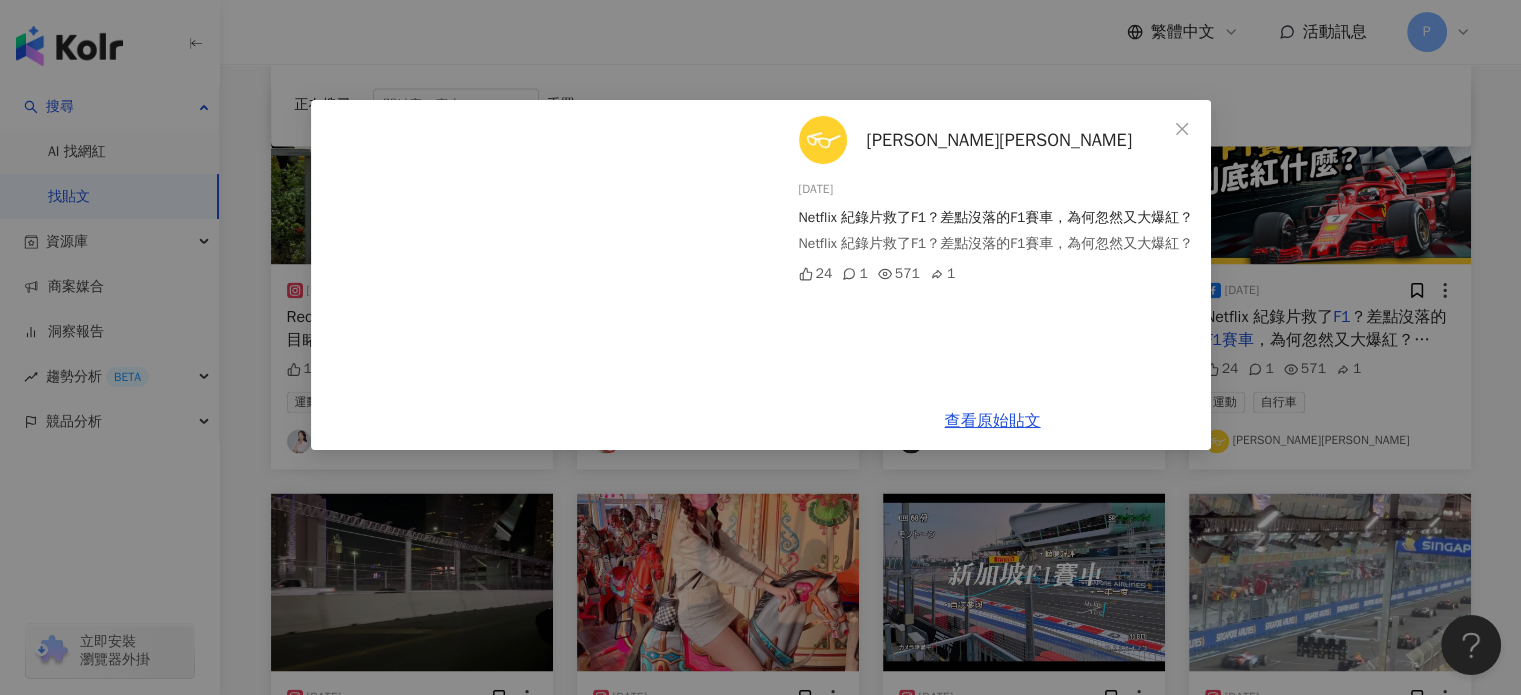 click on "[PERSON_NAME]七七 [DATE] Netflix 紀錄片救了F1？差點沒落的F1賽車，為何忽然又大爆紅？ Netflix 紀錄片救了F1？差點沒落的F1賽車，為何忽然又大爆紅？ 24 1 571 1 查看原始貼文" at bounding box center (760, 347) 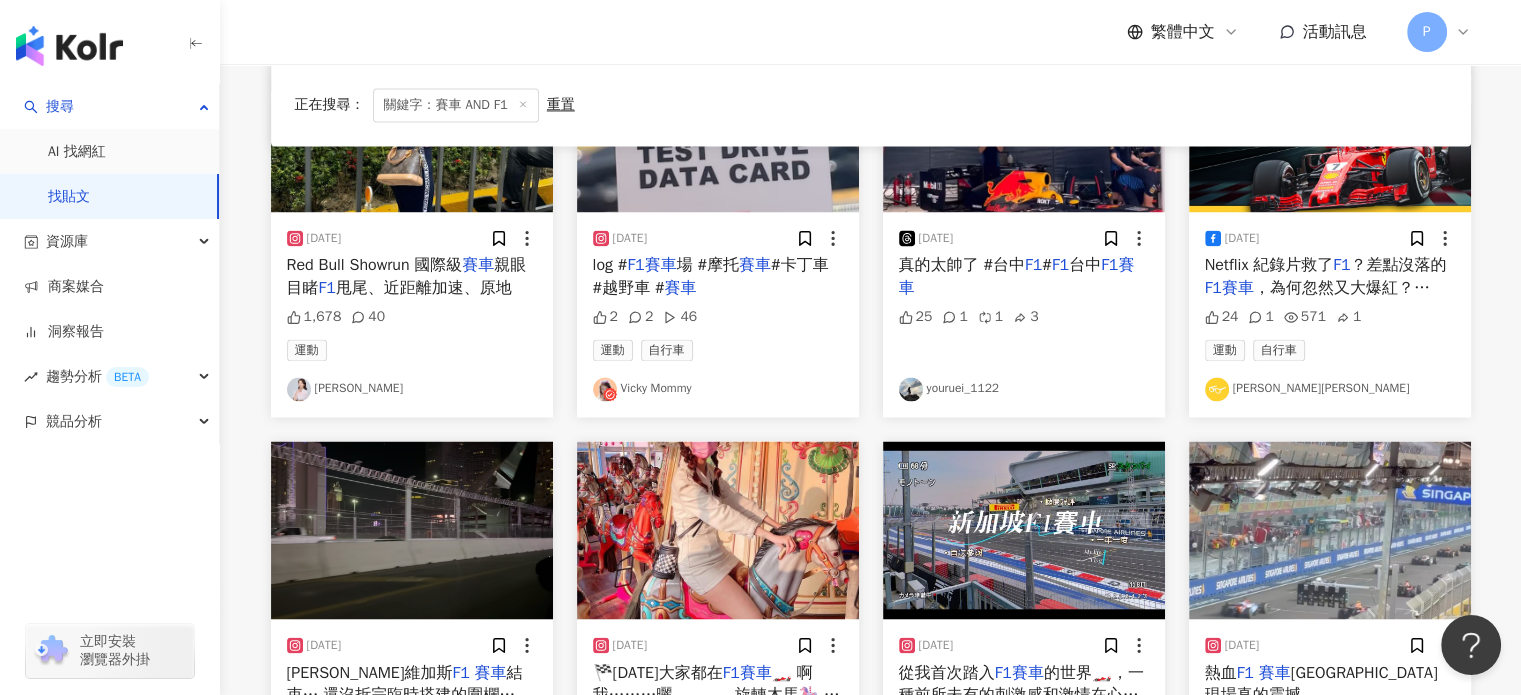 scroll, scrollTop: 3221, scrollLeft: 0, axis: vertical 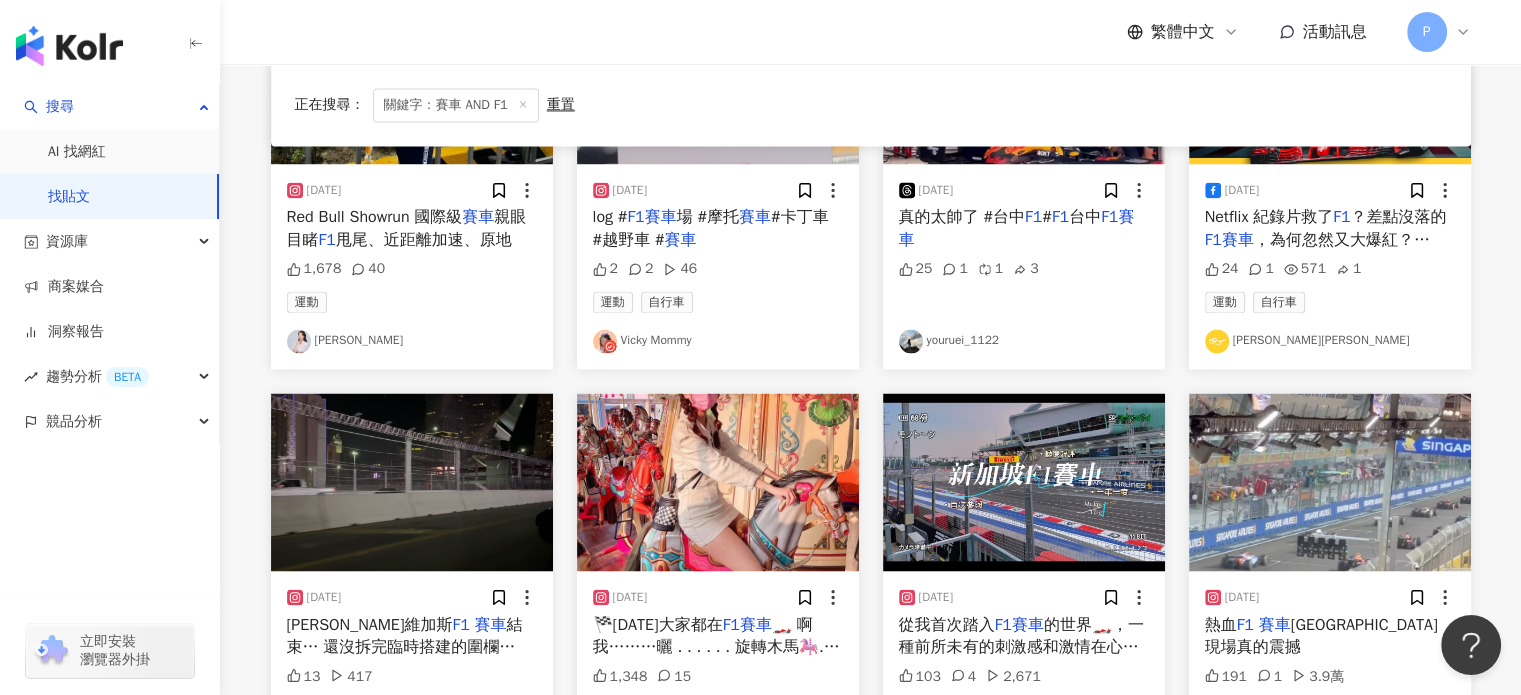 click on "Netflix 紀錄片救了" at bounding box center [1269, 217] 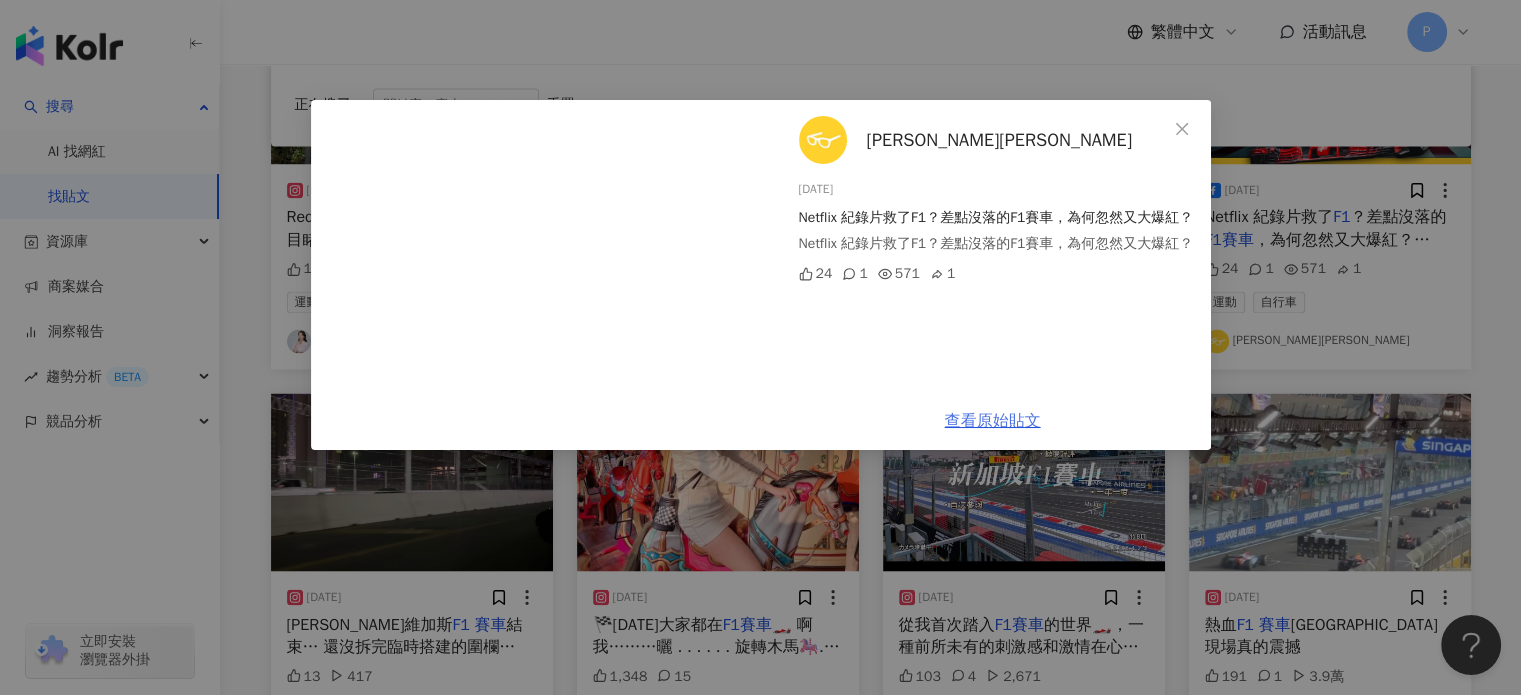 click on "查看原始貼文" at bounding box center (993, 421) 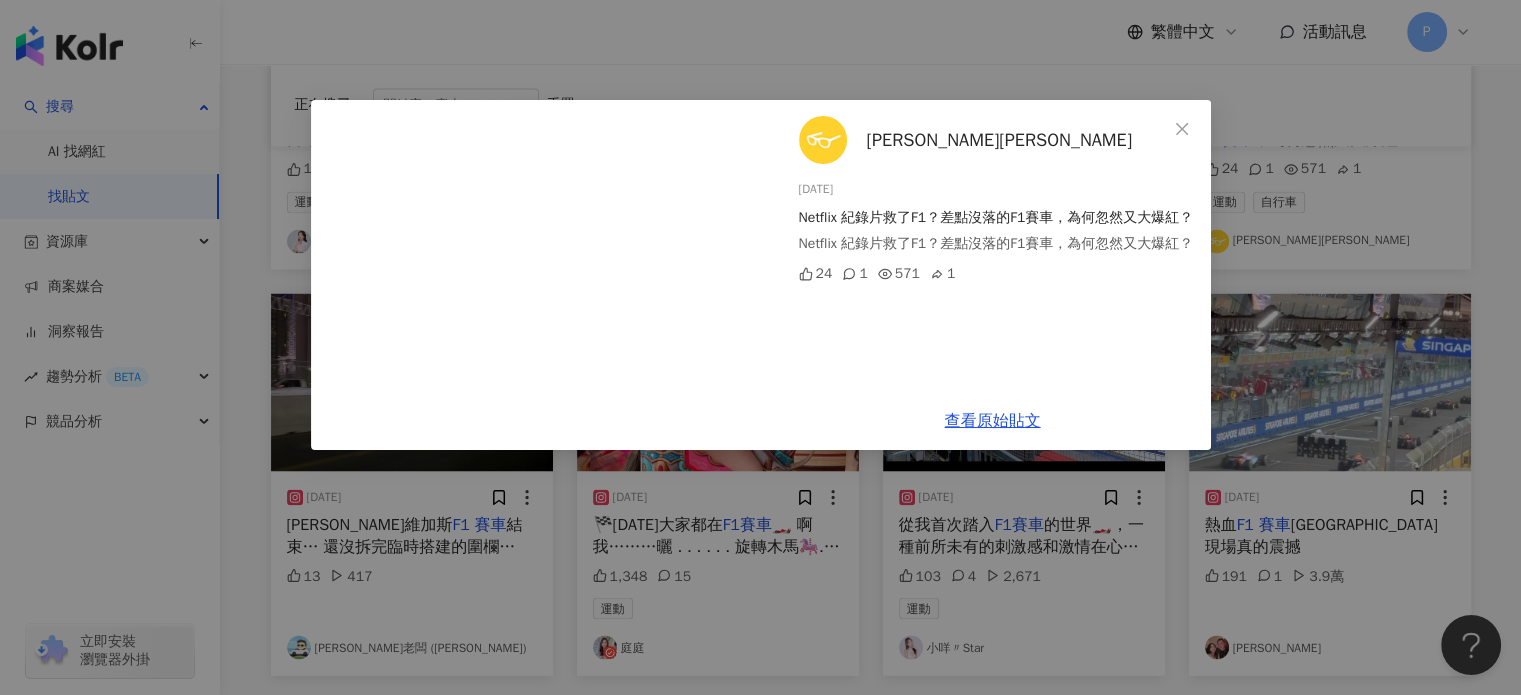 click on "[PERSON_NAME]七七 [DATE] Netflix 紀錄片救了F1？差點沒落的F1賽車，為何忽然又大爆紅？ Netflix 紀錄片救了F1？差點沒落的F1賽車，為何忽然又大爆紅？ 24 1 571 1 查看原始貼文" at bounding box center [760, 347] 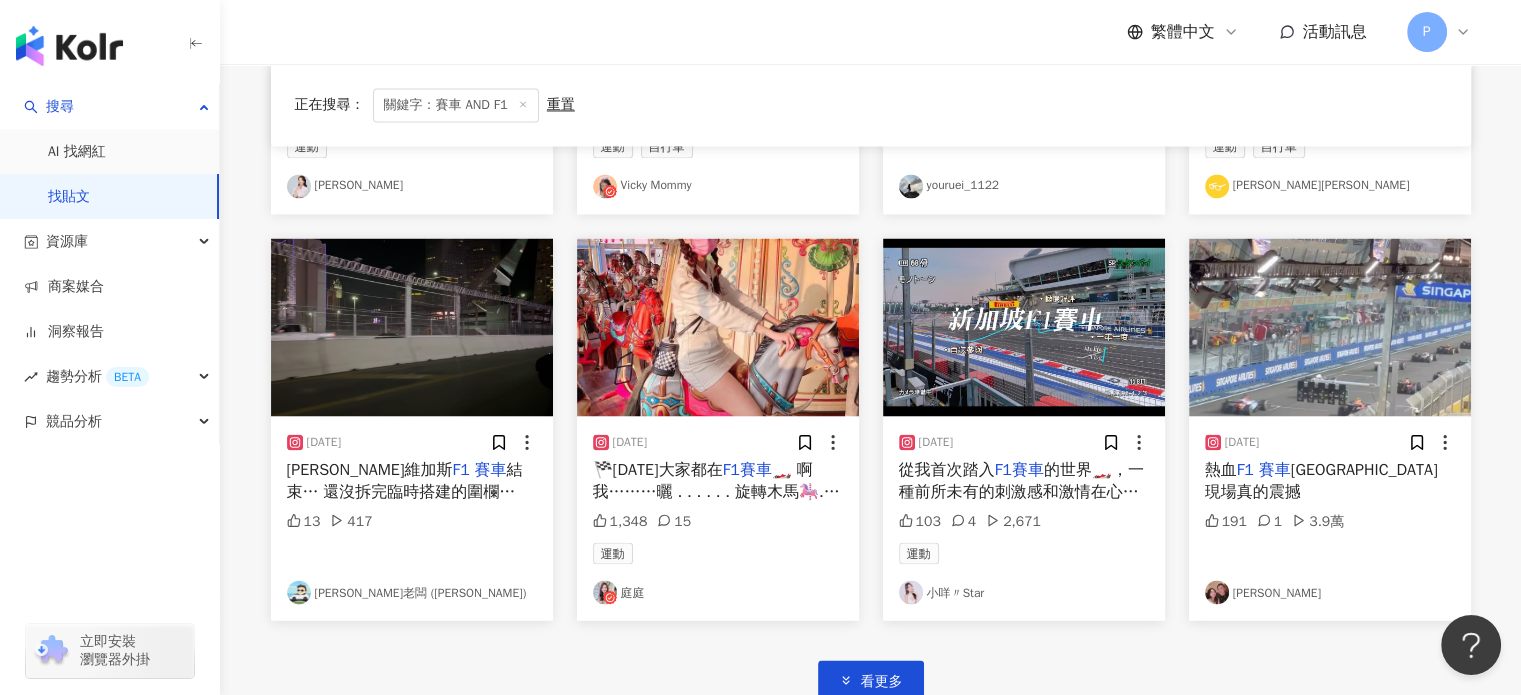 scroll, scrollTop: 3421, scrollLeft: 0, axis: vertical 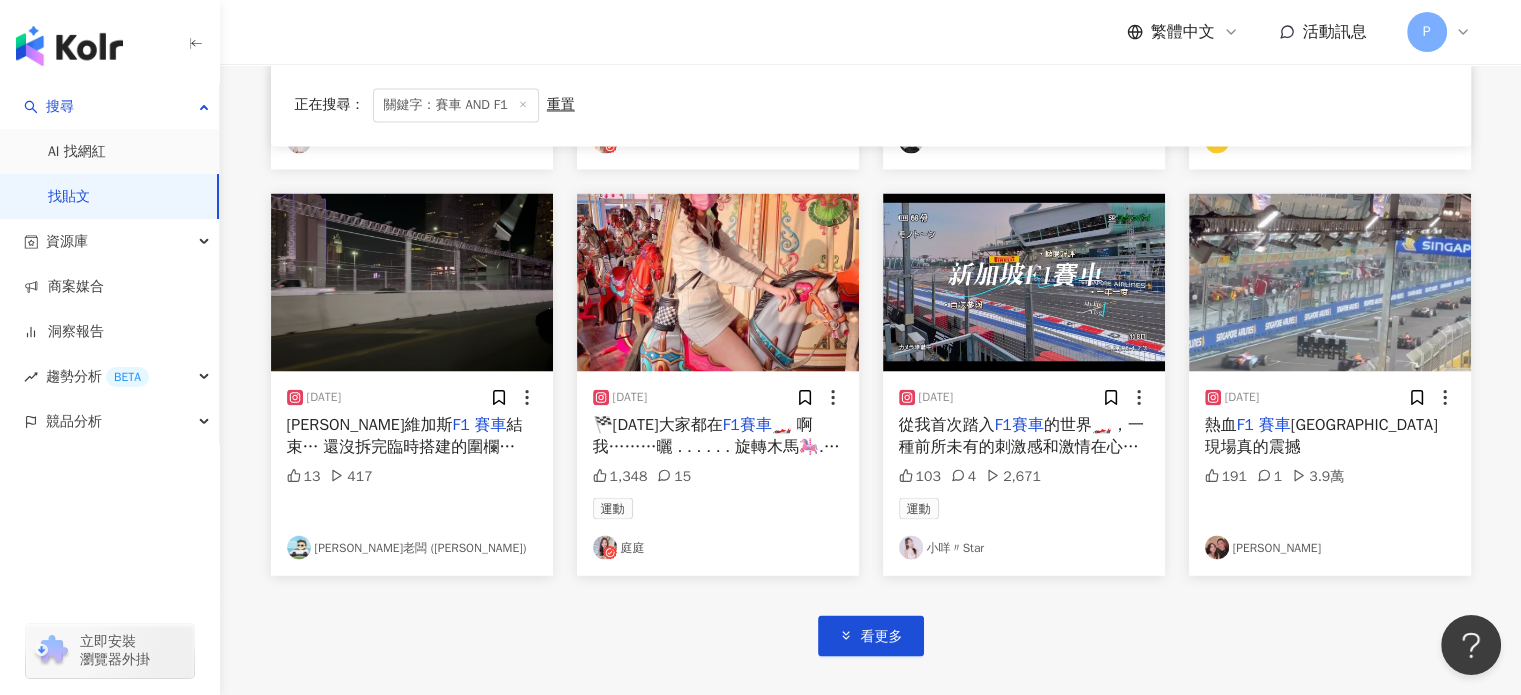 click on "結束… 還沒拆完臨時搭建的圍欄 #vegas #" at bounding box center (405, 446) 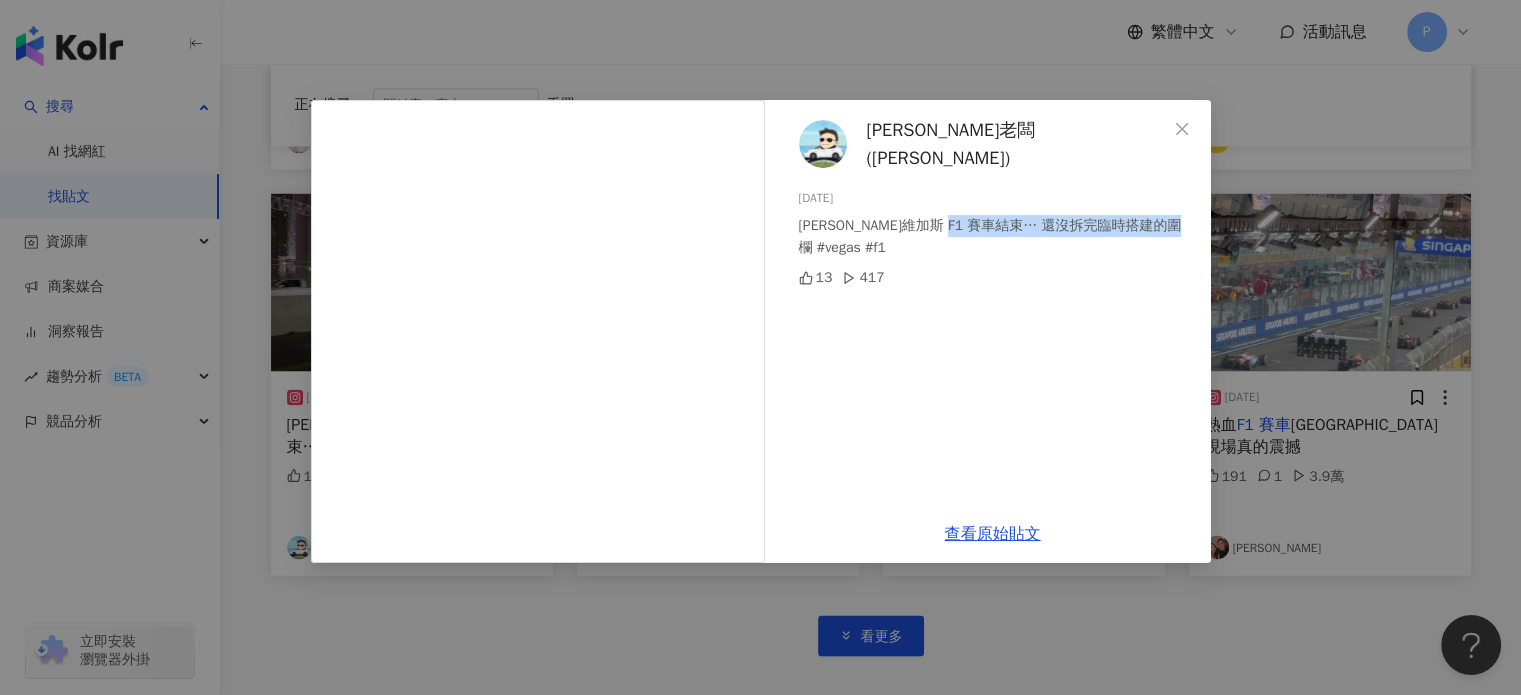 drag, startPoint x: 988, startPoint y: 222, endPoint x: 1179, endPoint y: 214, distance: 191.16747 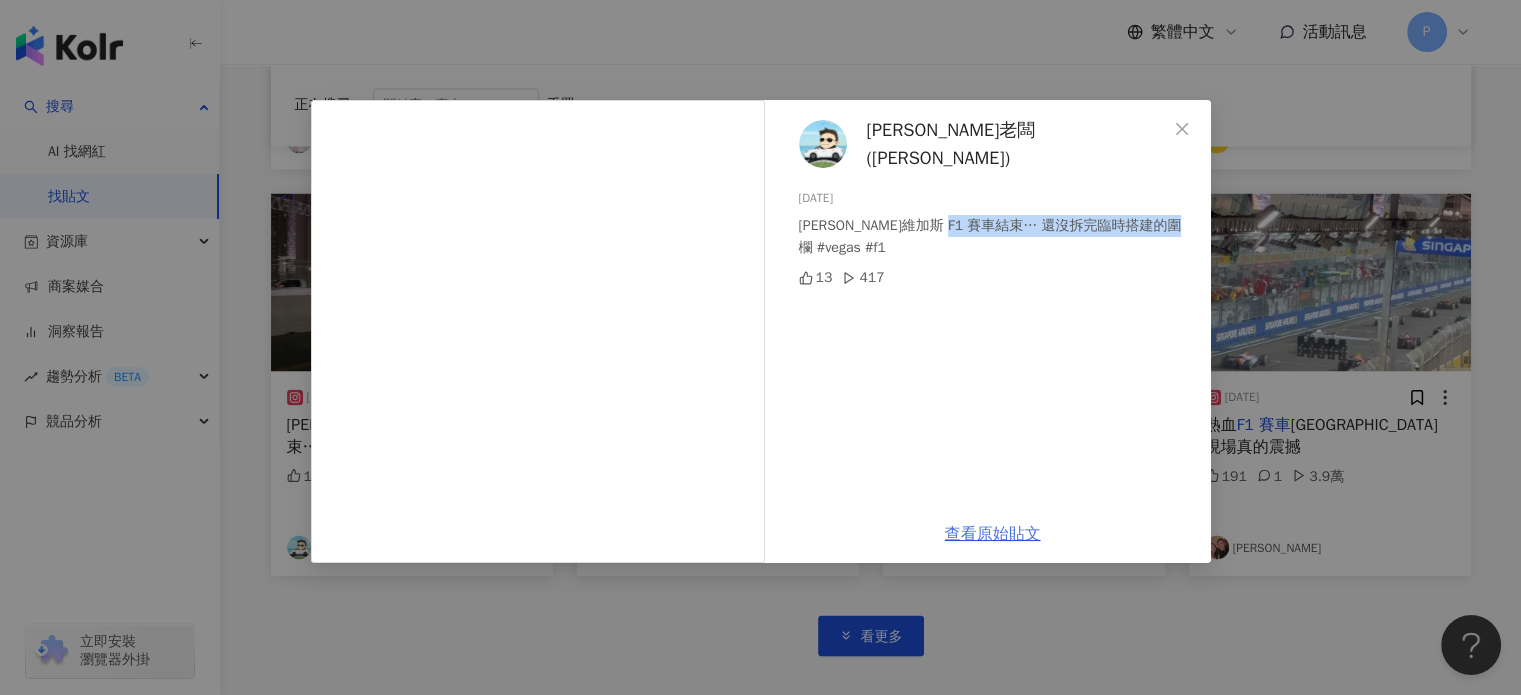 click on "查看原始貼文" at bounding box center (993, 534) 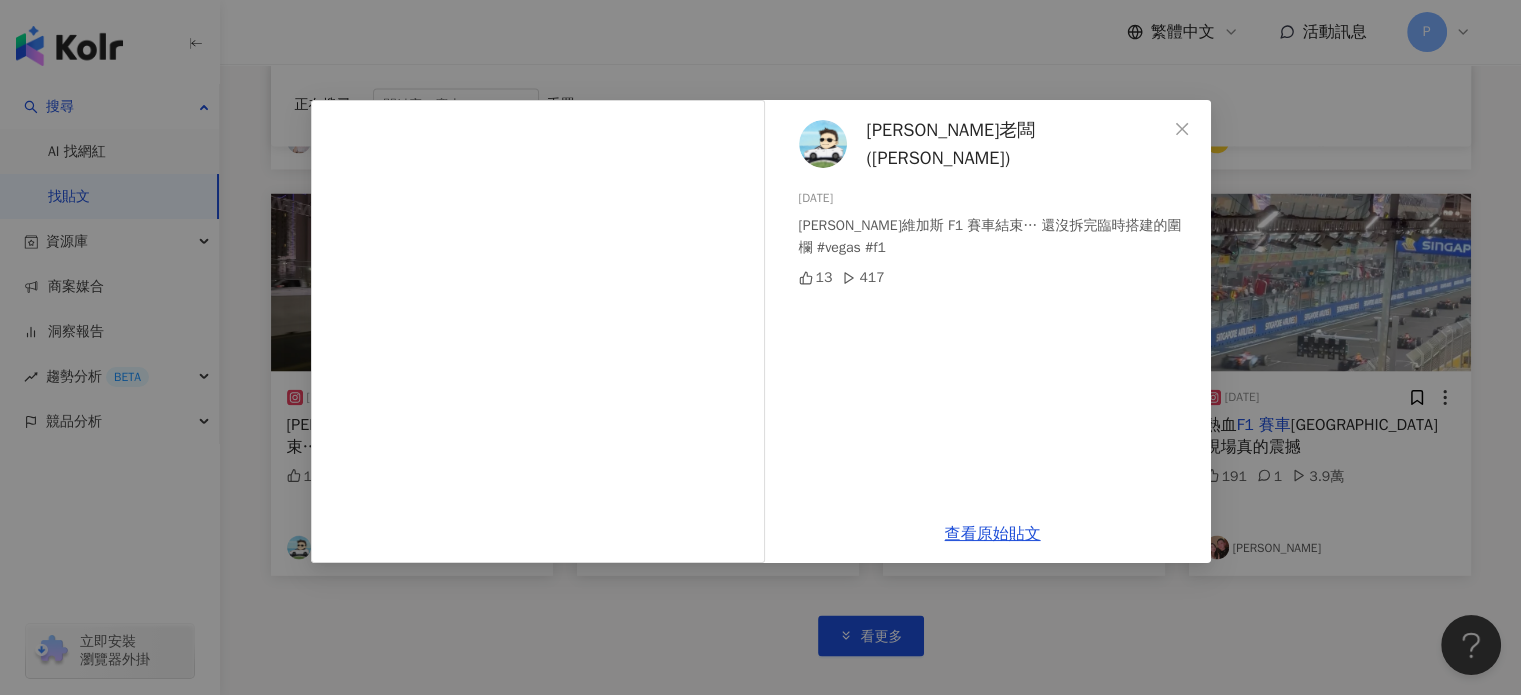 click on "胡老闆 ([PERSON_NAME]) [DATE] [PERSON_NAME]維加斯 F1 賽車結束… 還沒拆完臨時搭建的圍欄 #vegas #f1 13 417 查看原始貼文" at bounding box center (760, 347) 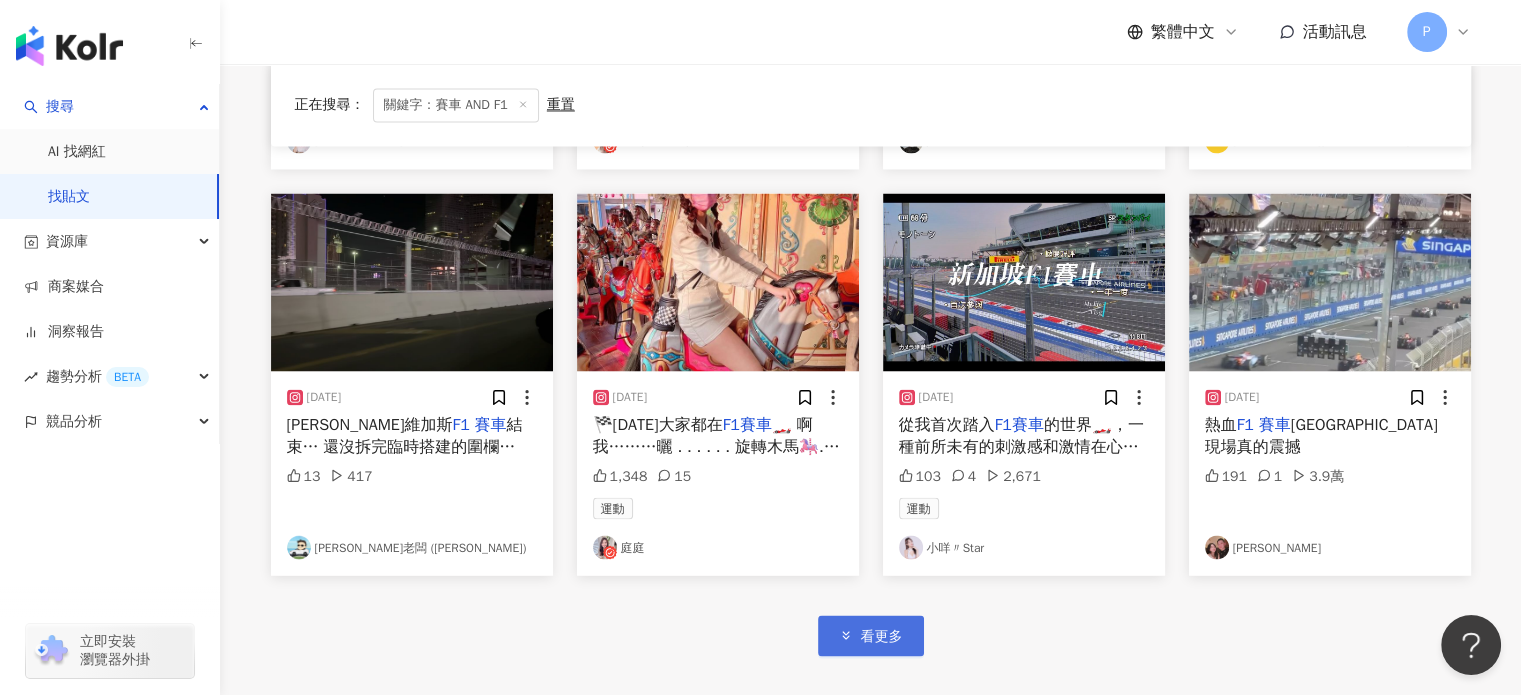click 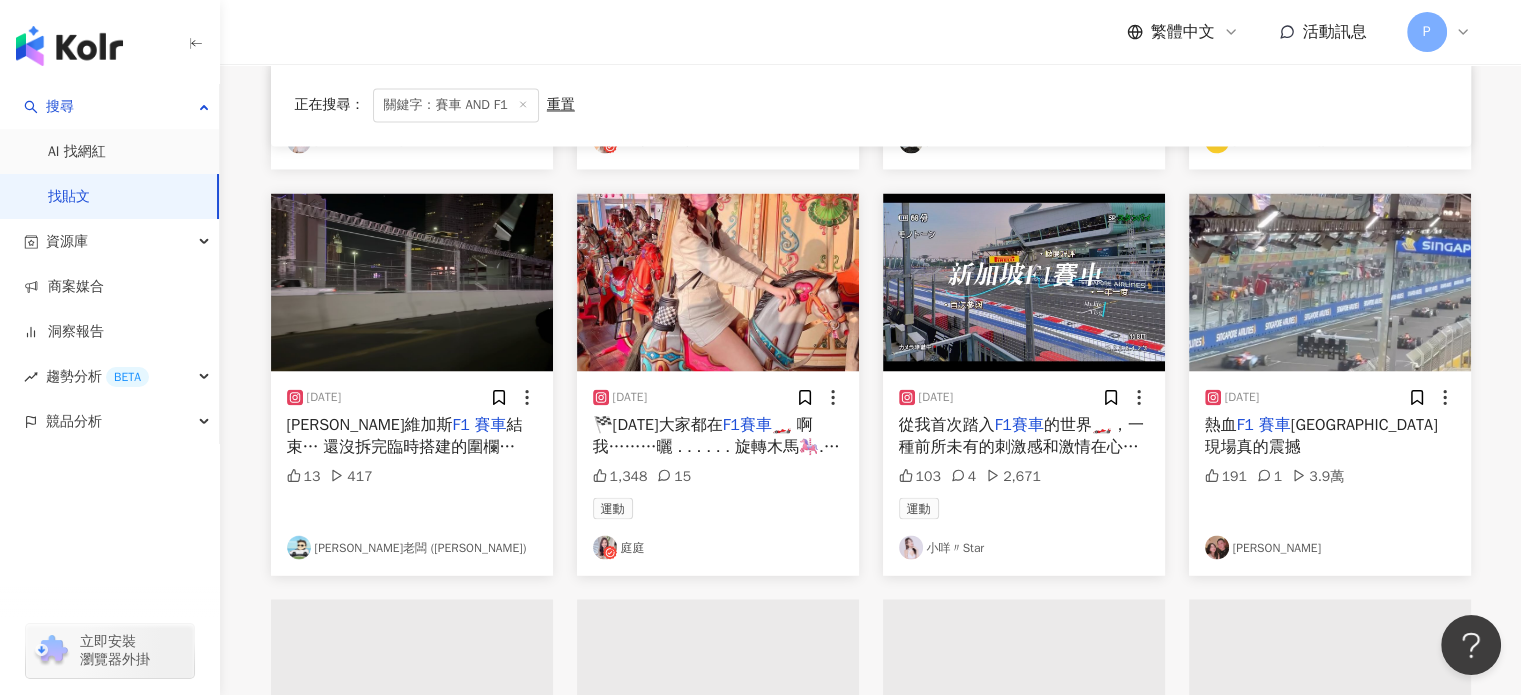 click on "賽車" at bounding box center [1275, 424] 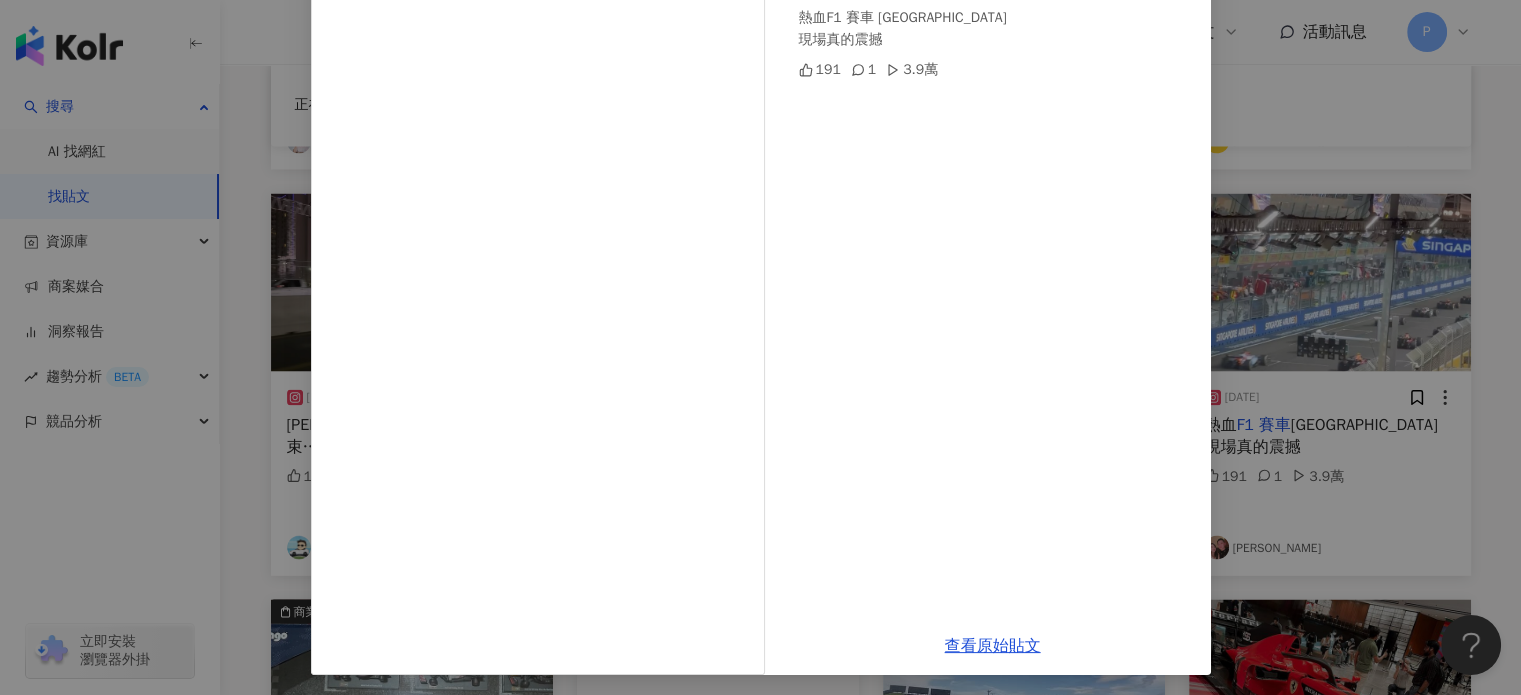 scroll, scrollTop: 204, scrollLeft: 0, axis: vertical 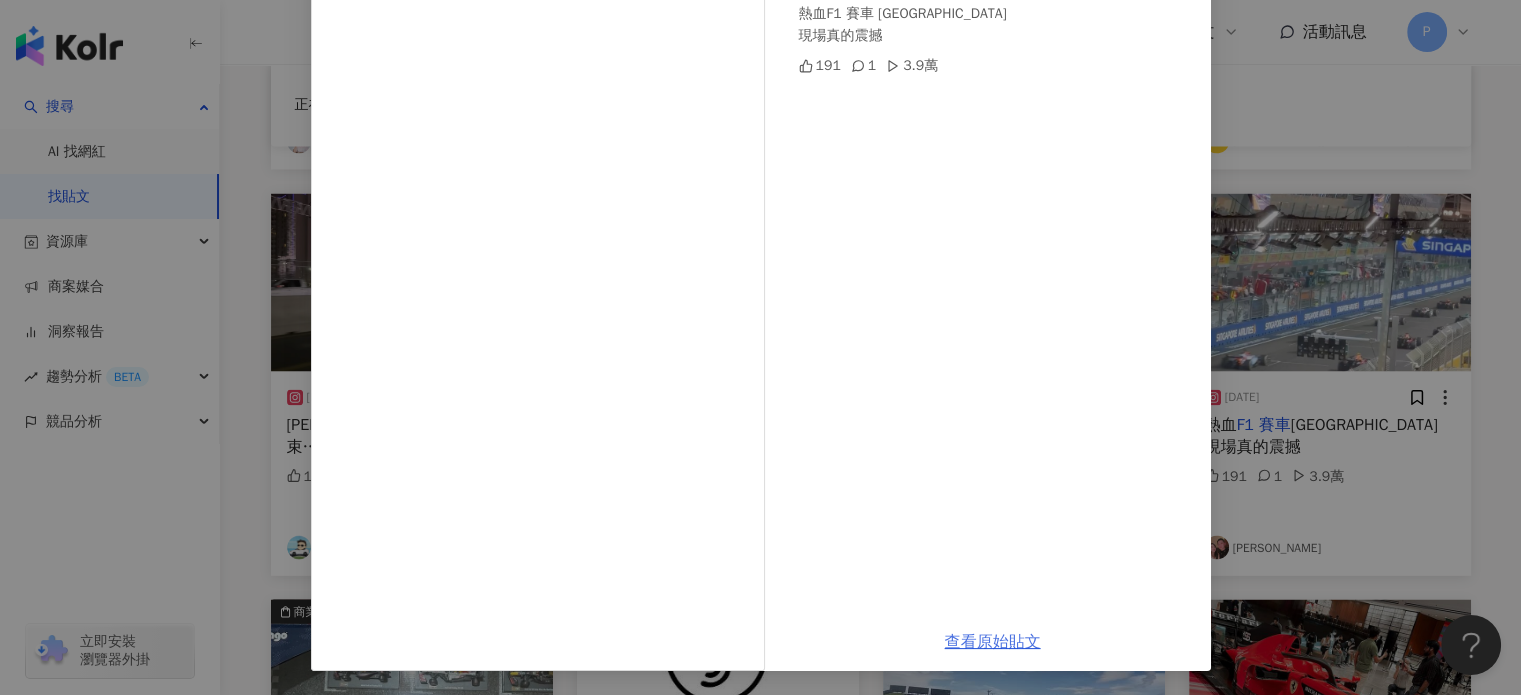 click on "查看原始貼文" at bounding box center (993, 642) 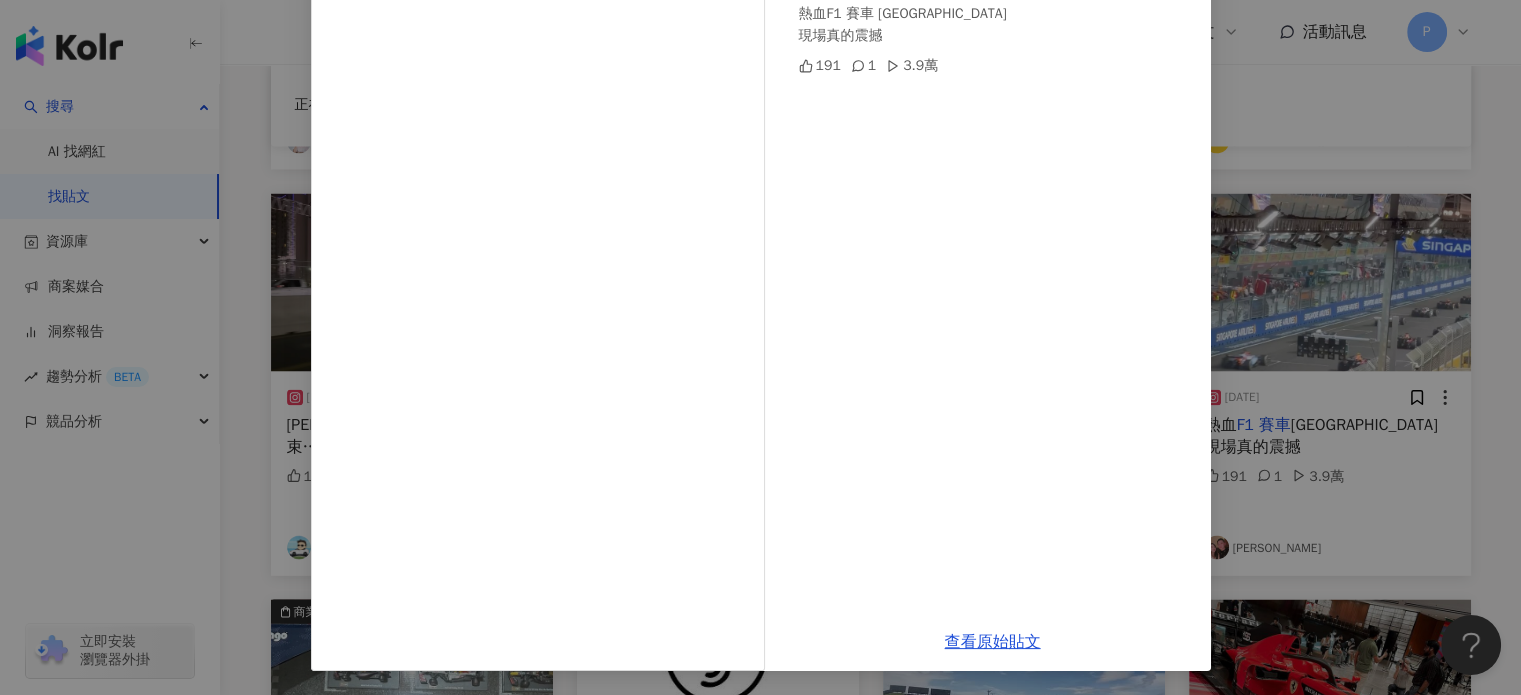 click on "[PERSON_NAME][DATE] 熱血F1 賽車 [GEOGRAPHIC_DATA]
現場真的震撼 191 1 3.9萬 查看原始貼文" at bounding box center (760, 347) 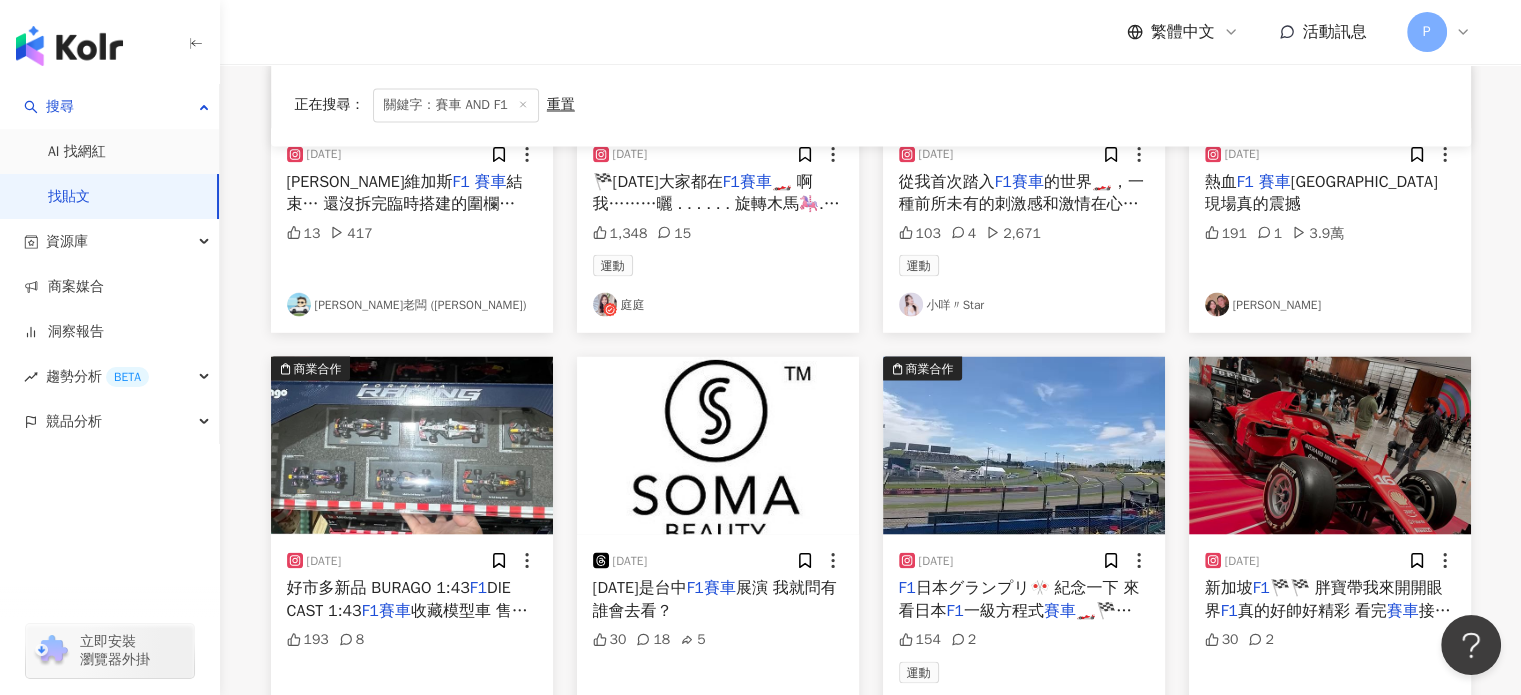 scroll, scrollTop: 3721, scrollLeft: 0, axis: vertical 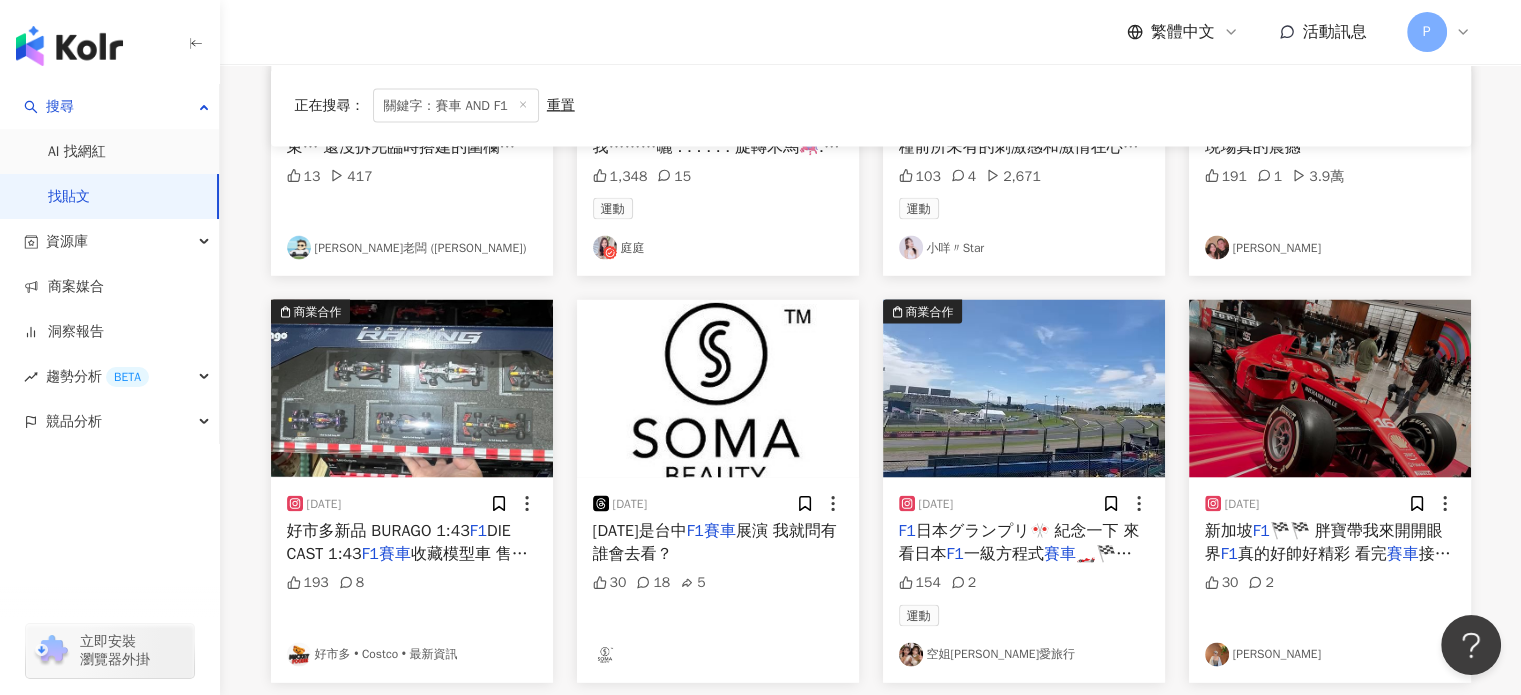 click on "賽車" at bounding box center [1403, 553] 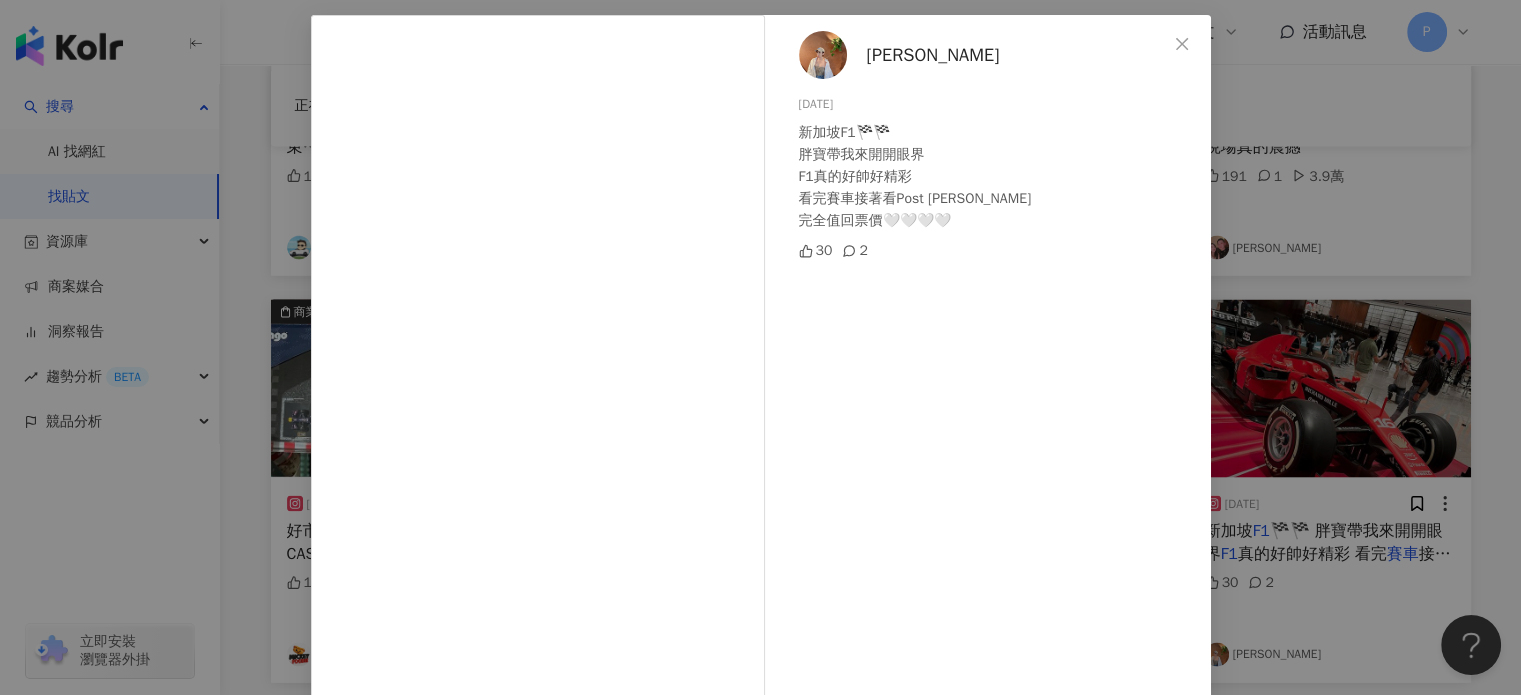 scroll, scrollTop: 204, scrollLeft: 0, axis: vertical 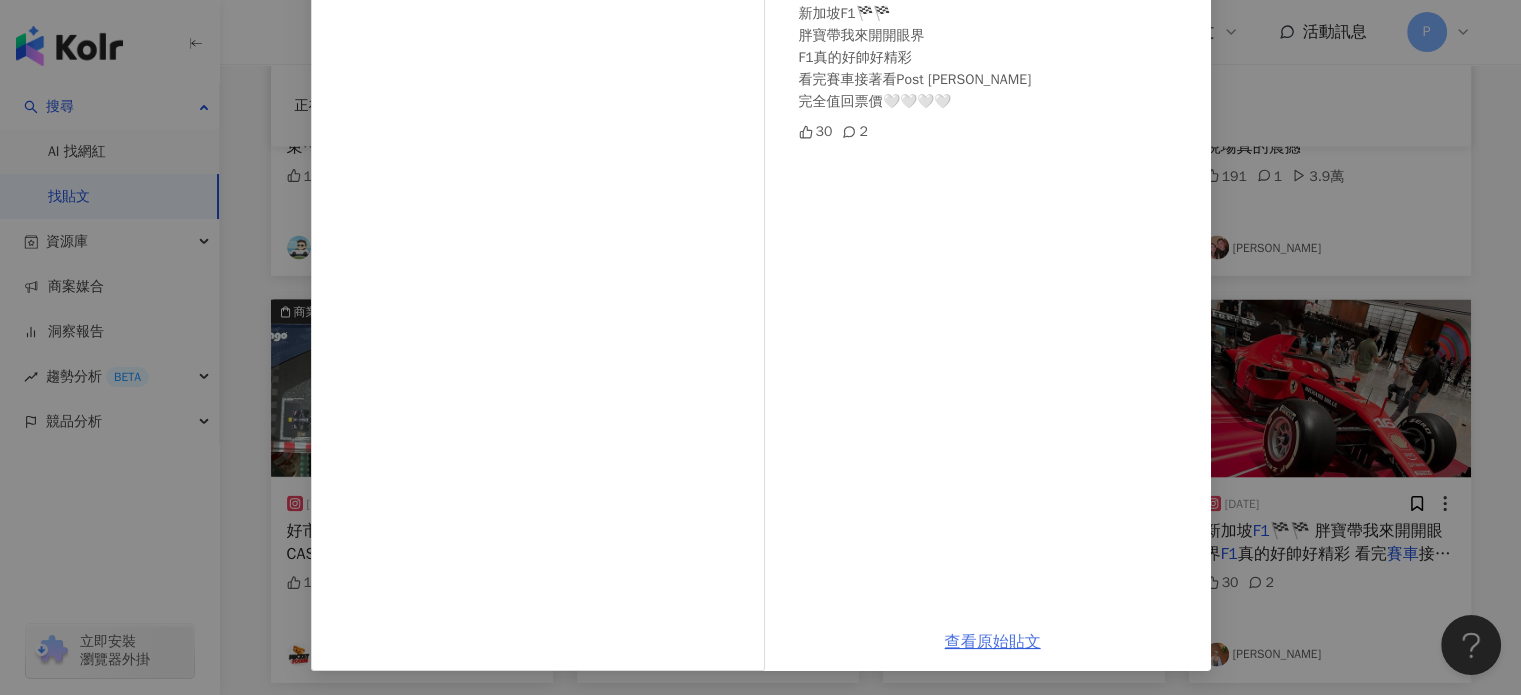 click on "查看原始貼文" at bounding box center [993, 642] 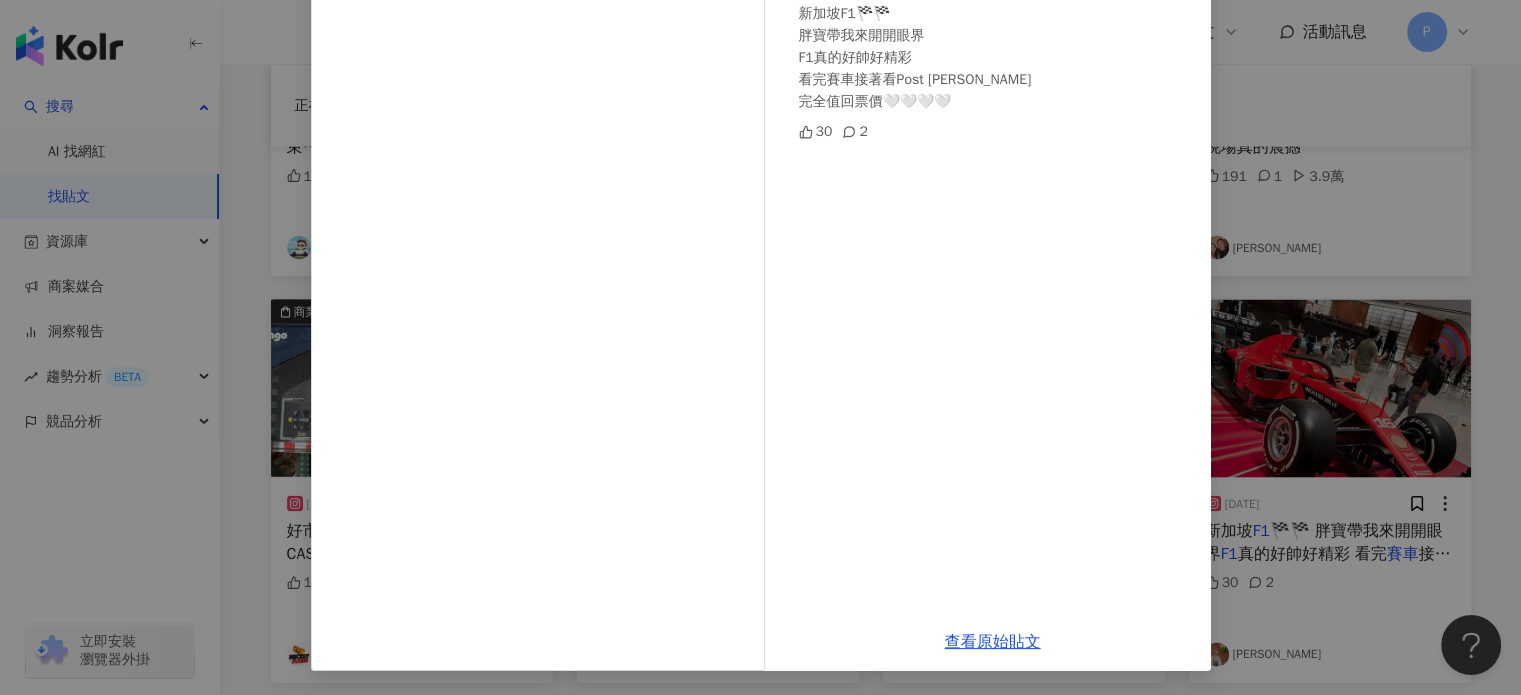 click on "[PERSON_NAME] [DATE] 新加坡F1🏁🏁
胖寶帶我來開開眼界
F1真的好帥好精彩
看完賽車接著看Post [PERSON_NAME]
完全值回票價🤍🤍🤍🤍 30 2 查看原始貼文" at bounding box center (760, 347) 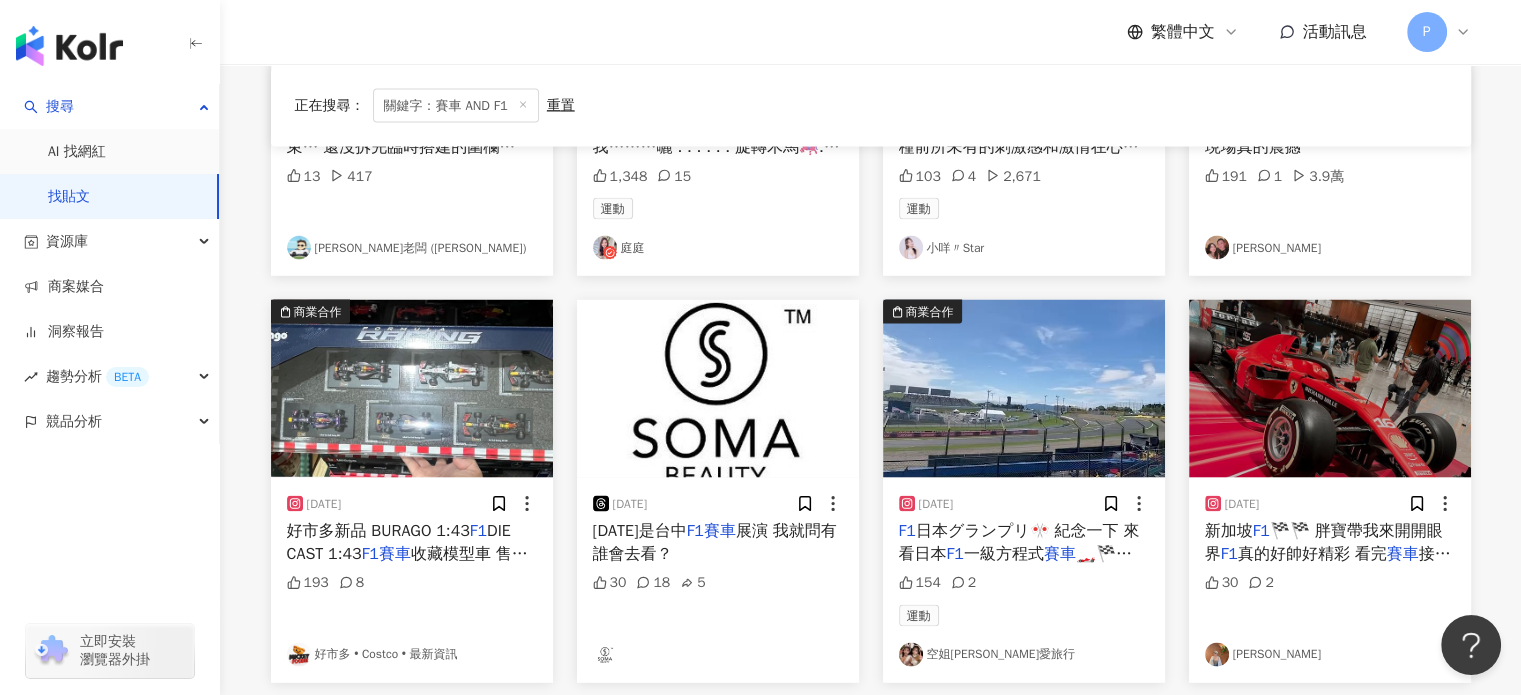 click on "🏎️🏁
#formula1 #japanformula1
#2023fia" at bounding box center [1015, 575] 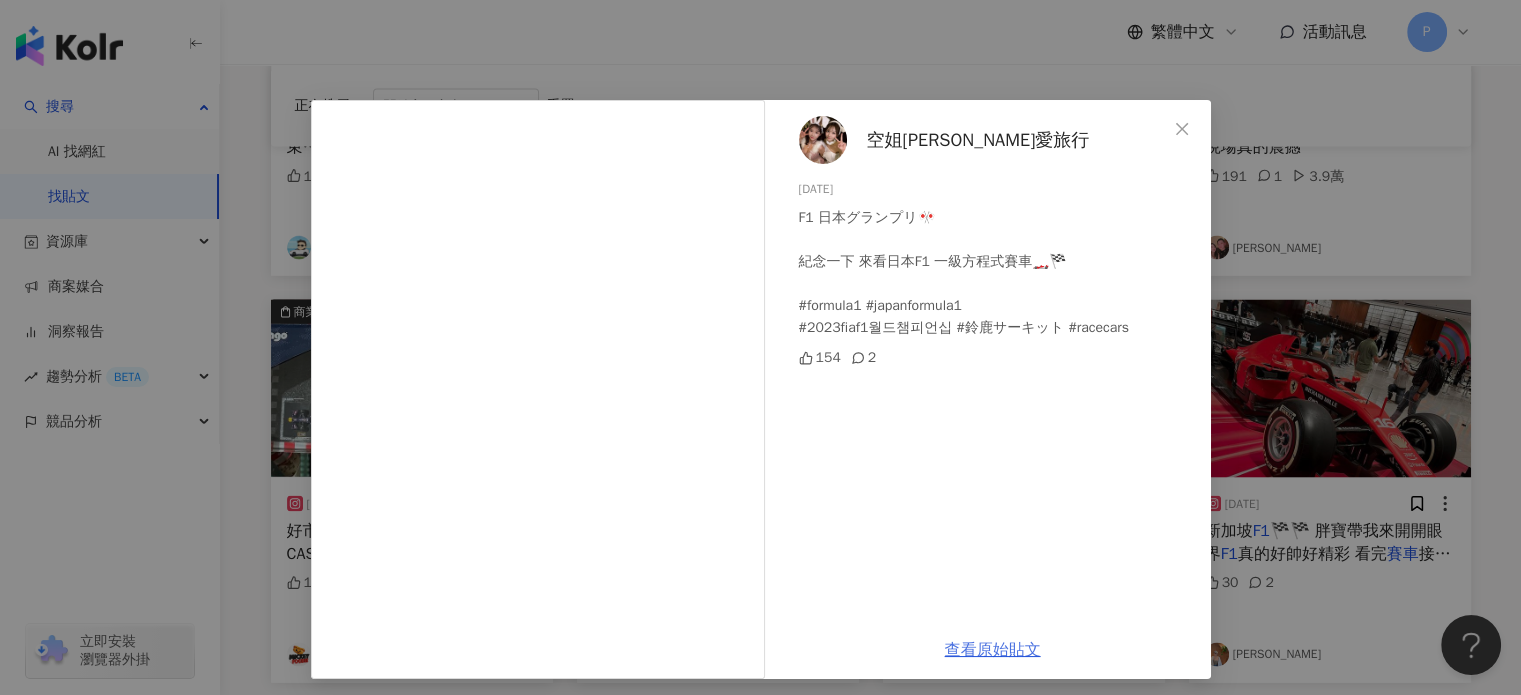click on "查看原始貼文" at bounding box center [993, 650] 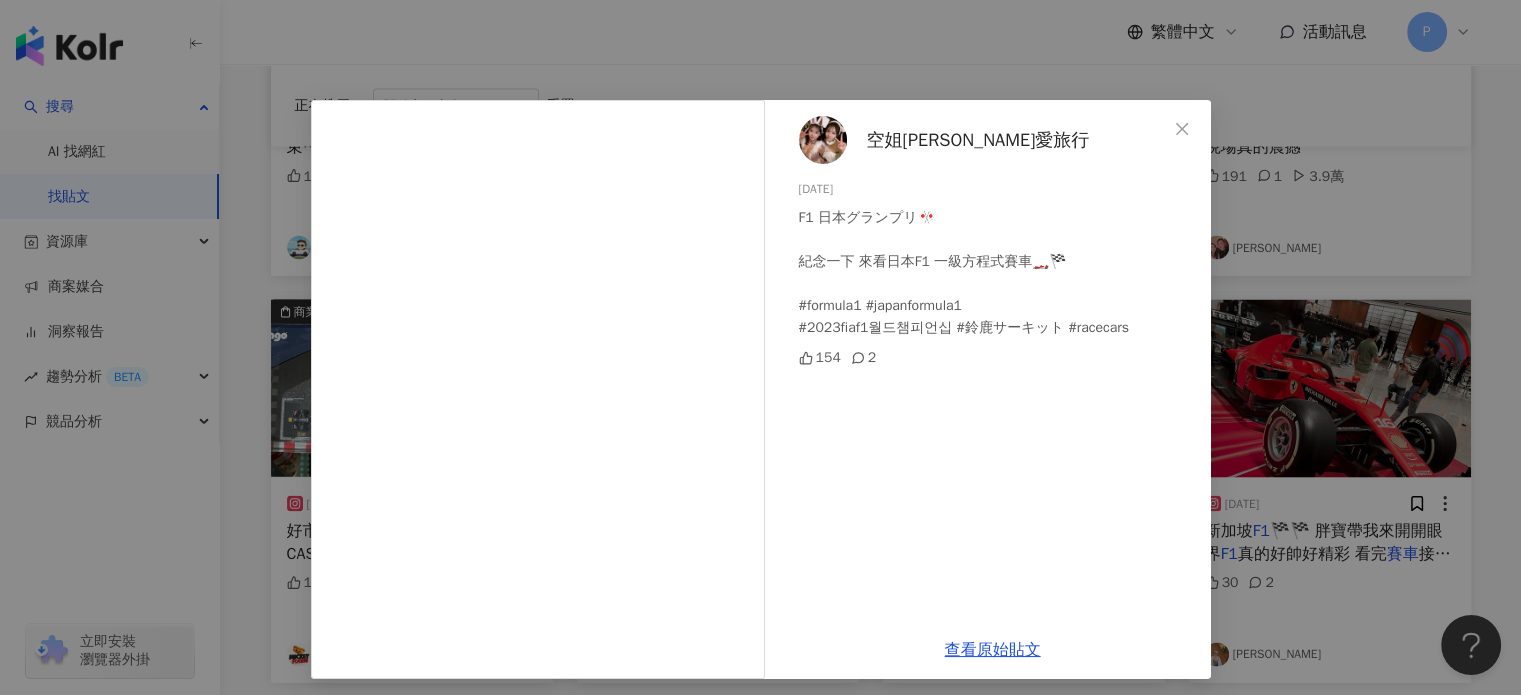 click on "空姐[PERSON_NAME]妃愛旅行 [DATE] F1 日本グランプリ🎌
紀念一下 來看日本F1 一級方程式賽車🏎️🏁
#formula1 #japanformula1
#2023fiaf1월드챔피언십 #鈴鹿サーキット #racecars 154 2 查看原始貼文" at bounding box center [760, 347] 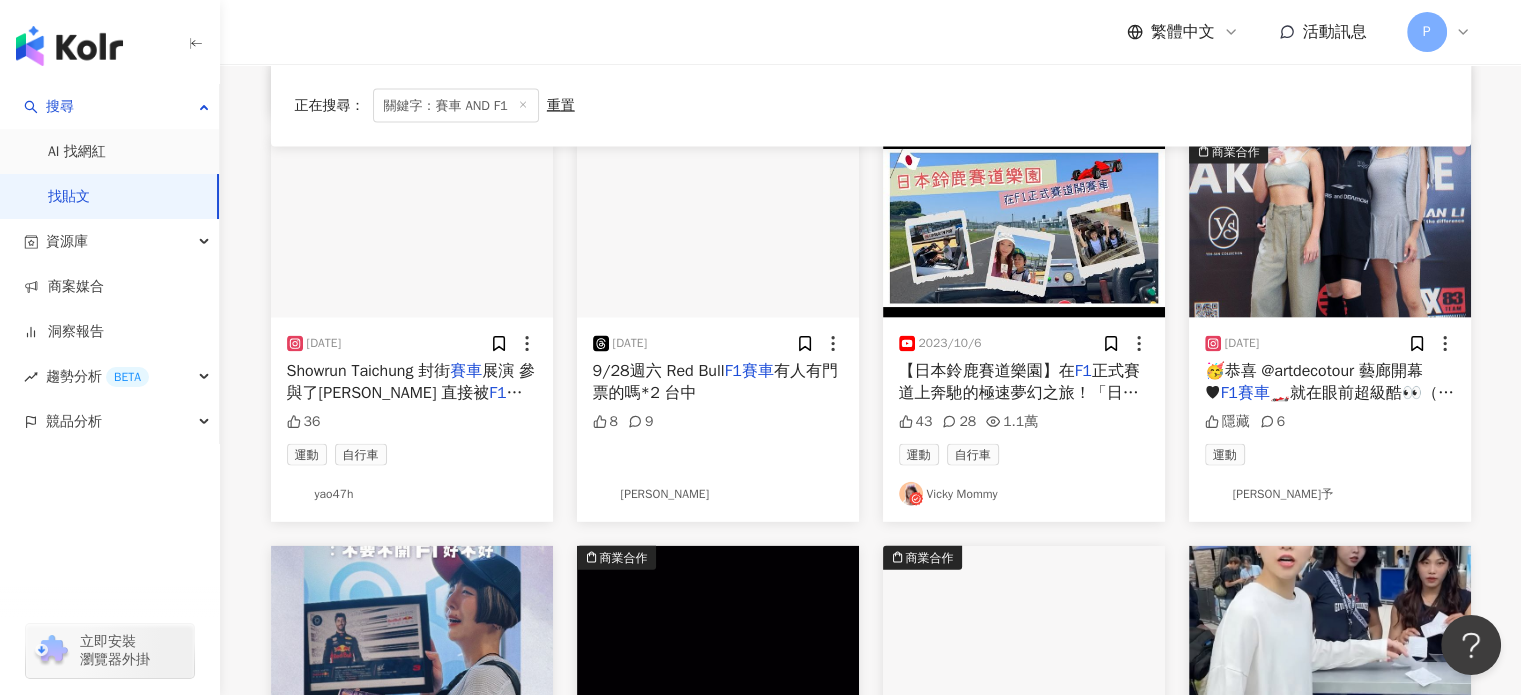 scroll, scrollTop: 4321, scrollLeft: 0, axis: vertical 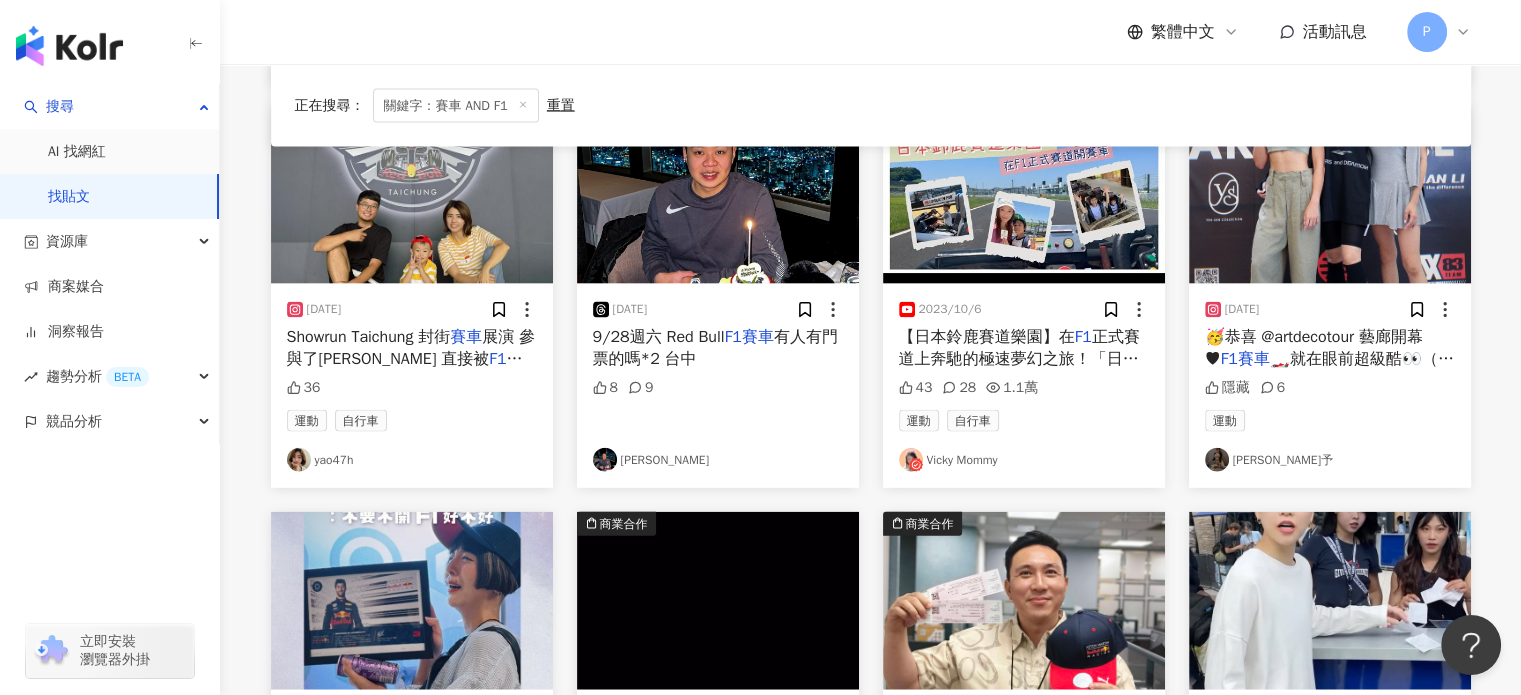 click on "正式賽道上奔馳的極速夢幻之旅！「日本鈴鹿賽道樂園」是個" at bounding box center (1019, 359) 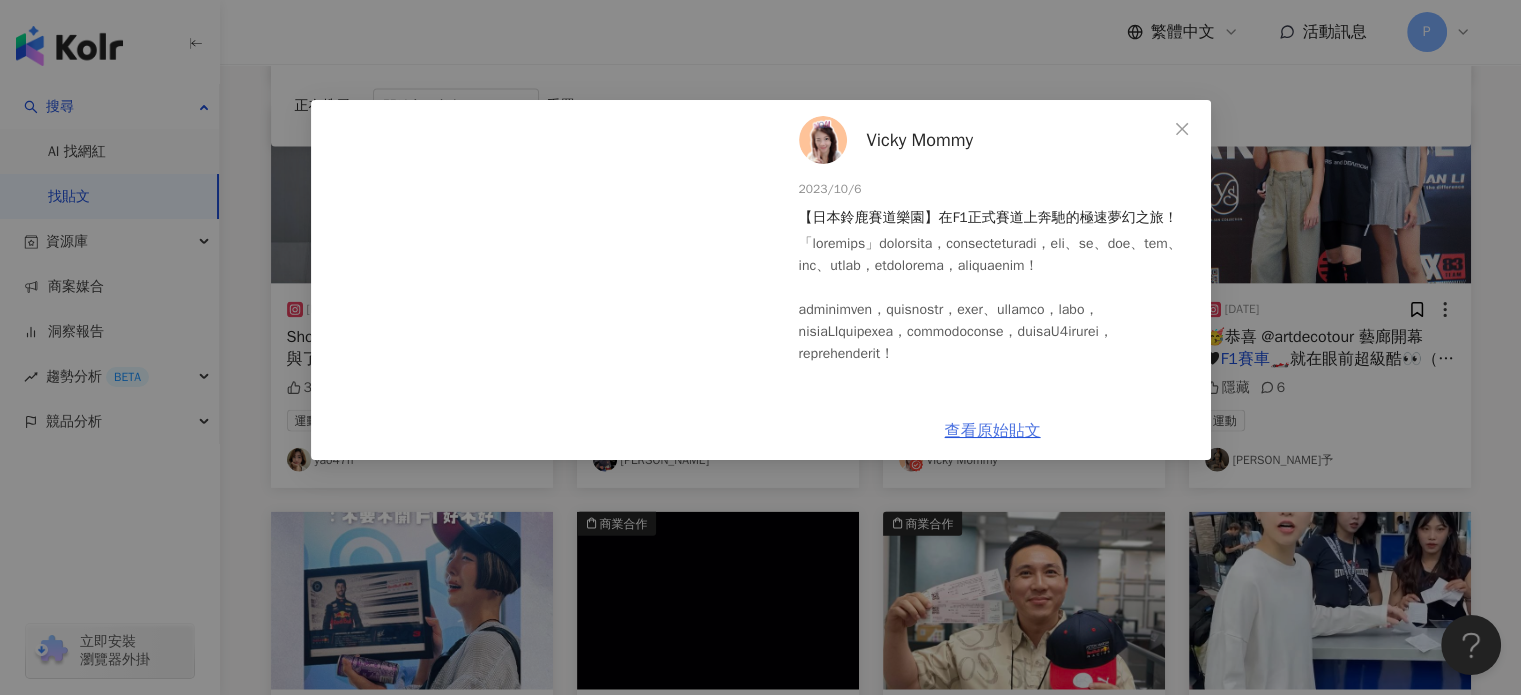 click on "查看原始貼文" at bounding box center (993, 431) 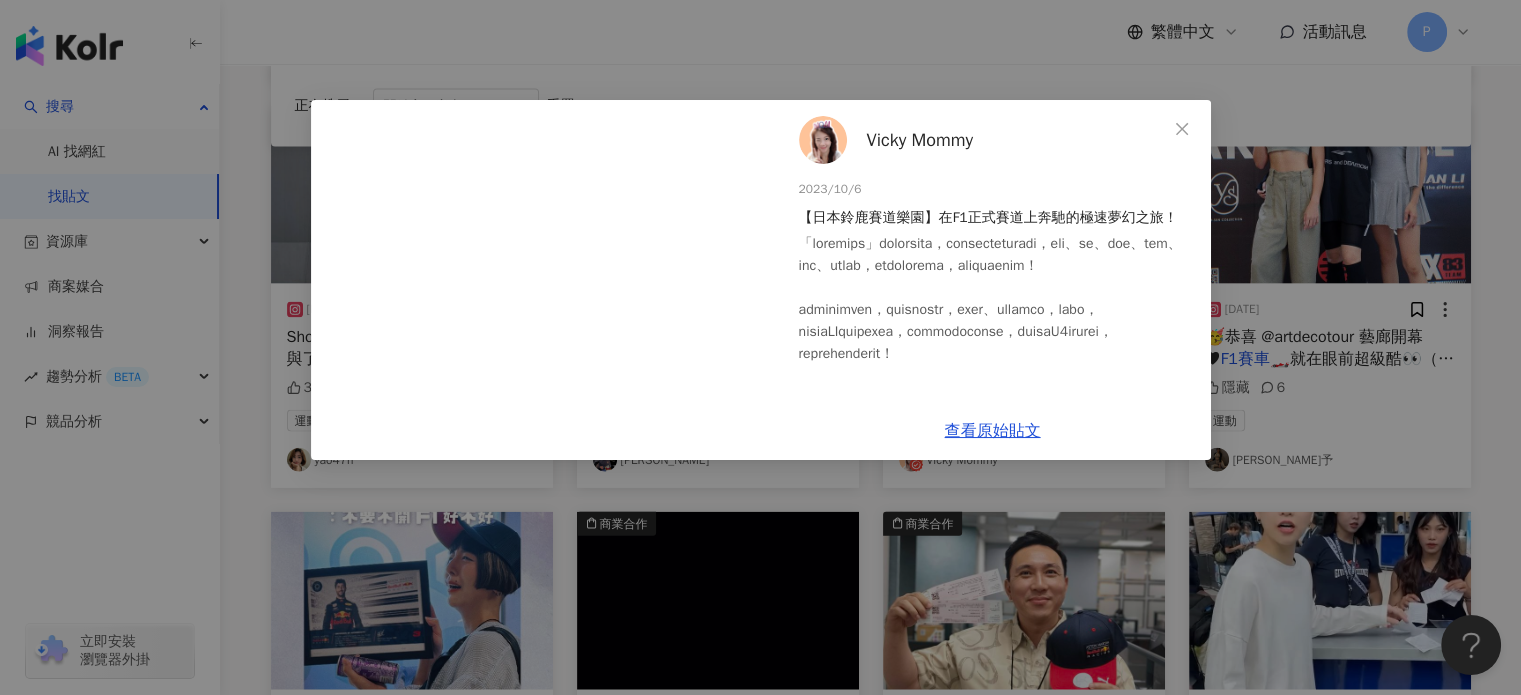 click on "Vicky Mommy [DATE] 【日本鈴鹿賽道樂園】在F1正式賽道上奔馳的極速夢幻之旅！ 43 28 1.1萬 查看原始貼文" at bounding box center (760, 347) 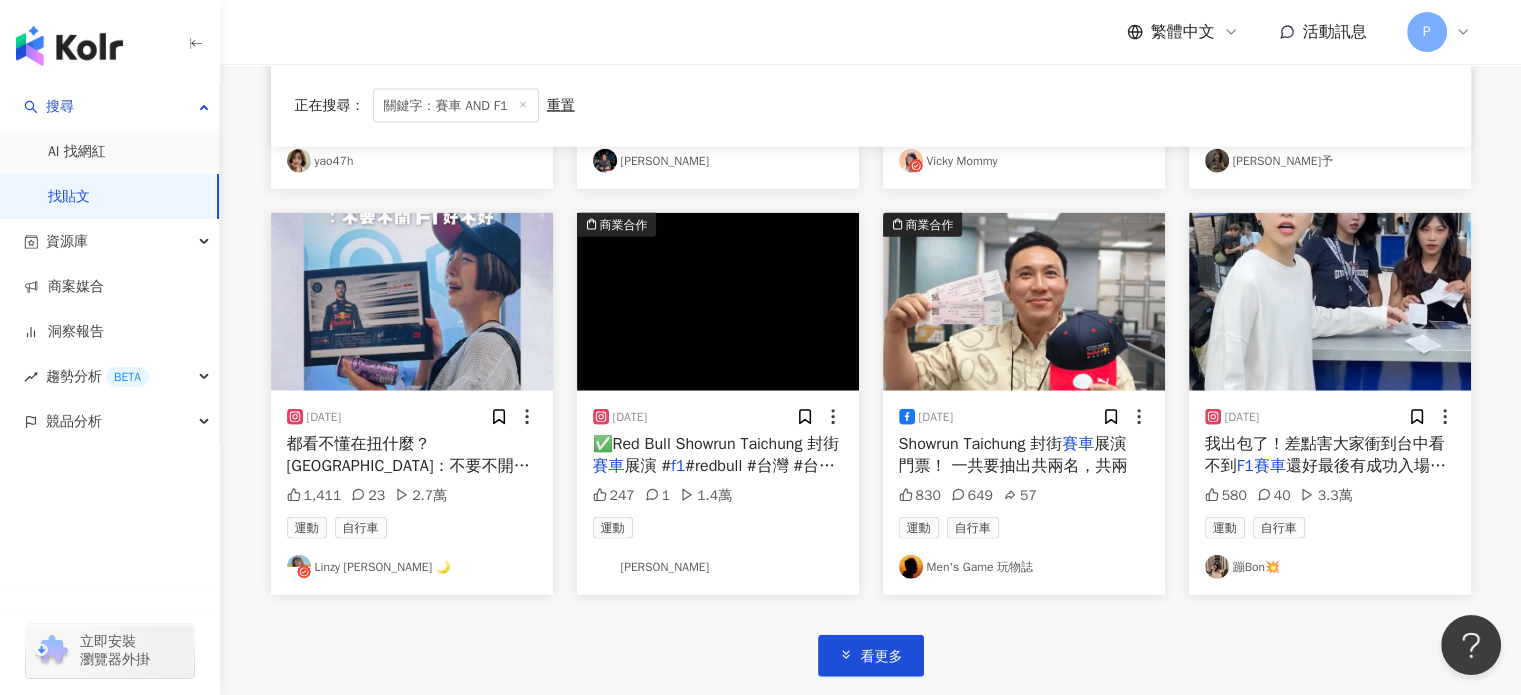 scroll, scrollTop: 4621, scrollLeft: 0, axis: vertical 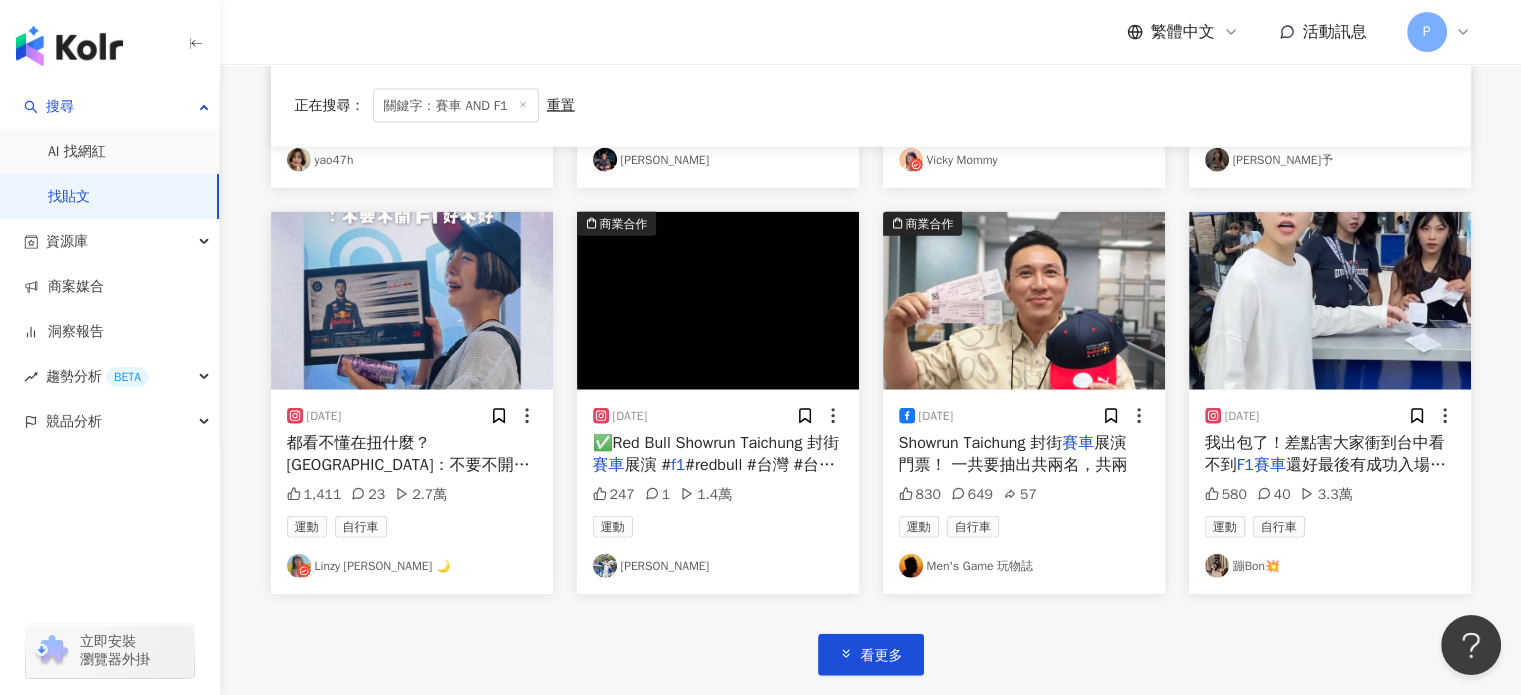 click on "我出包了！差點害大家衝到台中看不到" at bounding box center [1325, 454] 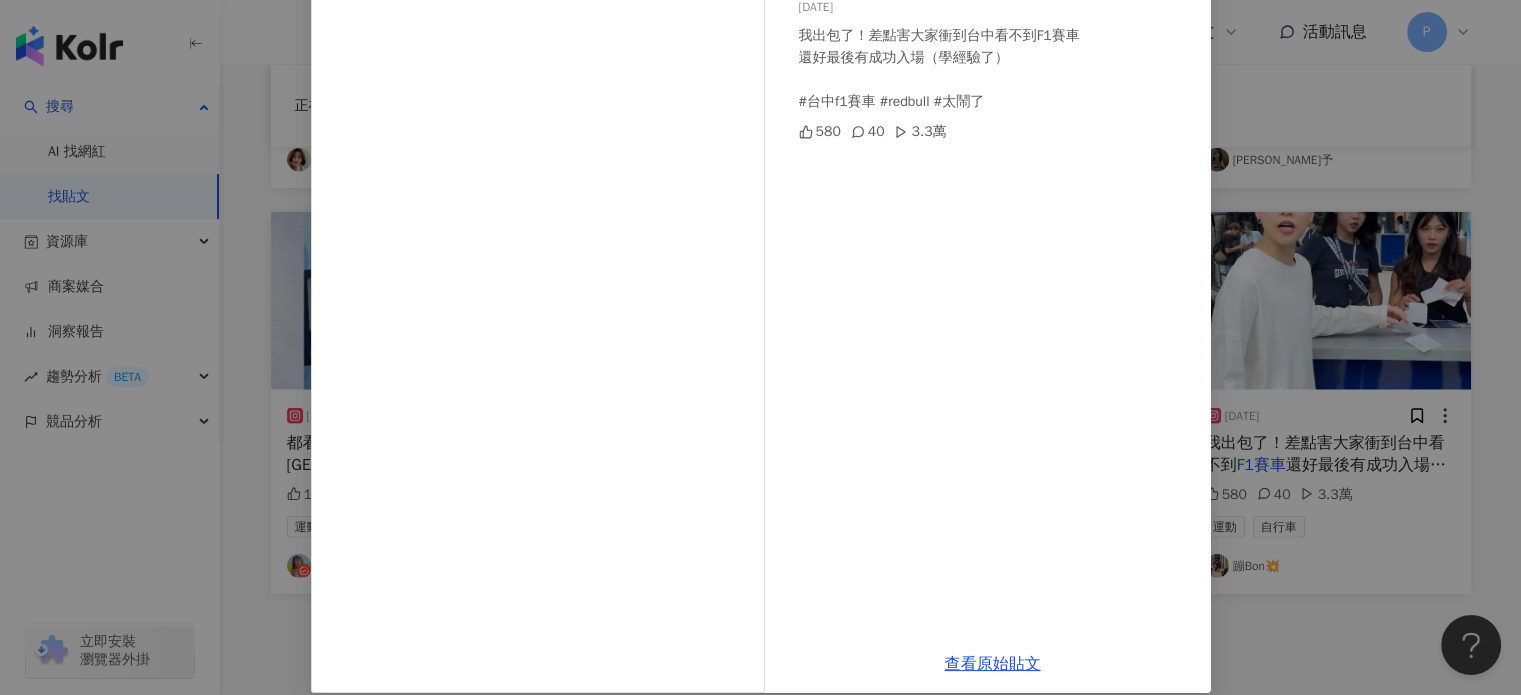 scroll, scrollTop: 204, scrollLeft: 0, axis: vertical 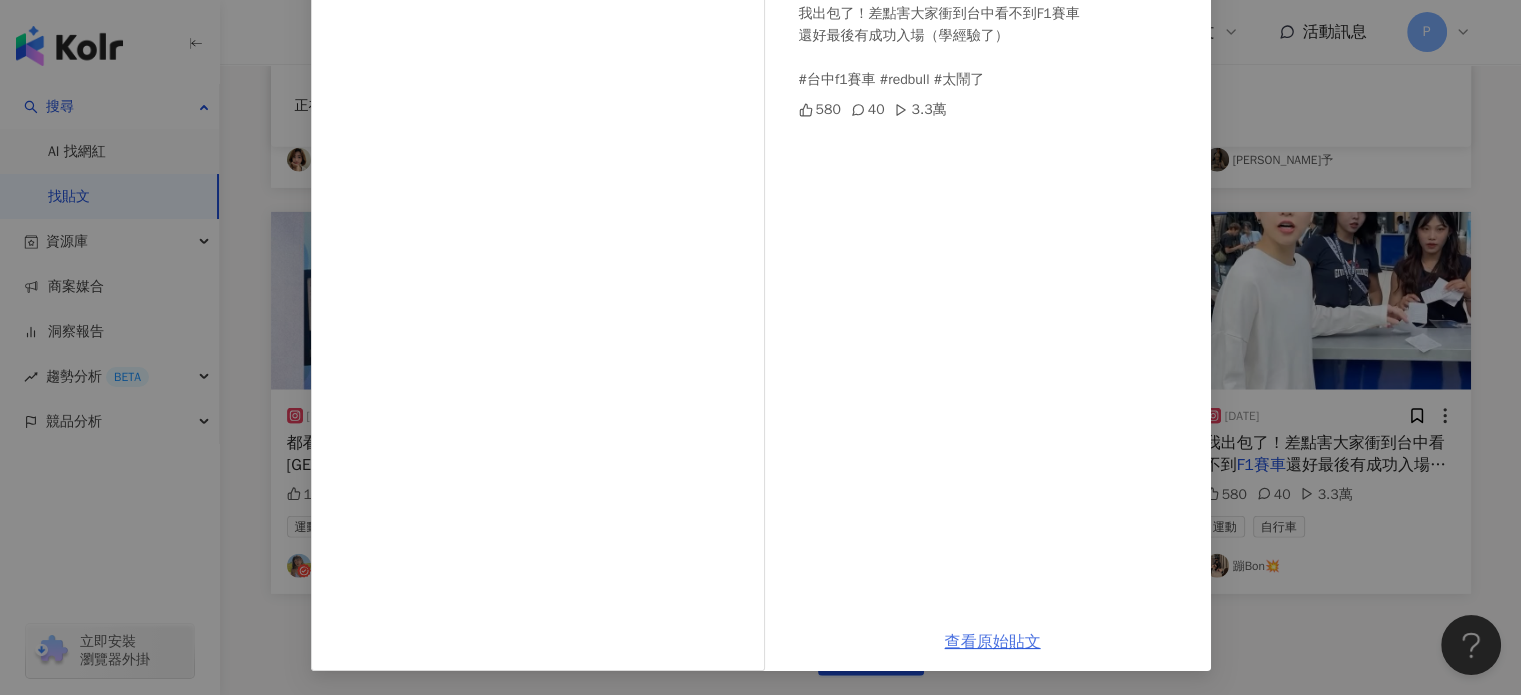 click on "查看原始貼文" at bounding box center (993, 642) 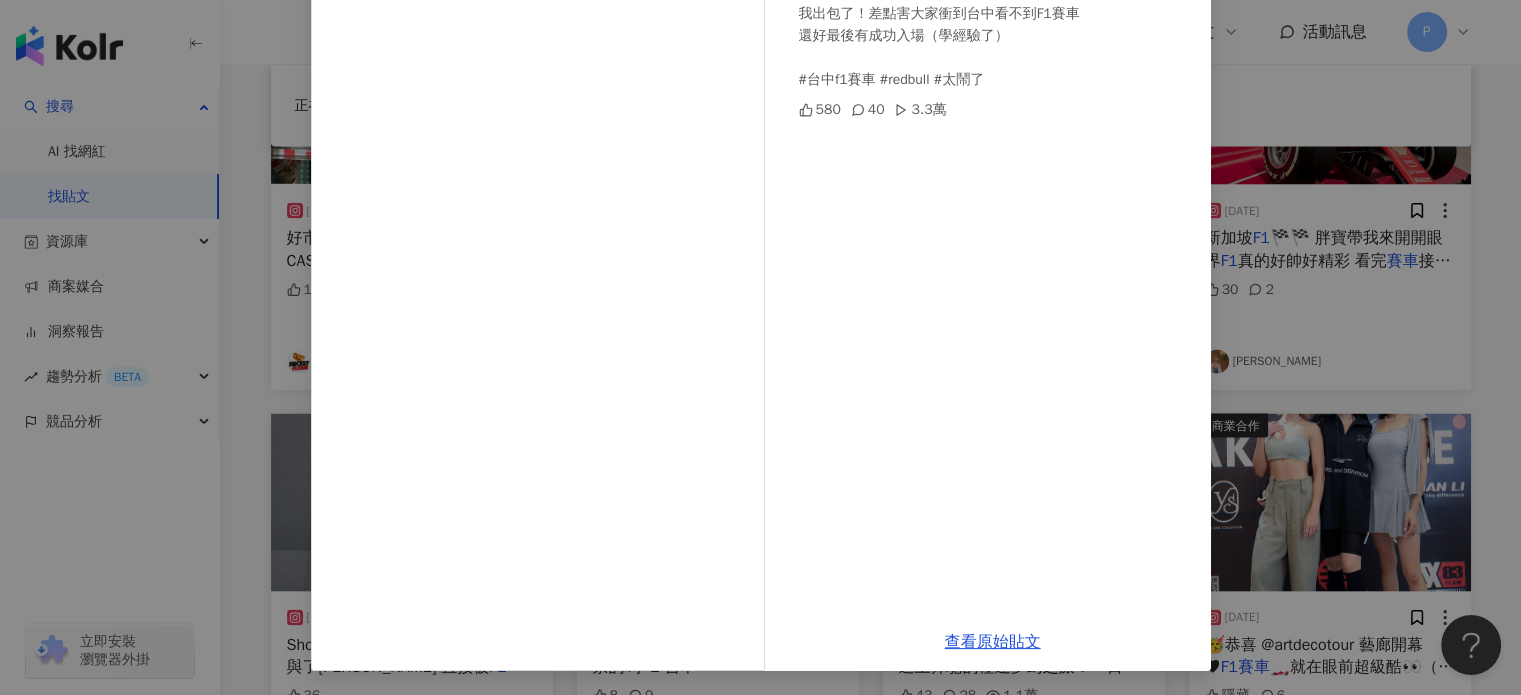 click on "蹦Bon💥 [DATE] 我出包了！差點害大家衝到台中看不到F1賽車
還好最後有成功入場（學經驗了）
#台中f1賽車 #redbull #太鬧了 580 40 3.3萬 查看原始貼文" at bounding box center [760, 347] 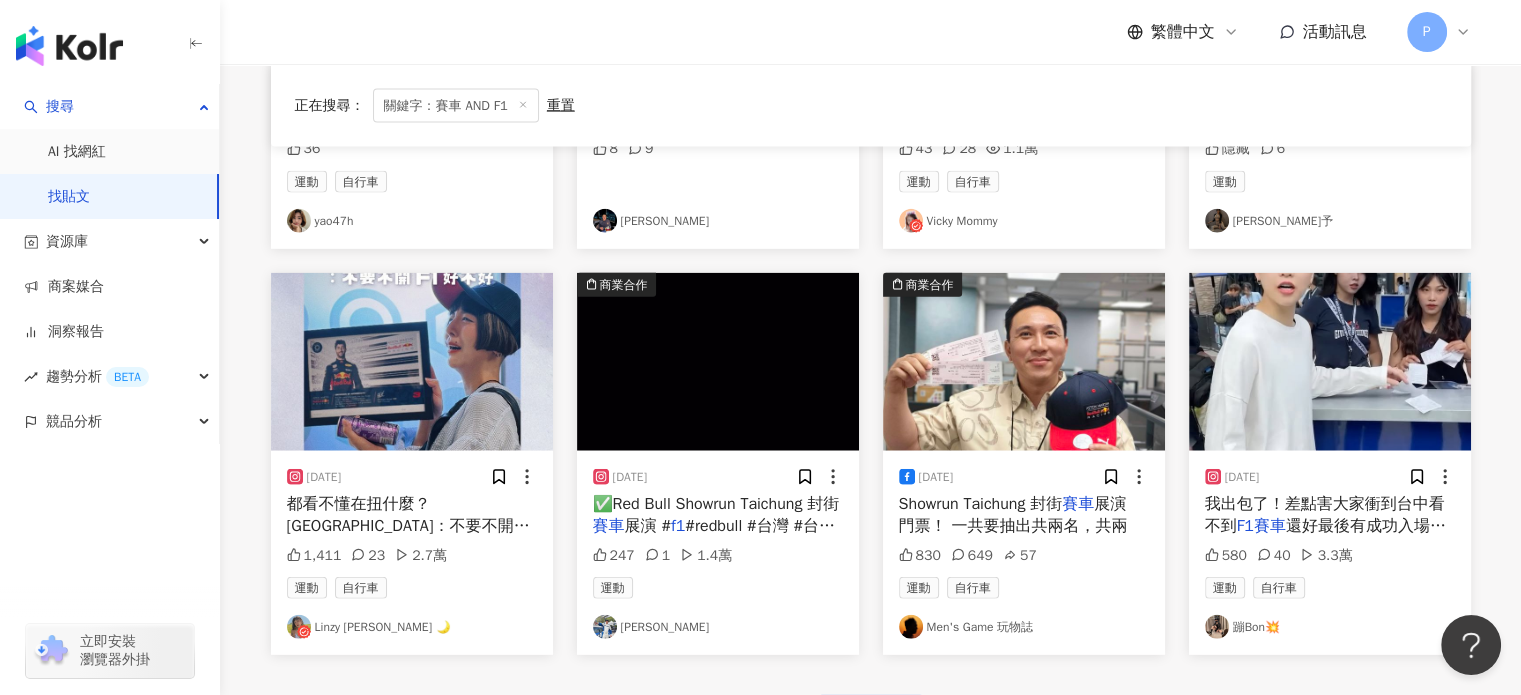 scroll, scrollTop: 4213, scrollLeft: 0, axis: vertical 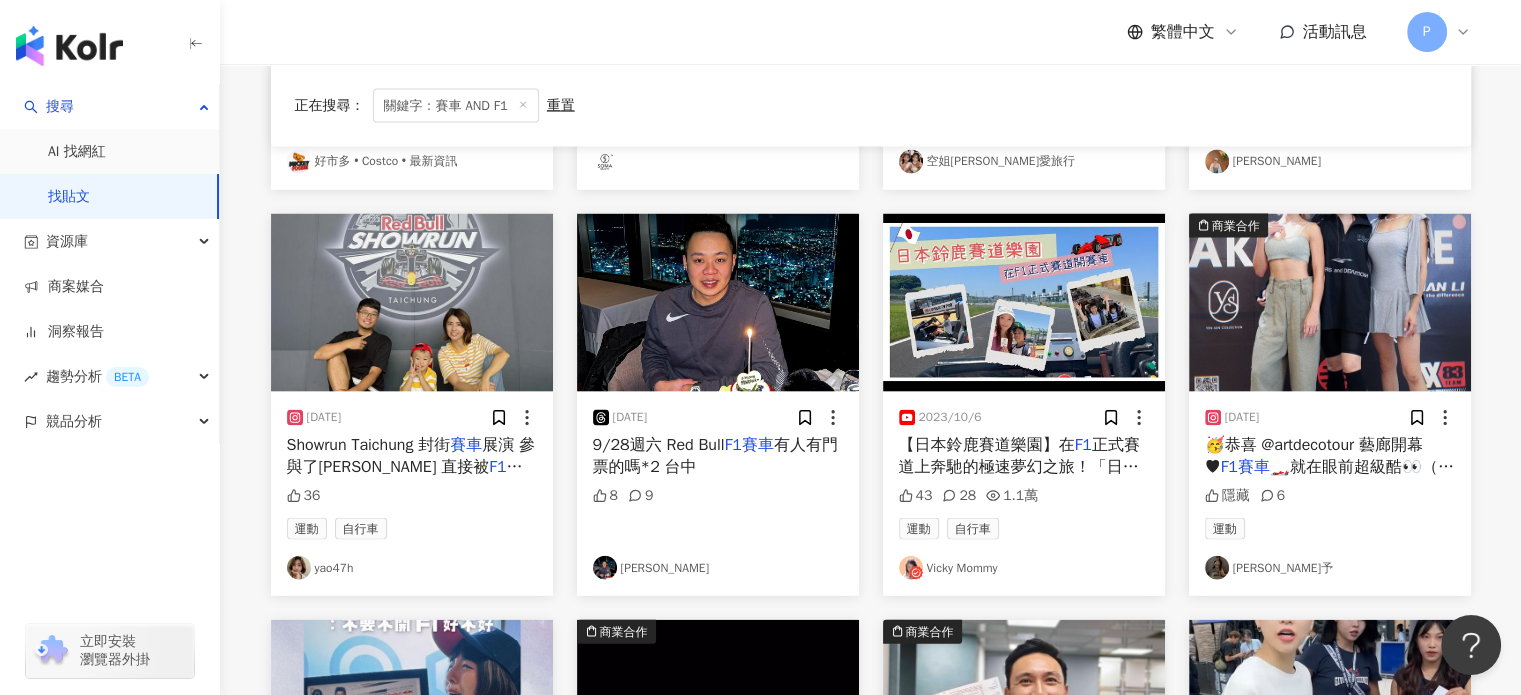 click on "🥳恭喜 @artdecotour 藝廊開幕♥" at bounding box center (1314, 456) 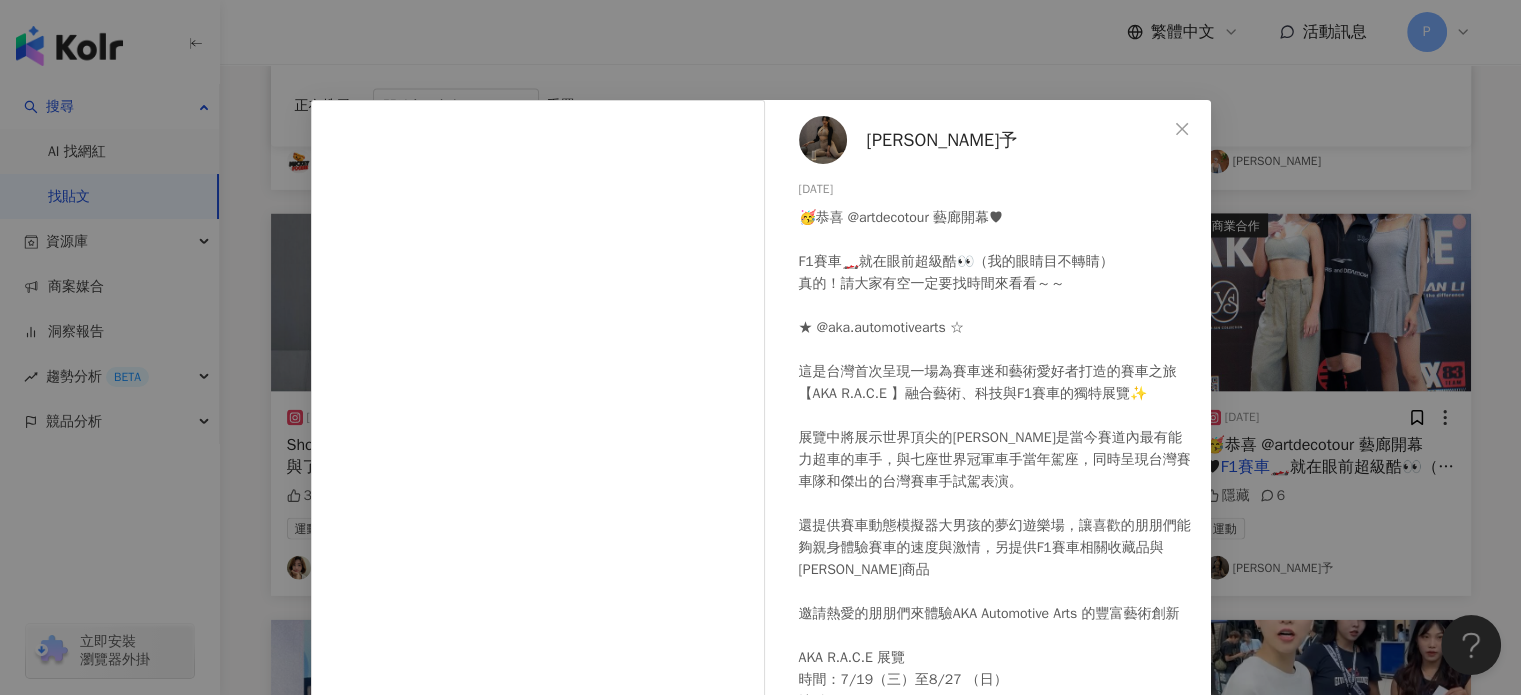scroll, scrollTop: 15, scrollLeft: 0, axis: vertical 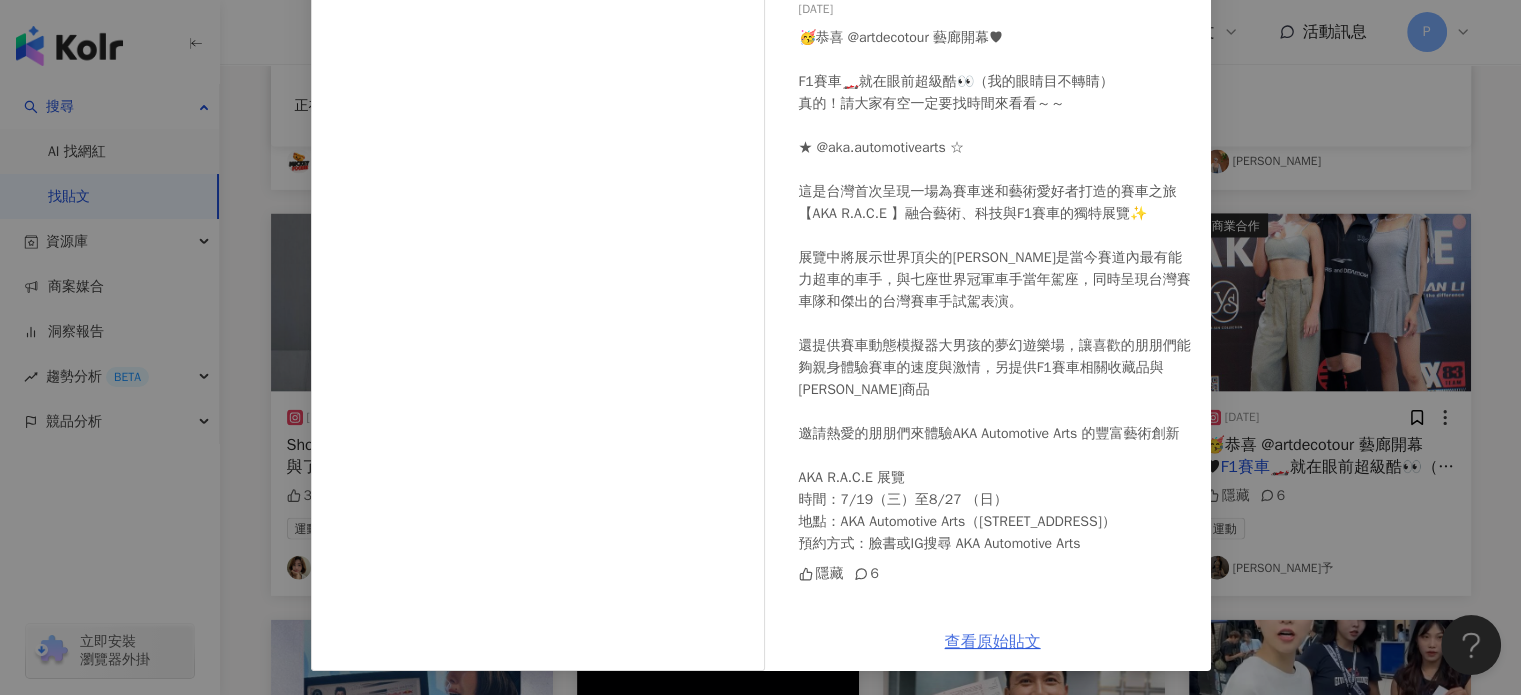 click on "查看原始貼文" at bounding box center [993, 642] 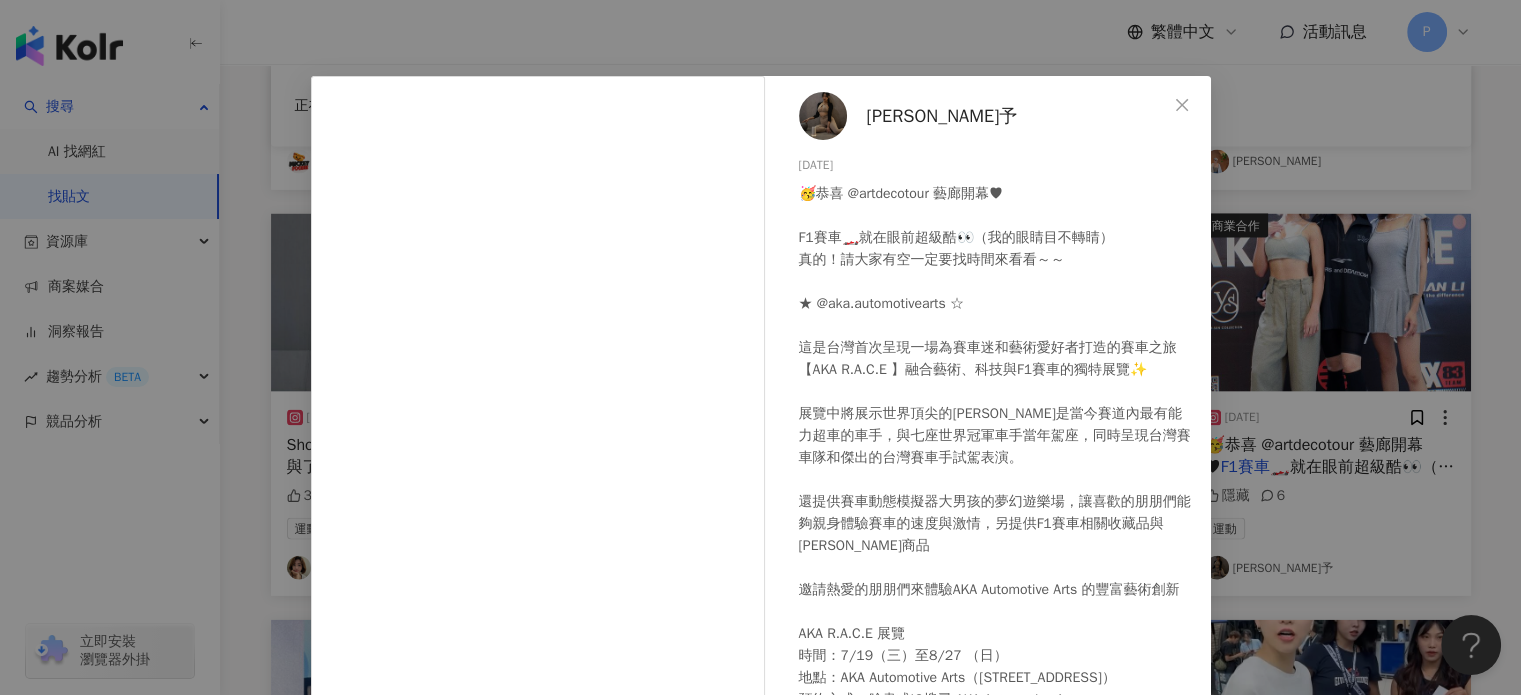 scroll, scrollTop: 0, scrollLeft: 0, axis: both 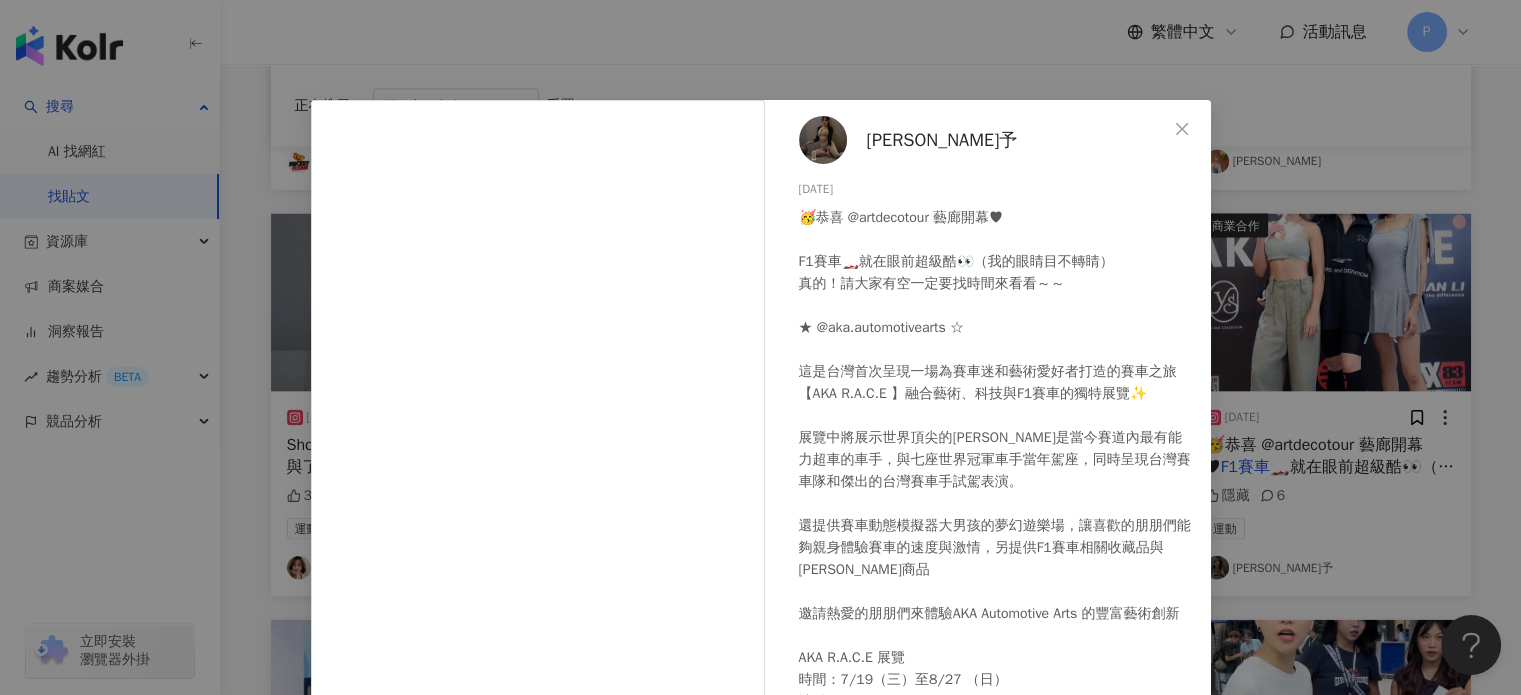 click on "[PERSON_NAME]予 [DATE] 🥳恭喜 @artdecotour 藝廊開幕♥
F1賽車🏎️就在眼前超級酷👀（我的眼睛目不轉睛）
真的！請大家有空一定要找時間來看看～～
★ @aka.automotivearts ☆
這是台灣首次呈現一場為賽車迷和藝術愛好者打造的賽車之旅
【AKA R.A.C.E 】融合藝術、科技與F1賽車的獨特展覽✨
展覽中將展示世界頂尖的[PERSON_NAME]是當今賽道內最有能力超車的車手，與七座世界冠軍車手當年駕座，同時呈現台灣賽車隊和傑出的台灣賽車手試駕表演。
還提供賽車動態模擬器大男孩的夢幻遊樂場，讓喜歡的朋朋們能夠親身體驗賽車的速度與激情，另提供F1賽車相關收藏品與[PERSON_NAME]商品
邀請熱愛的朋朋們來體驗AKA Automotive Arts 的豐富藝術創新
AKA R.A.C.E 展覽
時間：7/19（三）至8/27 （日）
地點：AKA Automotive Arts（[STREET_ADDRESS]）
預約方式：臉書或IG搜尋 AKA Automotive Arts 隱藏 6" at bounding box center (760, 347) 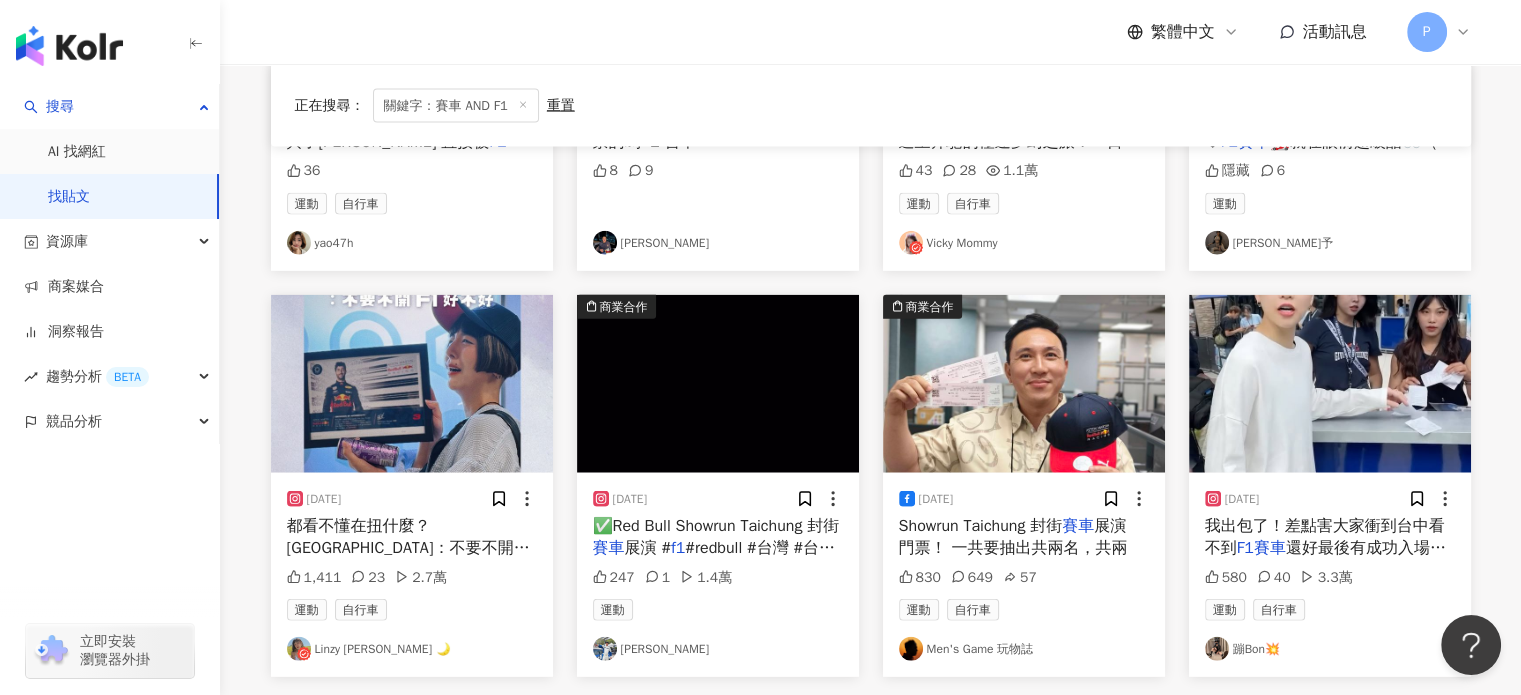 scroll, scrollTop: 4657, scrollLeft: 0, axis: vertical 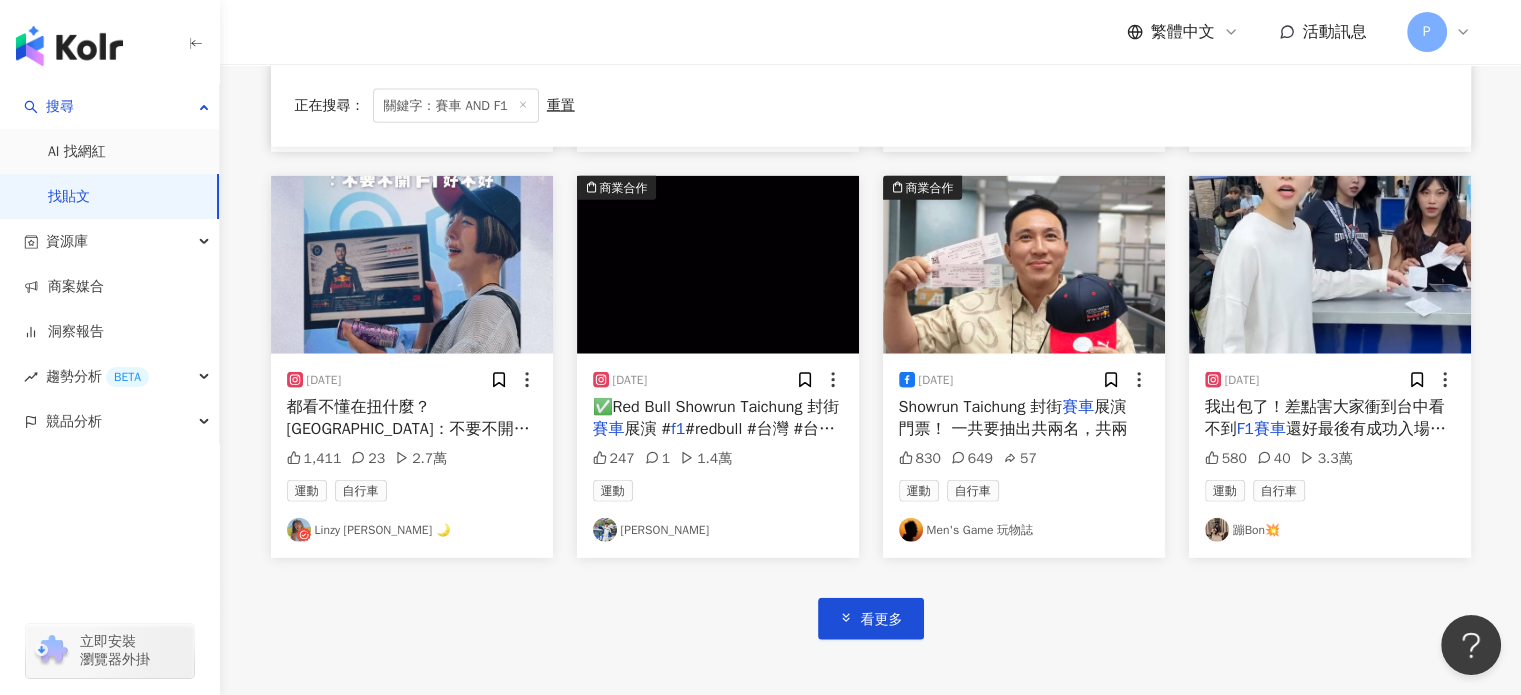 click on "好不好 😭
從 2018 開始" at bounding box center (374, 452) 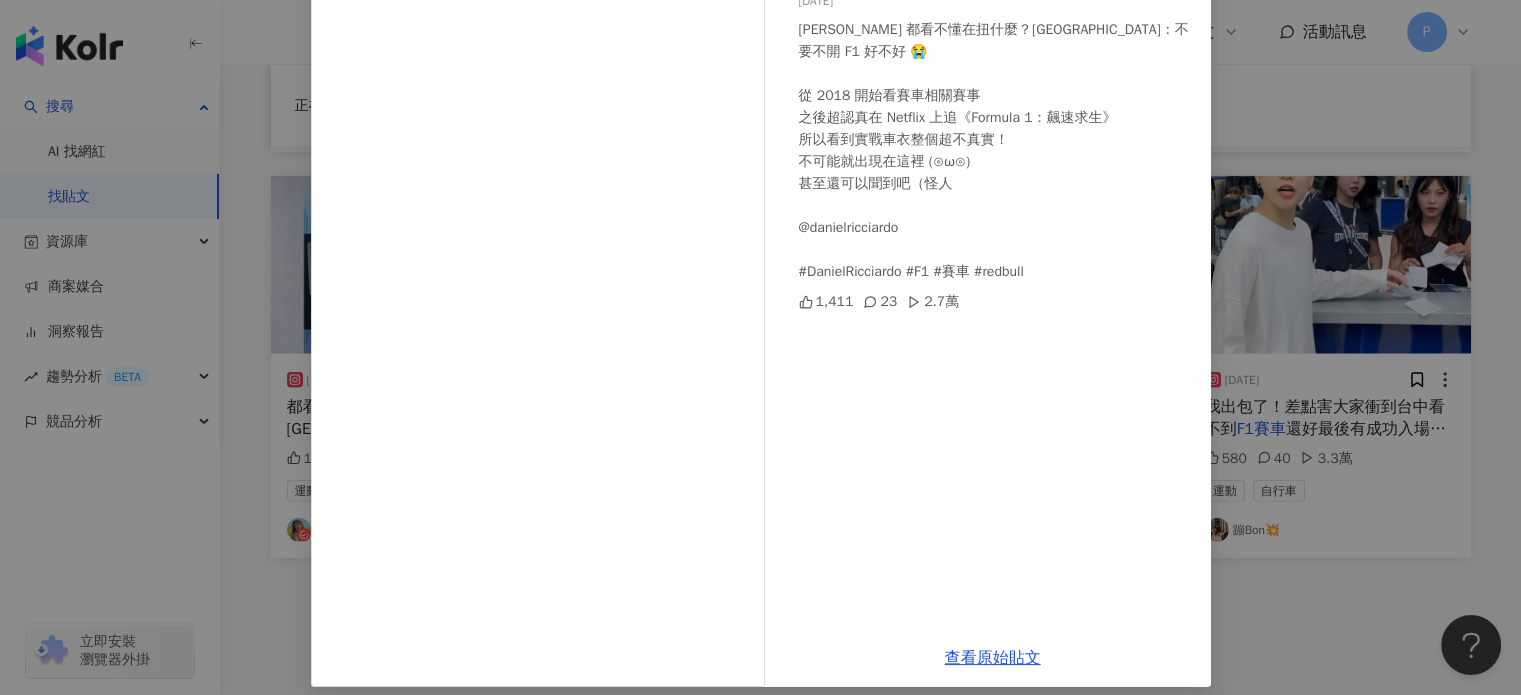 scroll, scrollTop: 200, scrollLeft: 0, axis: vertical 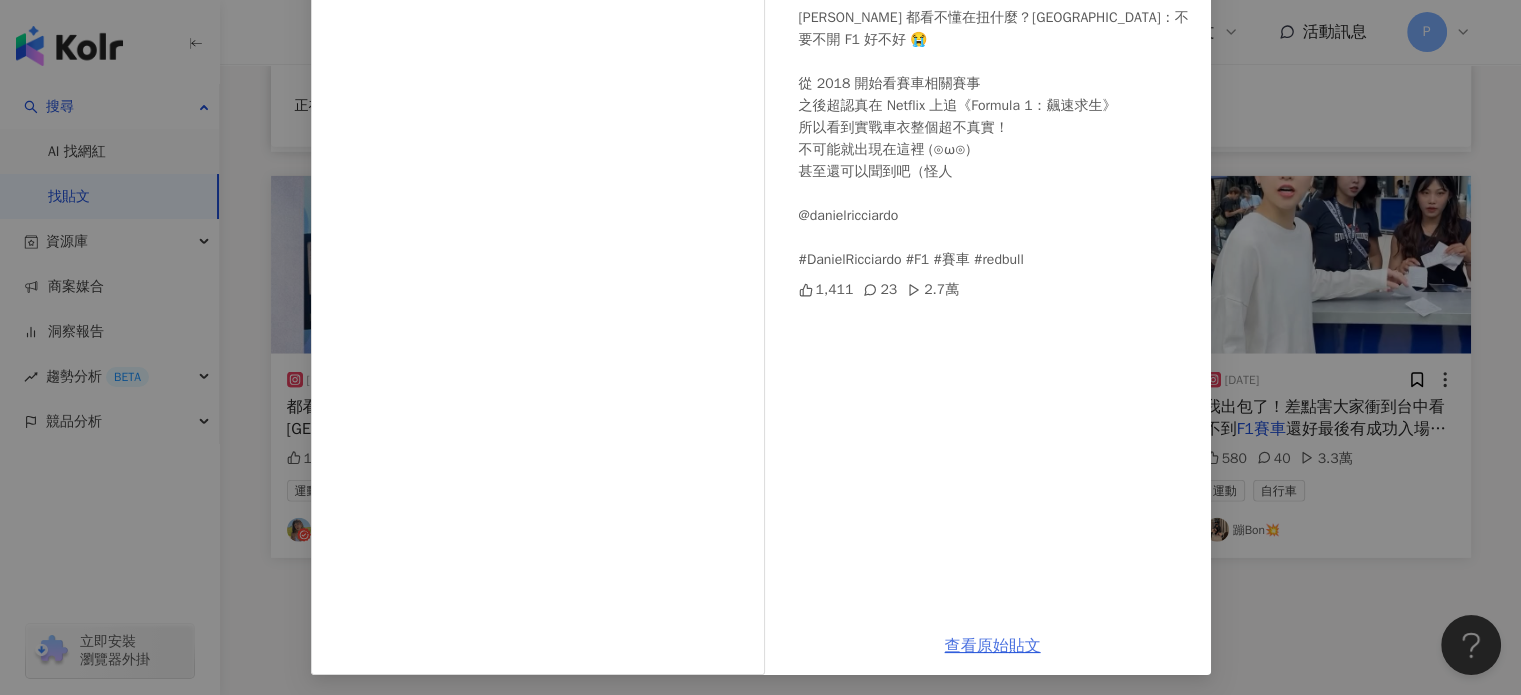 click on "查看原始貼文" at bounding box center (993, 646) 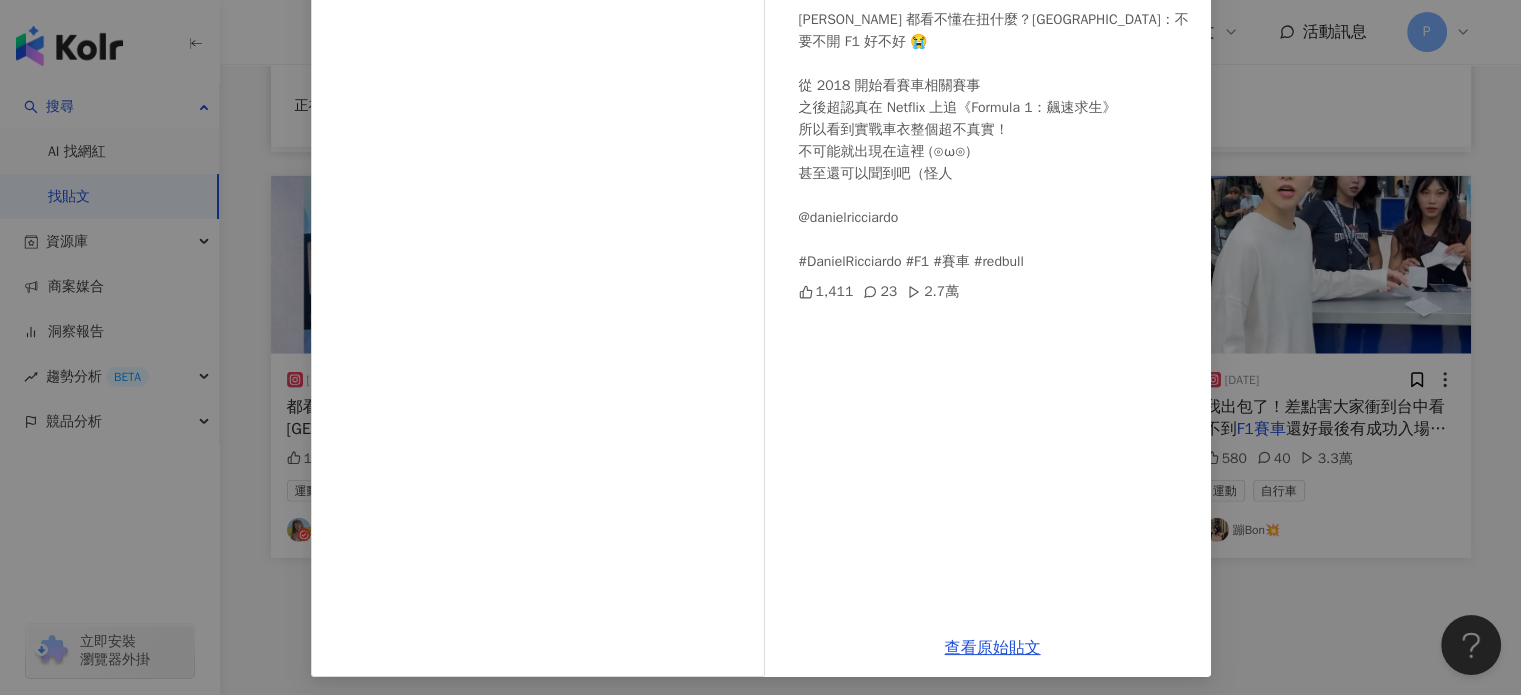 scroll, scrollTop: 200, scrollLeft: 0, axis: vertical 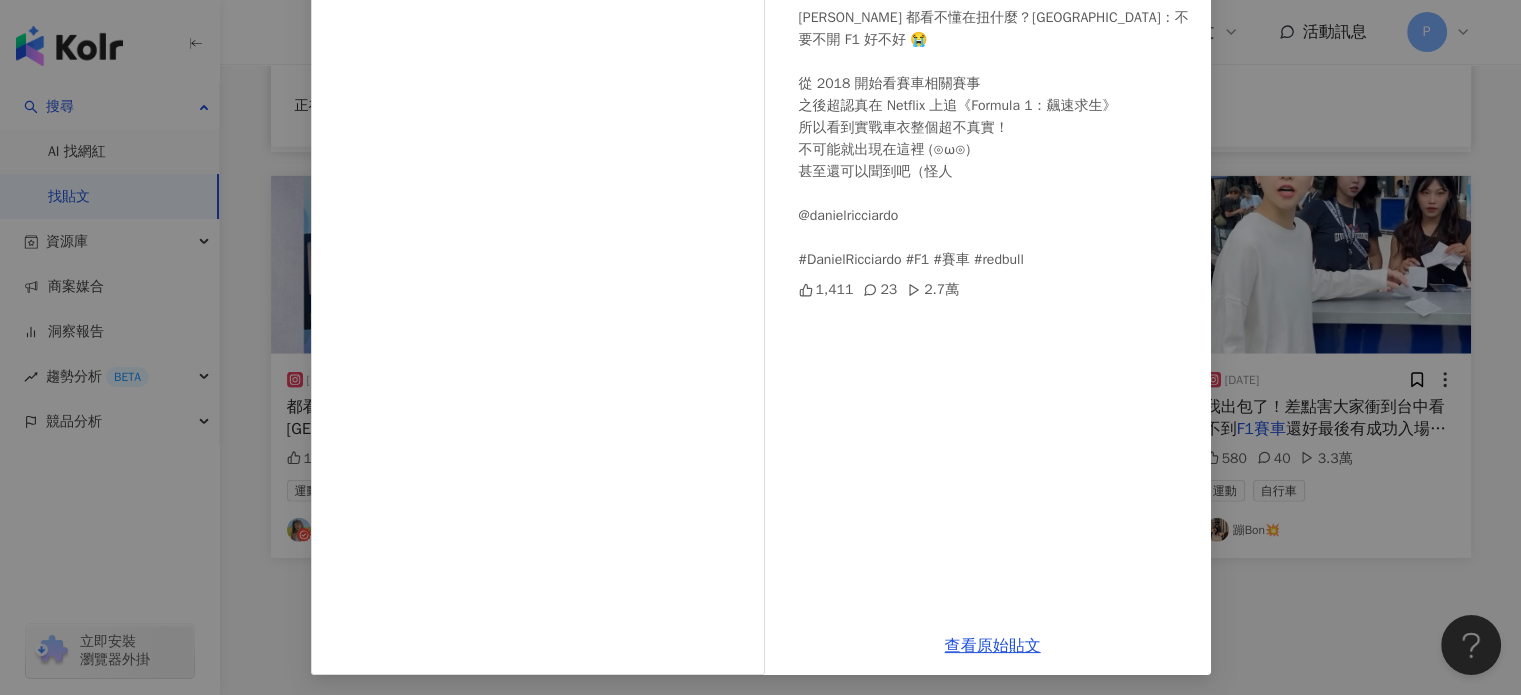 click on "Linzy [PERSON_NAME] 🌙 [DATE] [PERSON_NAME] 都看不懂在扭什麼？[GEOGRAPHIC_DATA]：不要不開 F1 好不好 😭
從 2018 開始看賽車相關賽事
之後超認真在 Netflix 上追《Formula 1：飆速求生》
所以看到實戰車衣整個超不真實！
不可能就出現在這裡 (⊙ω⊙)
甚至還可以聞到吧（怪人
@danielricciardo
#DanielRicciardo #F1 #賽車 #redbull 1,411 23 2.7萬 查看原始貼文" at bounding box center (760, 347) 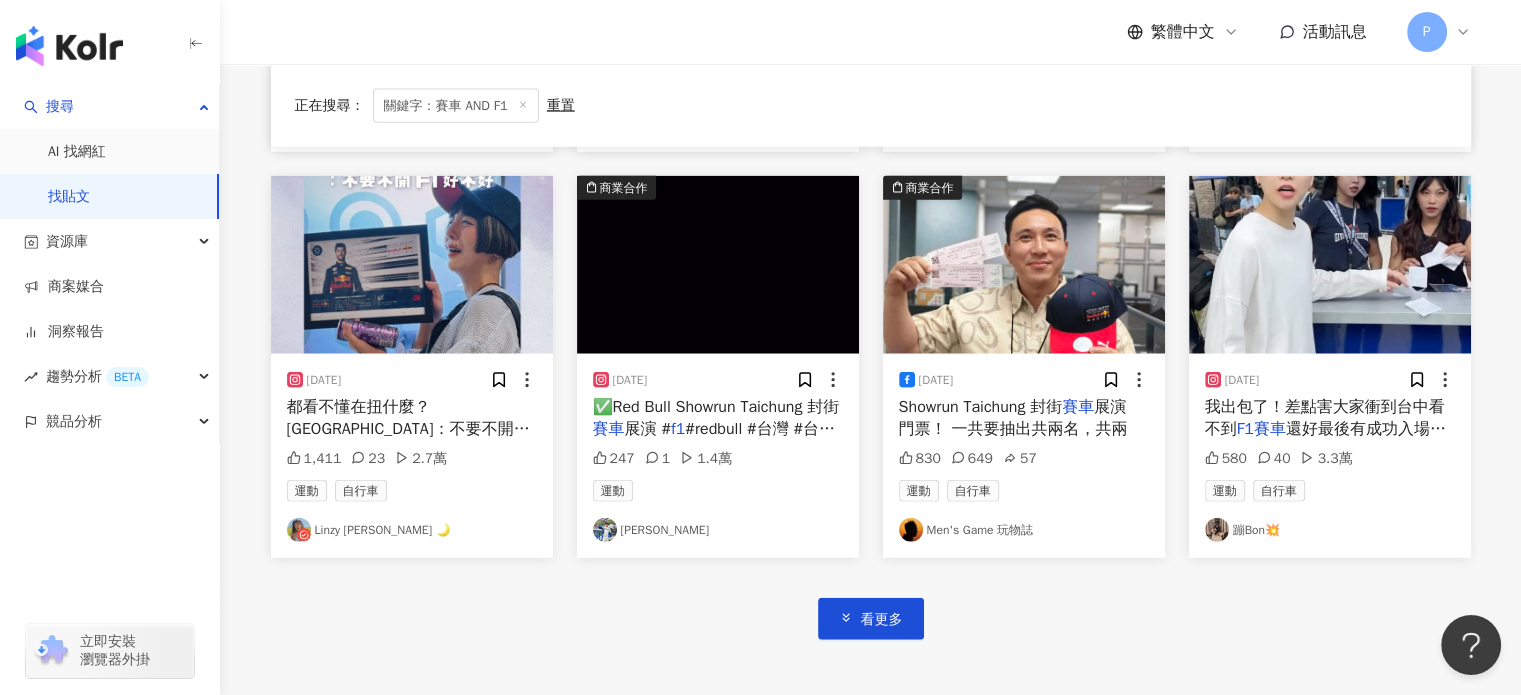 click on "#redbull #台灣 #台中 #溫度 #散熱" at bounding box center (714, 440) 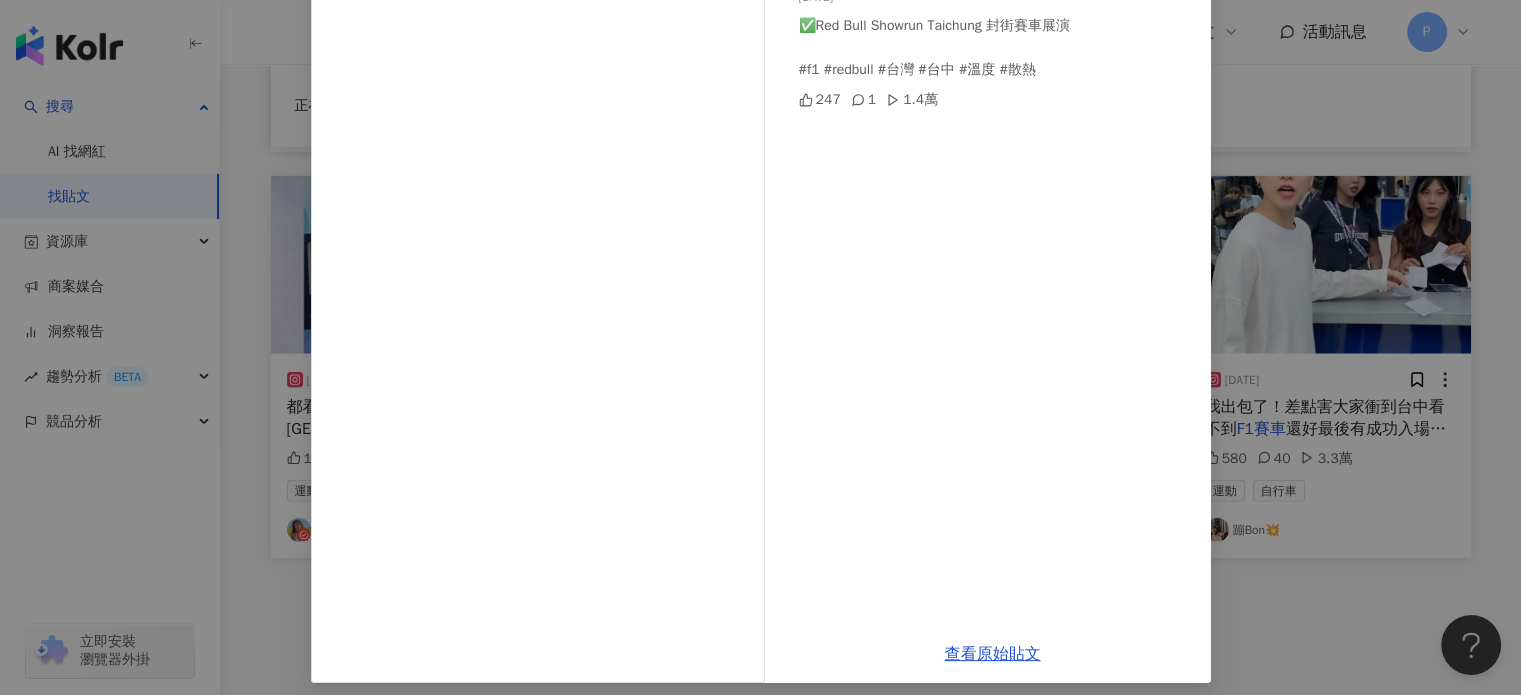 scroll, scrollTop: 204, scrollLeft: 0, axis: vertical 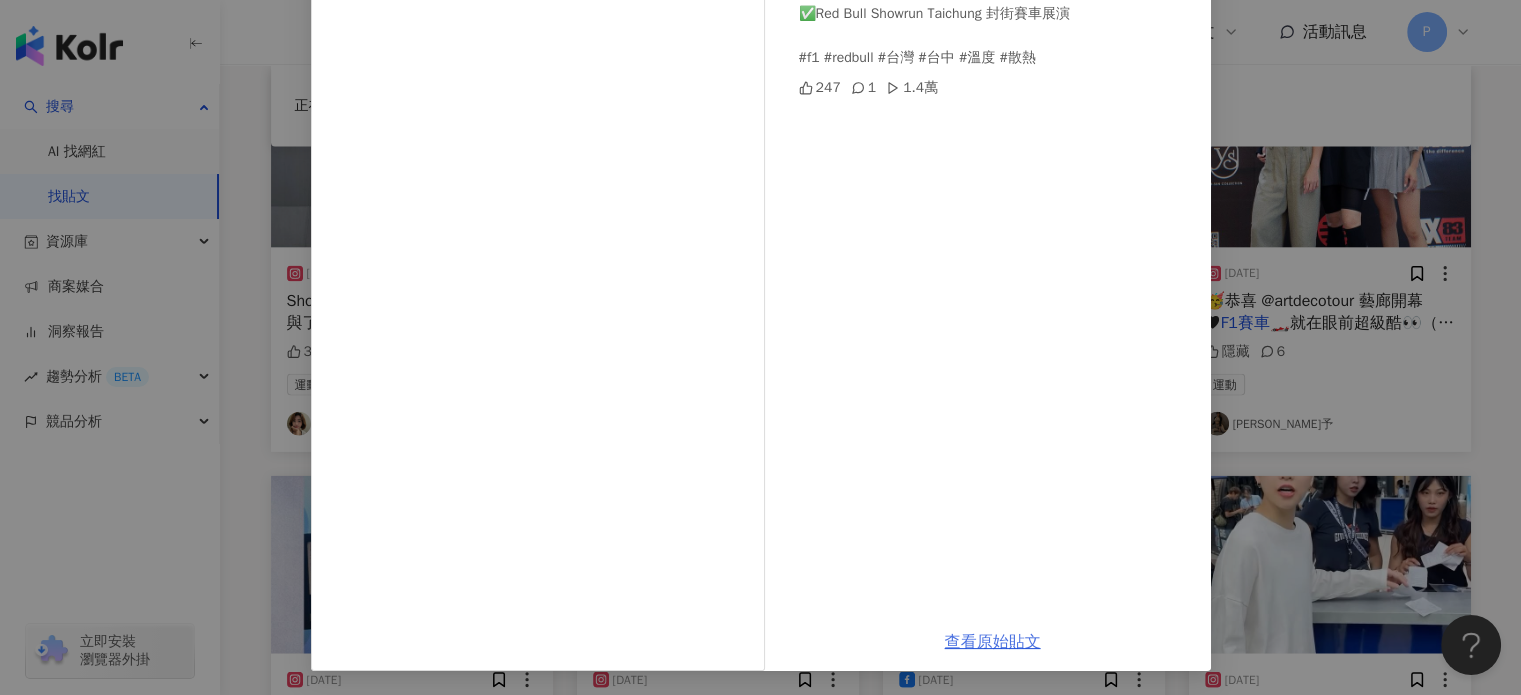 click on "查看原始貼文" at bounding box center (993, 642) 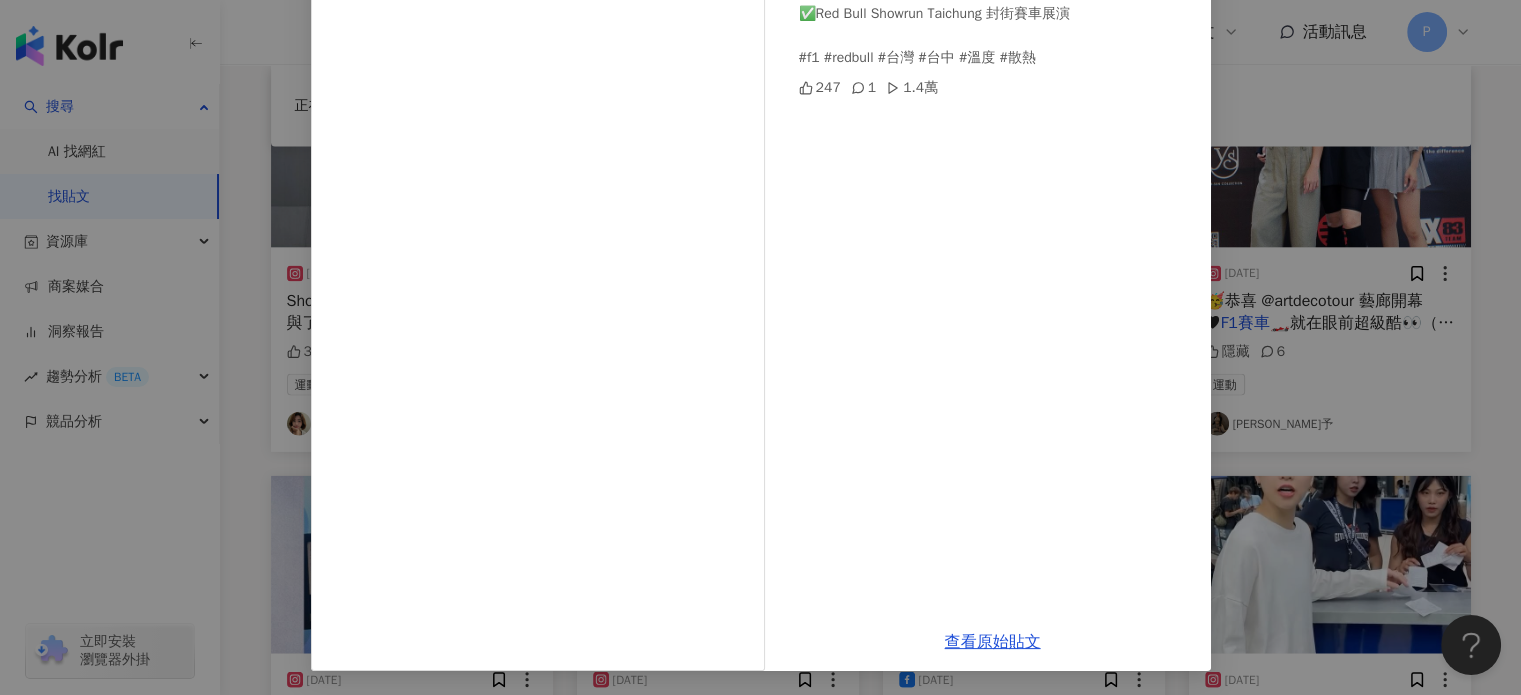 drag, startPoint x: 1341, startPoint y: 308, endPoint x: 1330, endPoint y: 308, distance: 11 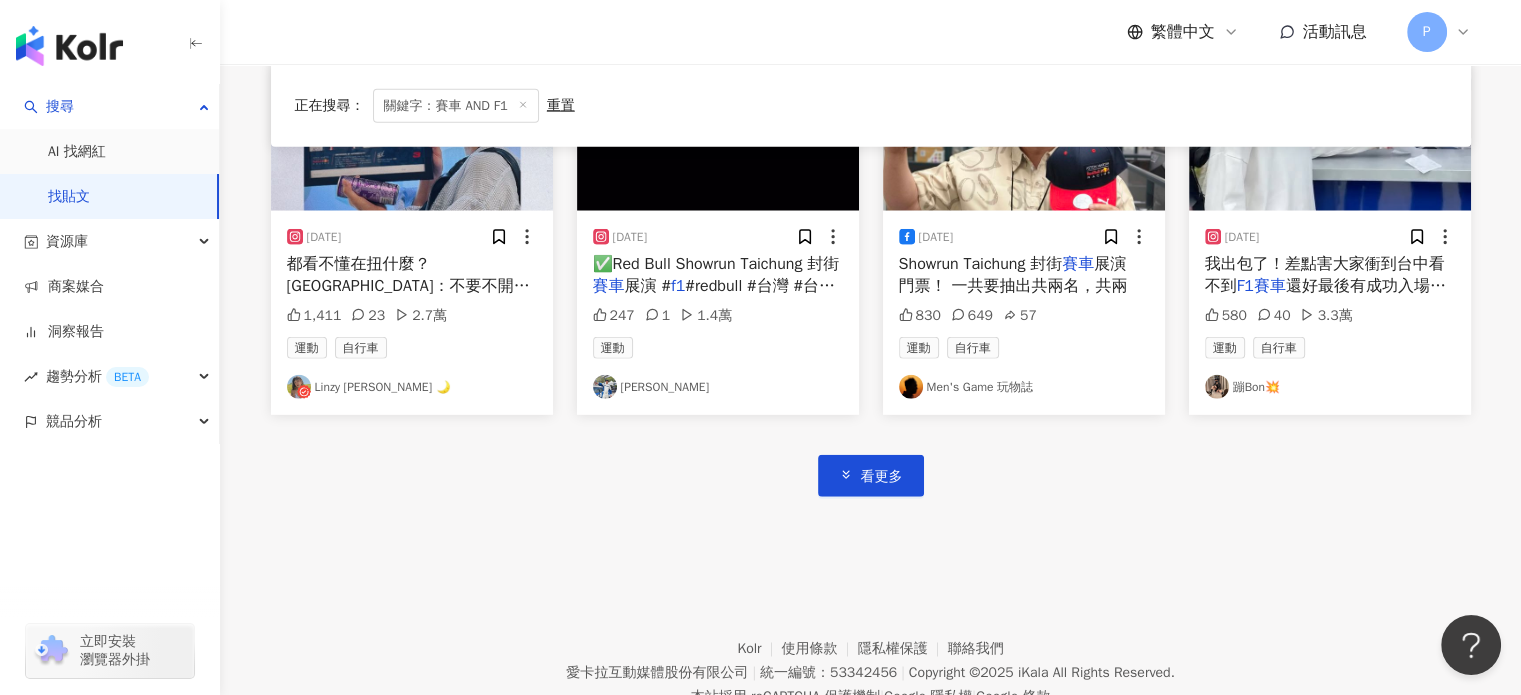scroll, scrollTop: 4857, scrollLeft: 0, axis: vertical 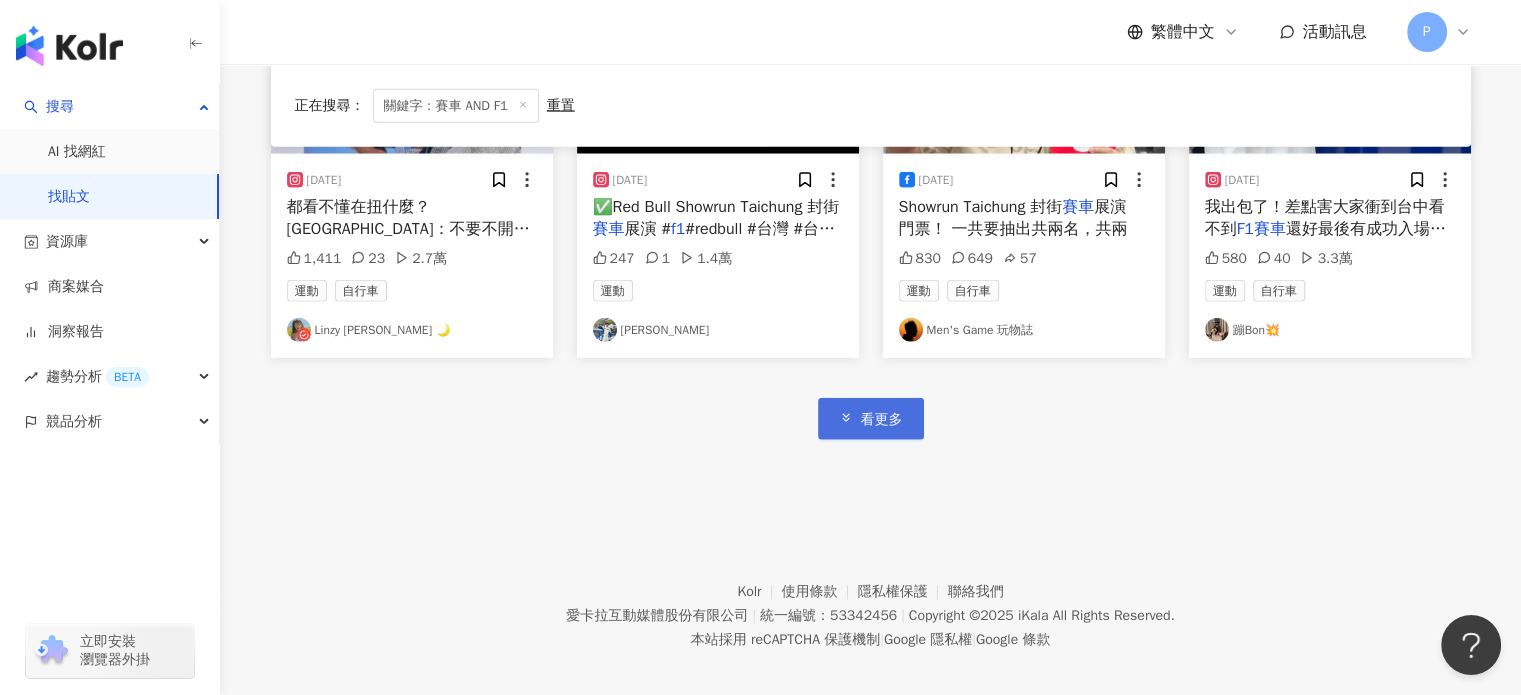 click on "看更多" at bounding box center [871, 418] 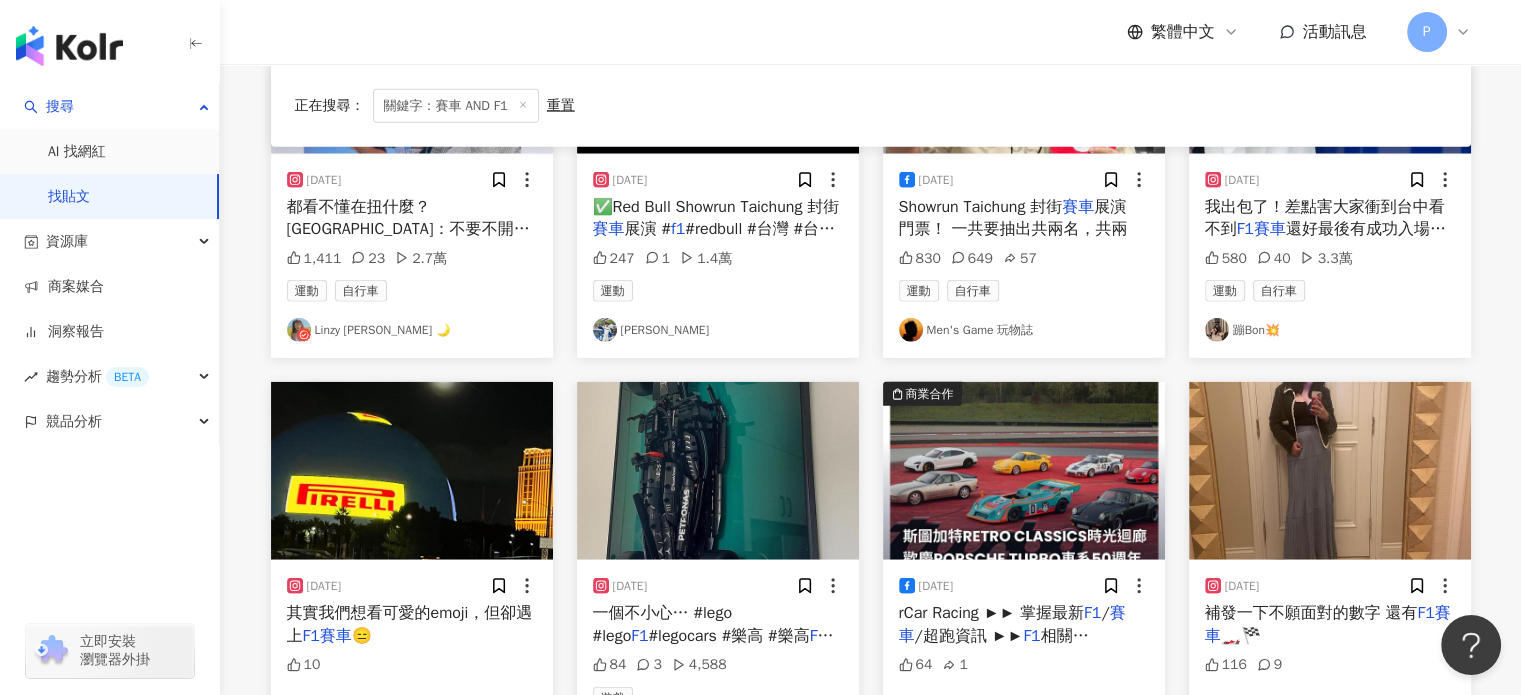 click on "展演　門票！
一共要抽出共兩名，共兩" at bounding box center (1021, 218) 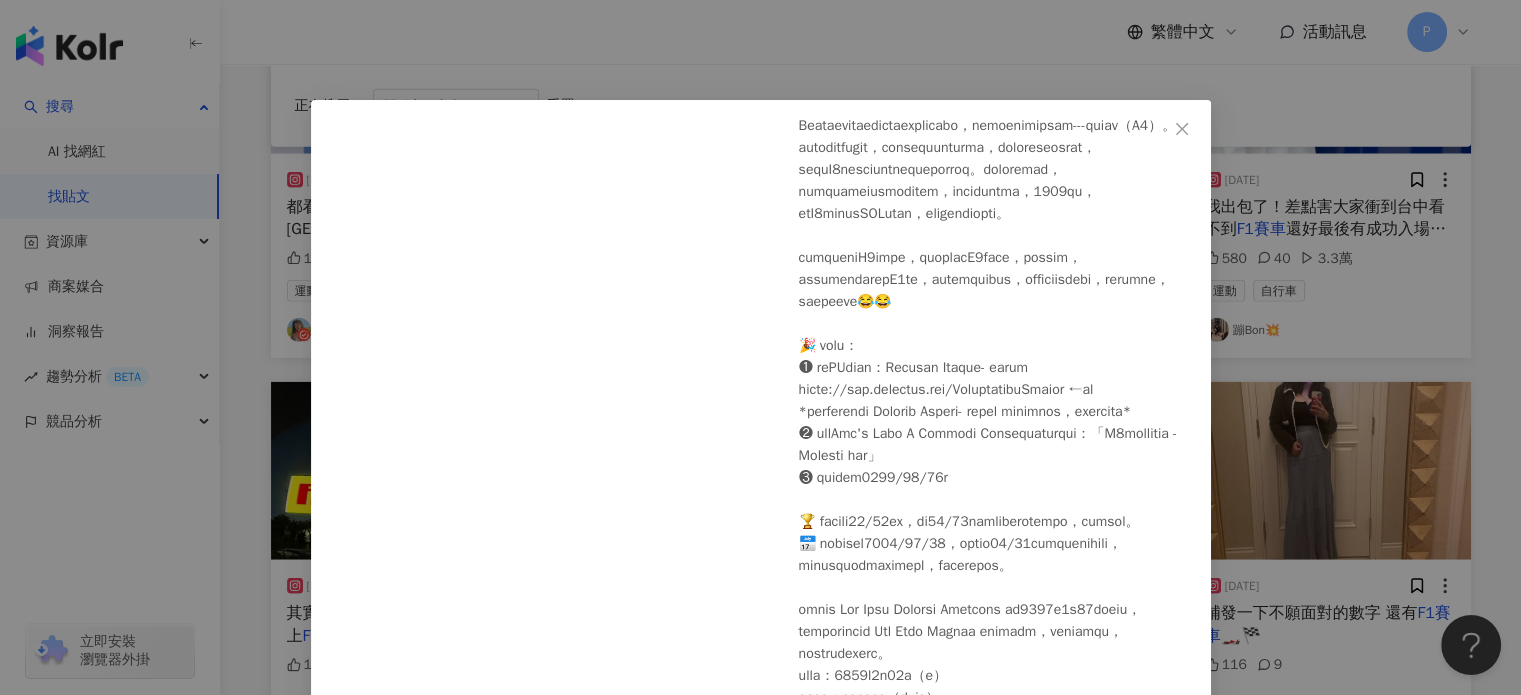 scroll, scrollTop: 706, scrollLeft: 0, axis: vertical 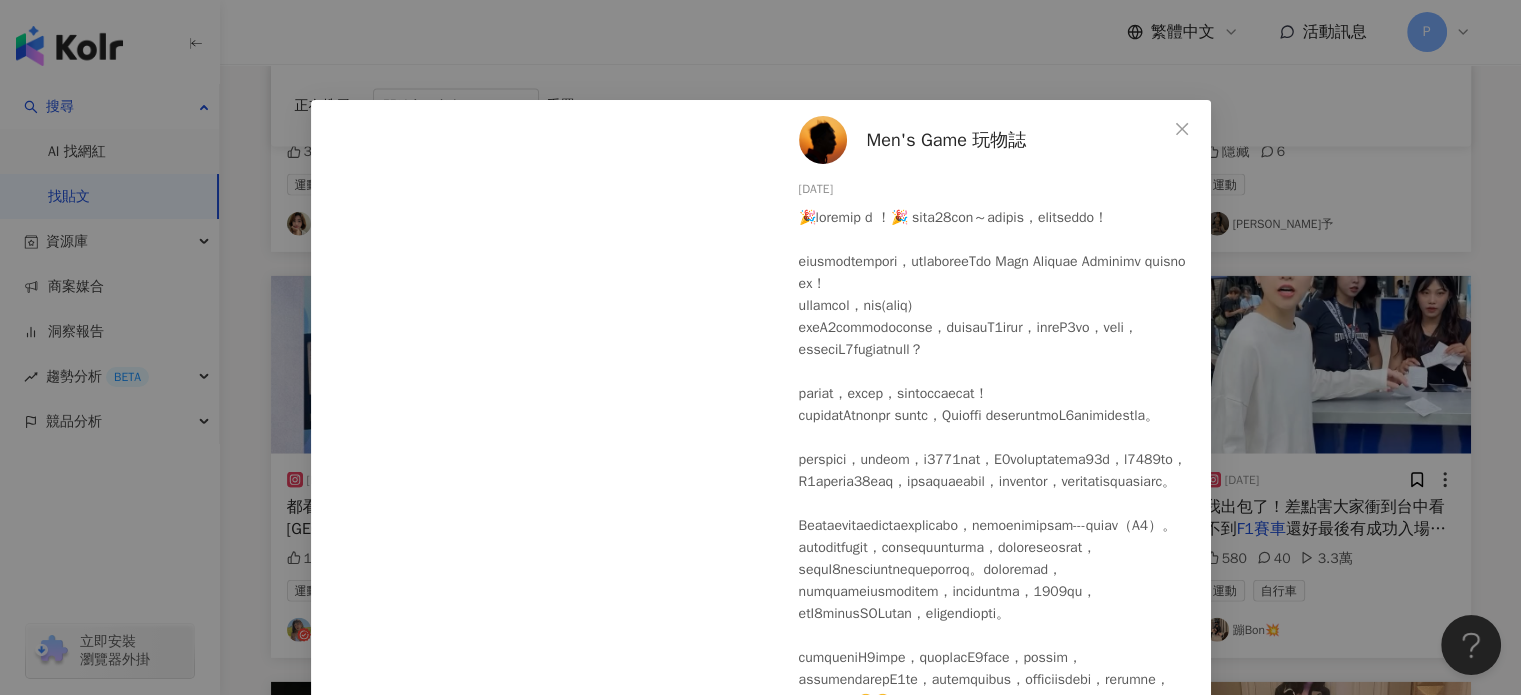 click on "Men's Game 玩物誌" at bounding box center [947, 140] 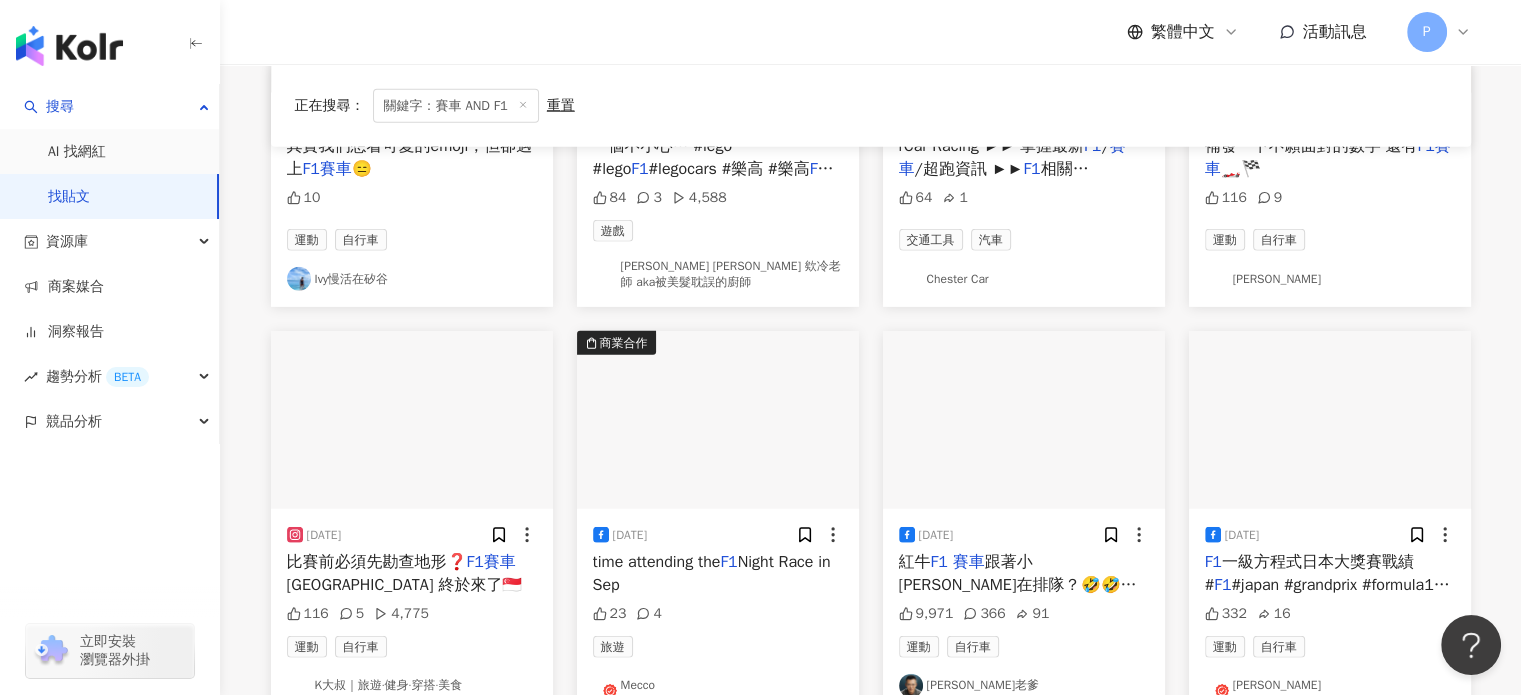 scroll, scrollTop: 5357, scrollLeft: 0, axis: vertical 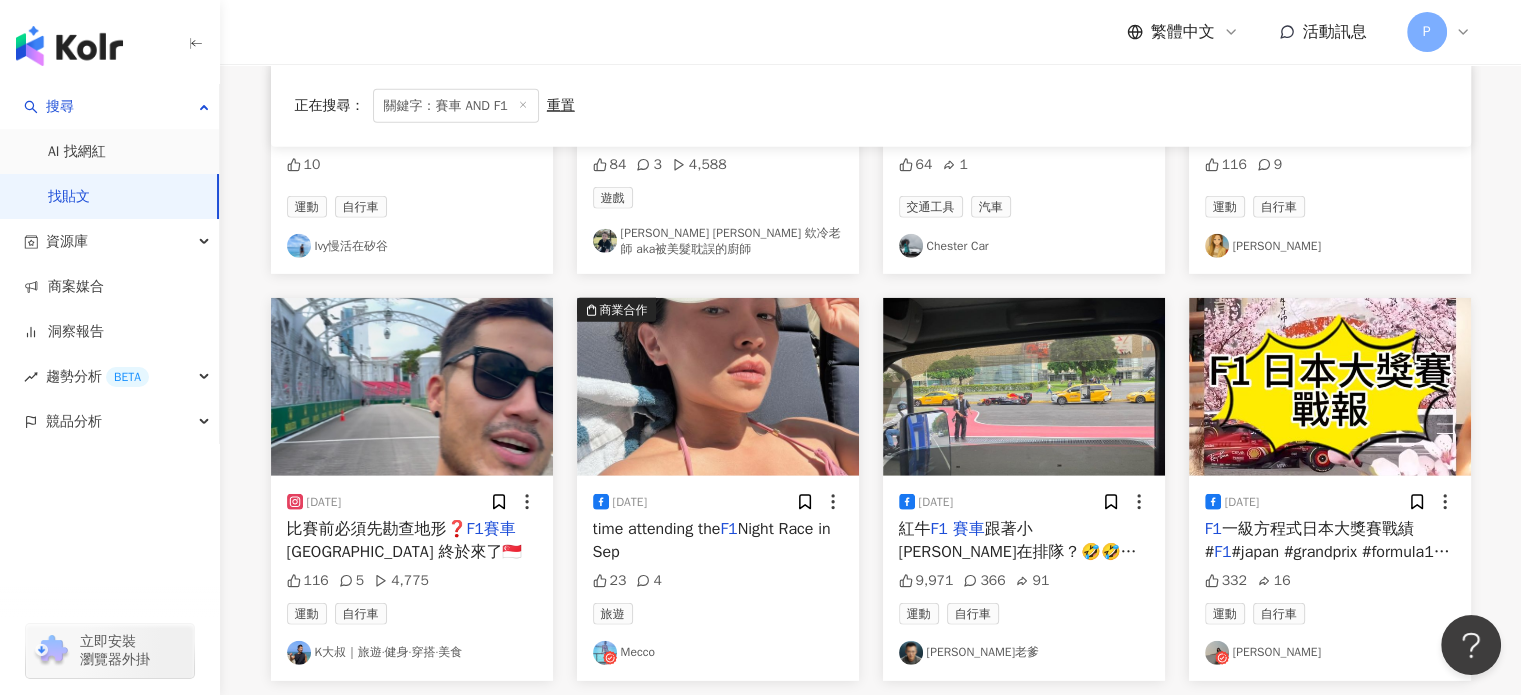 click on "[GEOGRAPHIC_DATA]
終於來了🇸🇬" at bounding box center [405, 552] 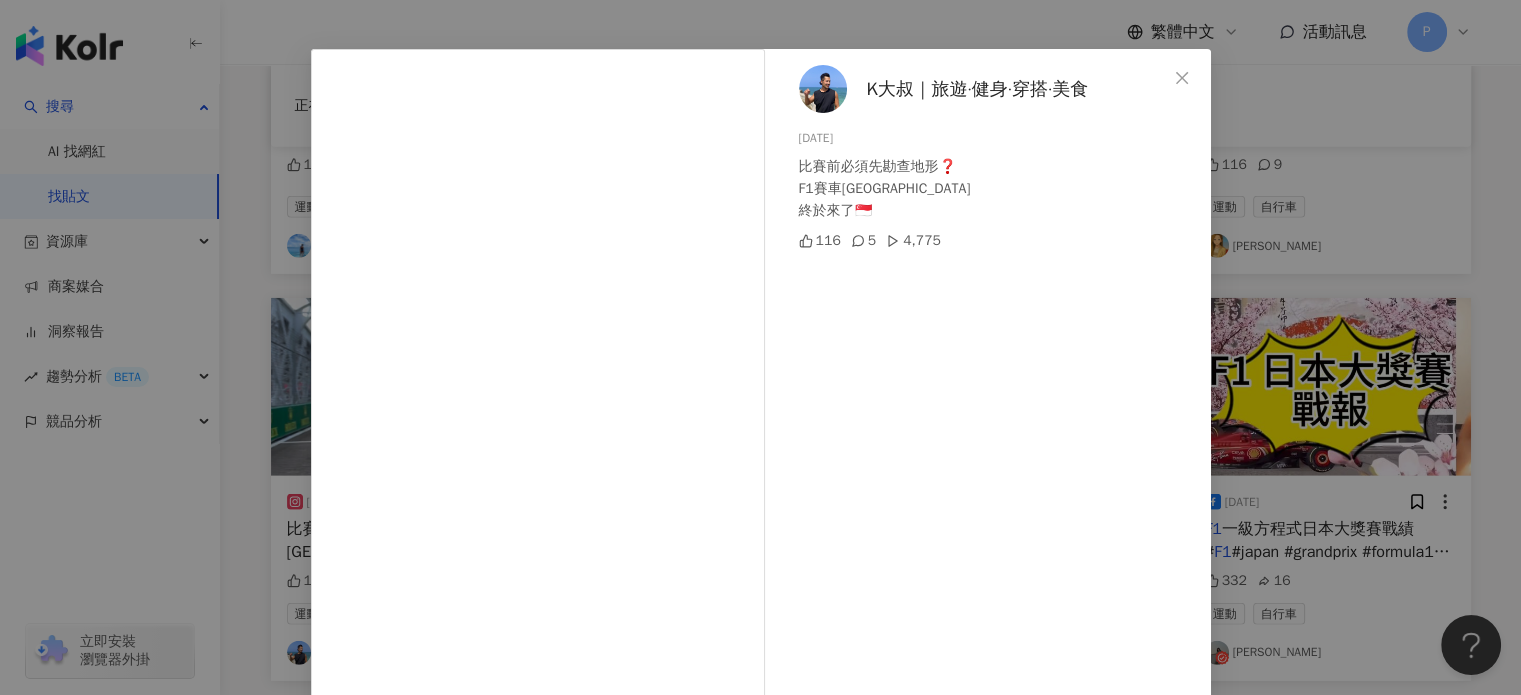 scroll, scrollTop: 100, scrollLeft: 0, axis: vertical 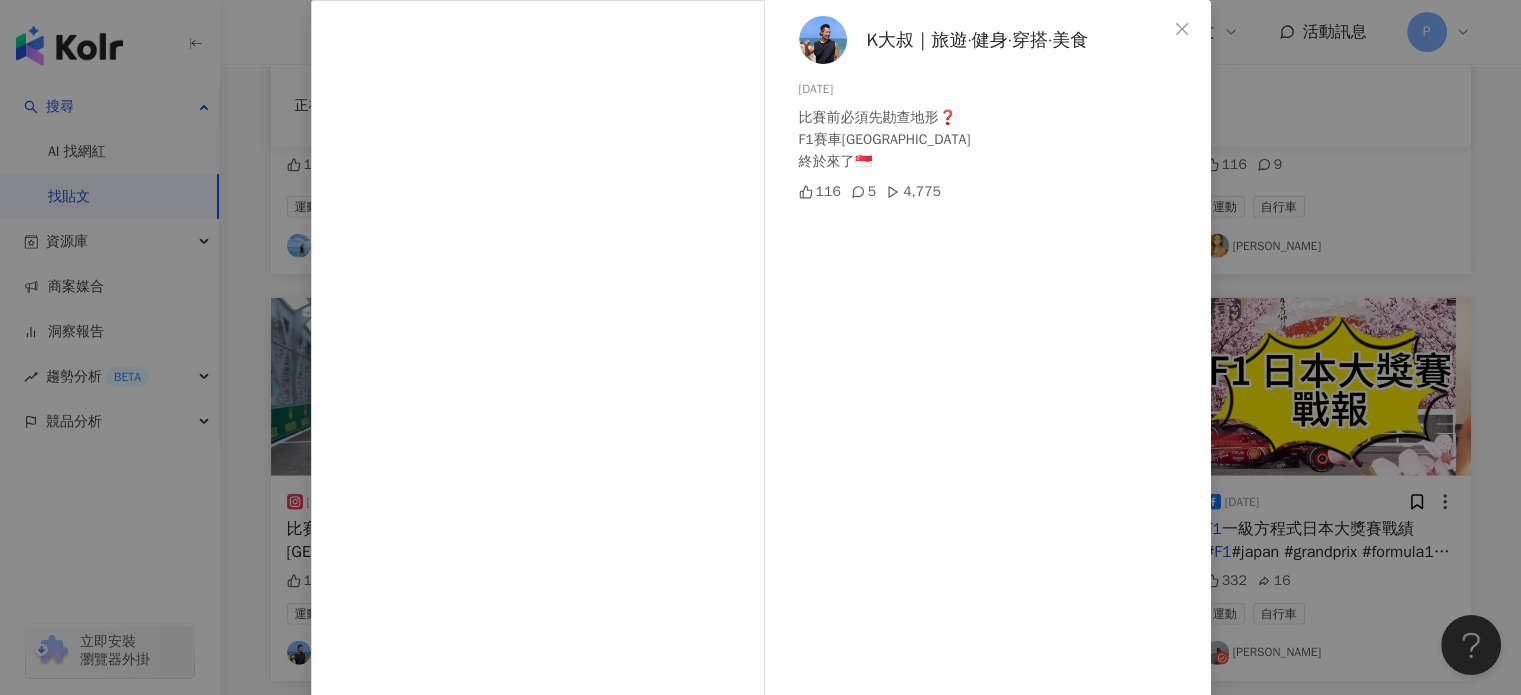 click on "K大叔｜旅遊·健身·穿搭·美食 [DATE] 比賽前必須先勘查地形❓
F1賽車新加坡站
終於來了🇸🇬 116 5 4,775 查看原始貼文" at bounding box center [760, 347] 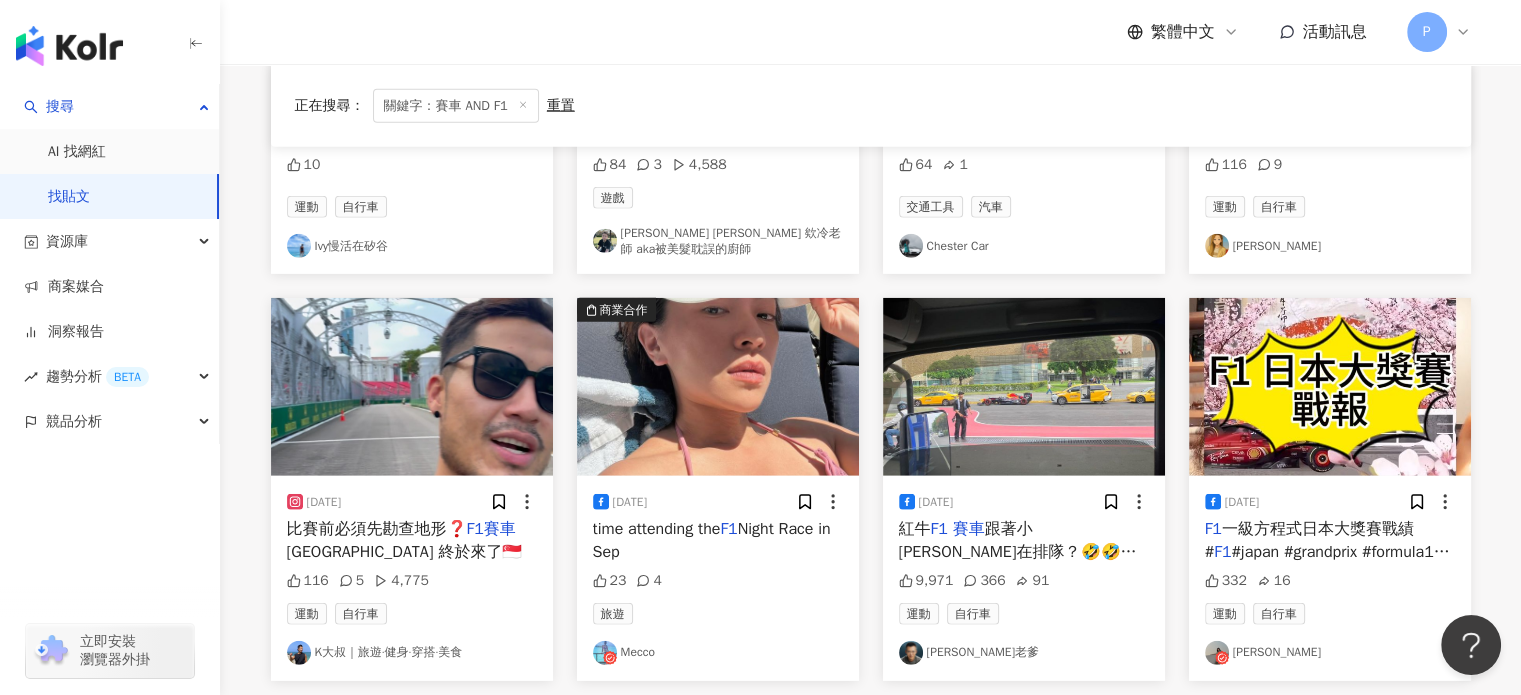 click on "[GEOGRAPHIC_DATA]
終於來了🇸🇬" at bounding box center [405, 552] 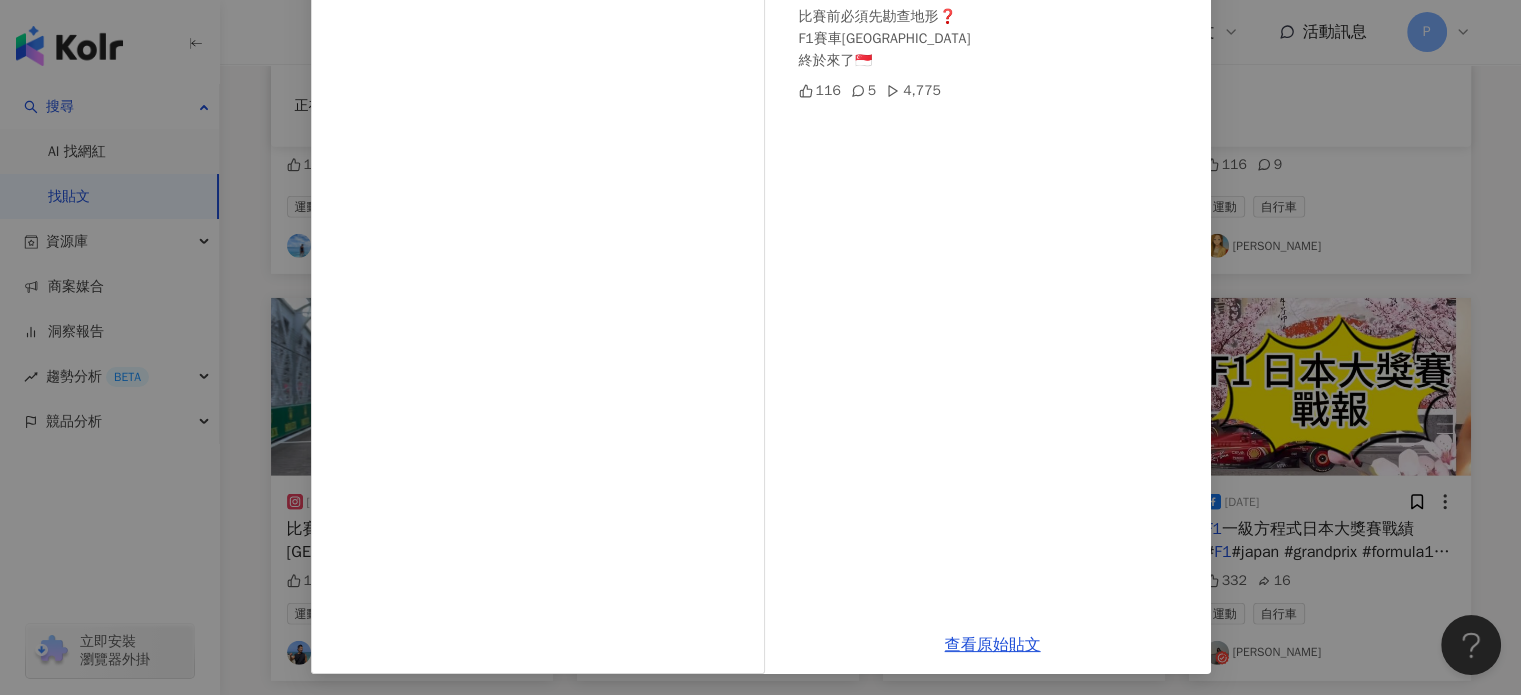 scroll, scrollTop: 204, scrollLeft: 0, axis: vertical 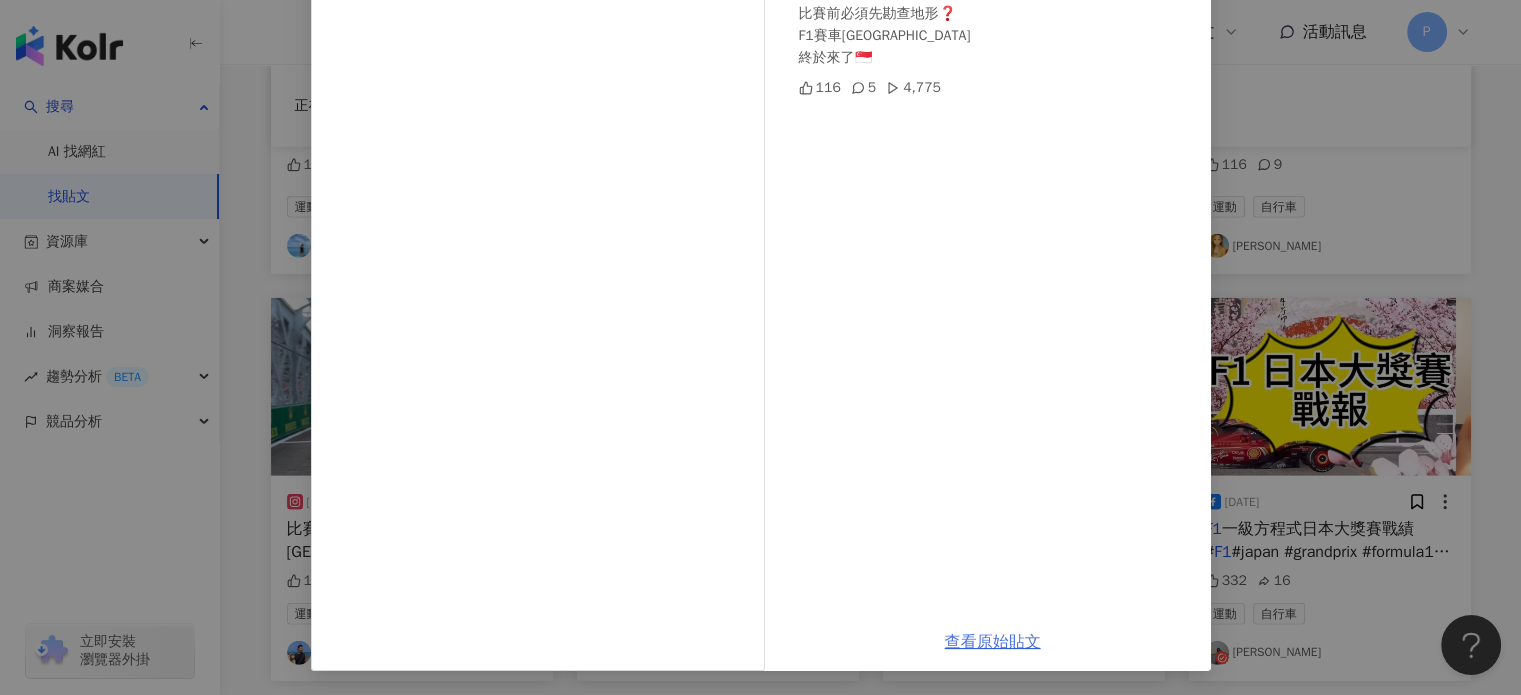 click on "查看原始貼文" at bounding box center [993, 642] 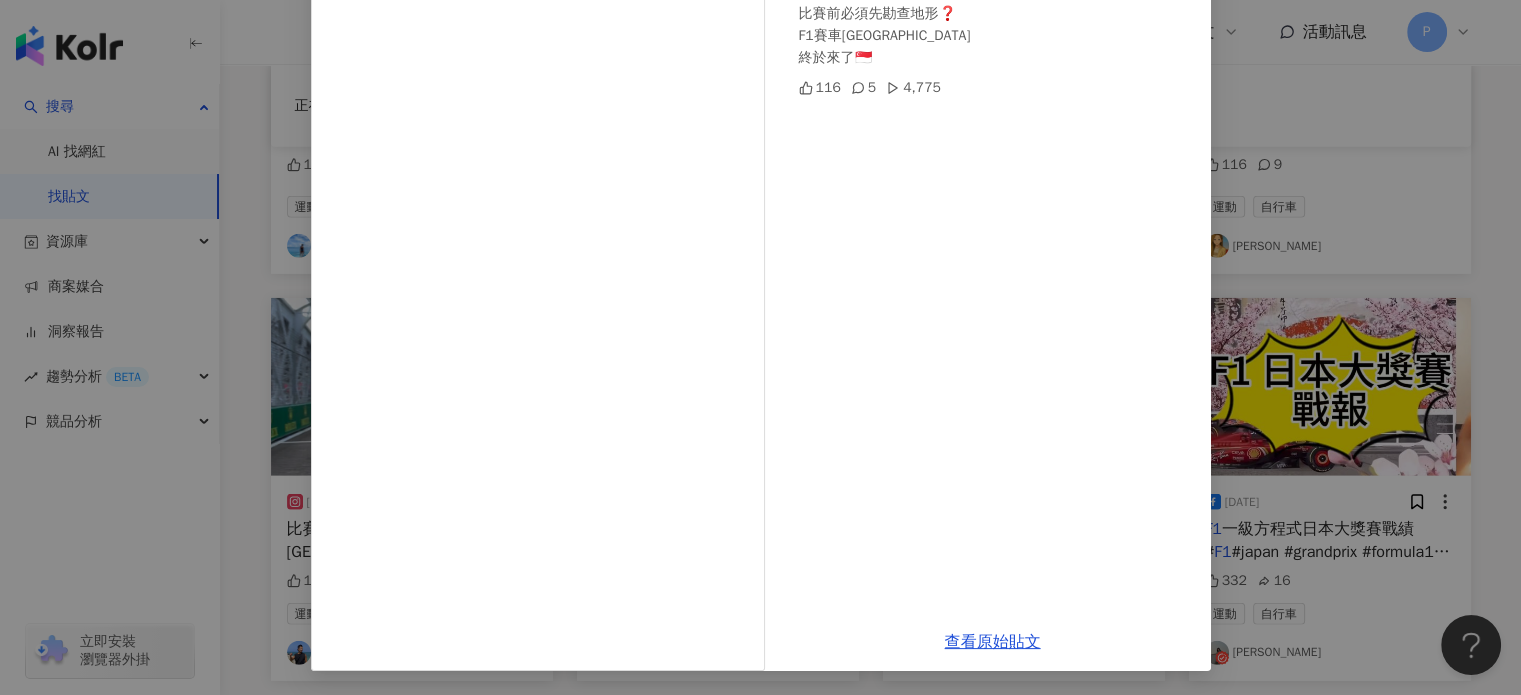 click on "K大叔｜旅遊·健身·穿搭·美食 [DATE] 比賽前必須先勘查地形❓
F1賽車新加坡站
終於來了🇸🇬 116 5 4,775 查看原始貼文" at bounding box center (760, 347) 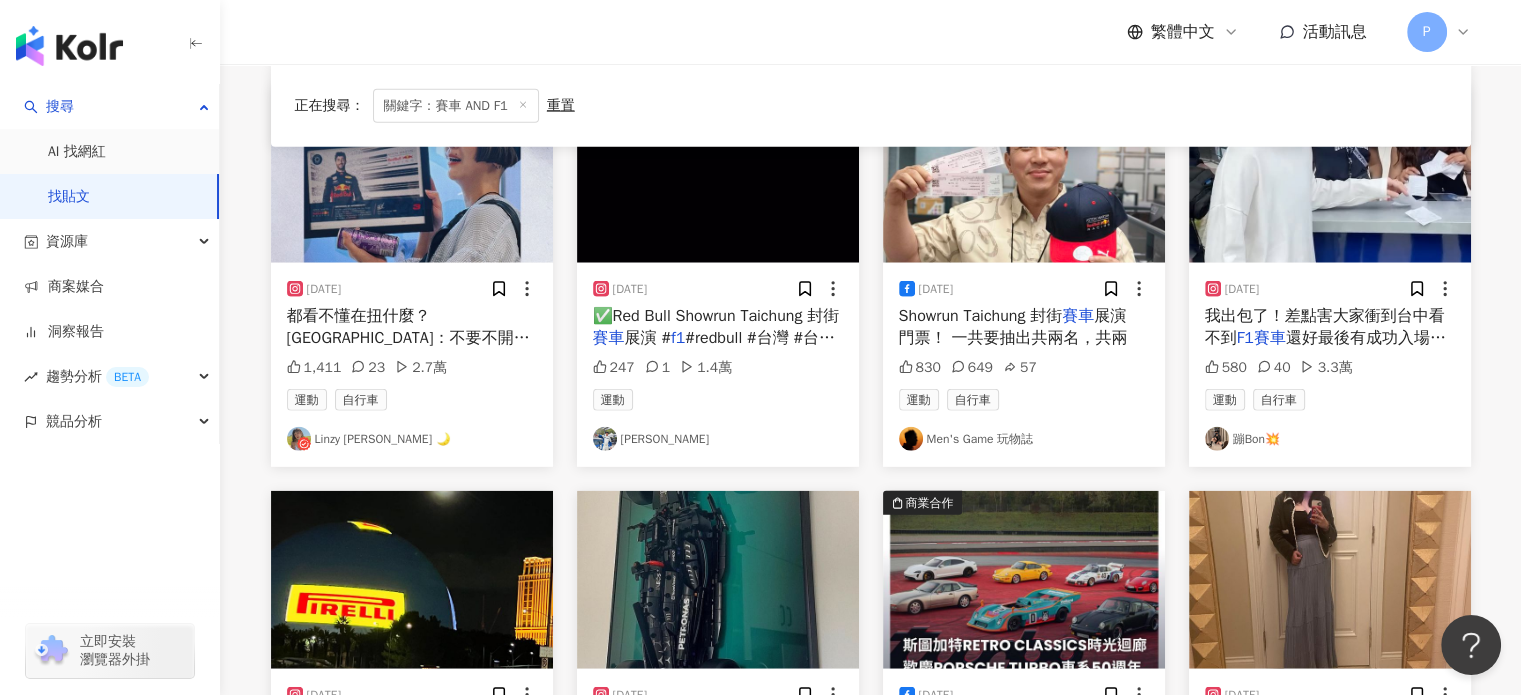 scroll, scrollTop: 4257, scrollLeft: 0, axis: vertical 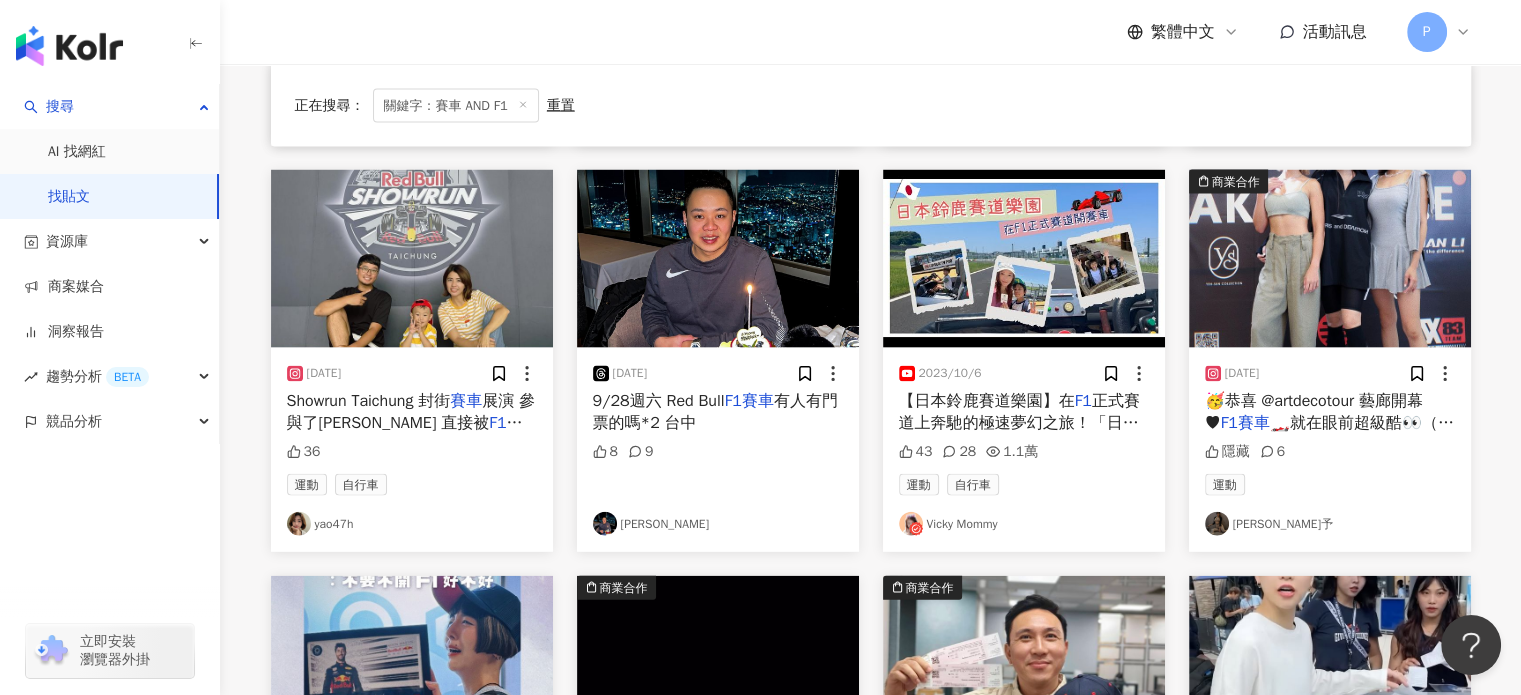 click 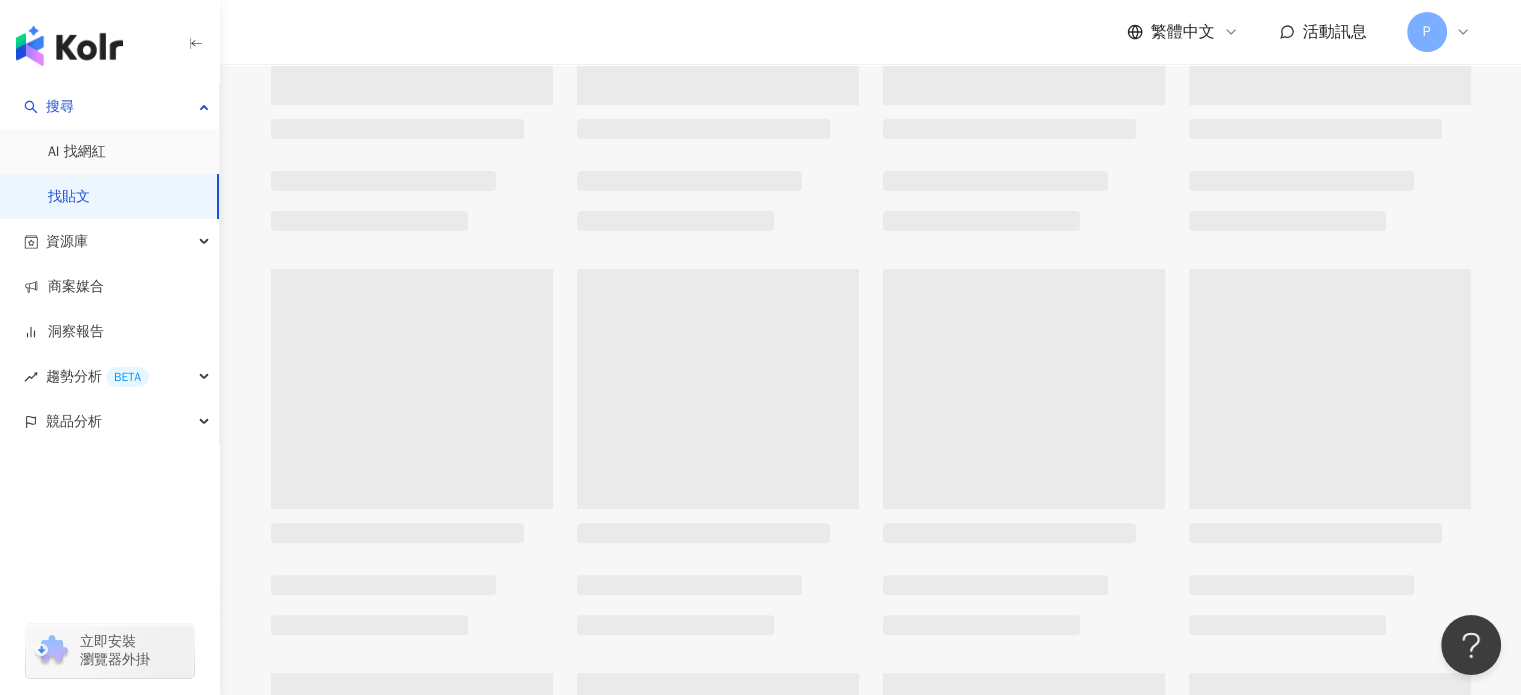 scroll, scrollTop: 0, scrollLeft: 0, axis: both 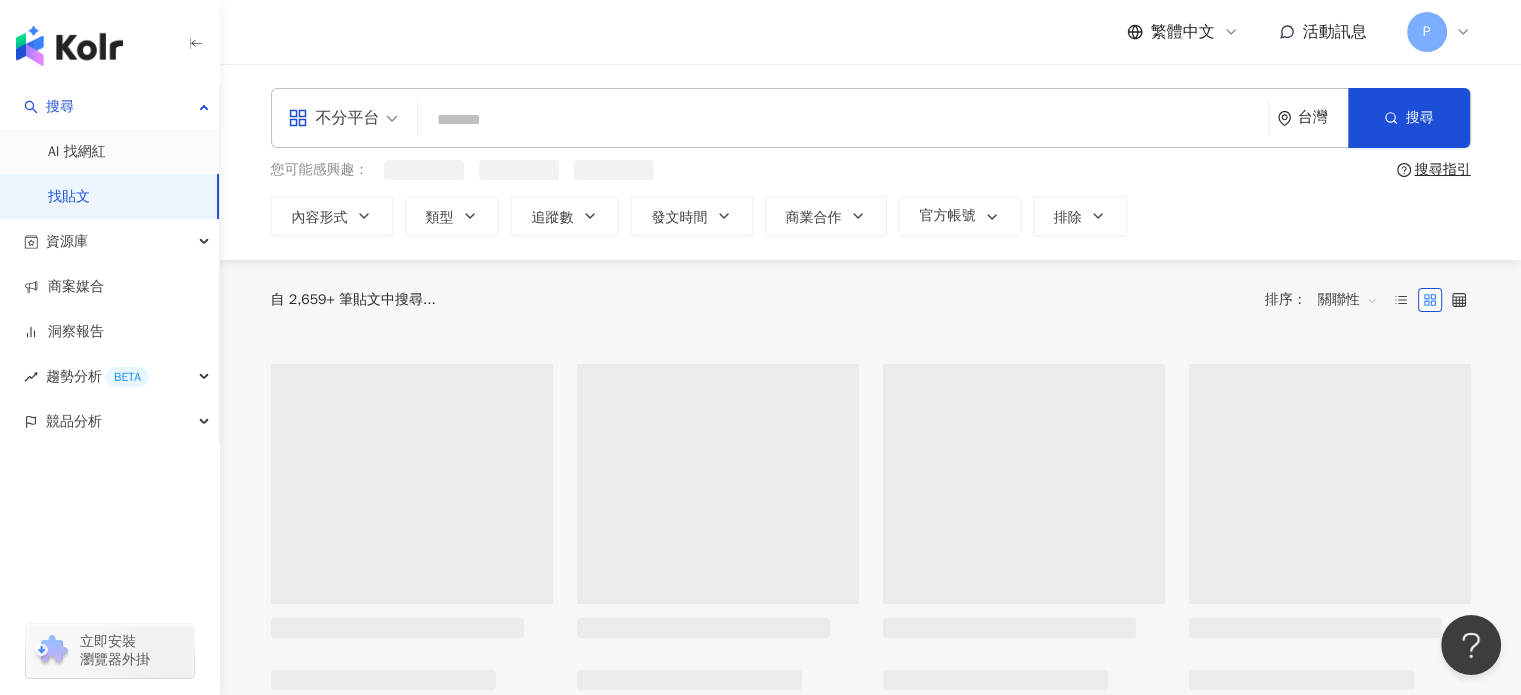 drag, startPoint x: 587, startPoint y: 116, endPoint x: 460, endPoint y: 119, distance: 127.03543 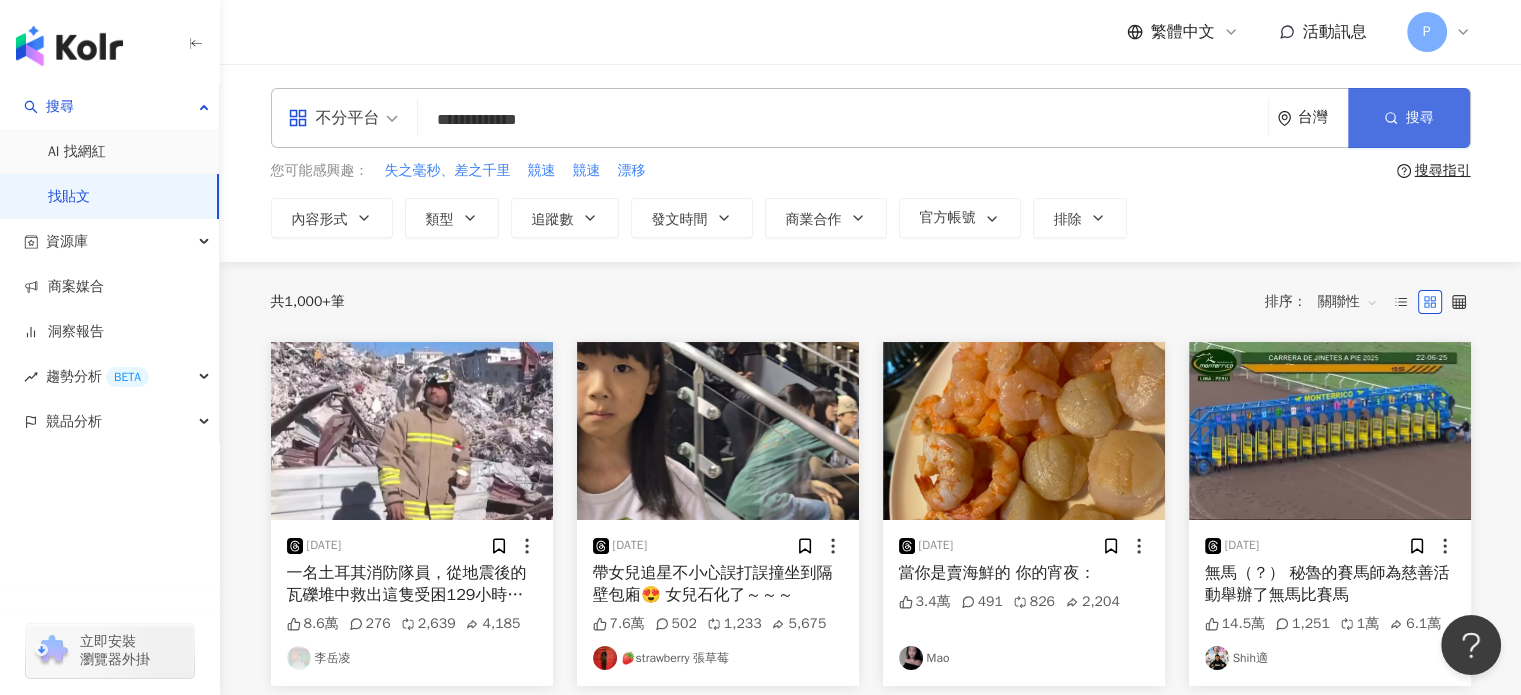 click 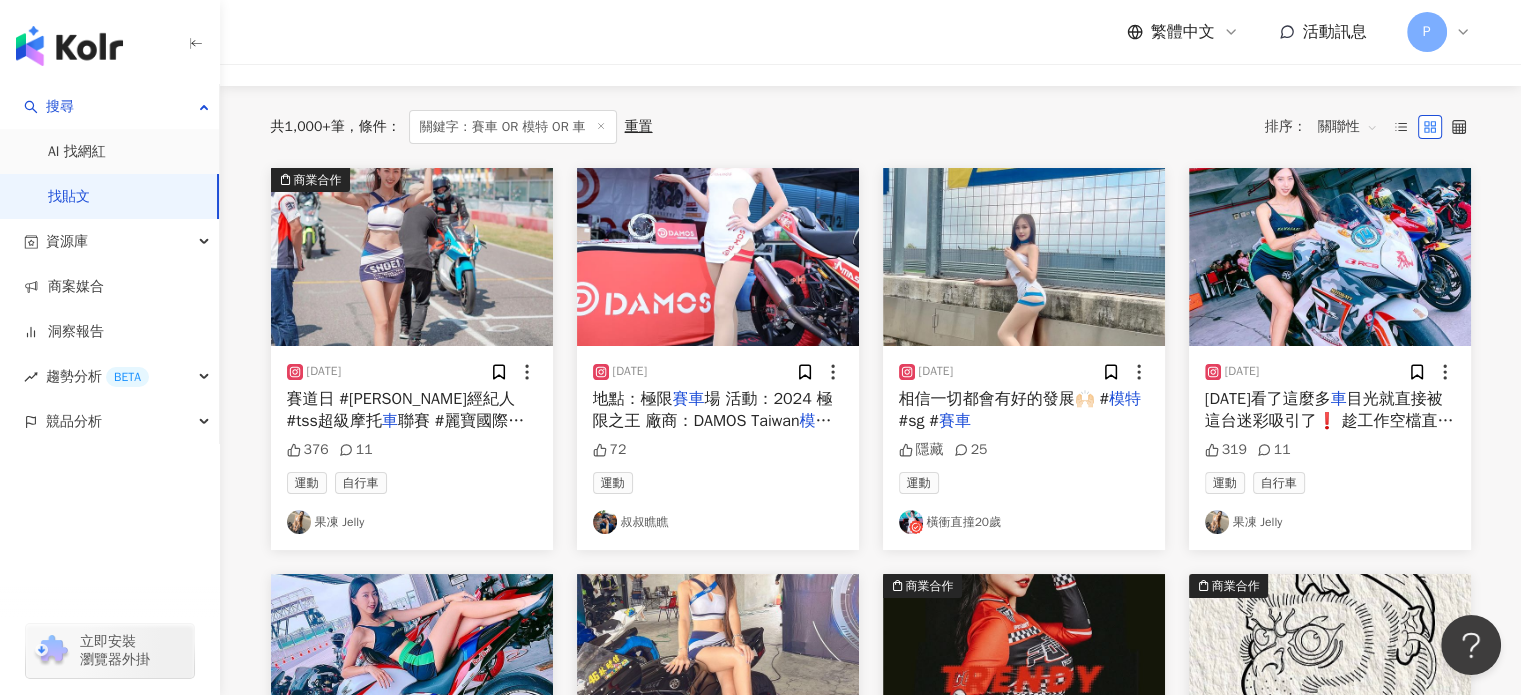 scroll, scrollTop: 200, scrollLeft: 0, axis: vertical 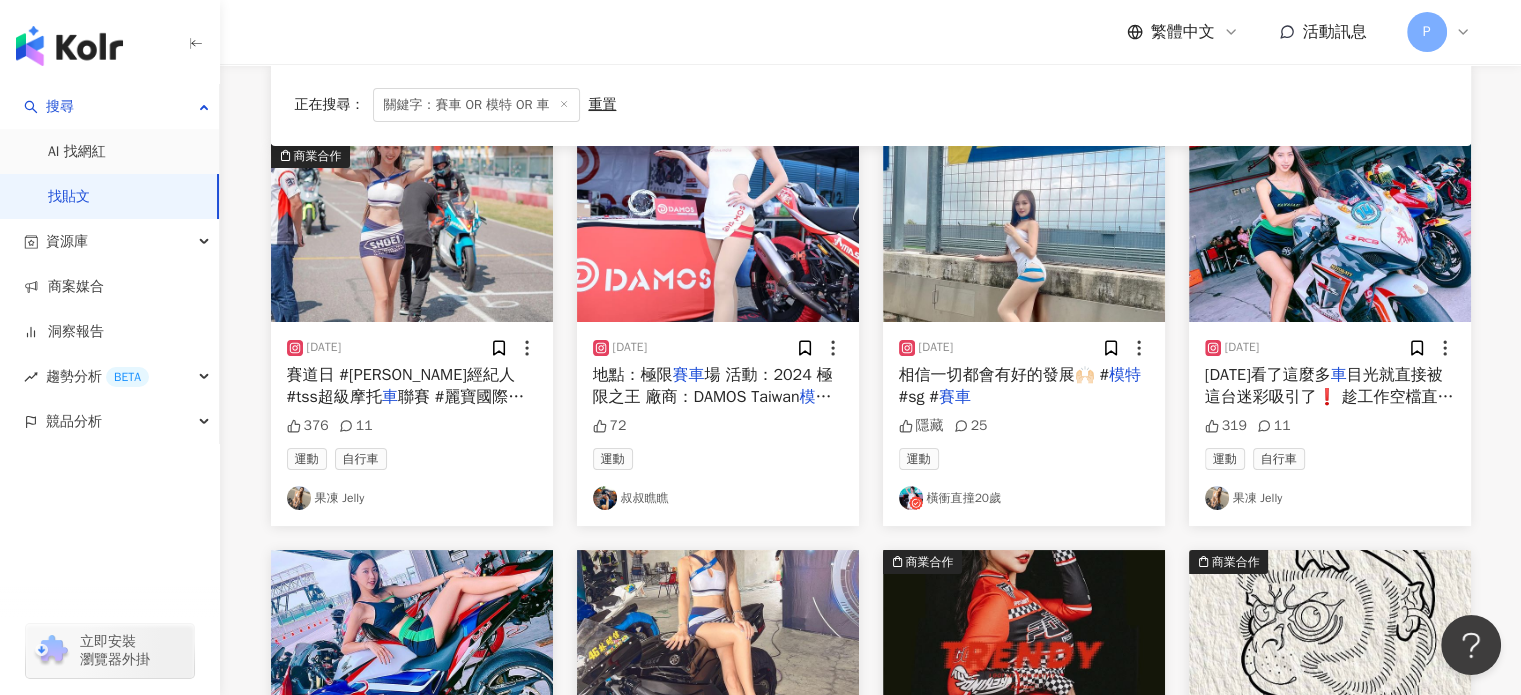 click on "場 #麗寶" at bounding box center (334, 419) 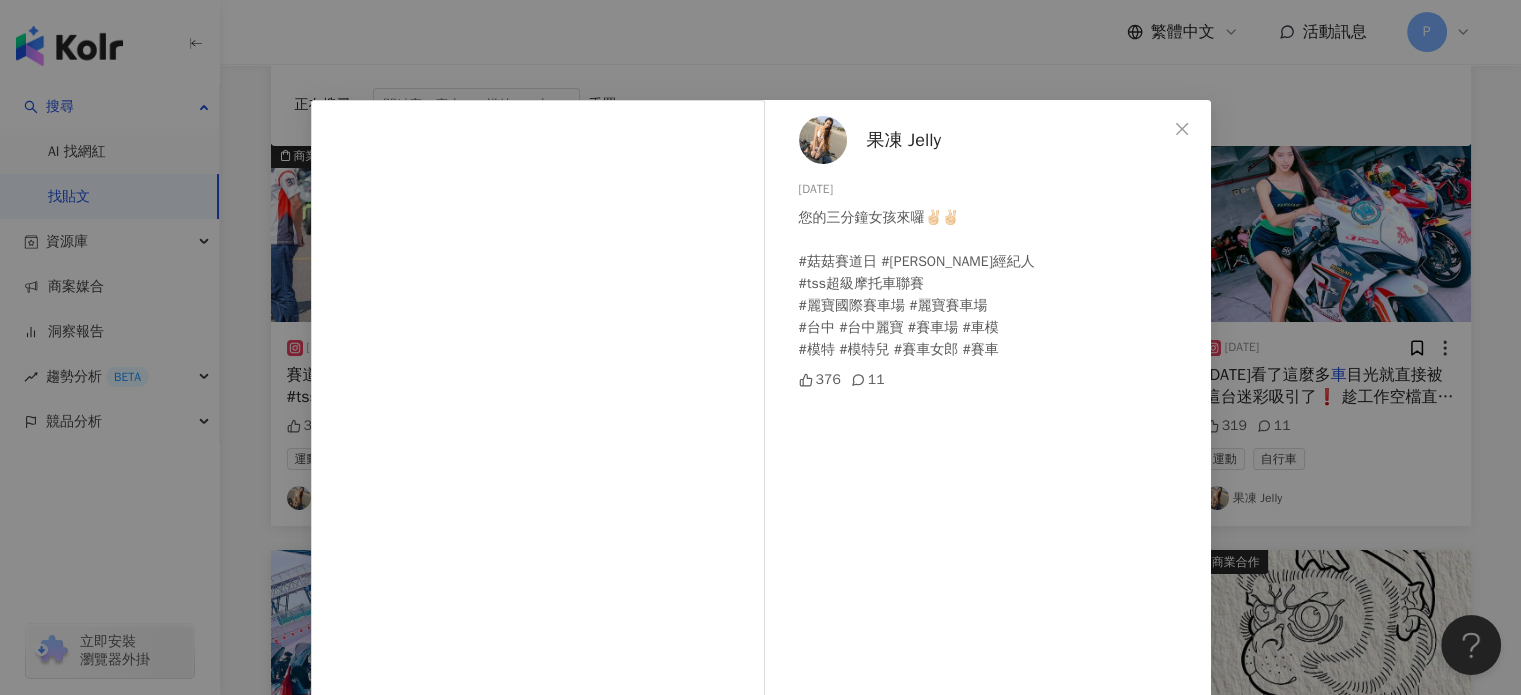 click on "果凍 Jelly" at bounding box center [904, 140] 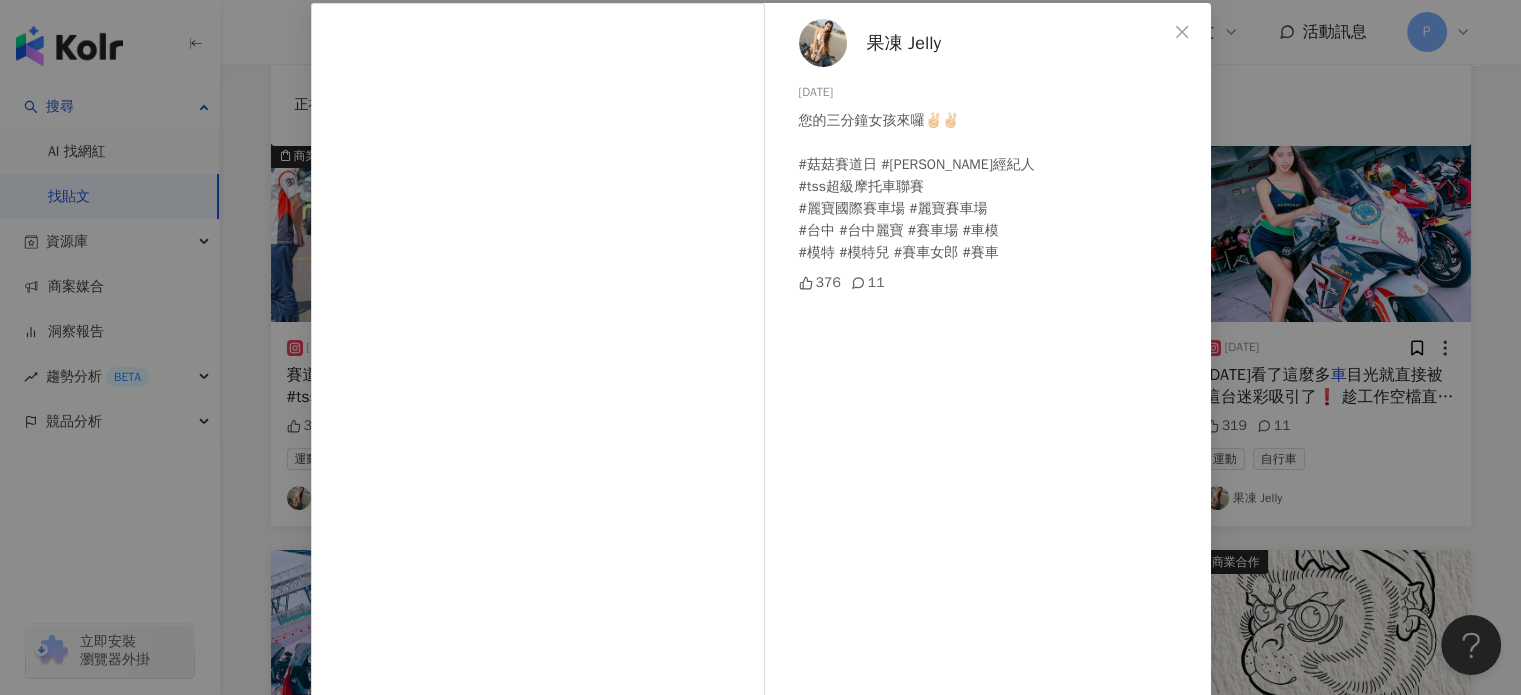 scroll, scrollTop: 195, scrollLeft: 0, axis: vertical 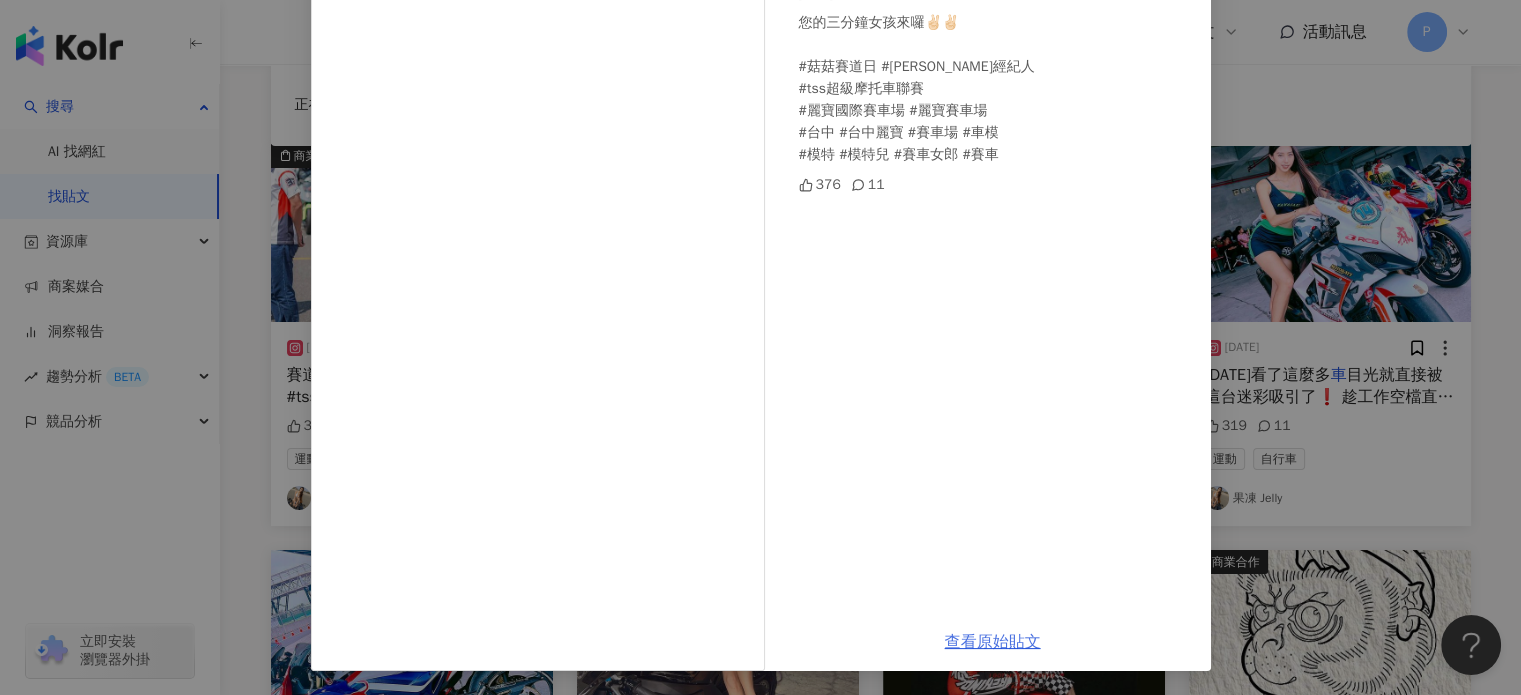 click on "查看原始貼文" at bounding box center [993, 642] 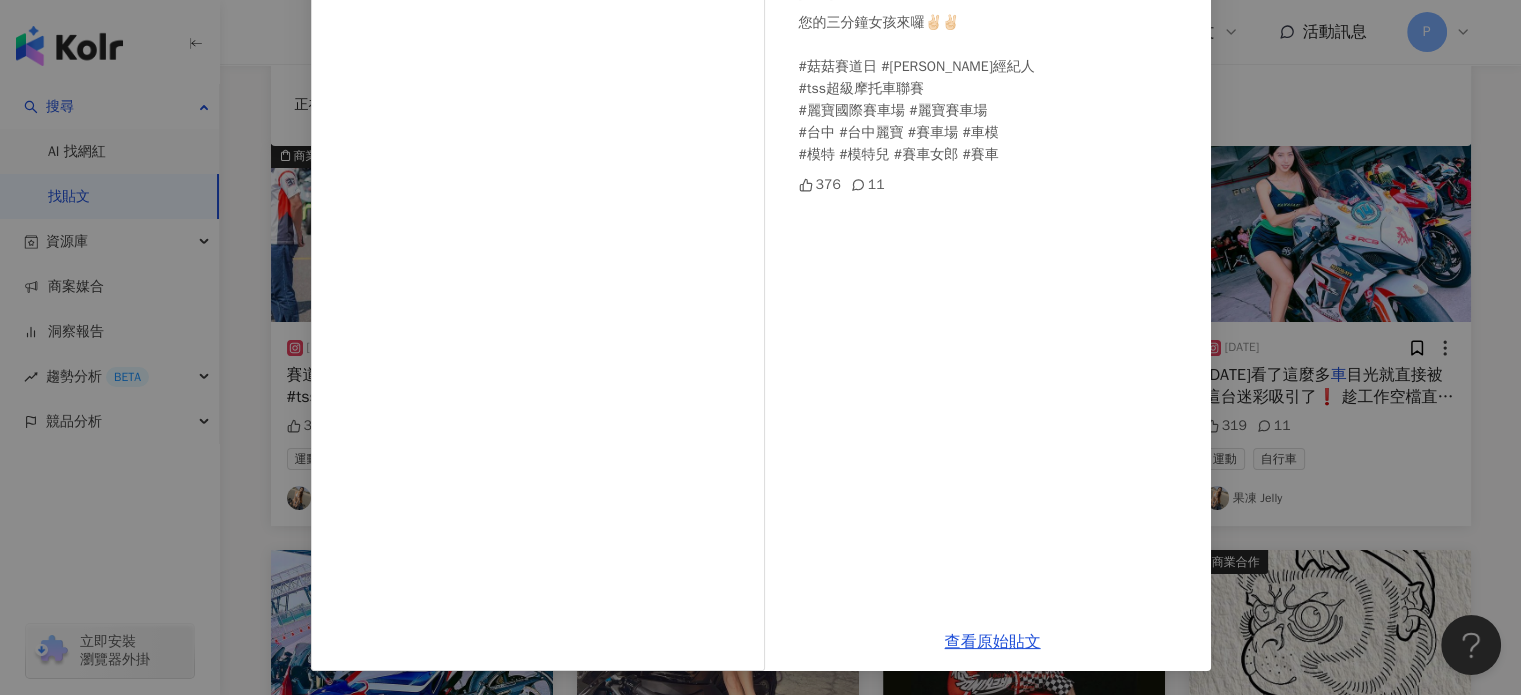 click on "果凍 Jelly [DATE] 您的三分鐘女孩來囉✌🏻✌🏻
#菇菇賽道日 #[PERSON_NAME]經紀人
#tss超級摩托車聯賽
#麗寶國際賽車場 #麗寶賽車場
#台中 #台中麗寶 #賽車場 #車模
#模特 #模特兒 #賽車女郎 #賽車 376 11 查看原始貼文" at bounding box center (760, 347) 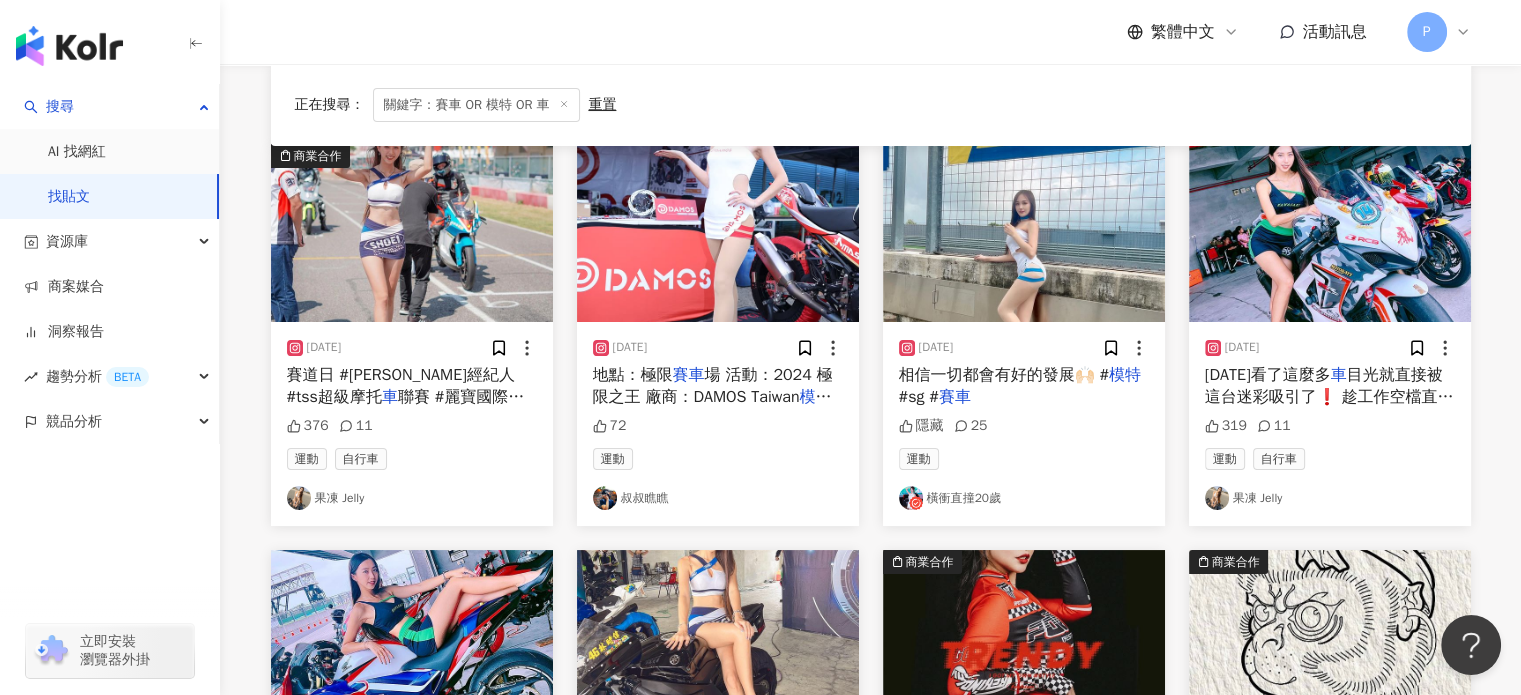 click on "場
活動：2024 極限之王
廠商：DAMOS Taiwan" at bounding box center (713, 386) 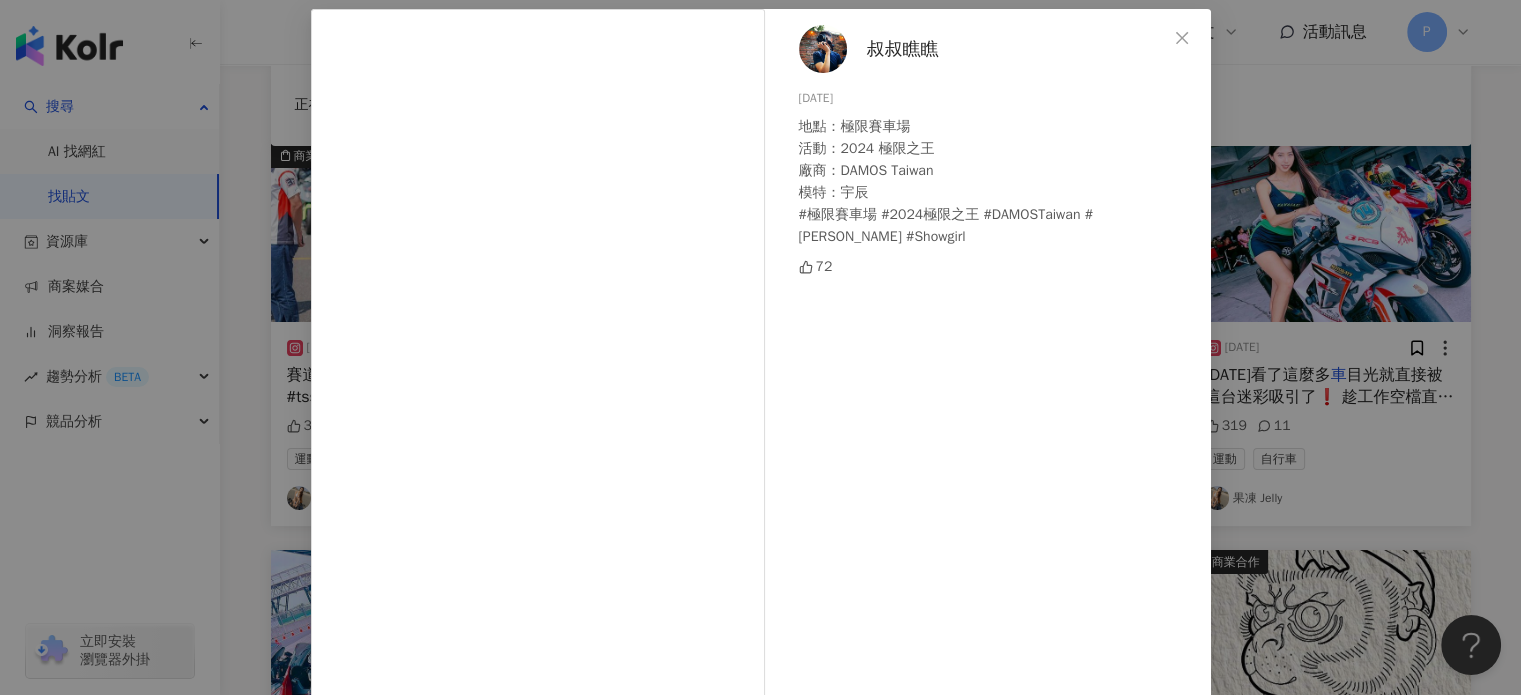 scroll, scrollTop: 204, scrollLeft: 0, axis: vertical 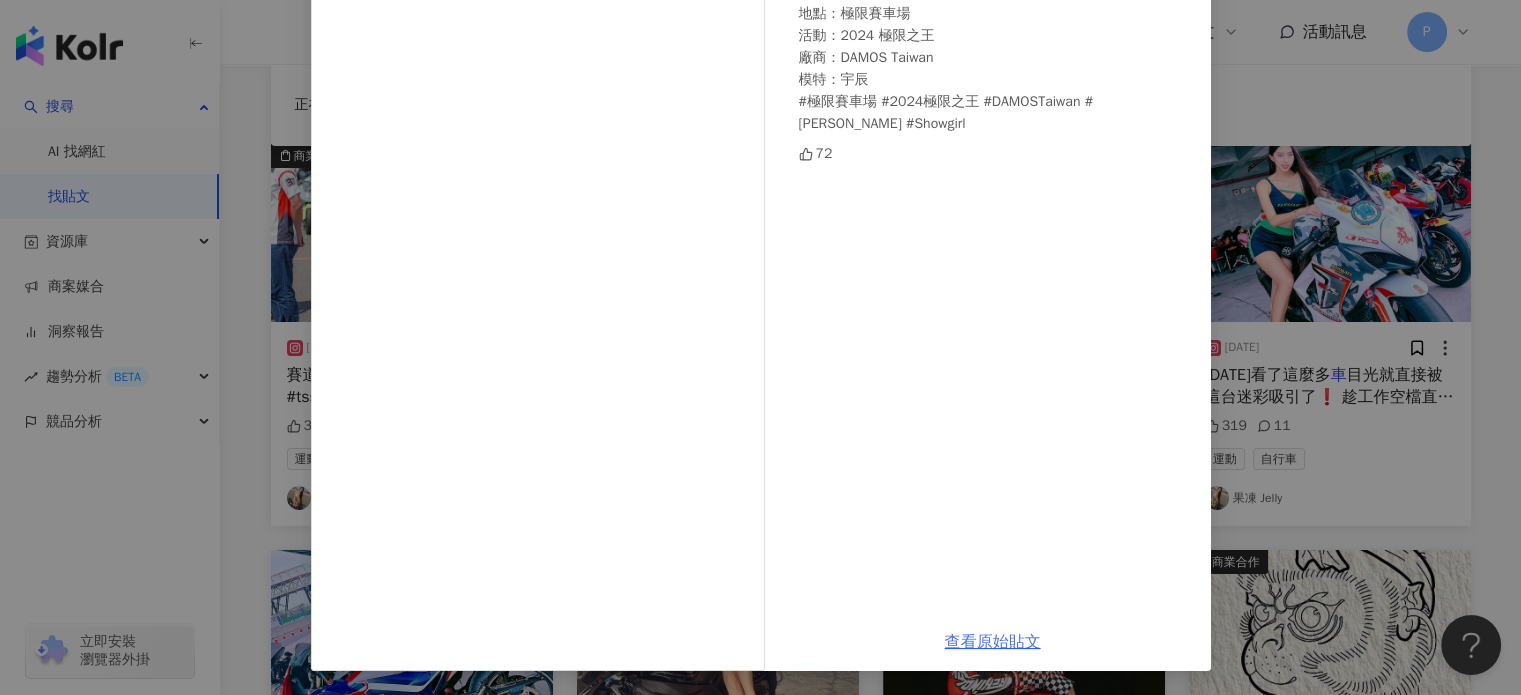 click on "查看原始貼文" at bounding box center [993, 642] 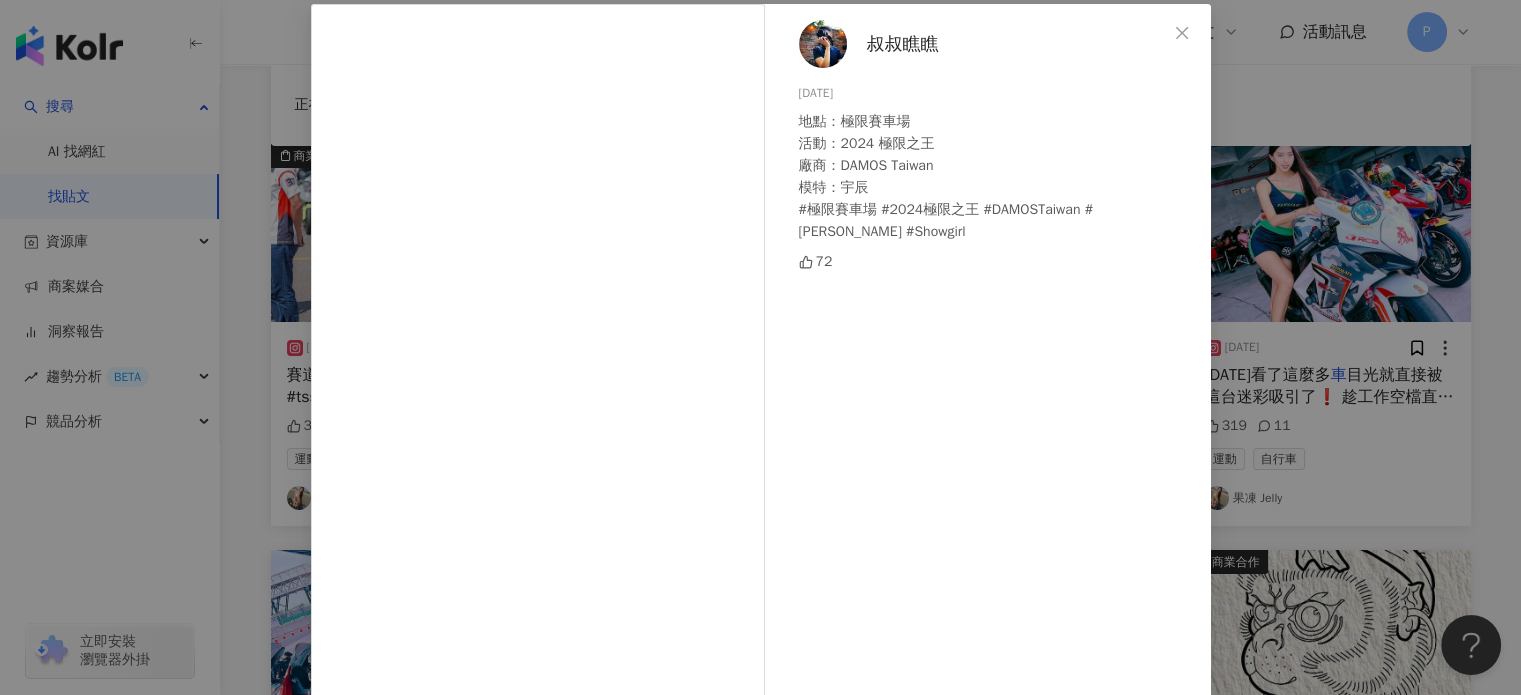 scroll, scrollTop: 0, scrollLeft: 0, axis: both 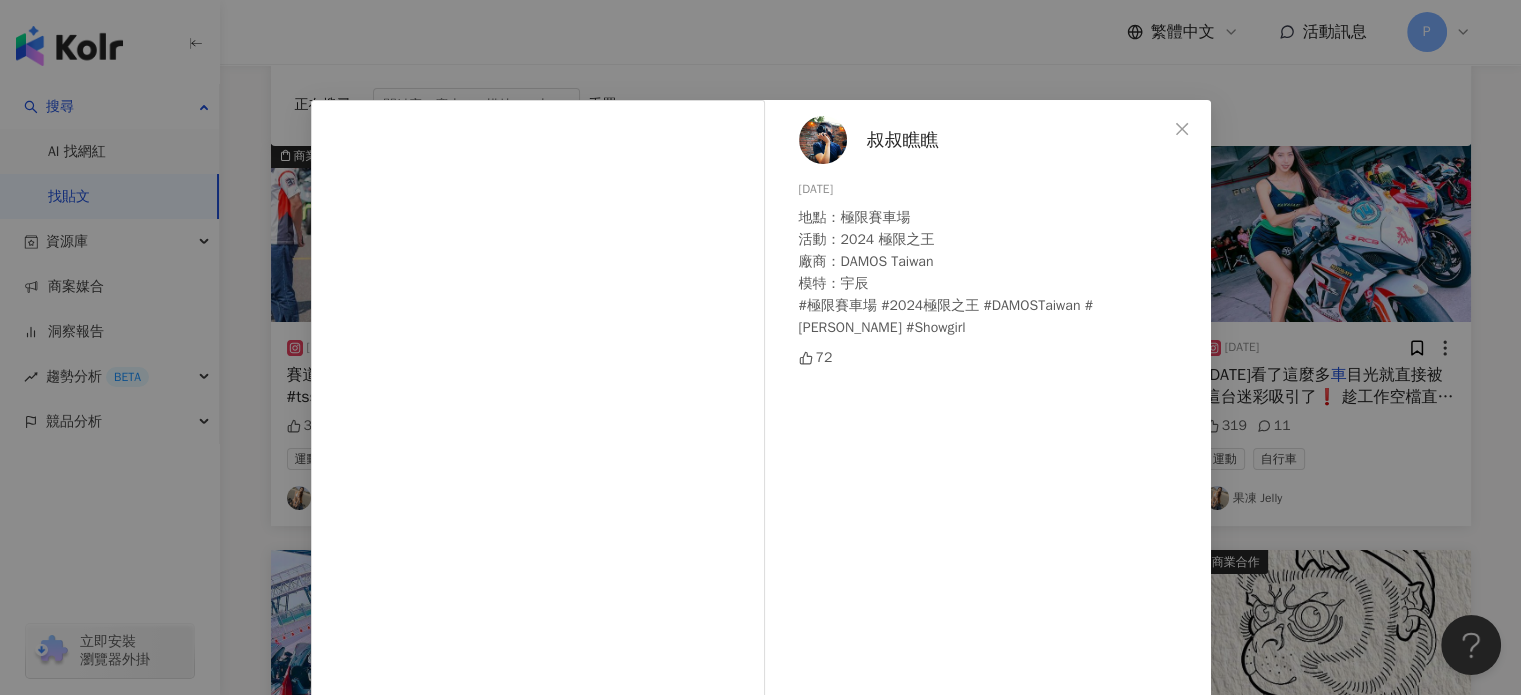 click on "叔叔瞧瞧" at bounding box center (903, 140) 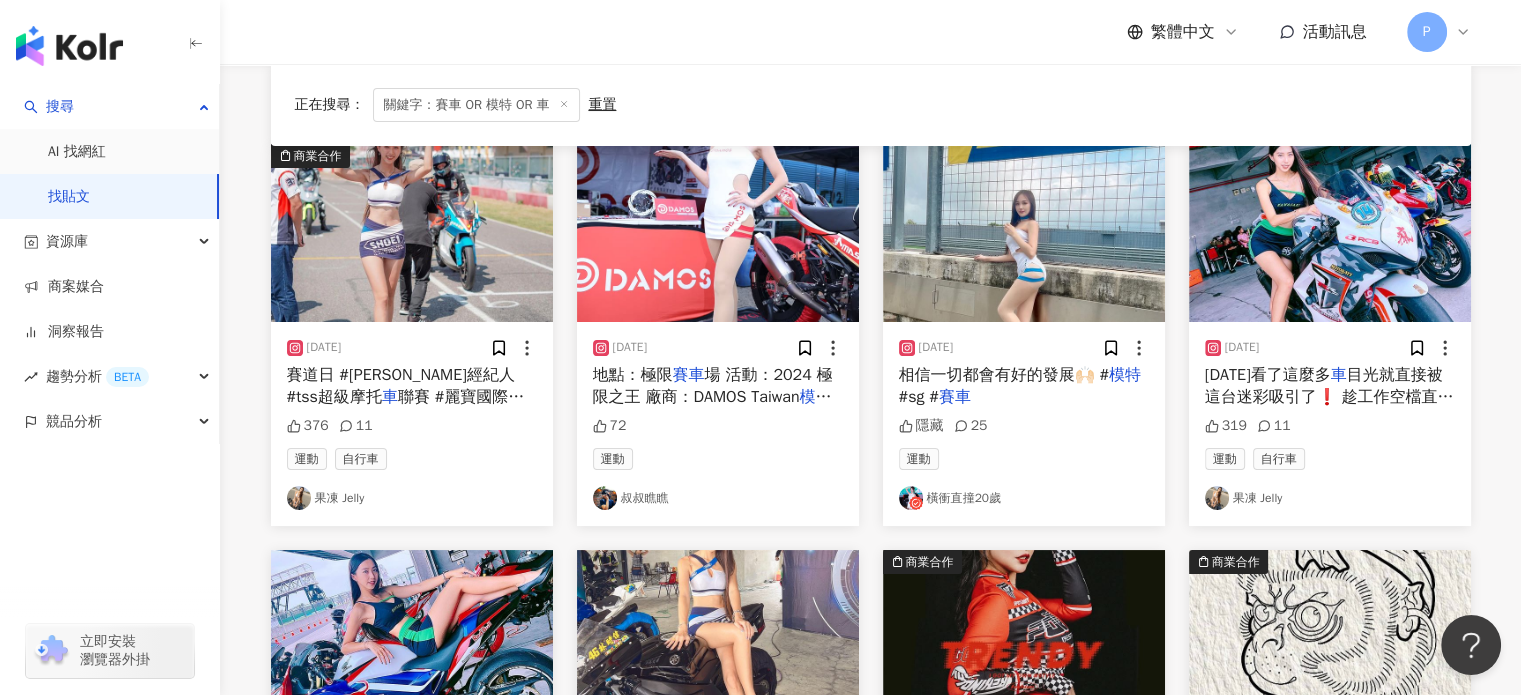 click on "目光就直接被這台迷彩吸引了❗️
趁工作空檔直接跑來合照一張
畢竟同樣是迷彩控
必需給個版面的對吧🩵🩵
#大鵬灣國際" at bounding box center (1330, 408) 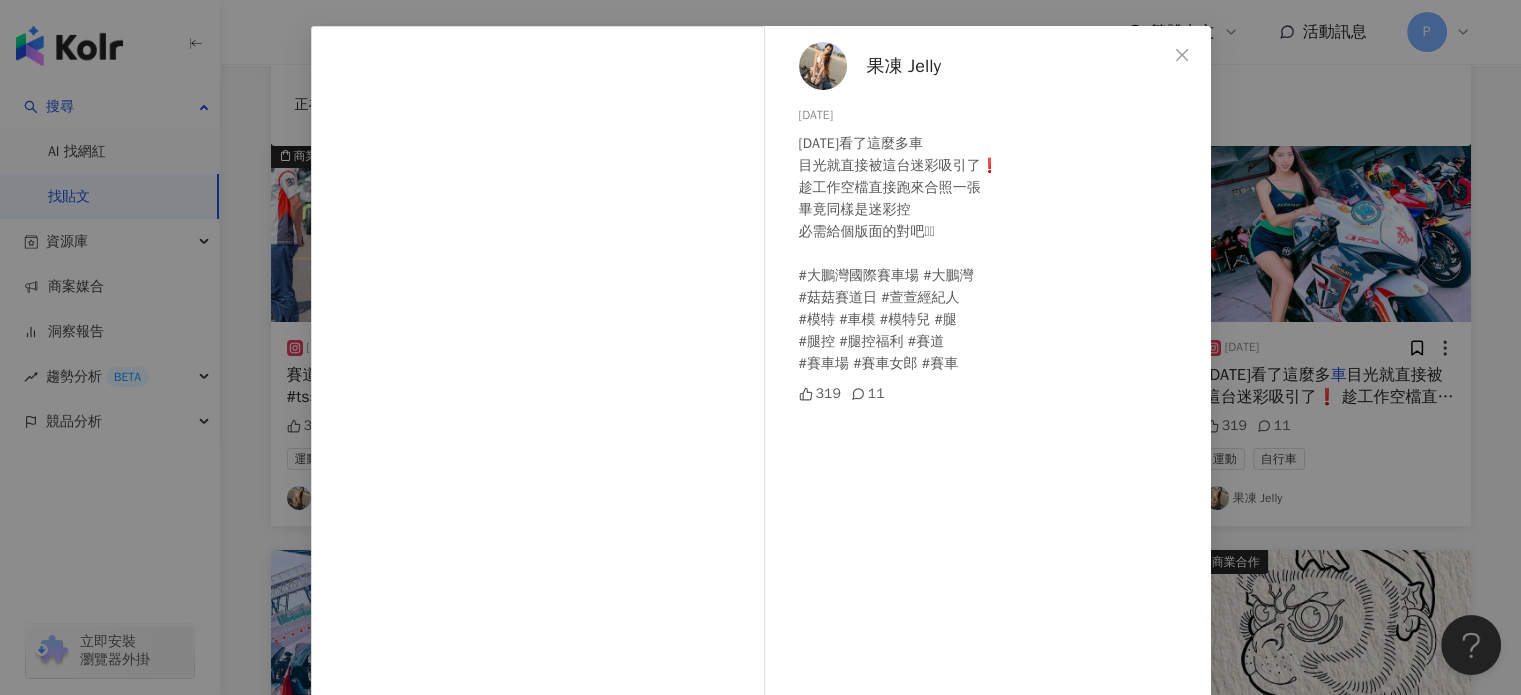 scroll, scrollTop: 204, scrollLeft: 0, axis: vertical 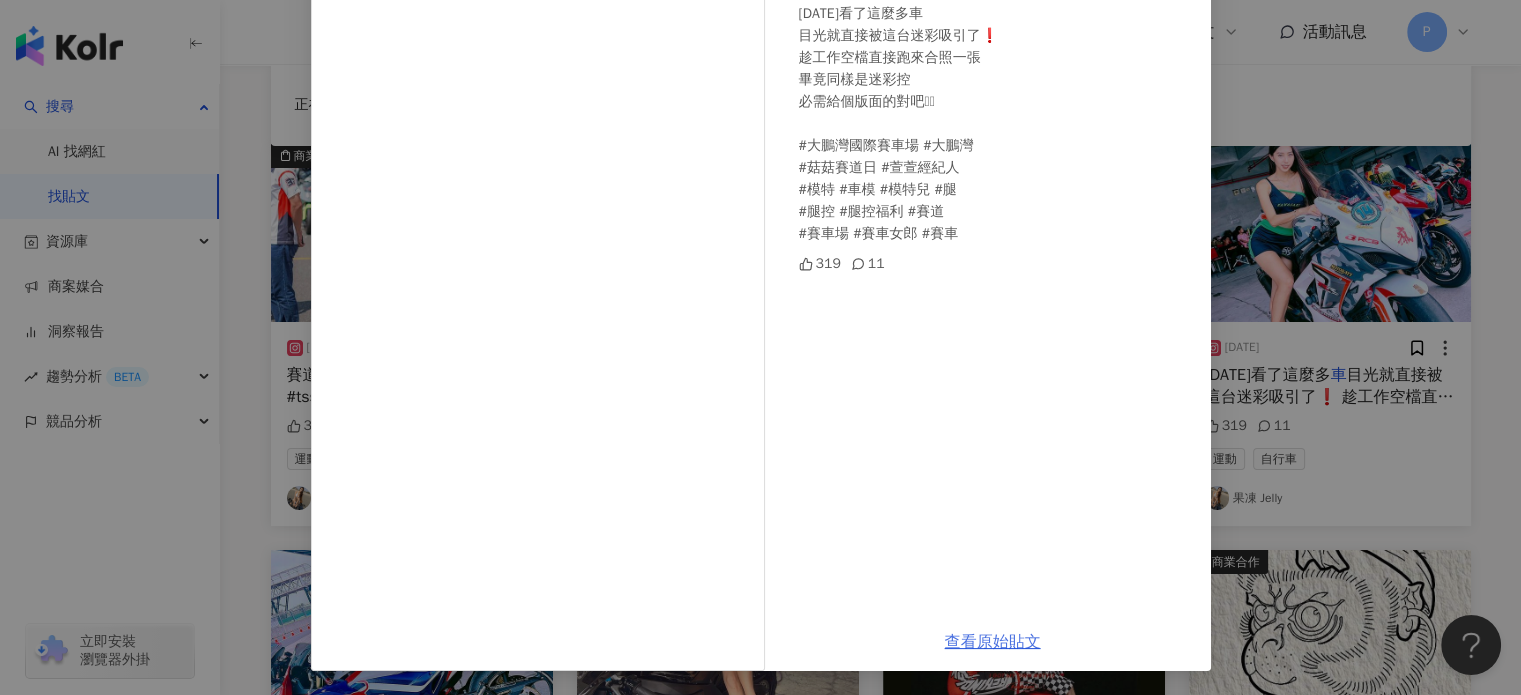 click on "查看原始貼文" at bounding box center [993, 642] 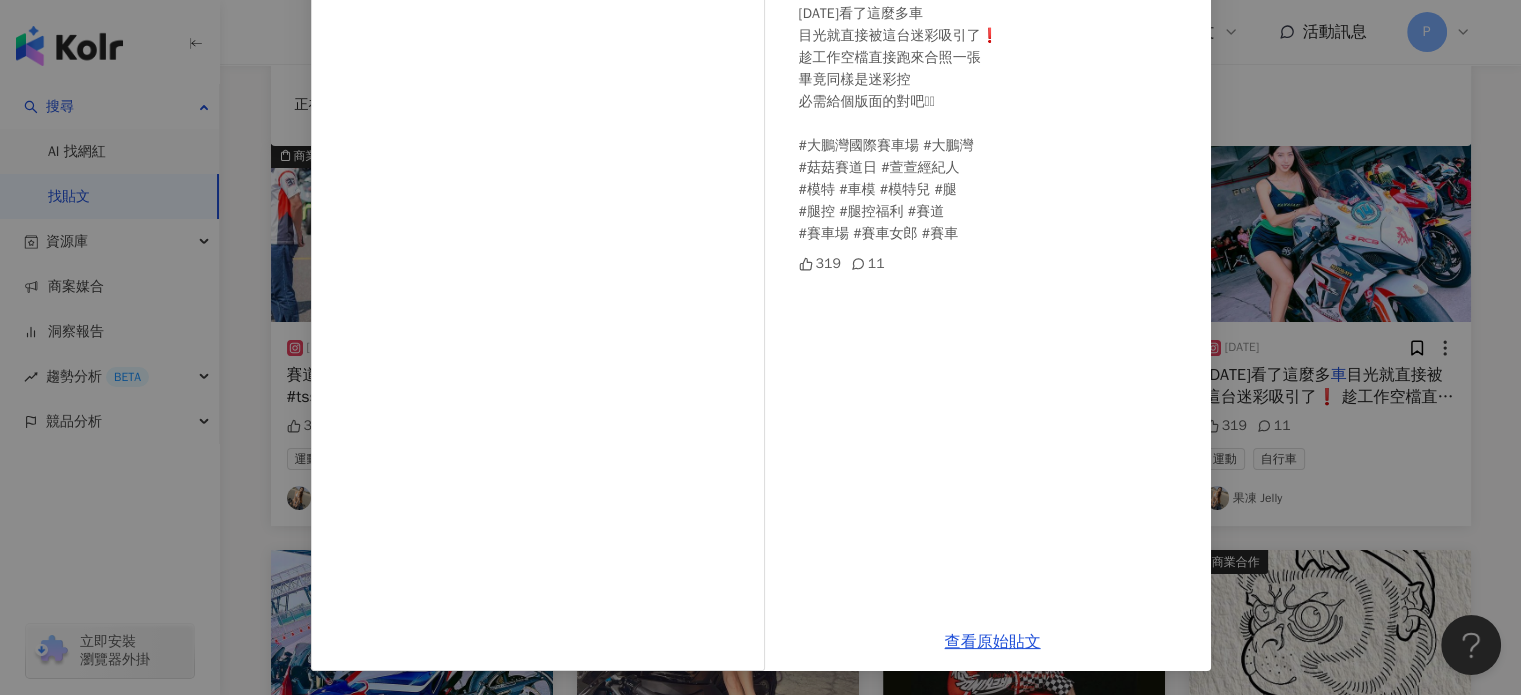 click on "果凍 Jelly [DATE] [DATE]看了這麼多車
目光就直接被這台迷彩吸引了❗️
趁工作空檔直接跑來合照一張
畢竟同樣是迷彩控
必需給個版面的對吧🩵🩵
#大鵬灣國際賽車場 #大鵬灣
#菇菇賽道日 #萱萱經紀人
#模特 #車模 #模特兒 #腿
#腿控 #腿控福利 #賽道
#賽車場 #賽車女郎 #賽車 319 11 查看原始貼文" at bounding box center [760, 347] 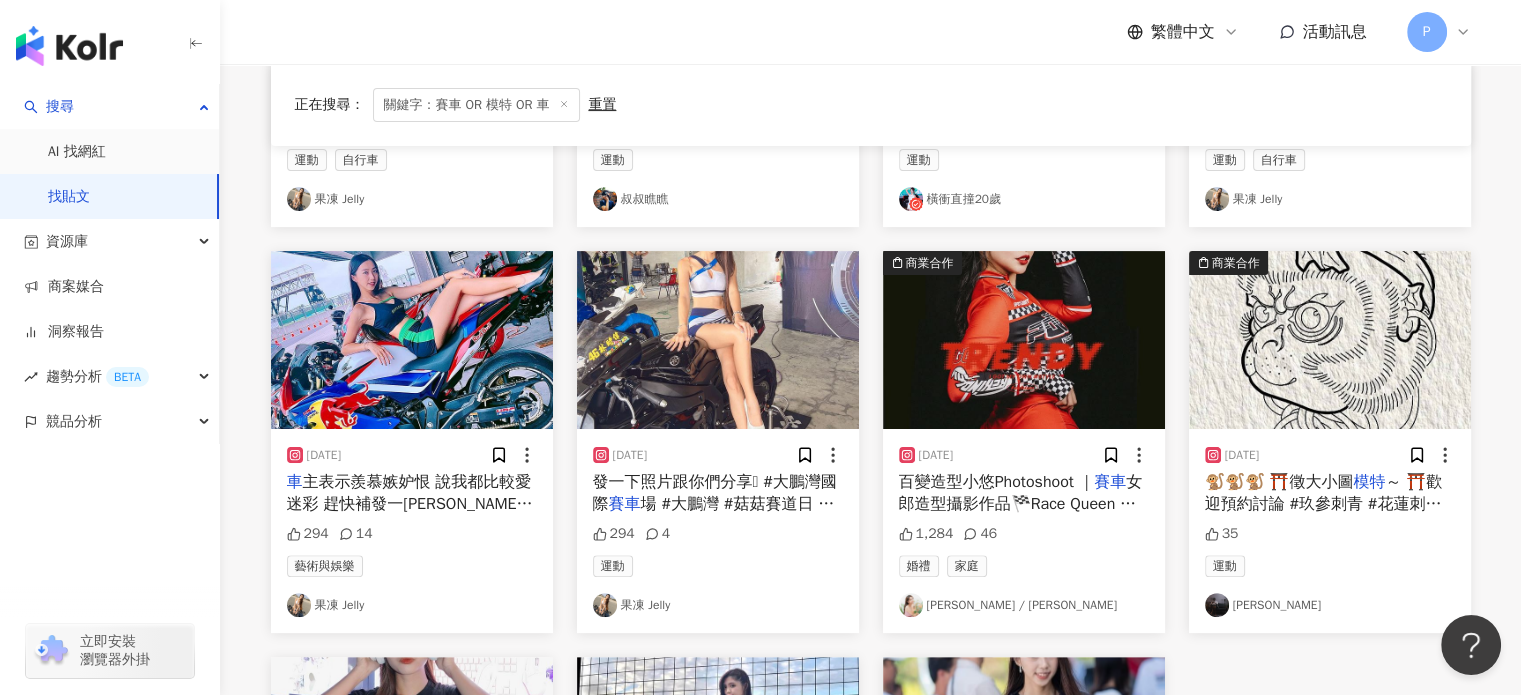 scroll, scrollTop: 500, scrollLeft: 0, axis: vertical 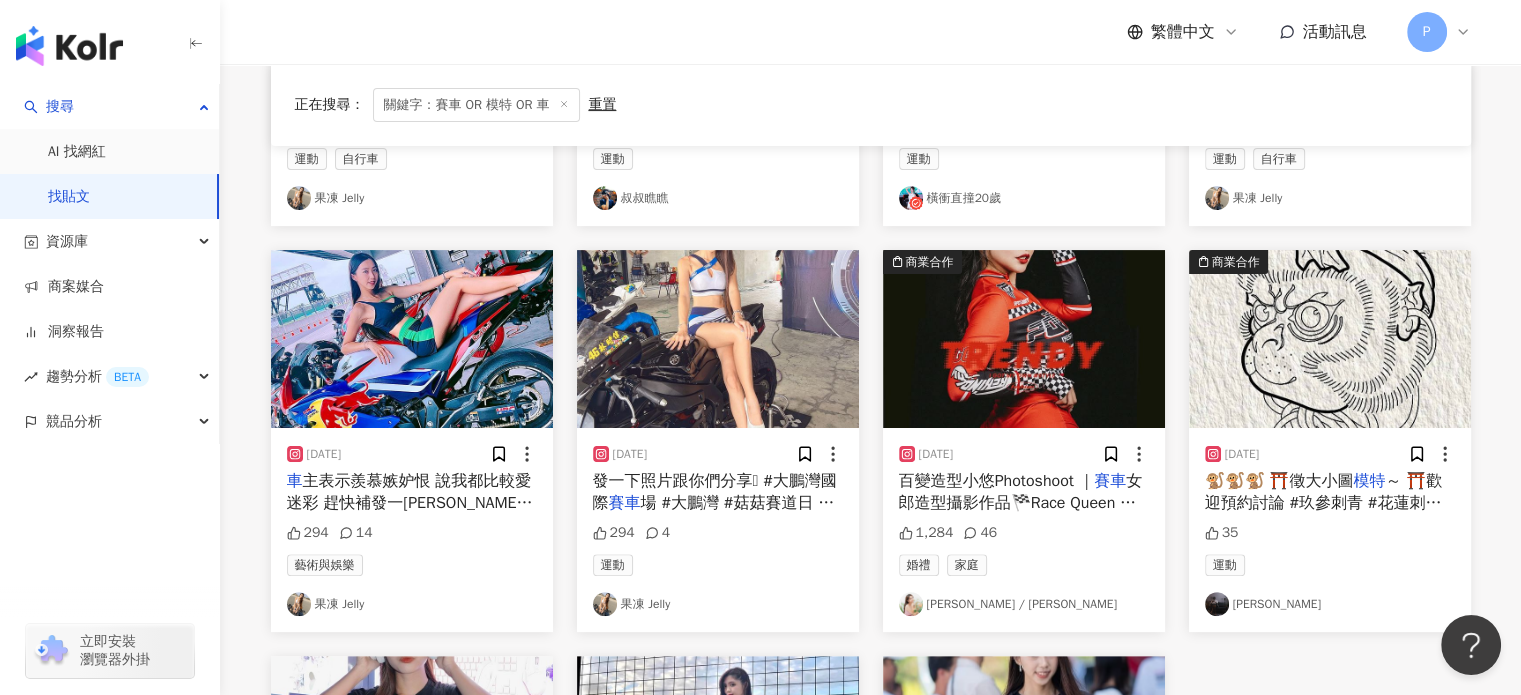 click on "女郎造型攝影作品🏁Race Queen 👑 好喜歡這個造型，打造出酷妹又是女強人的" at bounding box center [1021, 514] 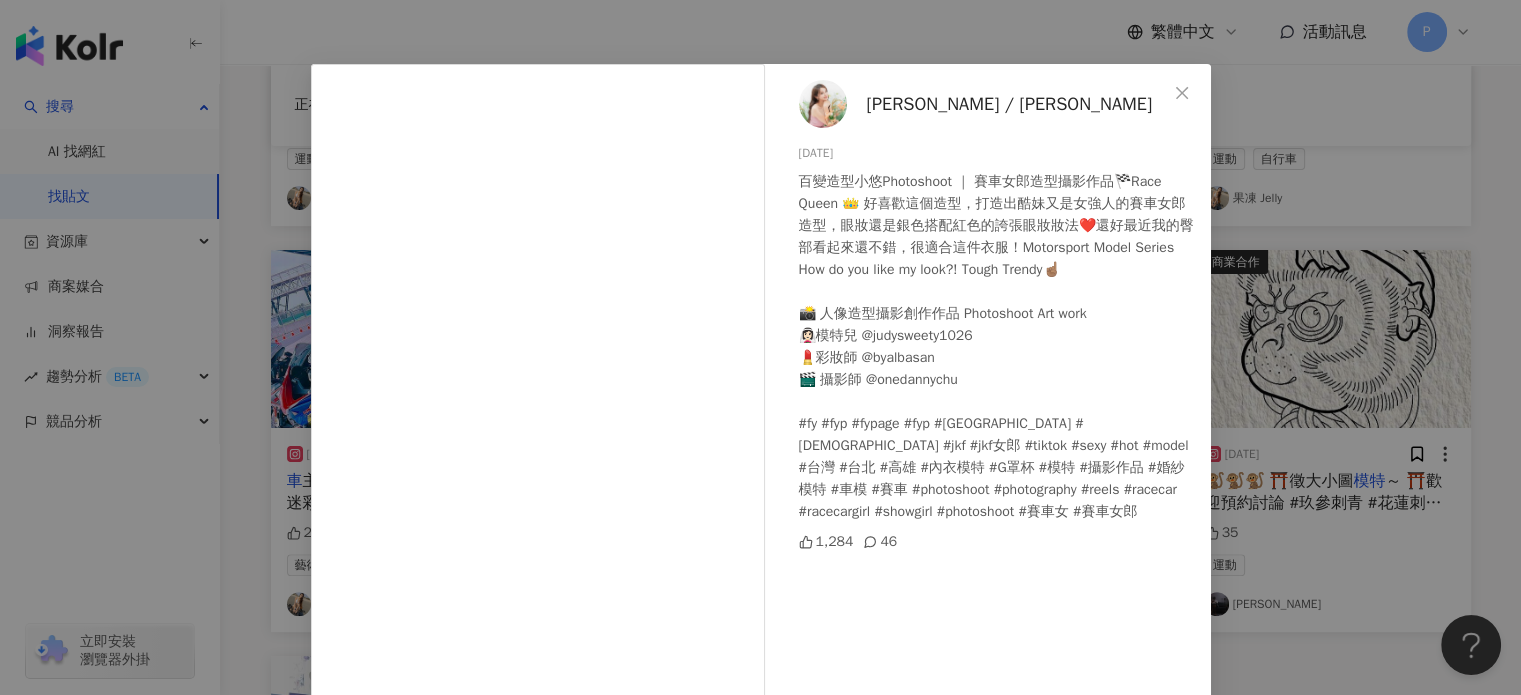 scroll, scrollTop: 0, scrollLeft: 0, axis: both 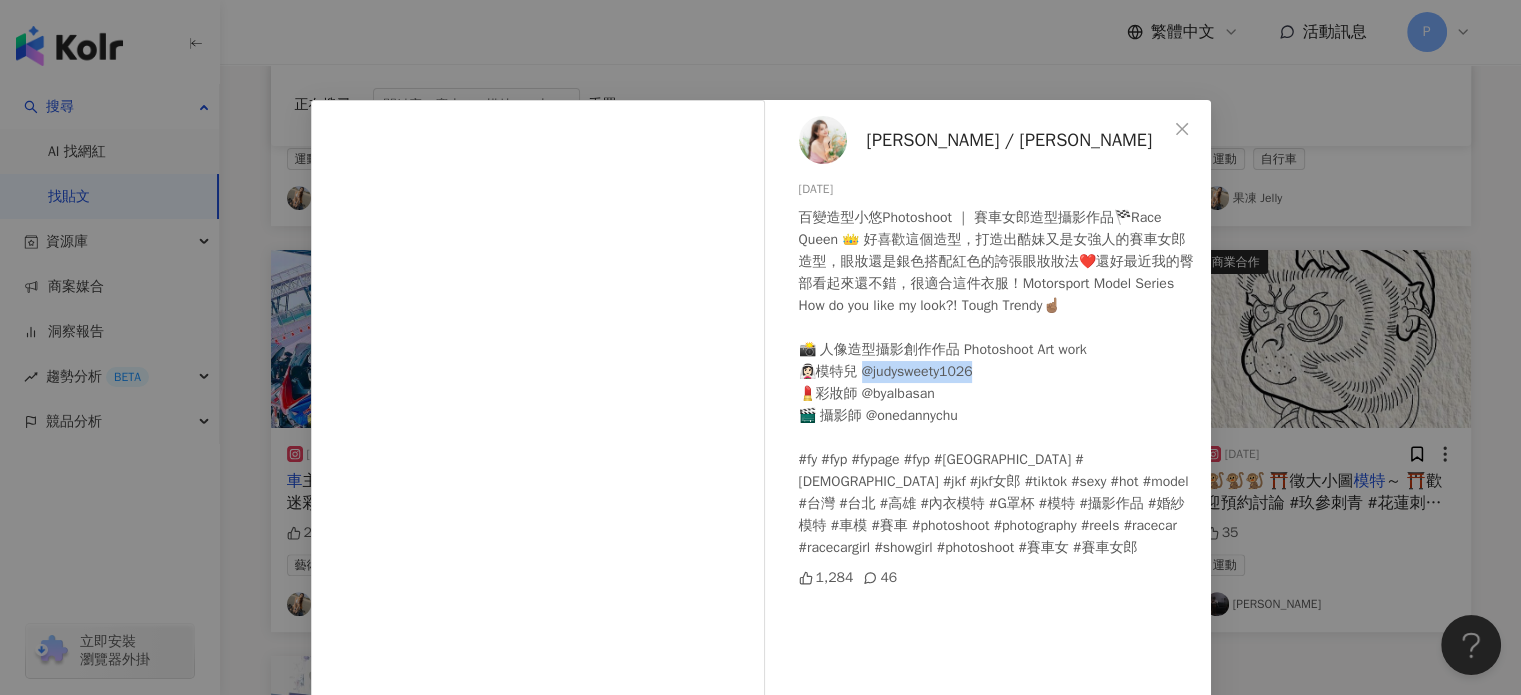 drag, startPoint x: 857, startPoint y: 378, endPoint x: 971, endPoint y: 375, distance: 114.03947 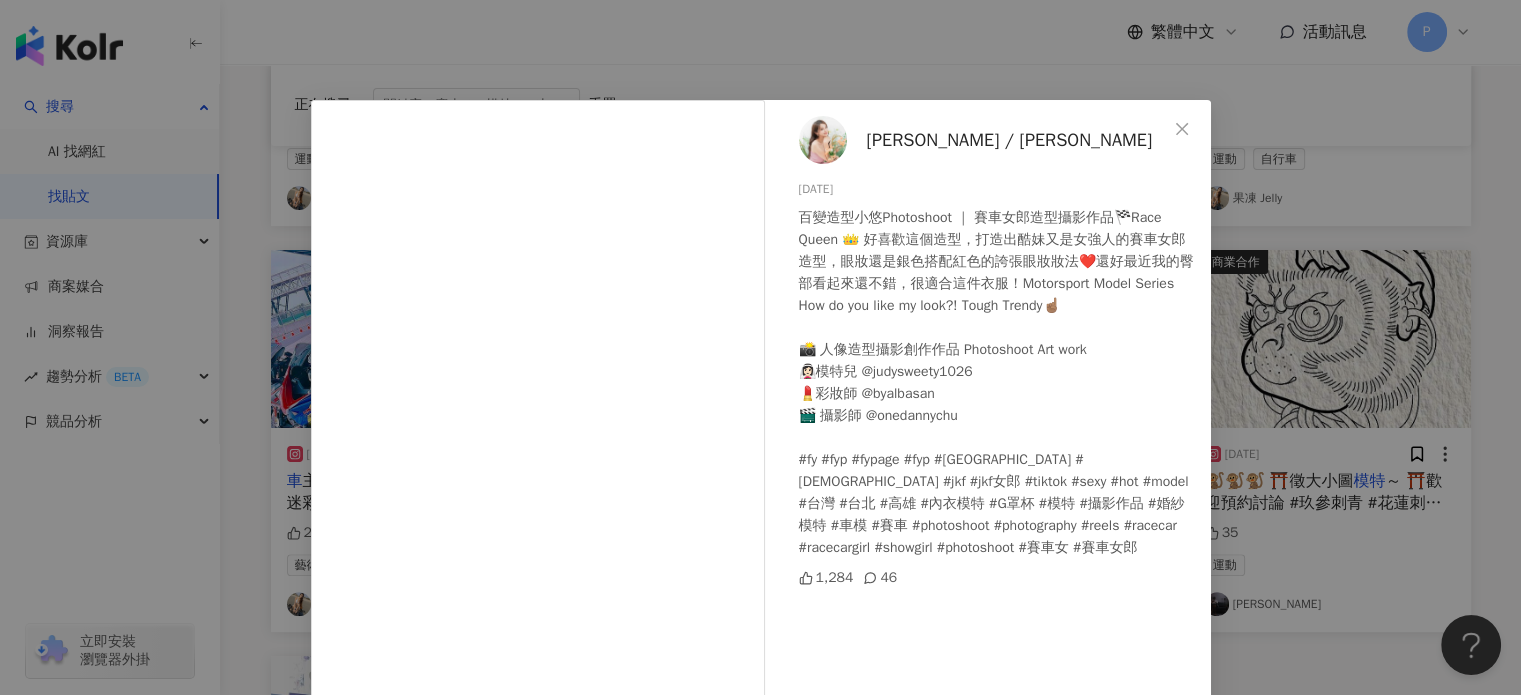 click on "小悠 / [PERSON_NAME] [DATE] 百變造型小悠Photoshoot ｜ 賽車女郎造型攝影作品🏁Race Queen 👑 好喜歡這個造型，打造出酷妹又是女強人的賽車女郎造型，眼妝還是銀色搭配紅色的誇張眼妝妝法❤️還好最近我的臀部看起來還不錯，很適合這件衣服！Motorsport Model Series How do you like my look?! Tough Trendy☝🏽
📸 人像造型攝影創作作品 Photoshoot Art work
👰🏻‍♀️模特兒 @judysweety1026
💄彩妝師 @byalbasan
🎬 攝影師 @onedannychu
#fy #fyp #fypage #fyp #[GEOGRAPHIC_DATA] #[DEMOGRAPHIC_DATA] #jkf #jkf女郎 #tiktok #sexy #hot #model #台灣 #台北 #高雄 #內衣模特 #G罩杯 #模特 #攝影作品 #婚紗模特 #車模 #賽車 #photoshoot #photography #reels #racecar #racecargirl #showgirl #photoshoot #賽車女 #賽車女郎 1,284 46 查看原始貼文" at bounding box center (760, 347) 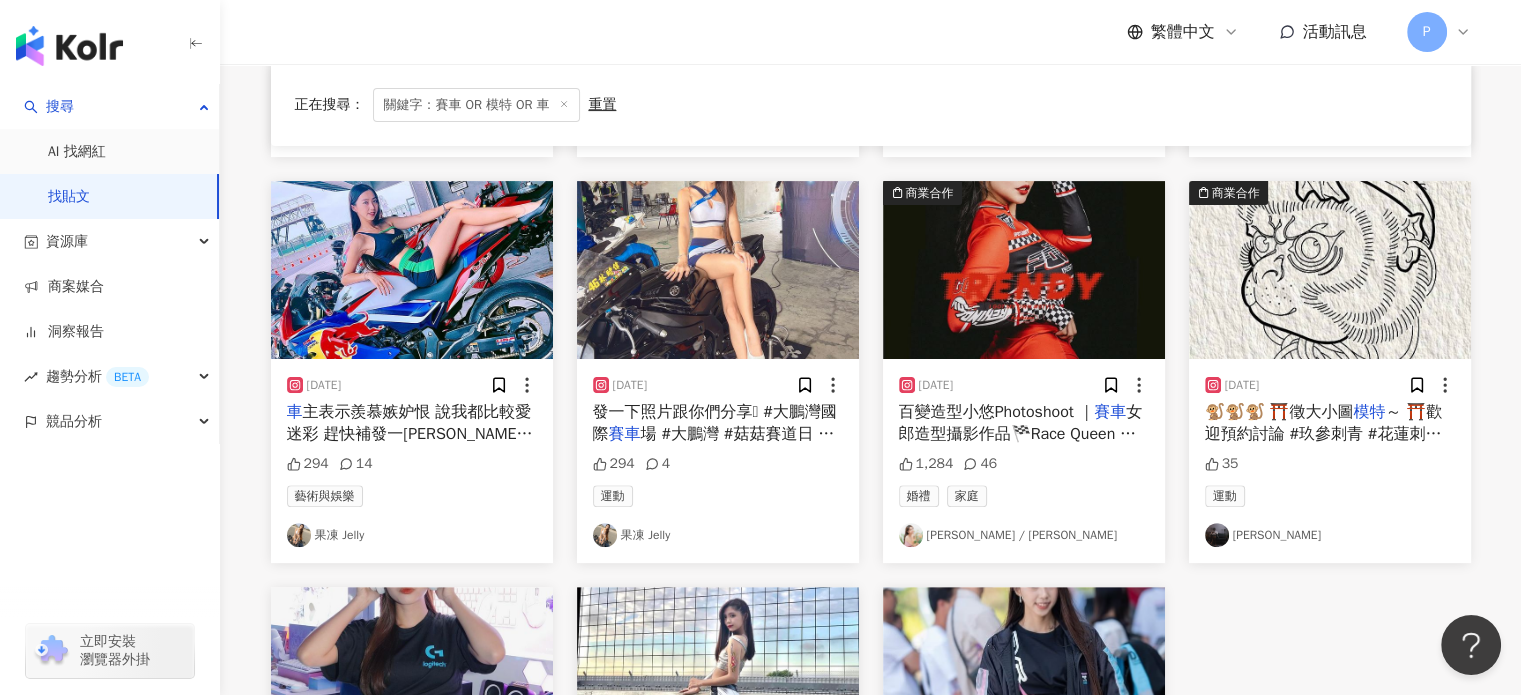scroll, scrollTop: 600, scrollLeft: 0, axis: vertical 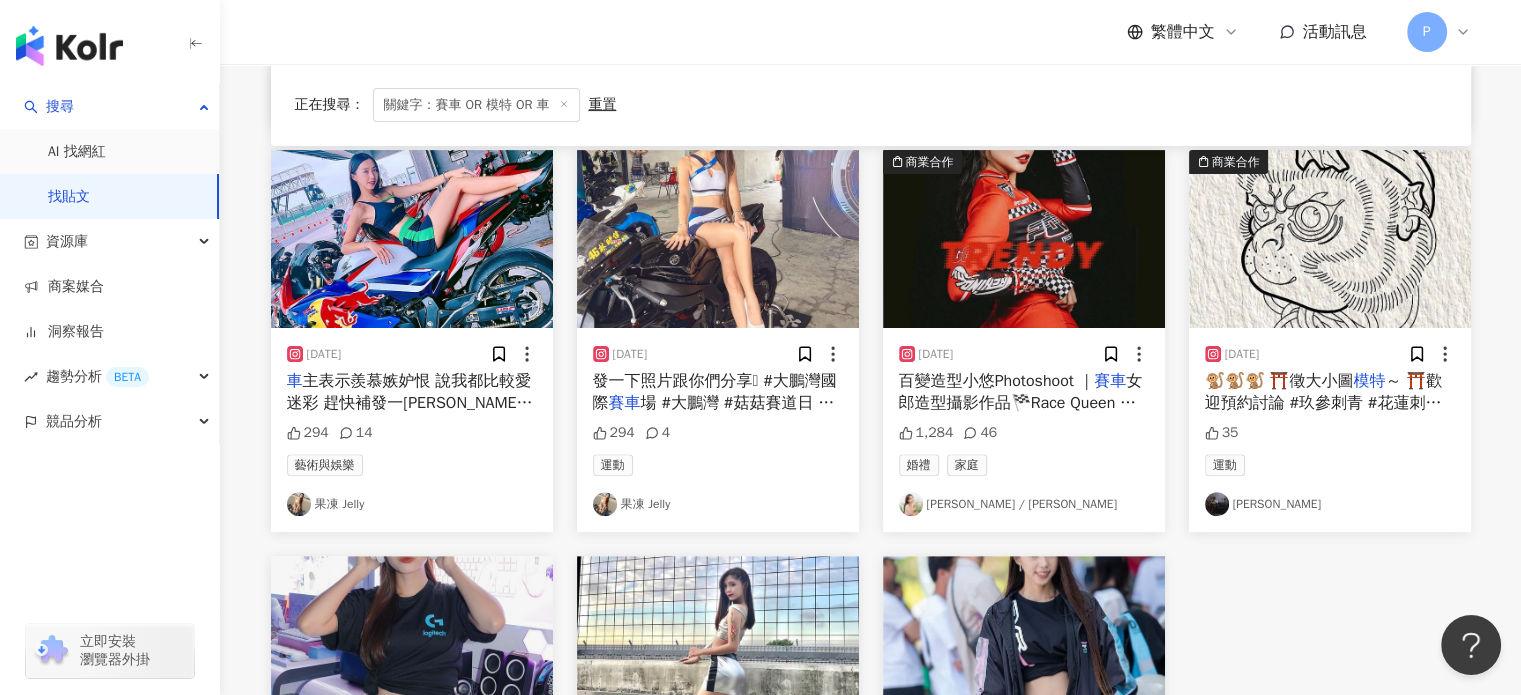 click on "發一下照片跟你們分享🩵
#大鵬灣國際" at bounding box center (715, 392) 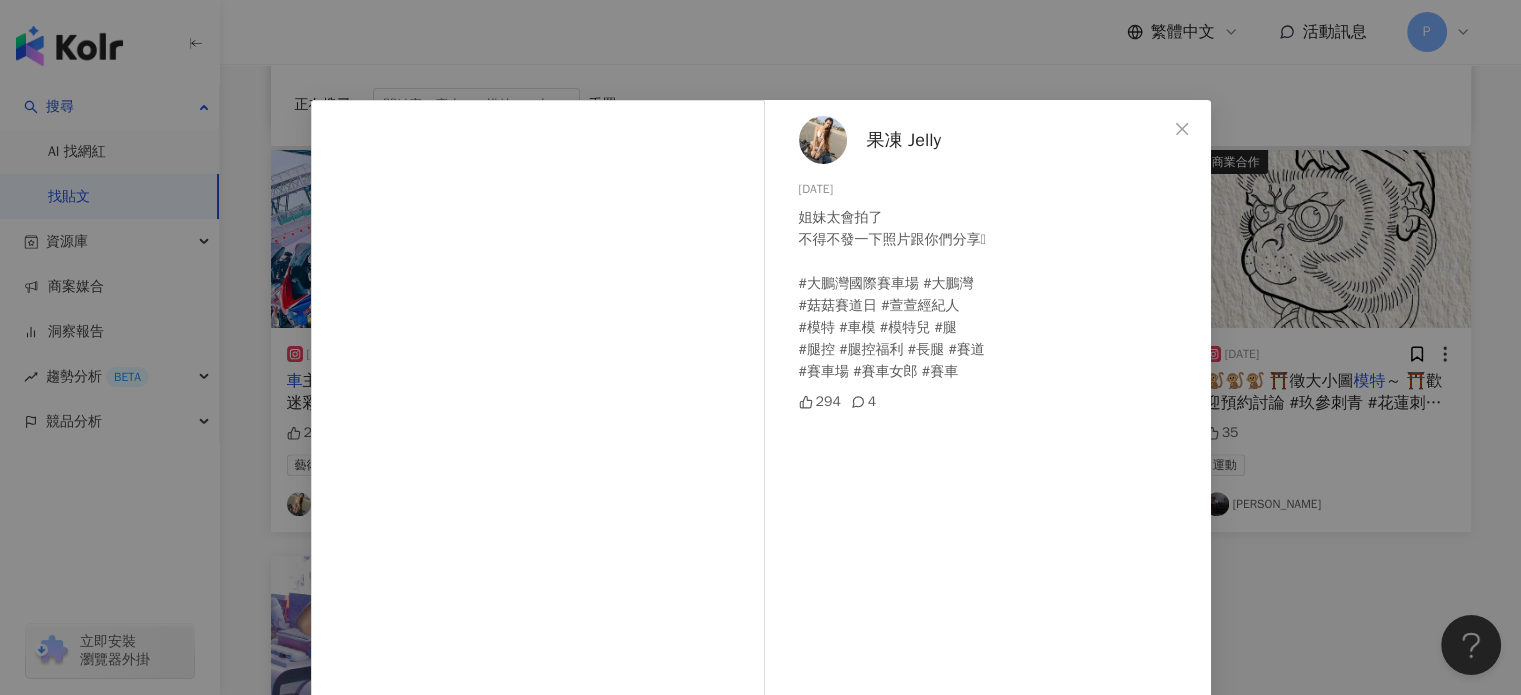 click on "果凍 Jelly [DATE] 姐妹太會拍了
不得不發一下照片跟你們分享🩵
#大鵬灣國際賽車場 #大鵬灣
#菇菇賽道日 #萱萱經紀人
#模特 #車模 #模特兒 #腿
#腿控 #腿控福利 #長腿 #賽道
#賽車場 #賽車女郎 #賽車 294 4 查看原始貼文" at bounding box center (760, 347) 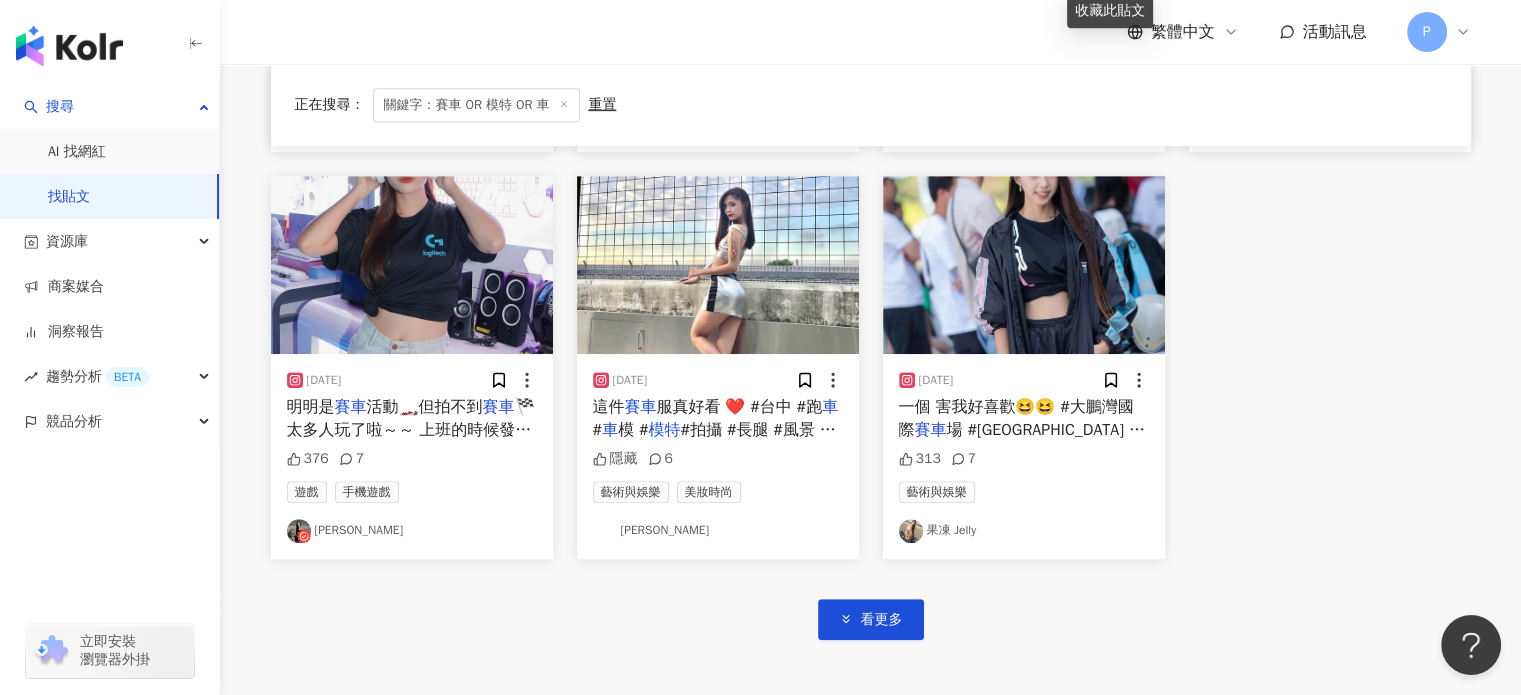 scroll, scrollTop: 1000, scrollLeft: 0, axis: vertical 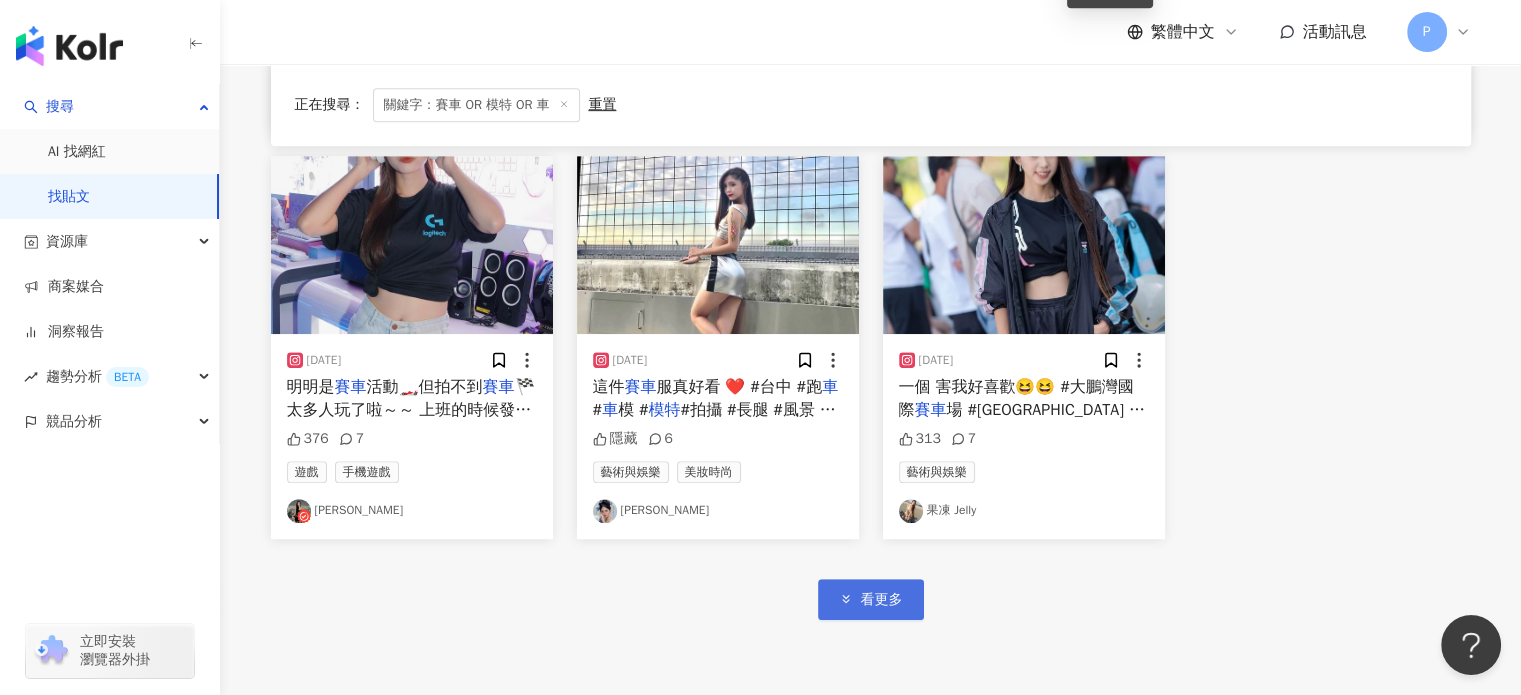 click on "看更多" at bounding box center (871, 599) 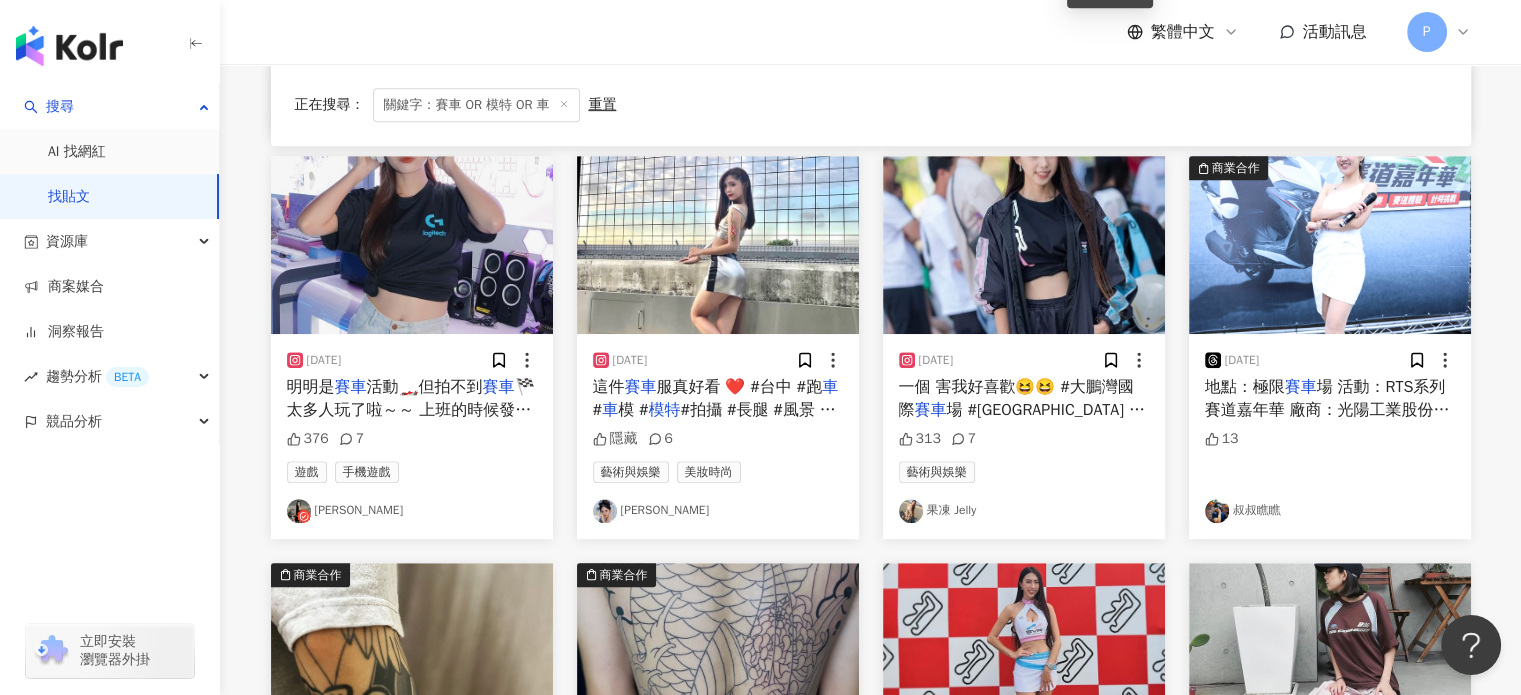 click on "🏁
太多人玩了啦～～
上班的時候發現 電競的東西有些都好可愛！
怎麼會這樣～.ᐟ‪‪‬.ᐟ‪‪‬😍
要成為電競少女嗎🕹️🎧（但我只會打傳說🤣）
#logitech #羅技 #電競 #電競產品 #電競耳機 #電競鍵盤 #電競滑鼠 #" at bounding box center (411, 454) 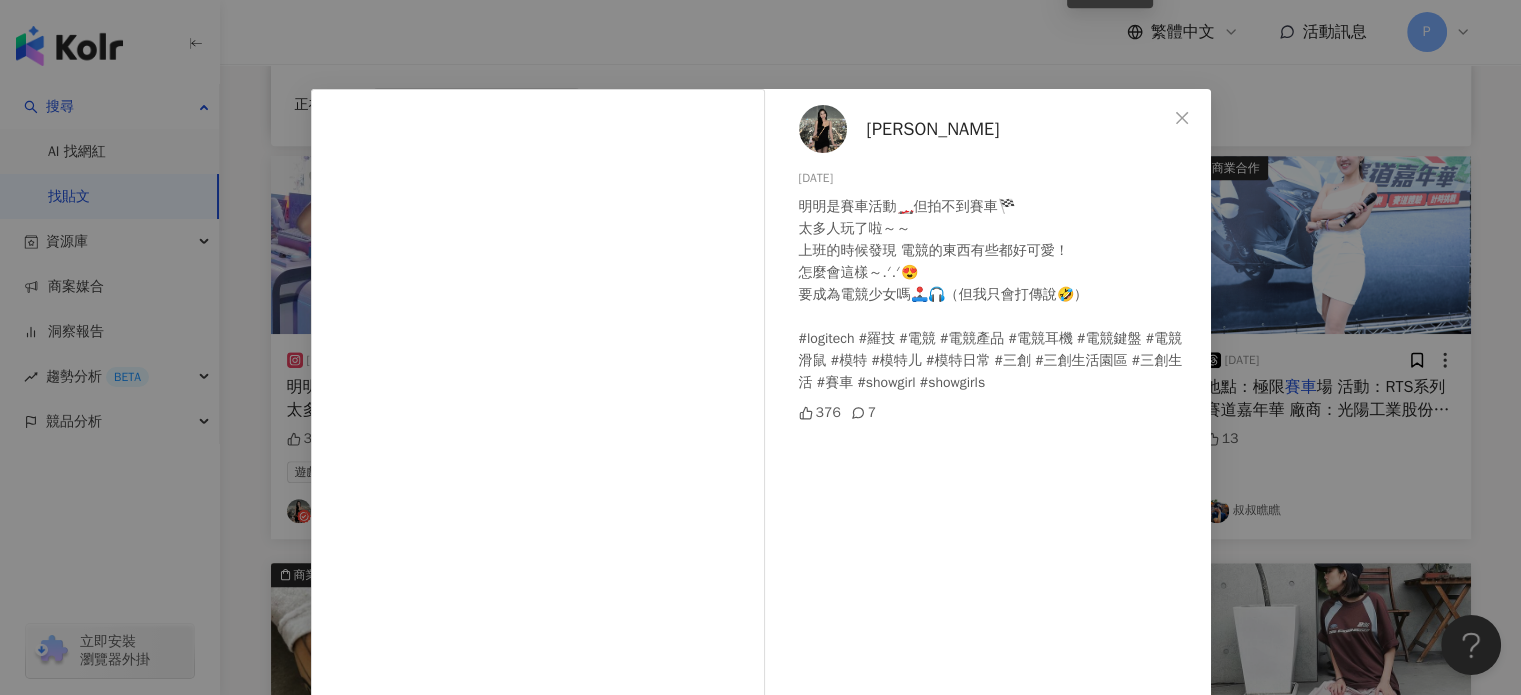 scroll, scrollTop: 1, scrollLeft: 0, axis: vertical 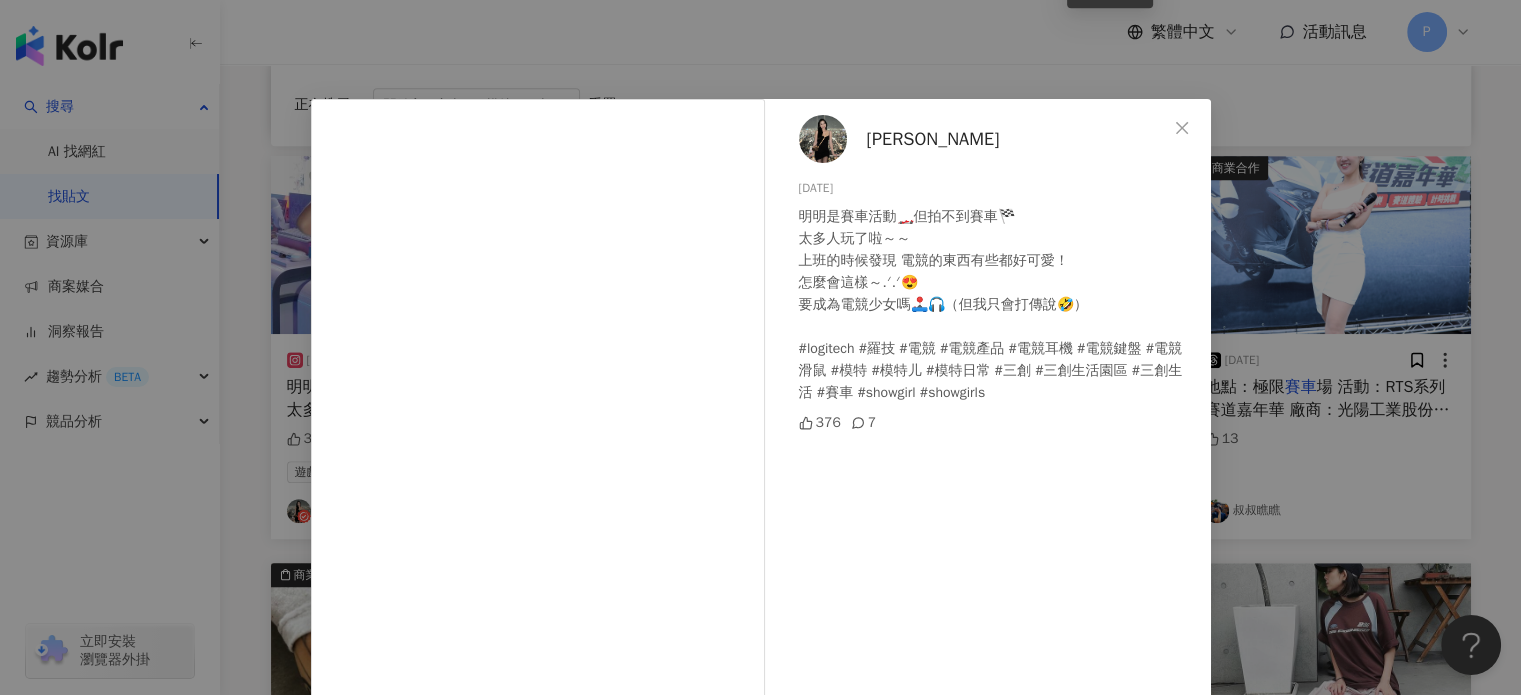 click on "[PERSON_NAME]寧 [DATE] 明明是賽車活動🏎️但拍不到賽車🏁
太多人玩了啦～～
上班的時候發現 電競的東西有些都好可愛！
怎麼會這樣～.ᐟ‪‪‬.ᐟ‪‪‬😍
要成為電競少女嗎🕹️🎧（但我只會打傳說🤣）
#logitech #羅技 #電競 #電競產品 #電競耳機 #電競鍵盤 #電競滑鼠 #模特 #模特儿 #模特日常 #三創 #三創生活園區 #三創生活 #賽車 #showgirl #showgirls 376 7 查看原始貼文" at bounding box center (760, 347) 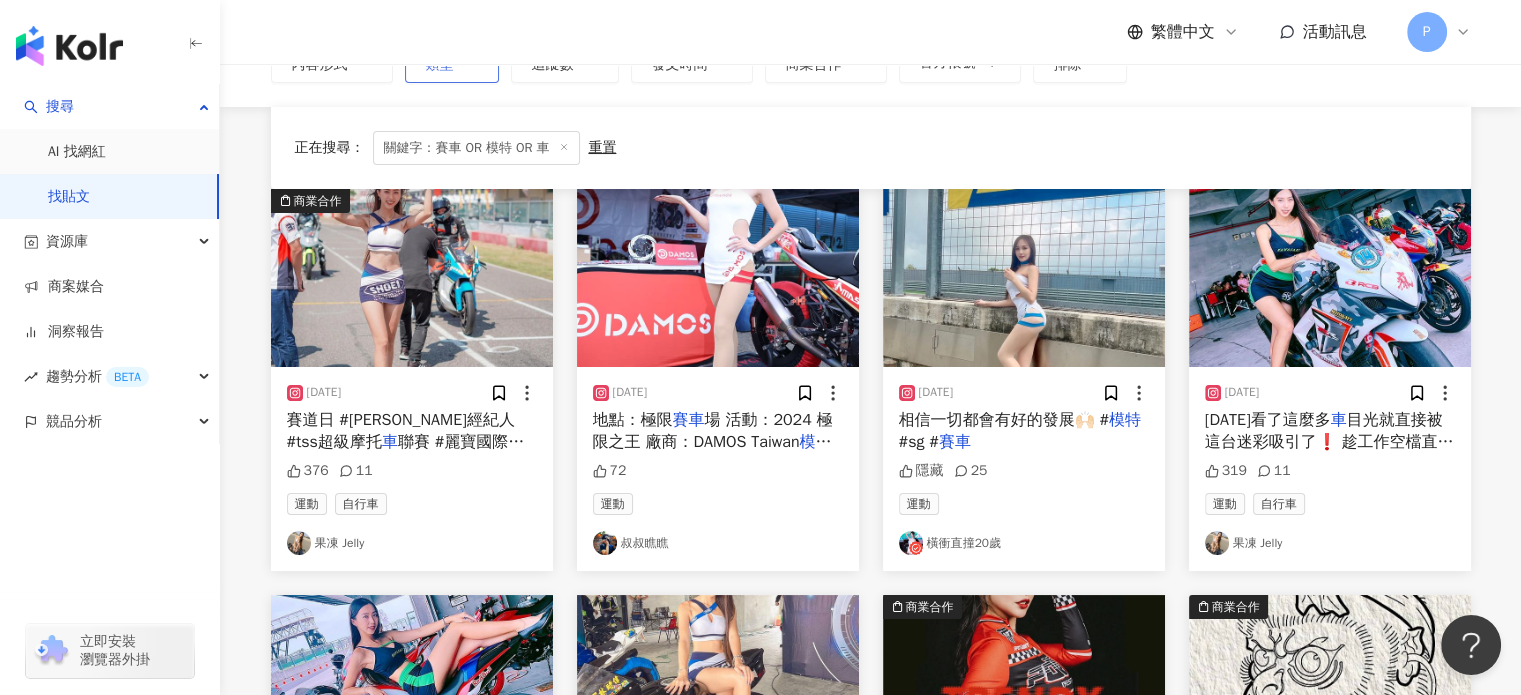 scroll, scrollTop: 0, scrollLeft: 0, axis: both 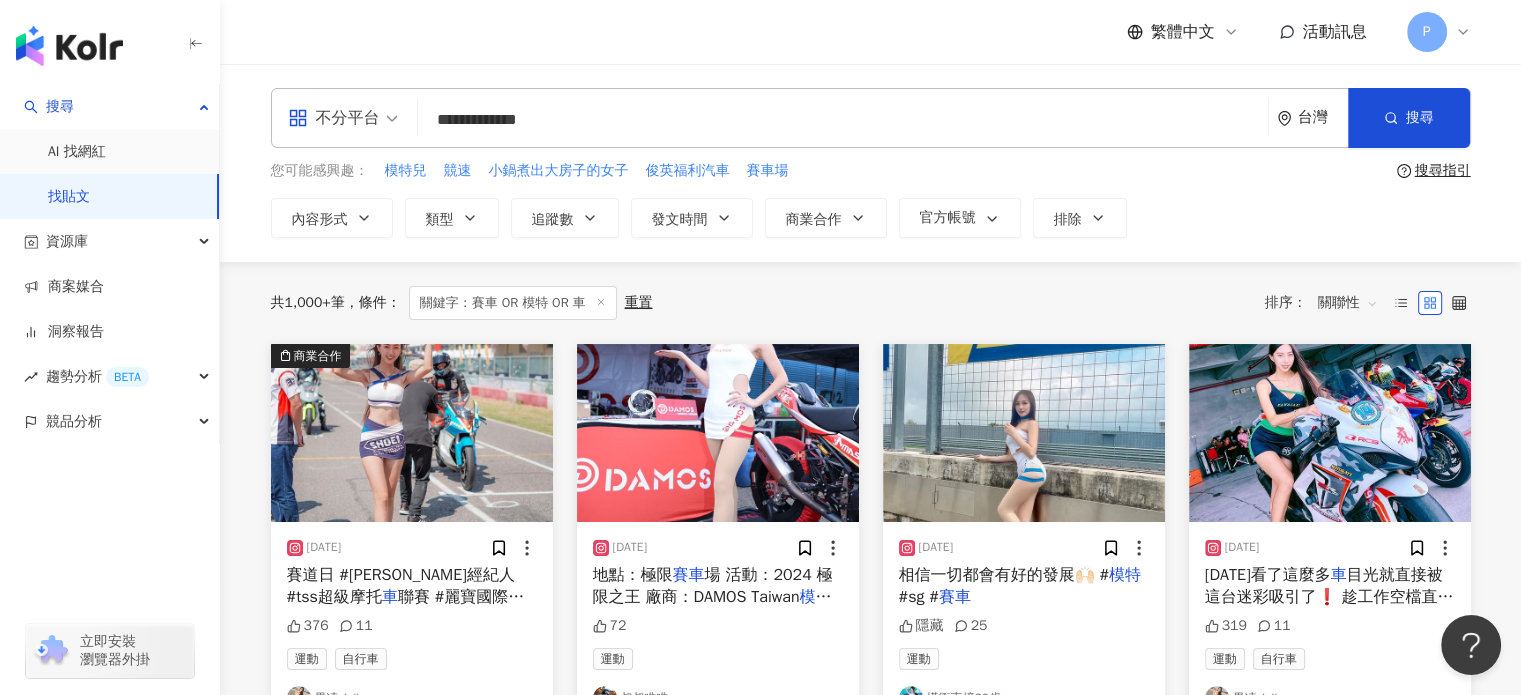 click on "**********" at bounding box center [843, 119] 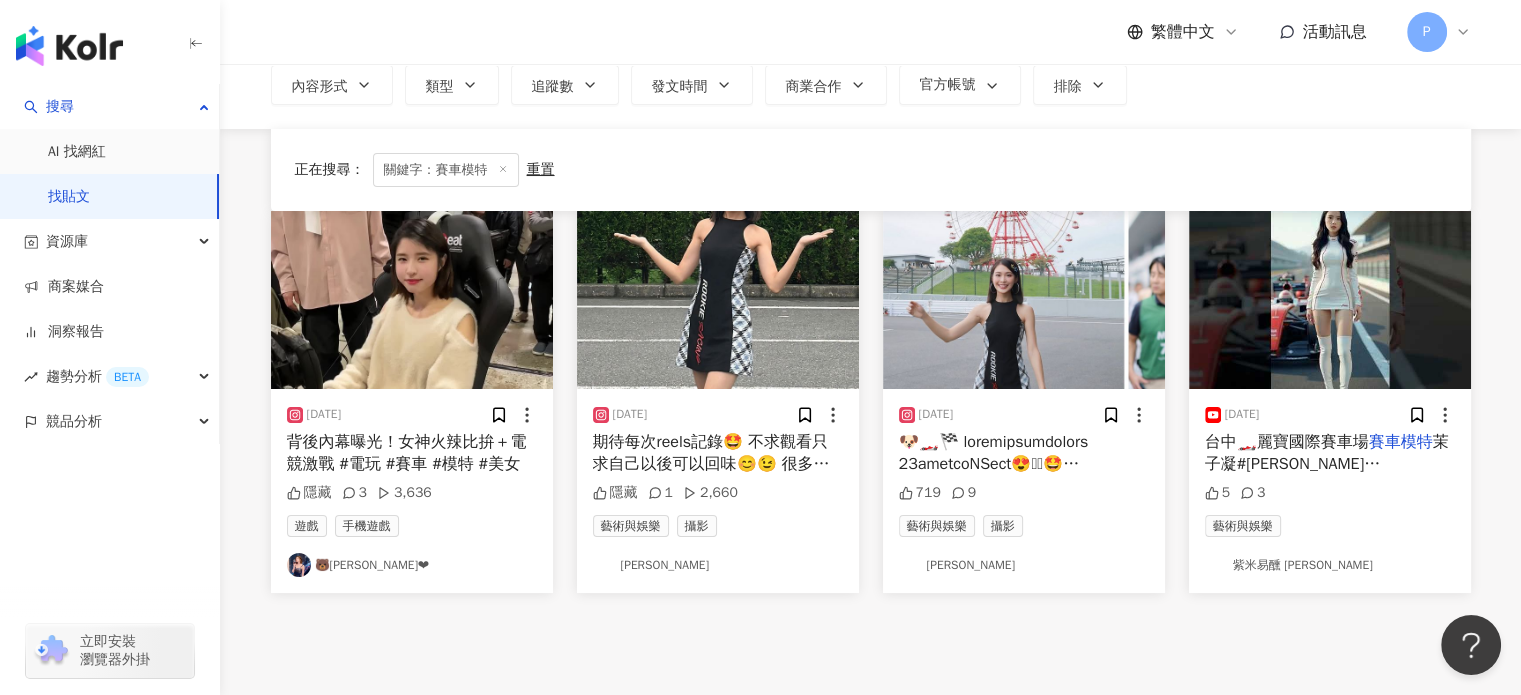 scroll, scrollTop: 301, scrollLeft: 0, axis: vertical 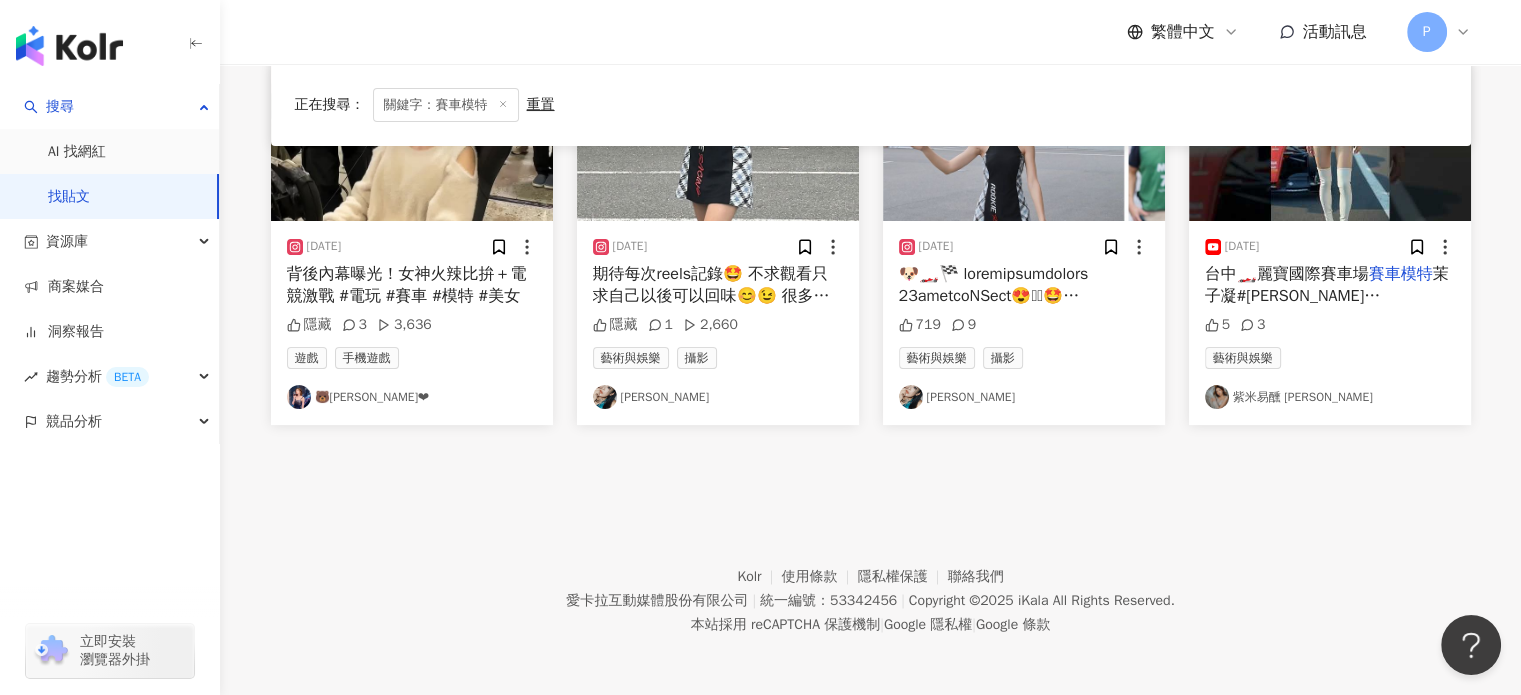 click on "茉子凝#[PERSON_NAME] （[PERSON_NAME]）IG：[URL][DOMAIN_NAME]
攝影錄音服務Contact Information：
Instagram：[PERSON_NAME]
[URL][DOMAIN_NAME]
Facebook：[PERSON_NAME]
[URL][DOMAIN_NAME][DOMAIN_NAME][PERSON_NAME]
#[PERSON_NAME]" at bounding box center (1327, 386) 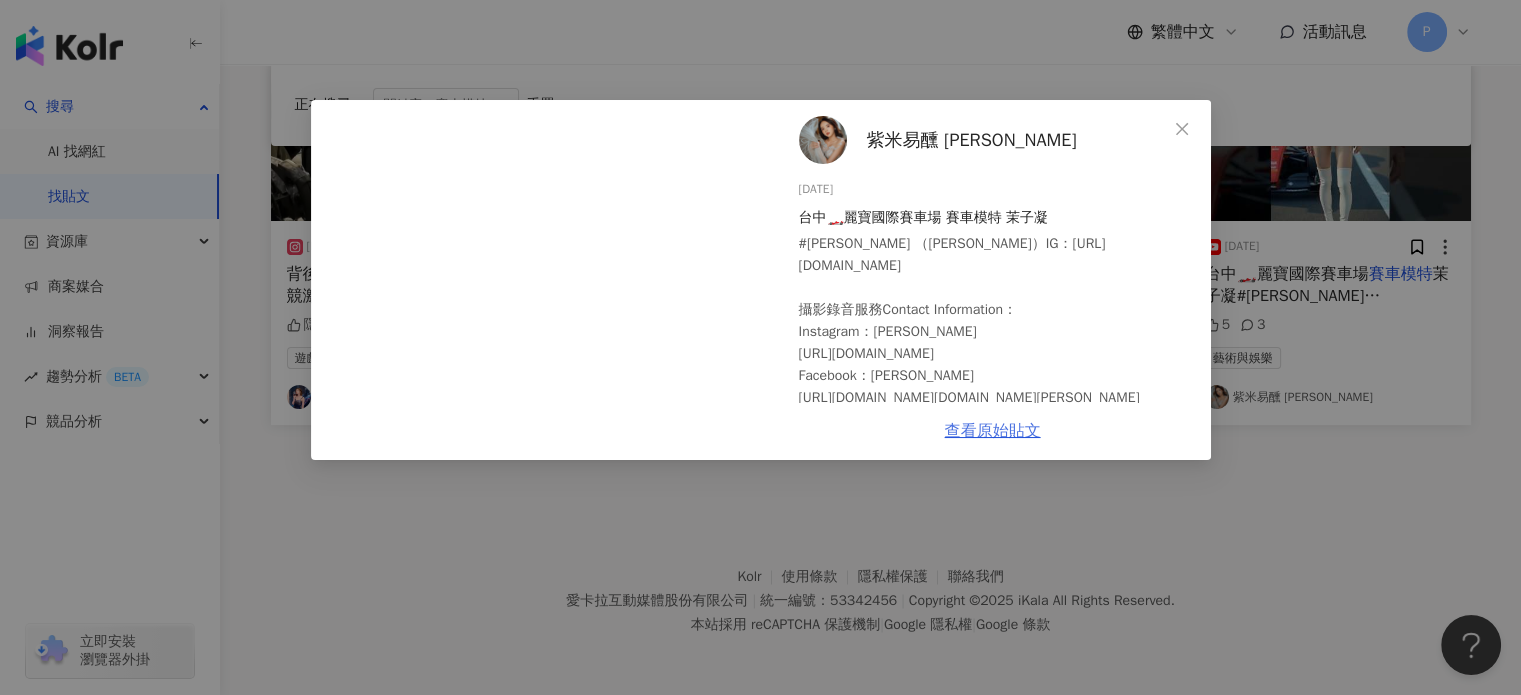 click on "查看原始貼文" at bounding box center [993, 431] 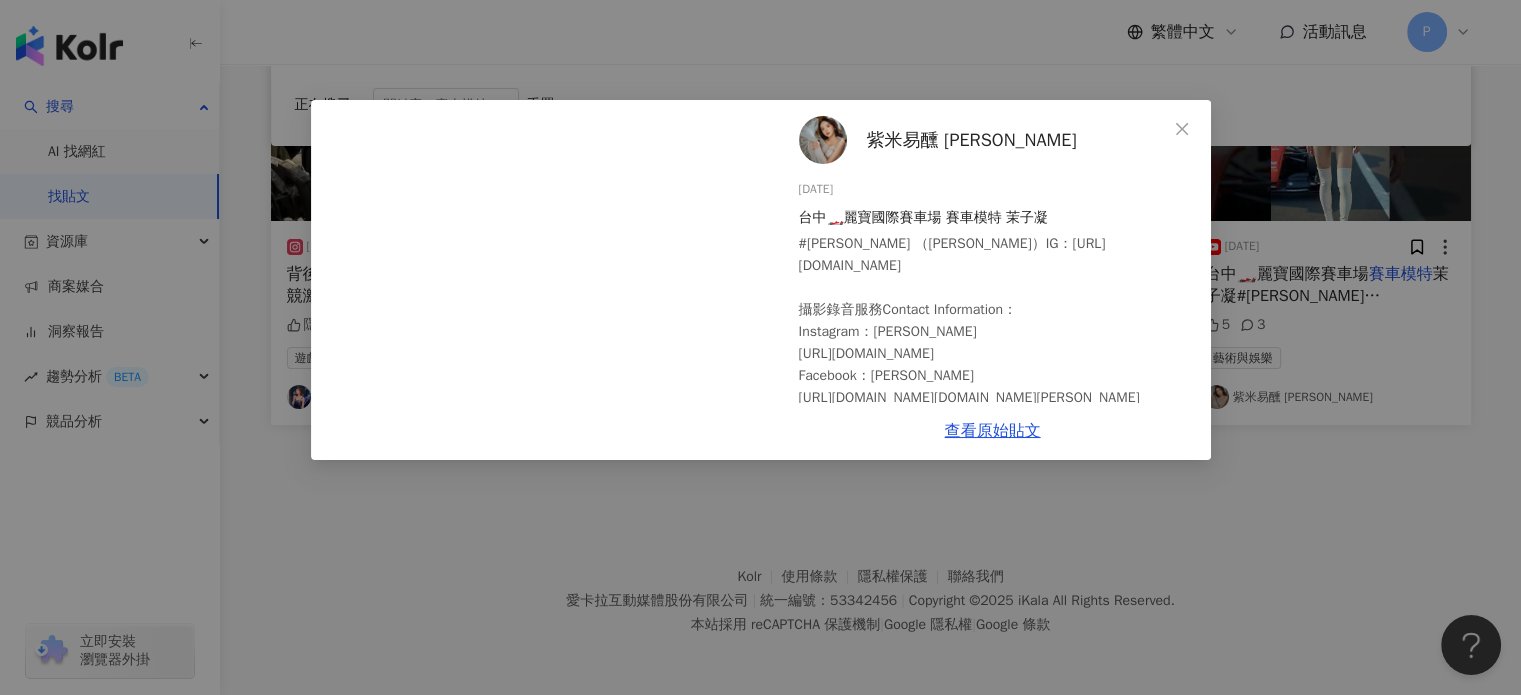 click on "紫米易醺 [PERSON_NAME] [DATE] 台中🏎️麗寶國際賽車場 賽車模特 茉子凝 #茉子凝 （紫米）IG：[URL][DOMAIN_NAME]
攝影錄音服務Contact Information：
Instagram：[PERSON_NAME]
[URL][DOMAIN_NAME]
Facebook：[DEMOGRAPHIC_DATA][PERSON_NAME]
[URL][DOMAIN_NAME][DOMAIN_NAME][PERSON_NAME]
#[PERSON_NAME]5 3 查看原始貼文" at bounding box center [760, 347] 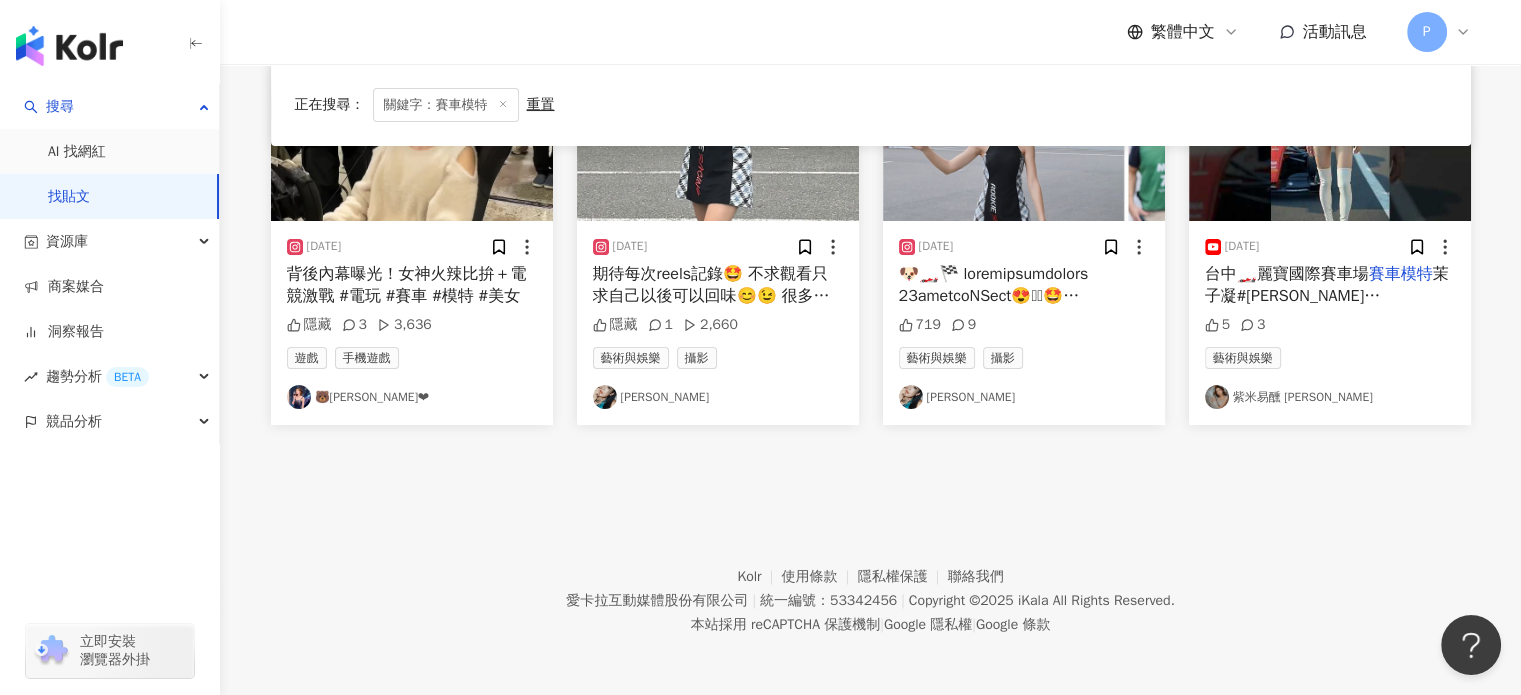 scroll, scrollTop: 0, scrollLeft: 0, axis: both 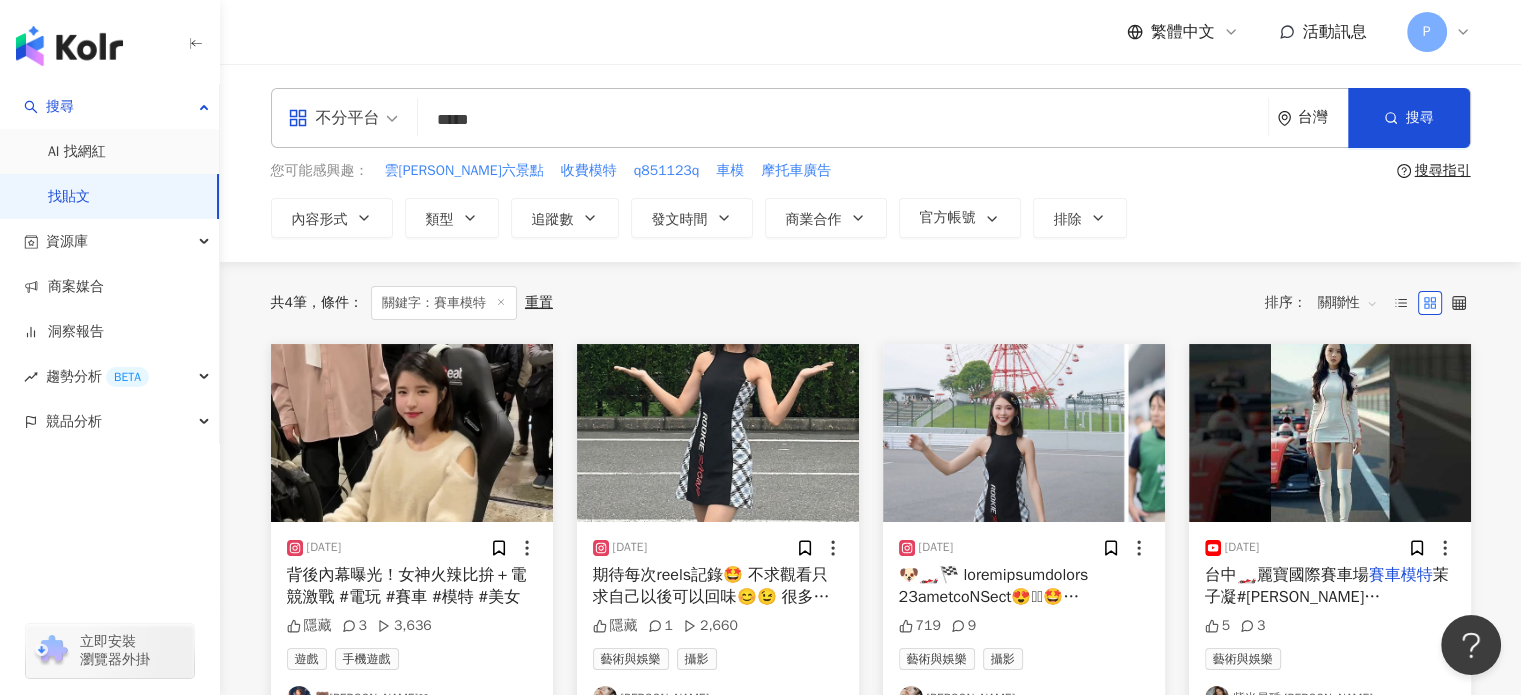 click on "****" at bounding box center (843, 119) 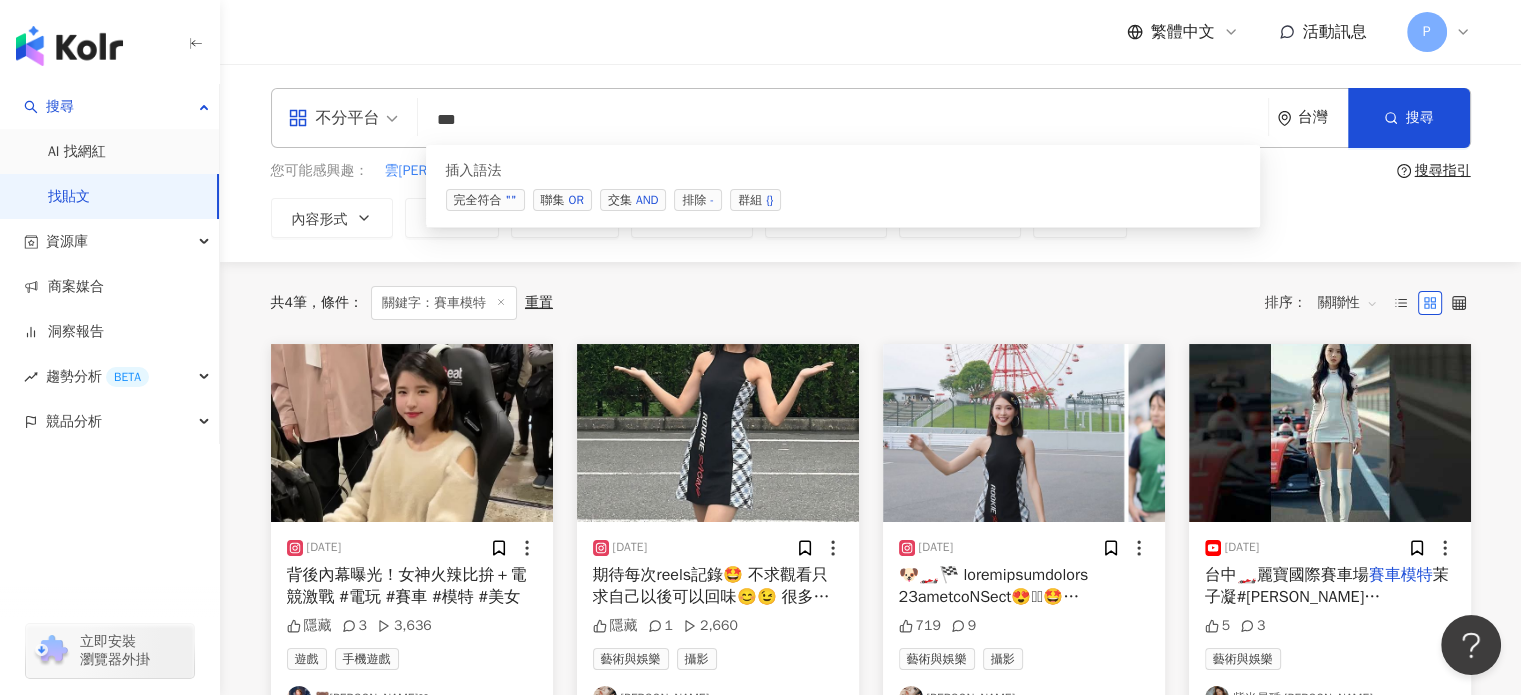 click on "交集 AND" at bounding box center [633, 200] 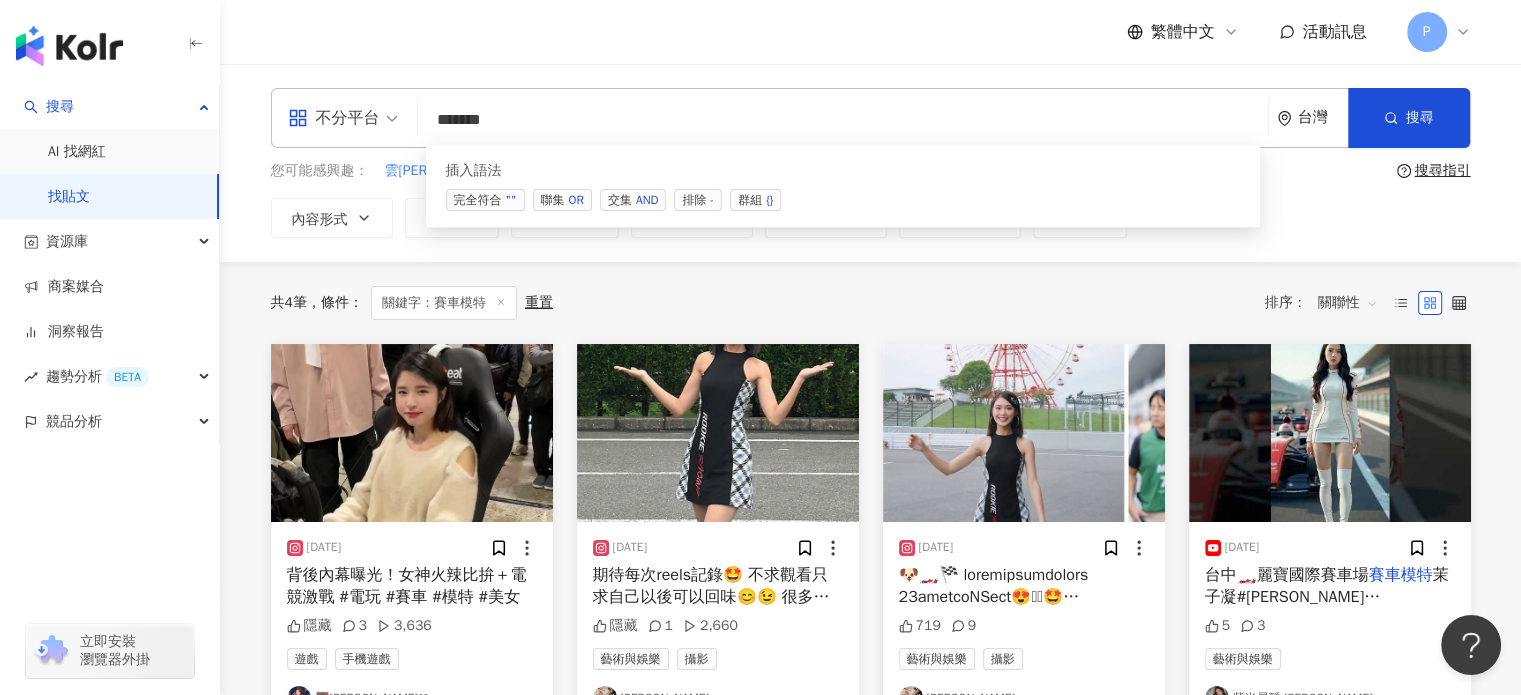 click on "******" at bounding box center (843, 119) 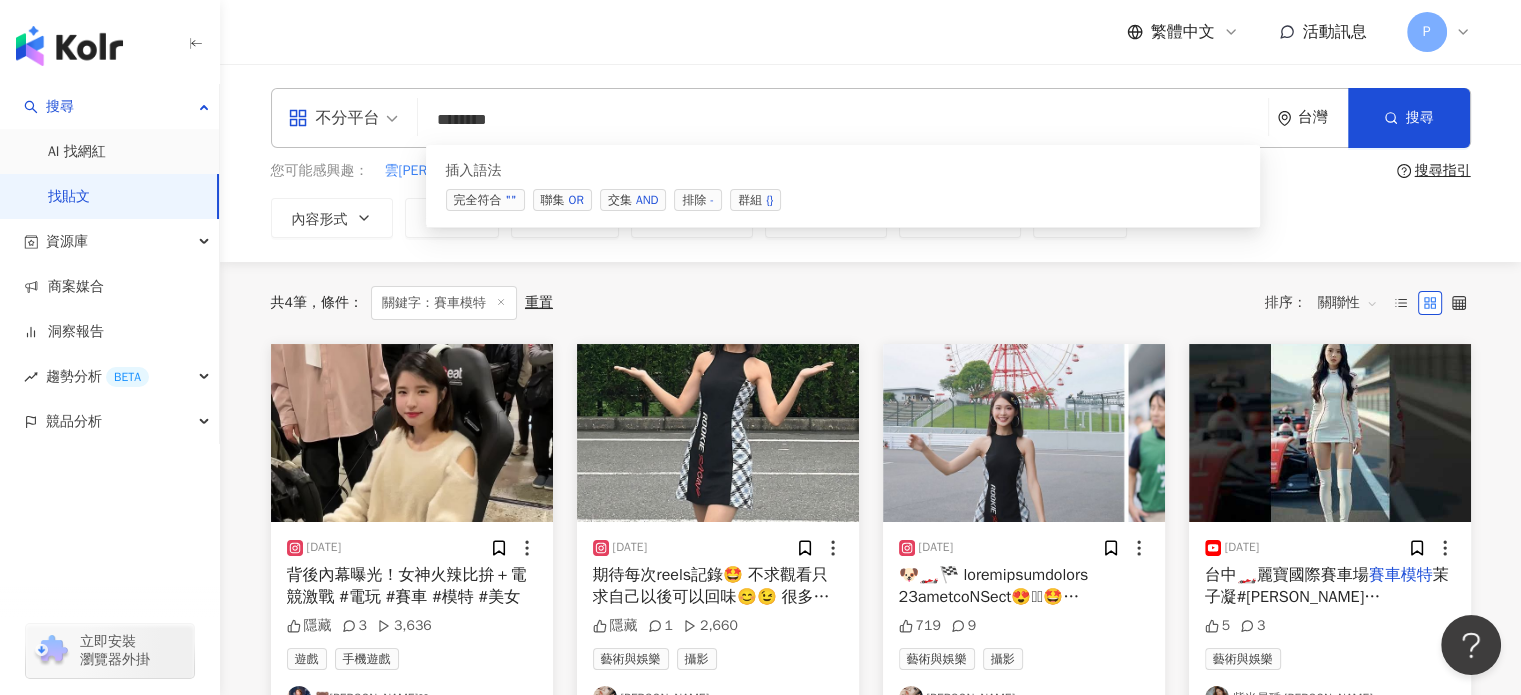 click on "********" at bounding box center (843, 119) 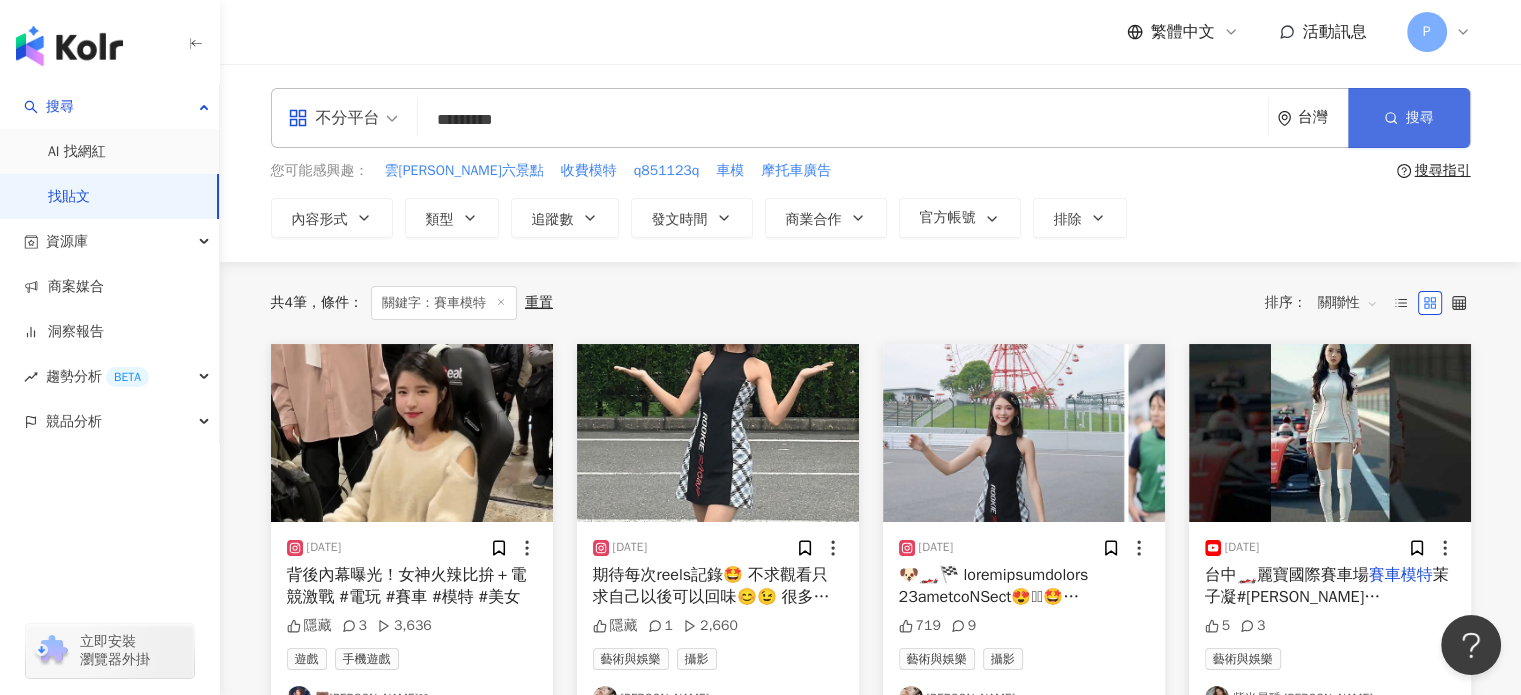 click on "搜尋" at bounding box center [1409, 118] 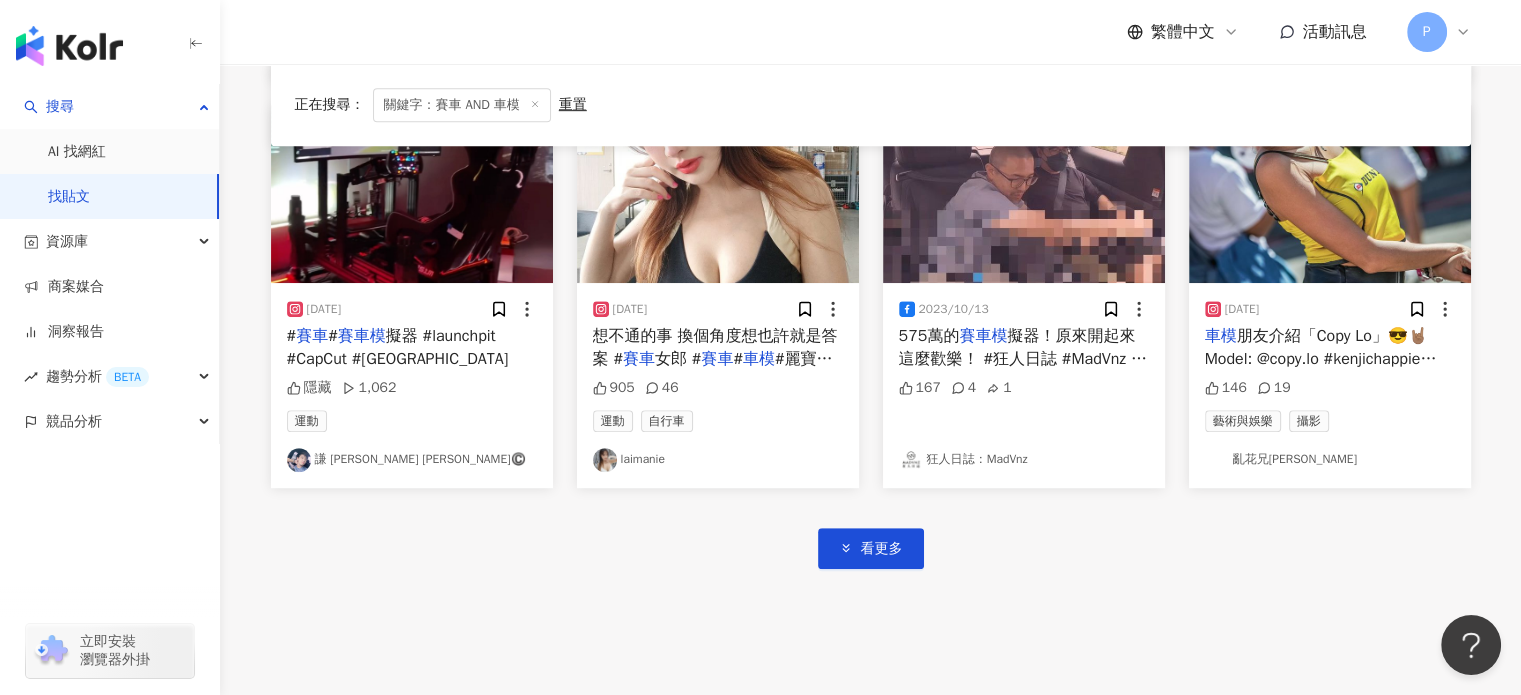 scroll, scrollTop: 1100, scrollLeft: 0, axis: vertical 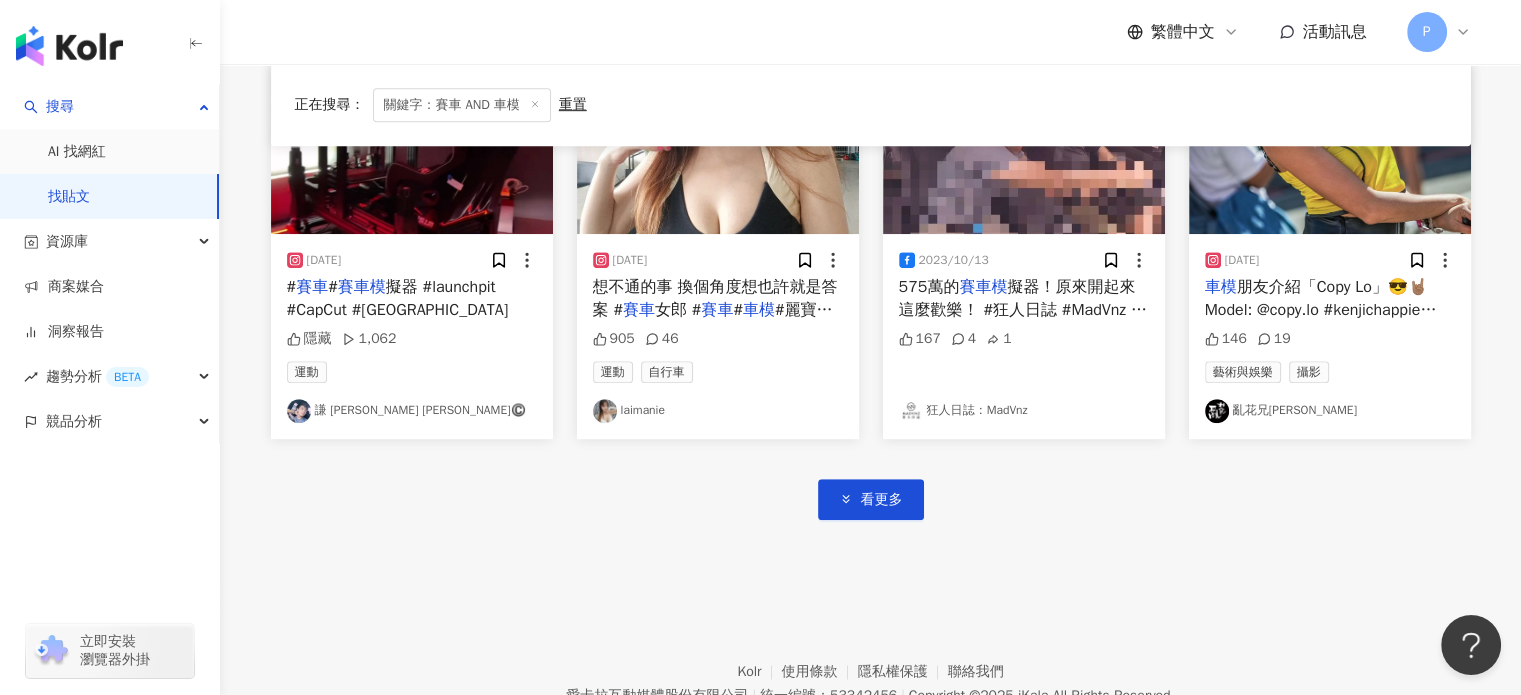 click on "想不通的事
換個角度想也許就是答案
#" at bounding box center [715, 298] 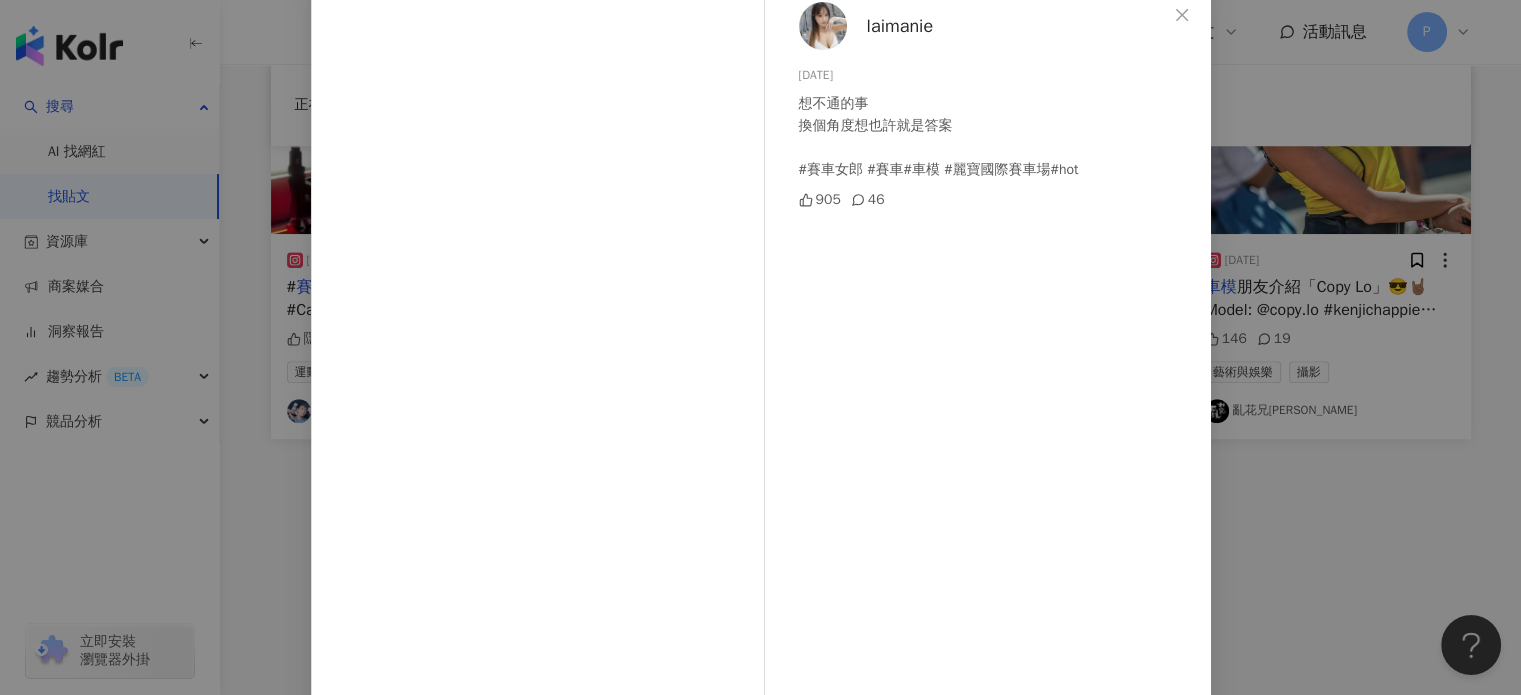 scroll, scrollTop: 0, scrollLeft: 0, axis: both 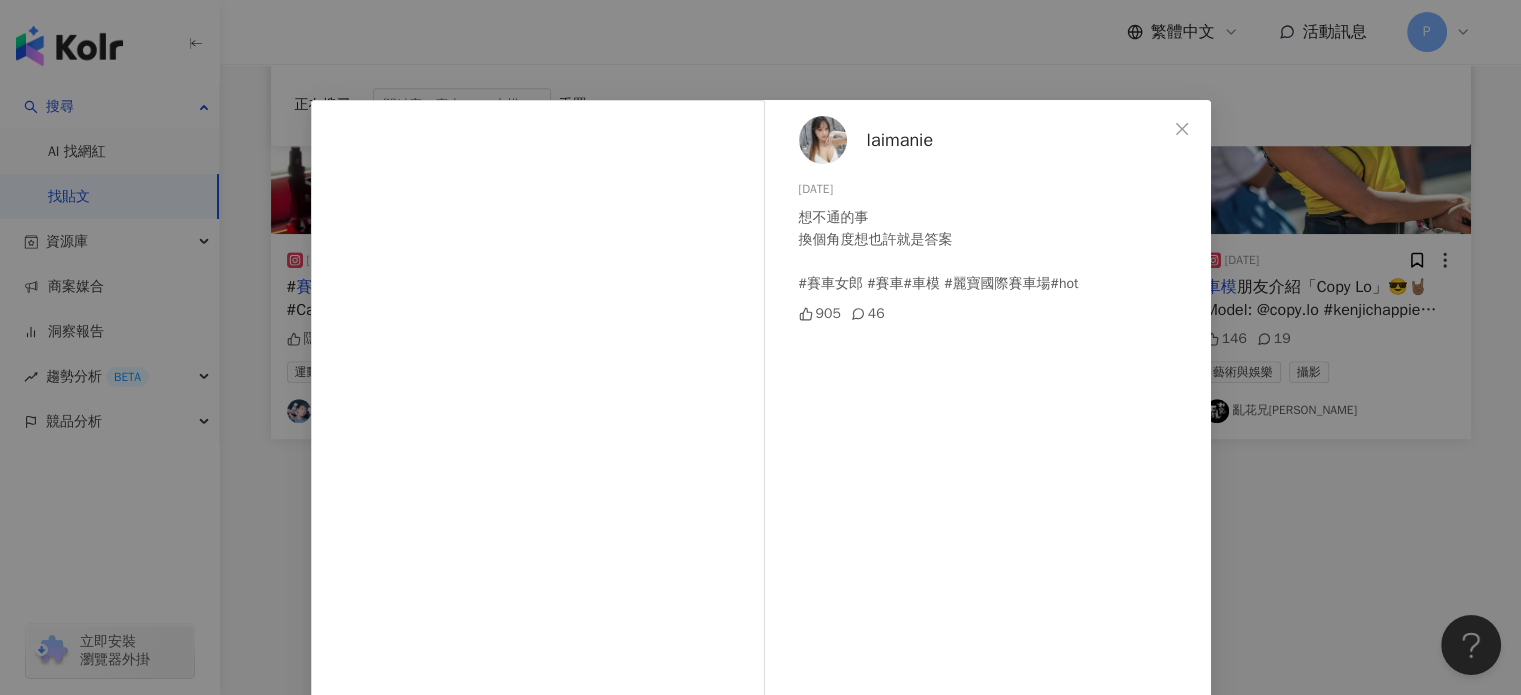 click on "laimanie" at bounding box center (900, 140) 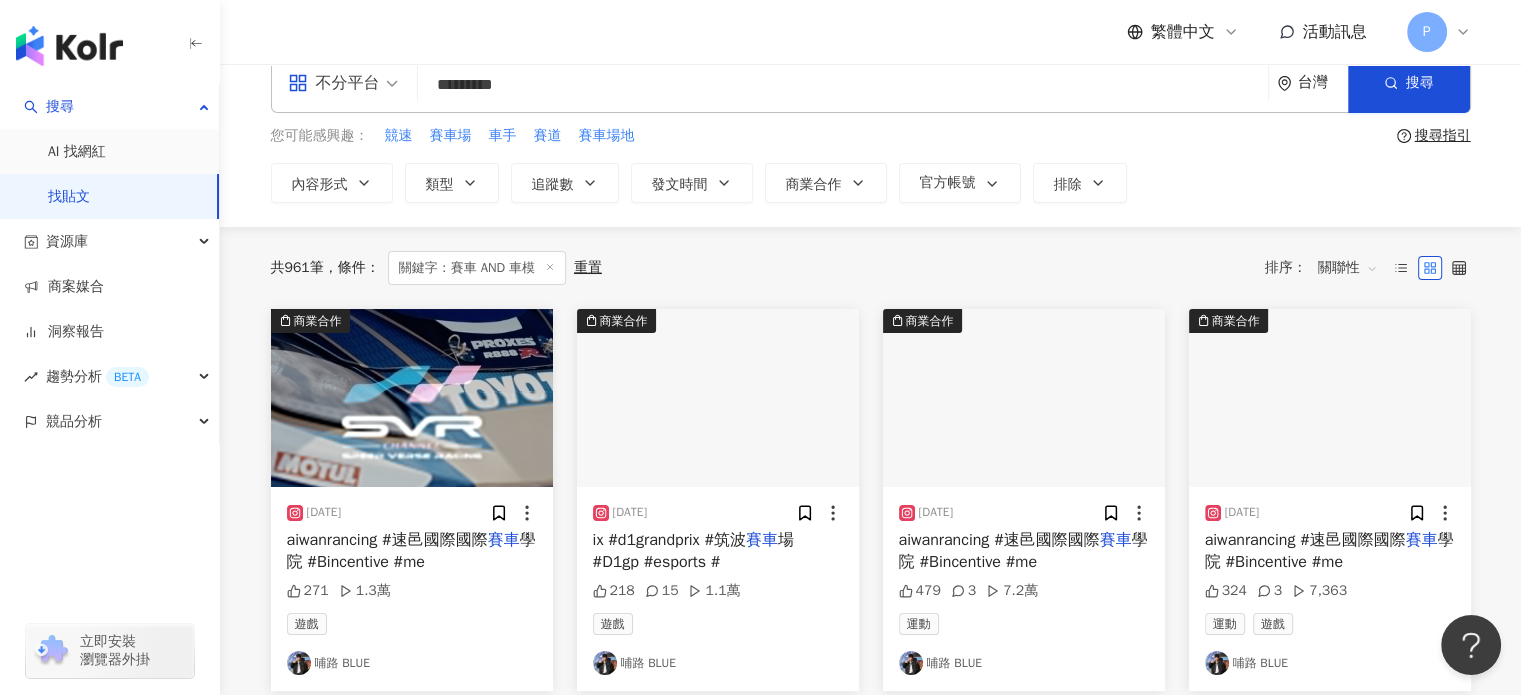 scroll, scrollTop: 0, scrollLeft: 0, axis: both 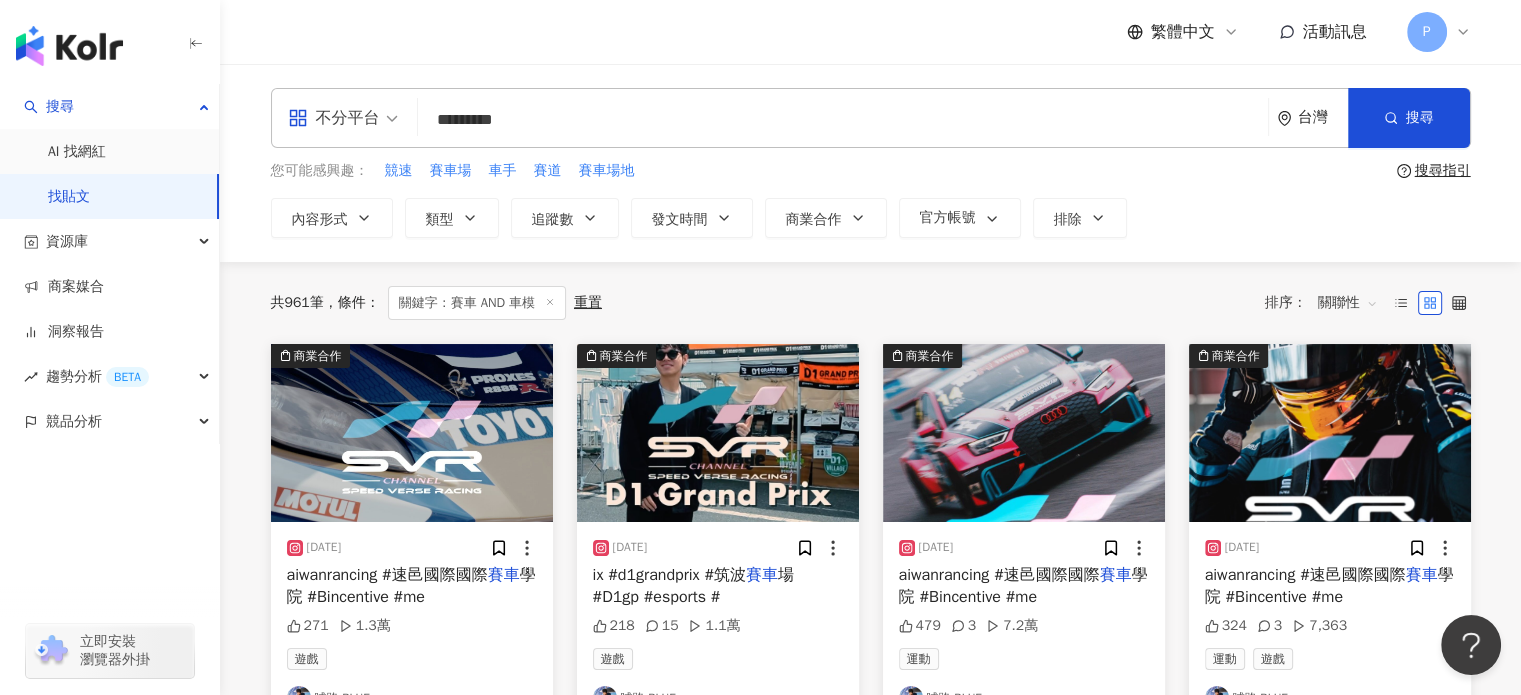 drag, startPoint x: 515, startPoint y: 121, endPoint x: 356, endPoint y: 123, distance: 159.01257 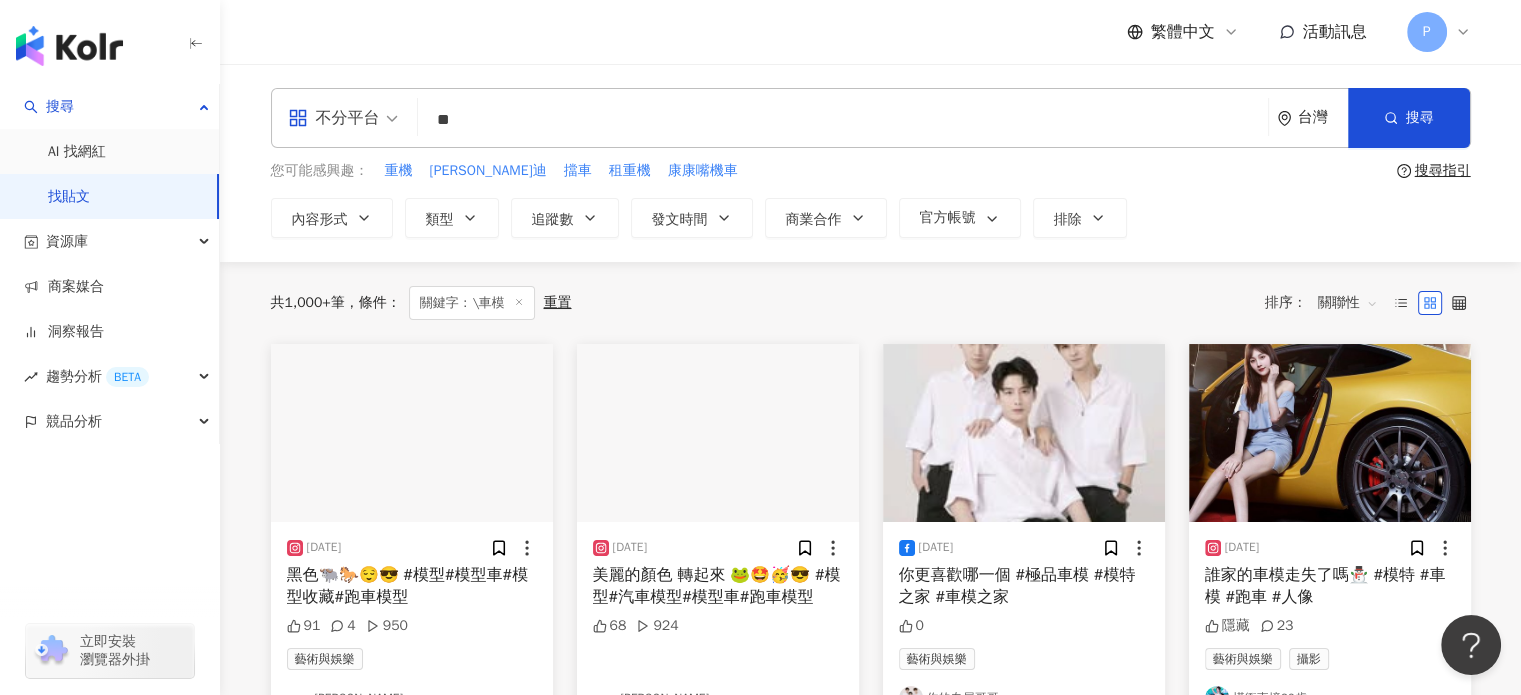 type on "**" 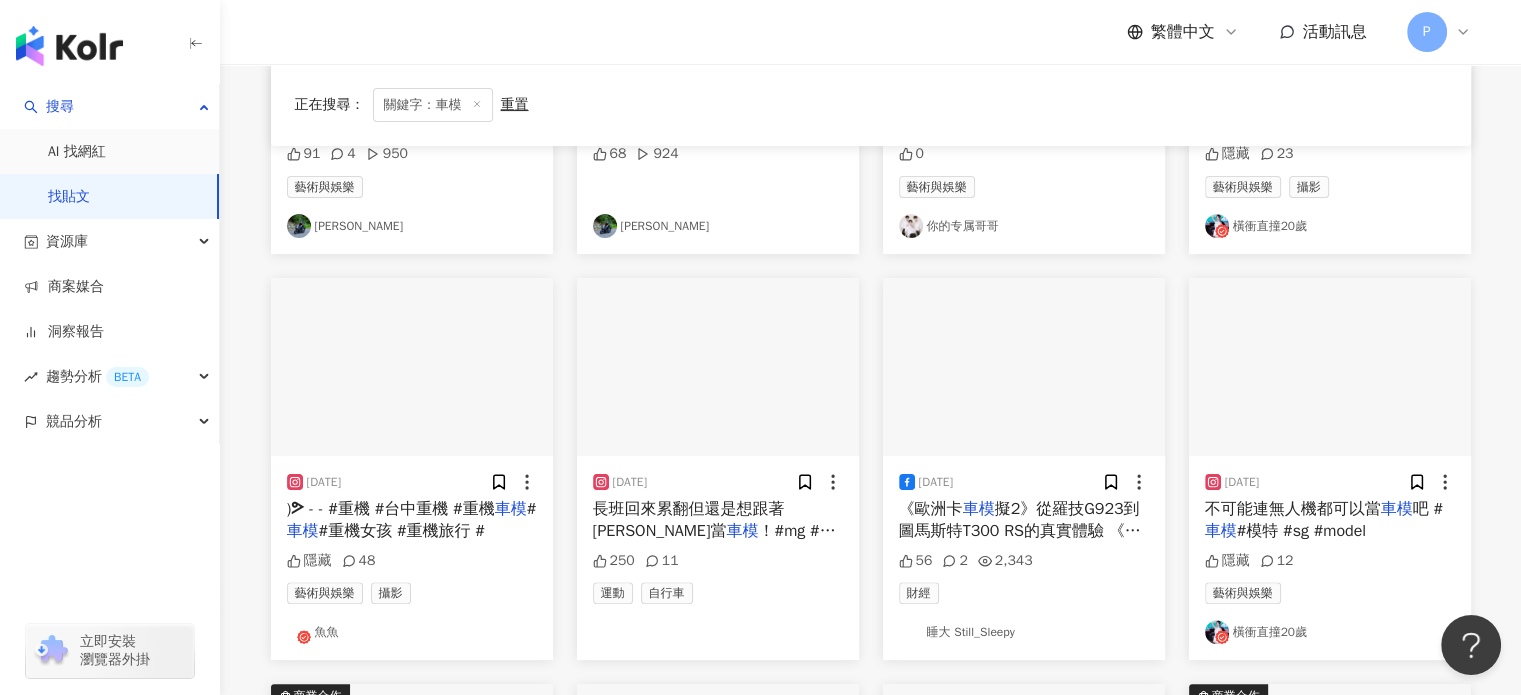scroll, scrollTop: 500, scrollLeft: 0, axis: vertical 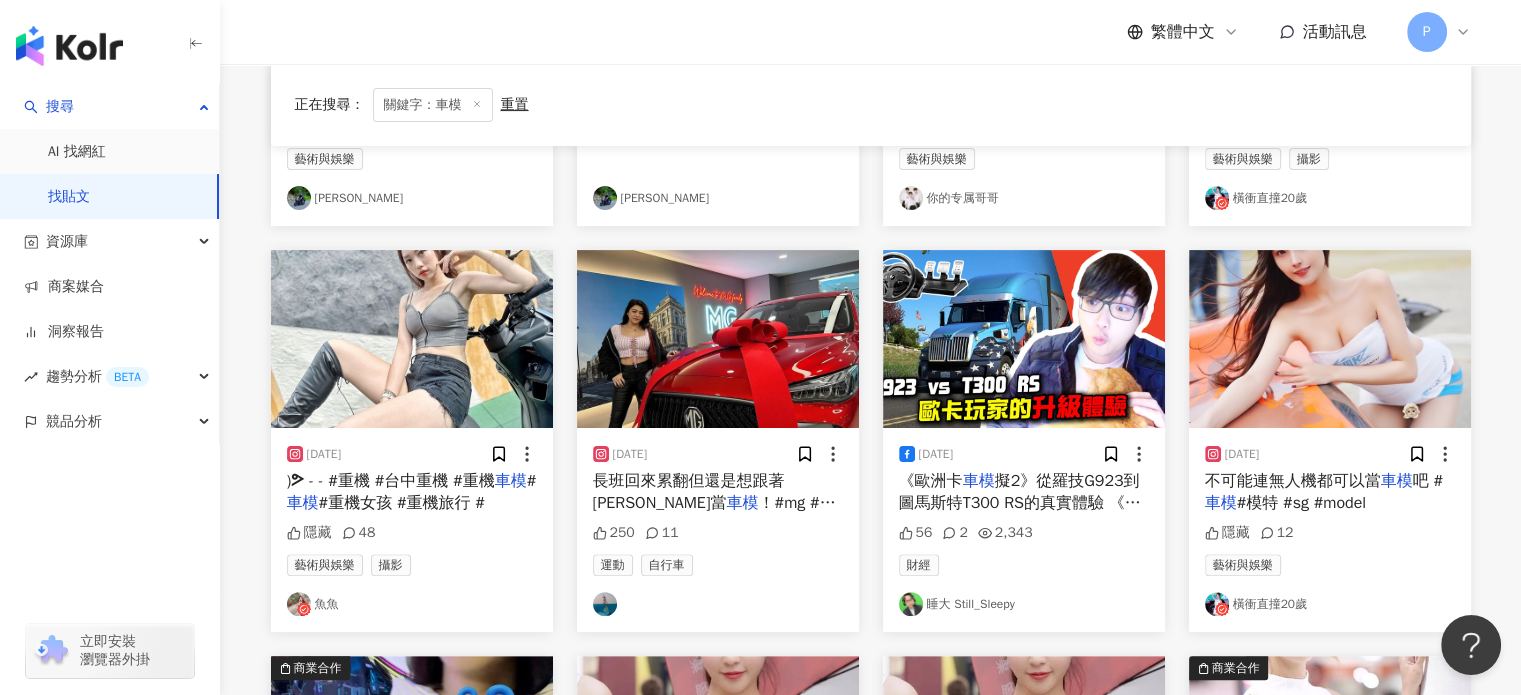 click on "不可能連無人機都可以當" at bounding box center (1293, 481) 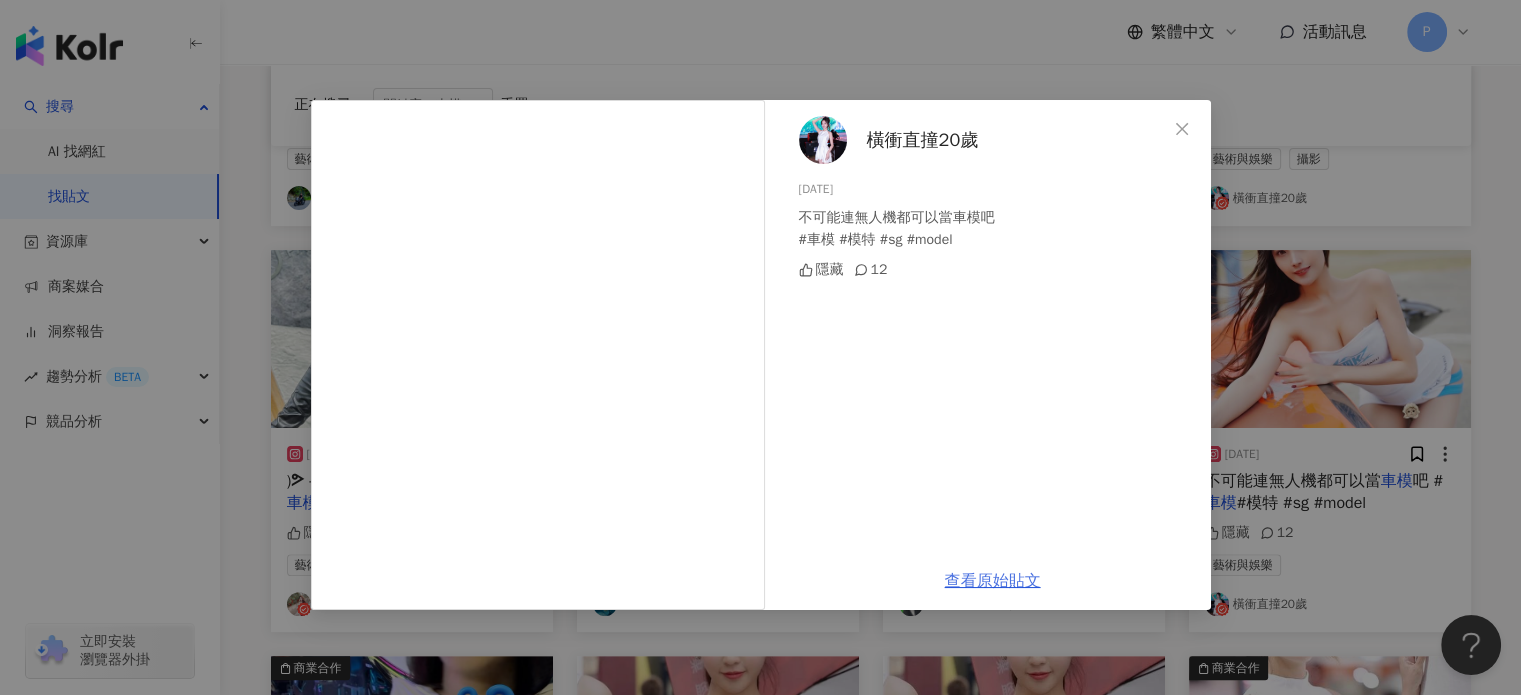 click on "查看原始貼文" at bounding box center [993, 581] 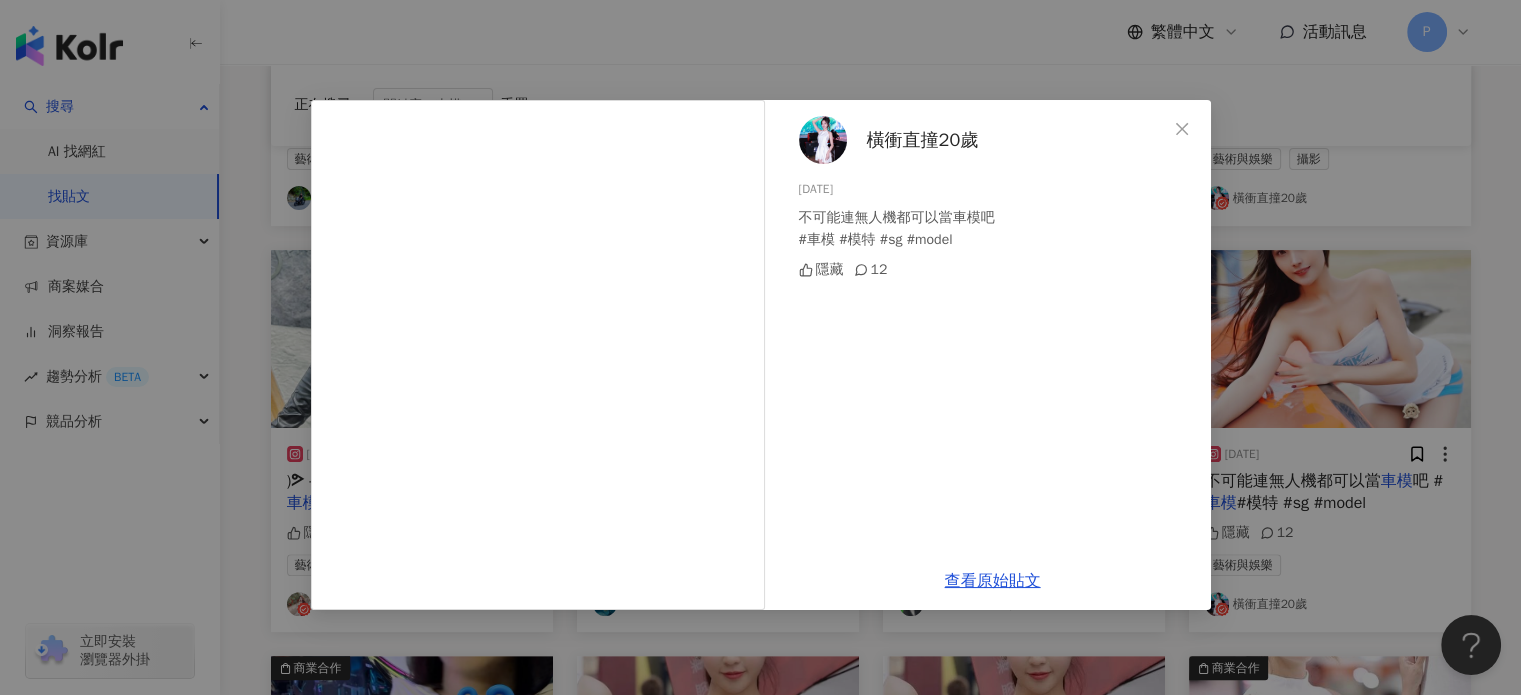 click on "橫衝直撞20歲 [DATE] 不可能連無人機都可以當車模吧
#車模 #模特 #sg #model 隱藏 12 查看原始貼文" at bounding box center [760, 347] 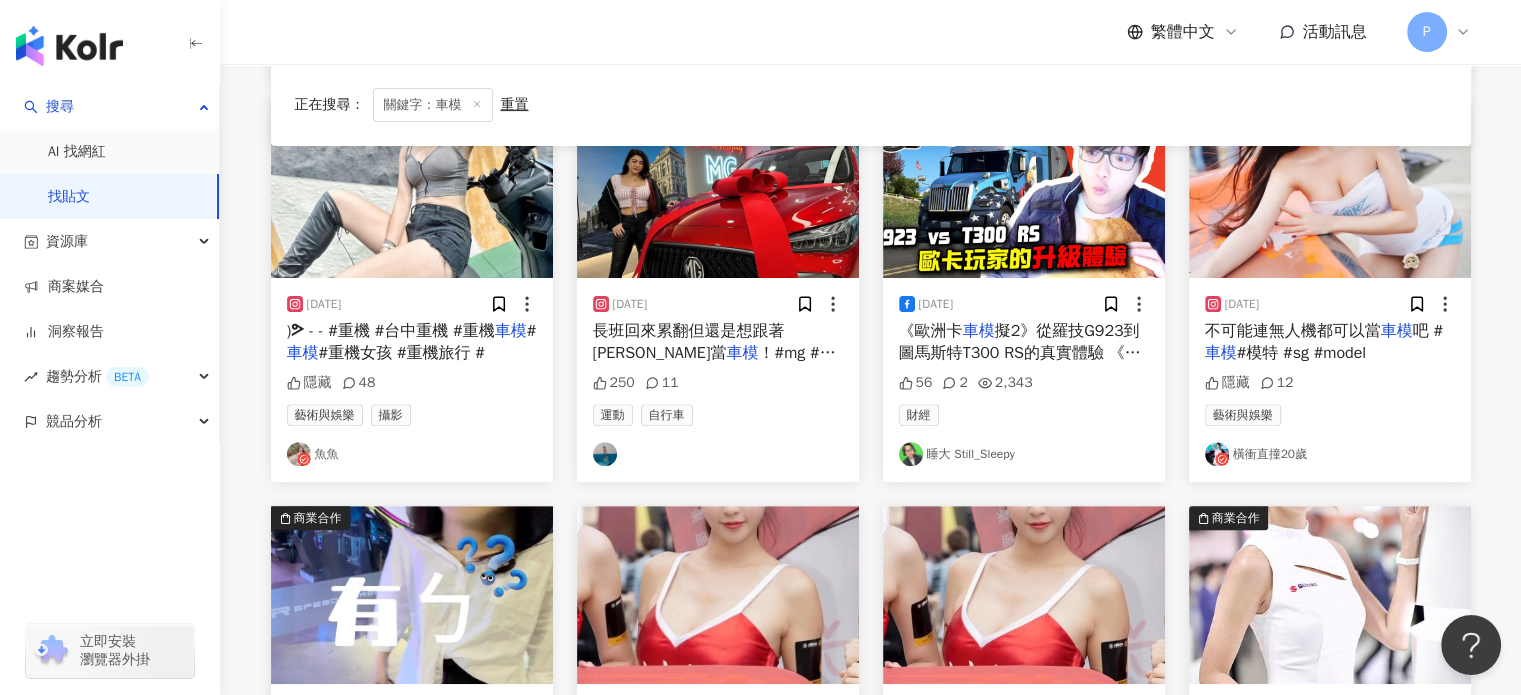 scroll, scrollTop: 800, scrollLeft: 0, axis: vertical 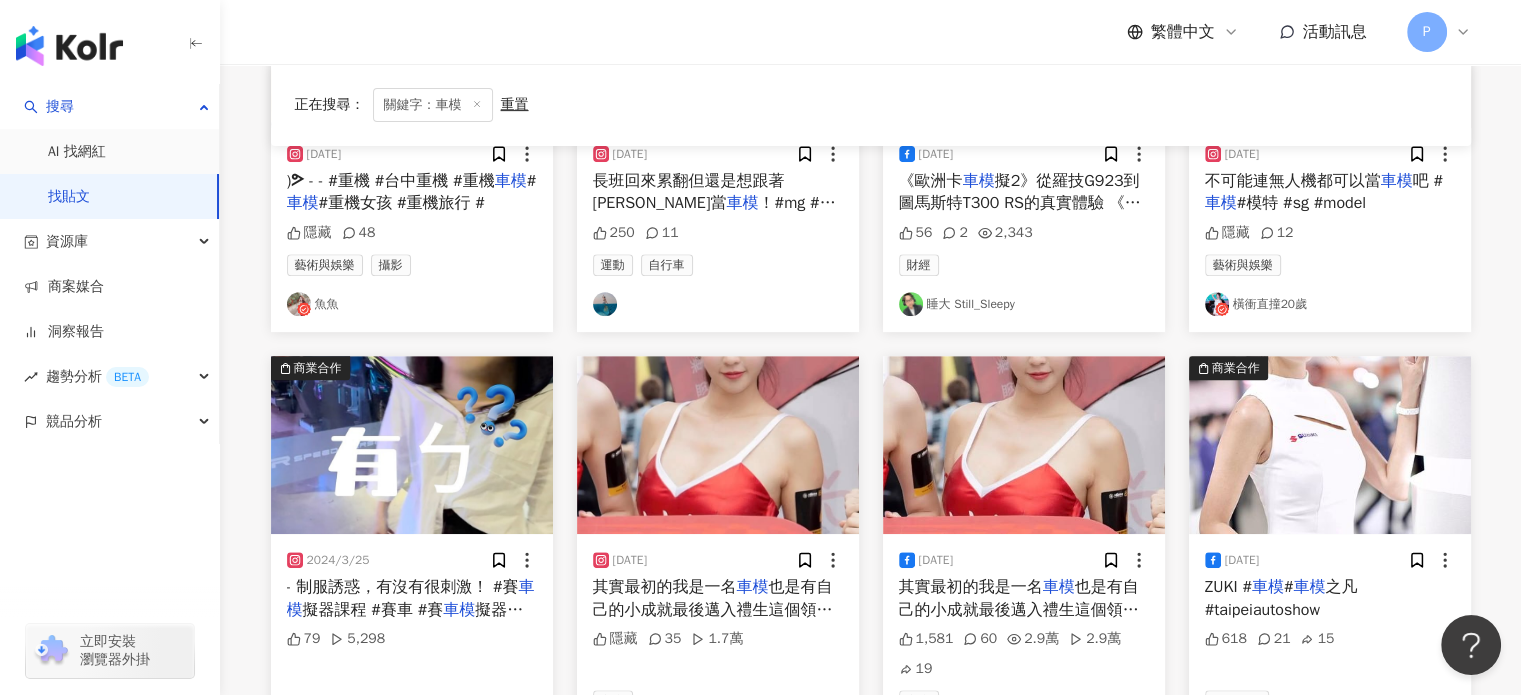 click on "也是有自己的小成就最後邁入禮生這個領域也是我沒想過的地方，但做了禮生後我也做出很多連自己也滿意的成績出來 想念國外" at bounding box center (713, 632) 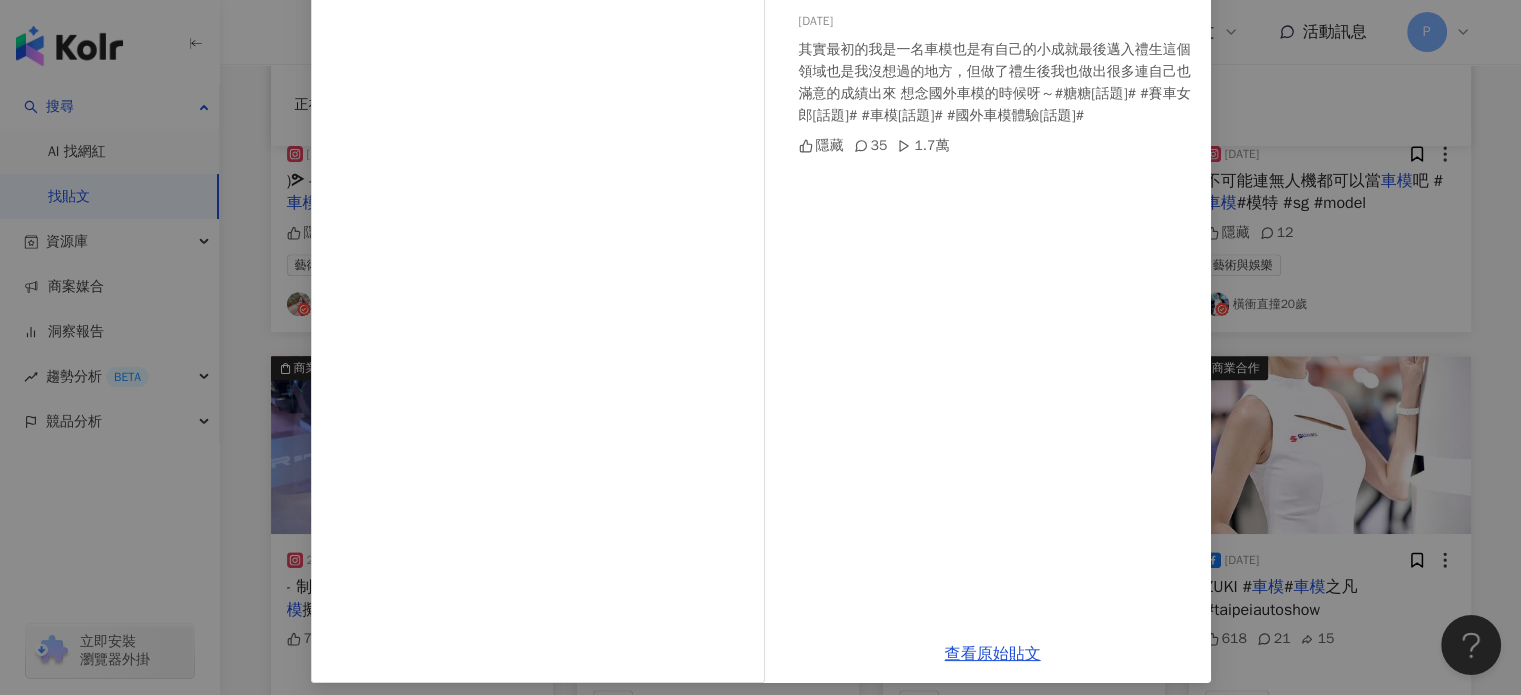 scroll, scrollTop: 180, scrollLeft: 0, axis: vertical 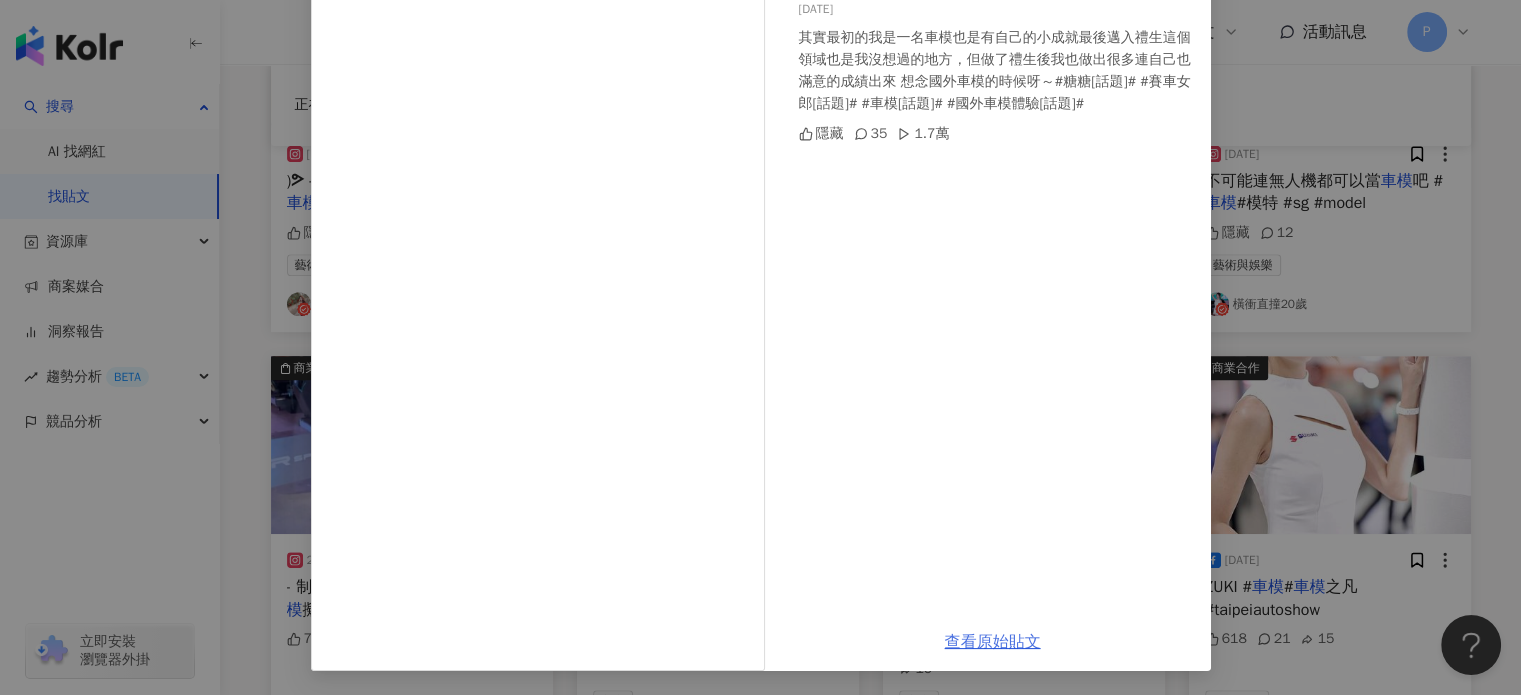 click on "查看原始貼文" at bounding box center (993, 642) 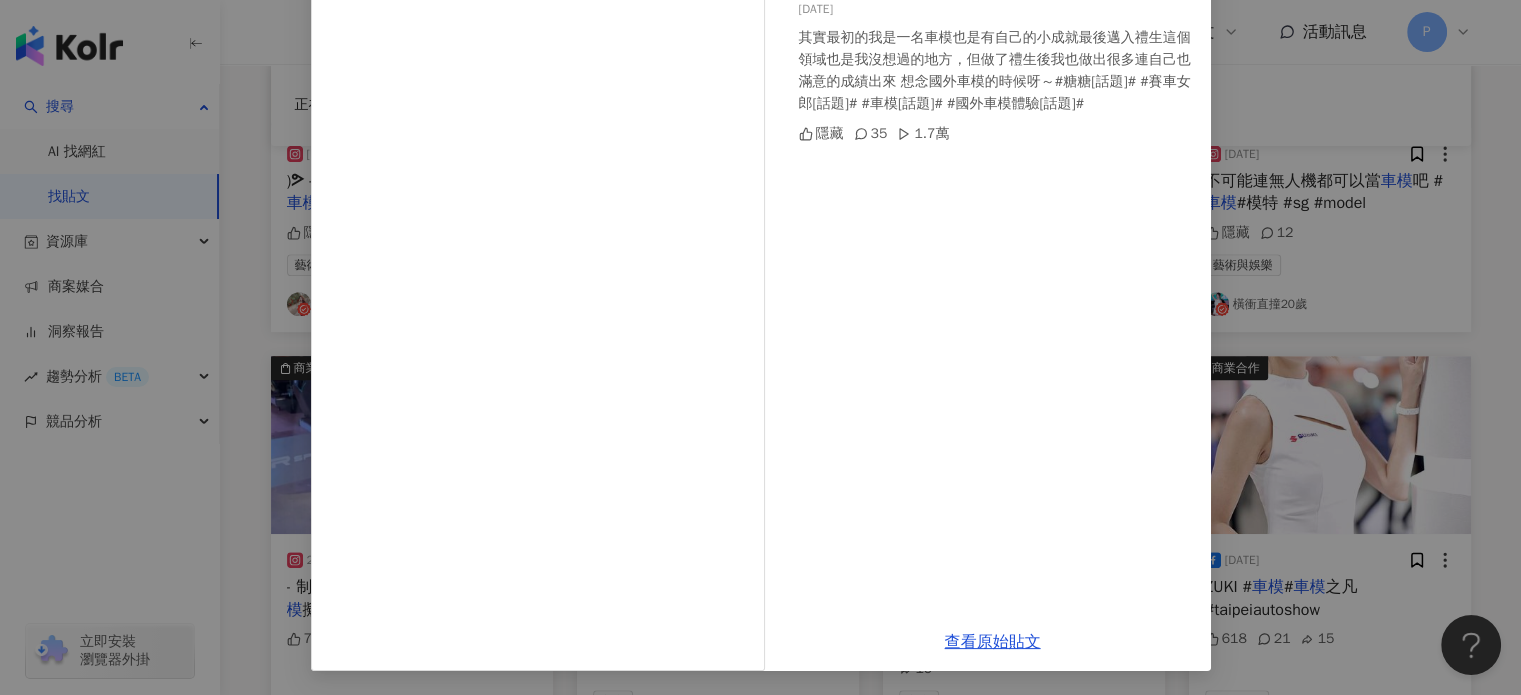 click on "Candy&糖糖 [DATE] 其實最初的我是一名車模也是有自己的小成就最後邁入禮生這個領域也是我沒想過的地方，但做了禮生後我也做出很多連自己也滿意的成績出來 想念國外車模的時候呀～#糖糖[話題]# #賽車女郎[話題]# #車模[話題]# #國外車模體驗[話題]# 隱藏 35 1.7萬 查看原始貼文" at bounding box center (760, 347) 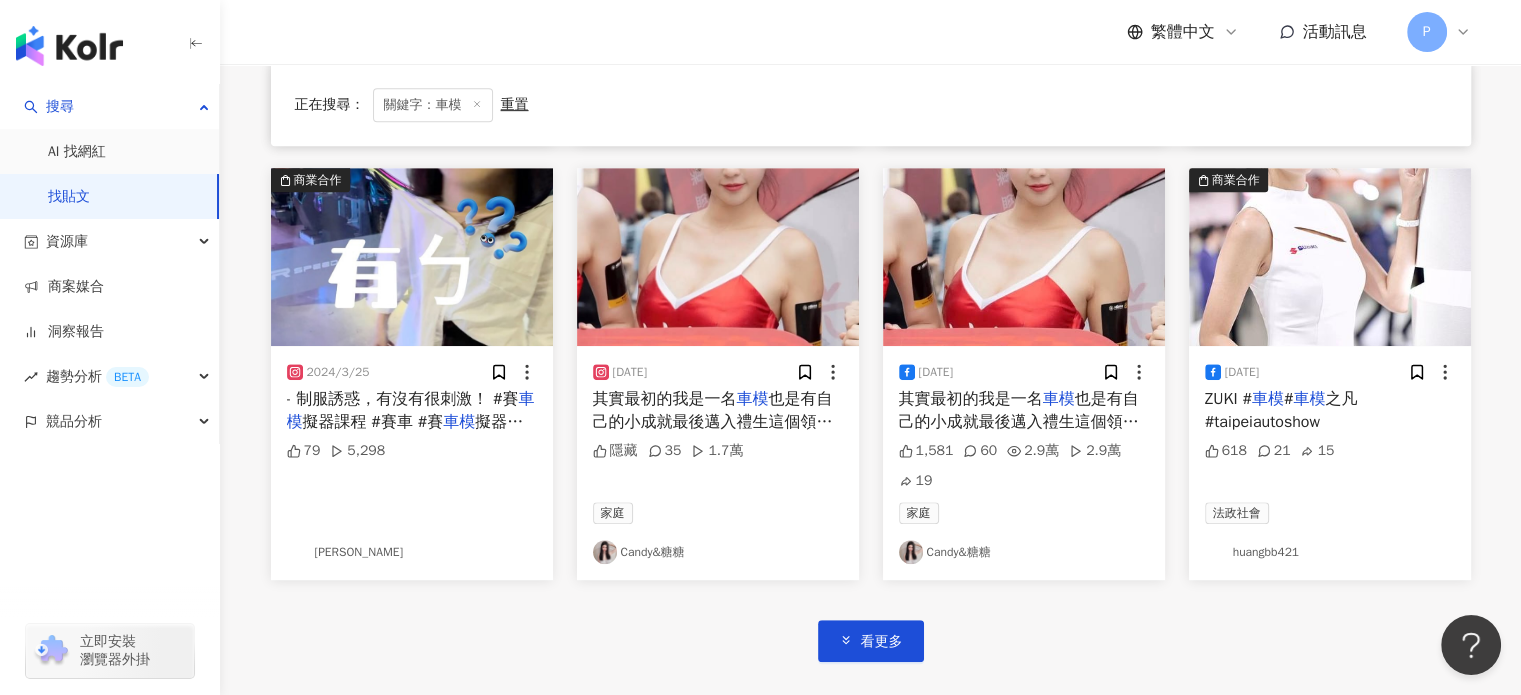 scroll, scrollTop: 1000, scrollLeft: 0, axis: vertical 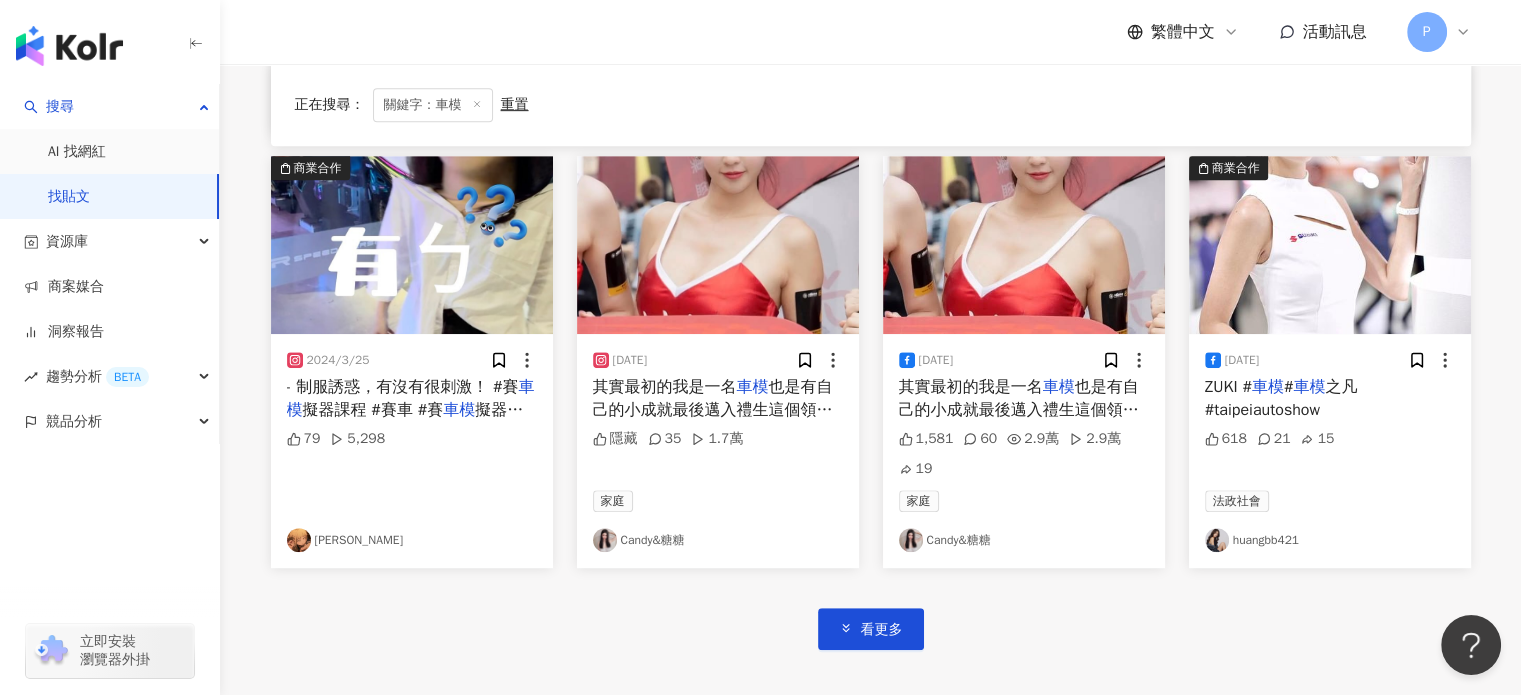 click on "之凡
#taipeiautoshow" at bounding box center [1281, 398] 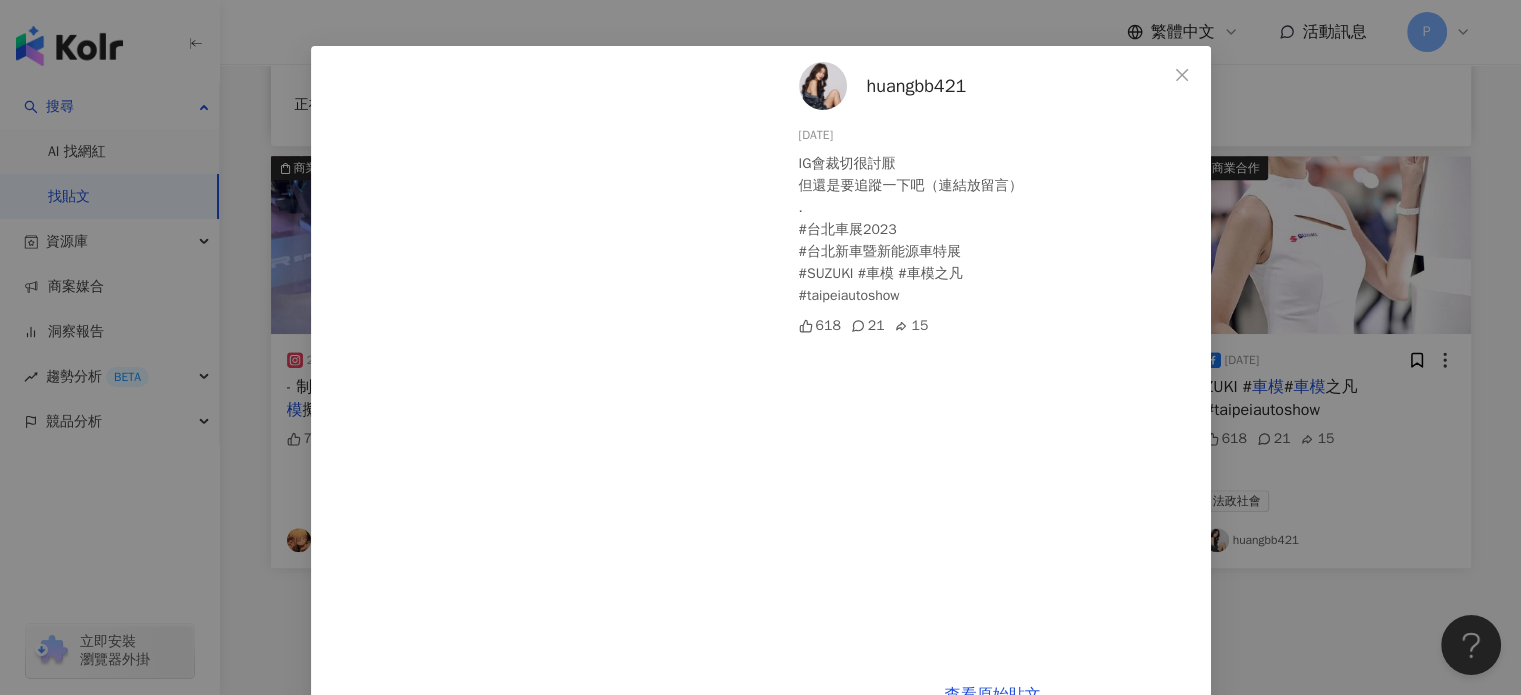 scroll, scrollTop: 107, scrollLeft: 0, axis: vertical 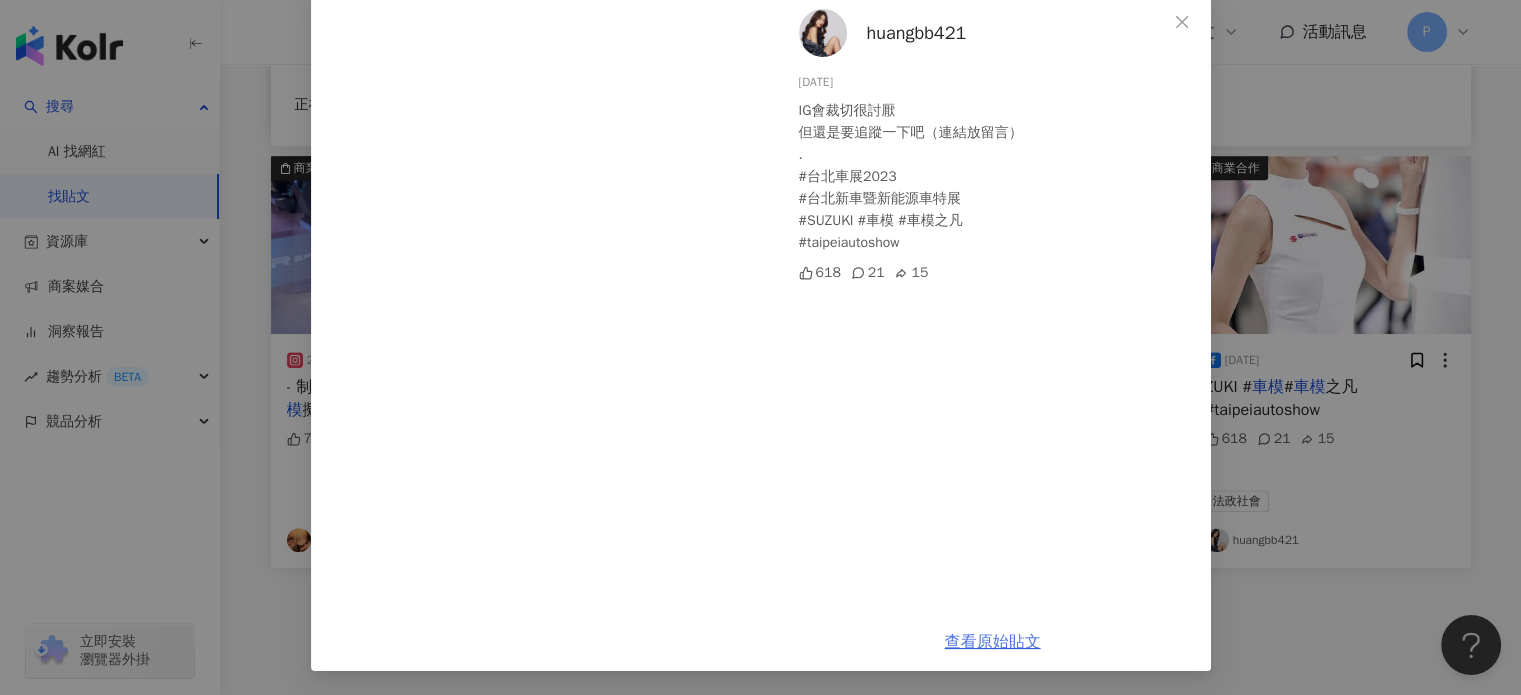 click on "查看原始貼文" at bounding box center (993, 642) 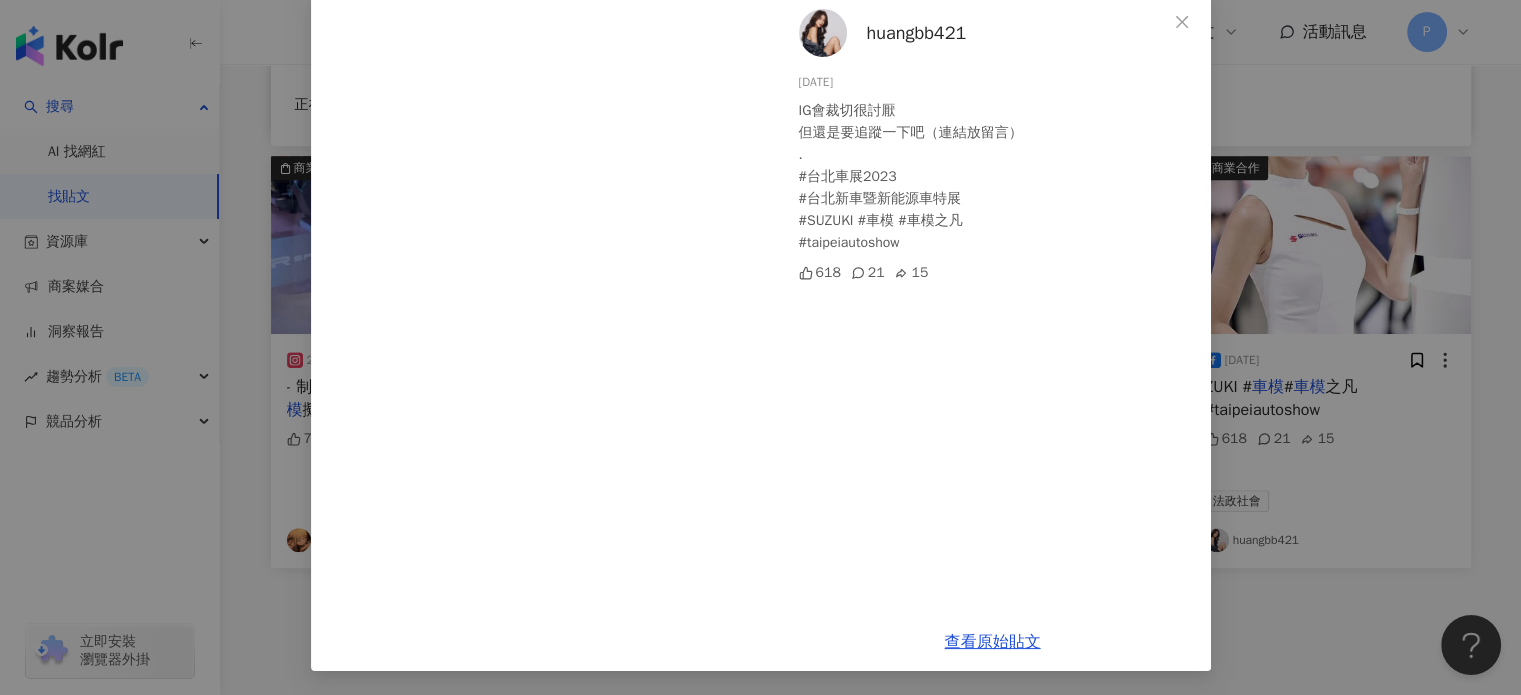 click on "huangbb421 [DATE] IG會裁切很討厭
但還是要追蹤一下吧（連結放留言）
.
#台北車展2023
#台北新車暨新能源車特展
#SUZUKI #車模 #車模之凡
#taipeiautoshow 618 21 15 查看原始貼文" at bounding box center [760, 347] 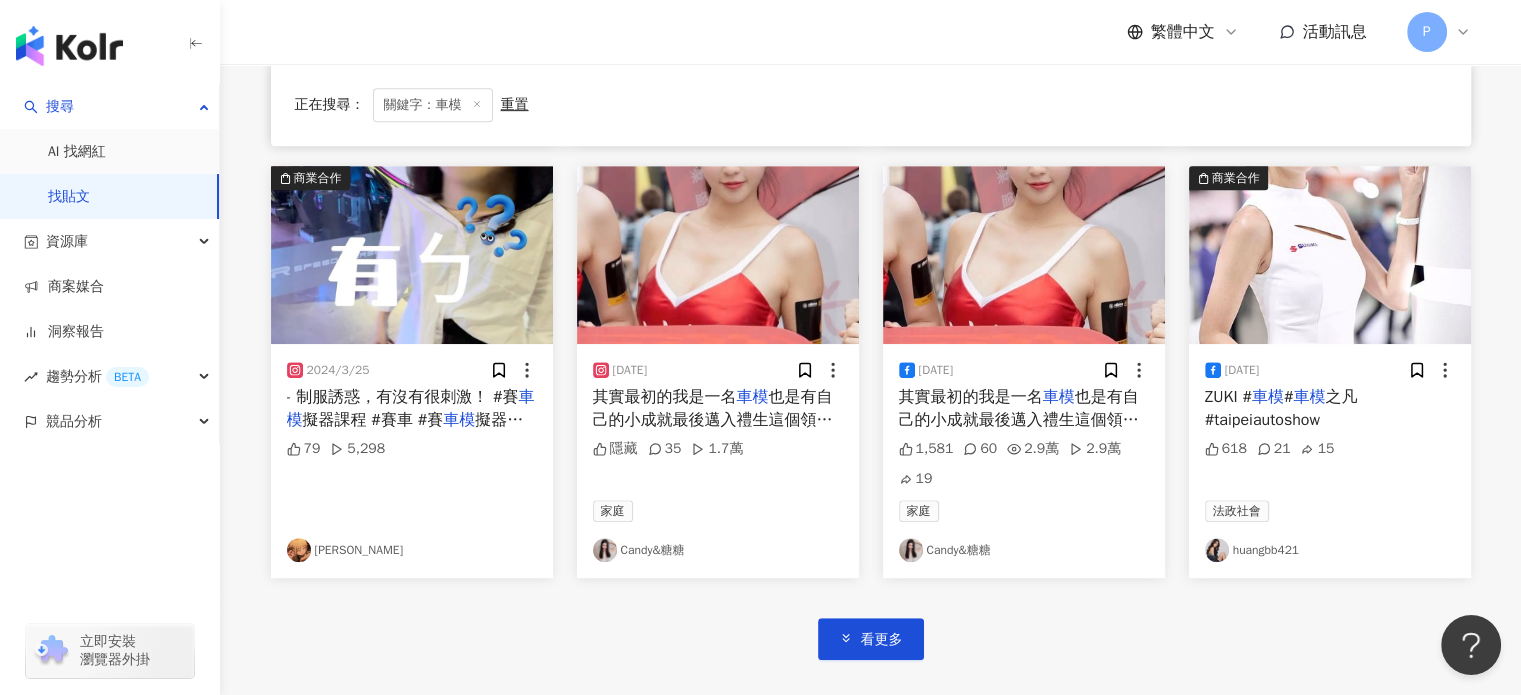 scroll, scrollTop: 1023, scrollLeft: 0, axis: vertical 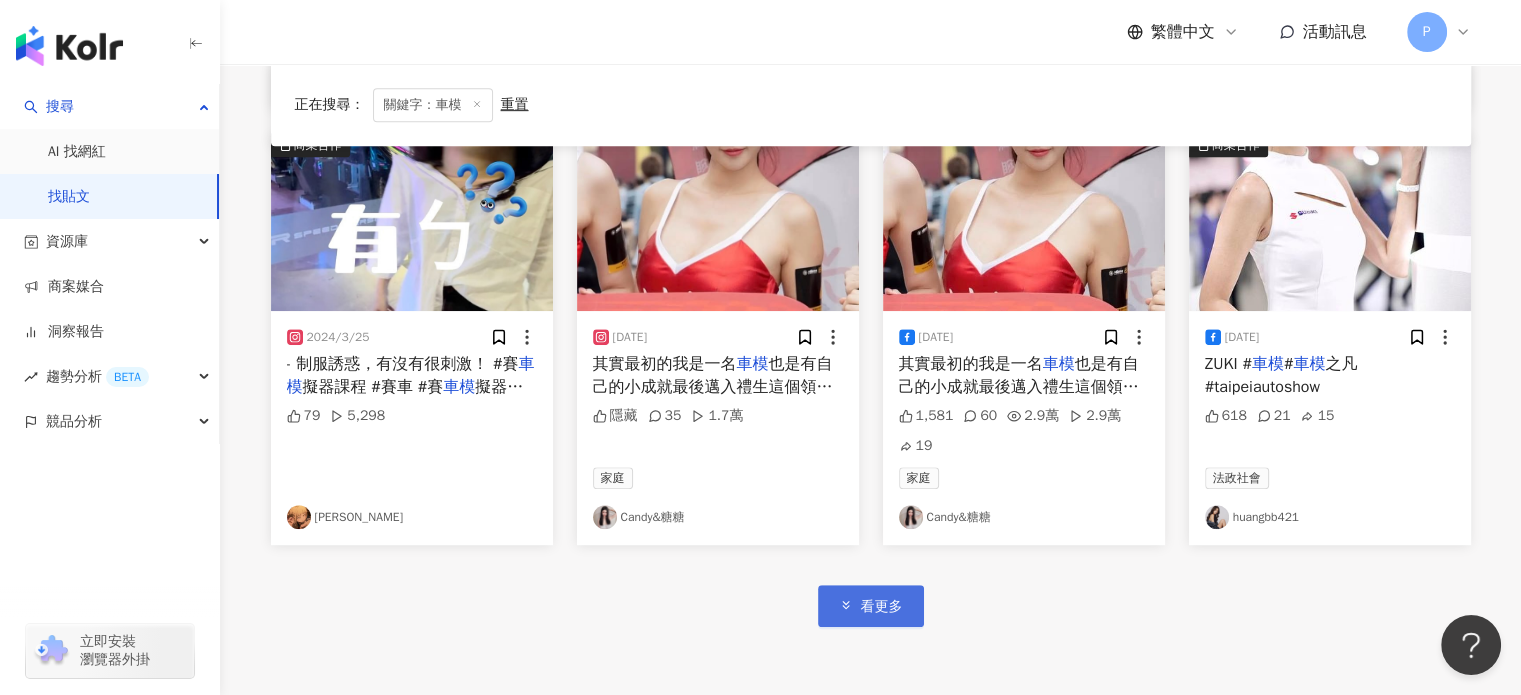 click on "看更多" at bounding box center (882, 607) 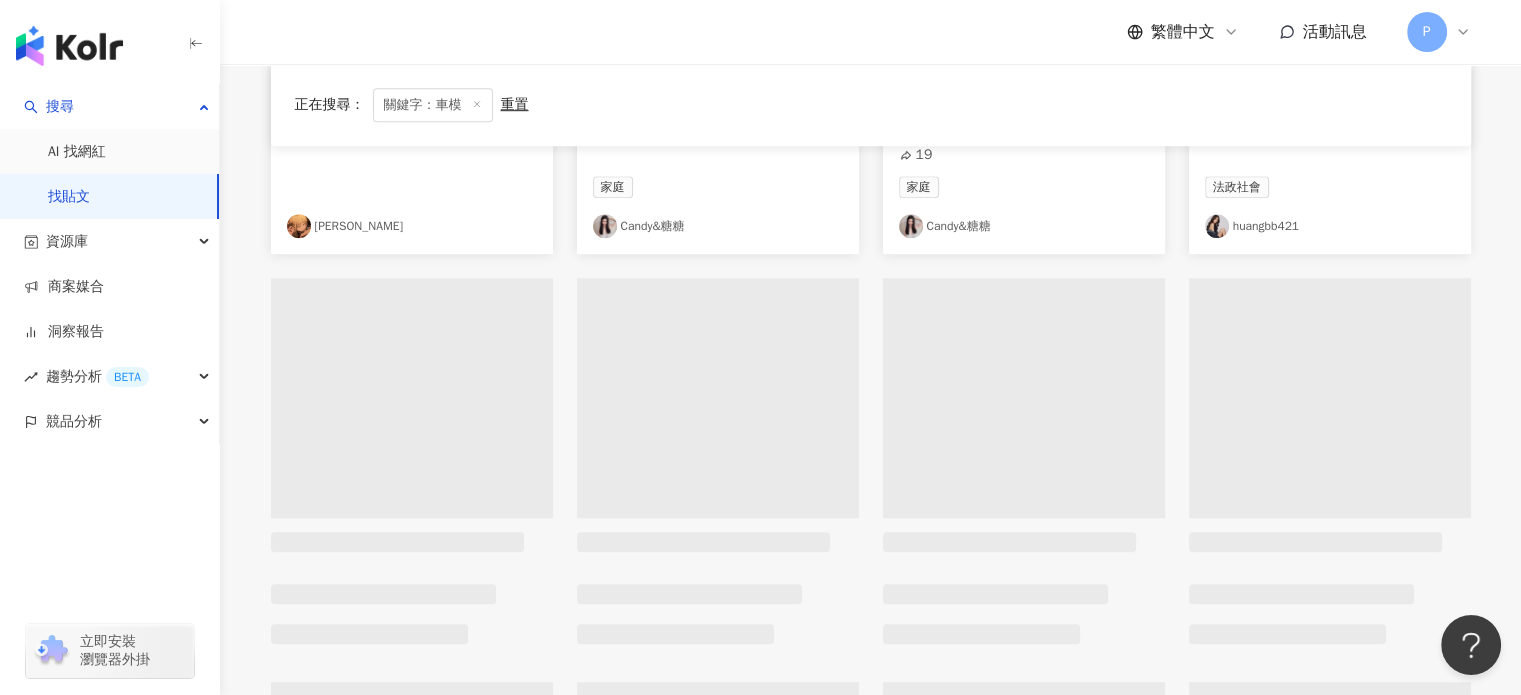 scroll, scrollTop: 1423, scrollLeft: 0, axis: vertical 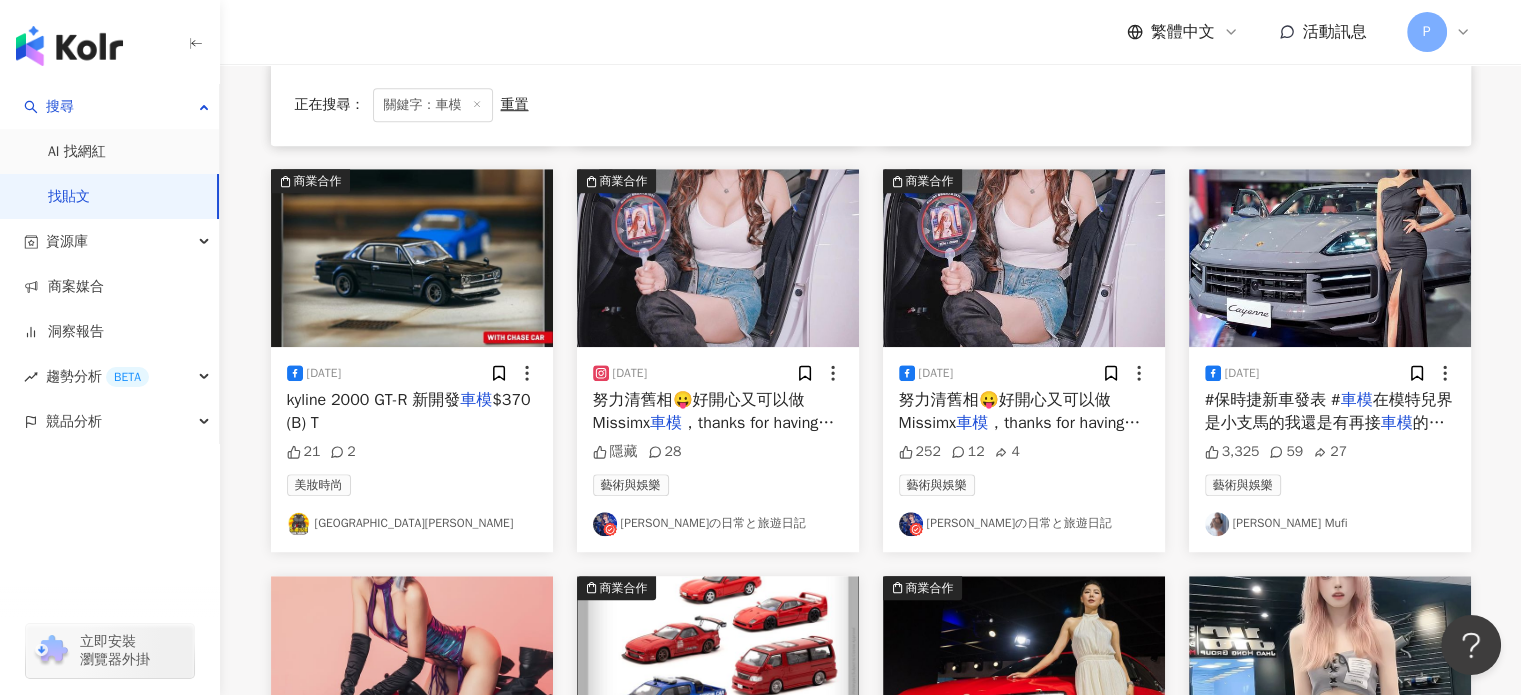 click on "#保時捷新車發表 #" at bounding box center (1273, 400) 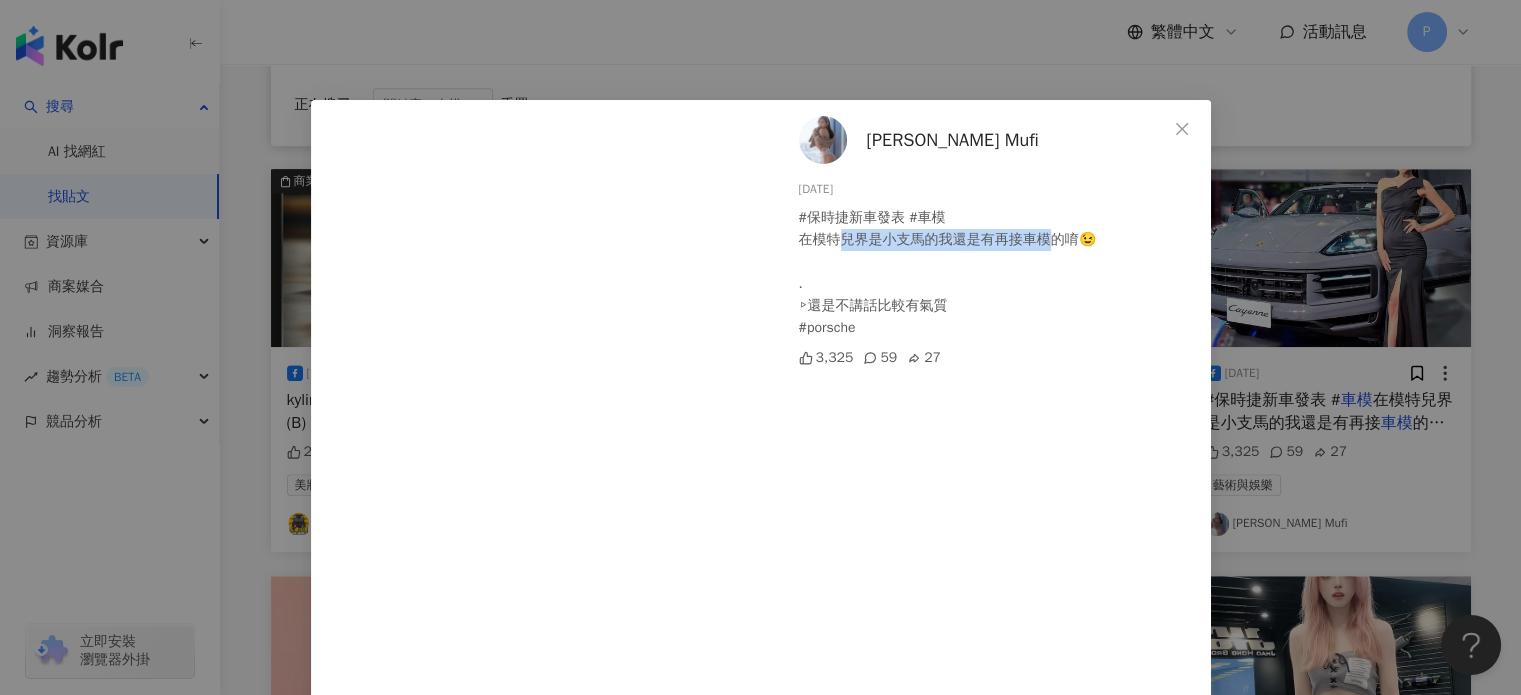 drag, startPoint x: 834, startPoint y: 240, endPoint x: 1050, endPoint y: 247, distance: 216.1134 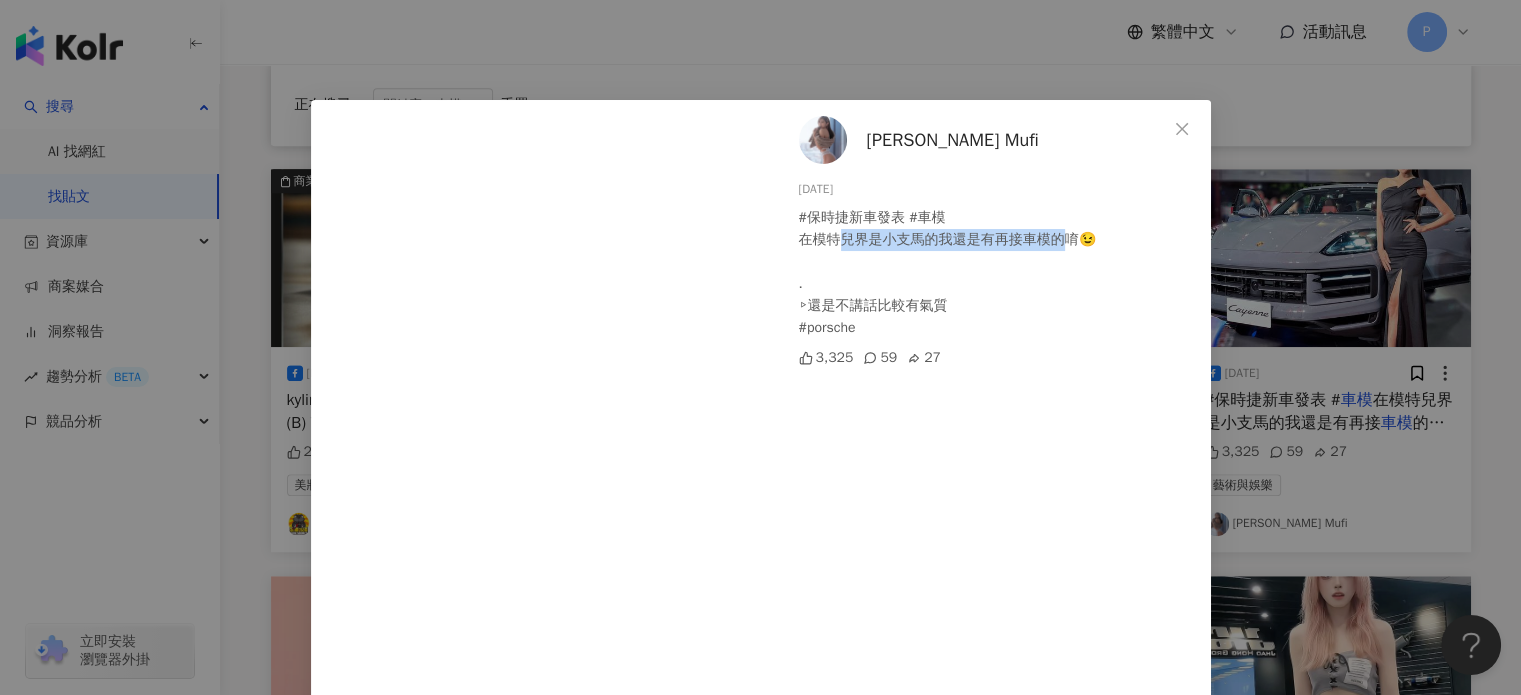 click on "[PERSON_NAME] Mufi" at bounding box center [953, 140] 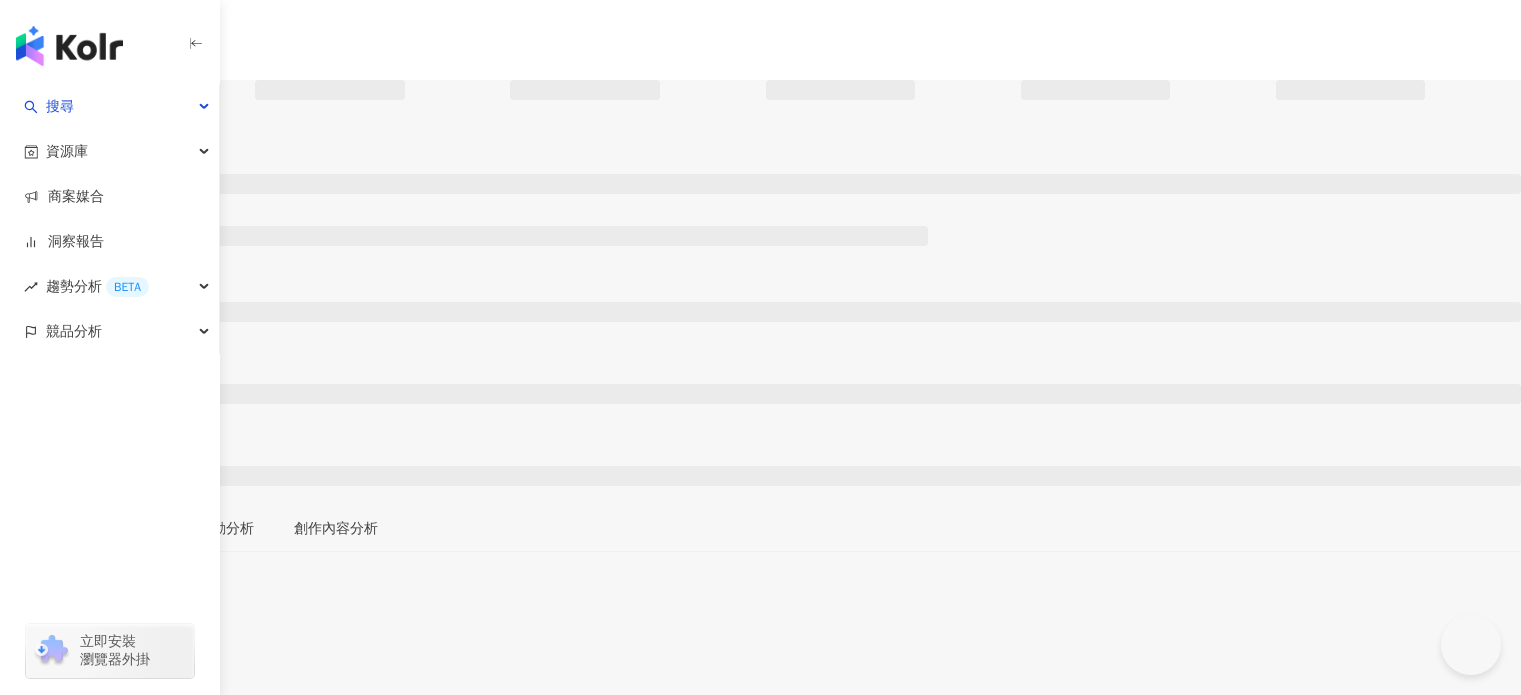 scroll, scrollTop: 0, scrollLeft: 0, axis: both 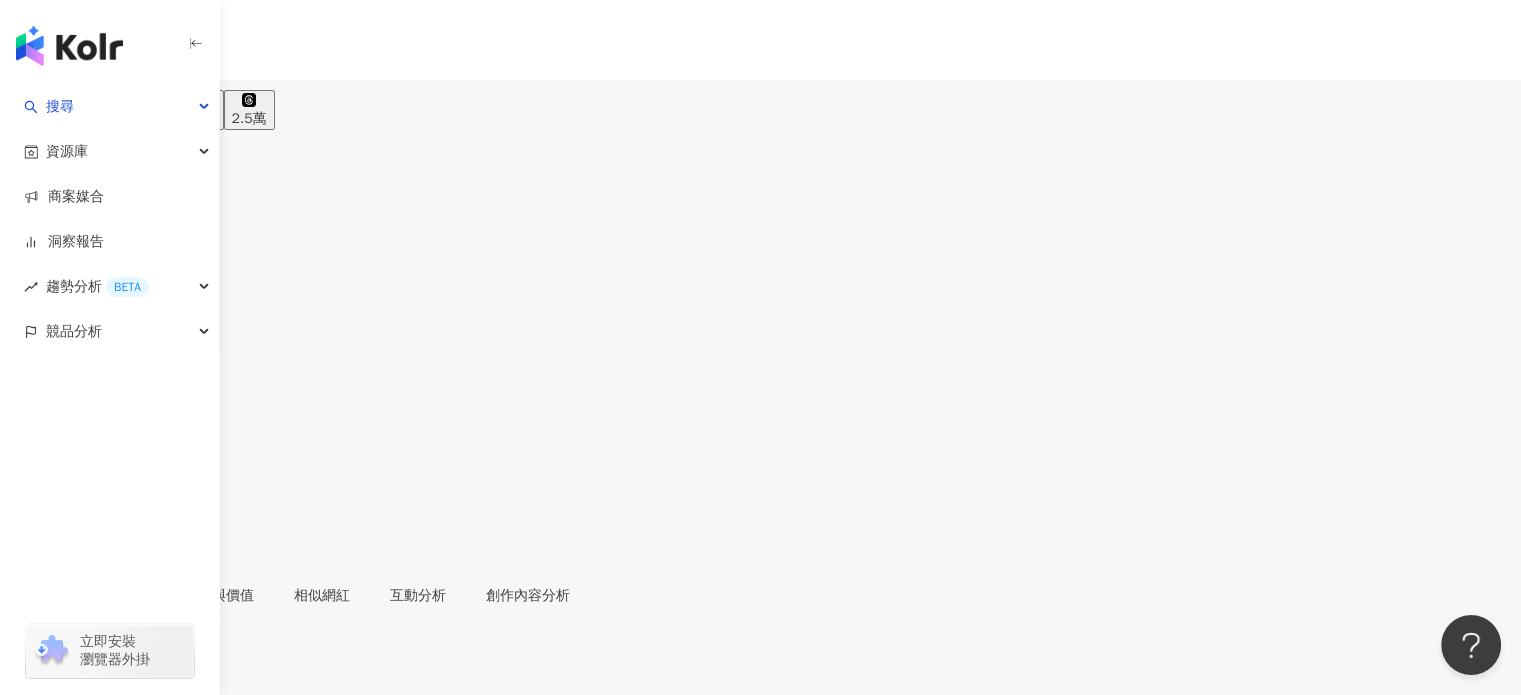 click on "17.3萬" at bounding box center (80, 119) 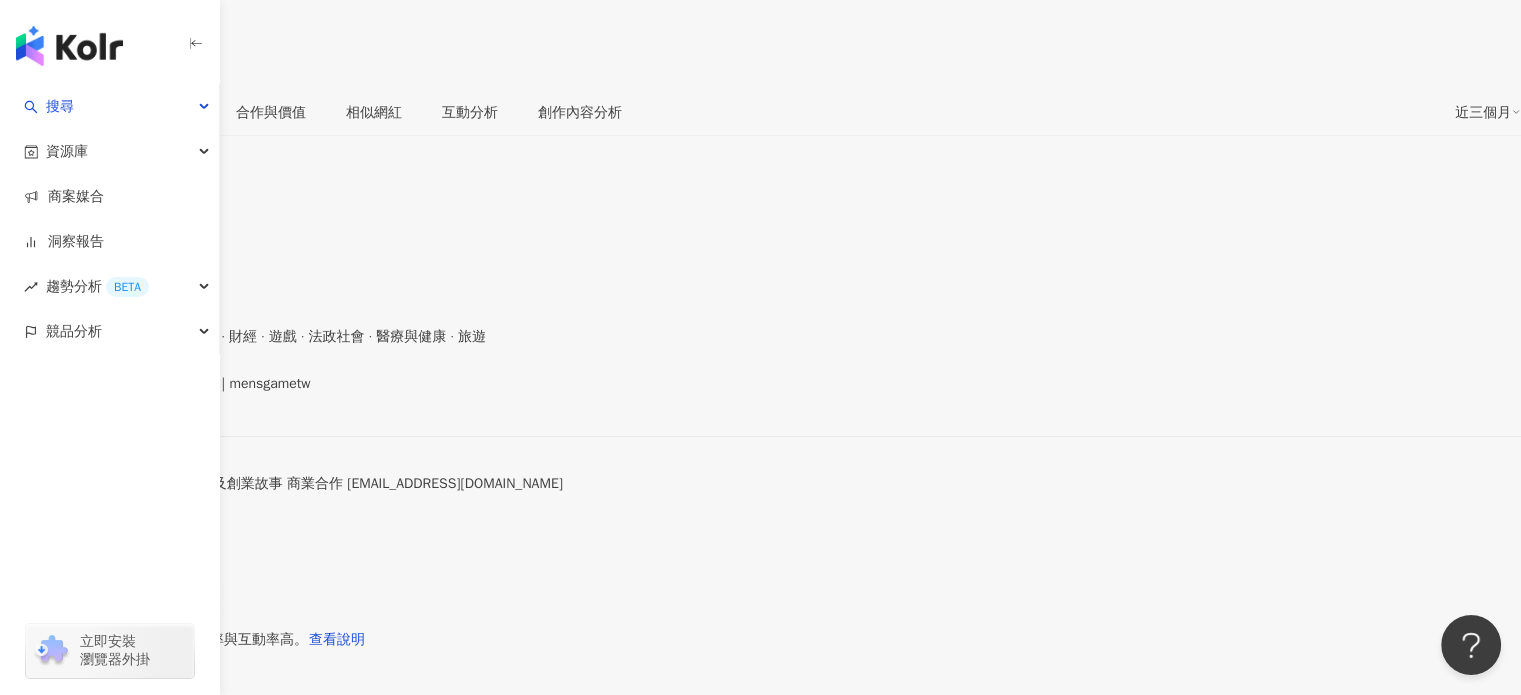 scroll, scrollTop: 400, scrollLeft: 0, axis: vertical 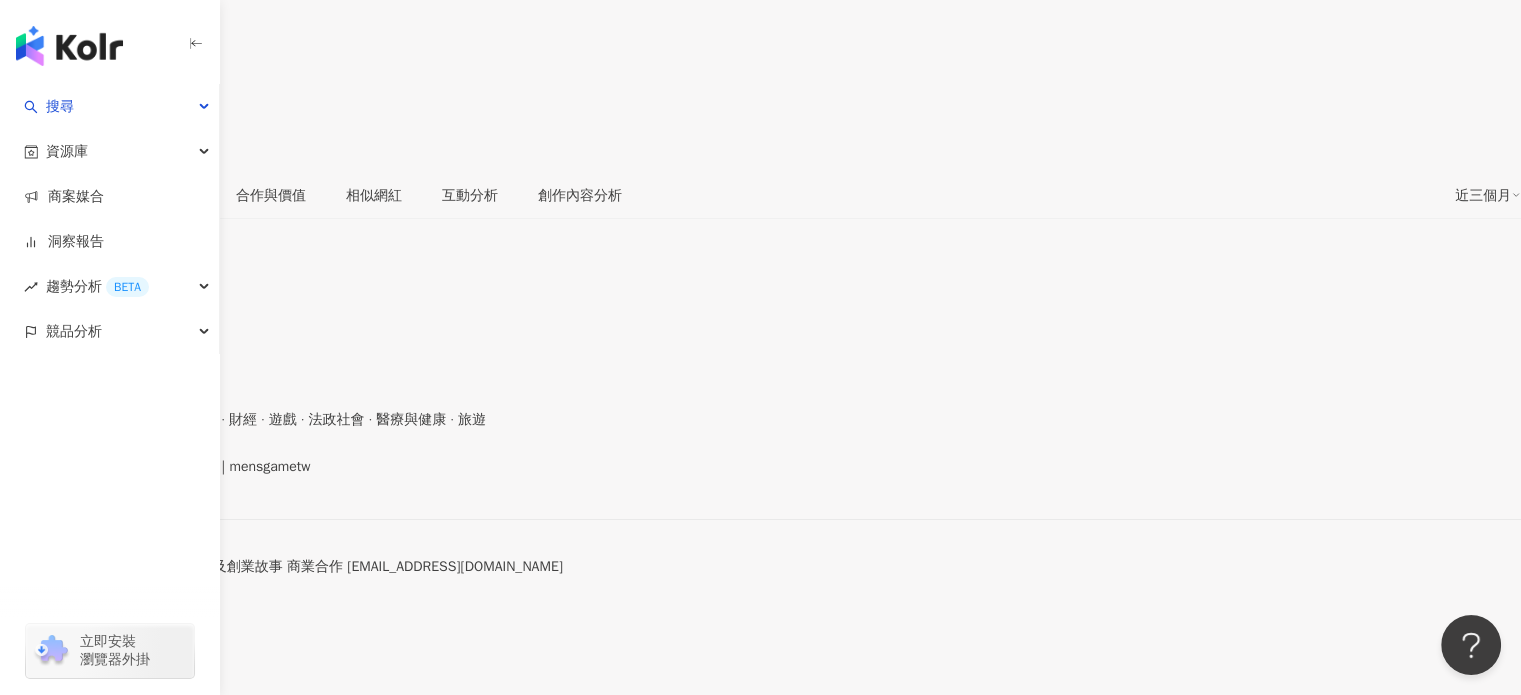 click on "https://www.facebook.com/590050677800731" at bounding box center (87, 485) 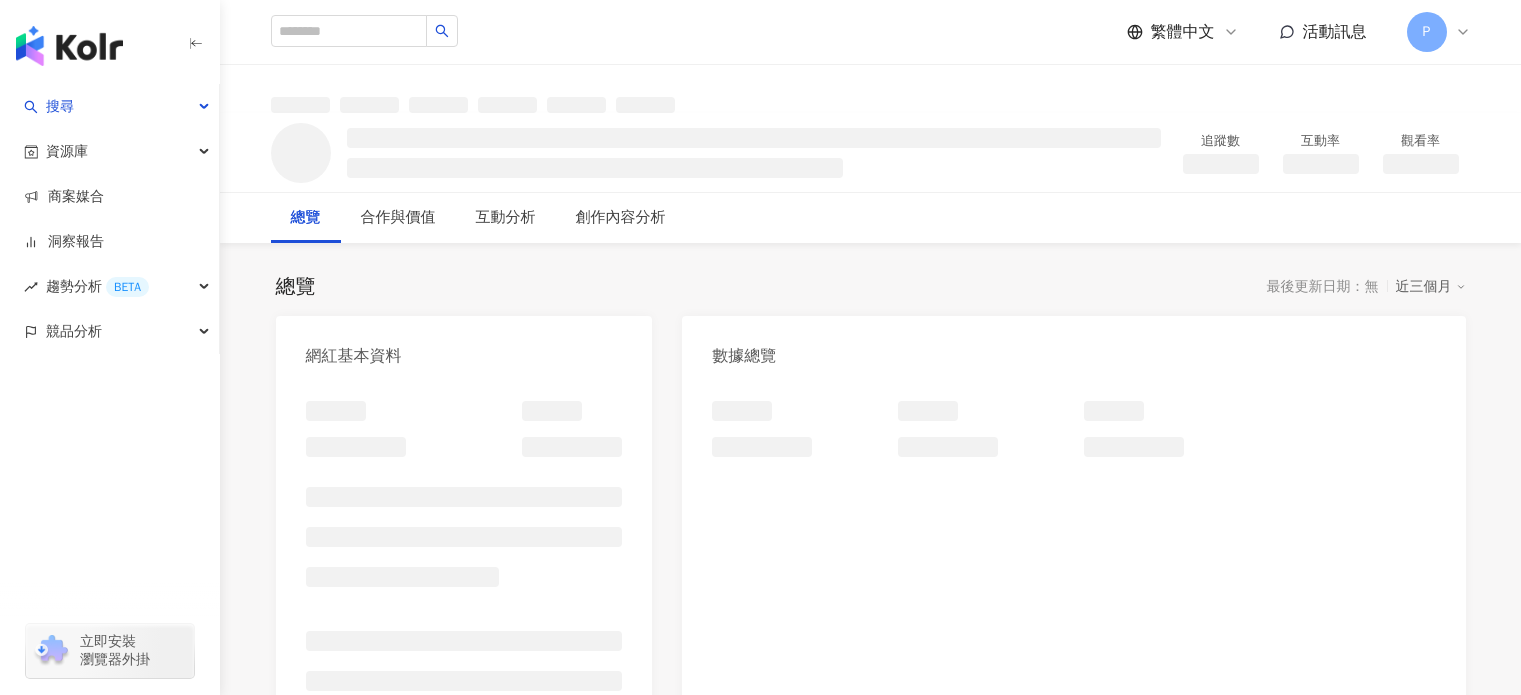 scroll, scrollTop: 0, scrollLeft: 0, axis: both 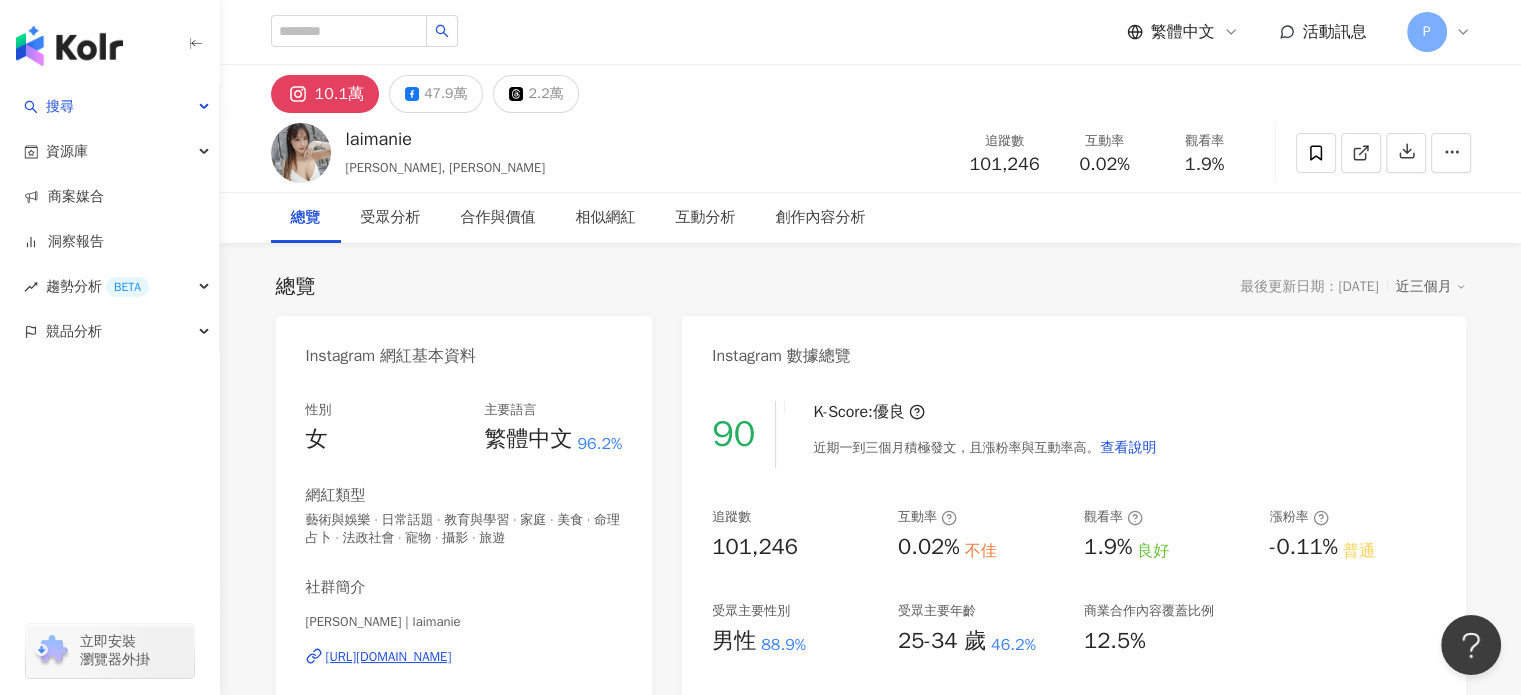 click on "[URL][DOMAIN_NAME]" at bounding box center (389, 657) 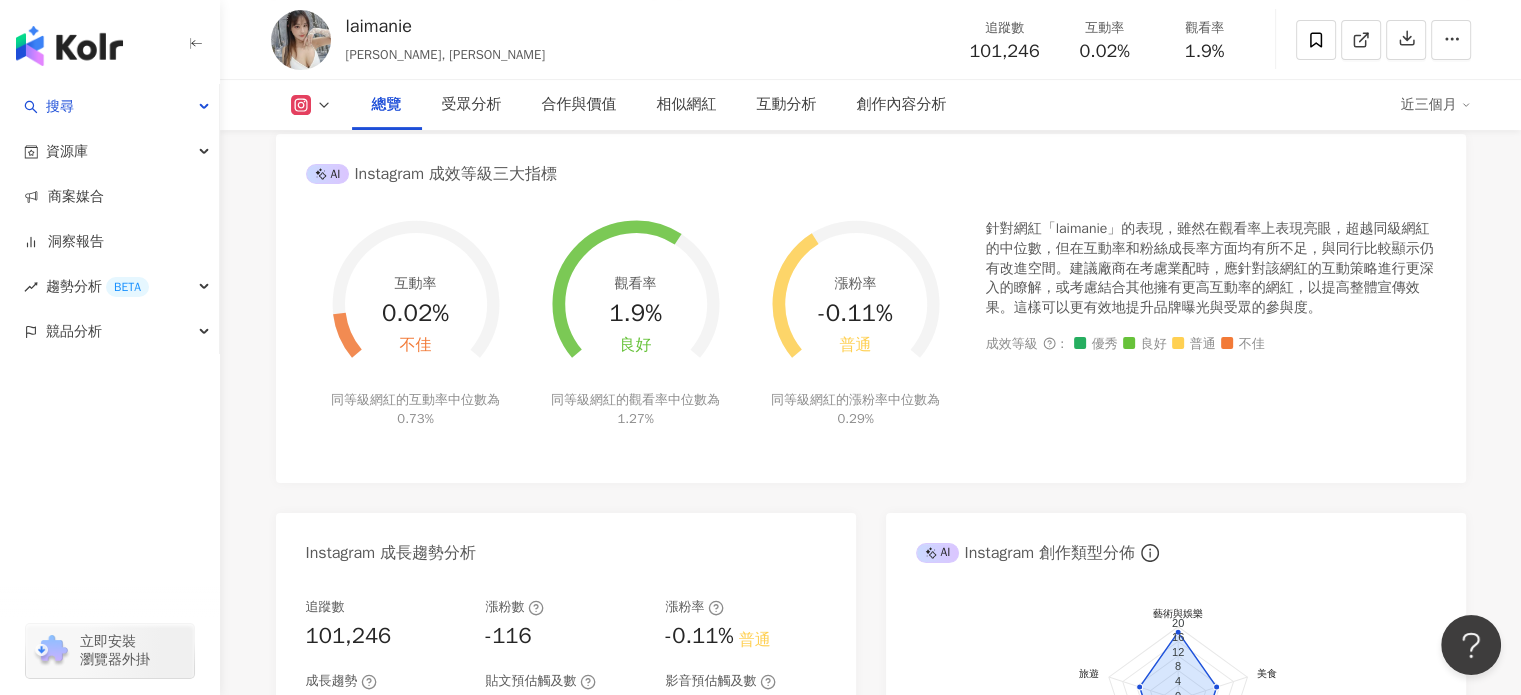 scroll, scrollTop: 800, scrollLeft: 0, axis: vertical 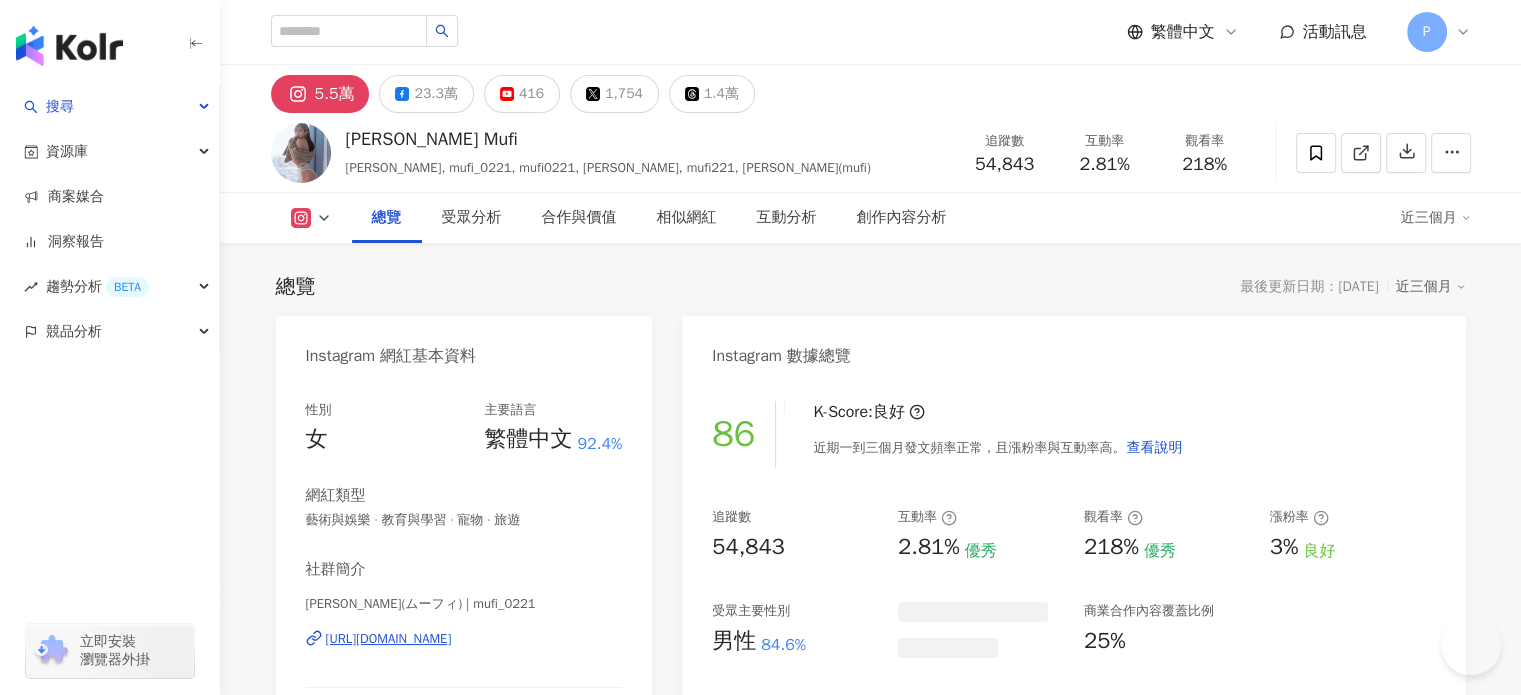 click on "[URL][DOMAIN_NAME]" at bounding box center (389, 639) 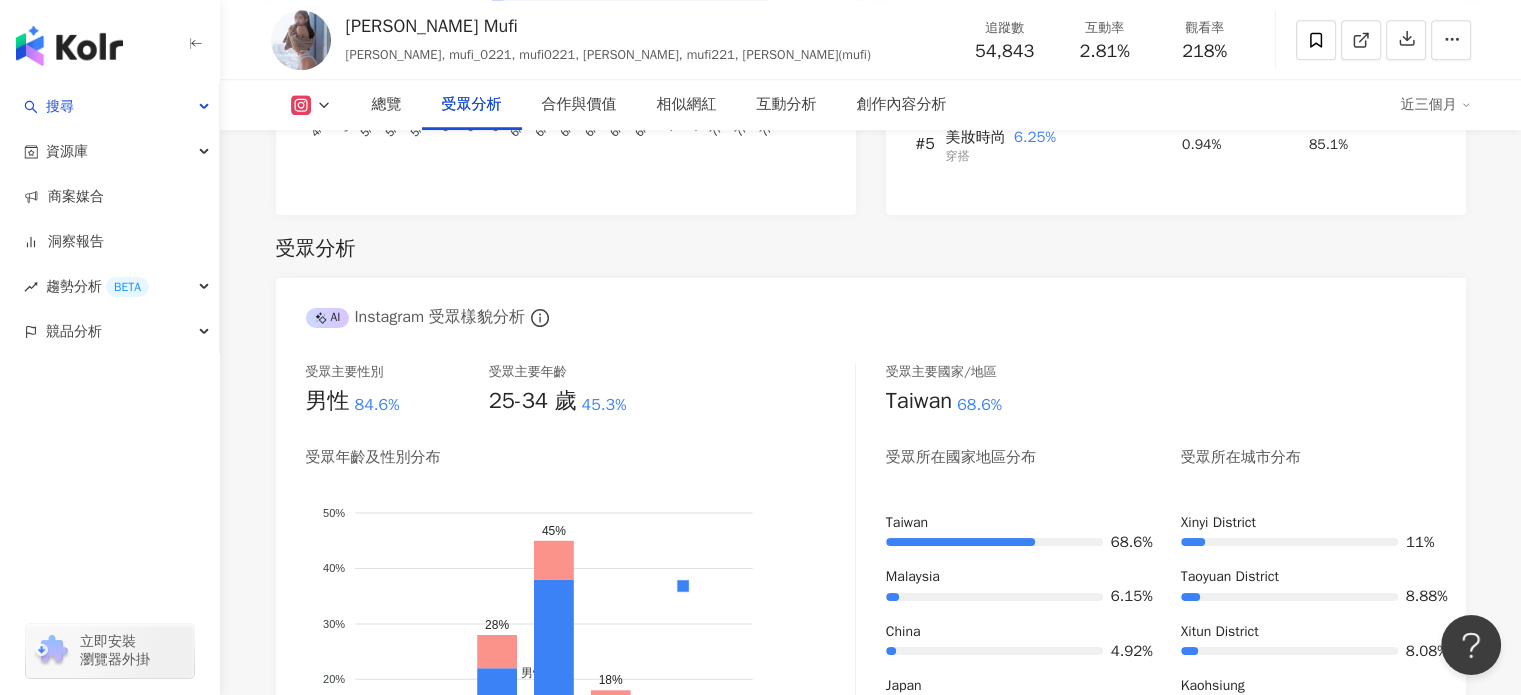 scroll, scrollTop: 2400, scrollLeft: 0, axis: vertical 